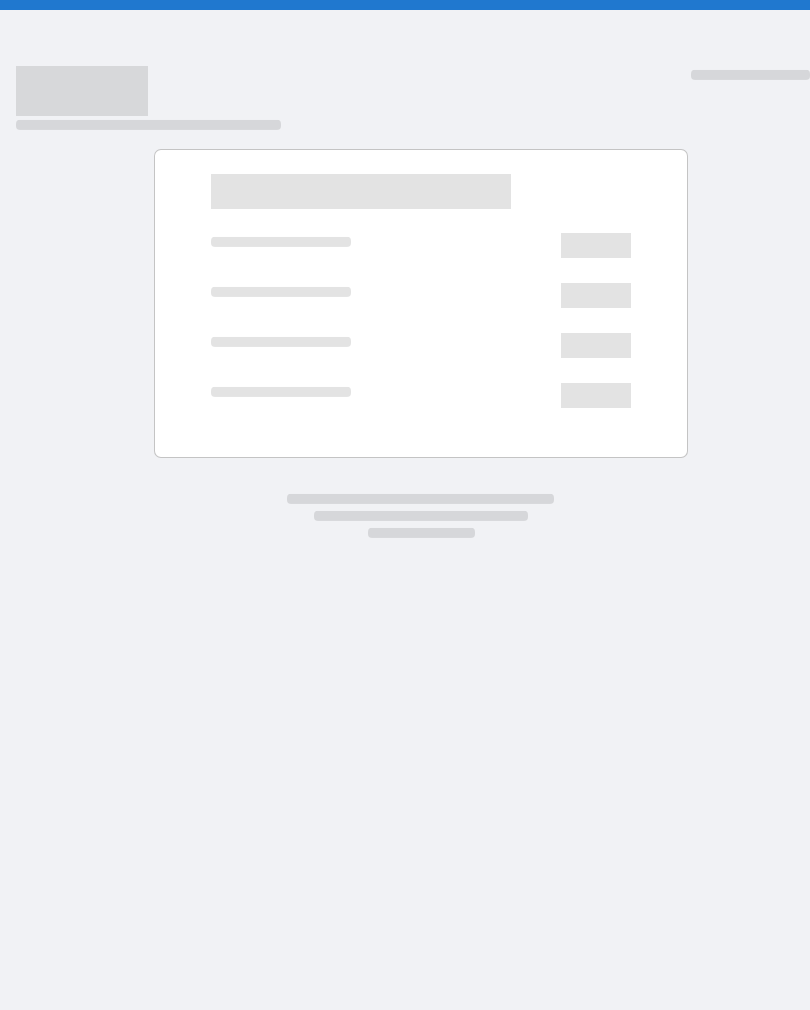 scroll, scrollTop: 0, scrollLeft: 0, axis: both 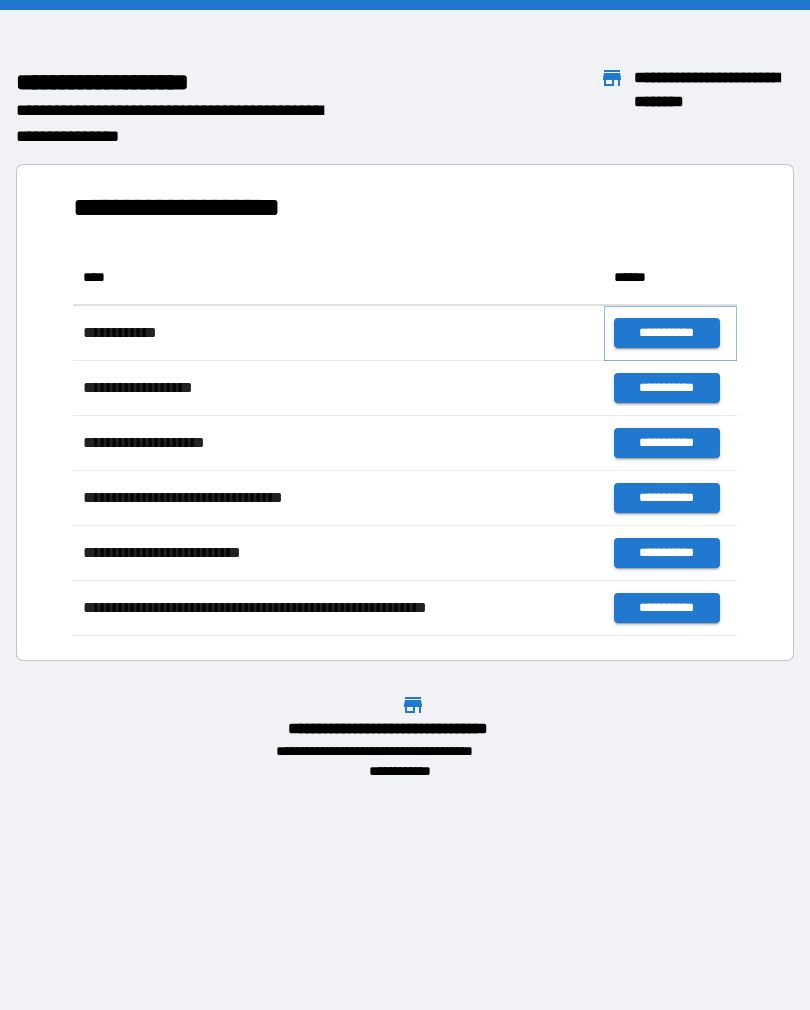 click on "**********" at bounding box center [666, 333] 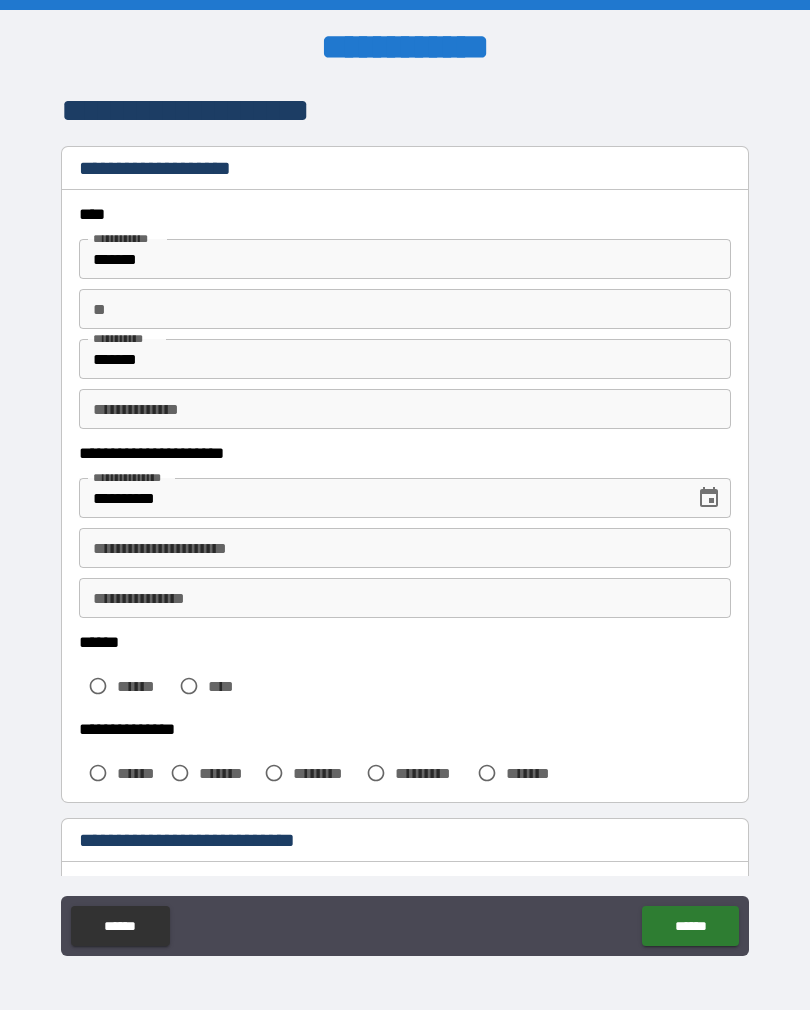 click on "**********" at bounding box center [405, 548] 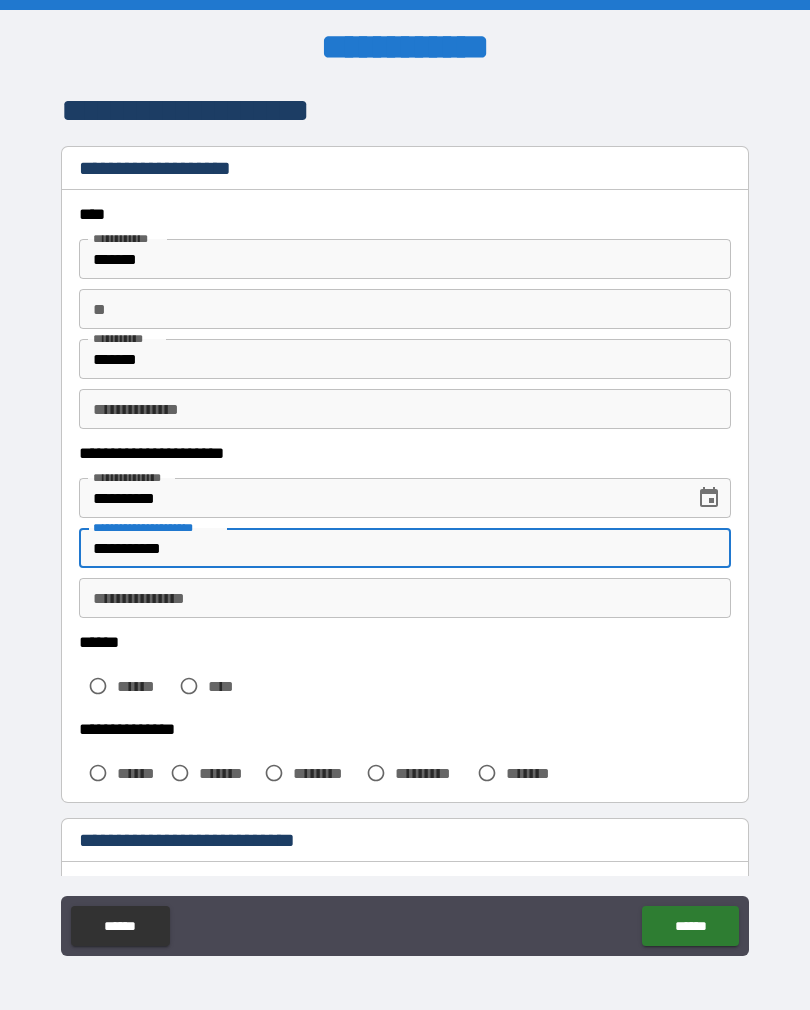 type on "**********" 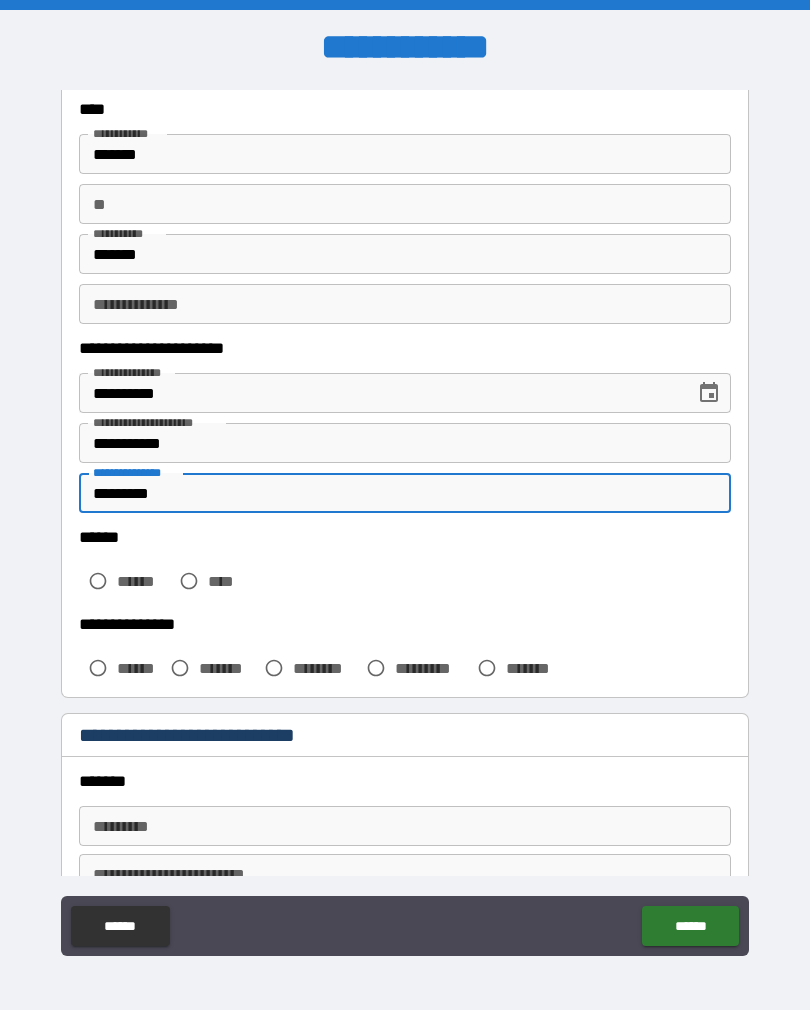 scroll, scrollTop: 124, scrollLeft: 0, axis: vertical 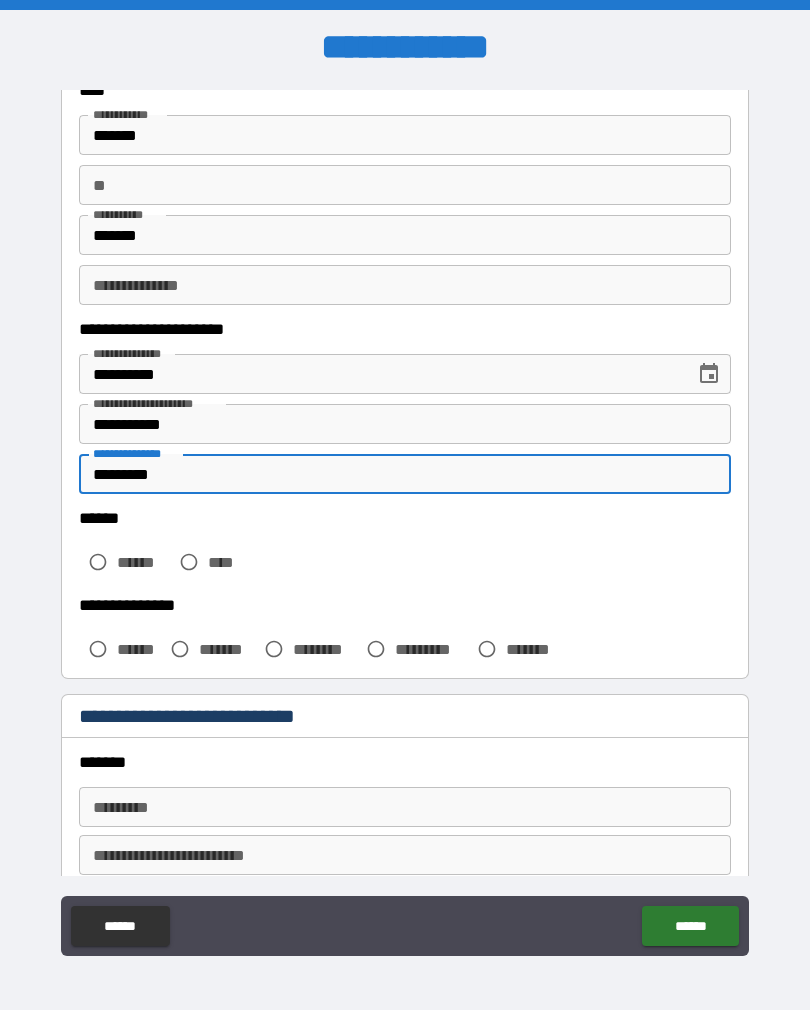 type on "*********" 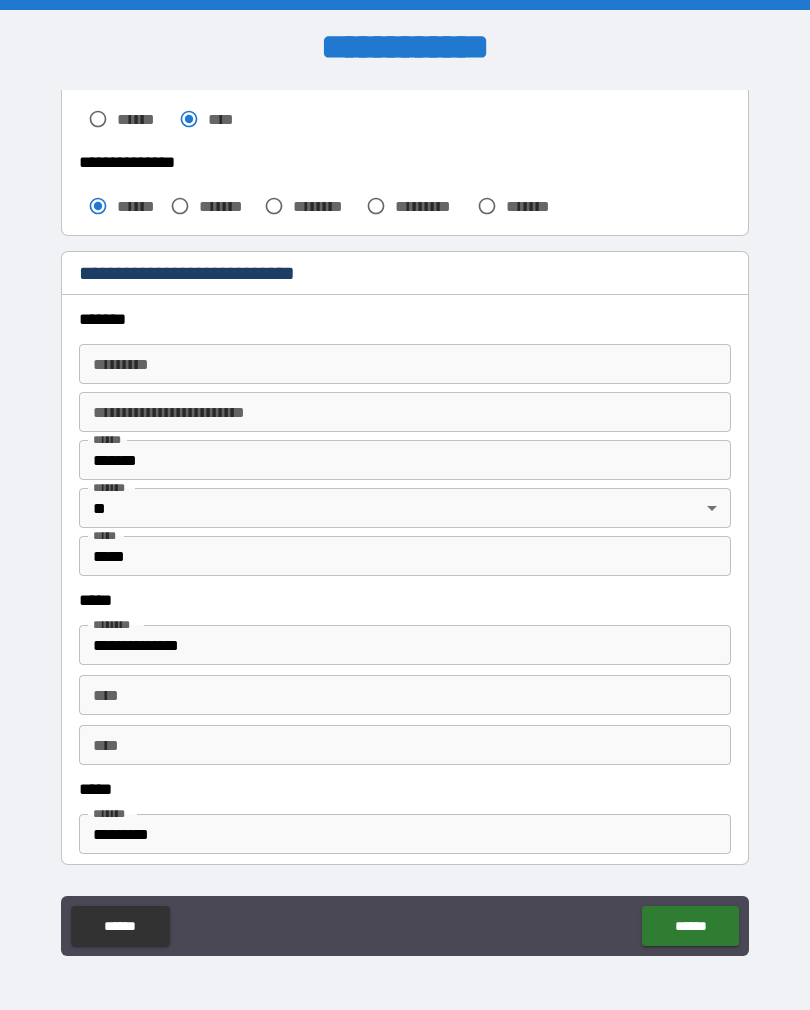scroll, scrollTop: 566, scrollLeft: 0, axis: vertical 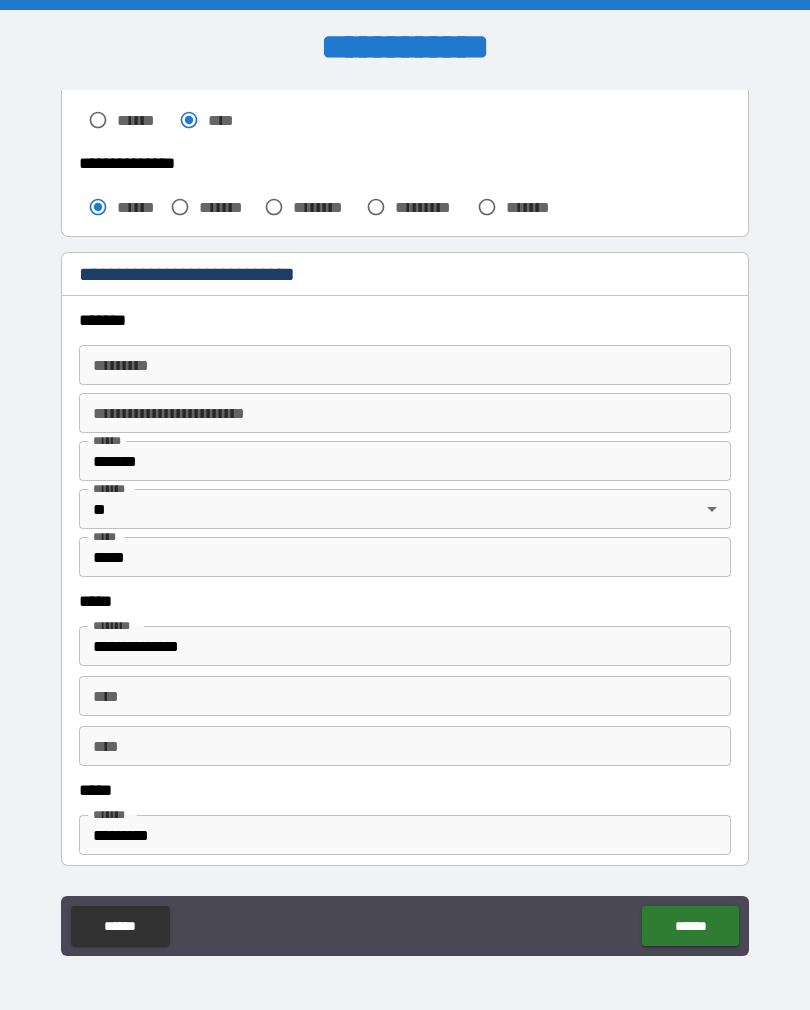 click on "*******   *" at bounding box center (405, 365) 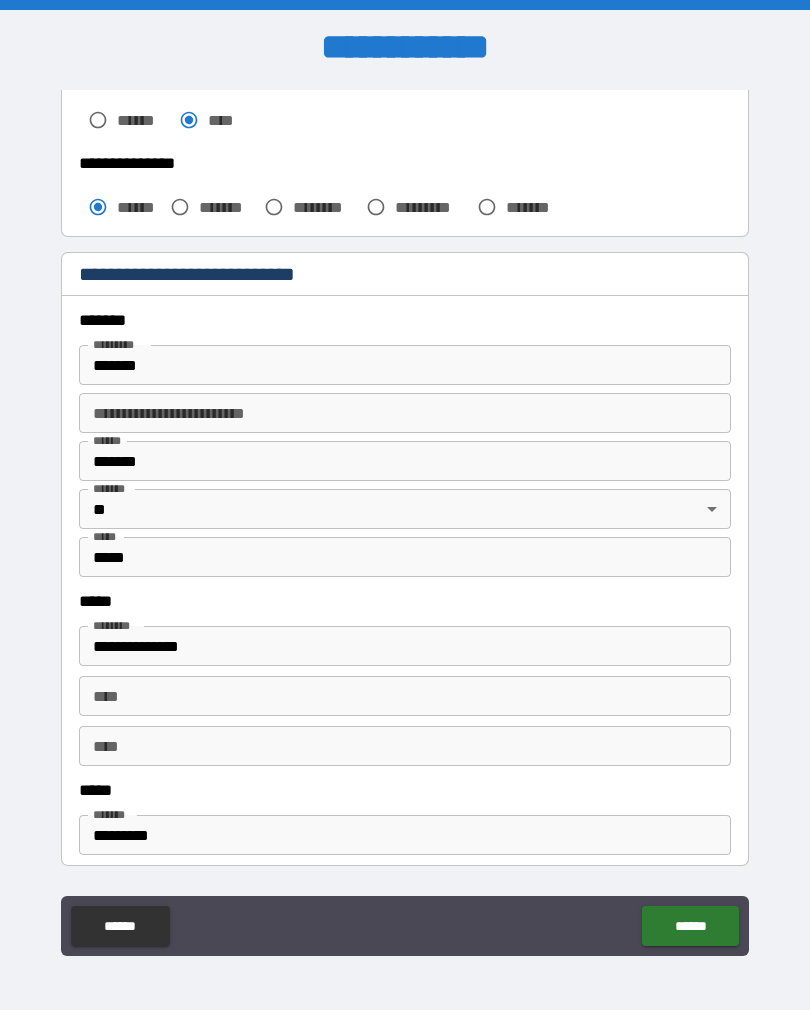 type on "**********" 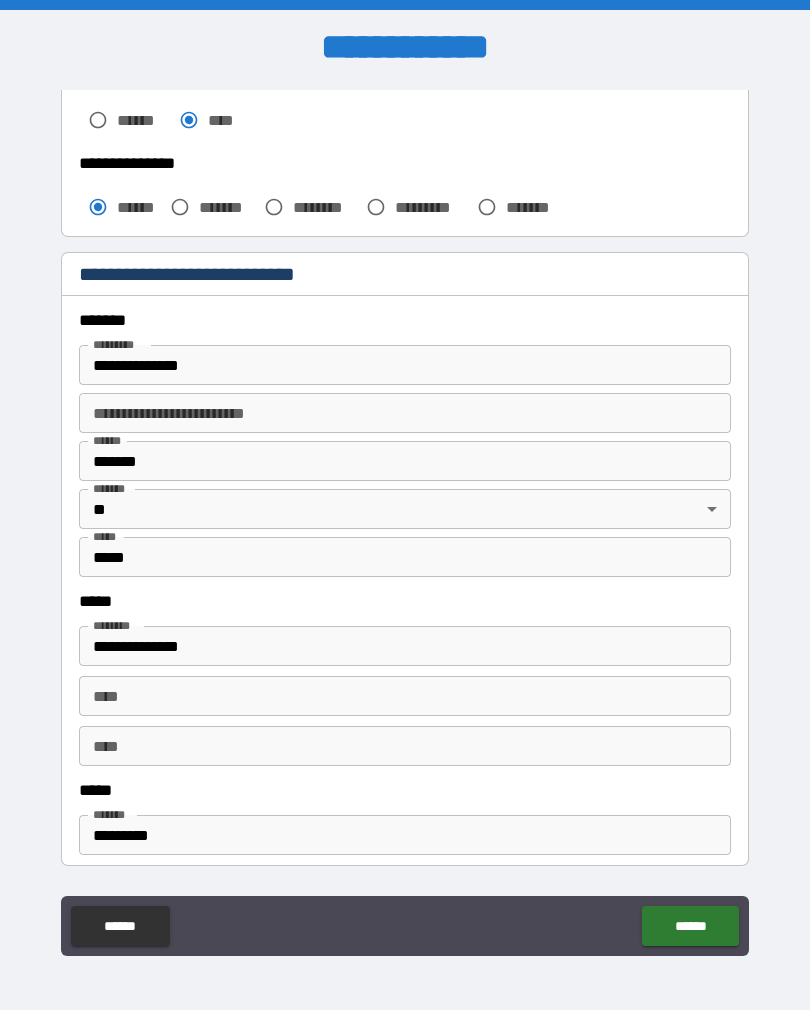 type on "*****" 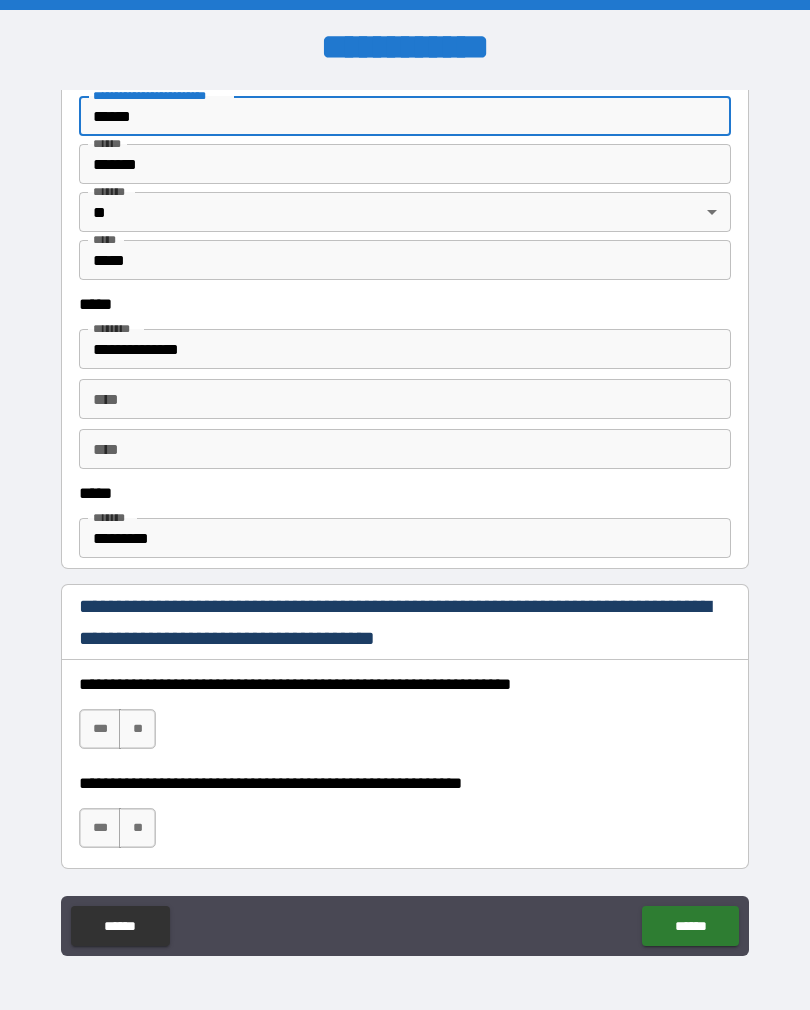scroll, scrollTop: 867, scrollLeft: 0, axis: vertical 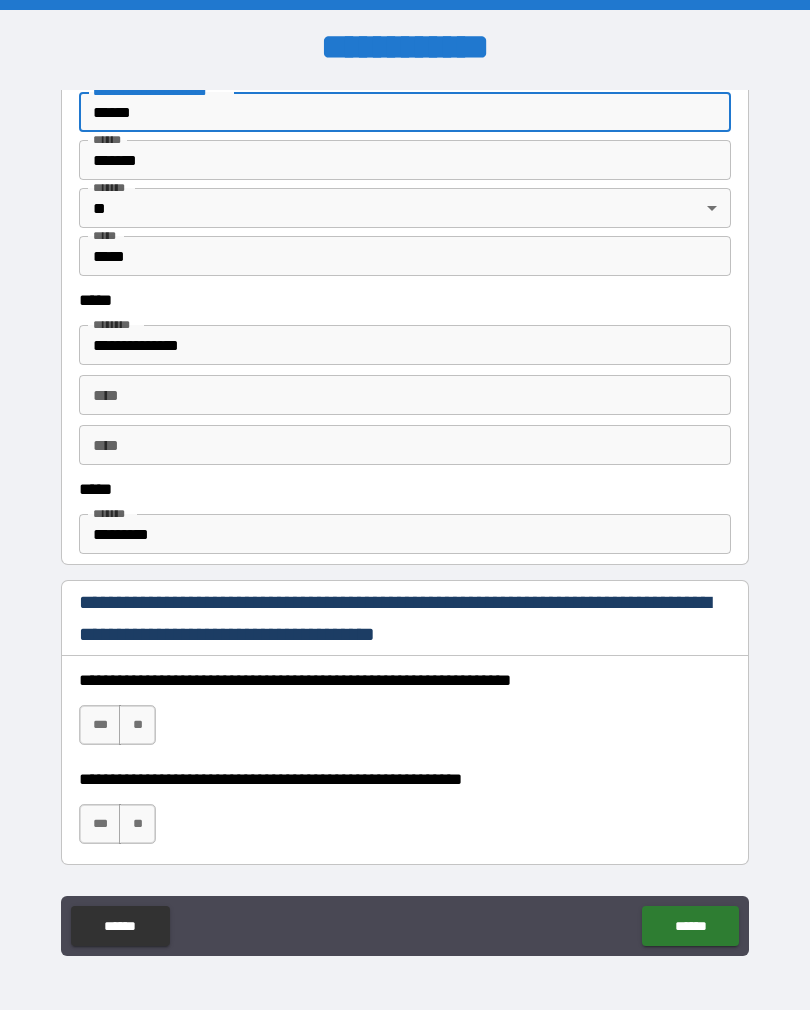 type on "******" 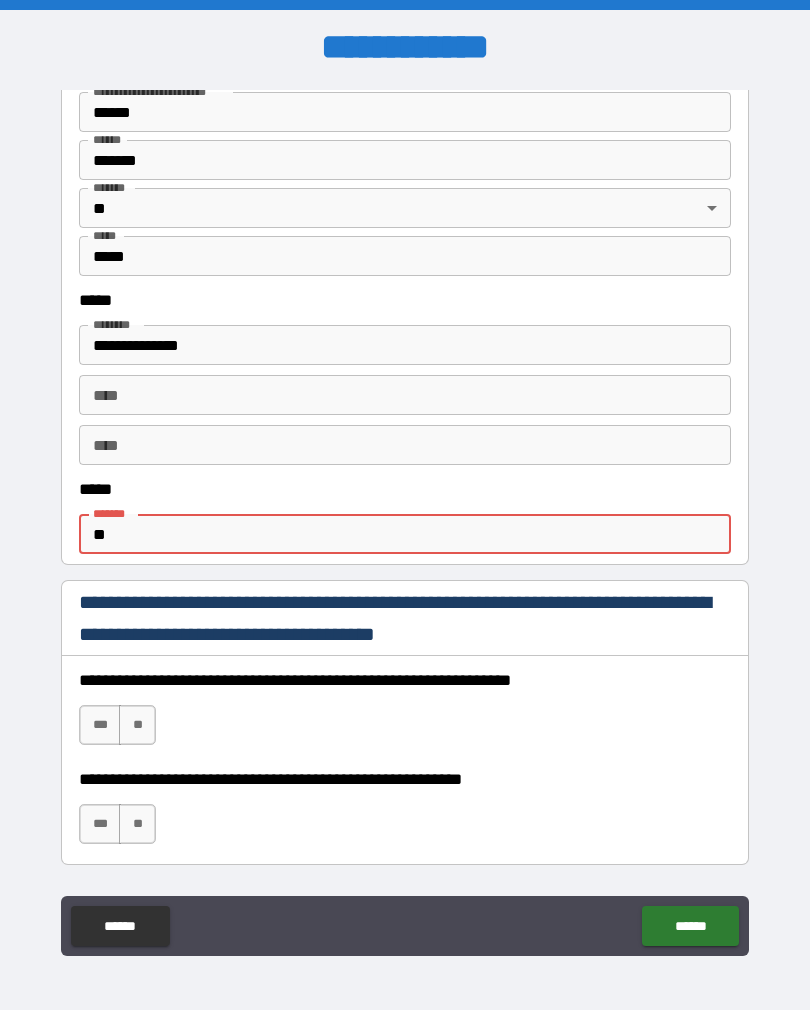 type on "*" 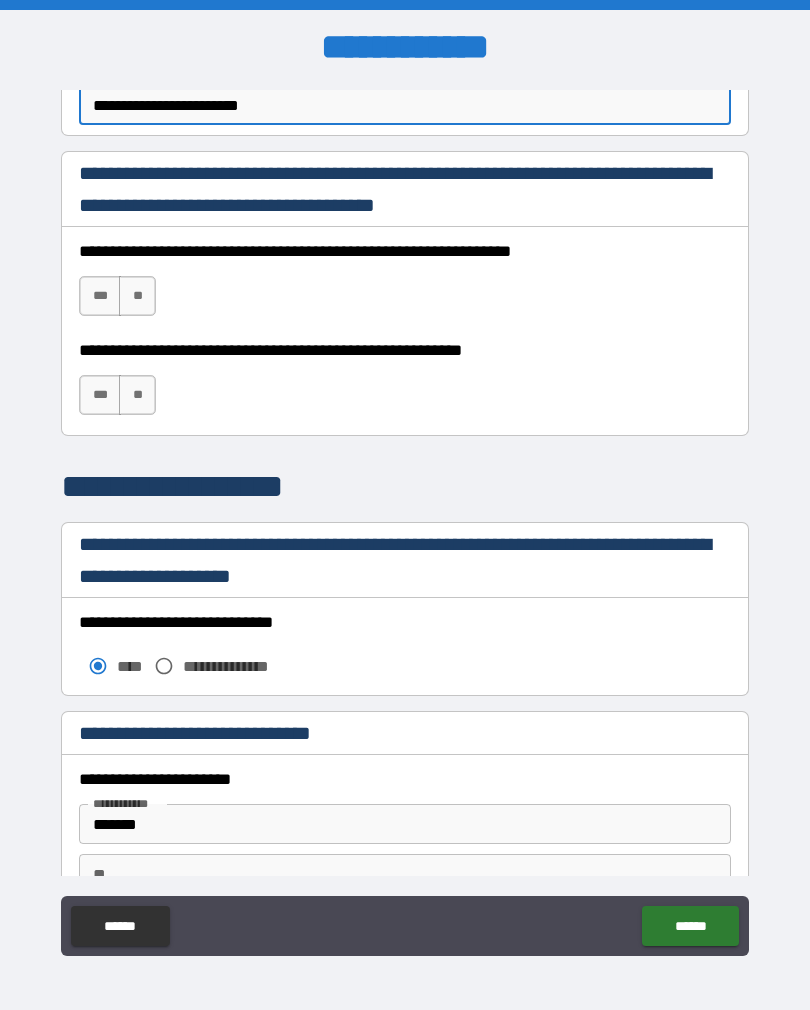 scroll, scrollTop: 1273, scrollLeft: 0, axis: vertical 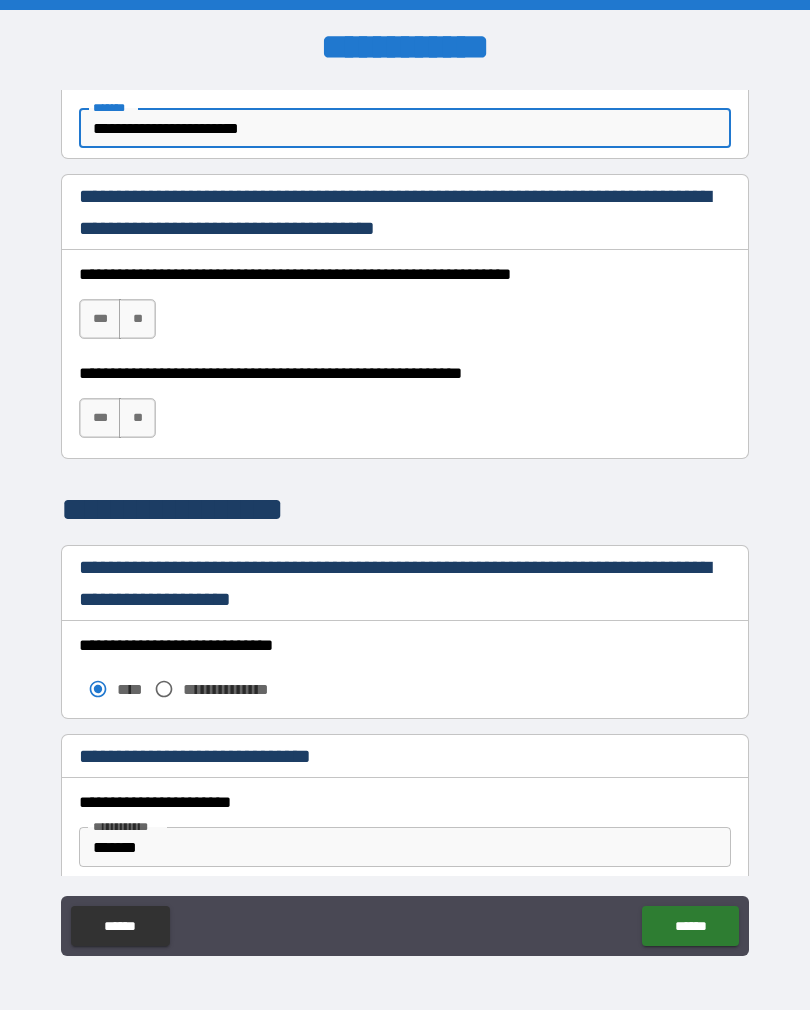 type on "**********" 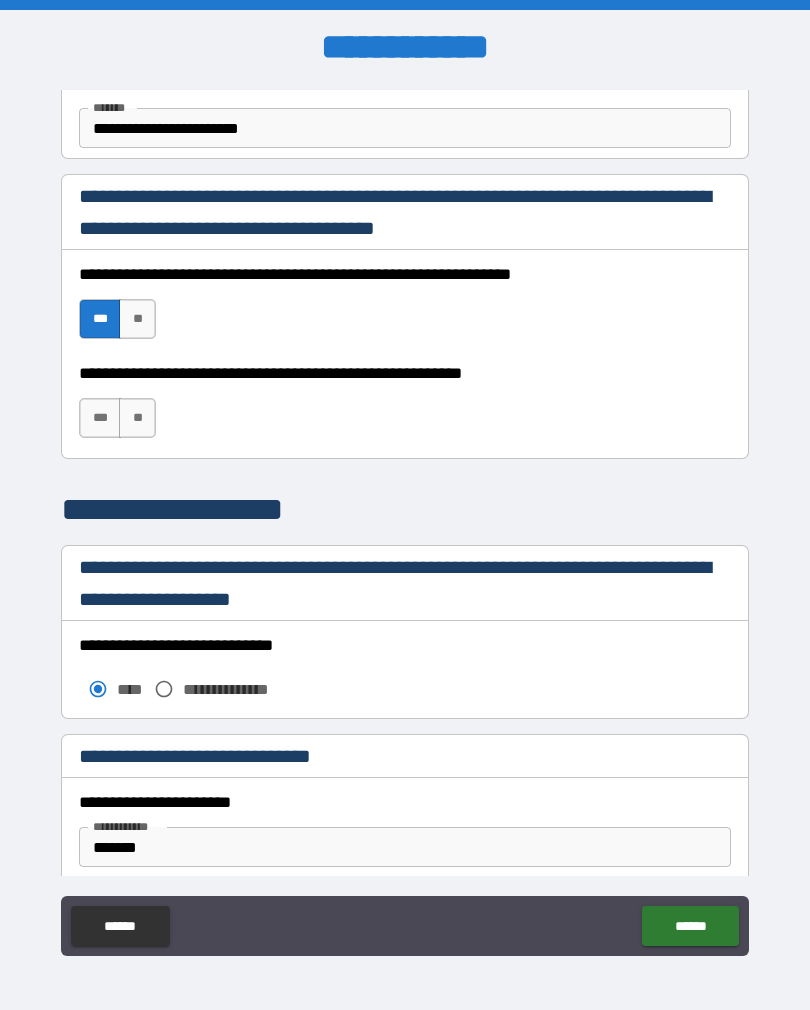click on "***" at bounding box center (100, 418) 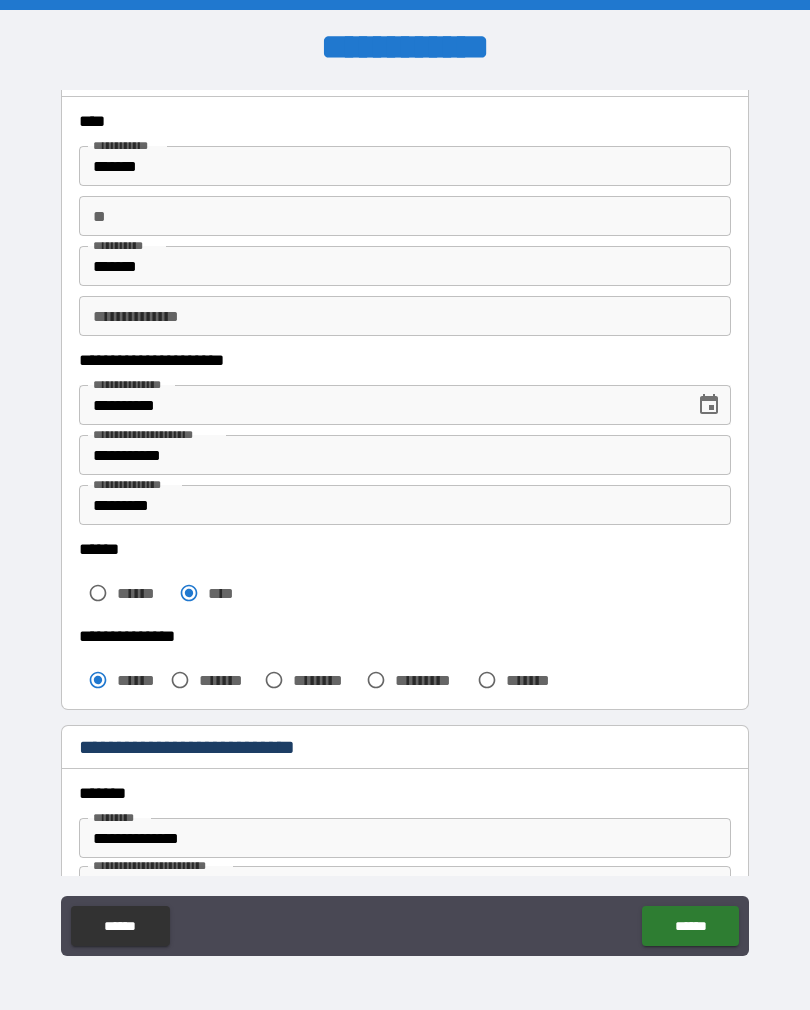 scroll, scrollTop: 90, scrollLeft: 0, axis: vertical 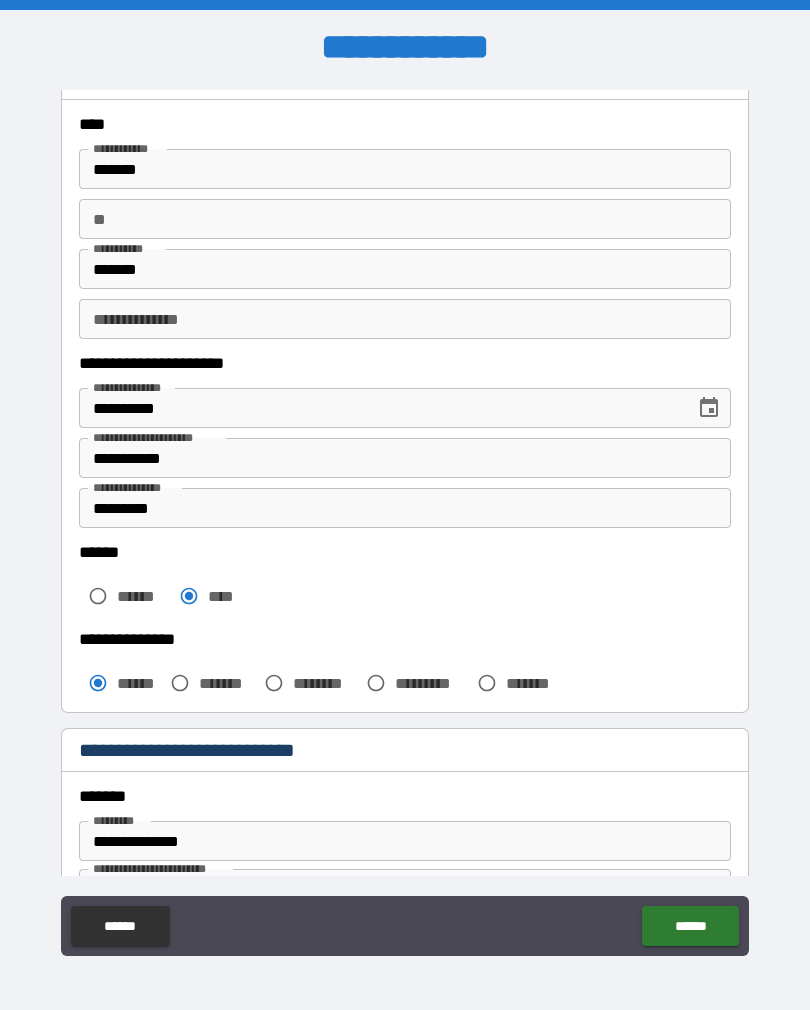 click on "*********" at bounding box center [405, 508] 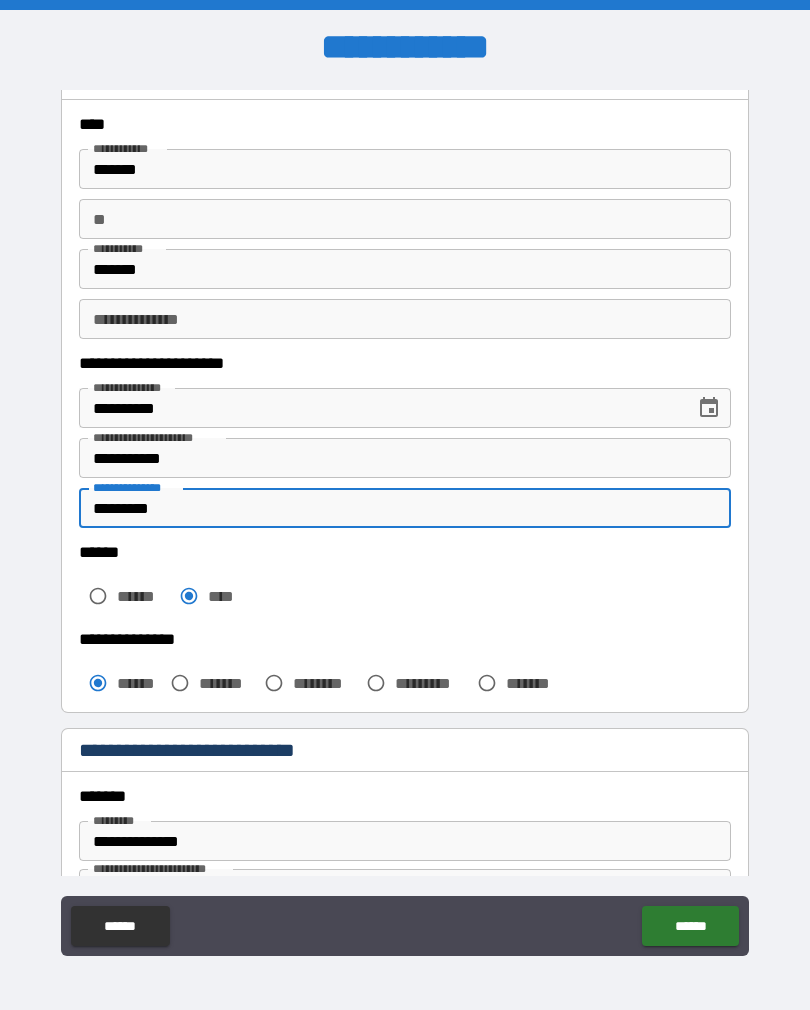 click on "*********" at bounding box center (405, 508) 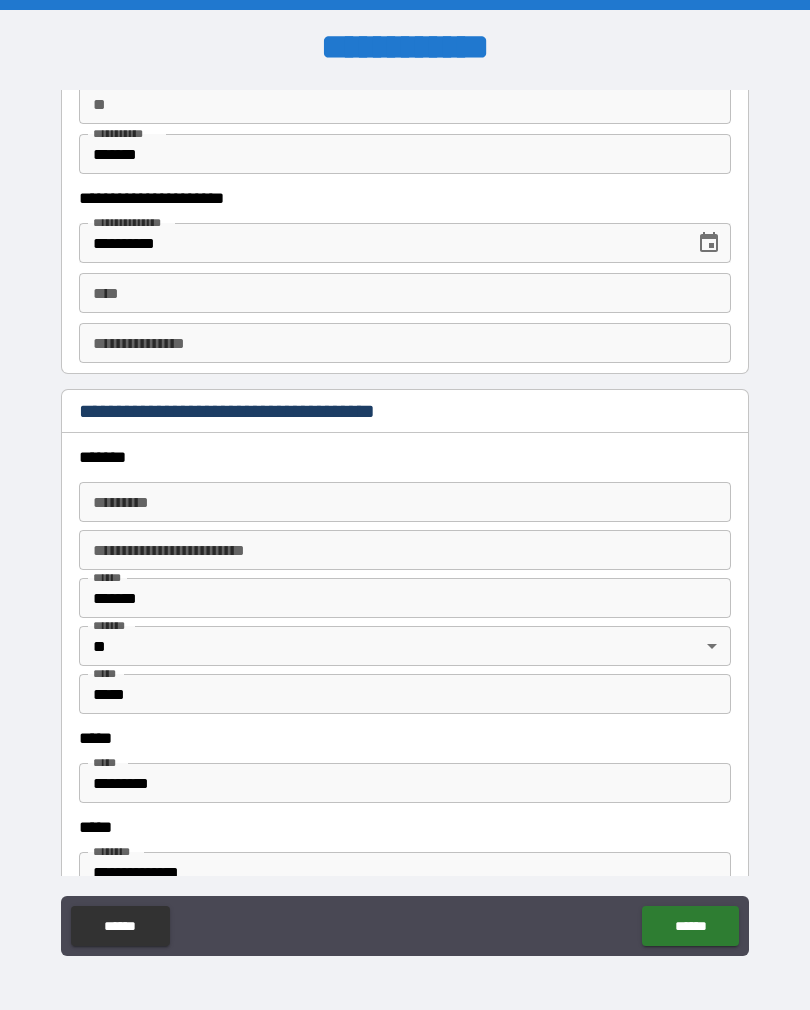 scroll, scrollTop: 2050, scrollLeft: 0, axis: vertical 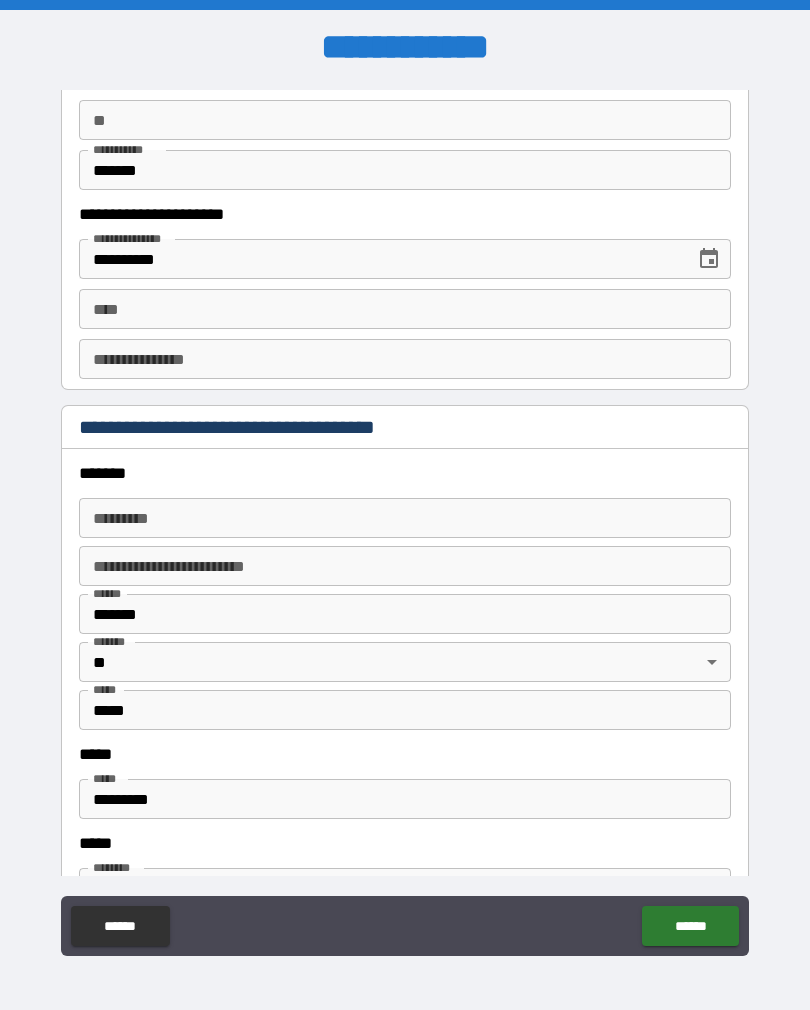 click on "**********" at bounding box center (405, 359) 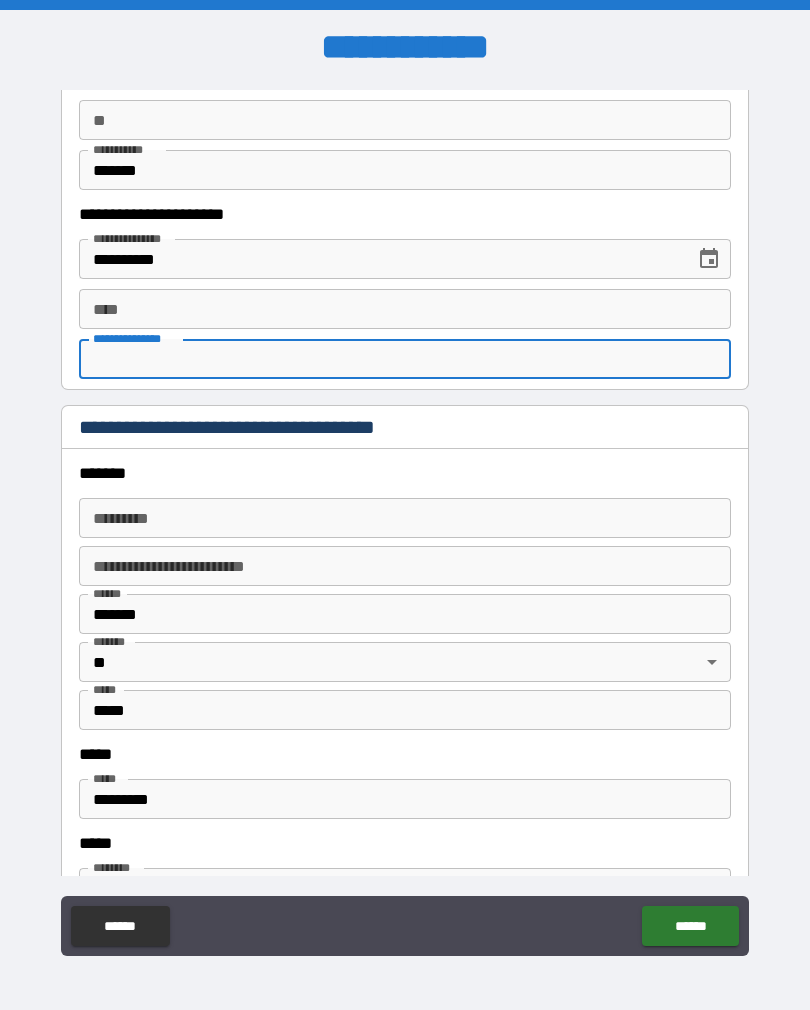 click on "**********" at bounding box center [405, 359] 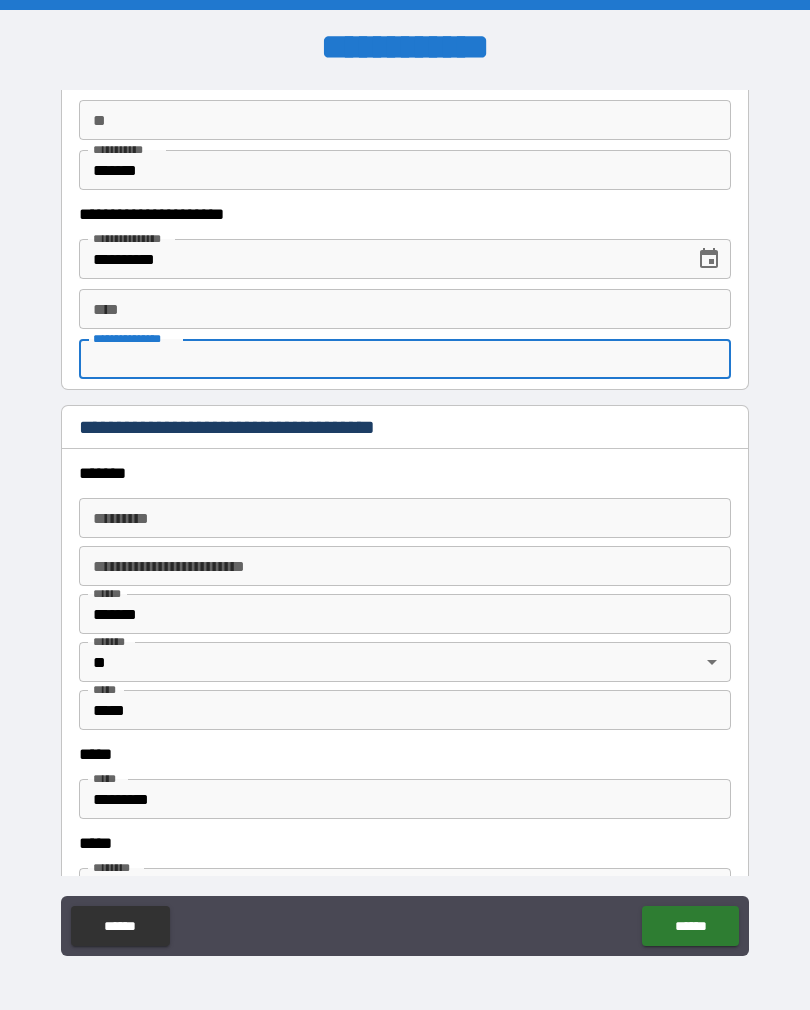 paste on "*********" 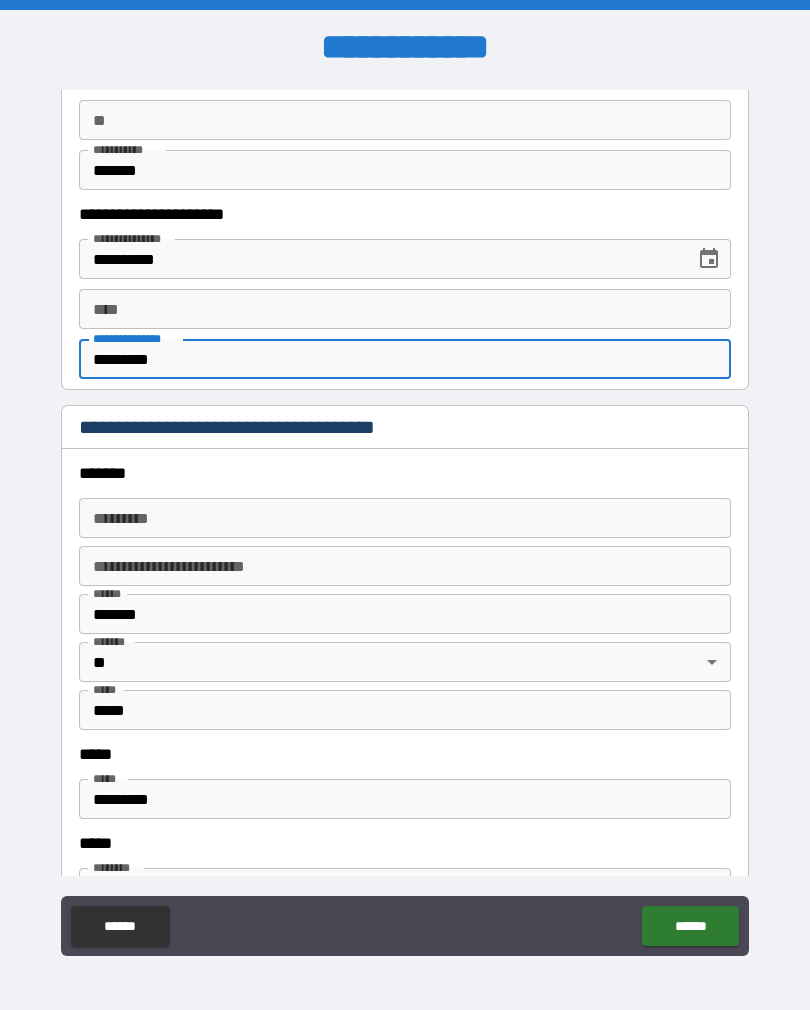 type on "*********" 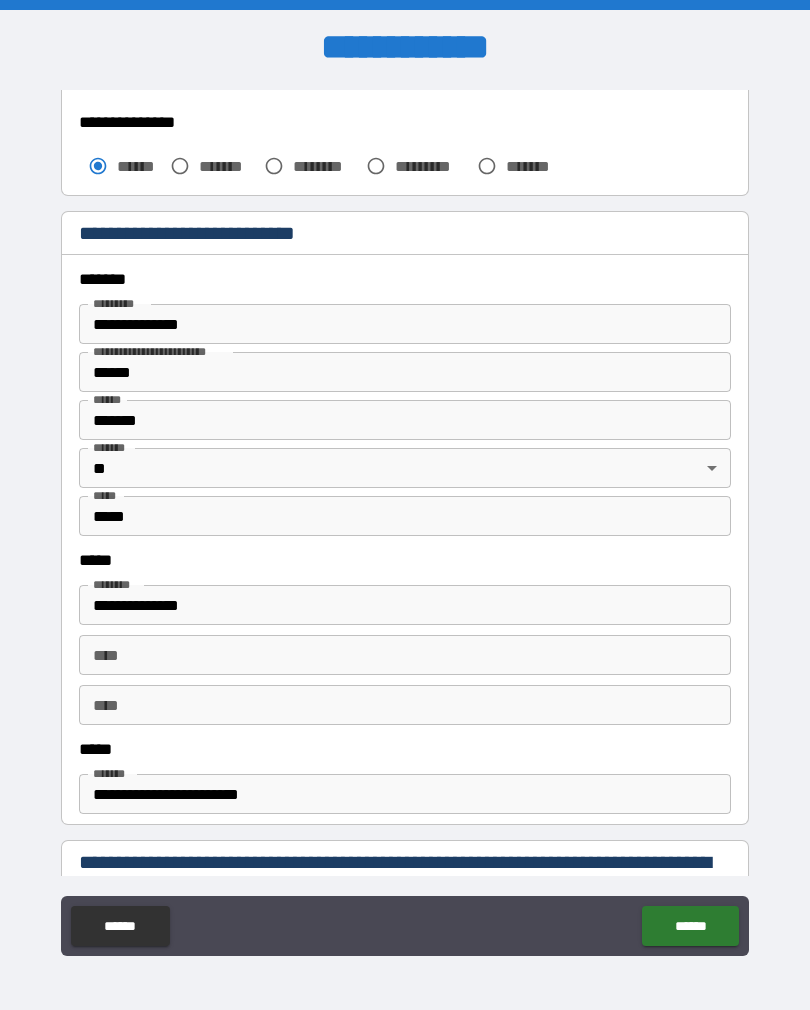 scroll, scrollTop: 600, scrollLeft: 0, axis: vertical 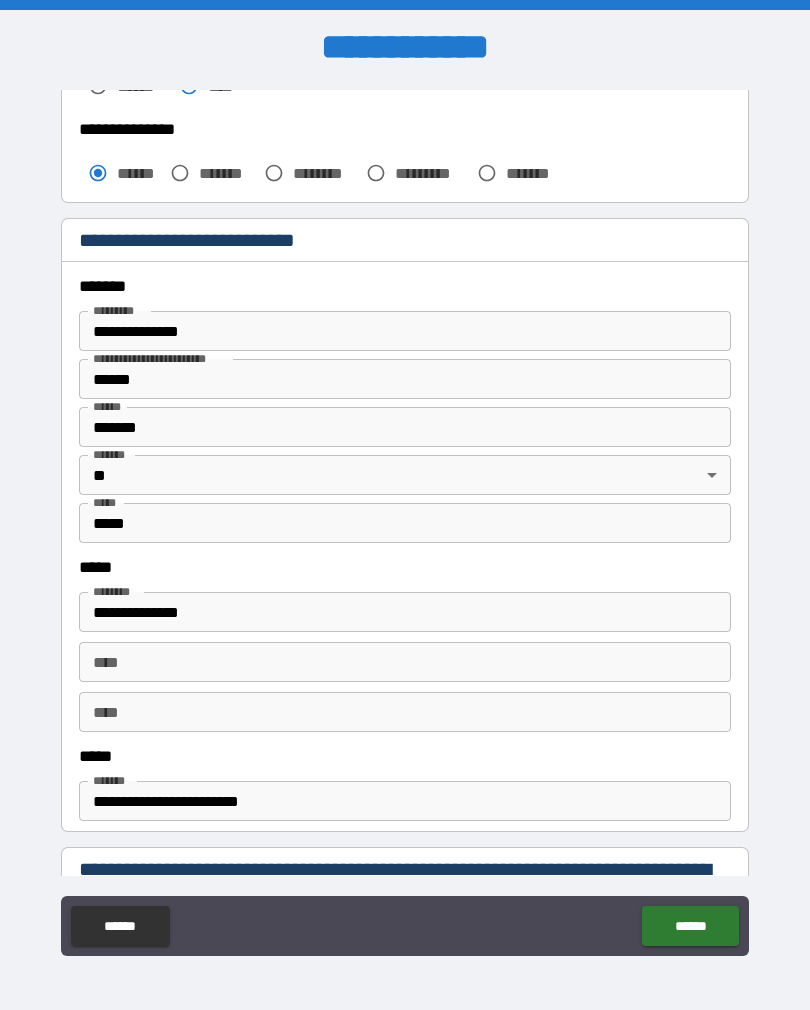type on "**********" 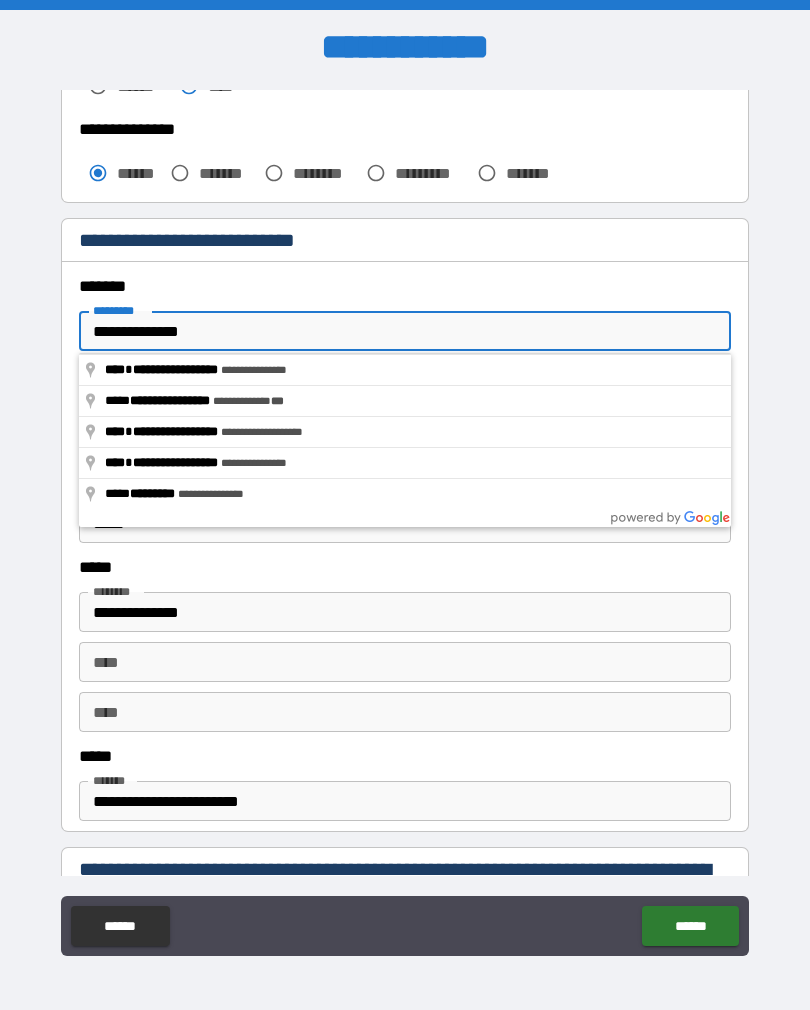 click on "**********" at bounding box center (405, 331) 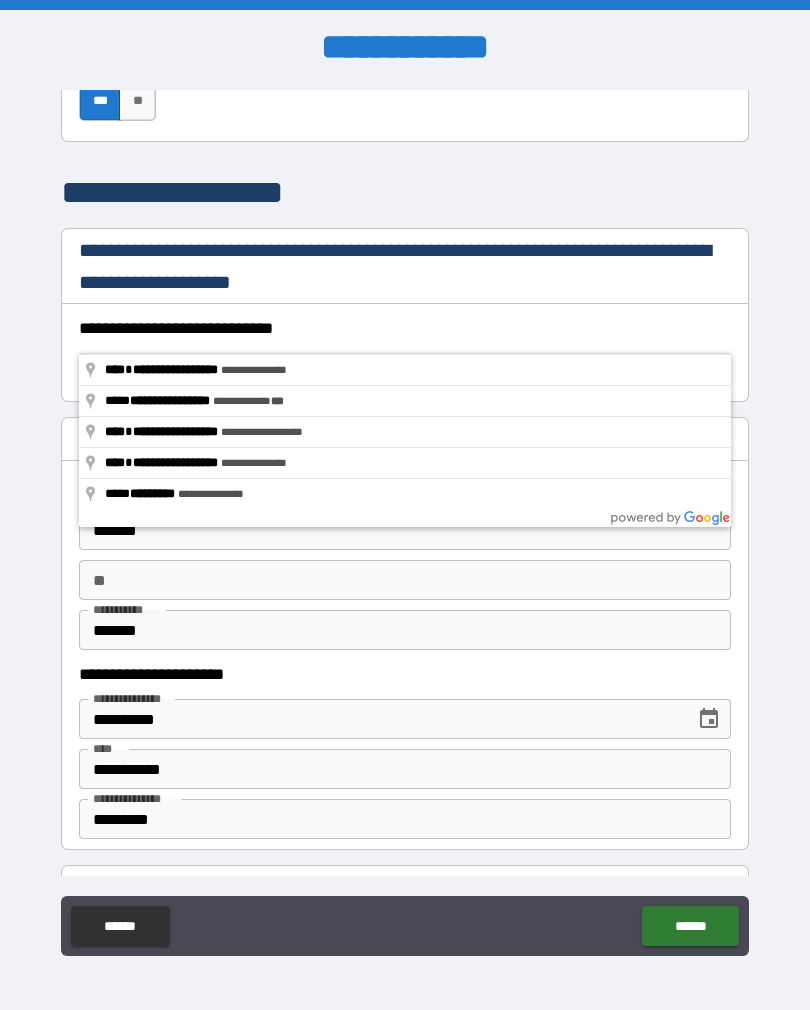 scroll, scrollTop: 1590, scrollLeft: 0, axis: vertical 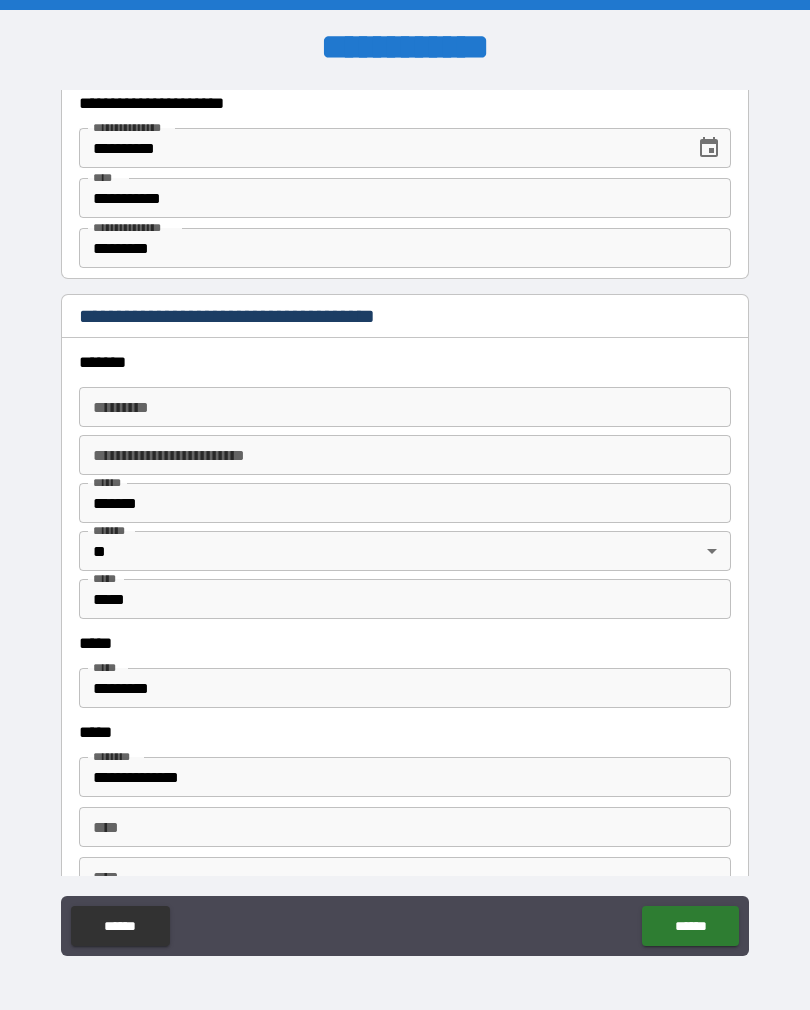 click on "*******   *" at bounding box center (405, 407) 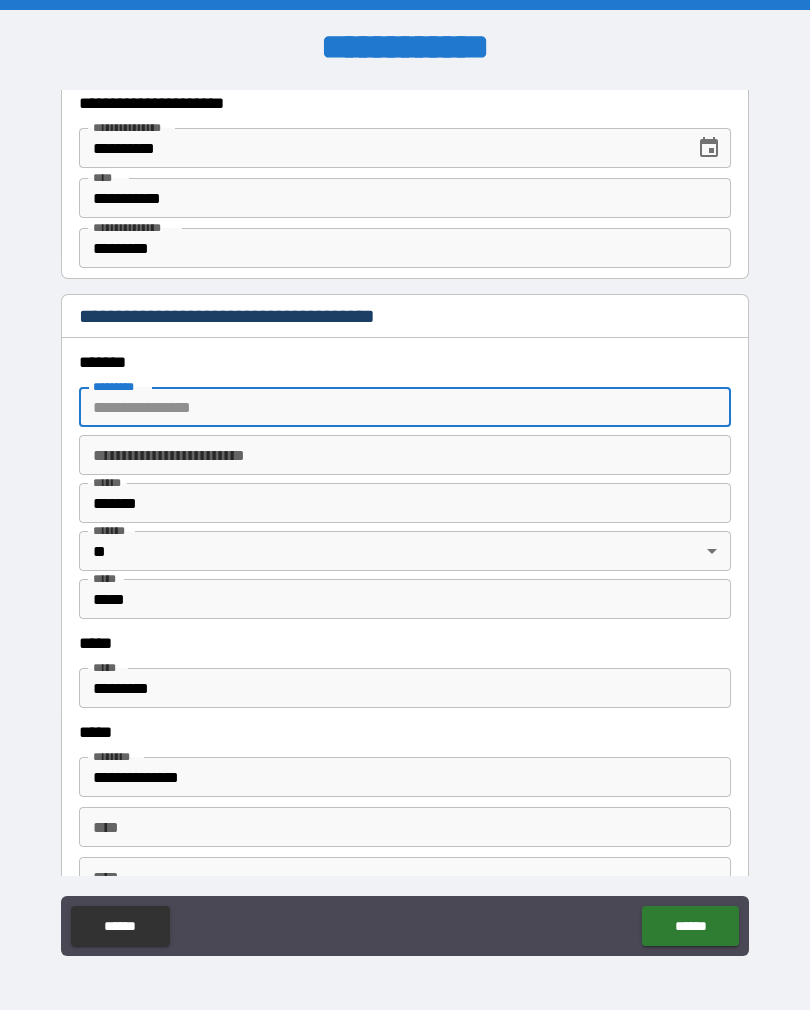 click on "*******   *" at bounding box center (405, 407) 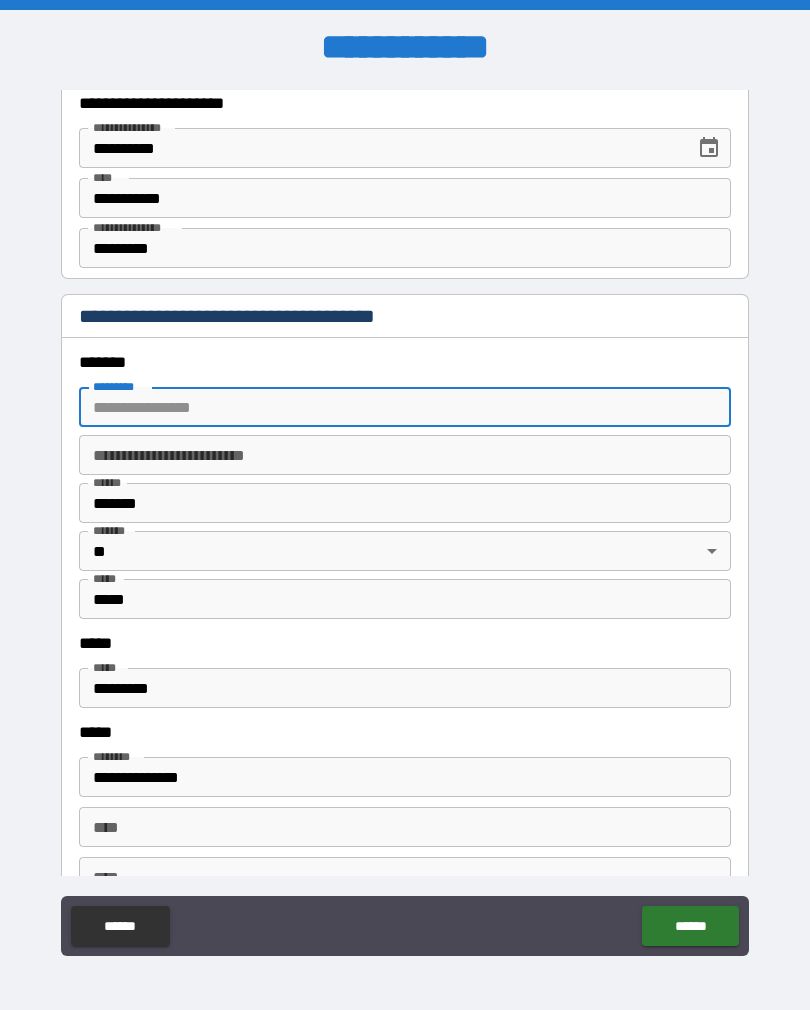 paste on "**********" 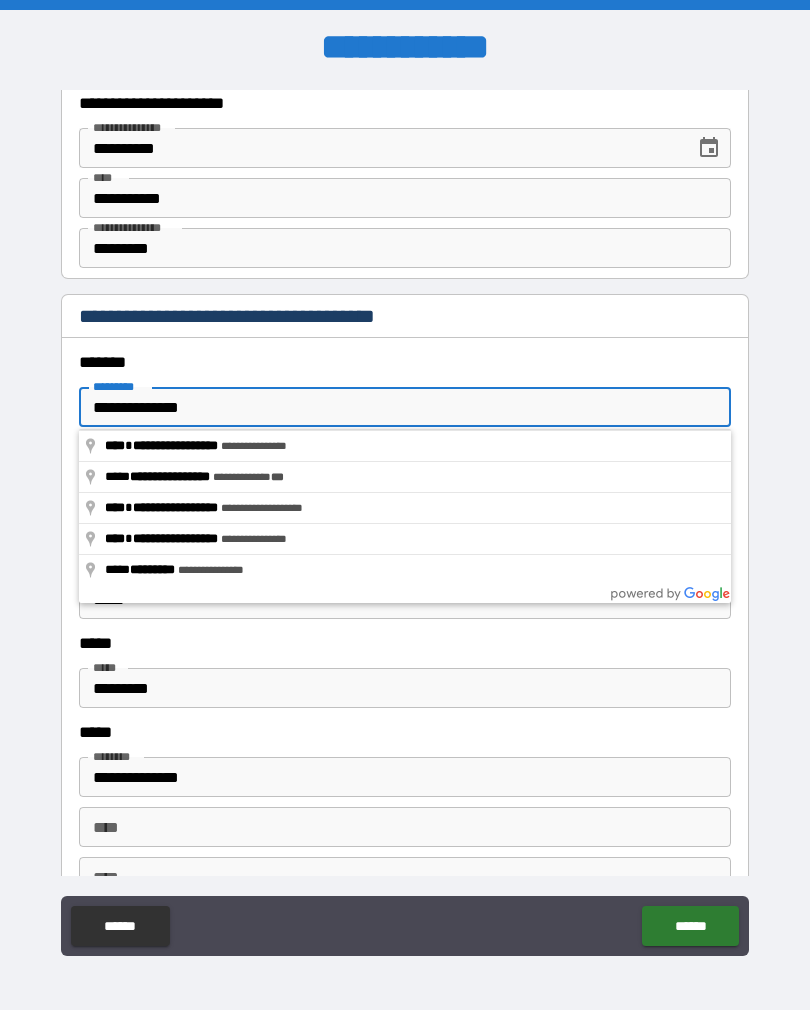 type on "**********" 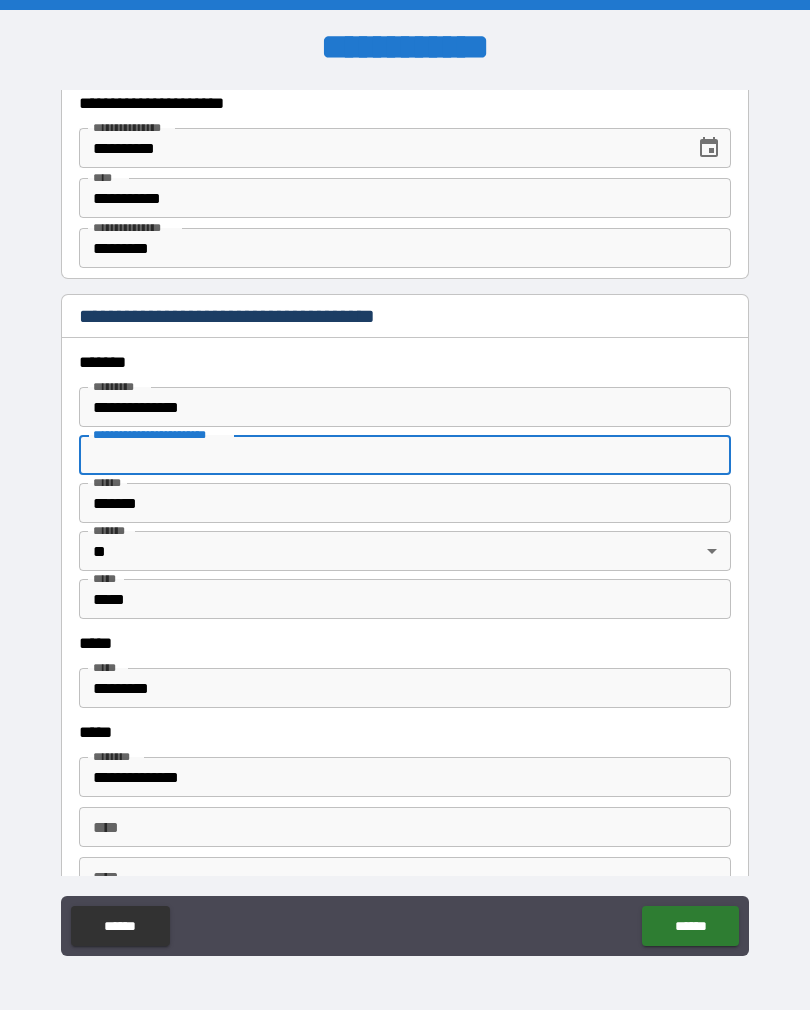 type on "*****" 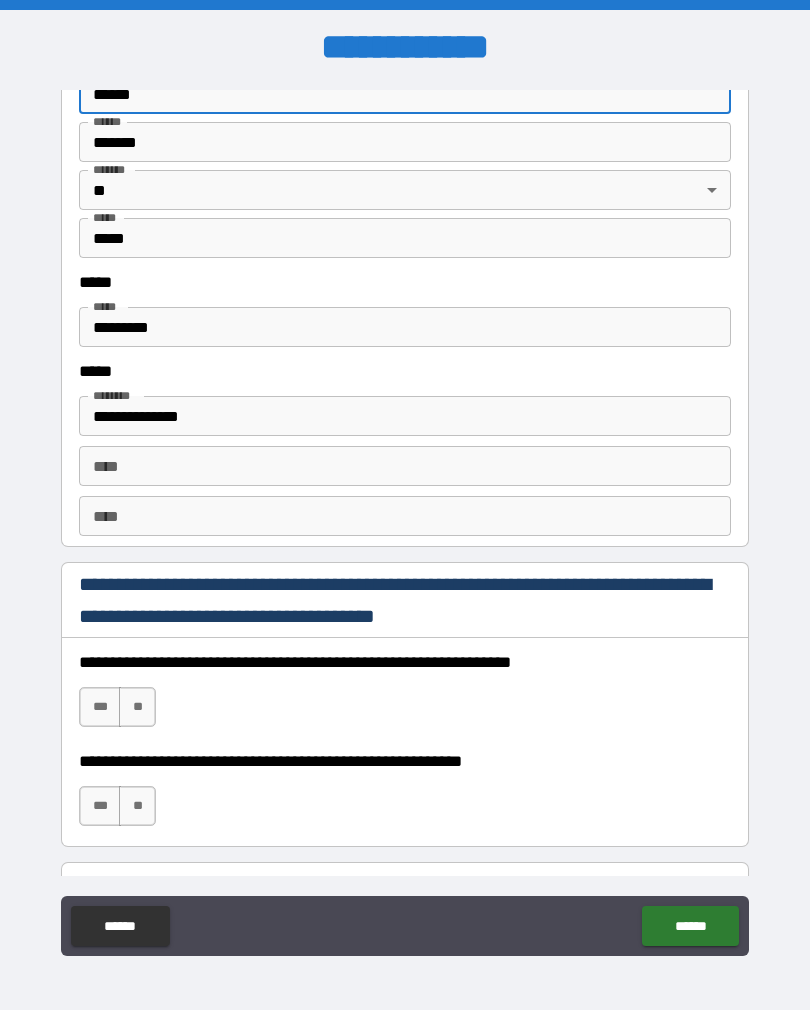 scroll, scrollTop: 2523, scrollLeft: 0, axis: vertical 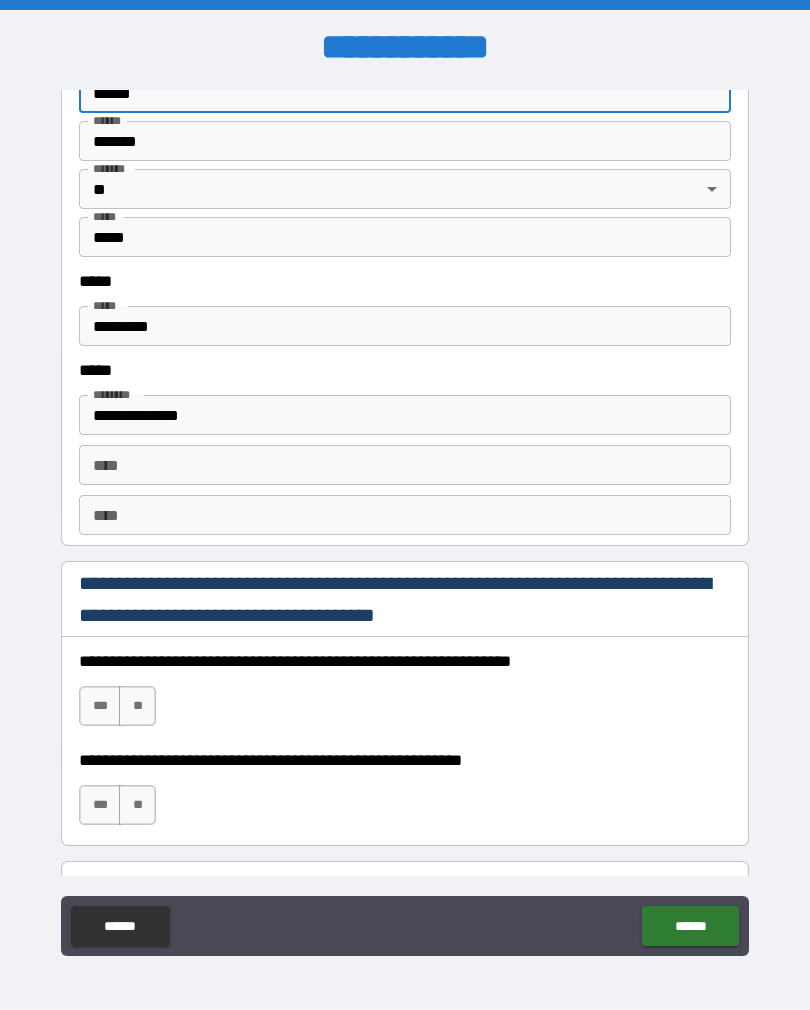type on "******" 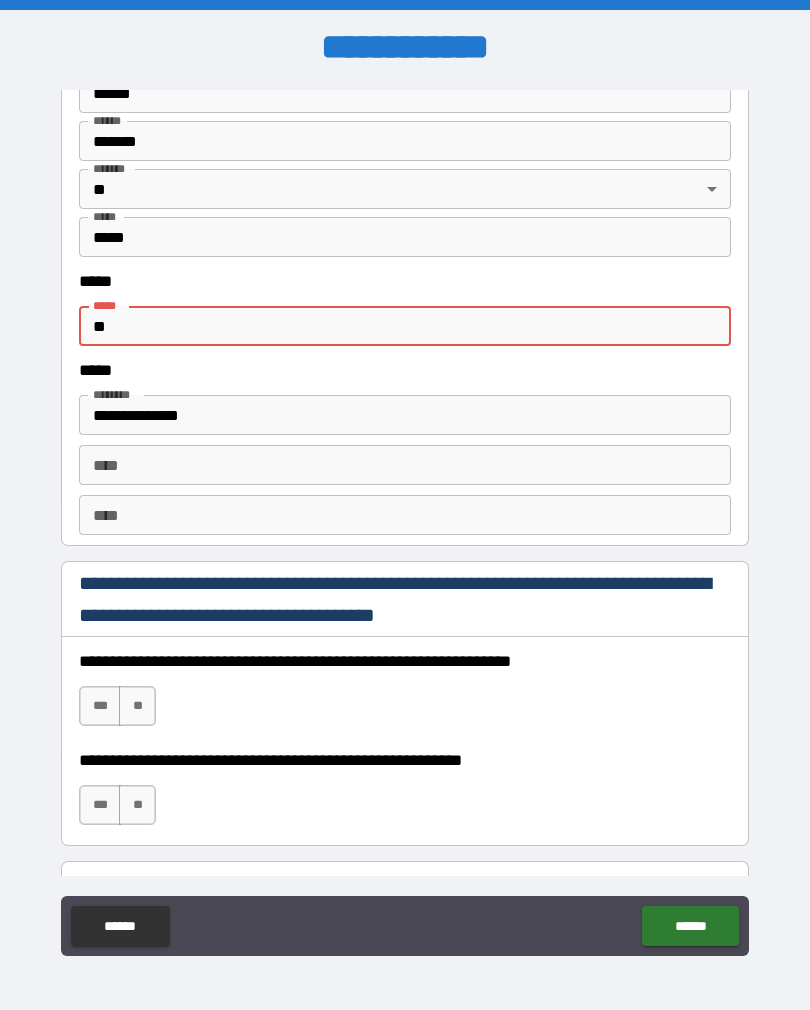 type on "*" 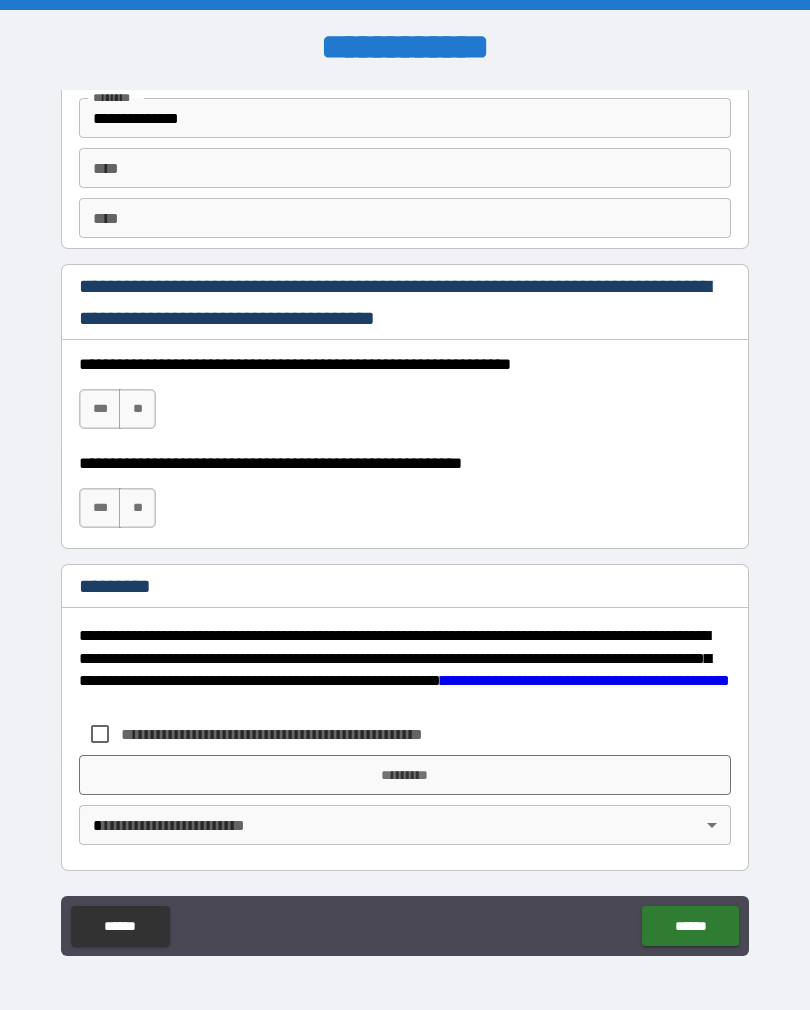 scroll, scrollTop: 2820, scrollLeft: 0, axis: vertical 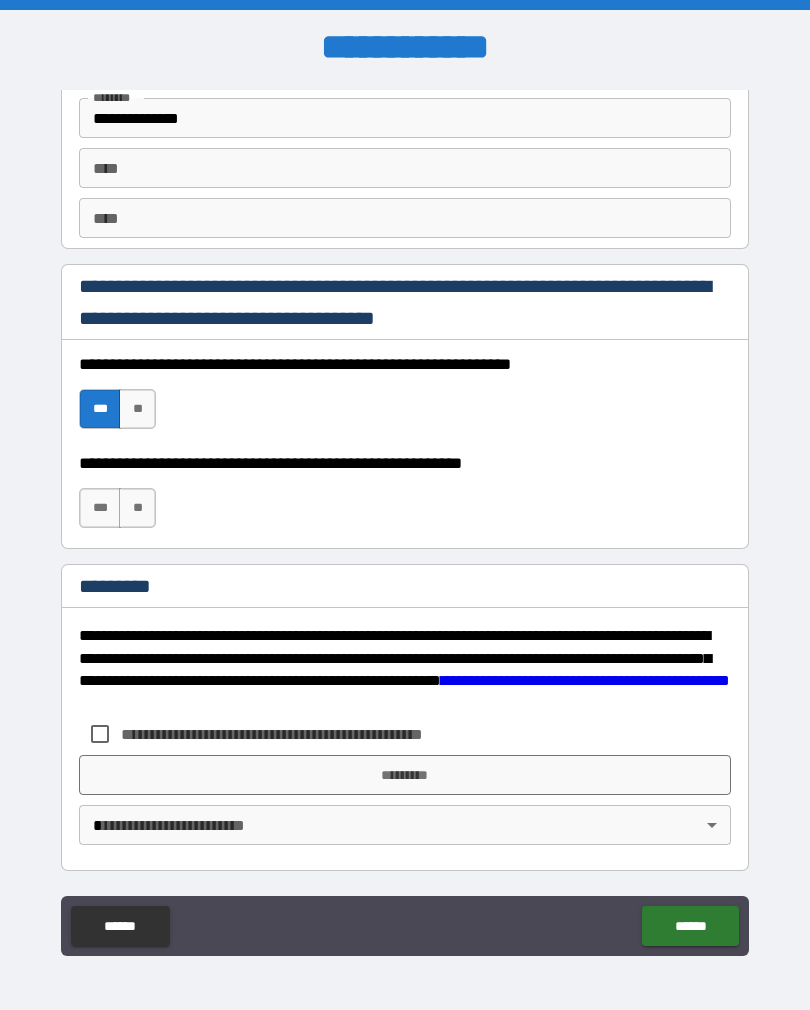 click on "***" at bounding box center [100, 508] 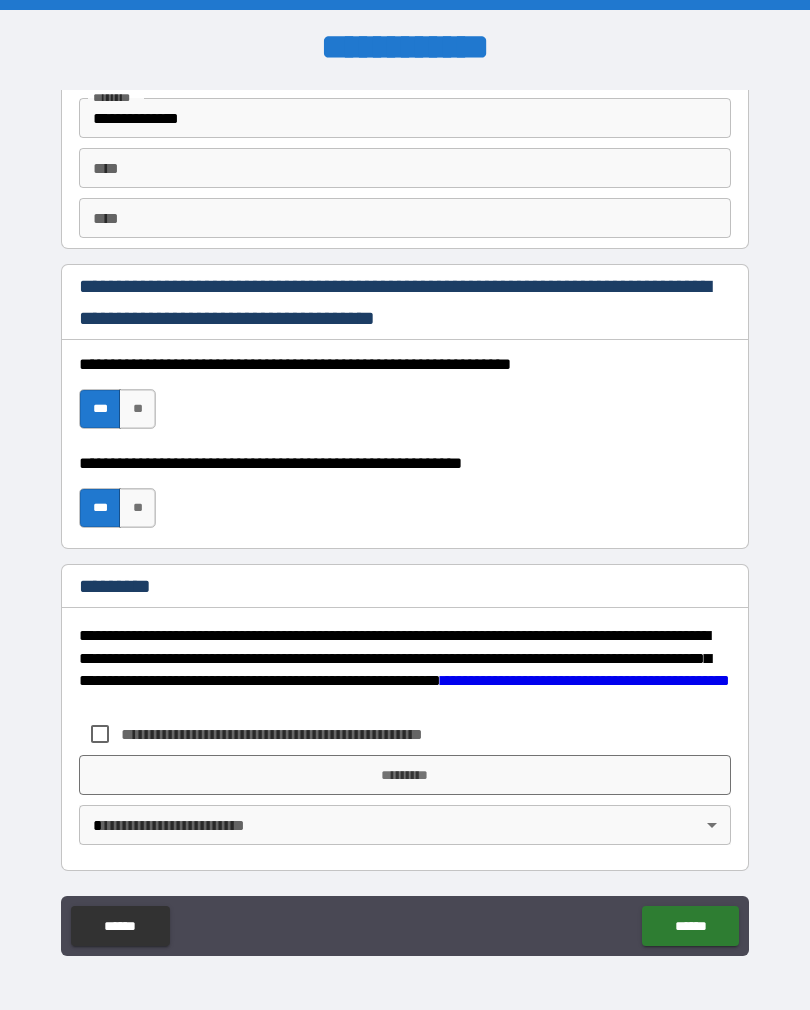 click on "*********" at bounding box center (405, 775) 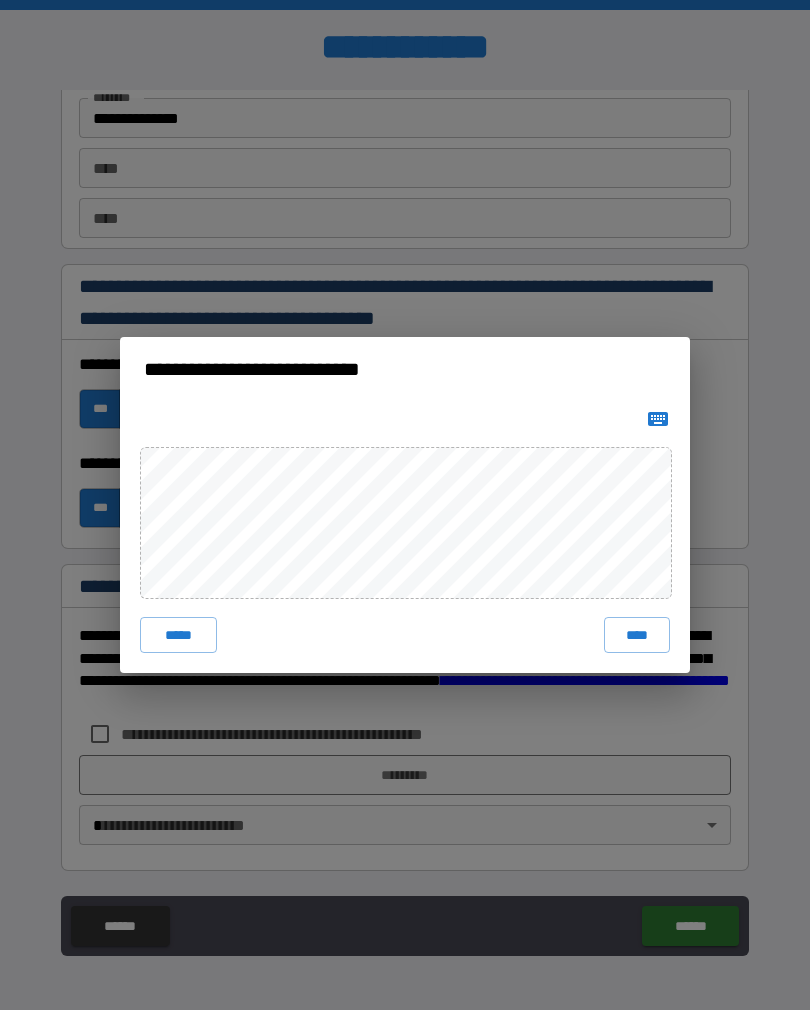click on "****" at bounding box center [637, 635] 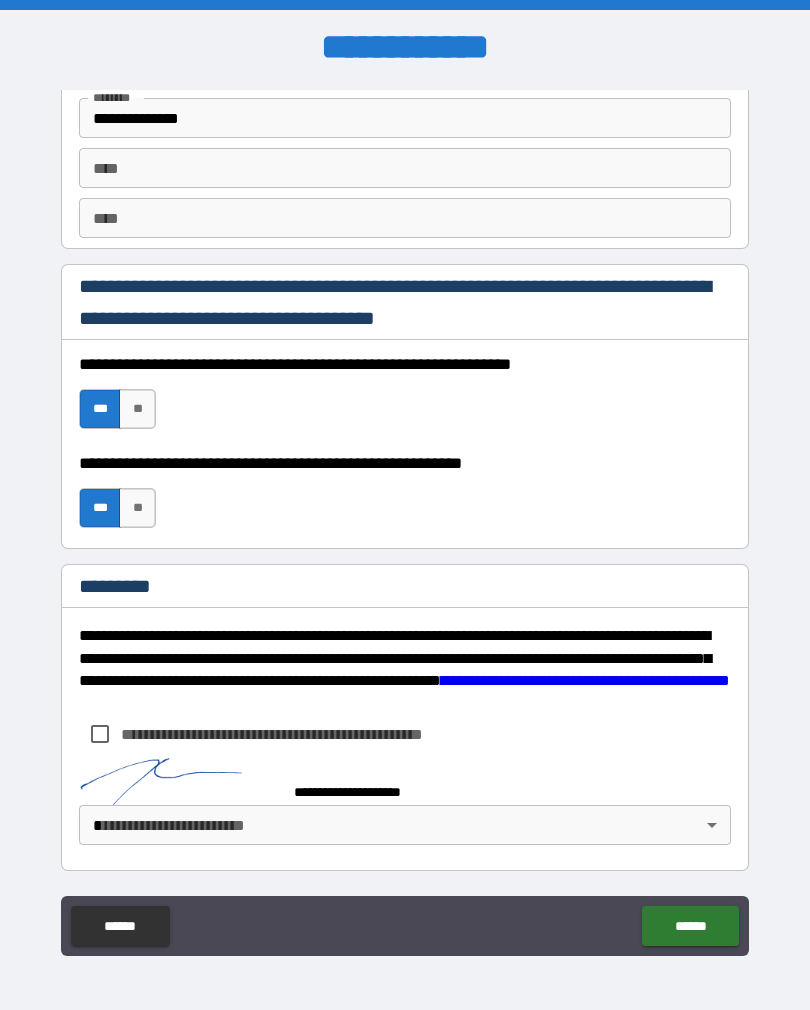 scroll, scrollTop: 2810, scrollLeft: 0, axis: vertical 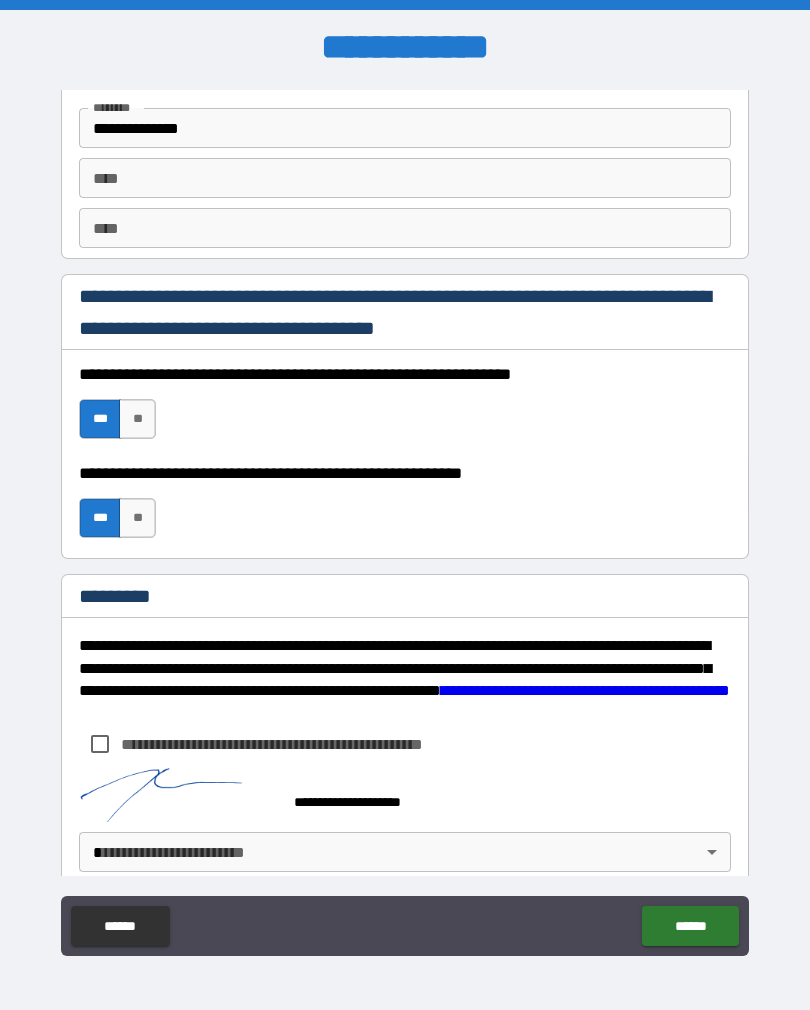 click on "******" at bounding box center (690, 926) 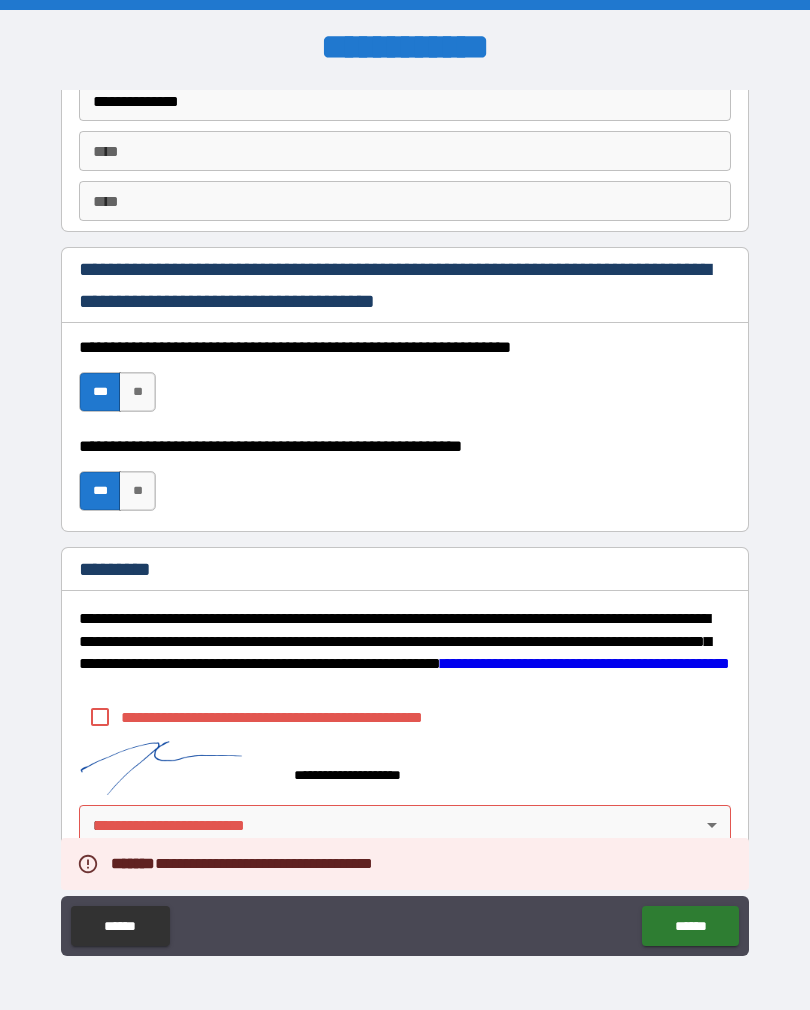 scroll, scrollTop: 2837, scrollLeft: 0, axis: vertical 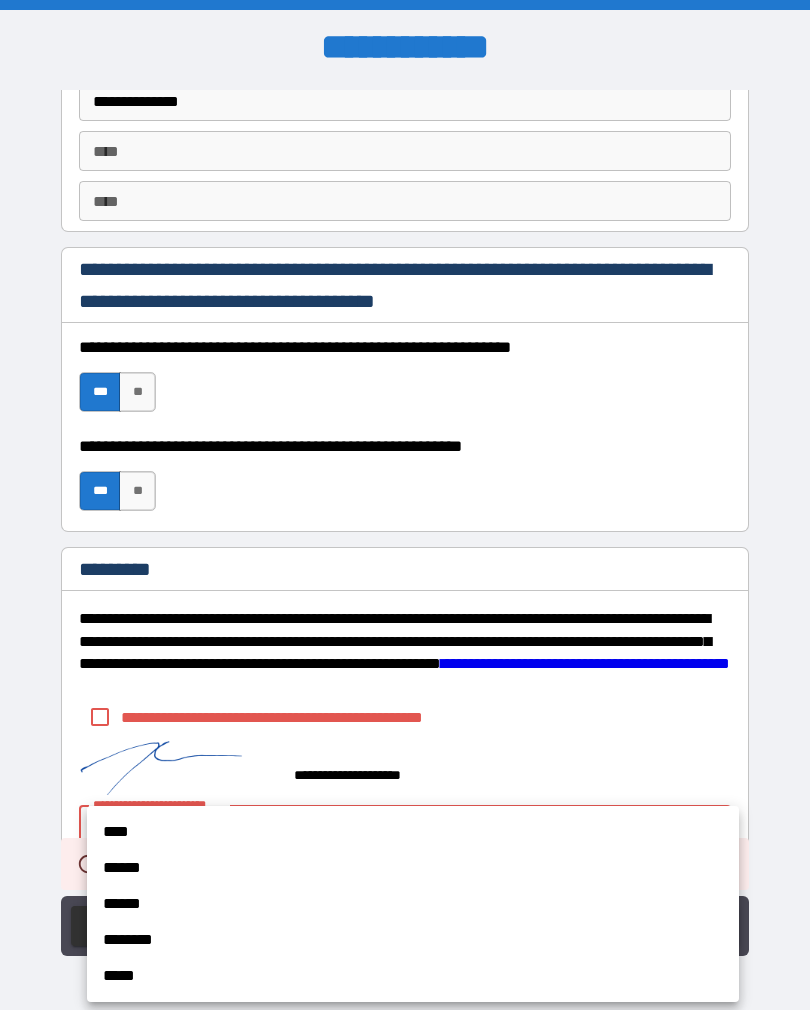 click on "****" at bounding box center (413, 832) 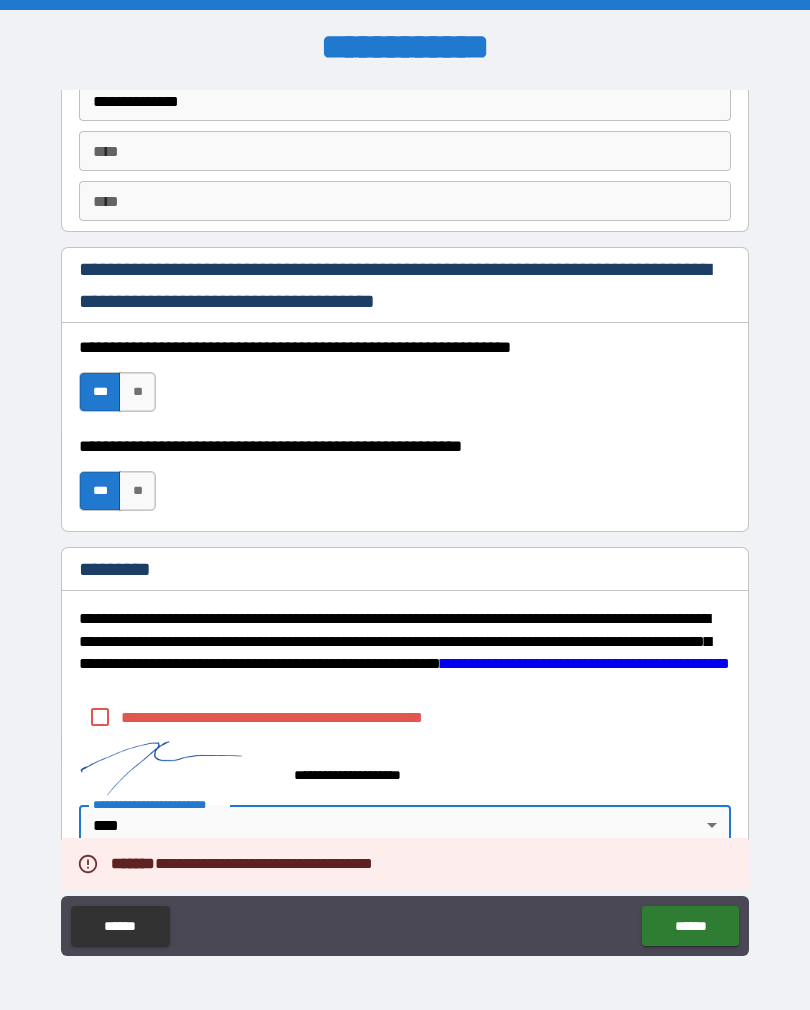 click on "******" at bounding box center (690, 926) 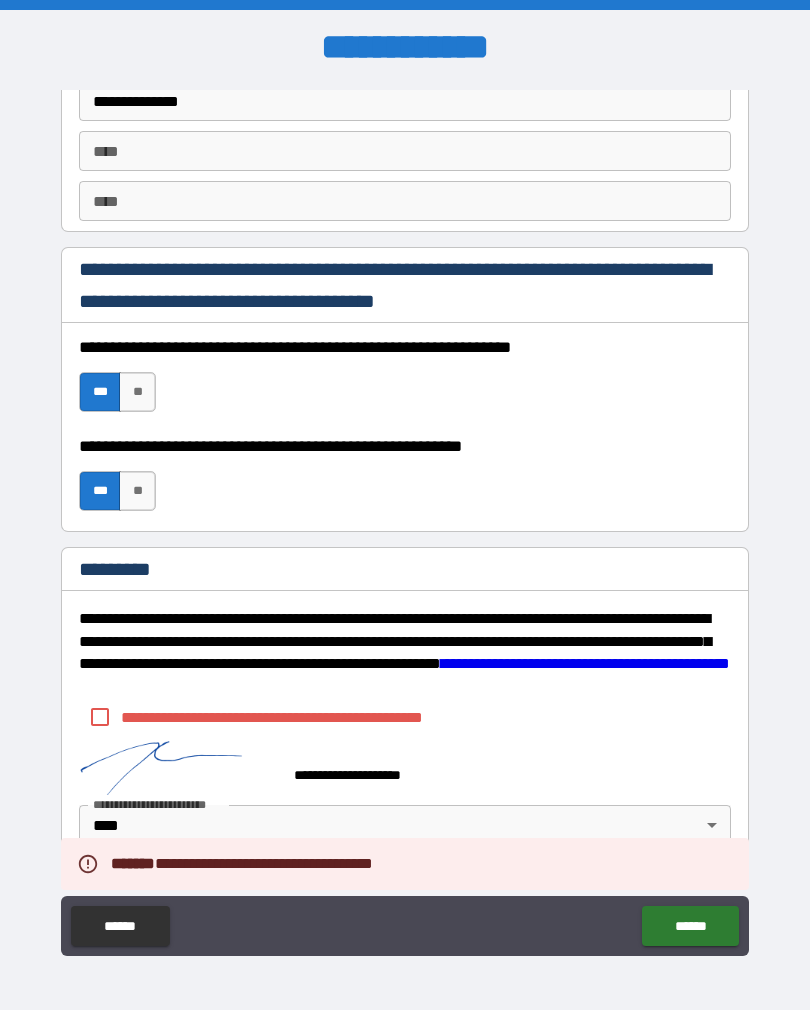 click on "******" at bounding box center (690, 926) 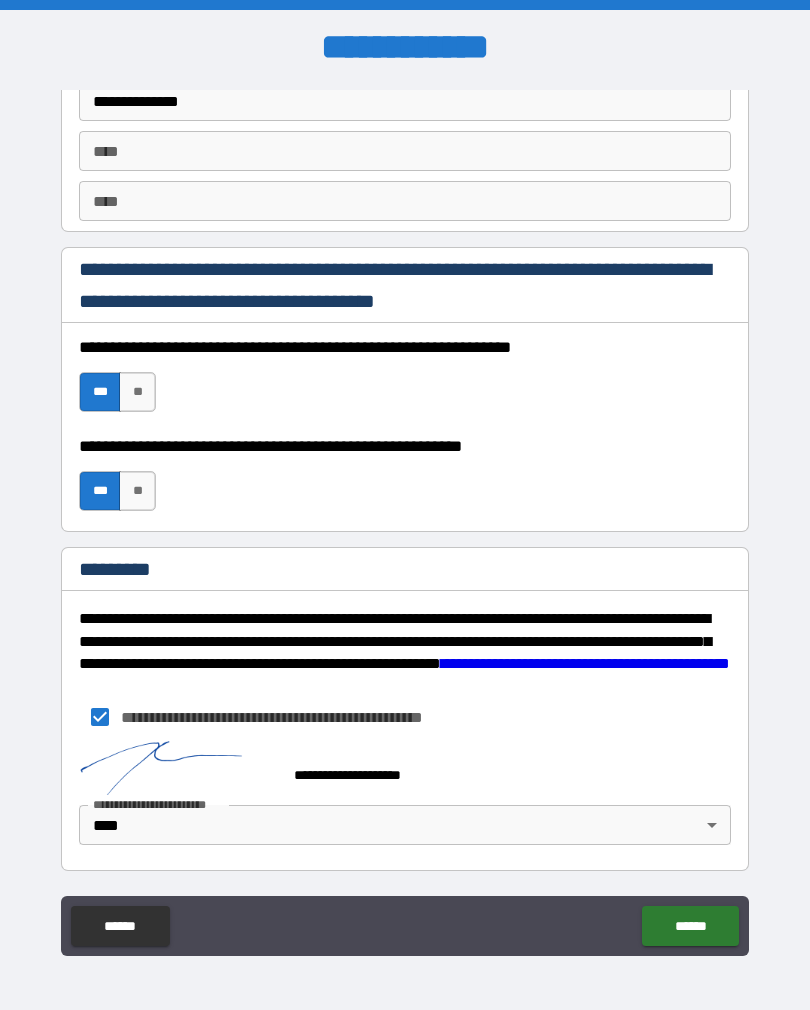 click on "******" at bounding box center [690, 926] 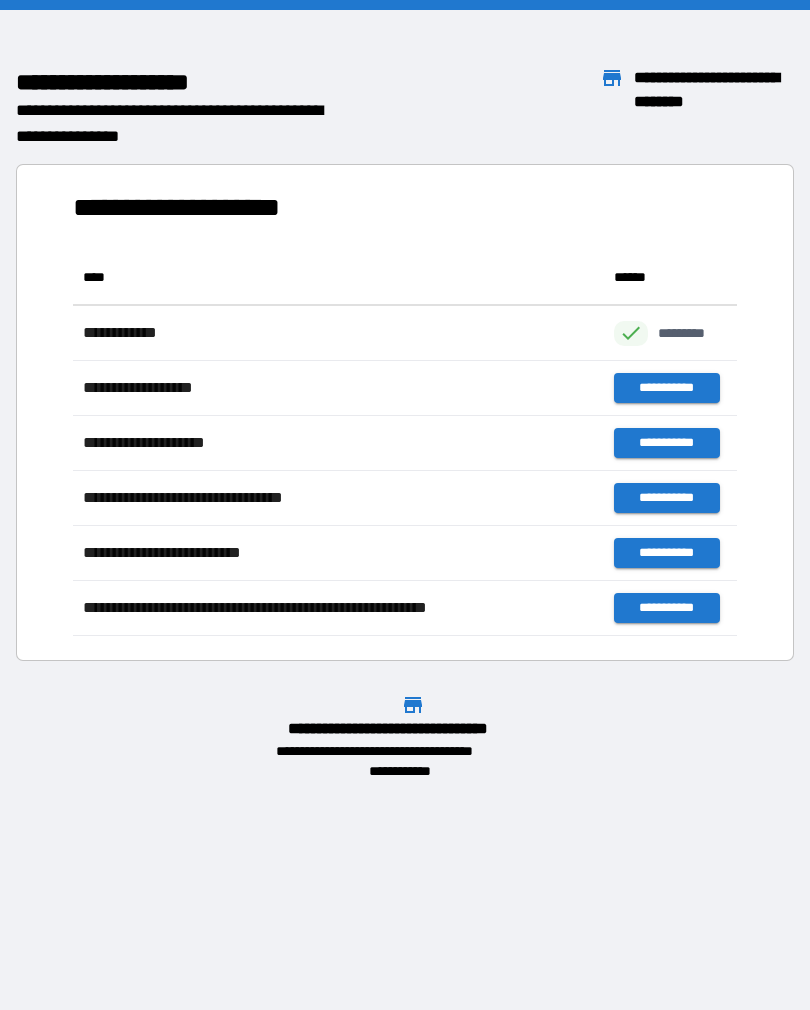 scroll, scrollTop: 1, scrollLeft: 1, axis: both 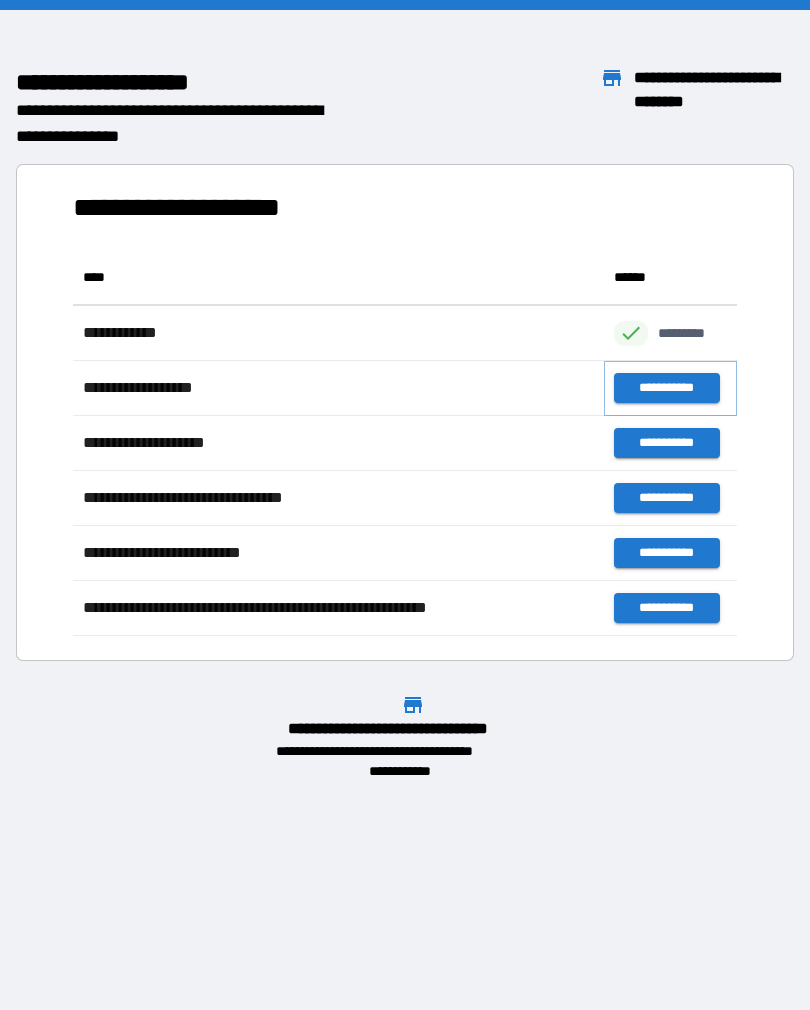 click on "**********" at bounding box center (666, 388) 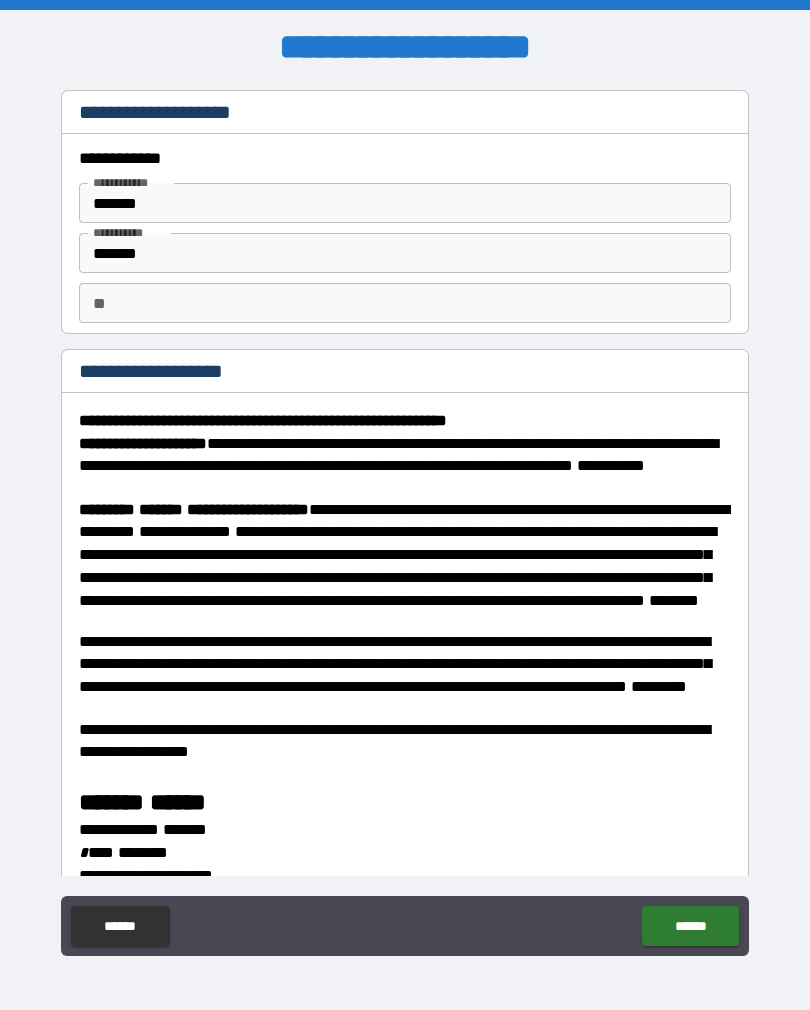 click on "******" at bounding box center [690, 926] 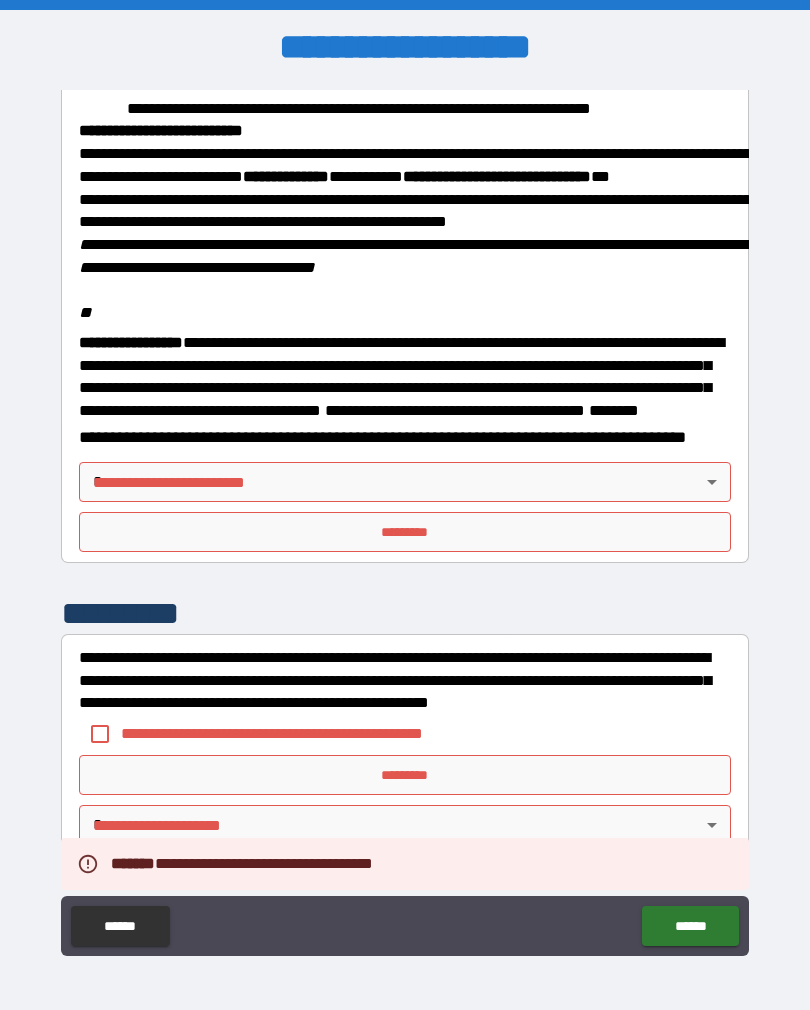 scroll, scrollTop: 2323, scrollLeft: 0, axis: vertical 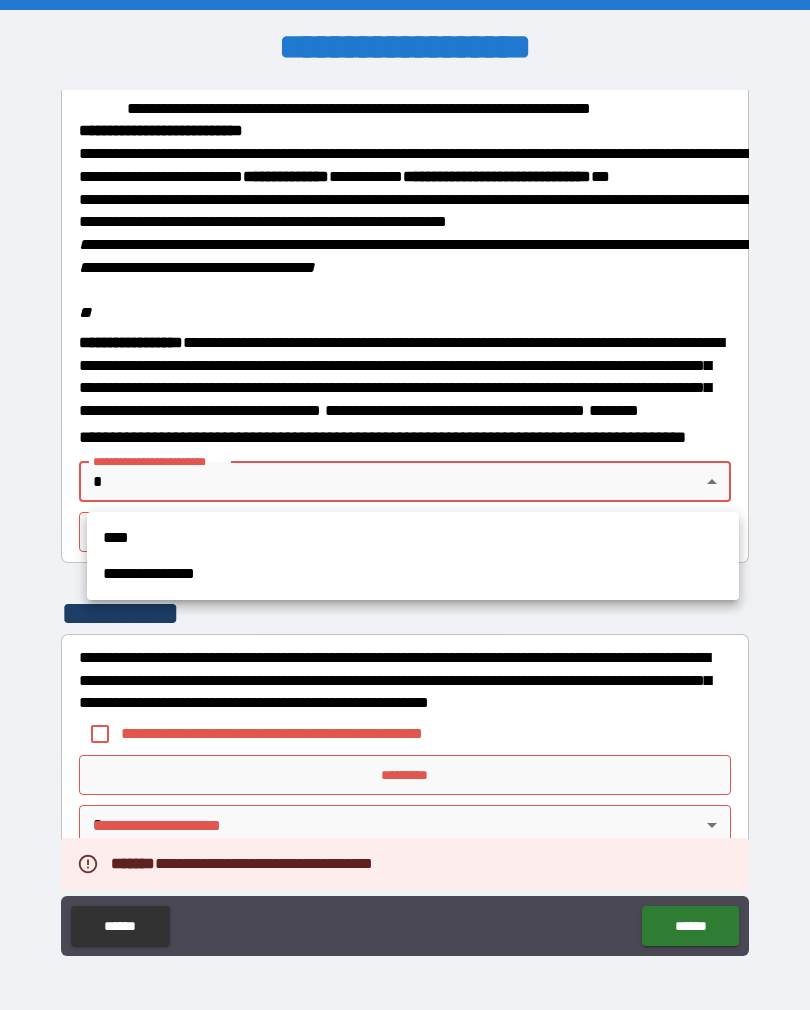 click on "****" at bounding box center [413, 538] 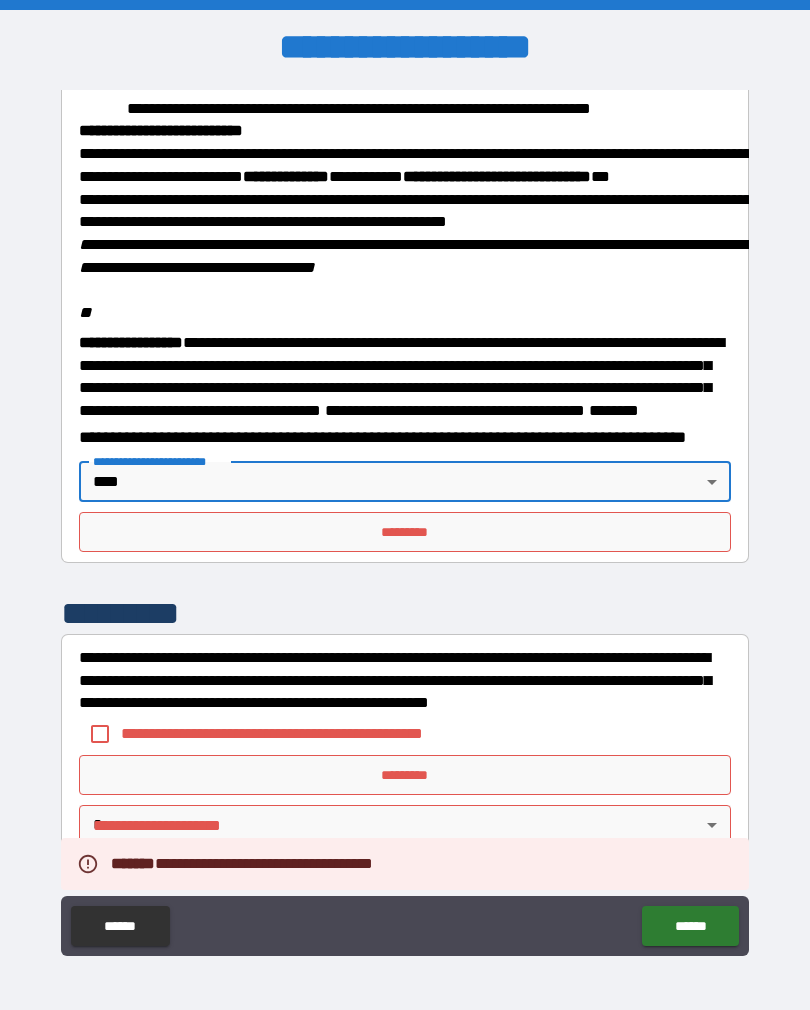 type on "****" 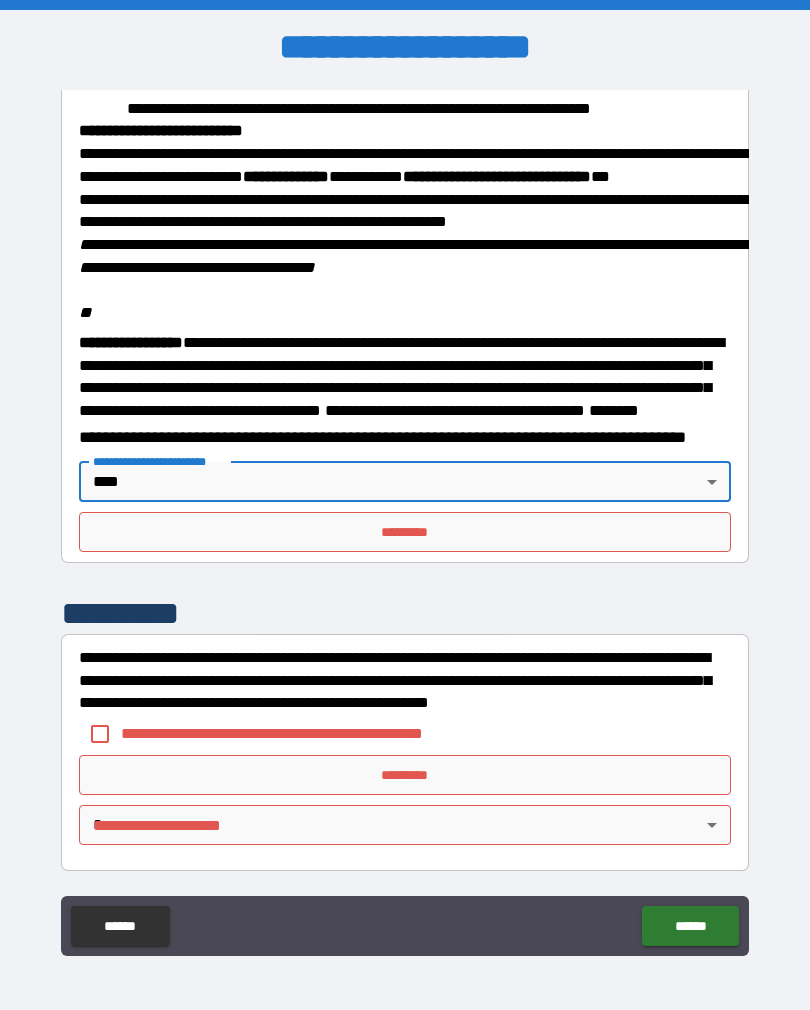 click on "*********" at bounding box center (405, 532) 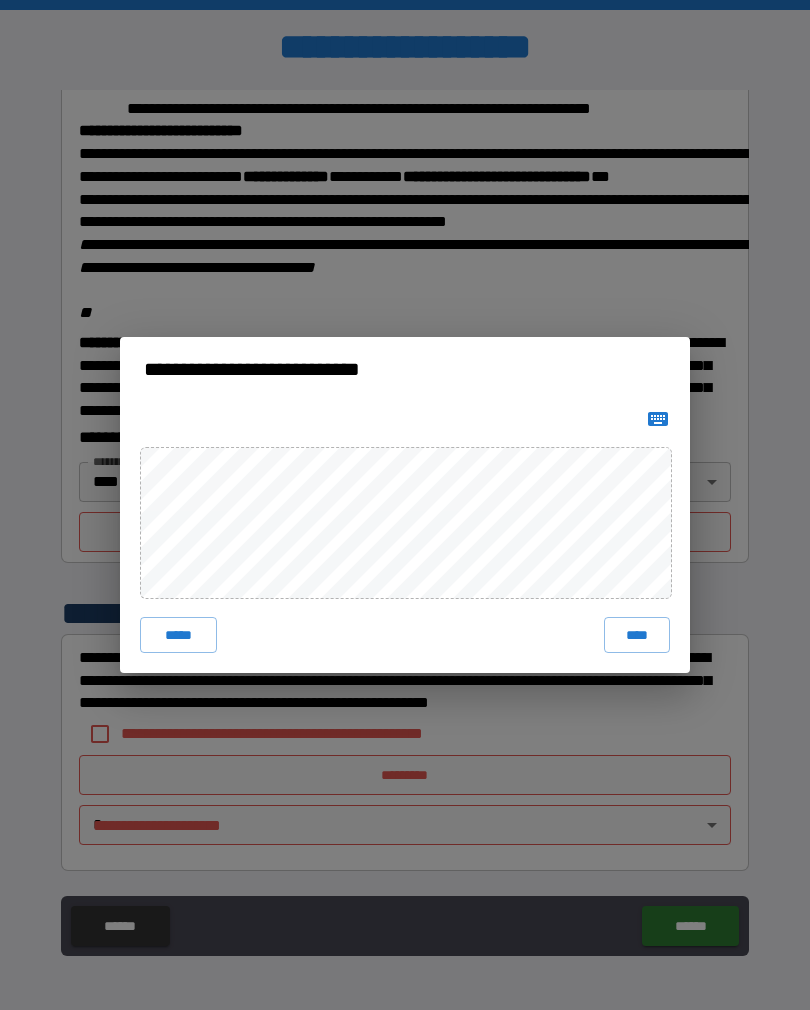 click on "****" at bounding box center (637, 635) 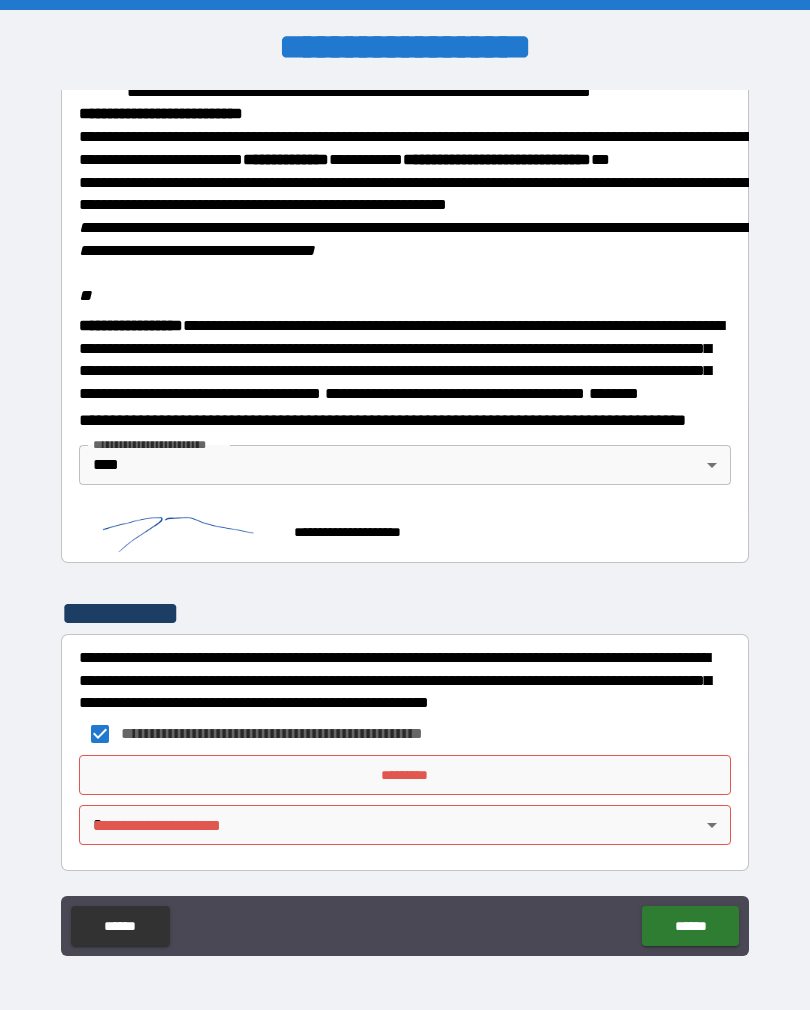 click on "*********" at bounding box center [405, 775] 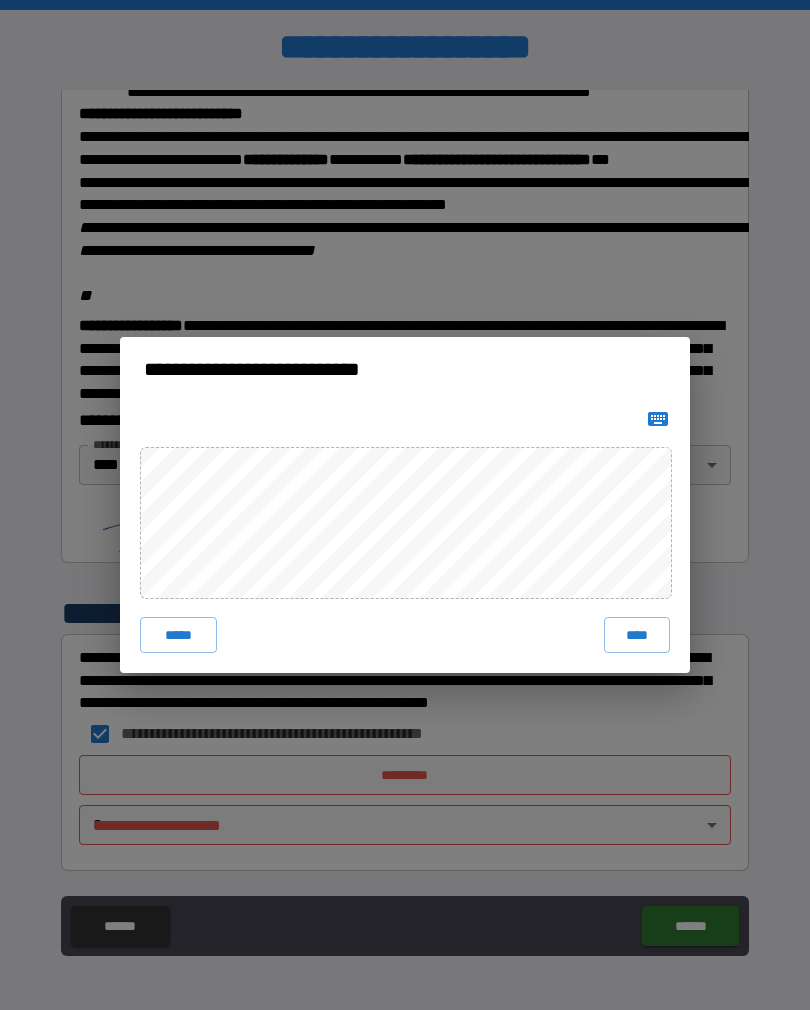 click on "****" at bounding box center [637, 635] 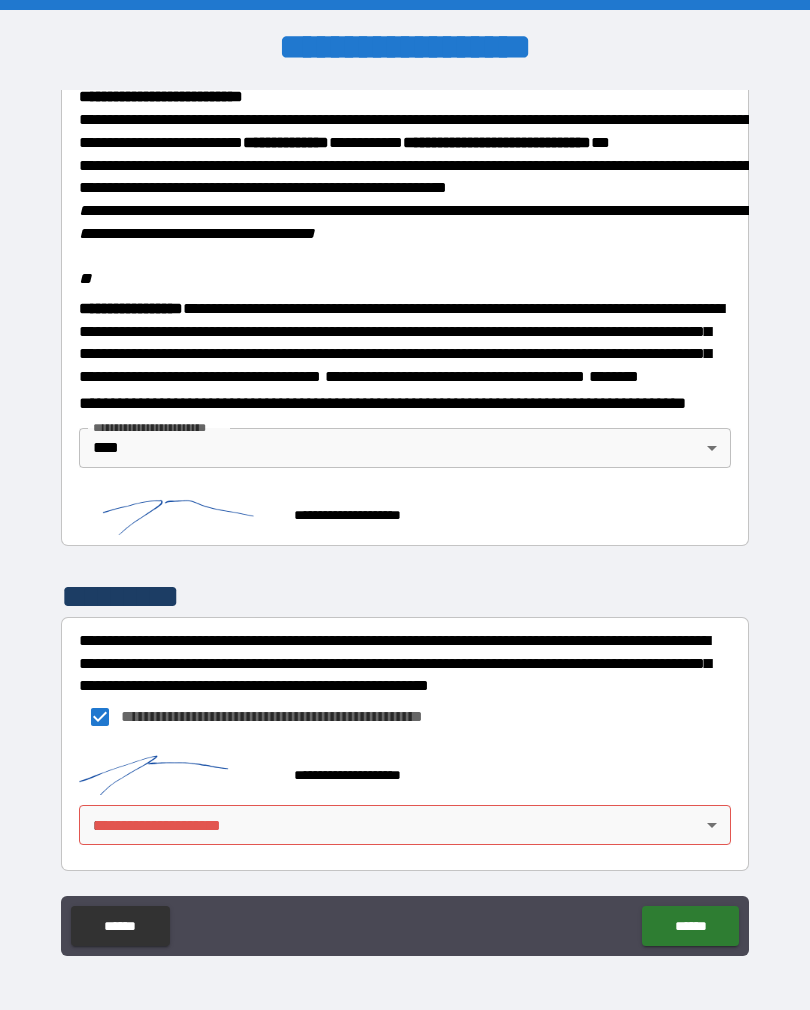 scroll, scrollTop: 2357, scrollLeft: 0, axis: vertical 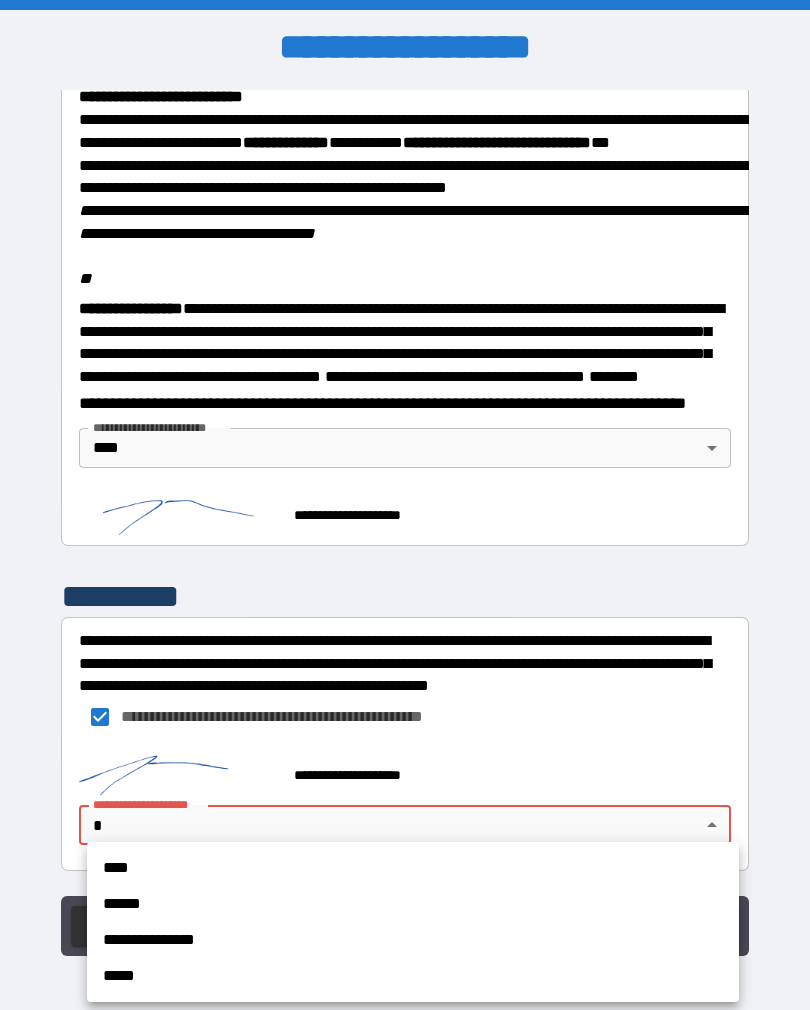 click on "****" at bounding box center [413, 868] 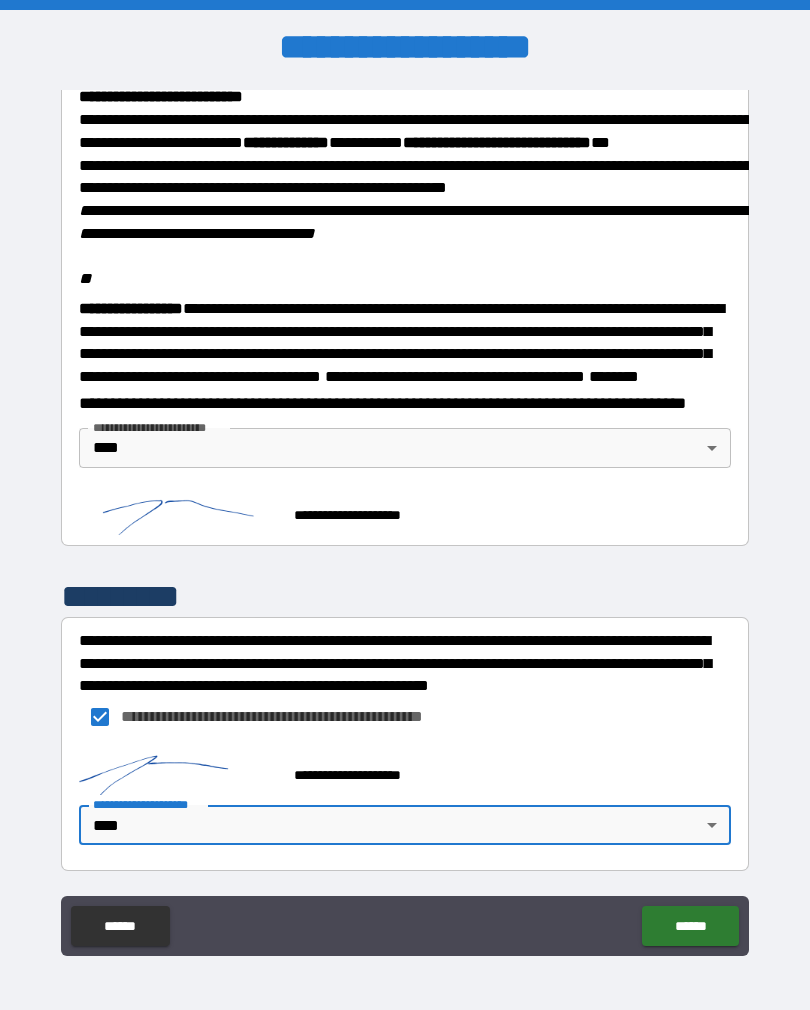click on "******" at bounding box center [690, 926] 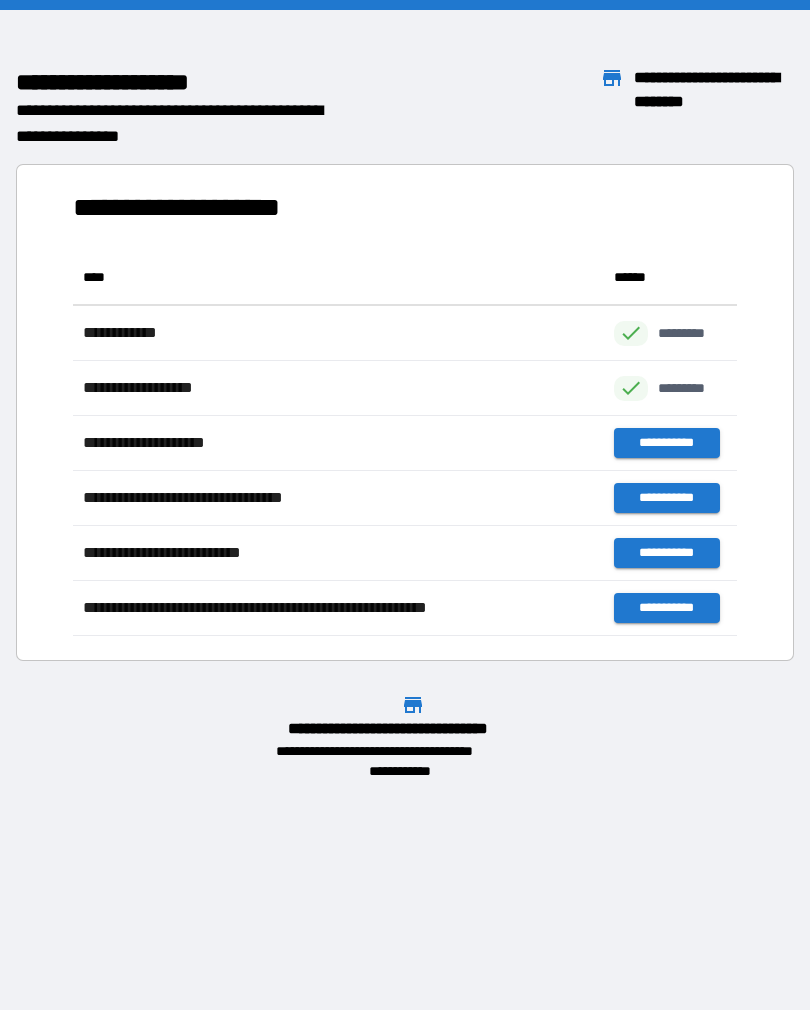 scroll, scrollTop: 1, scrollLeft: 1, axis: both 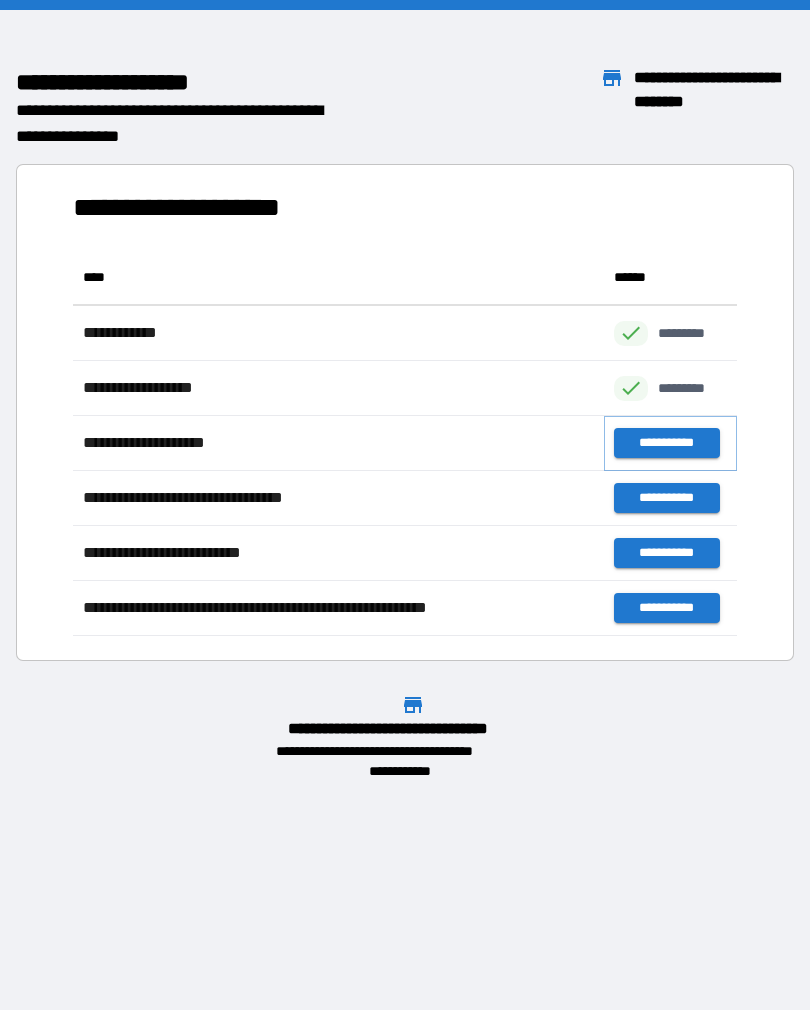 click on "**********" at bounding box center [666, 443] 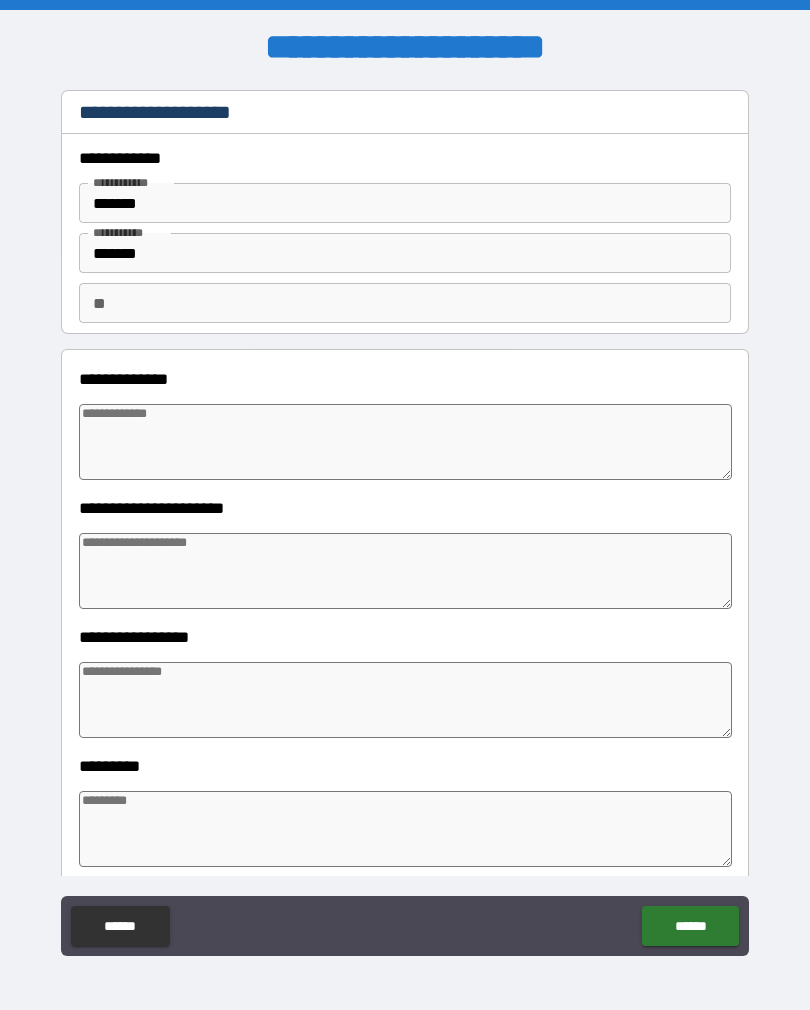 type on "*" 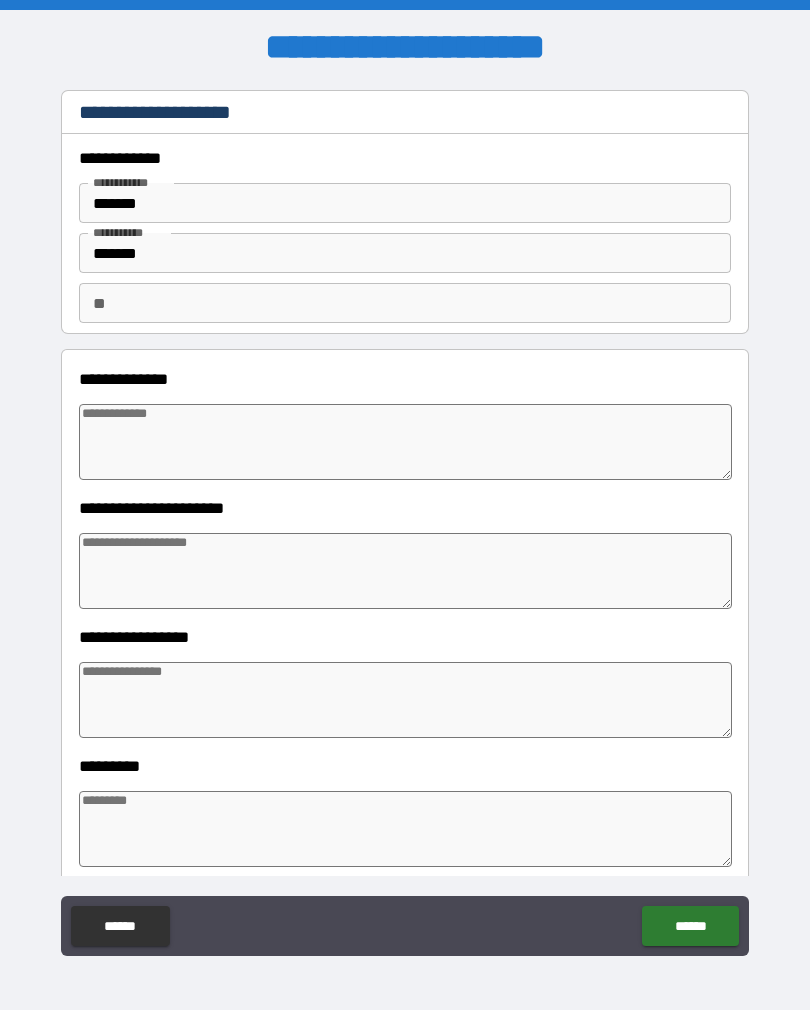 type on "*" 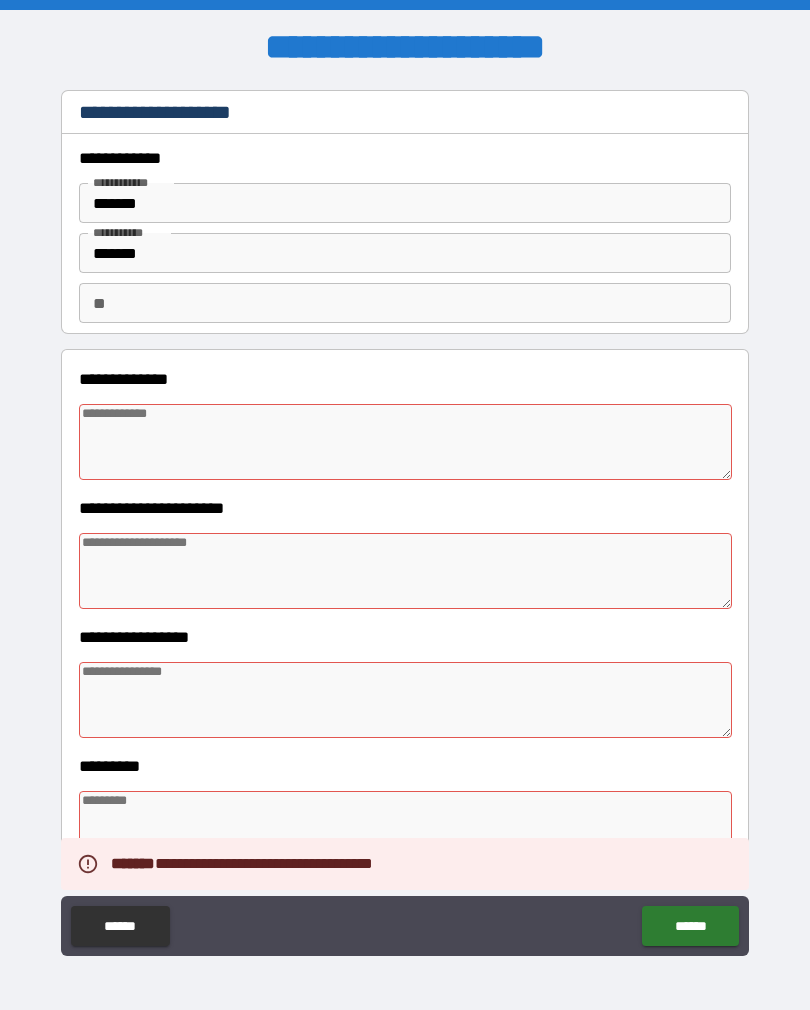 type on "*" 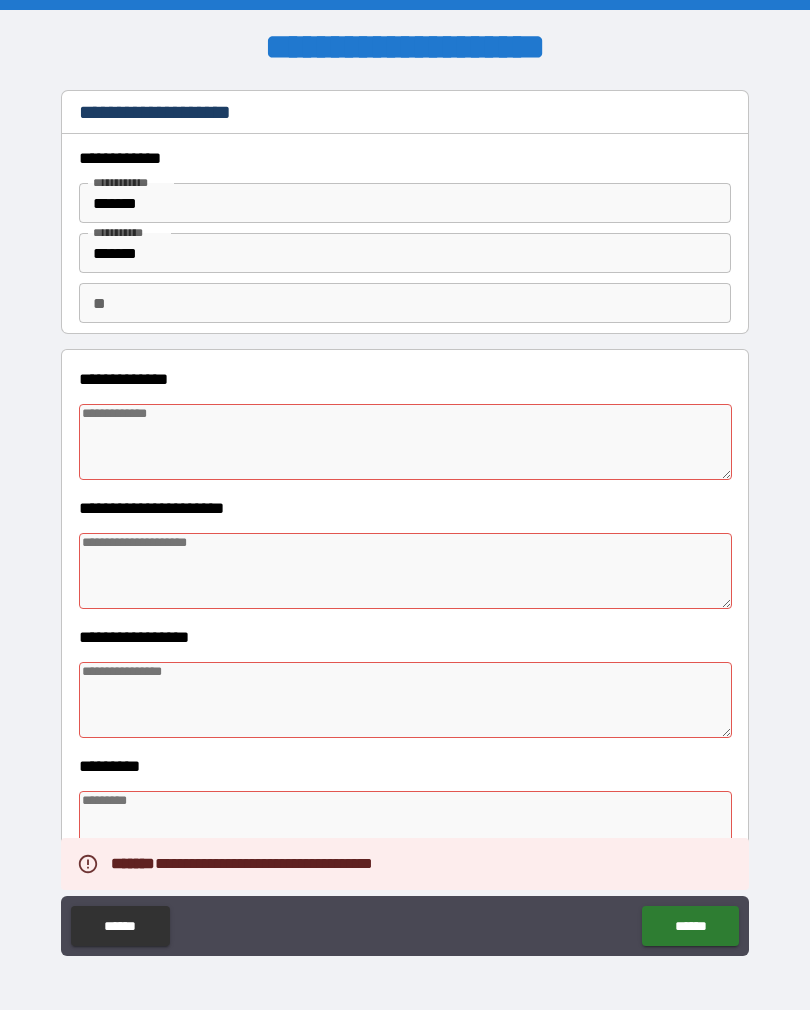 type on "*" 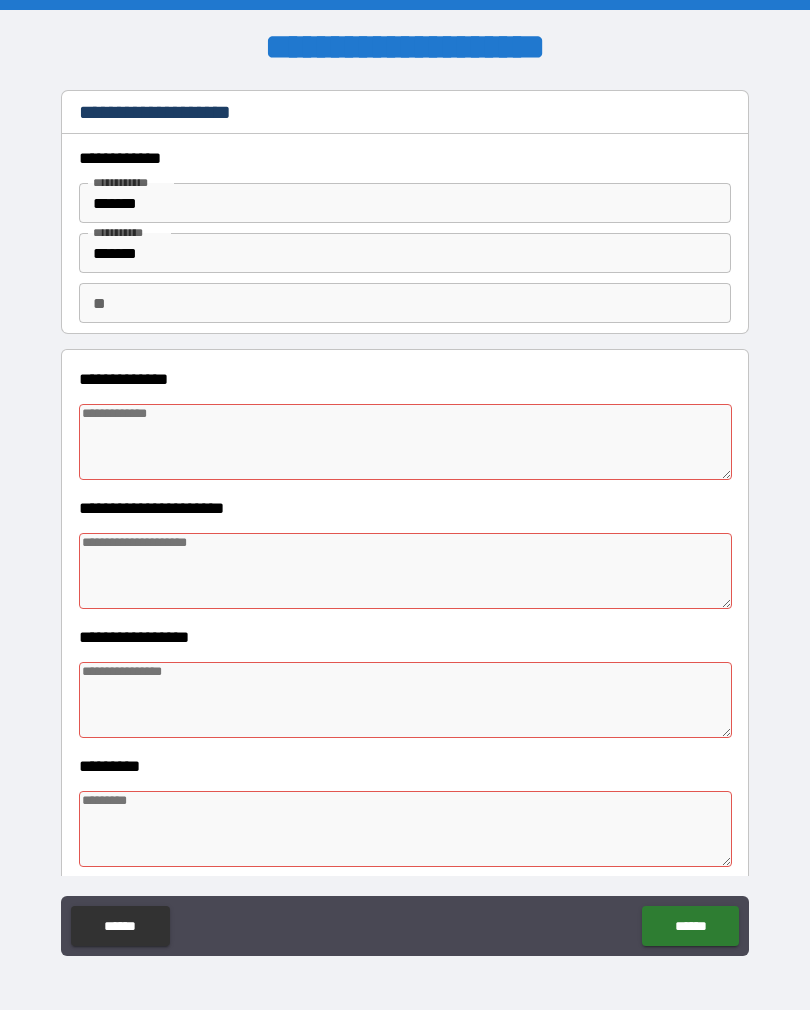 click at bounding box center (405, 442) 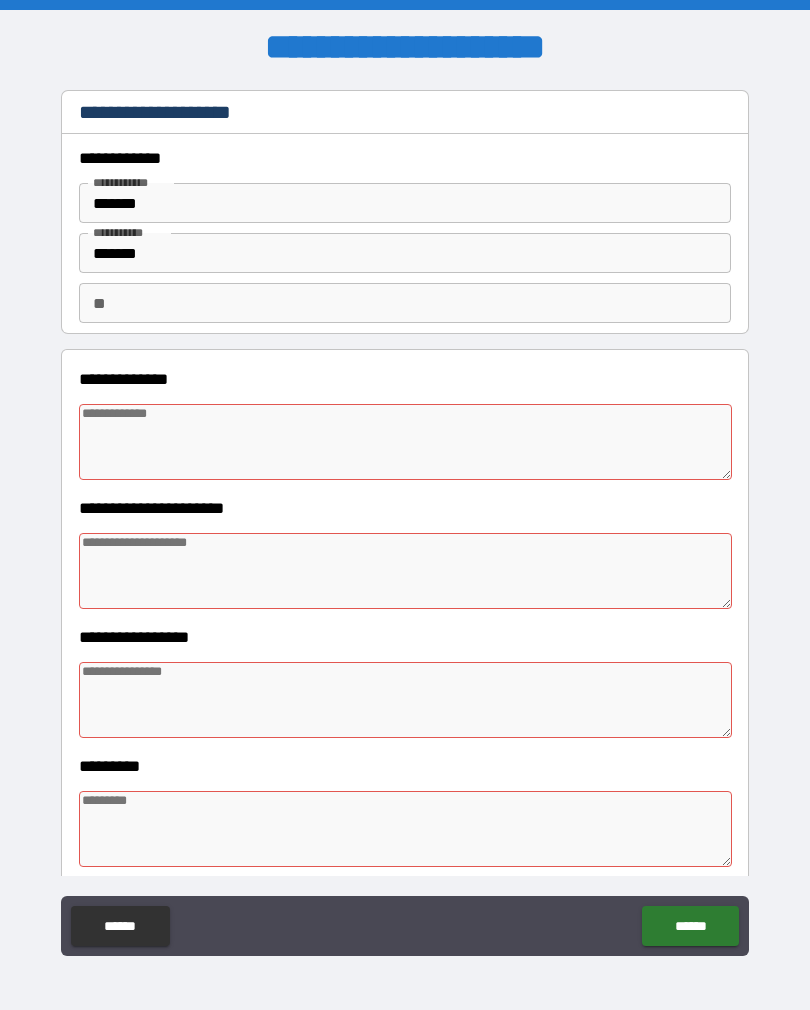 type on "*" 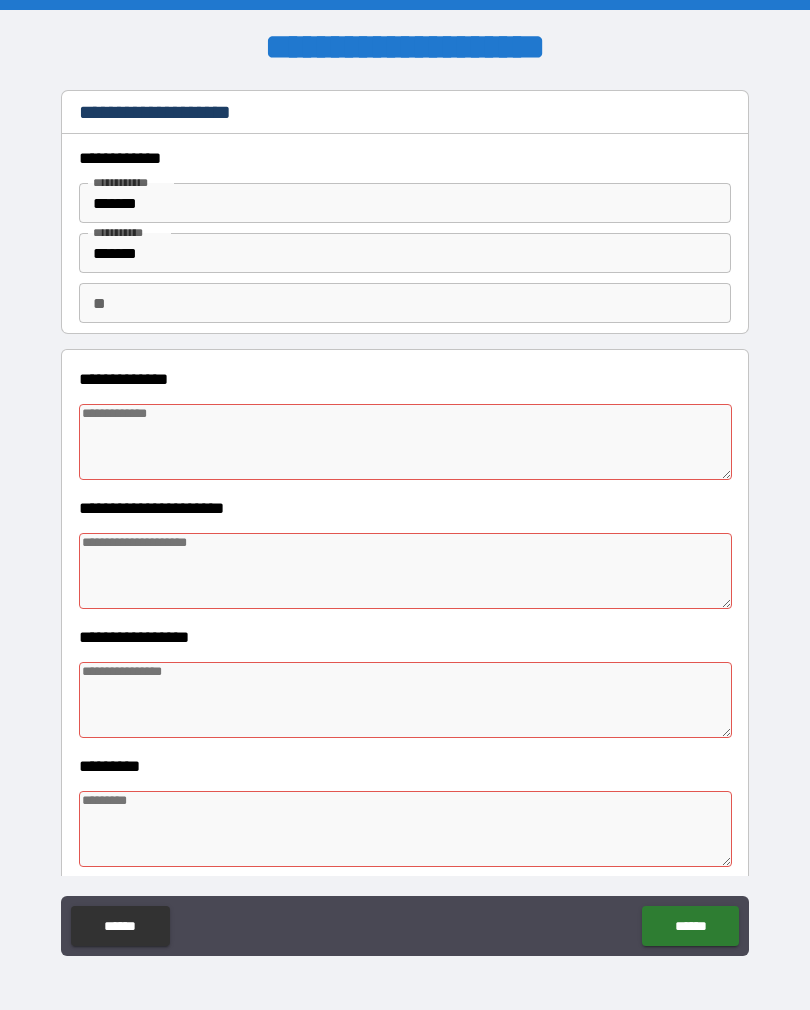 type on "*" 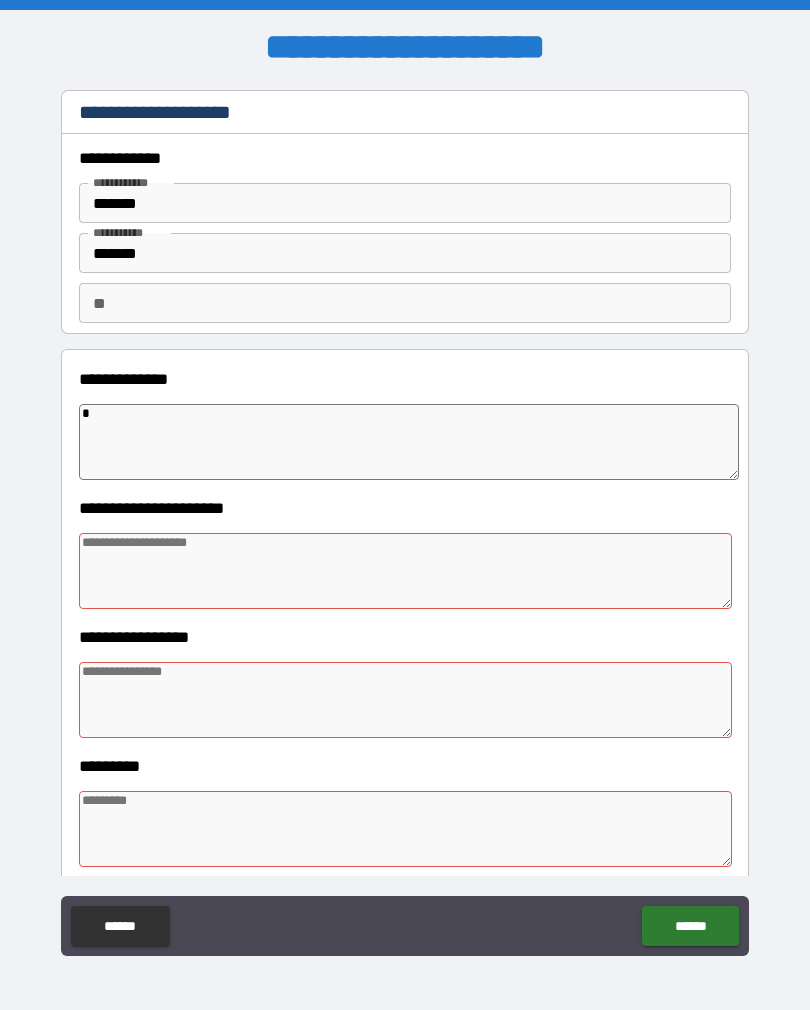 type on "*" 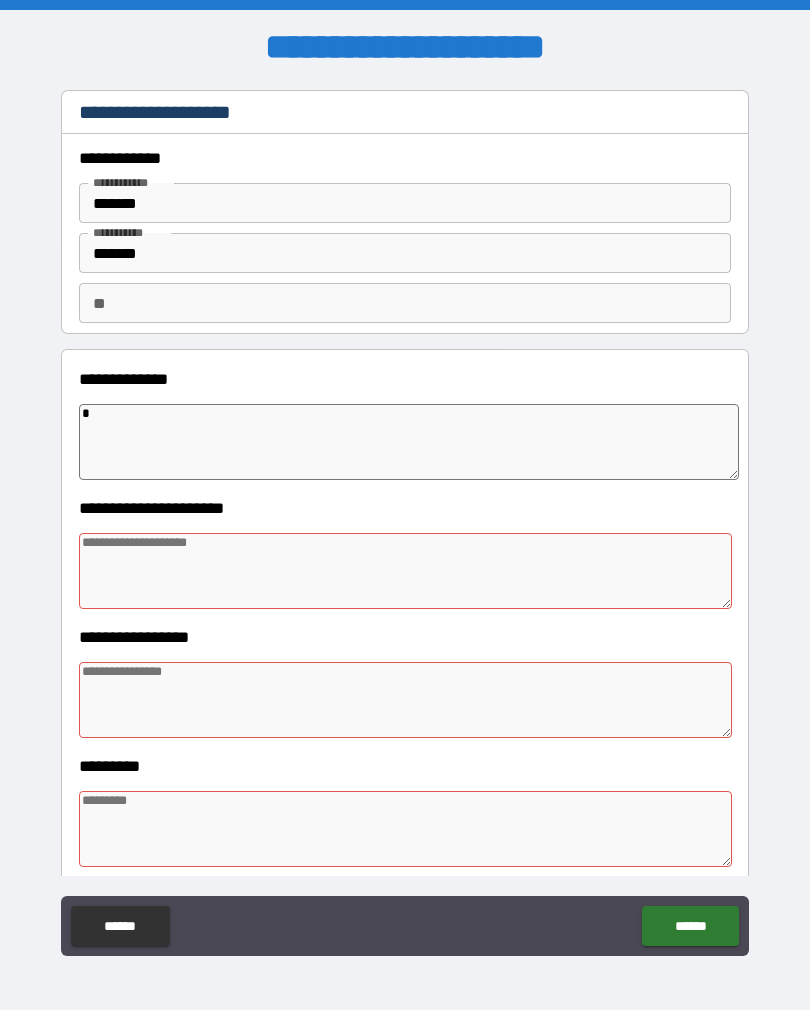 type on "*" 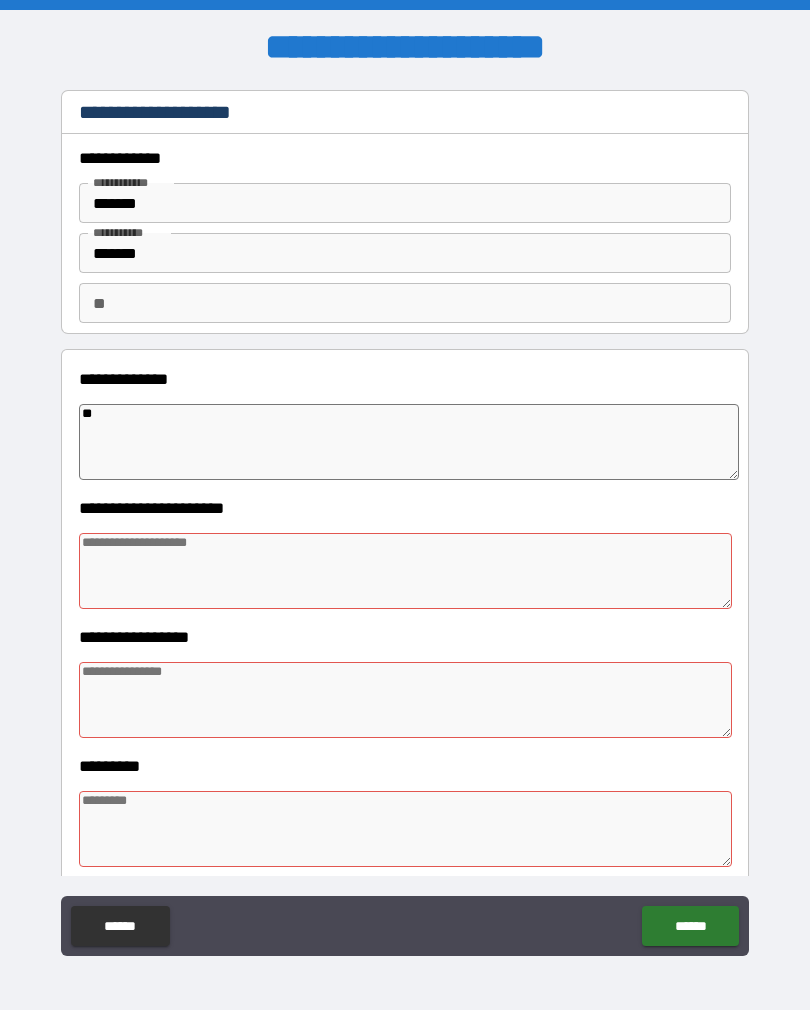 type on "*" 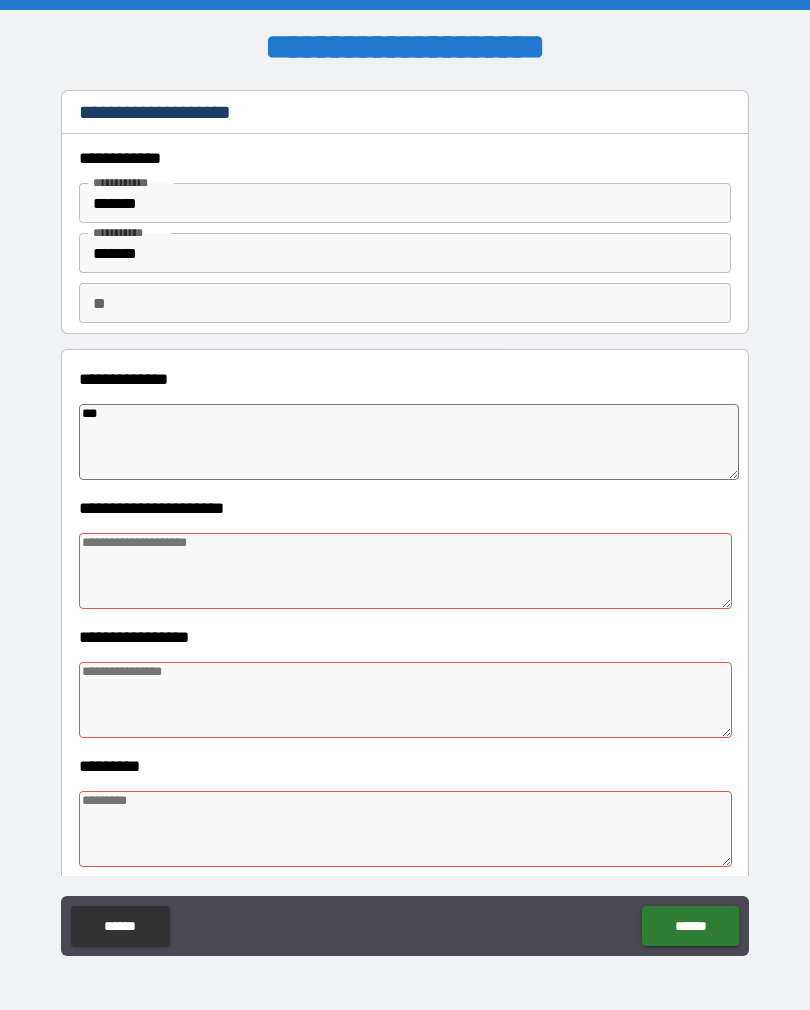 type on "*" 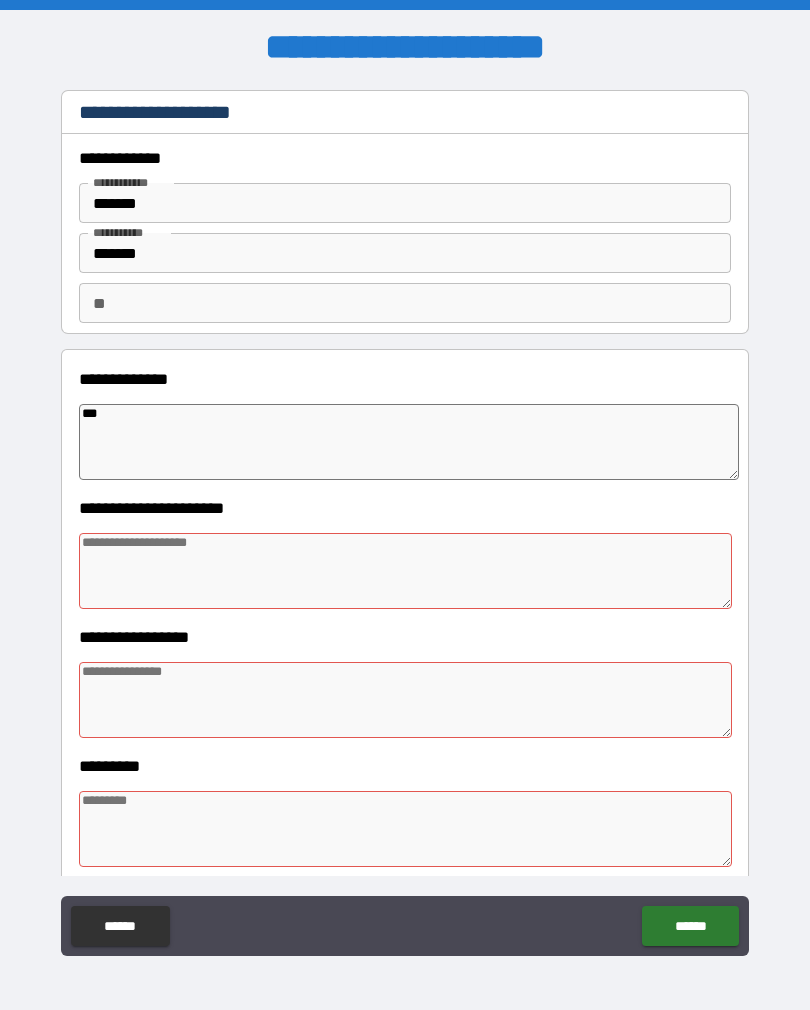 type on "***" 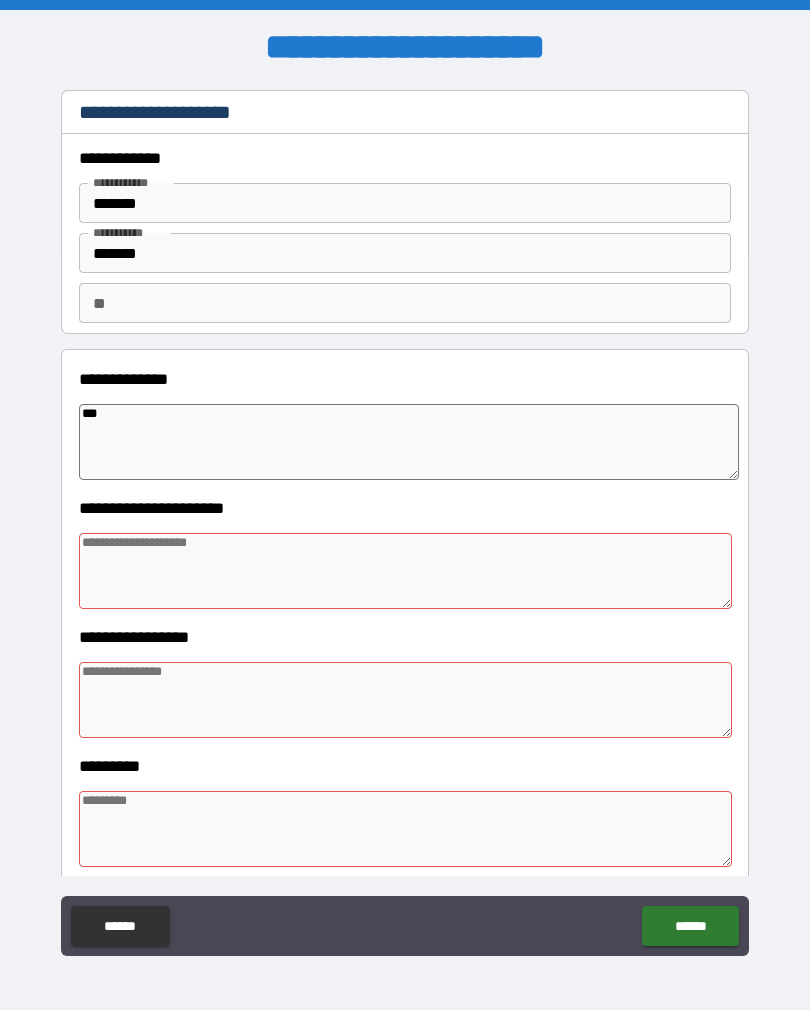 type on "*" 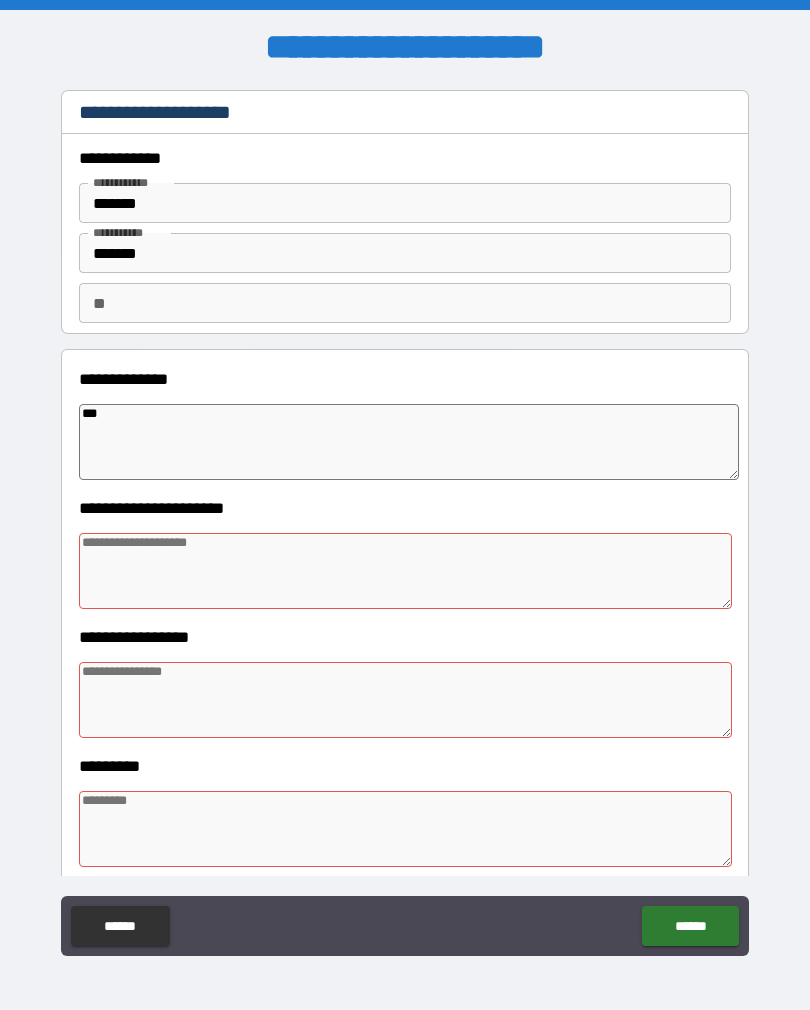 type on "*" 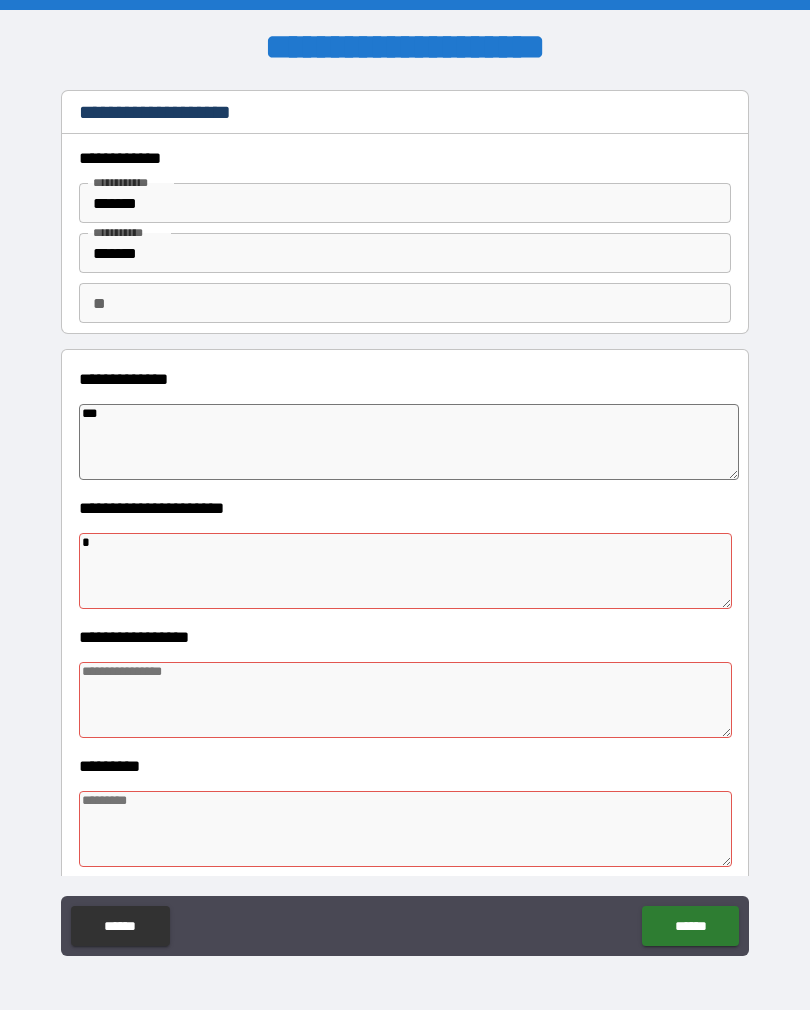type on "*" 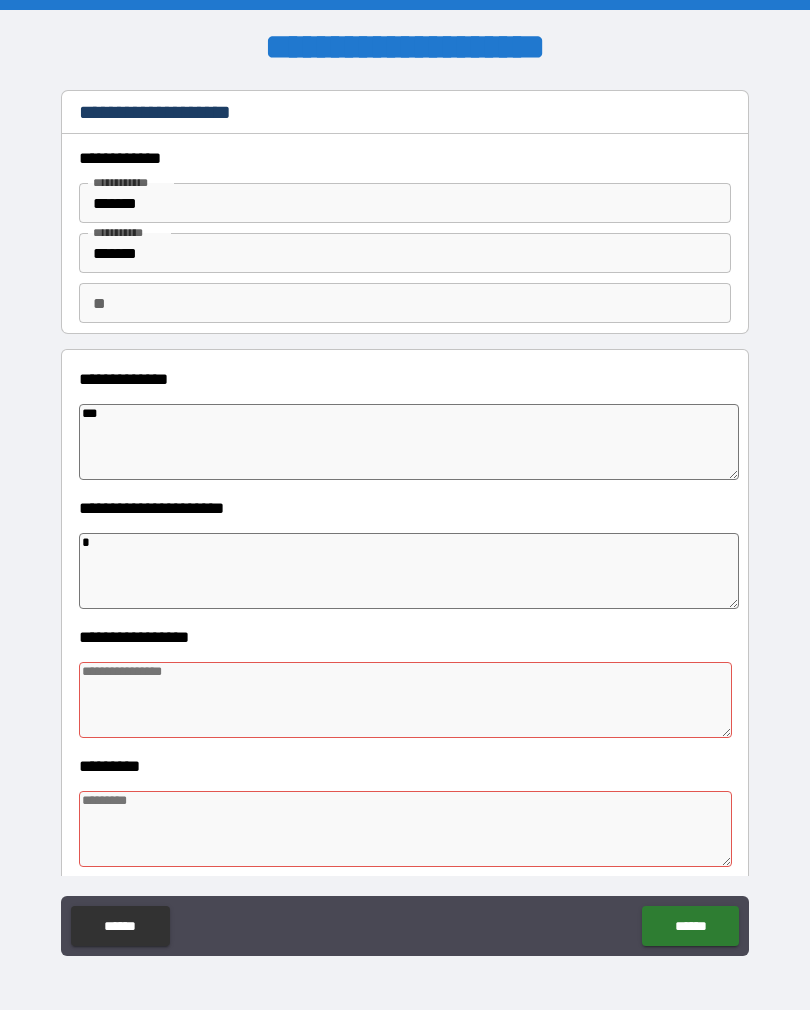 type on "**" 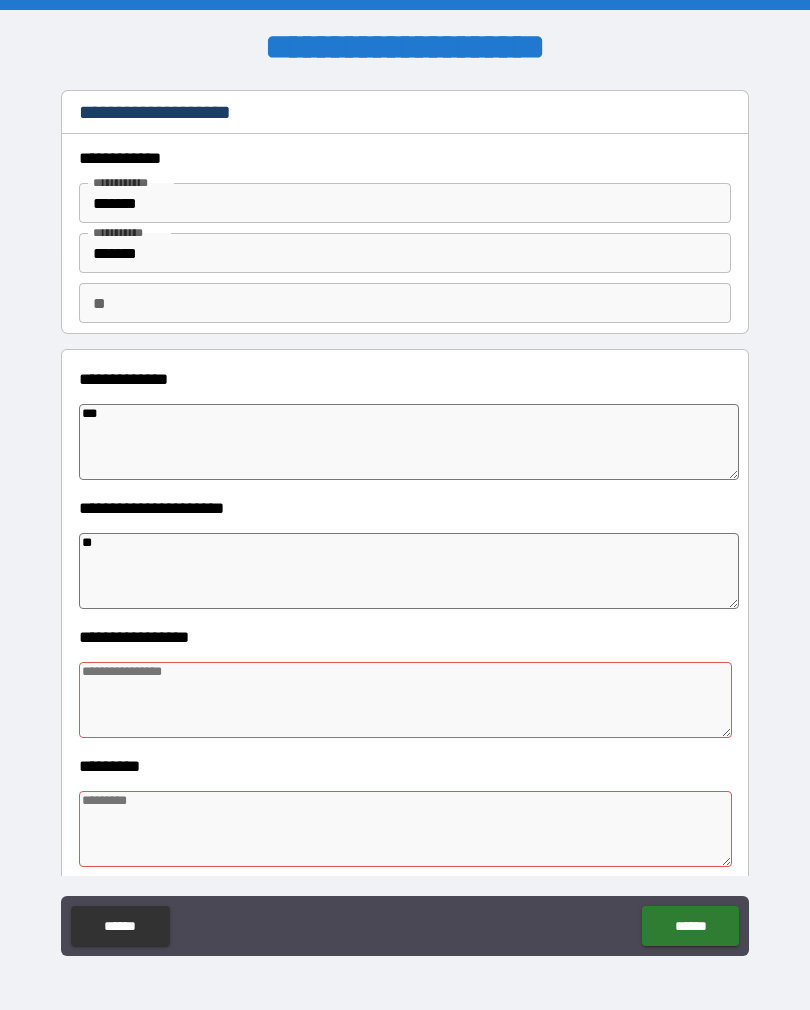 type on "*" 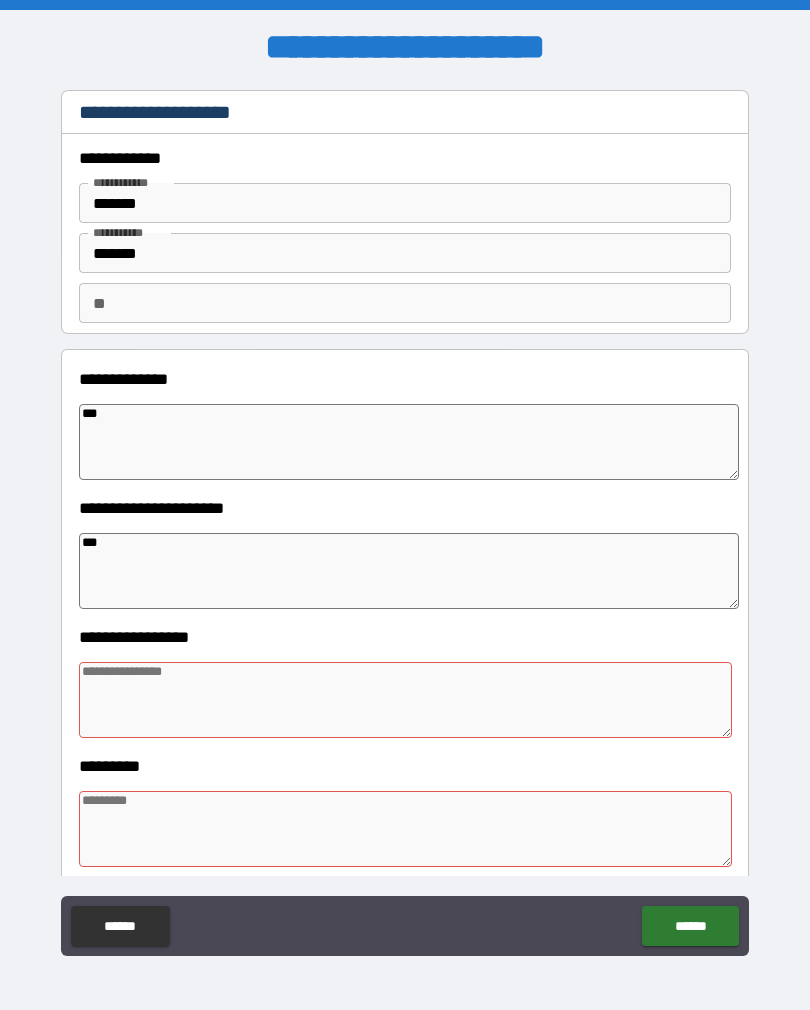 type on "*" 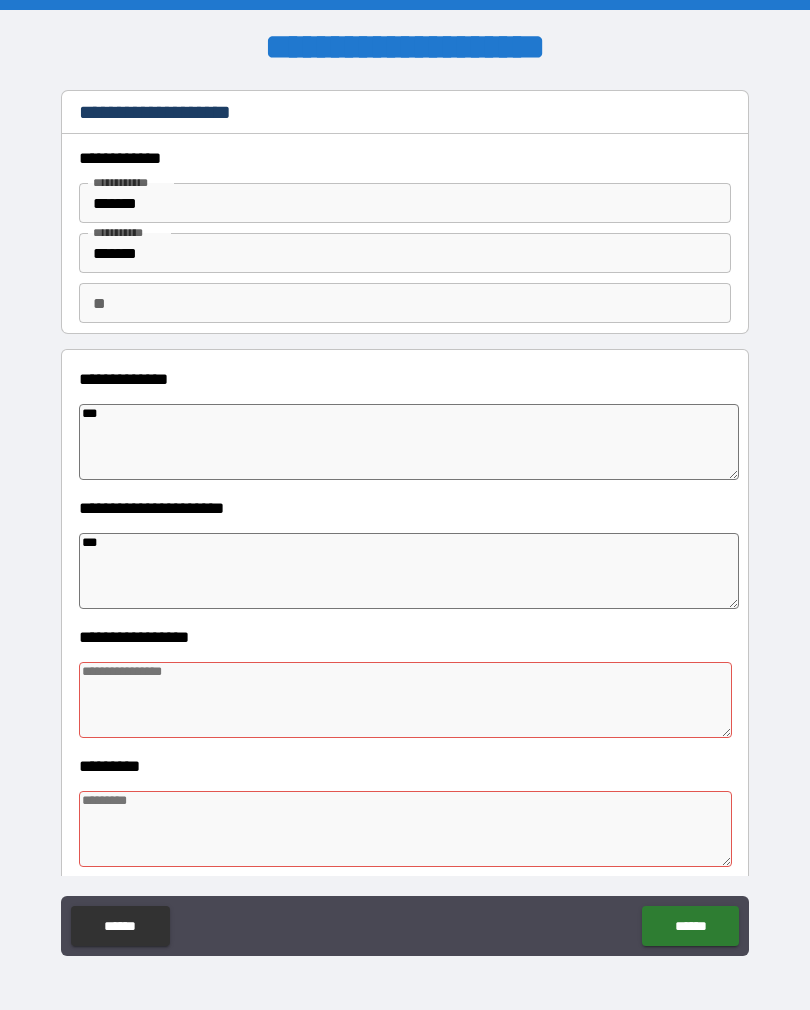 type on "****" 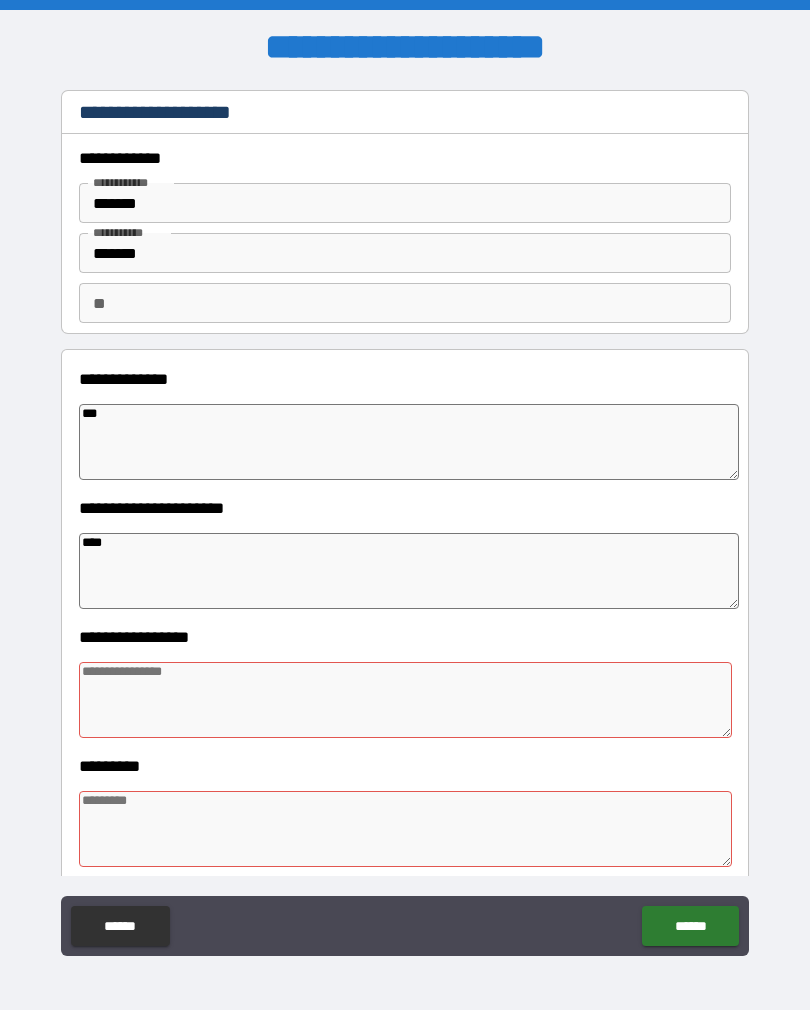 type on "*" 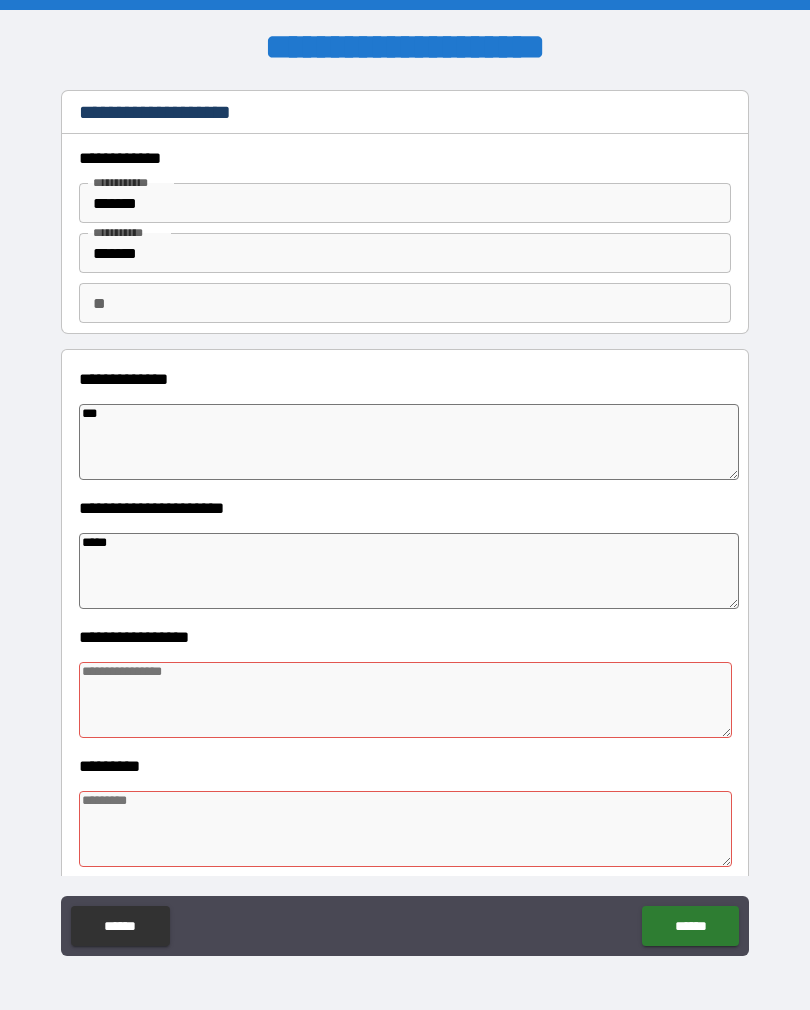 type on "*" 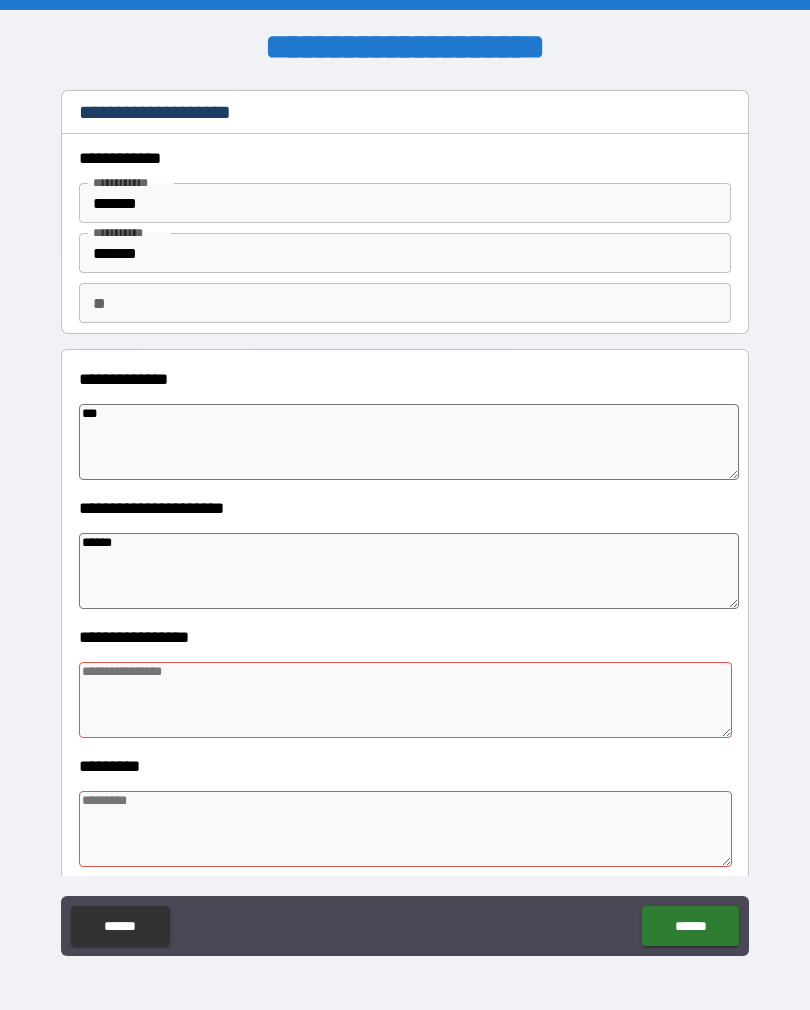 type on "*" 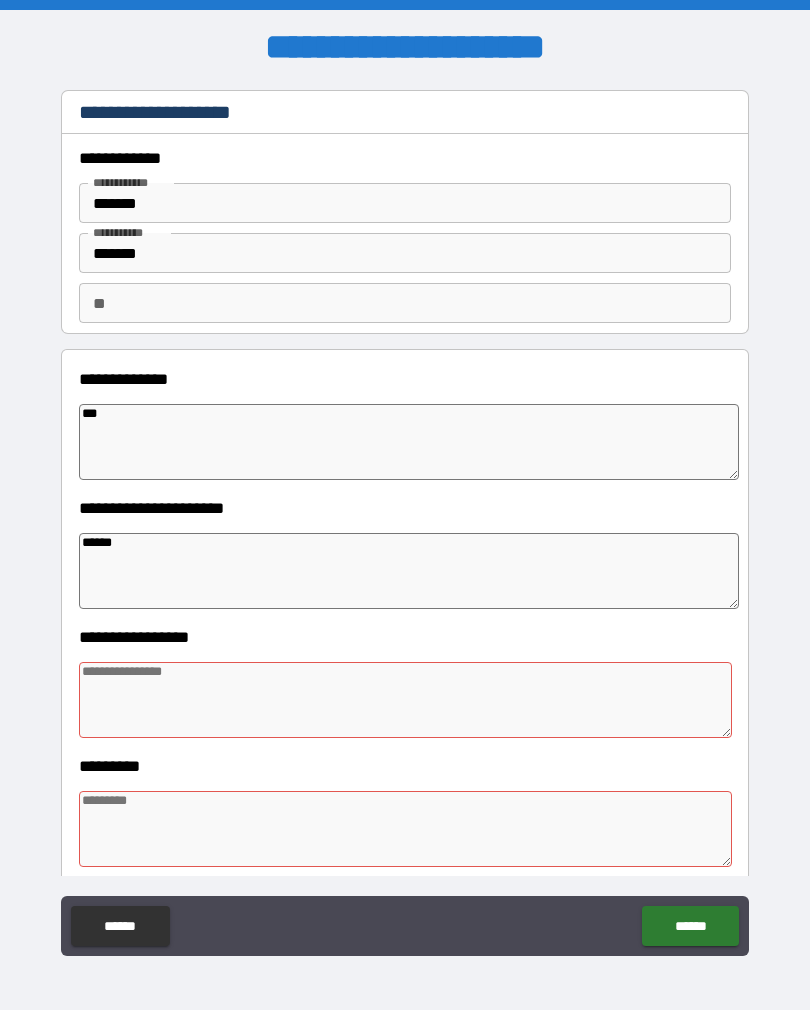 type on "*******" 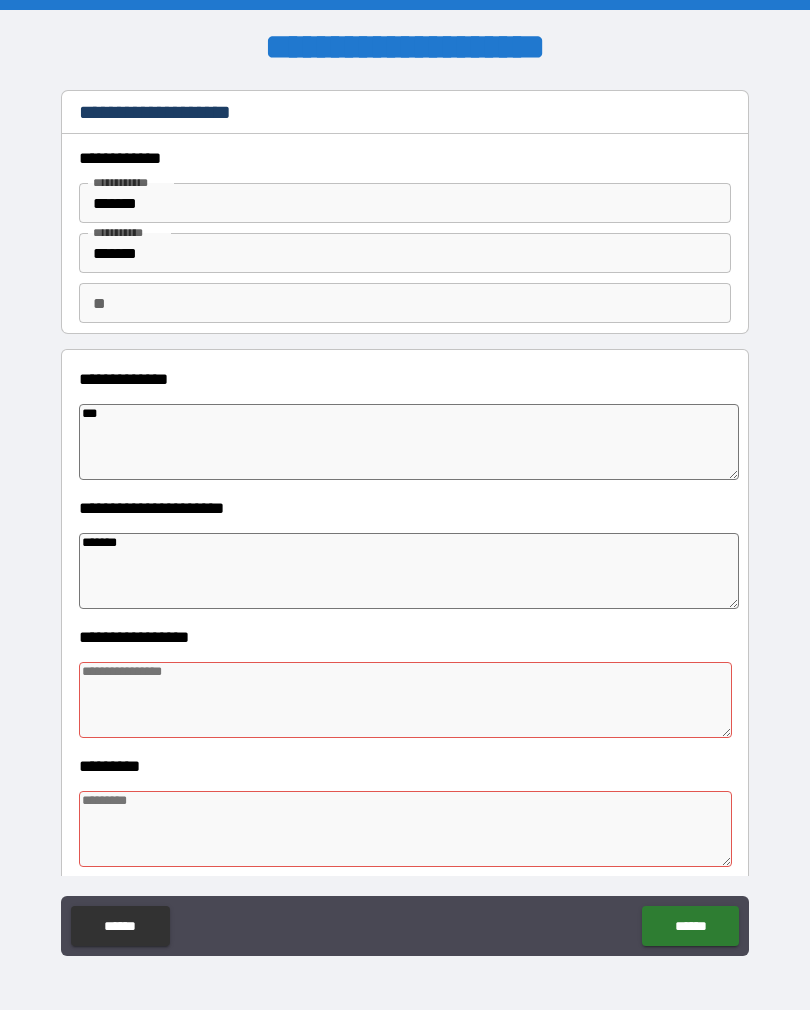 type on "*" 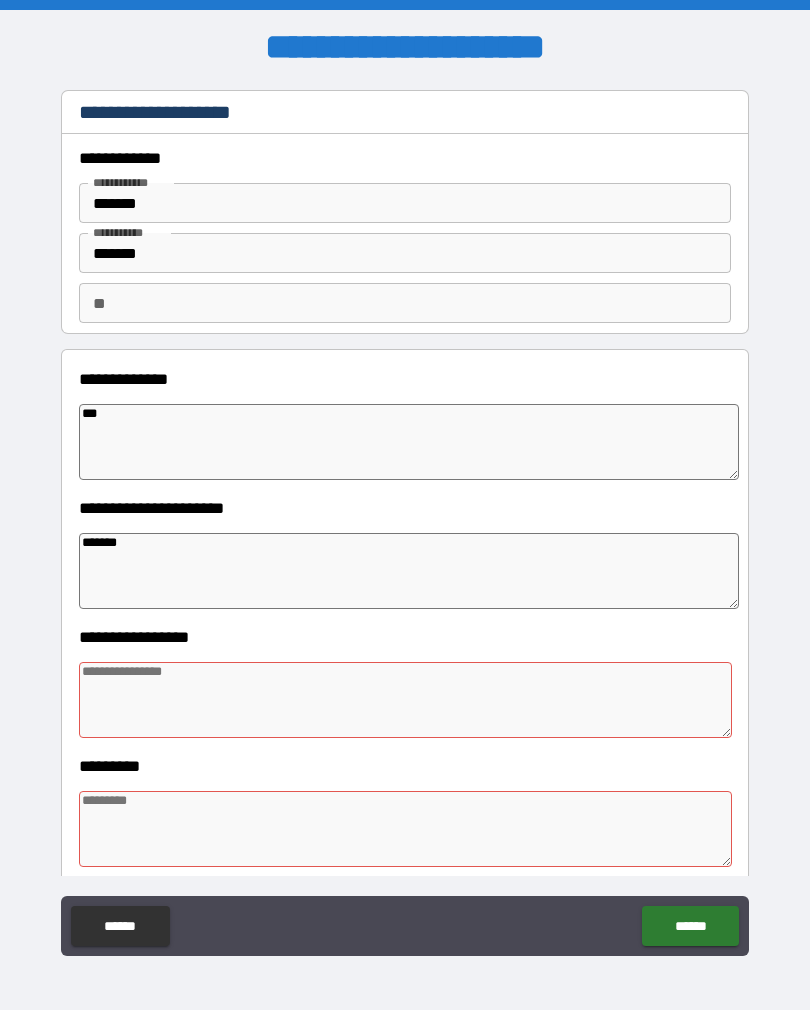 type on "********" 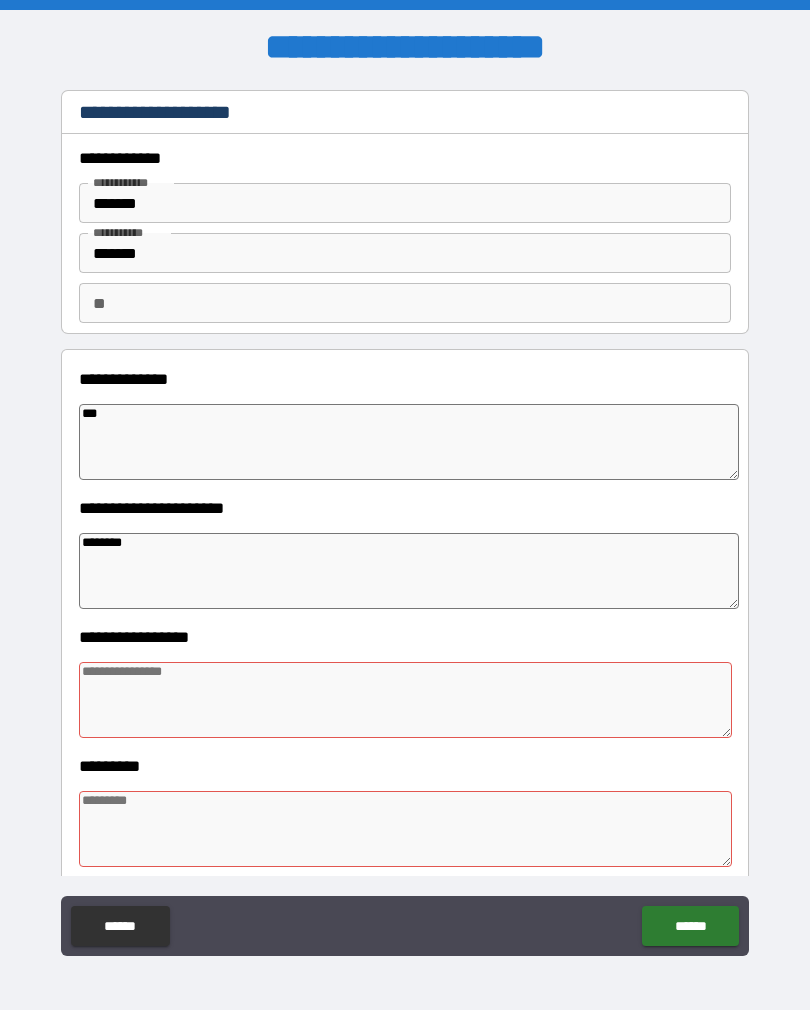 type on "*" 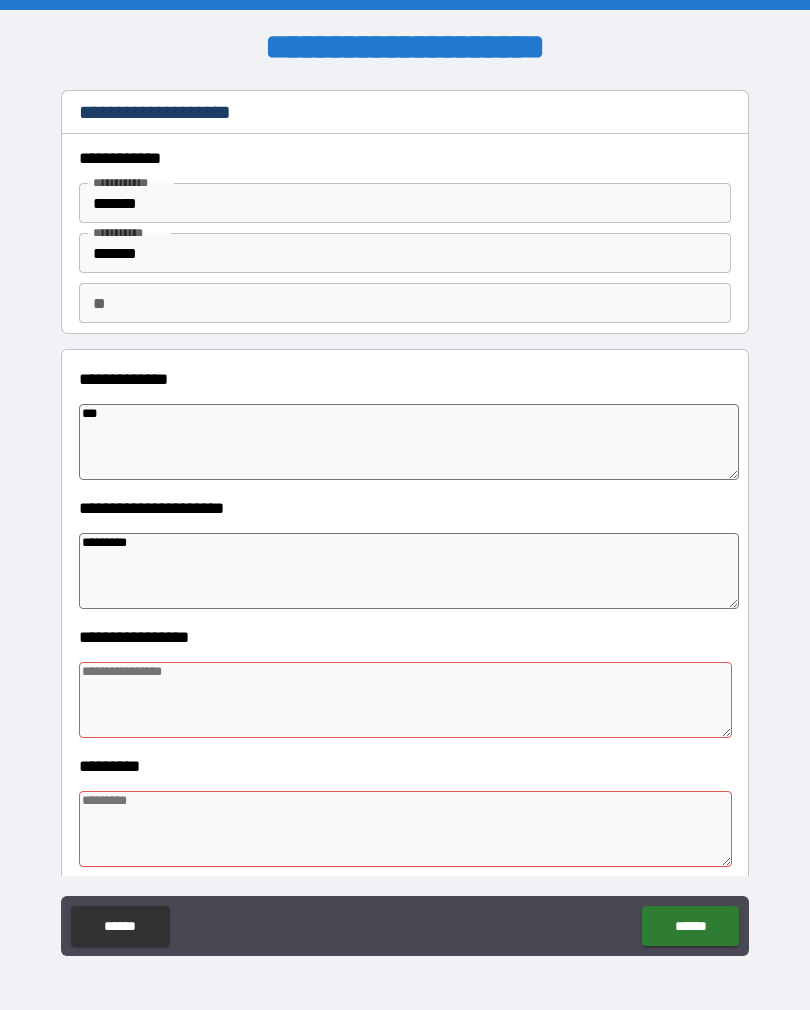 type on "*" 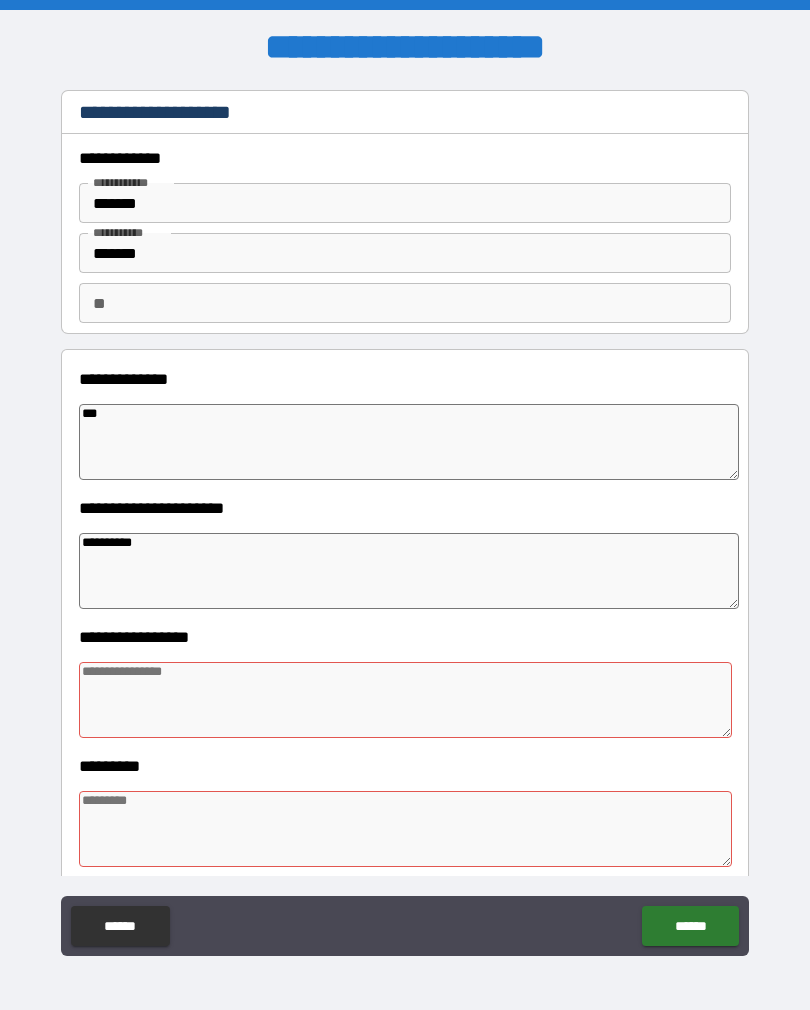 type on "*" 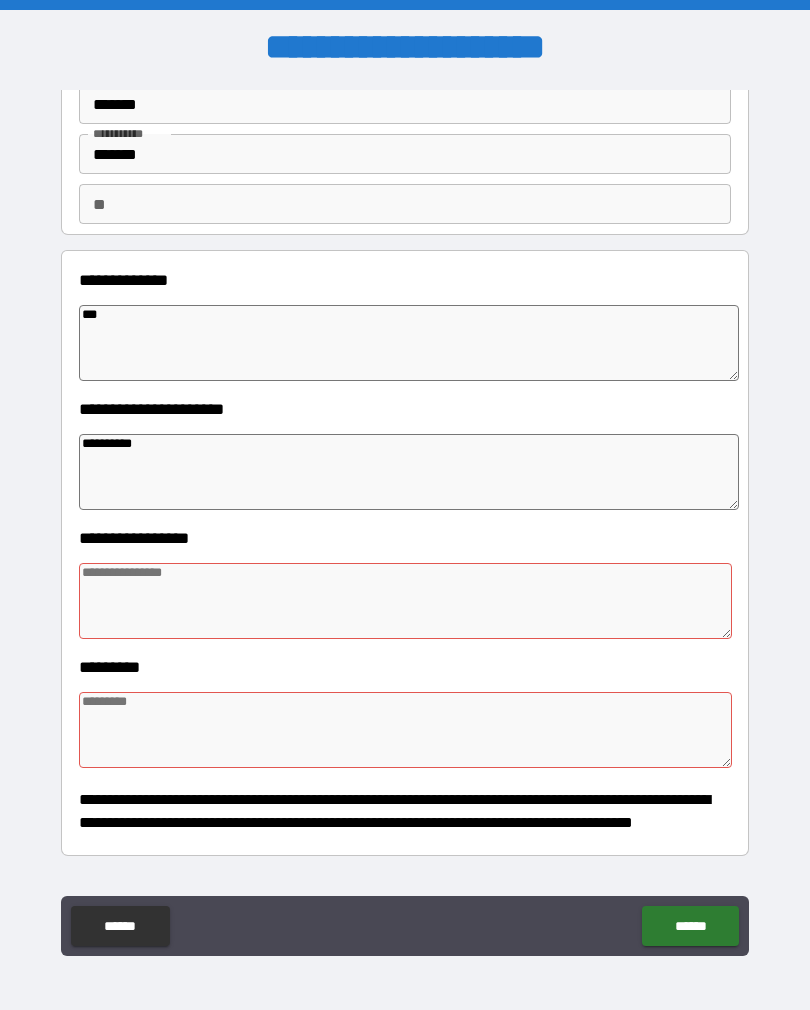 scroll, scrollTop: 97, scrollLeft: 0, axis: vertical 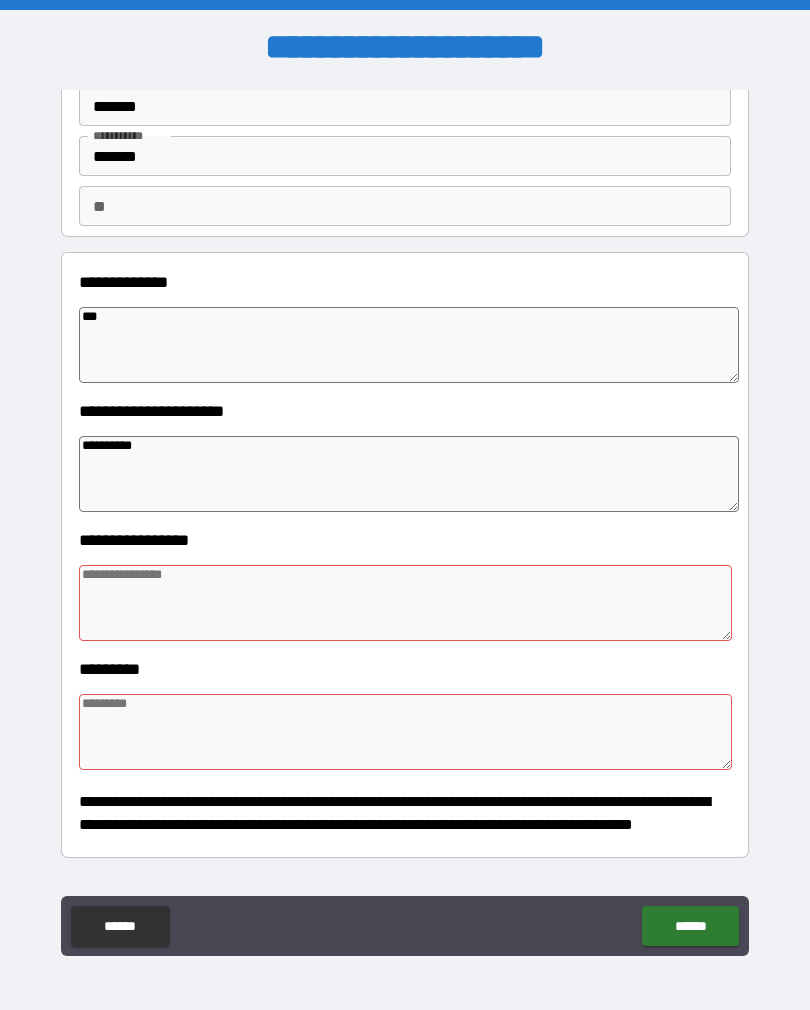 type on "**********" 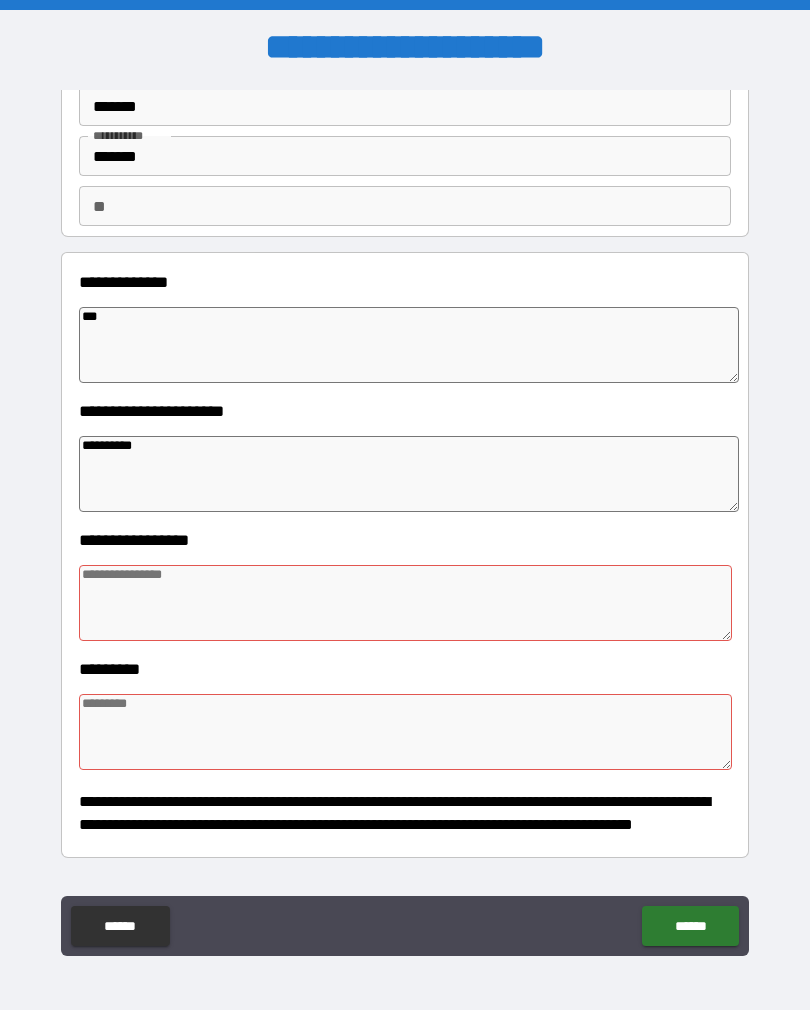 type on "*" 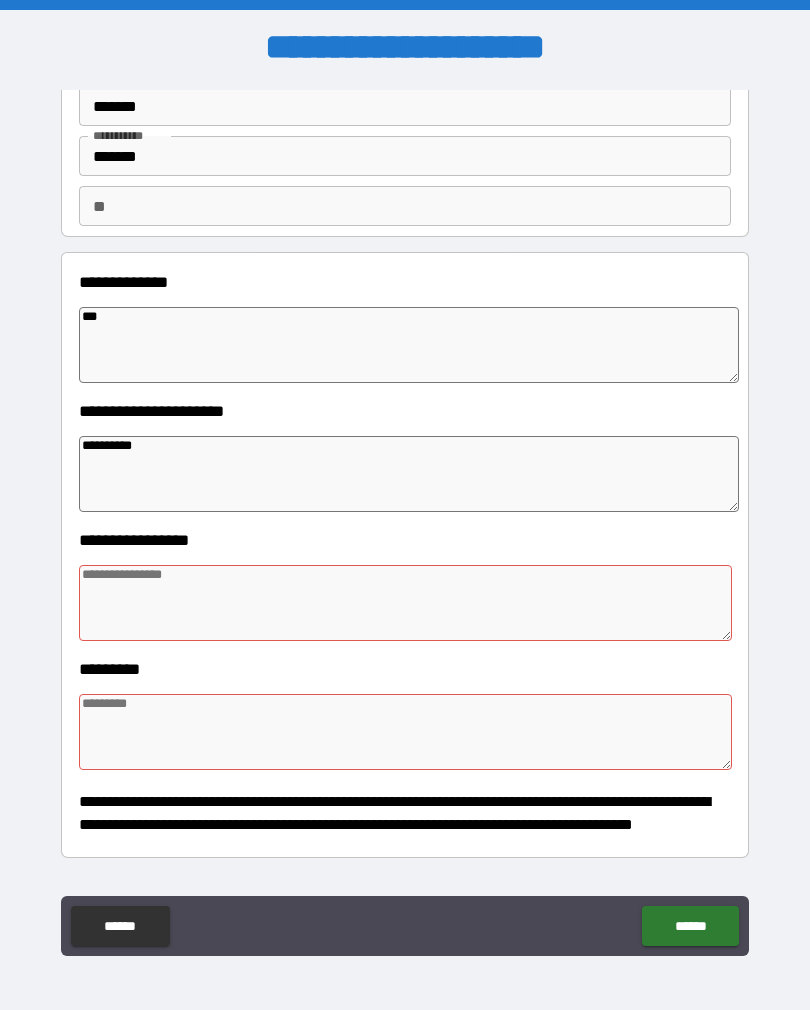 type on "*" 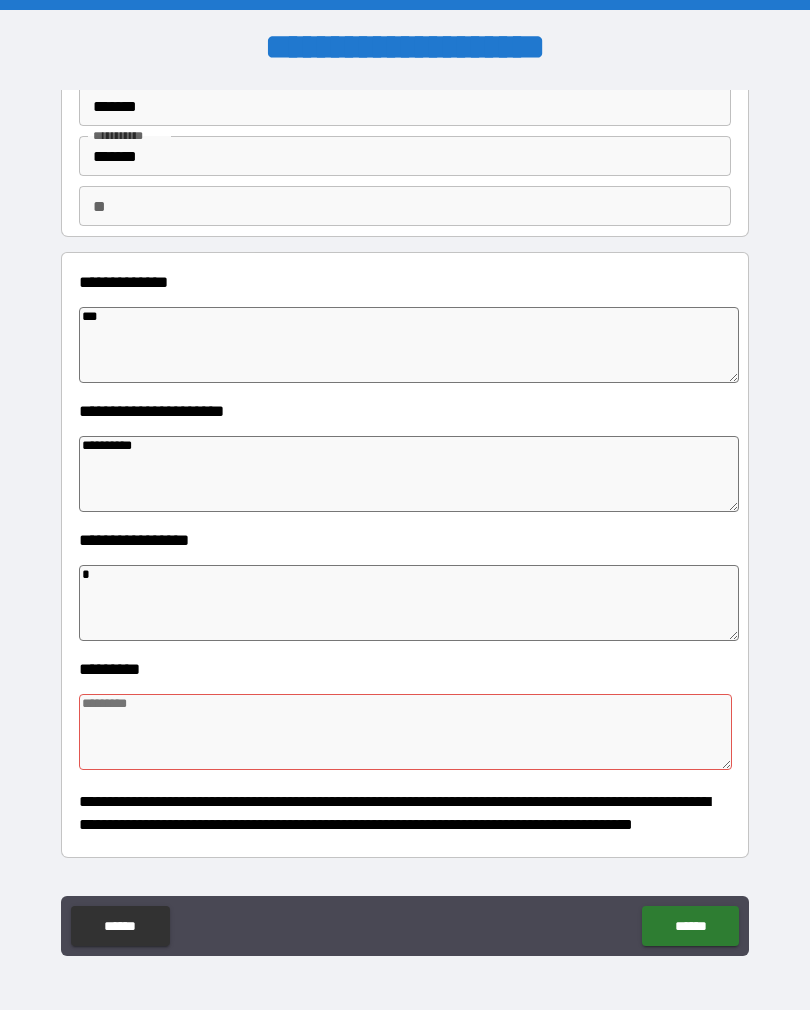 type on "*" 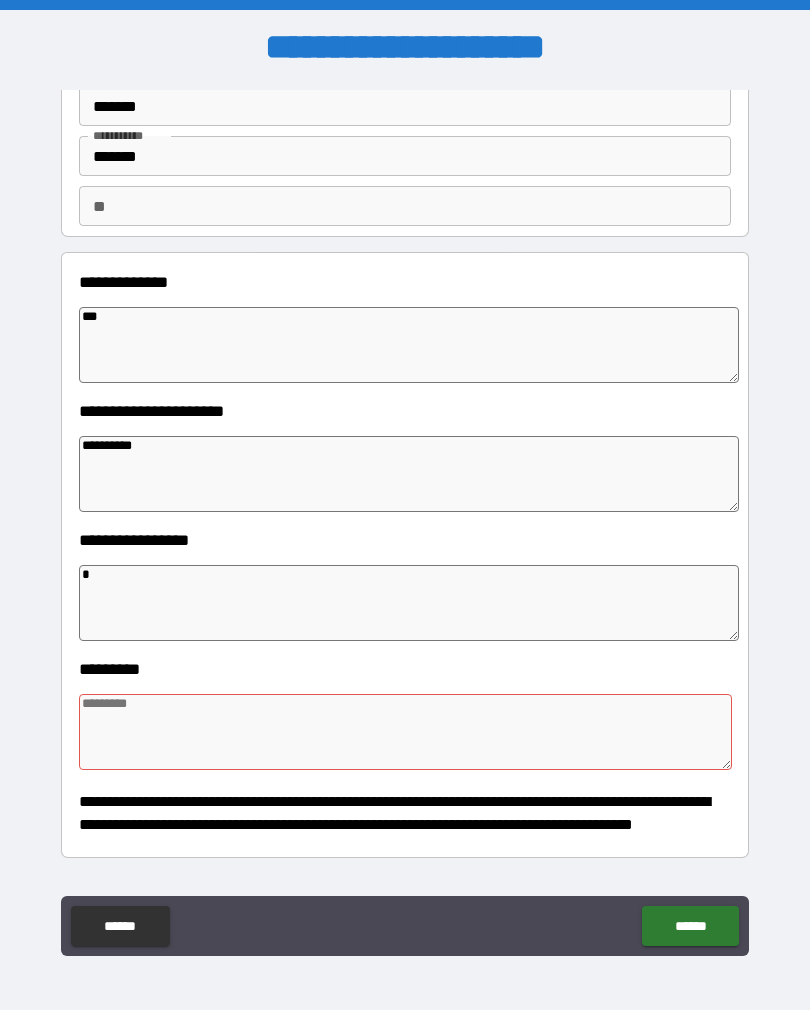 type on "*" 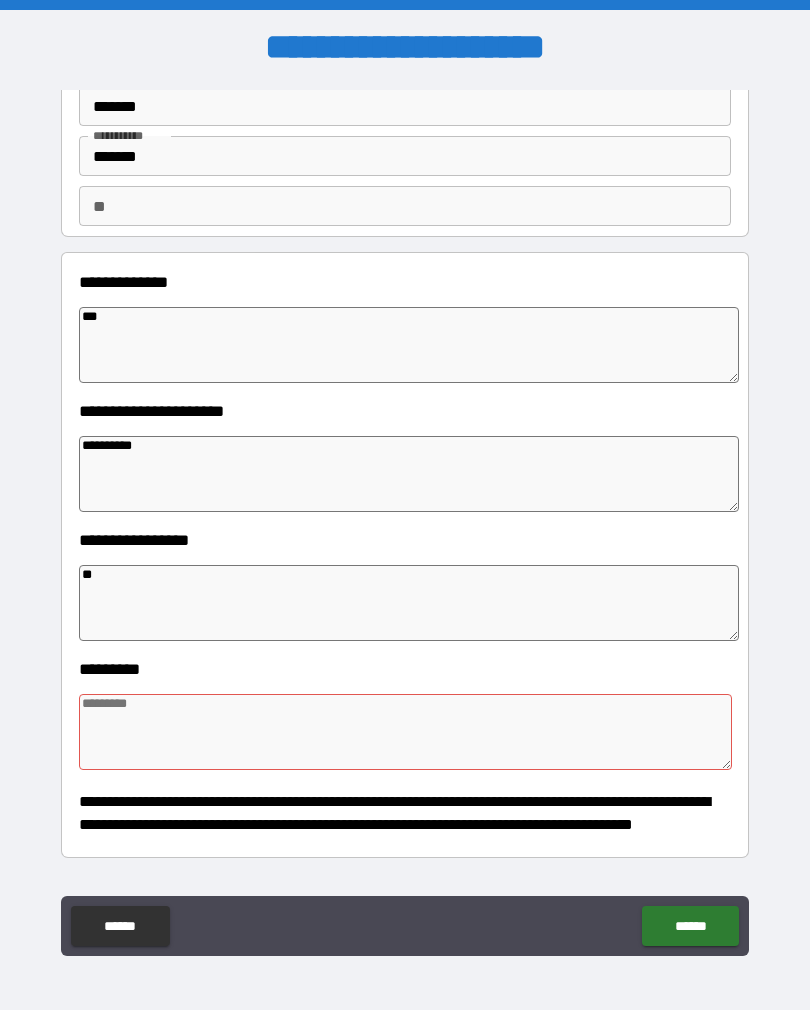 type on "*" 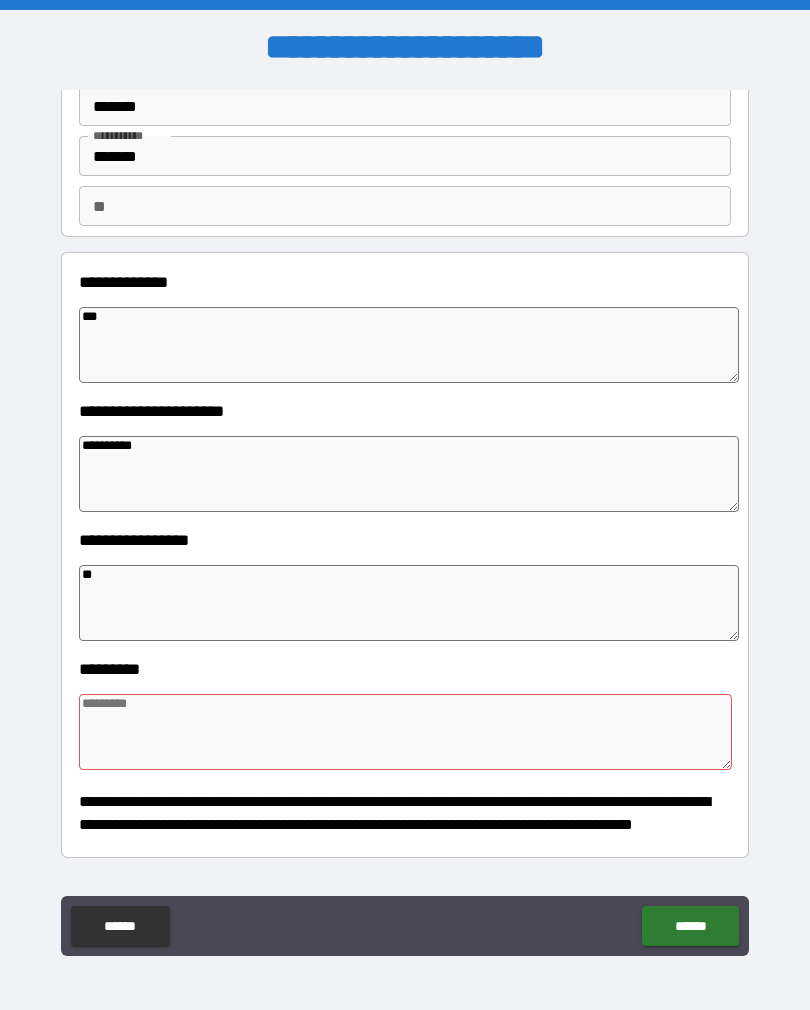 type on "*" 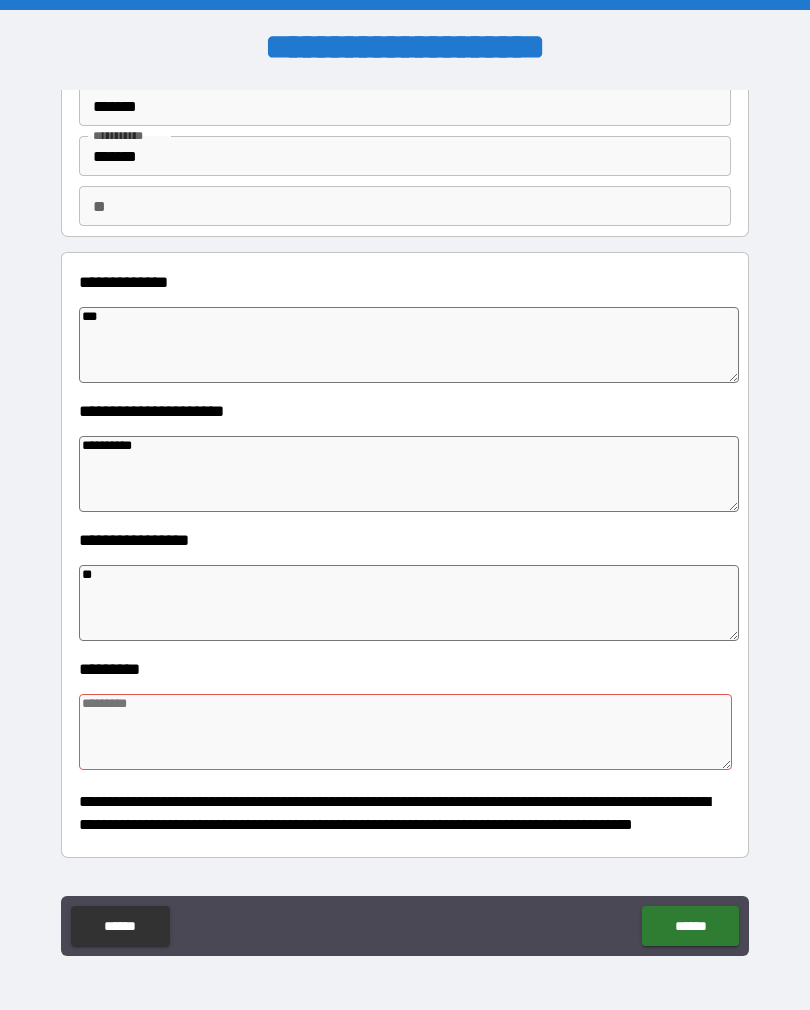 type on "*" 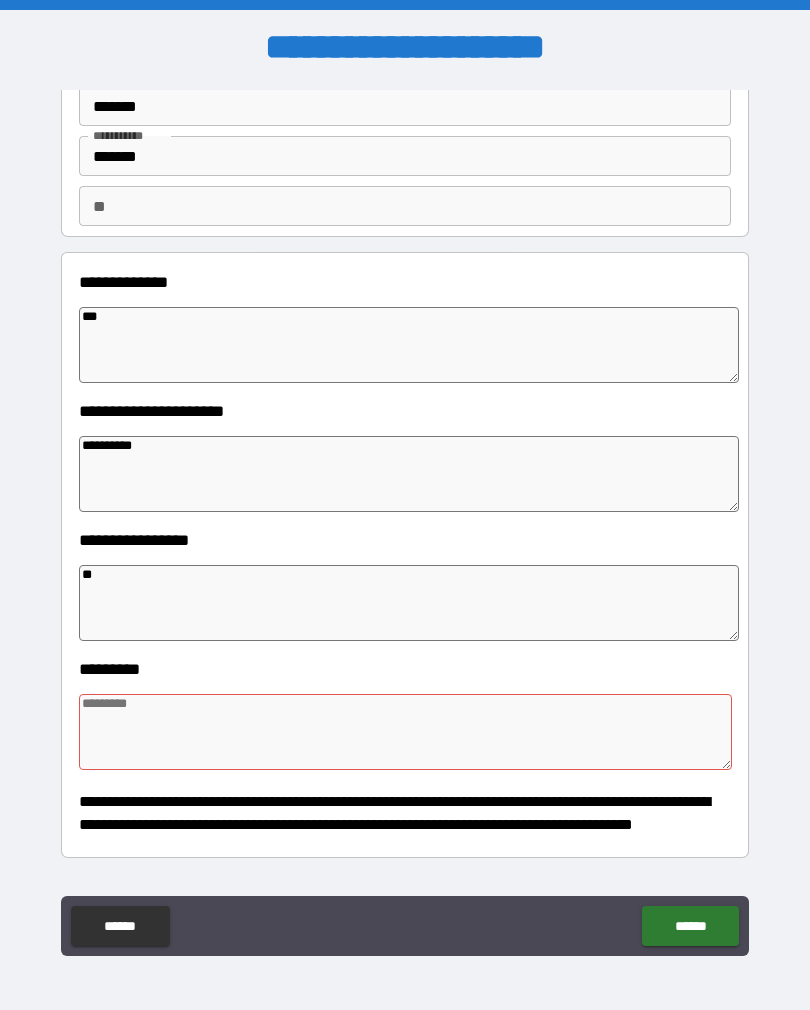 type on "*" 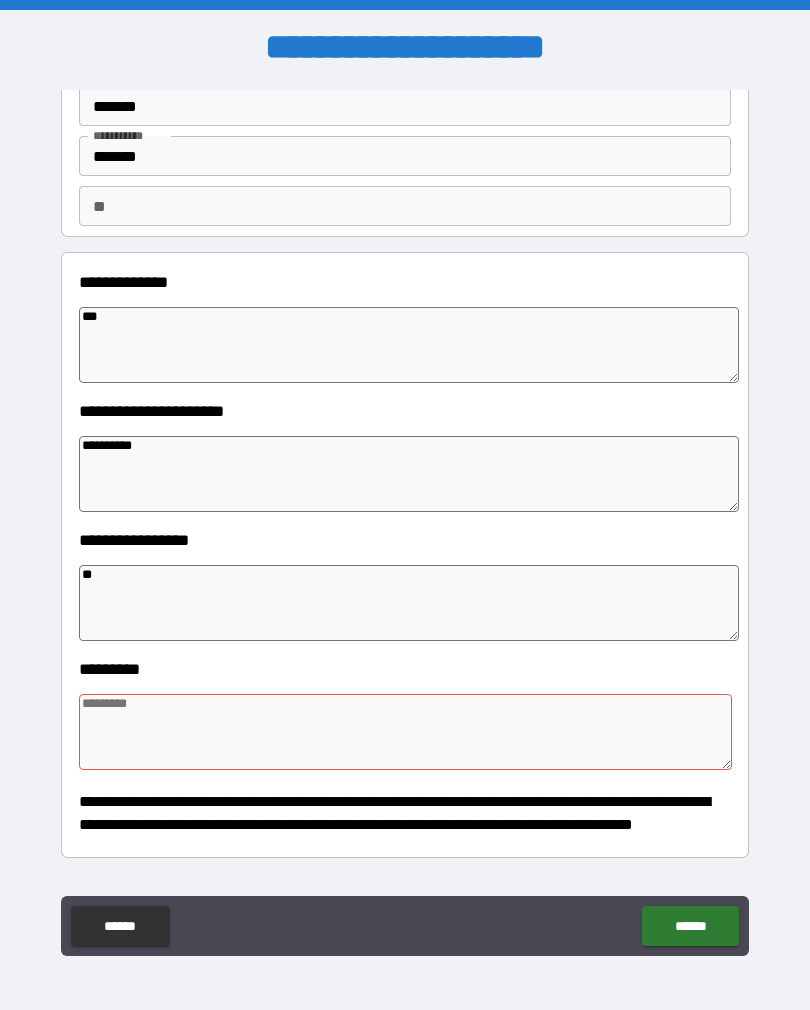type on "*" 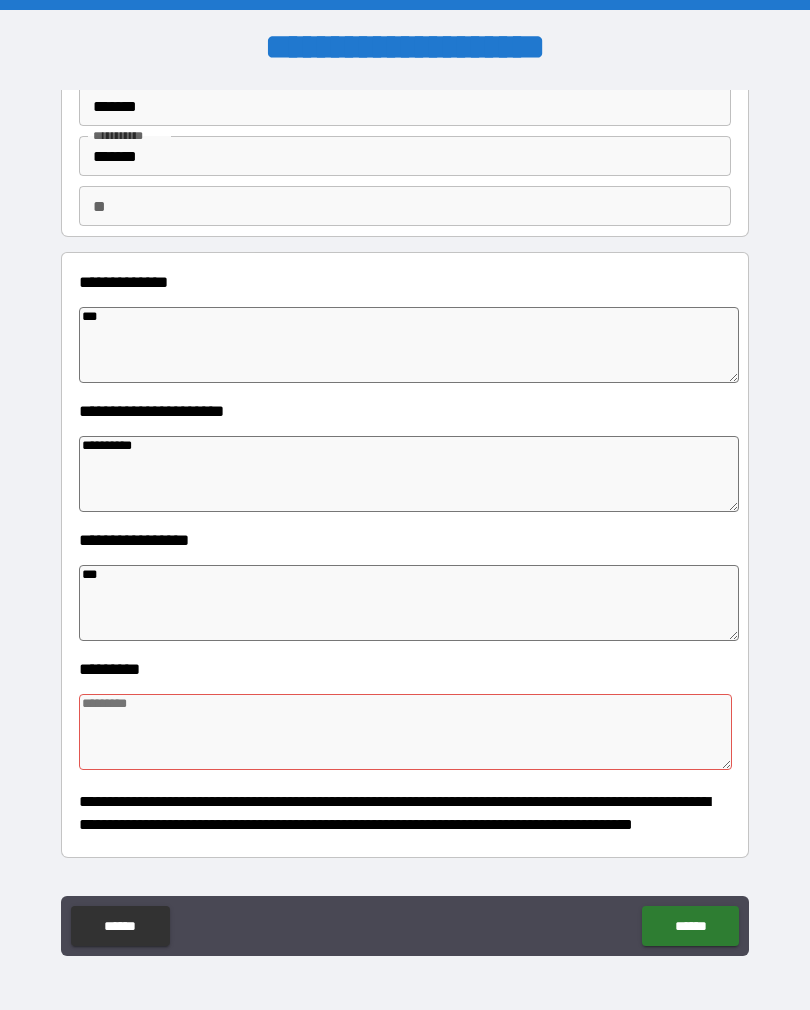 type on "*" 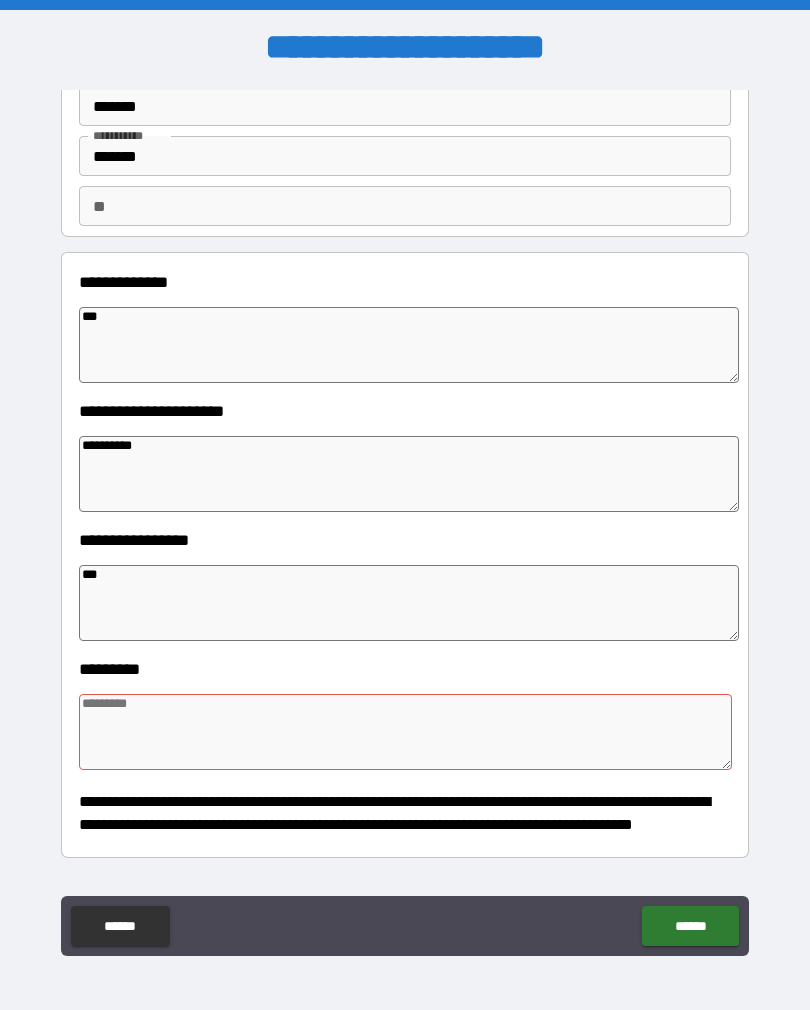 type on "*" 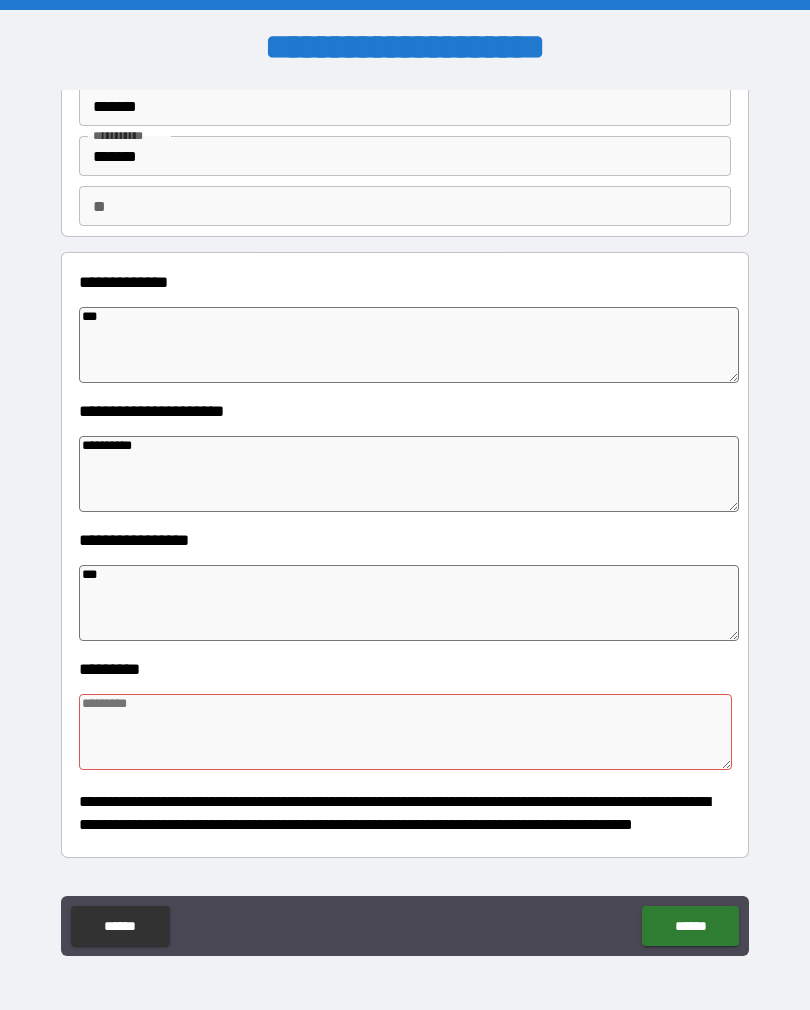 type on "*" 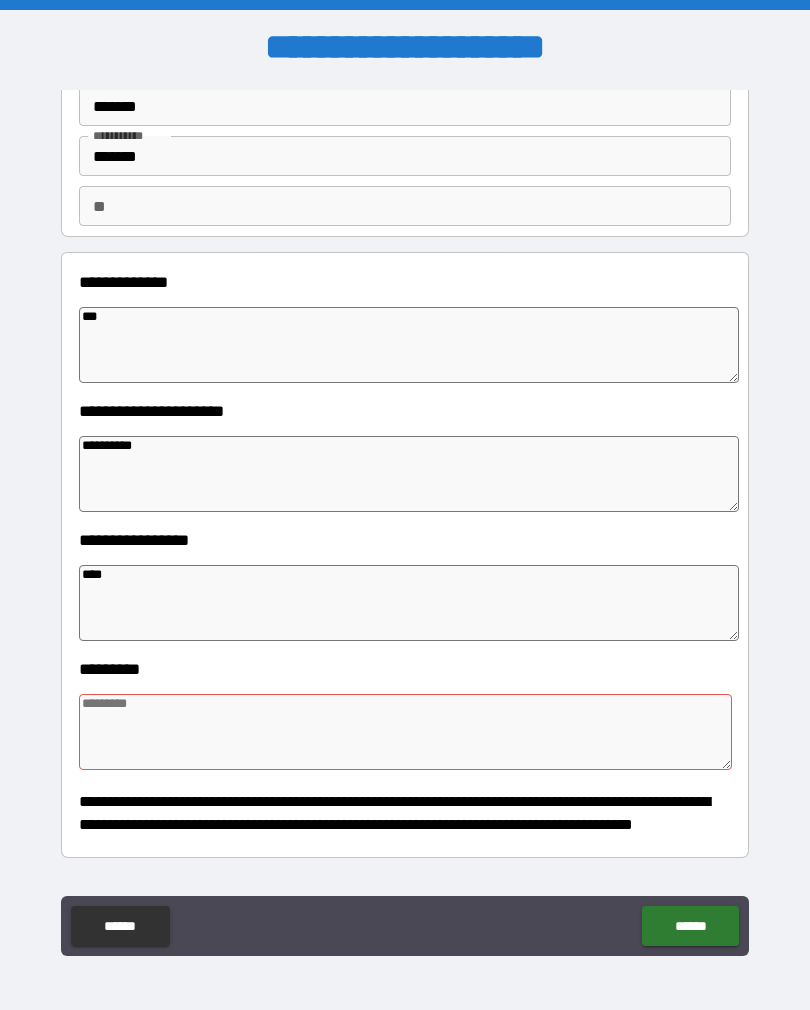 type on "*" 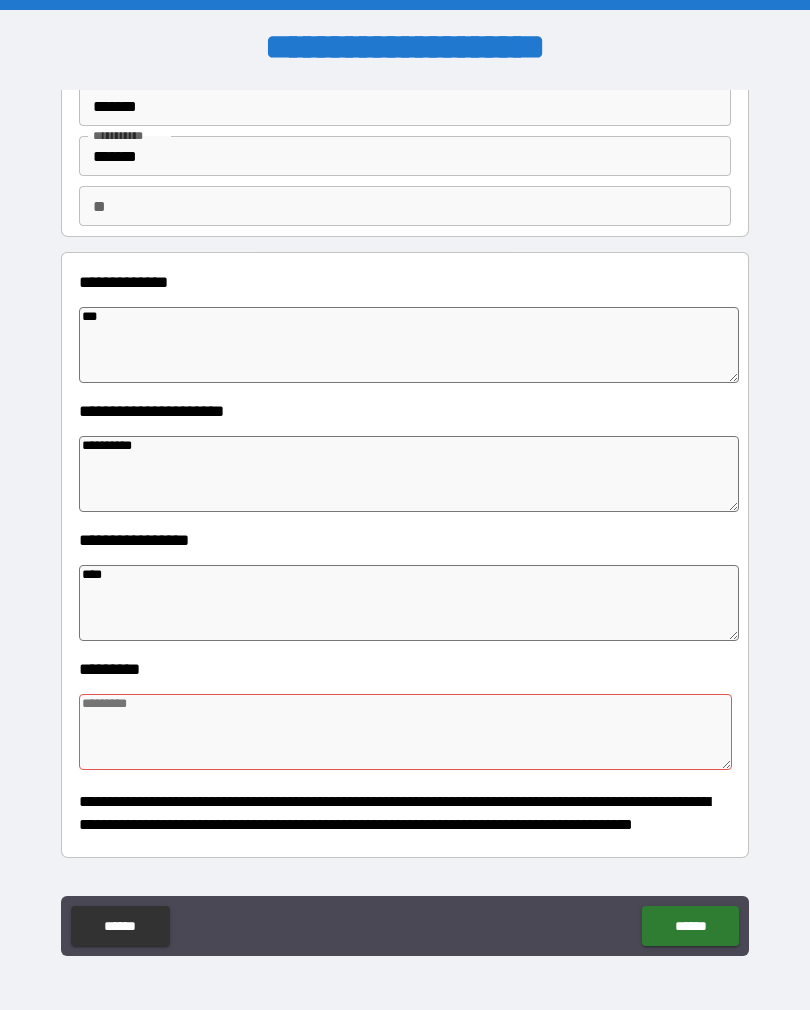 type on "****" 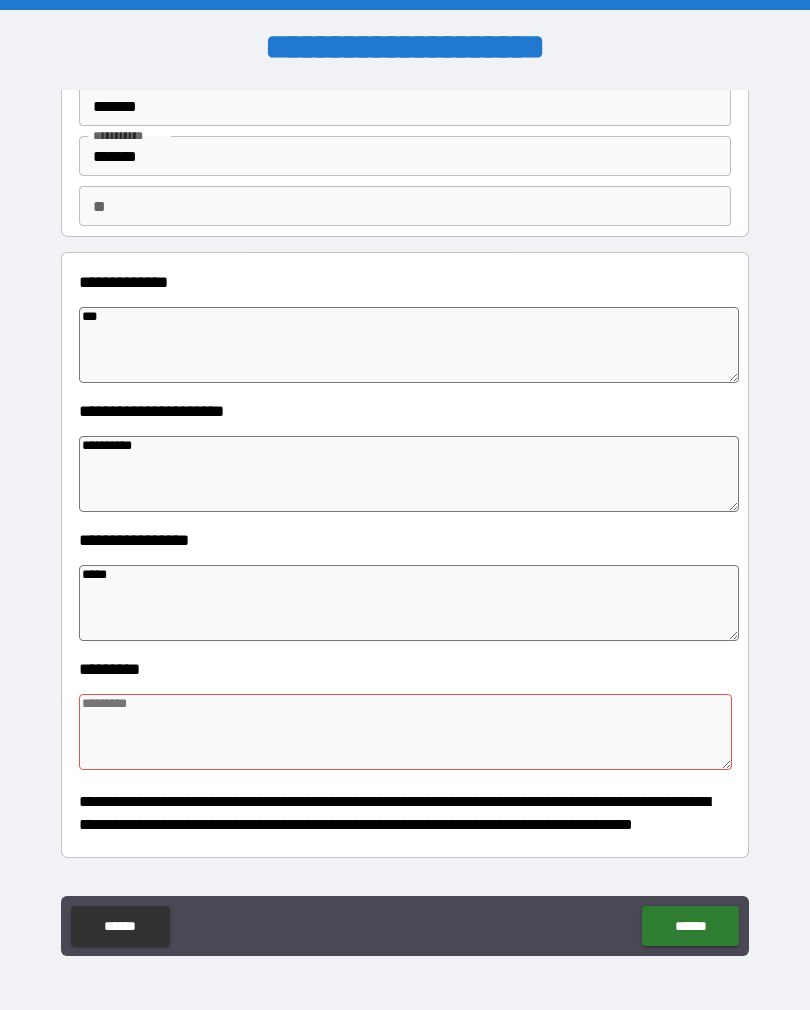type on "*" 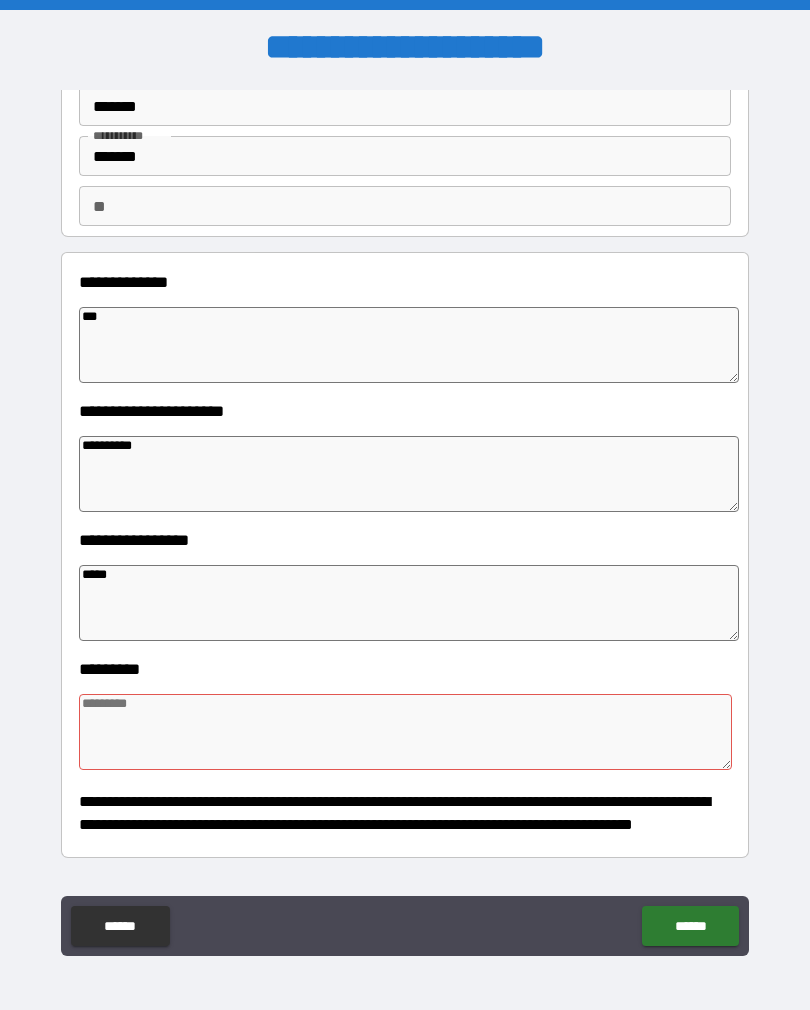 type on "*" 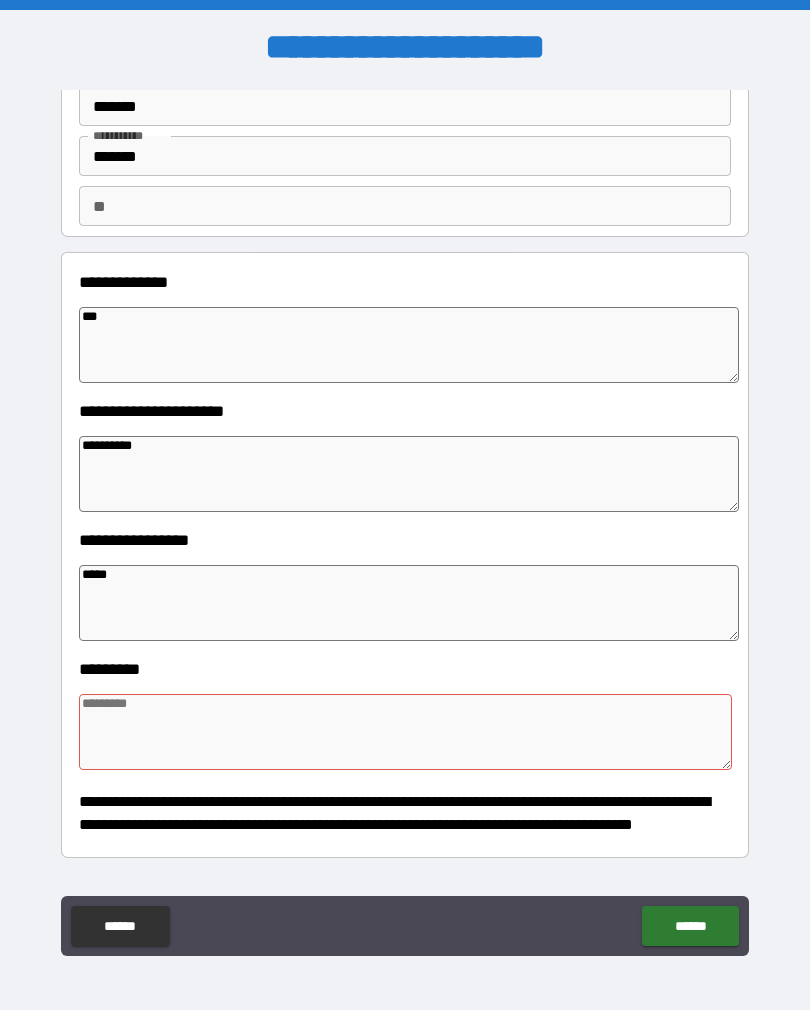 type on "*" 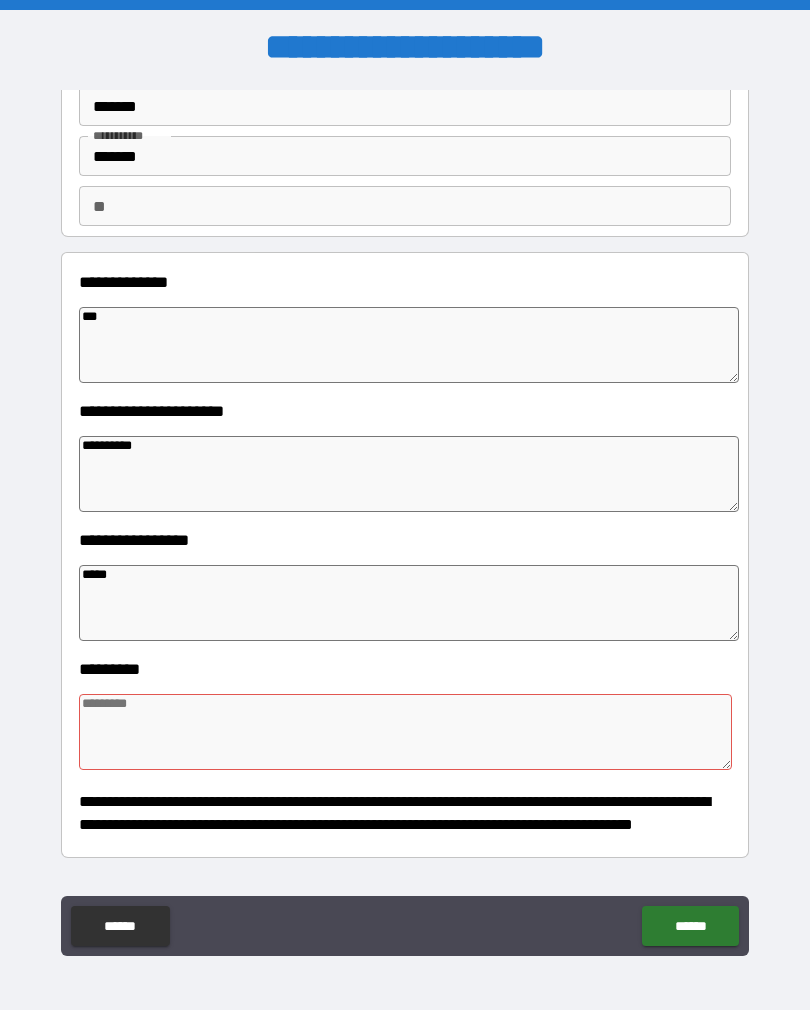 type on "*" 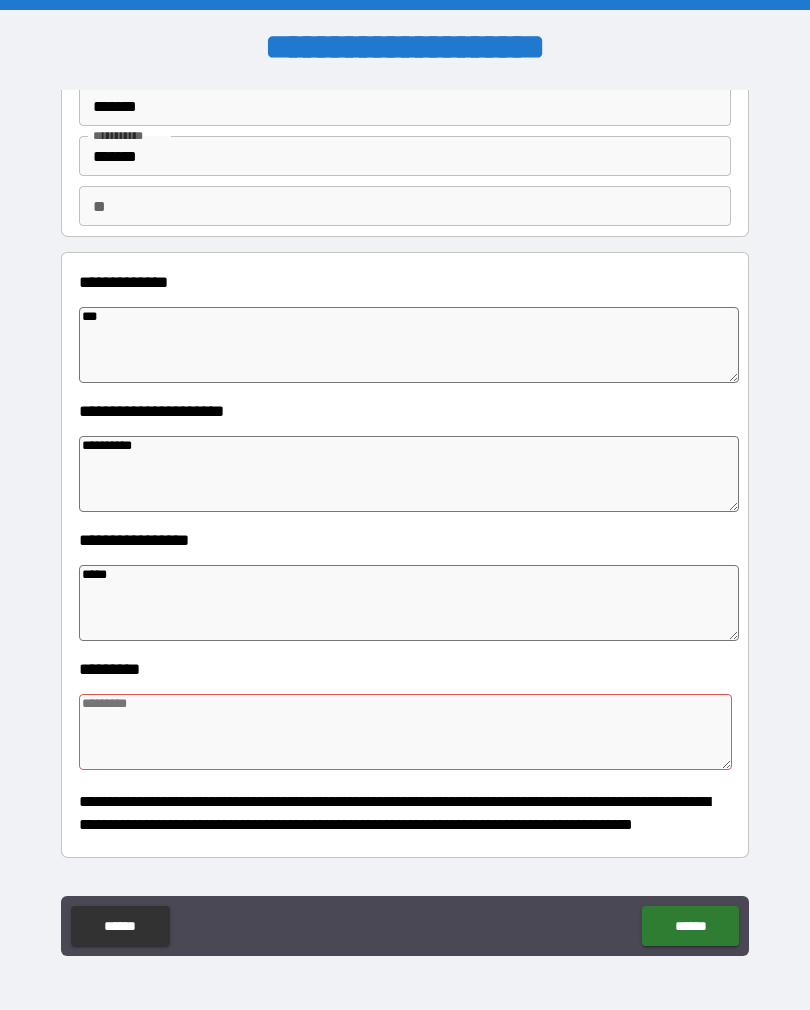 type on "*" 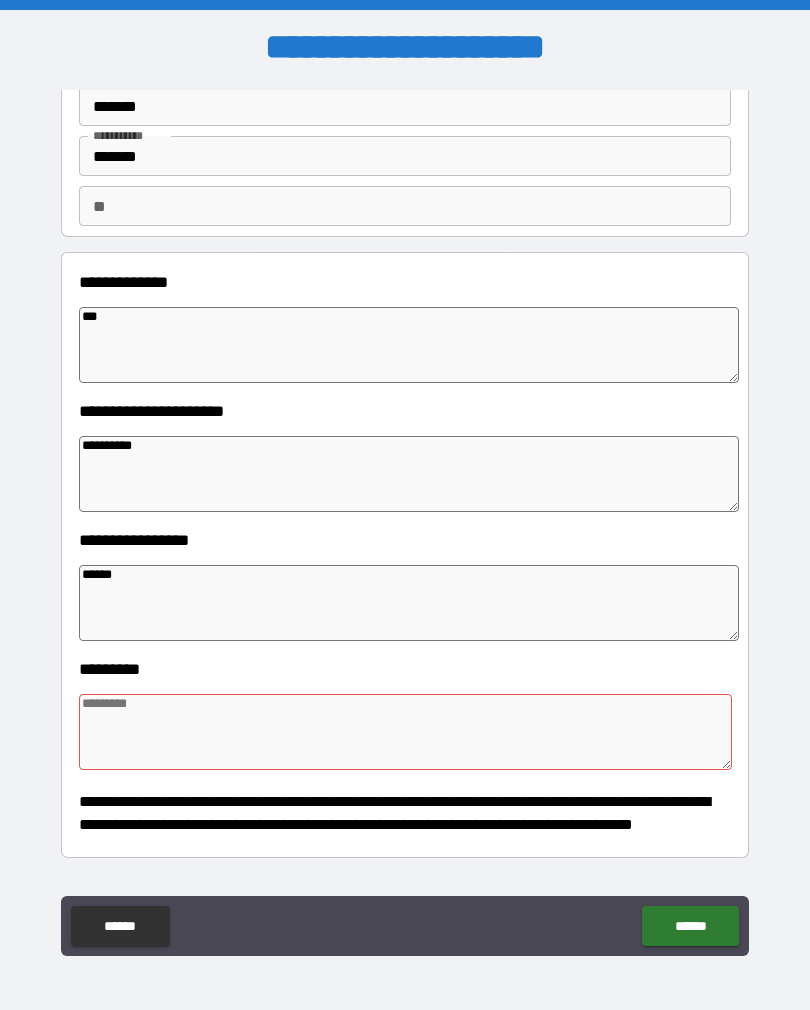 type on "*" 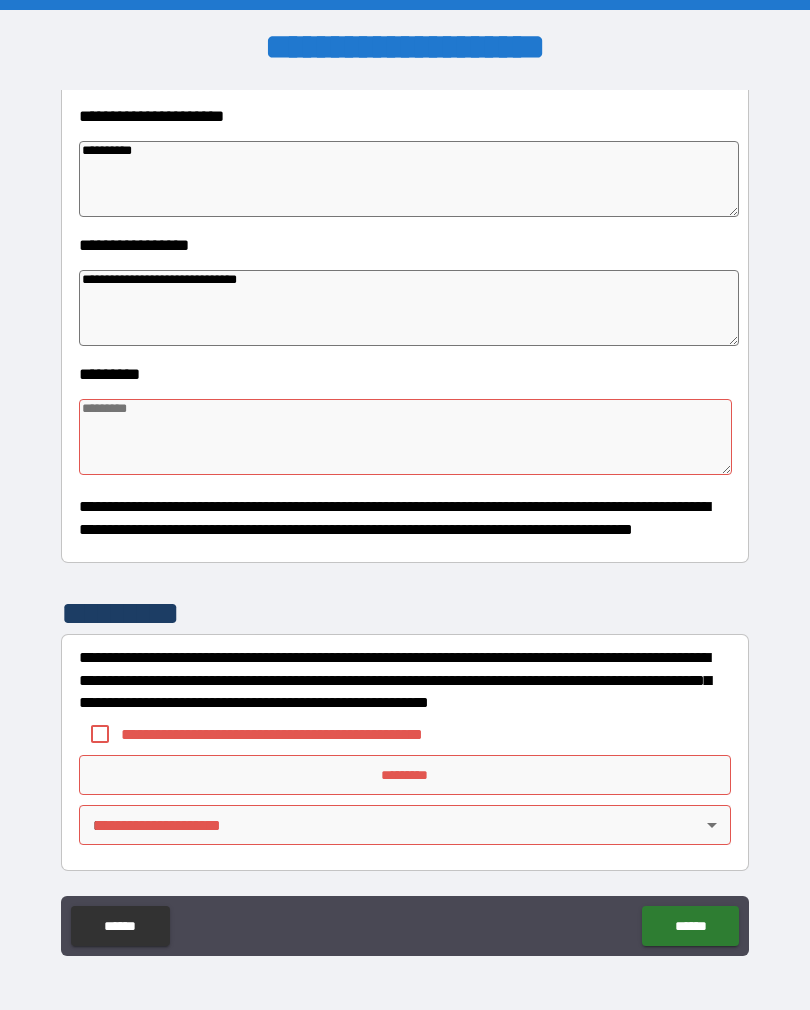 scroll, scrollTop: 392, scrollLeft: 0, axis: vertical 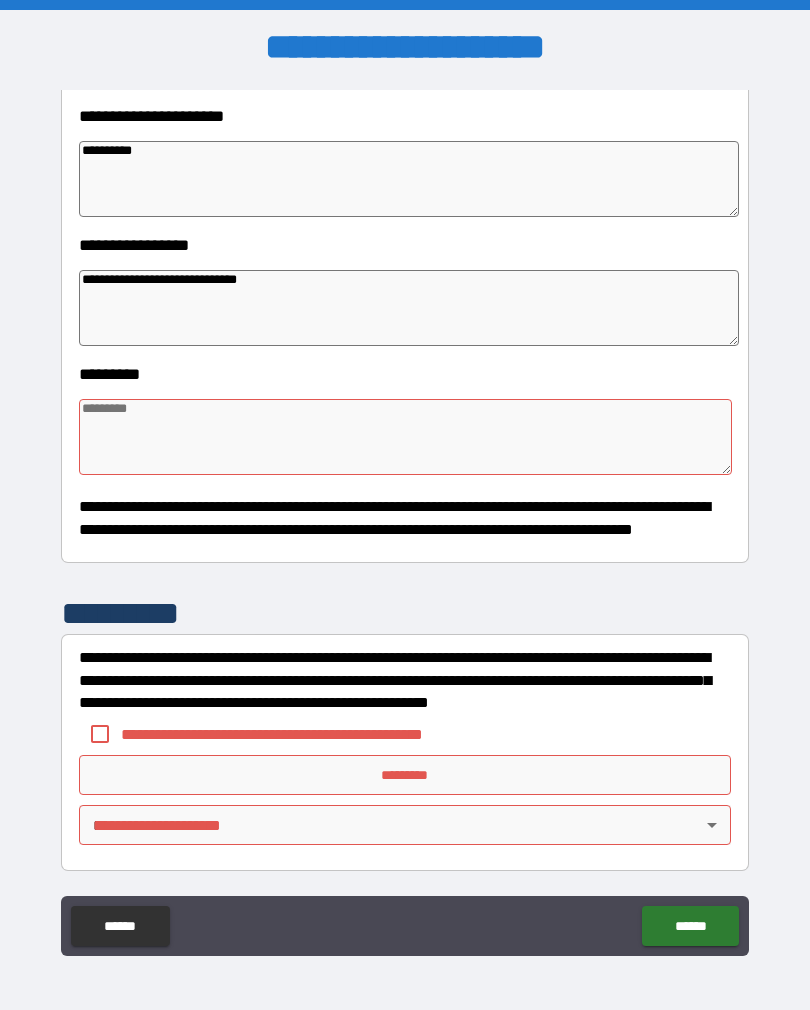 click at bounding box center (405, 437) 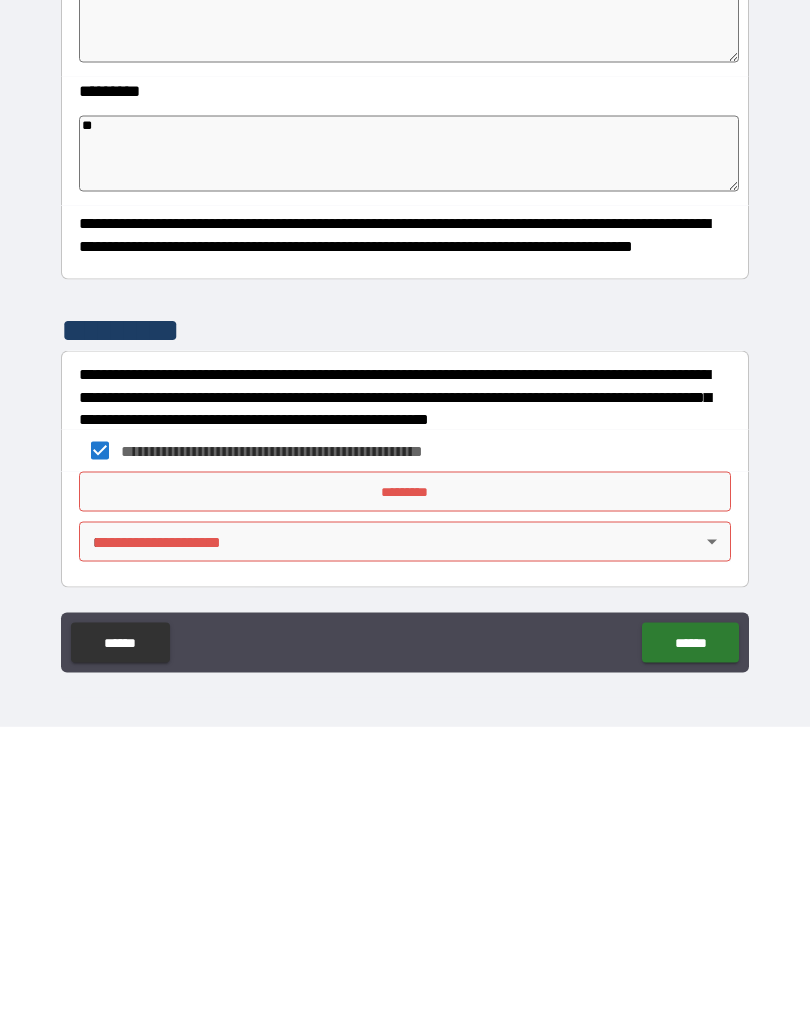 scroll, scrollTop: 31, scrollLeft: 0, axis: vertical 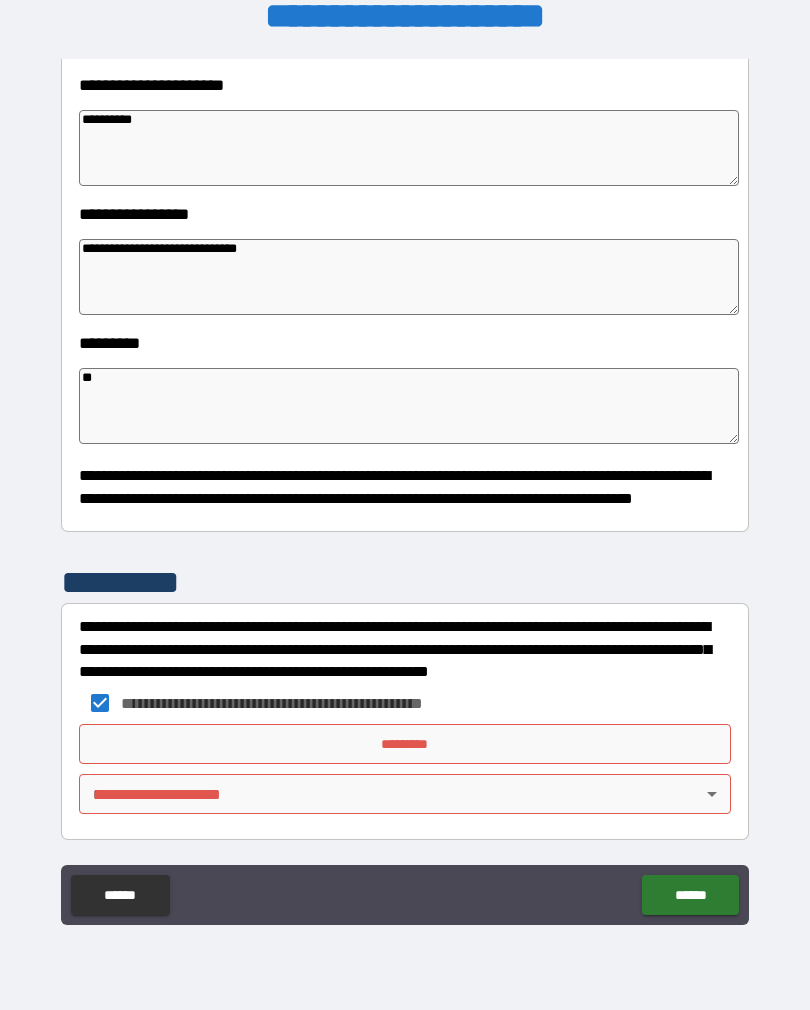 click on "*********" at bounding box center (405, 744) 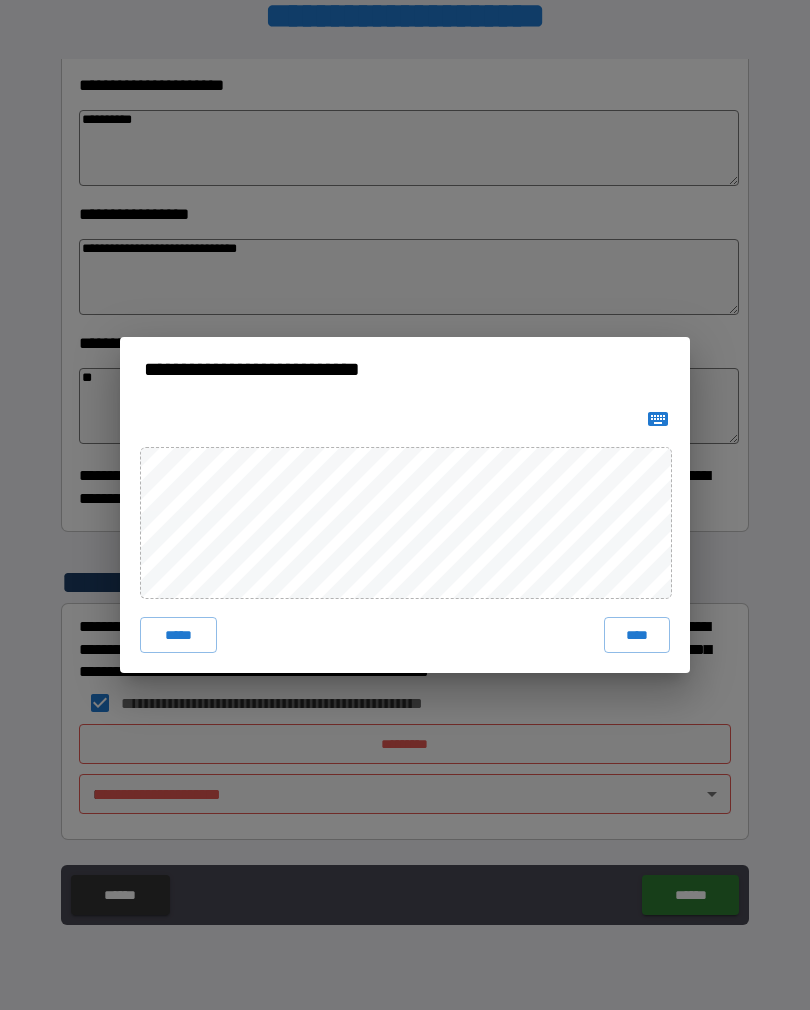 click on "****" at bounding box center [637, 635] 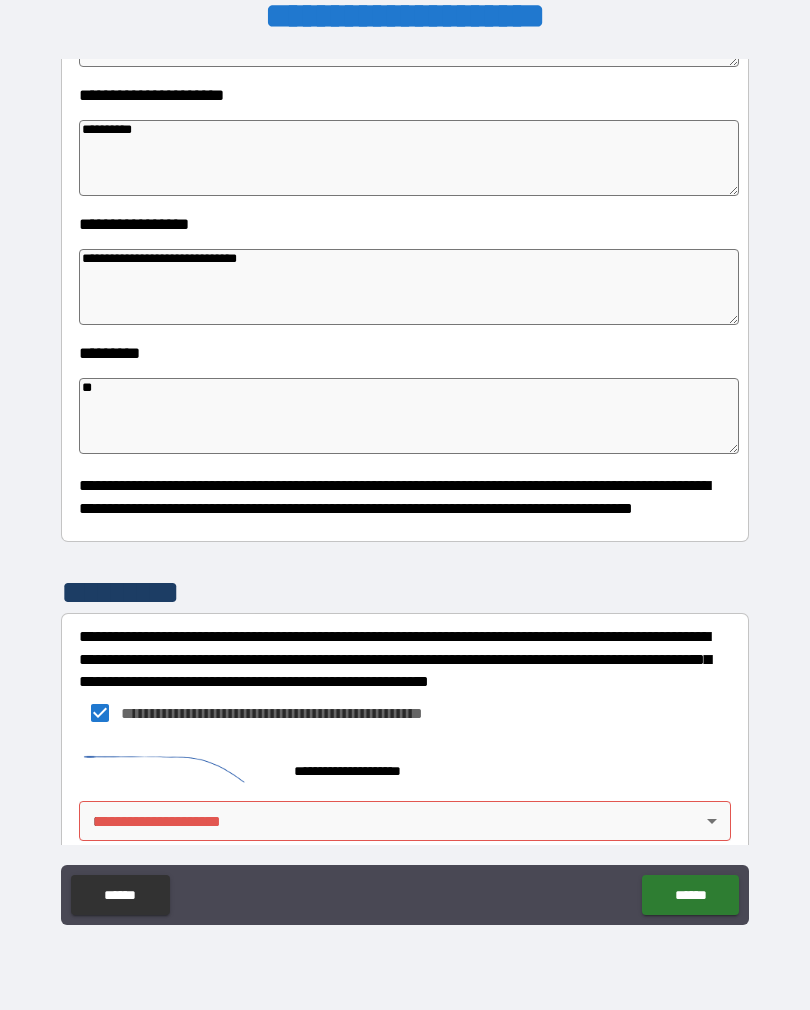 click on "**********" at bounding box center (405, 489) 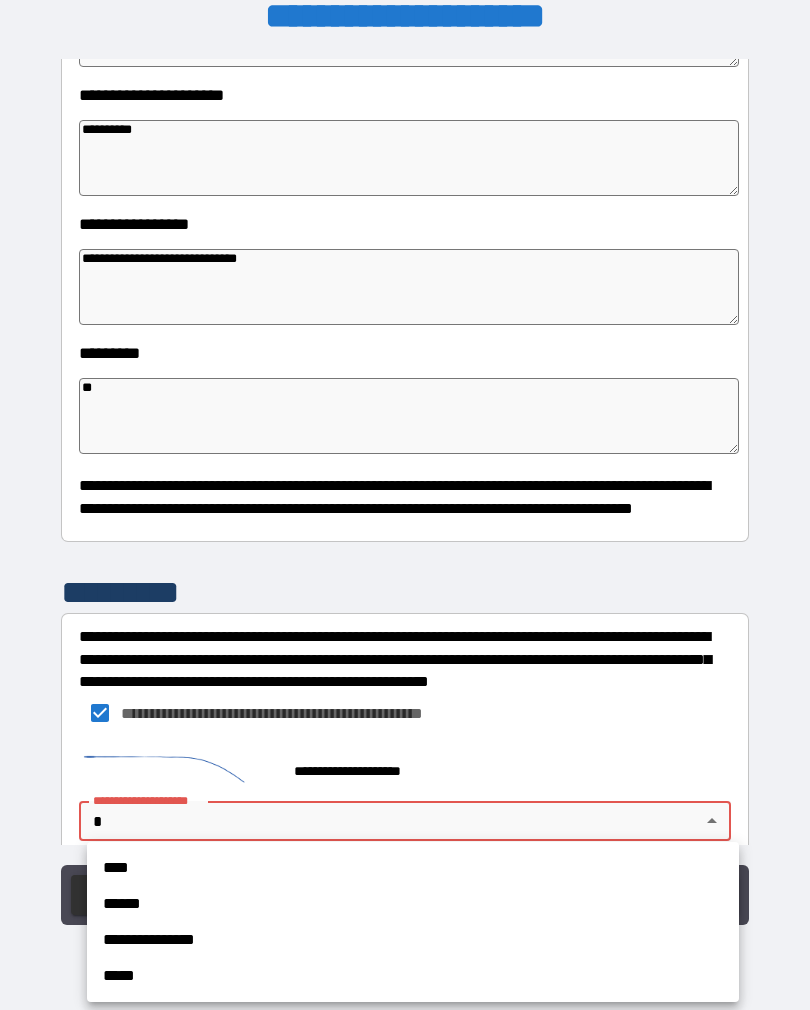 click on "******" at bounding box center [413, 904] 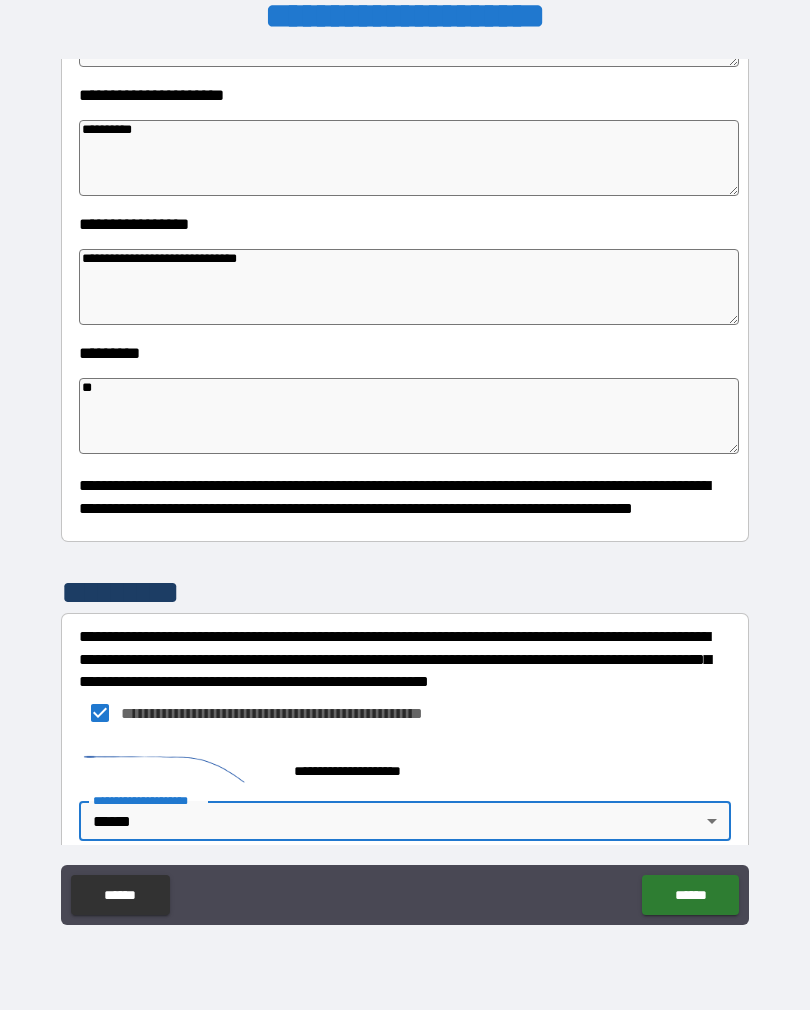 click on "**********" at bounding box center [405, 489] 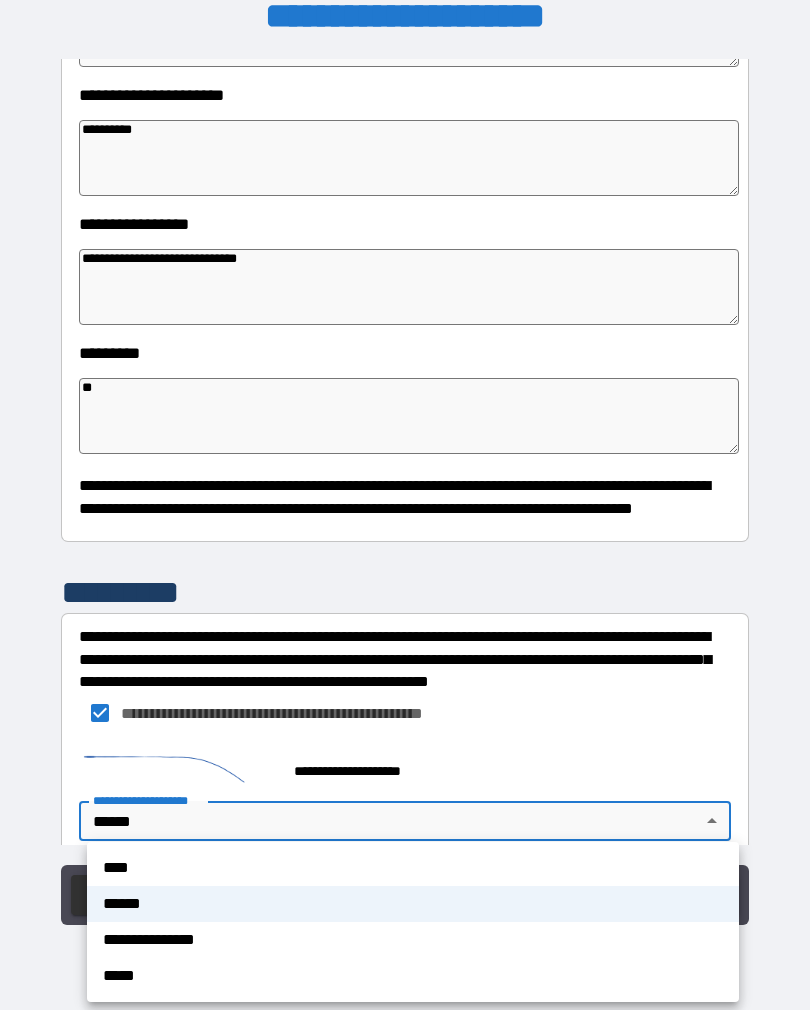 click on "****" at bounding box center [413, 868] 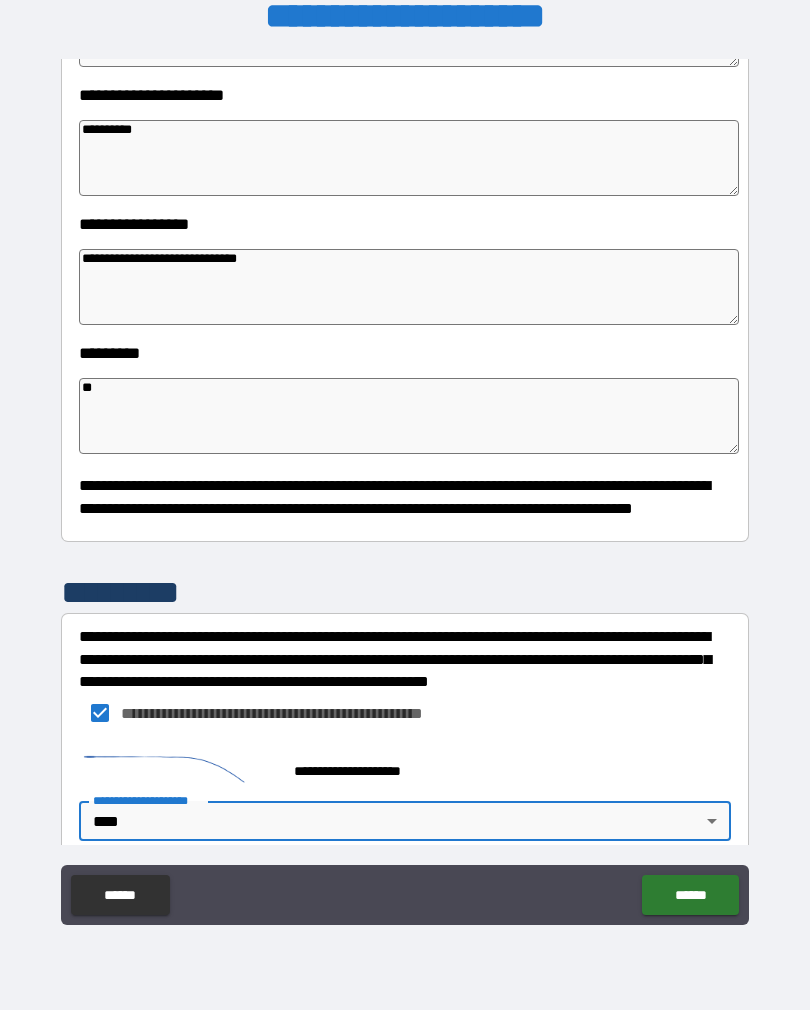 click on "******" at bounding box center (690, 895) 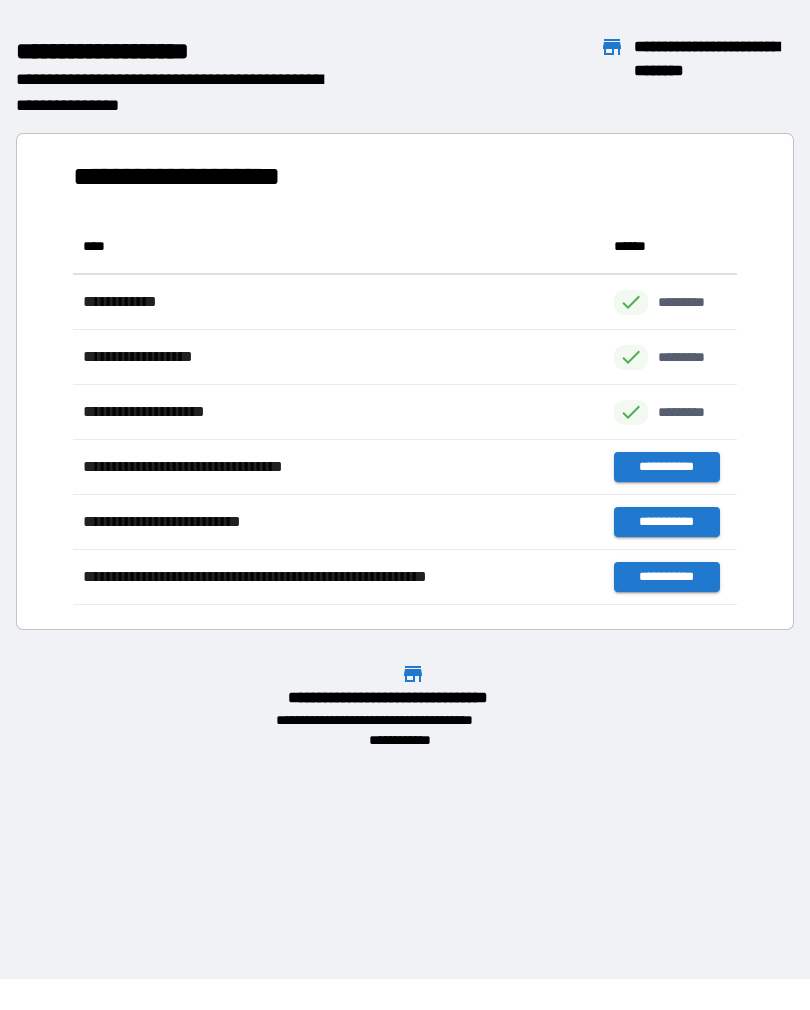 scroll, scrollTop: 386, scrollLeft: 664, axis: both 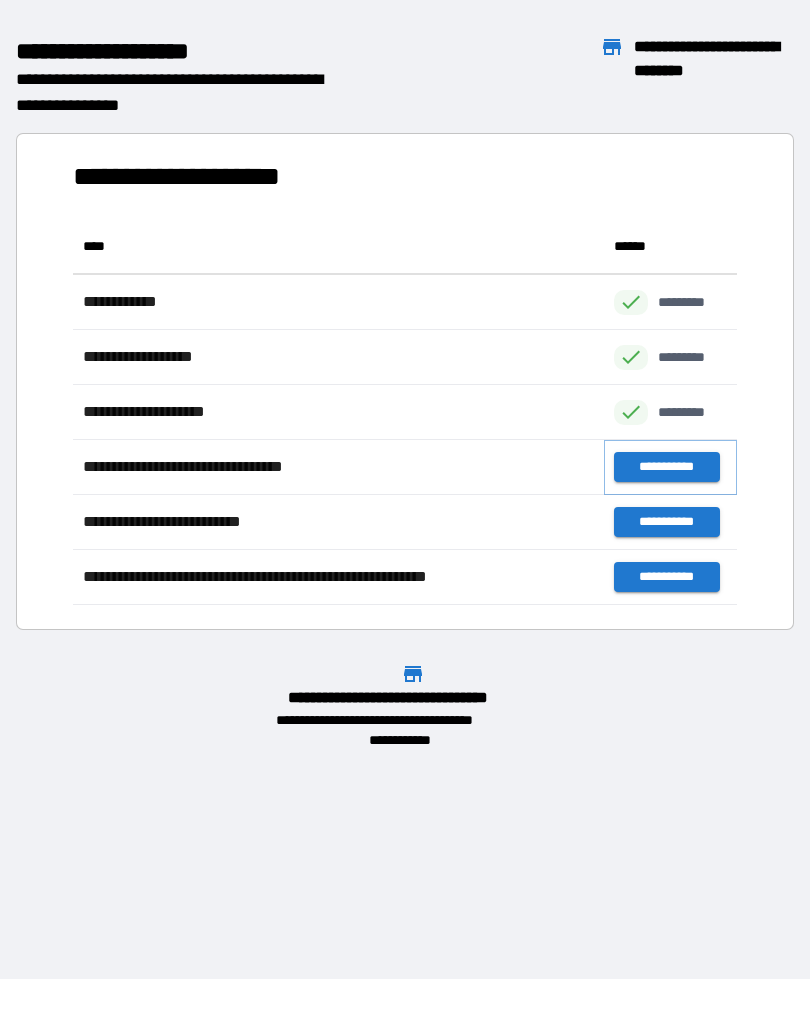 click on "**********" at bounding box center [666, 467] 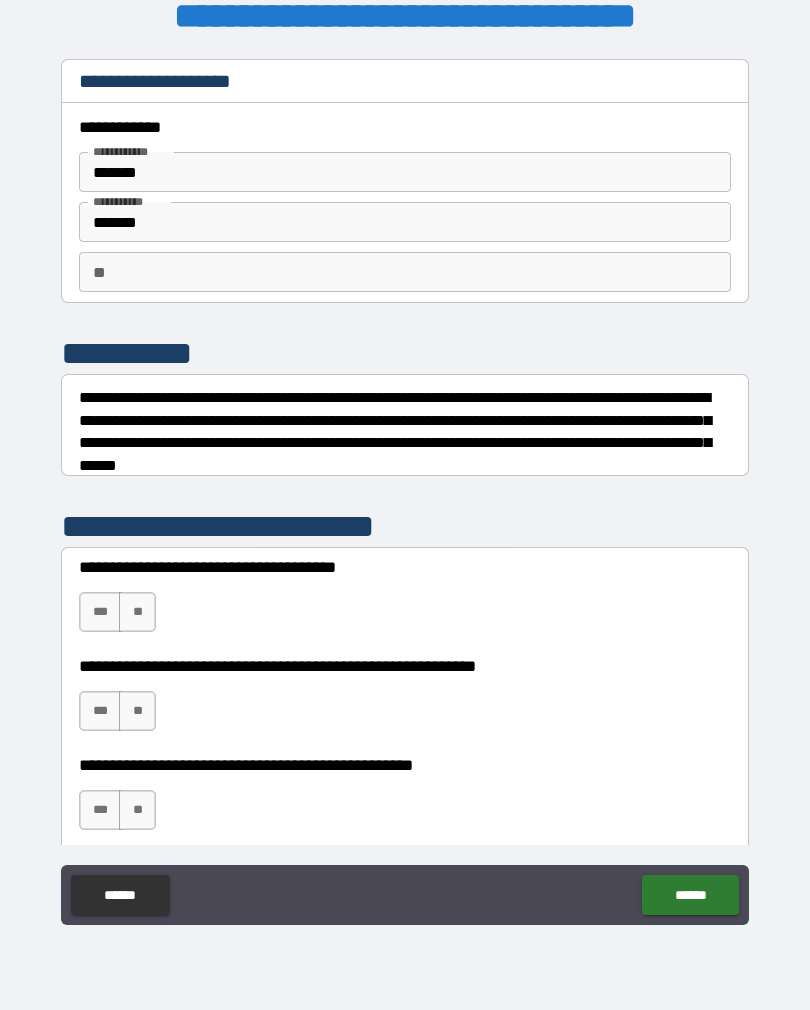 click on "**" at bounding box center (137, 612) 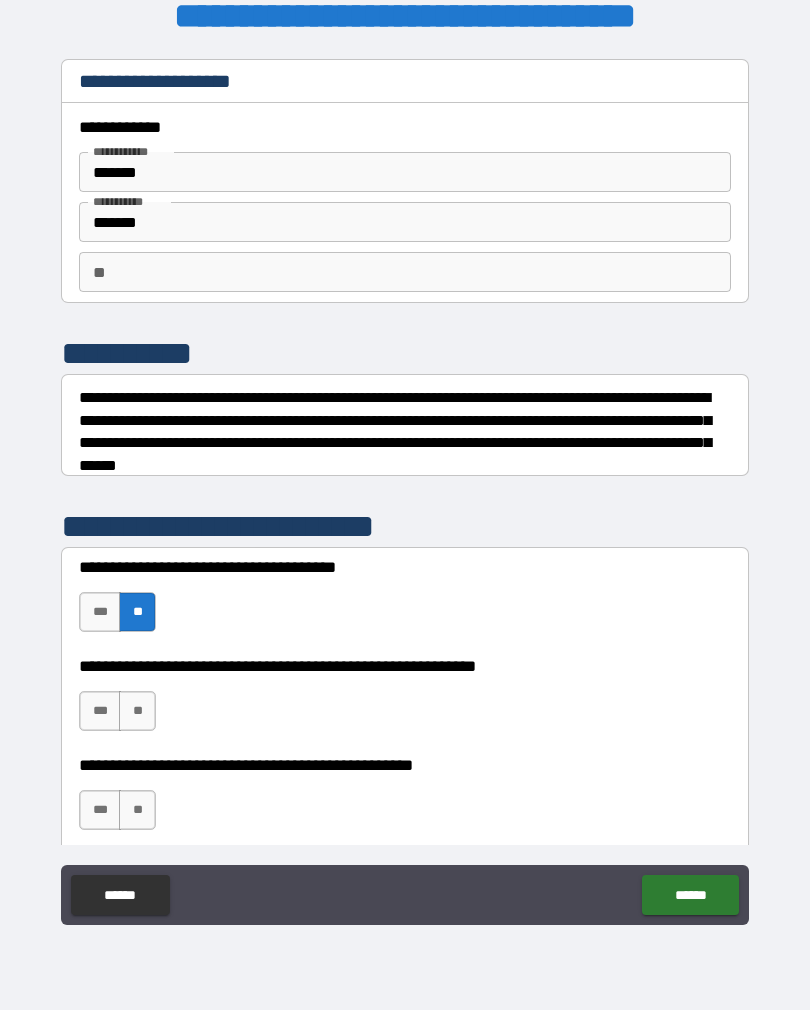 click on "**" at bounding box center [137, 711] 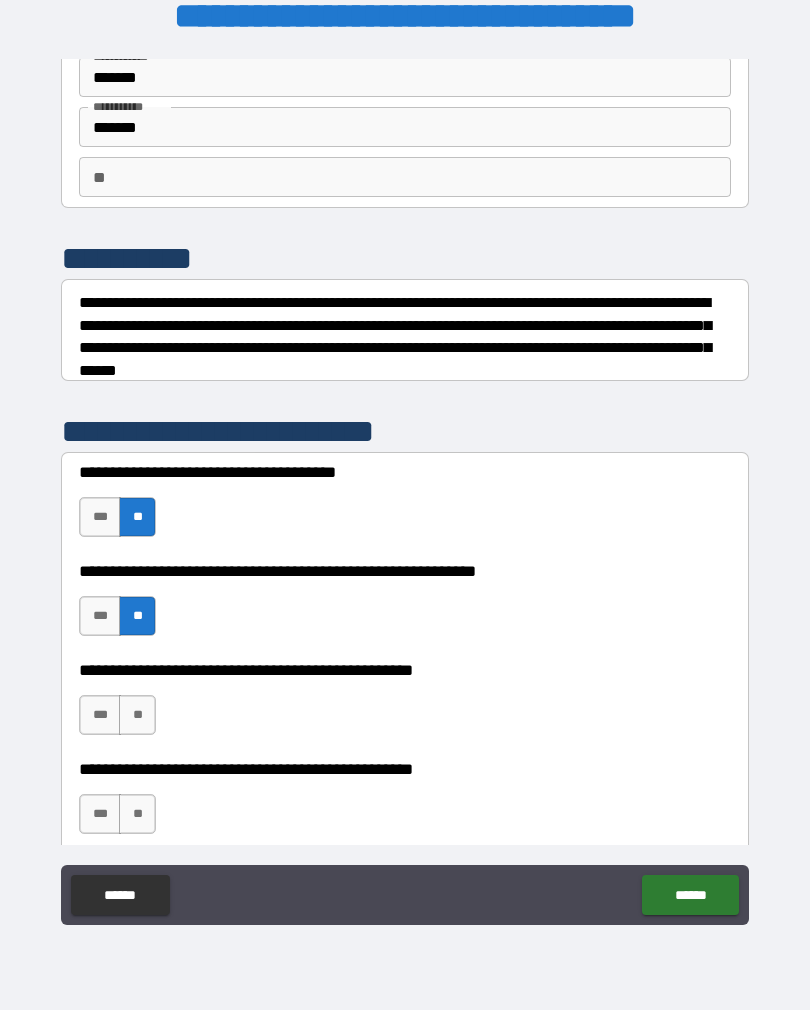 scroll, scrollTop: 96, scrollLeft: 0, axis: vertical 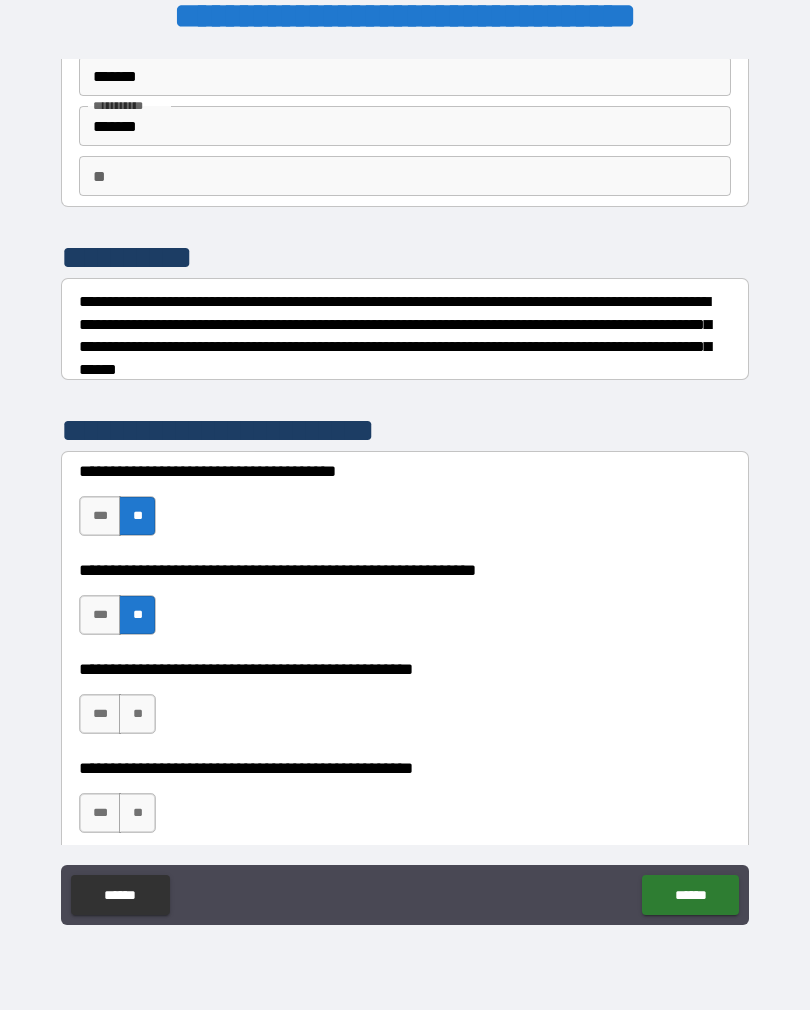 click on "**" at bounding box center [137, 714] 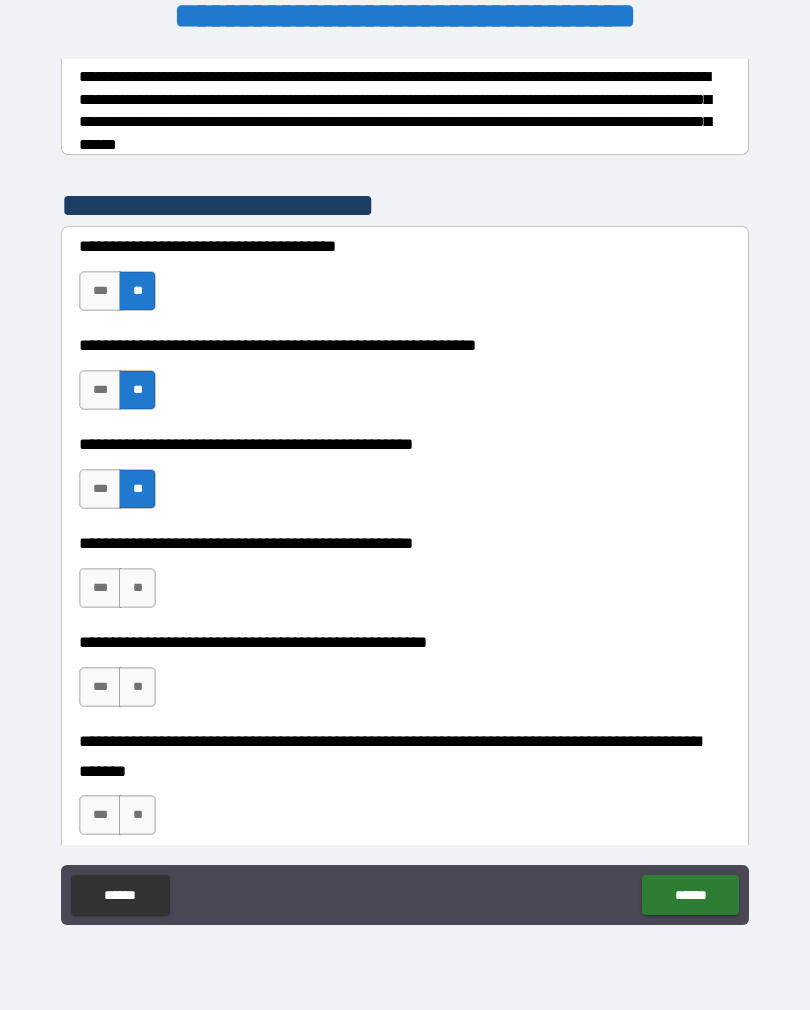scroll, scrollTop: 323, scrollLeft: 0, axis: vertical 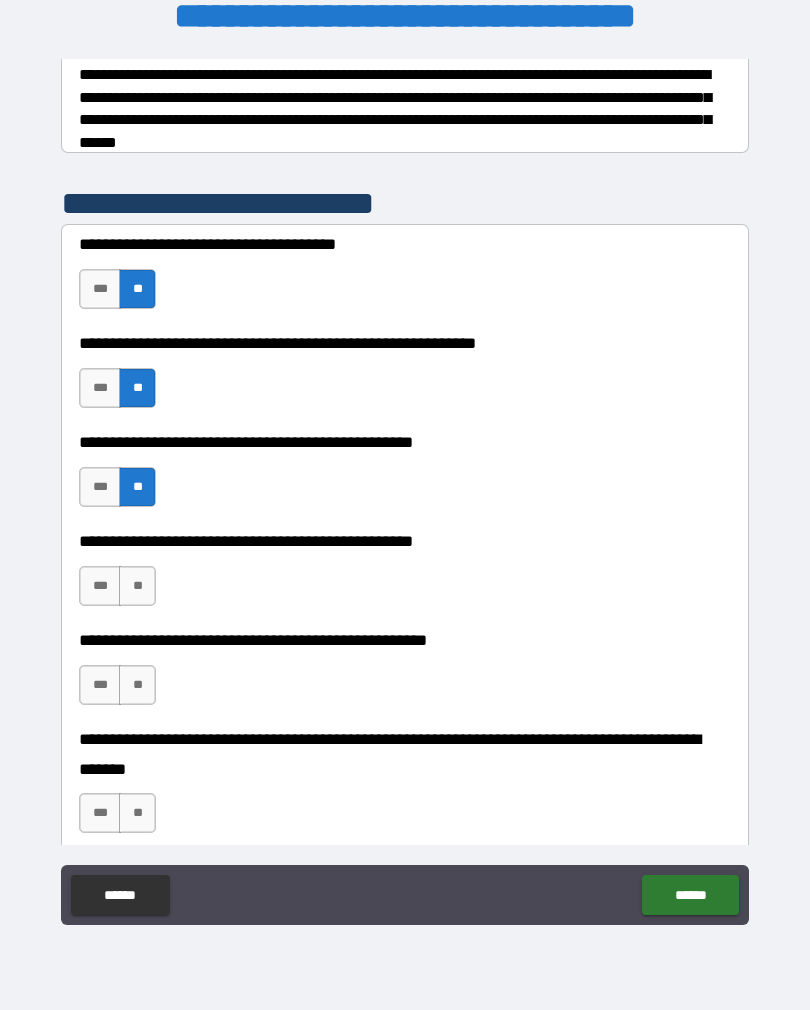 click on "**" at bounding box center (137, 586) 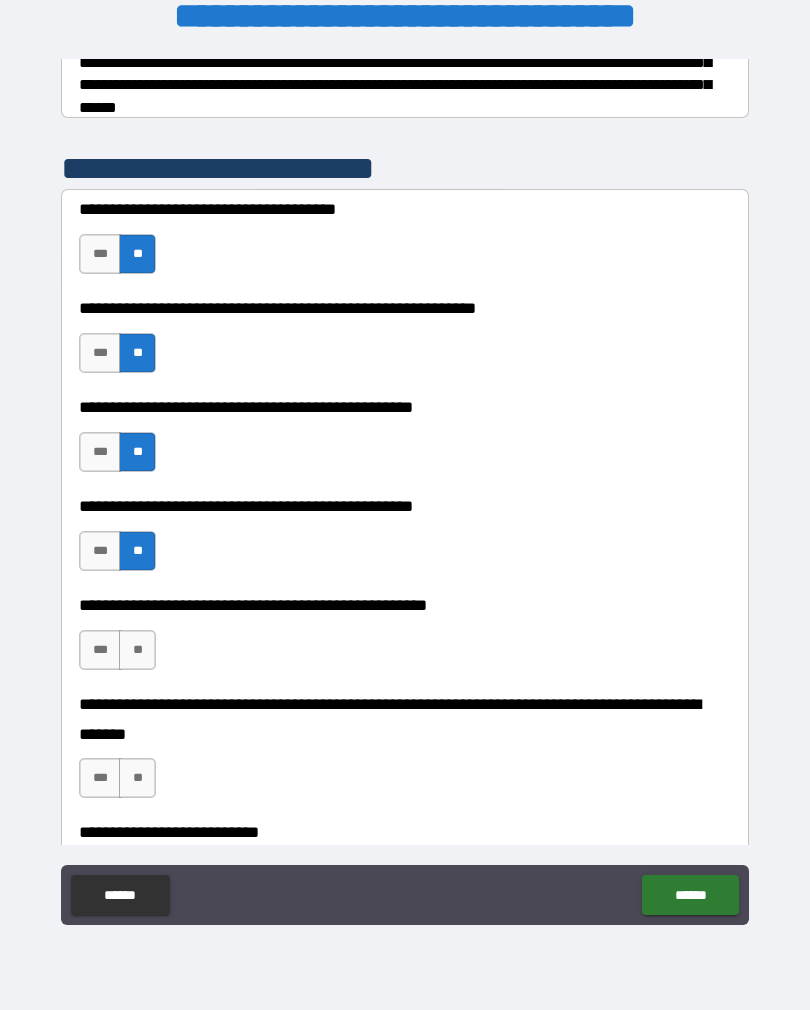 scroll, scrollTop: 372, scrollLeft: 0, axis: vertical 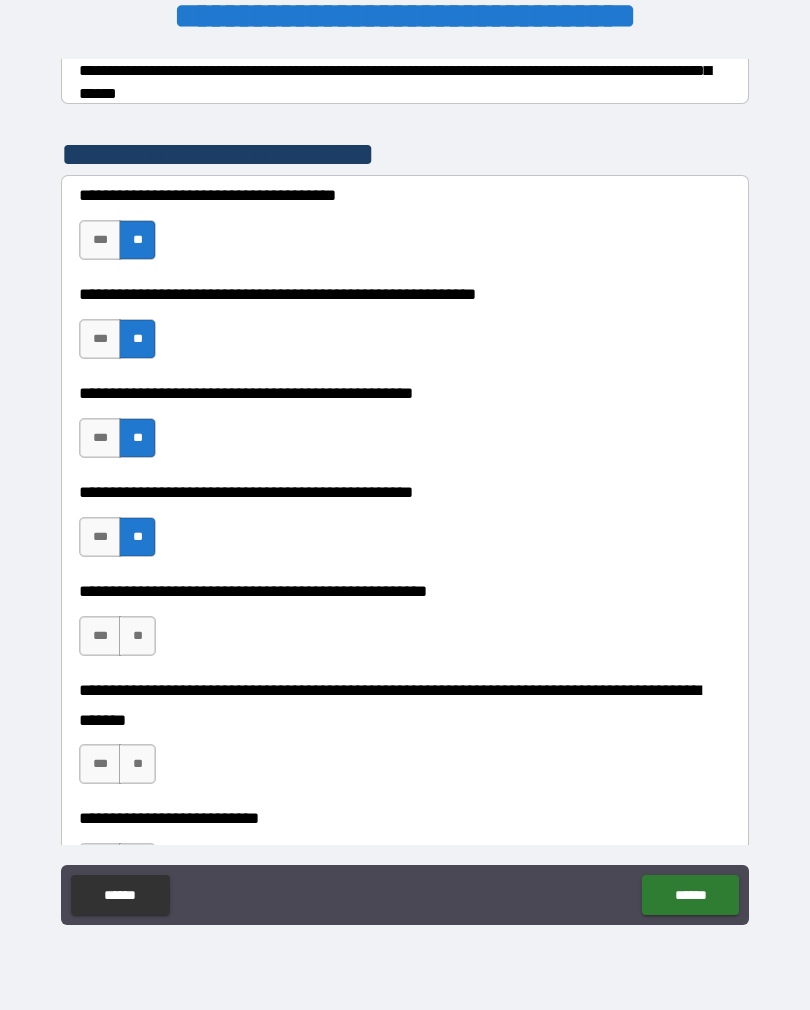 click on "**" at bounding box center [137, 636] 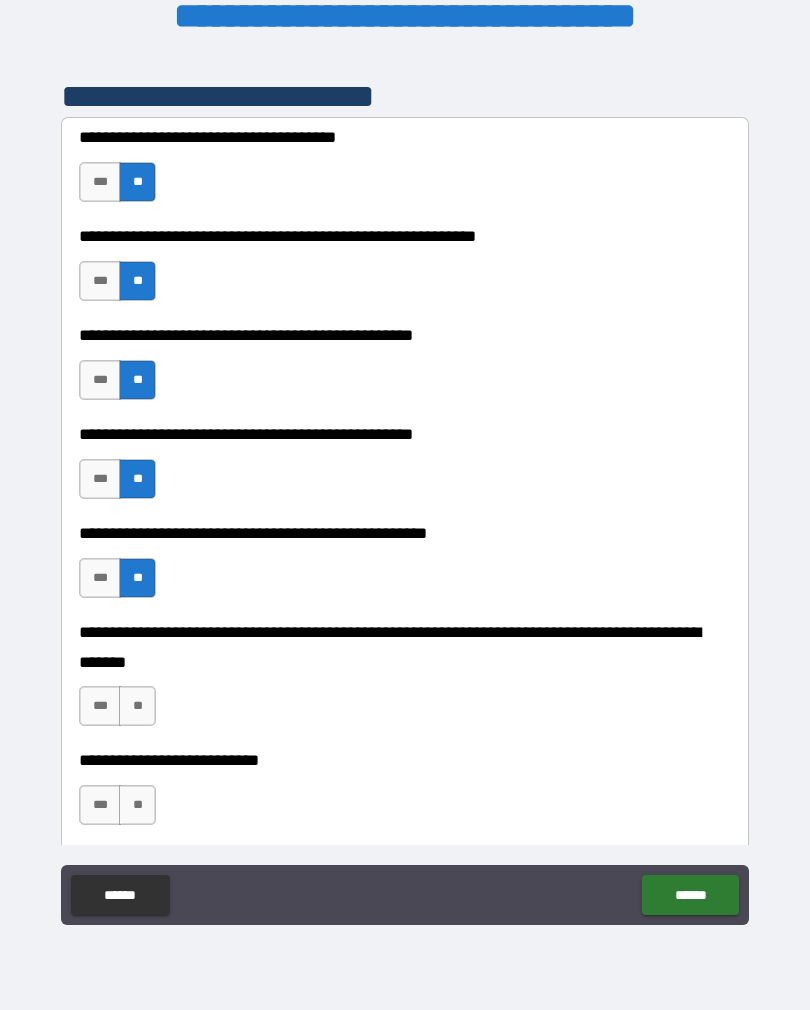 click on "**" at bounding box center (137, 706) 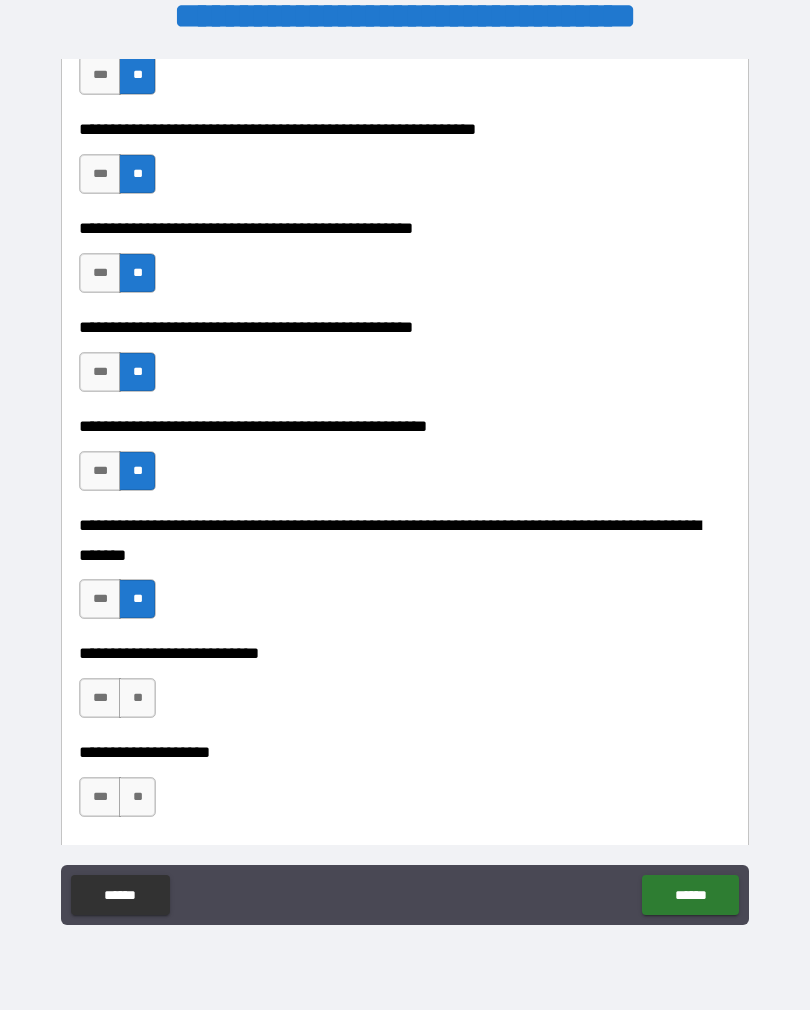 click on "**" at bounding box center [137, 698] 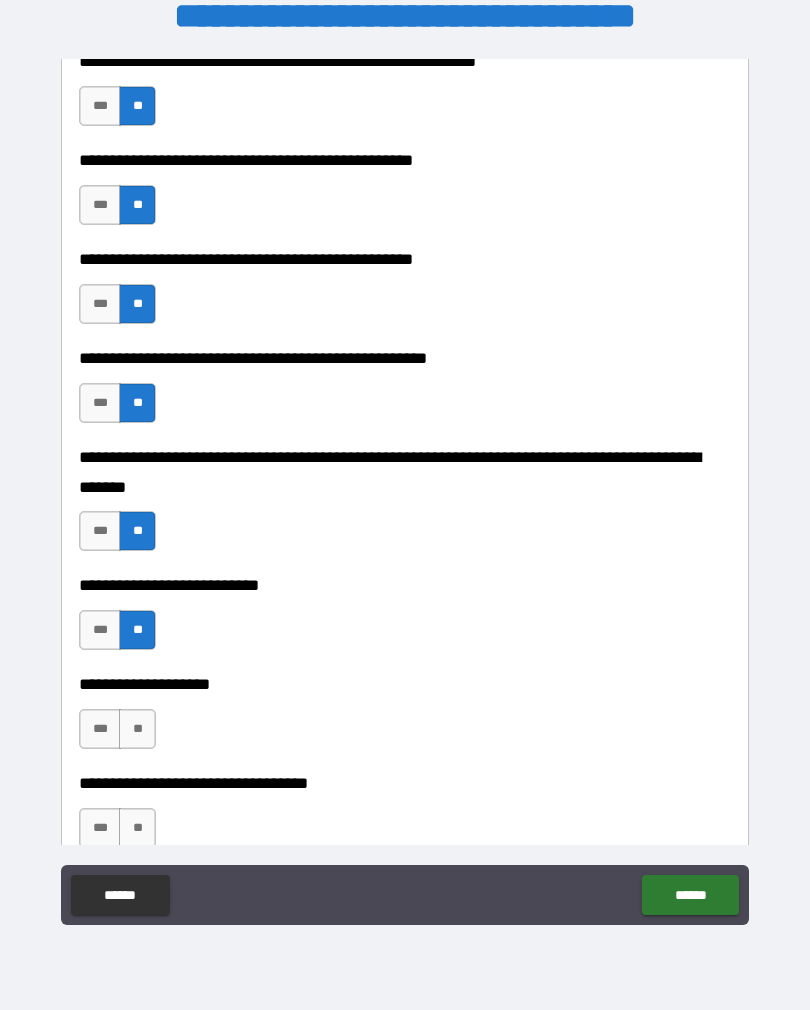 click on "**" at bounding box center [137, 729] 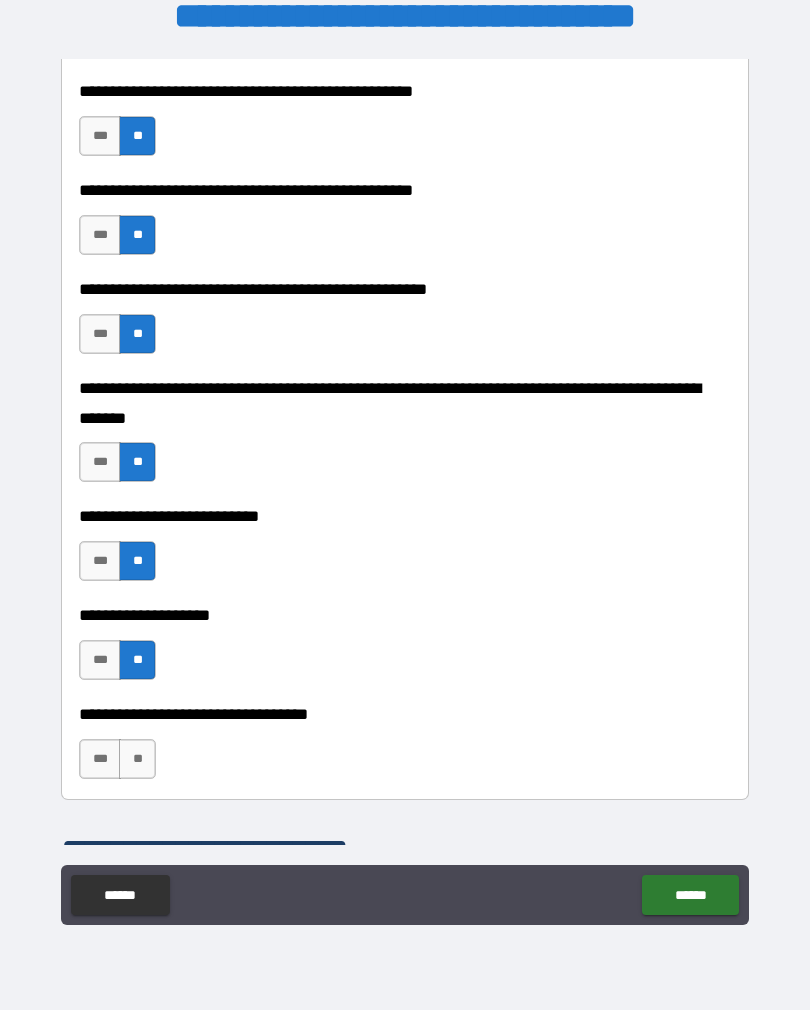 click on "**" at bounding box center [137, 759] 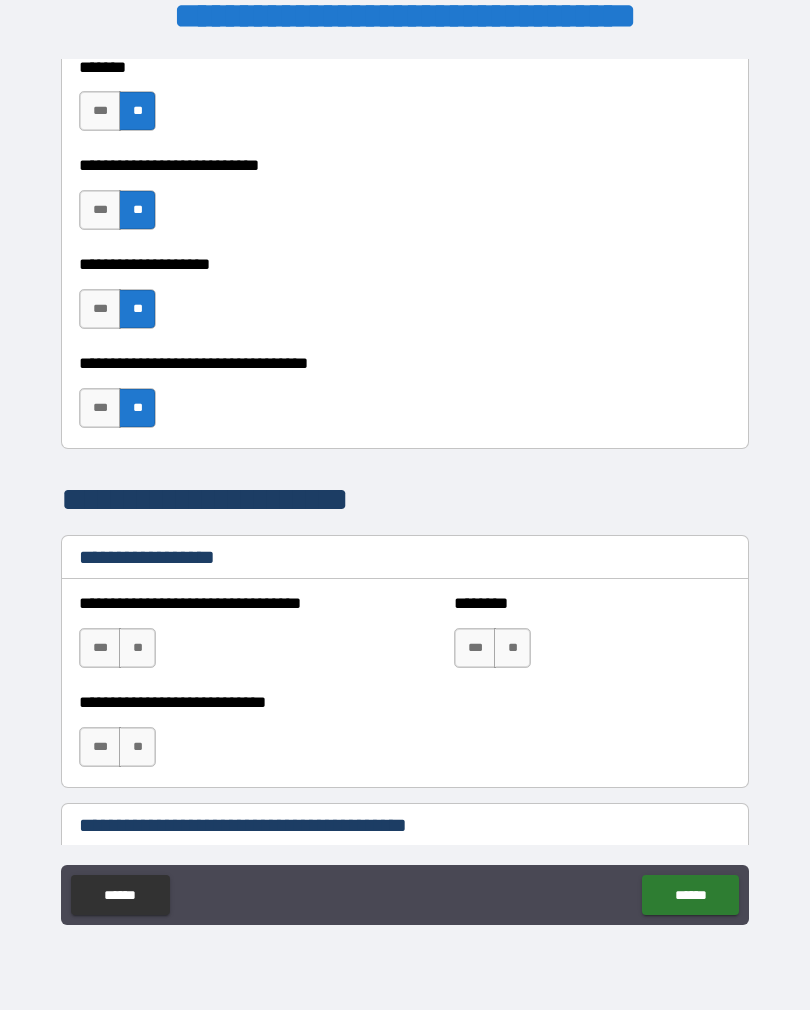 scroll, scrollTop: 1045, scrollLeft: 0, axis: vertical 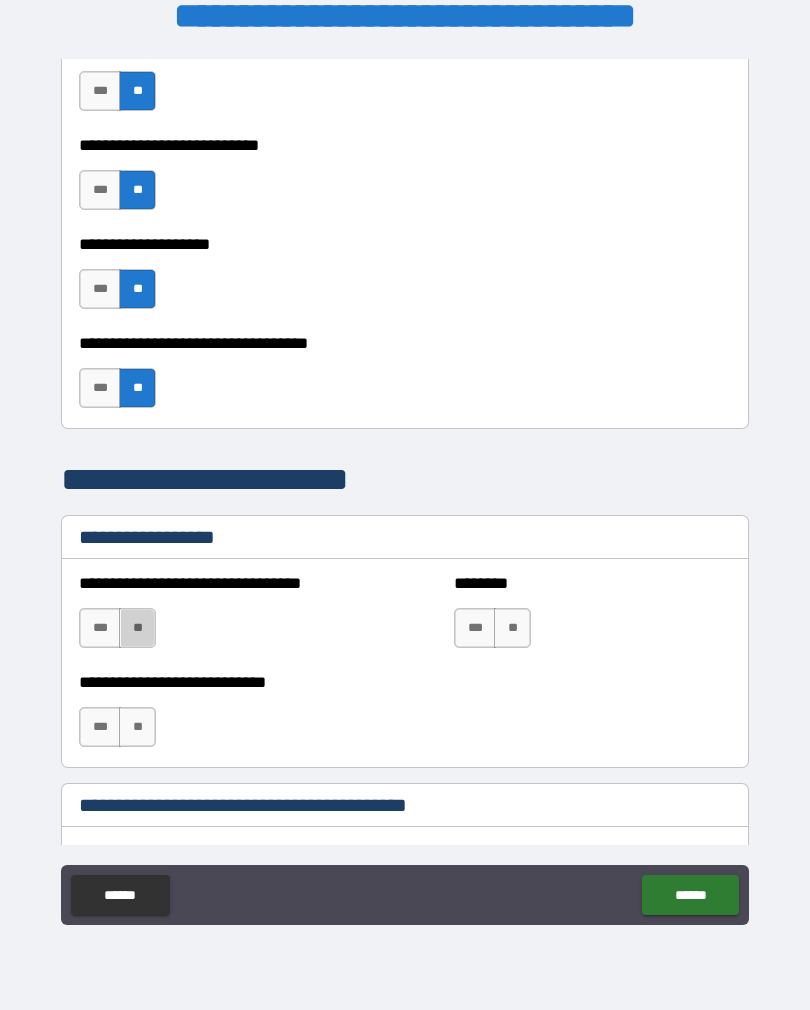 click on "**" at bounding box center [137, 628] 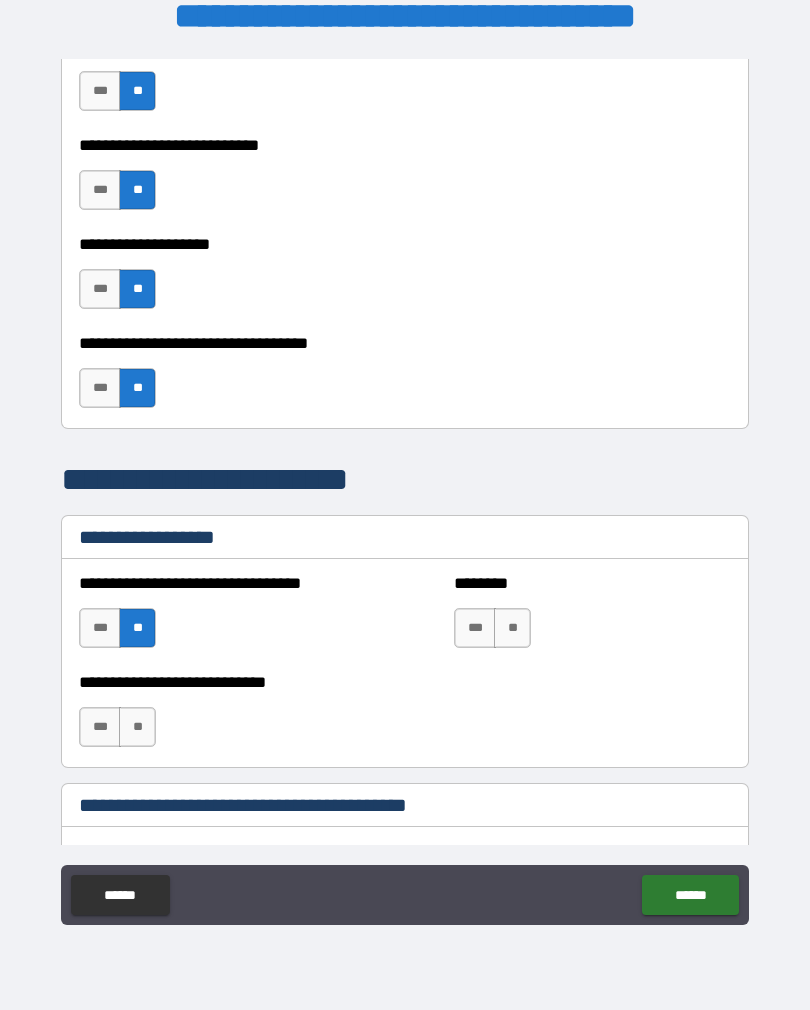 click on "**" at bounding box center [512, 628] 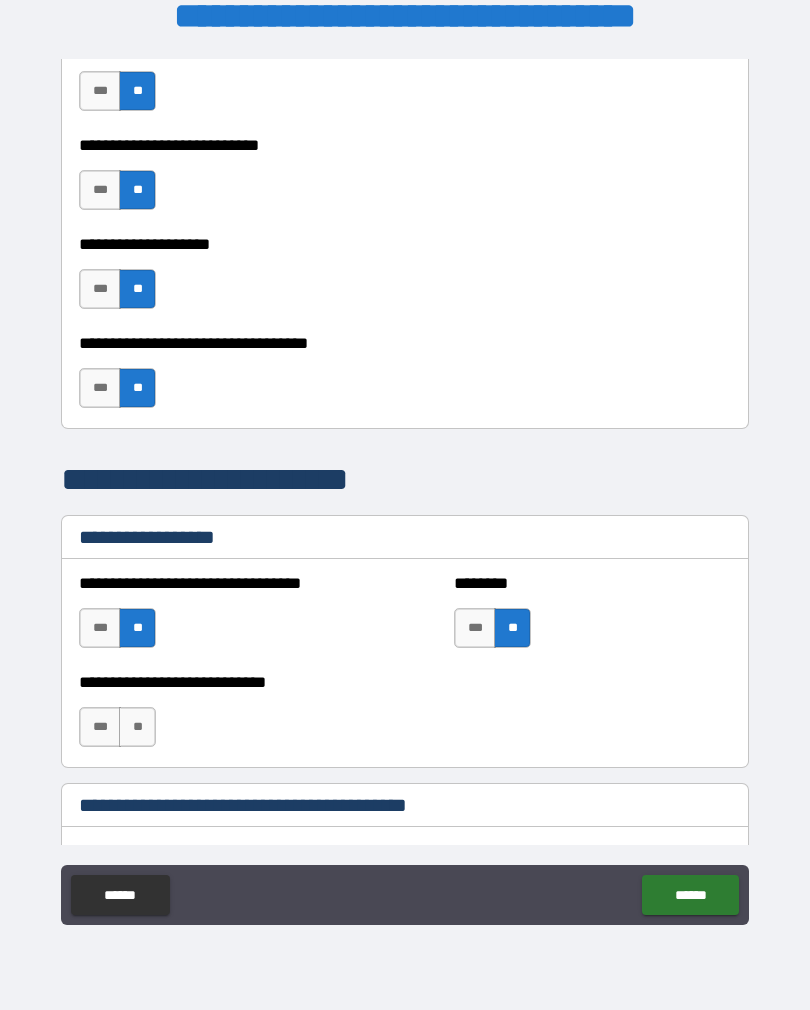 click on "**" at bounding box center (512, 628) 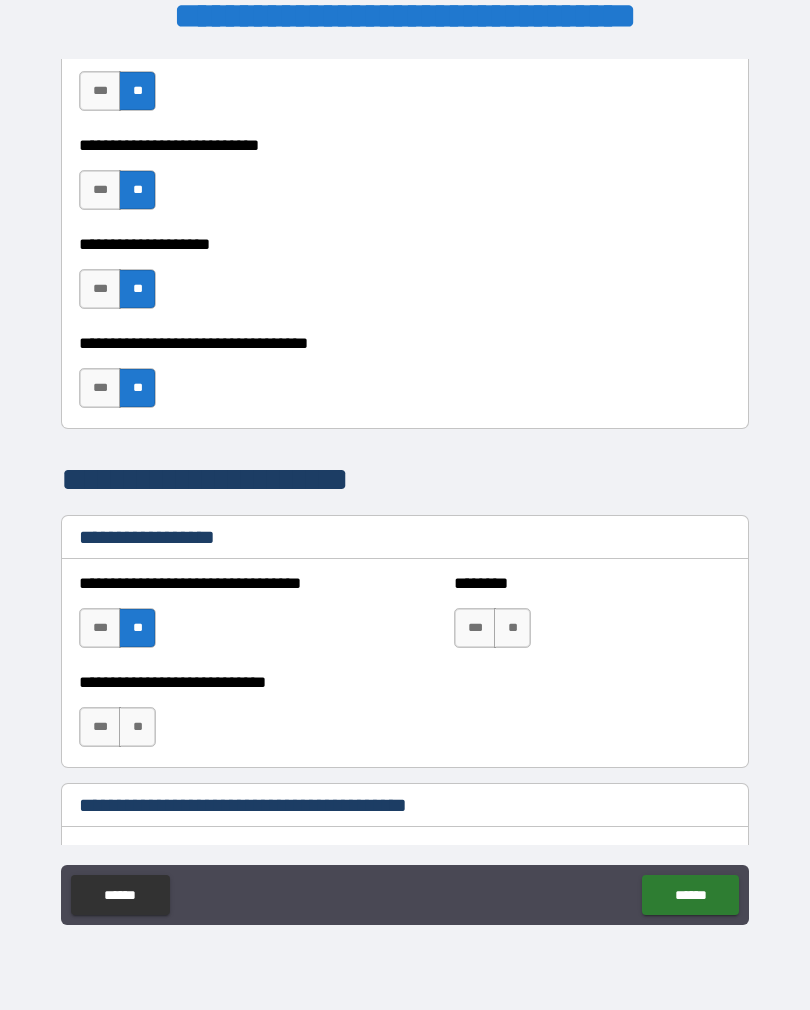 click on "**" at bounding box center (137, 628) 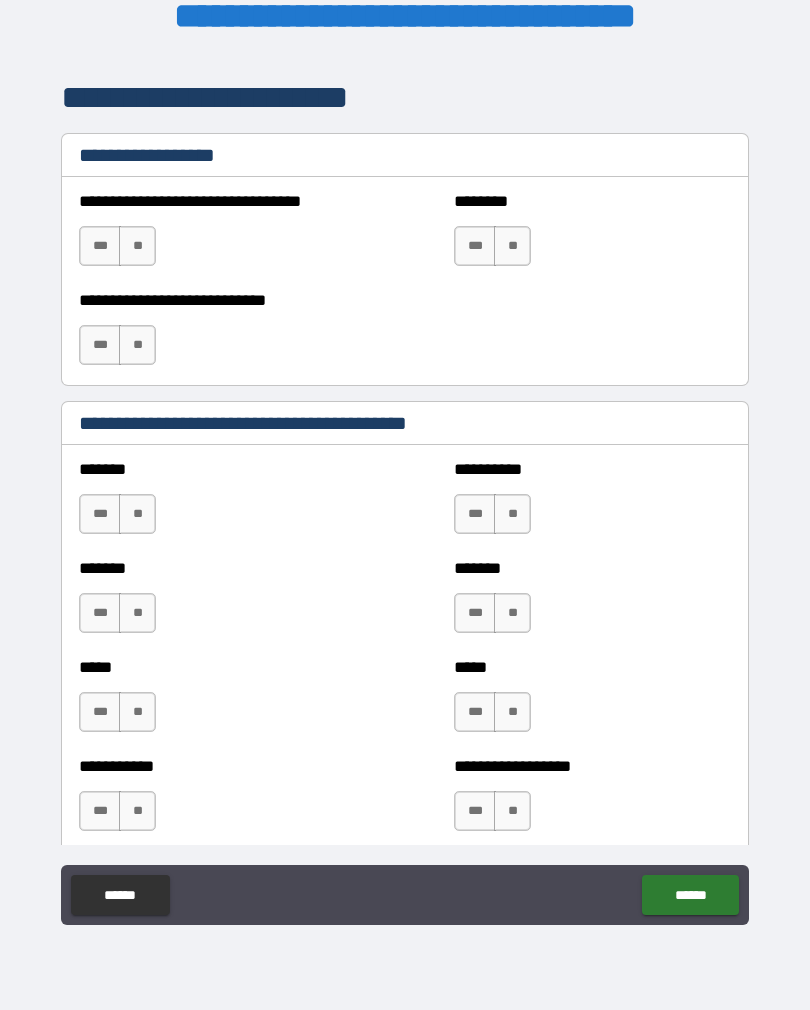 scroll, scrollTop: 1447, scrollLeft: 0, axis: vertical 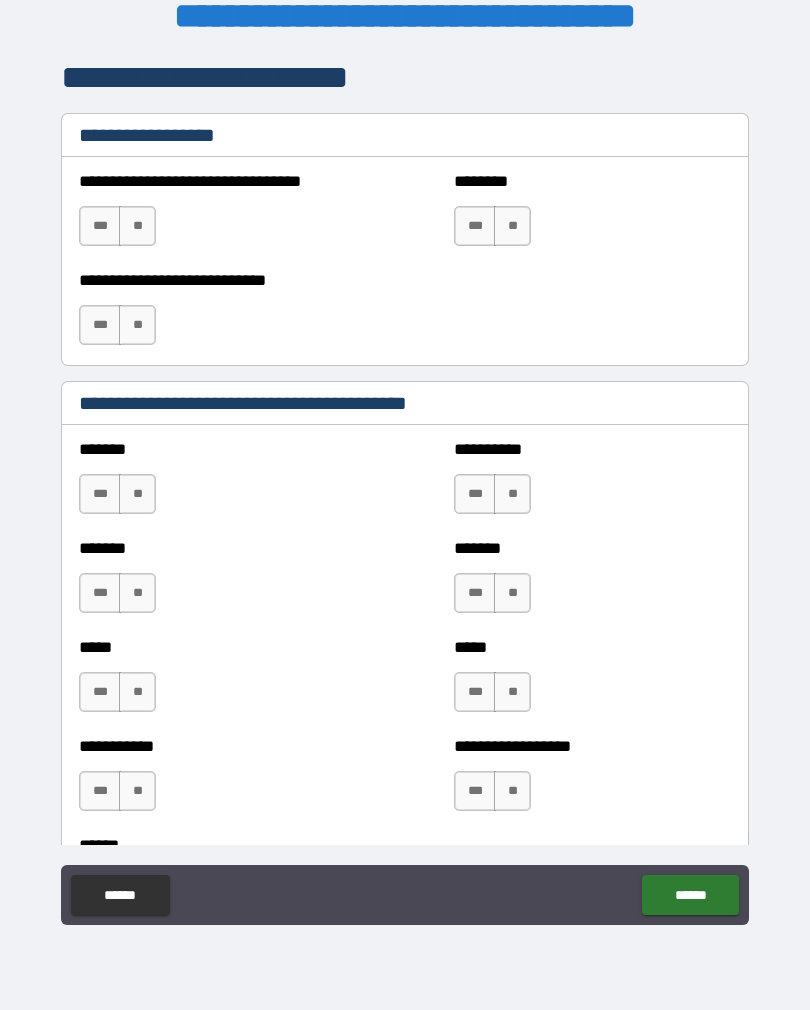 click on "**" at bounding box center (137, 494) 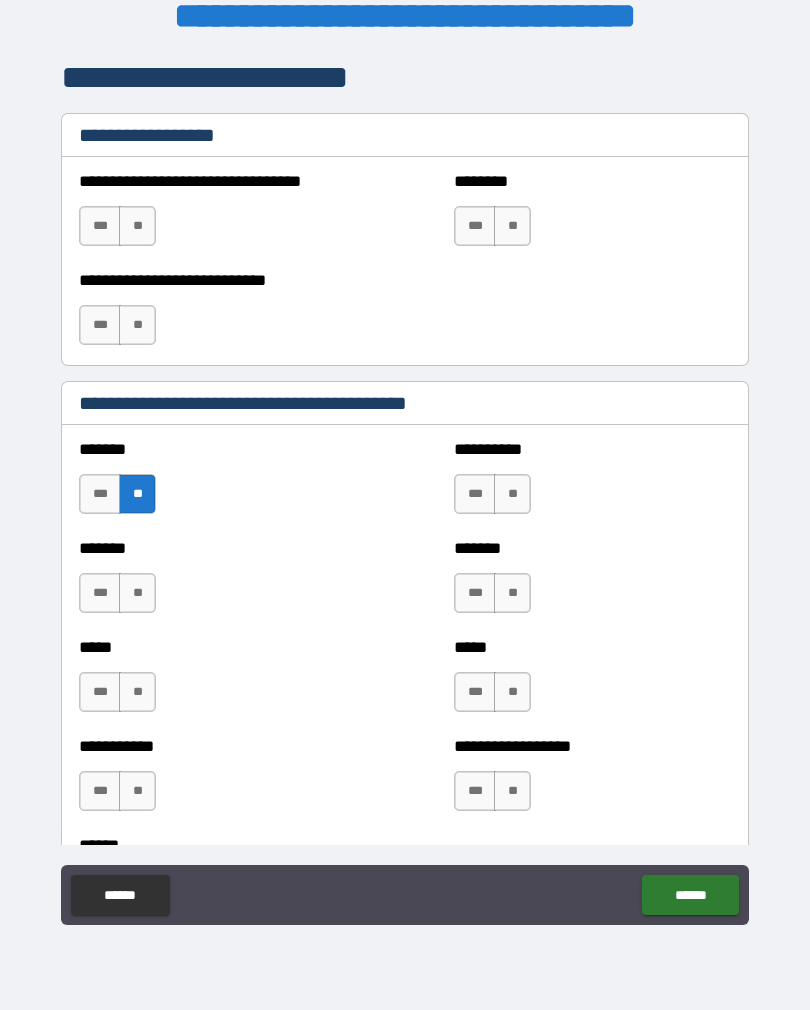 click on "**" at bounding box center [512, 494] 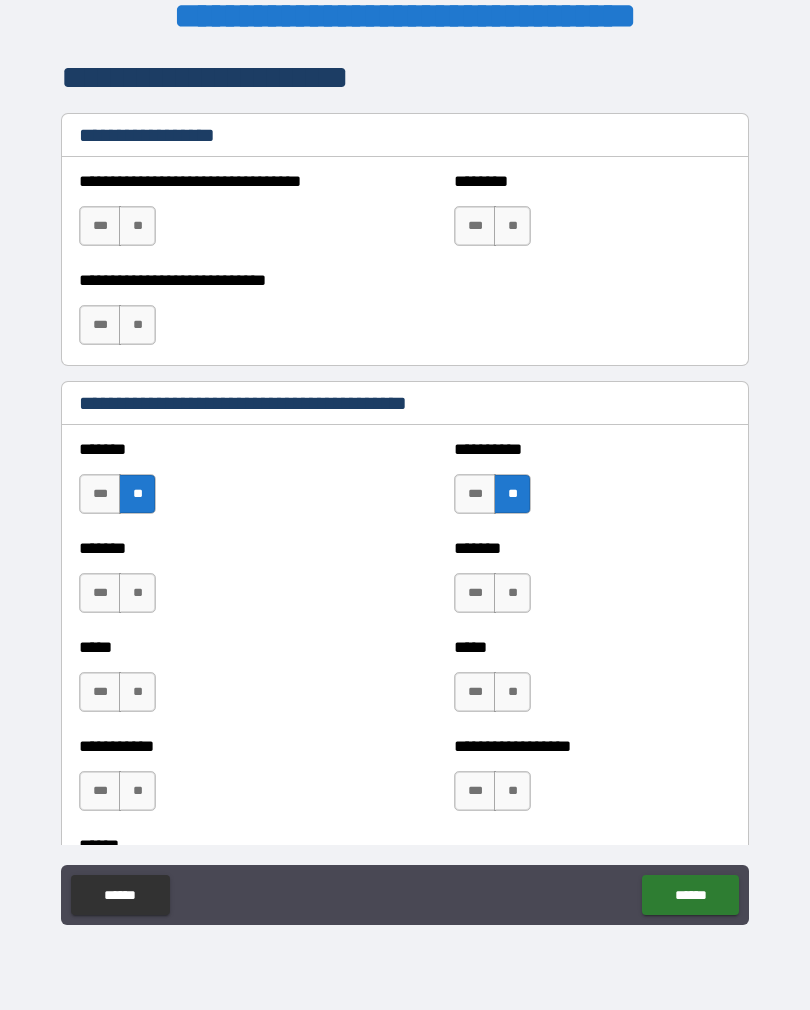 click on "**" at bounding box center [512, 593] 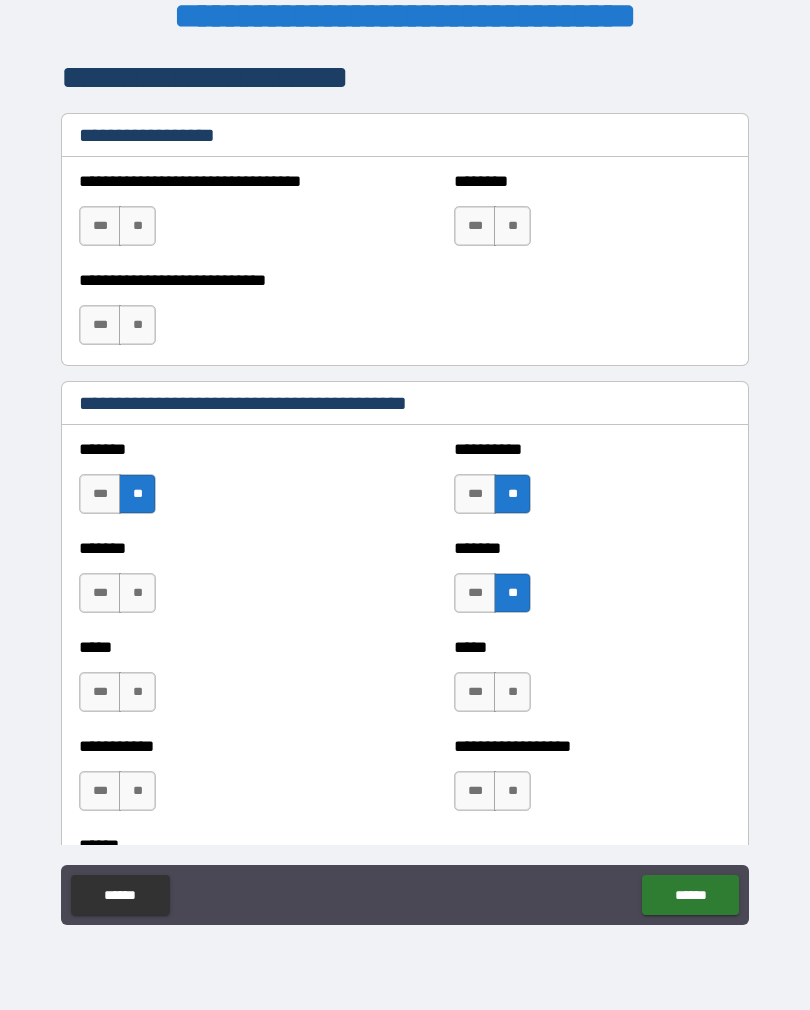 click on "**" at bounding box center [137, 593] 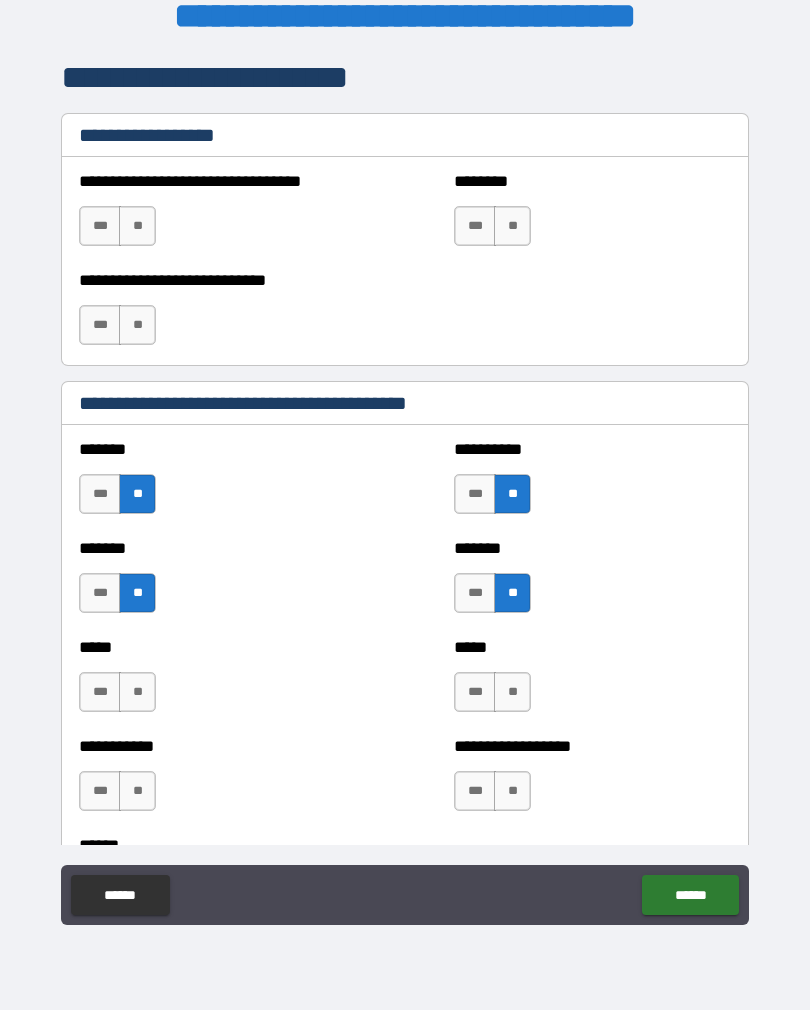 click on "**" at bounding box center (137, 692) 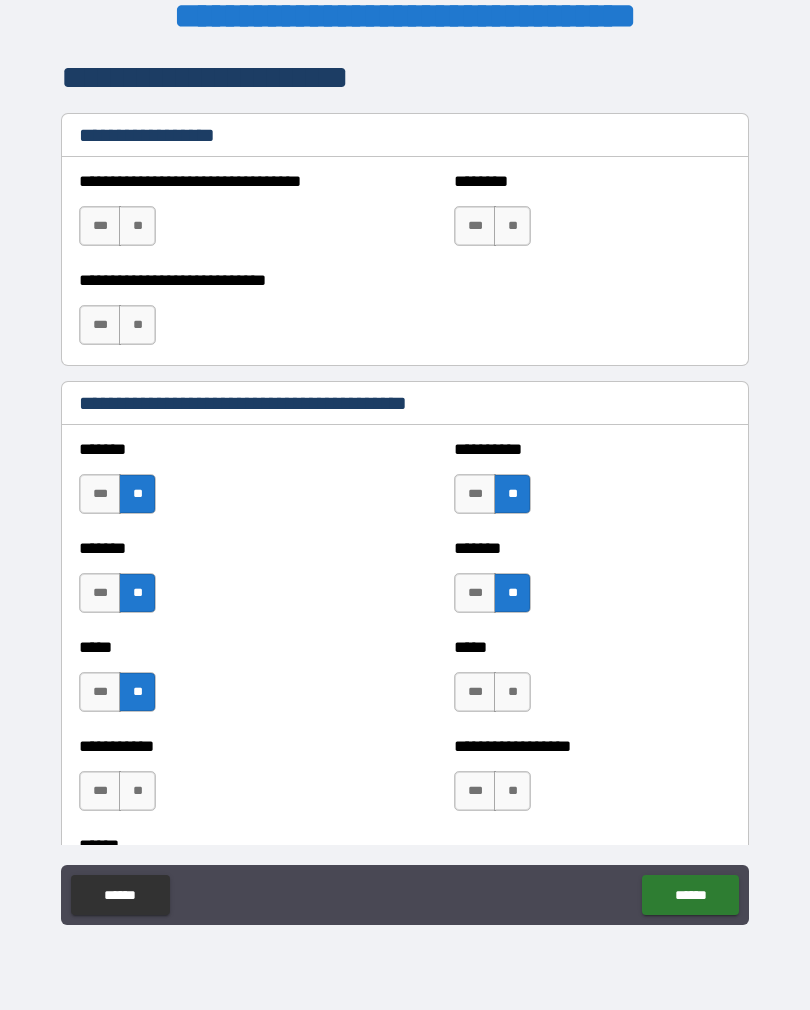 click on "**" at bounding box center [512, 692] 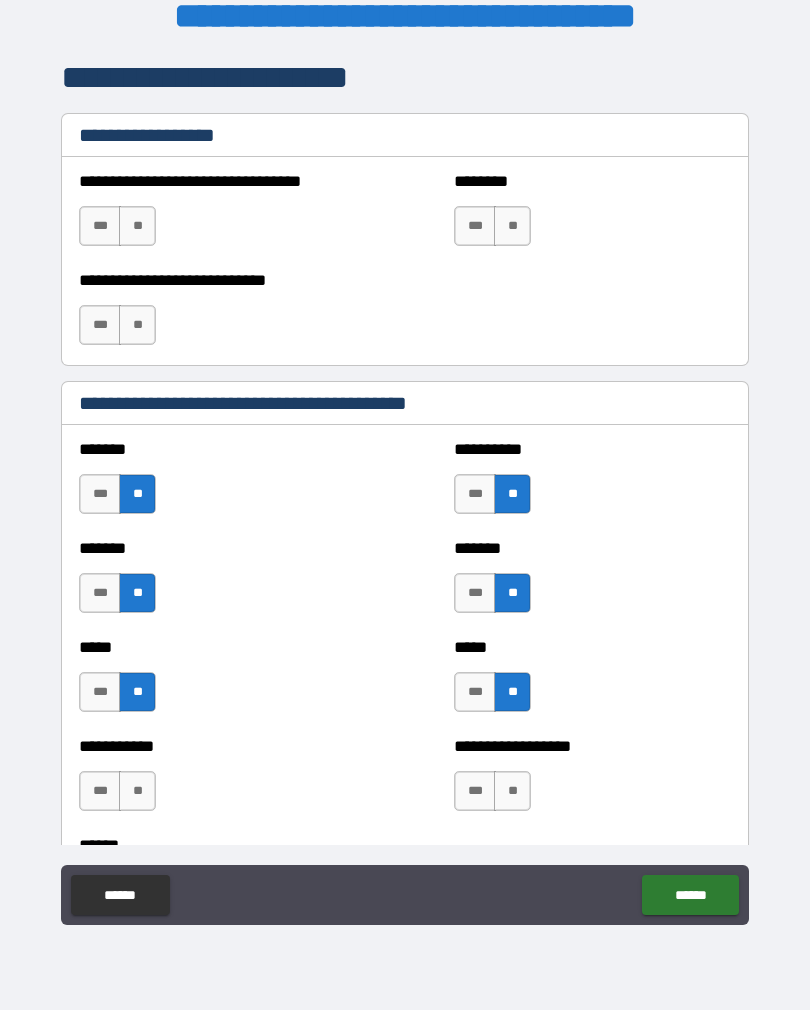 click on "**" at bounding box center [512, 791] 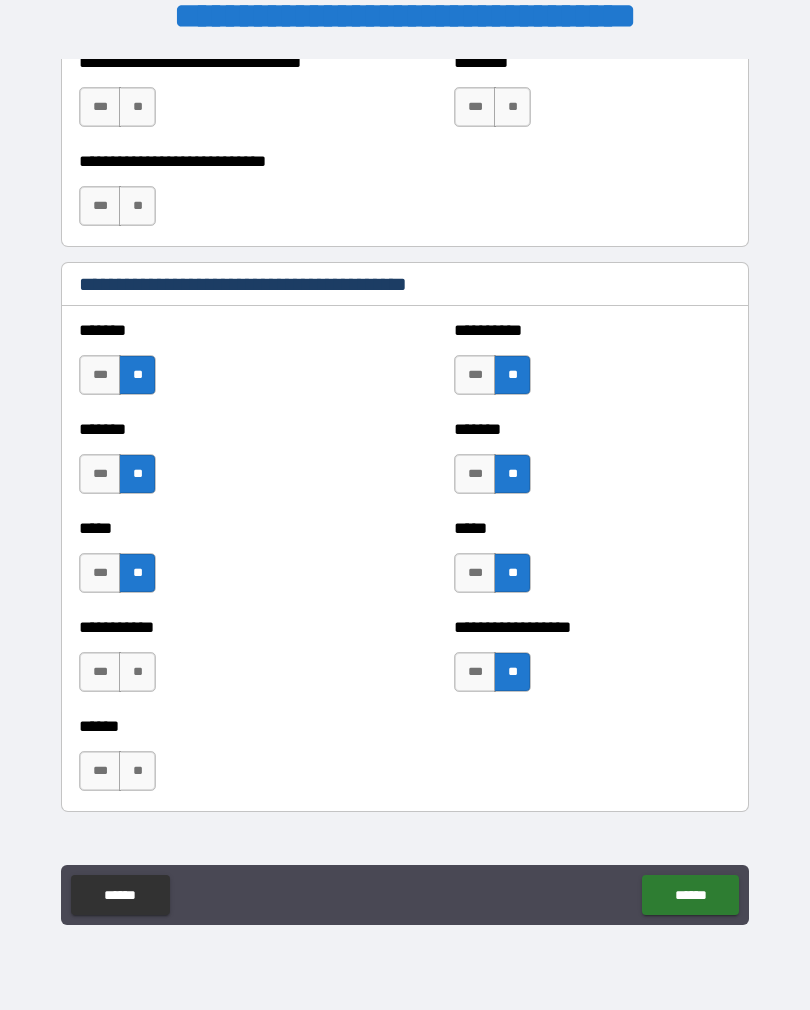 scroll, scrollTop: 1588, scrollLeft: 0, axis: vertical 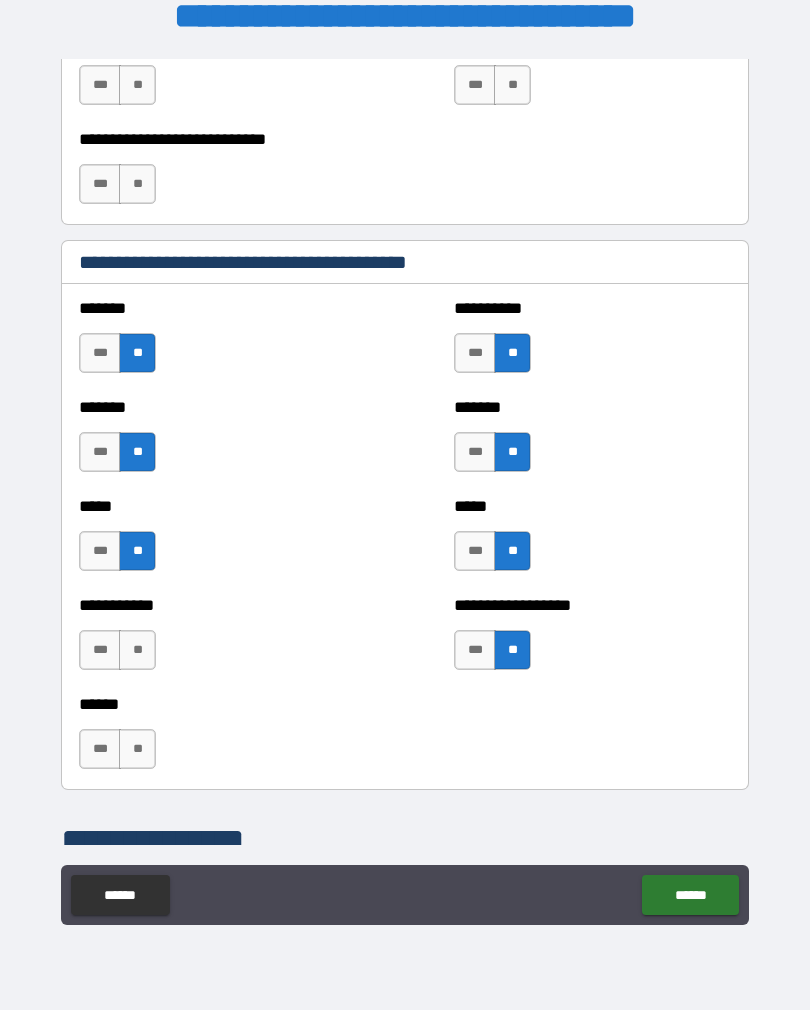 click on "**********" at bounding box center [217, 640] 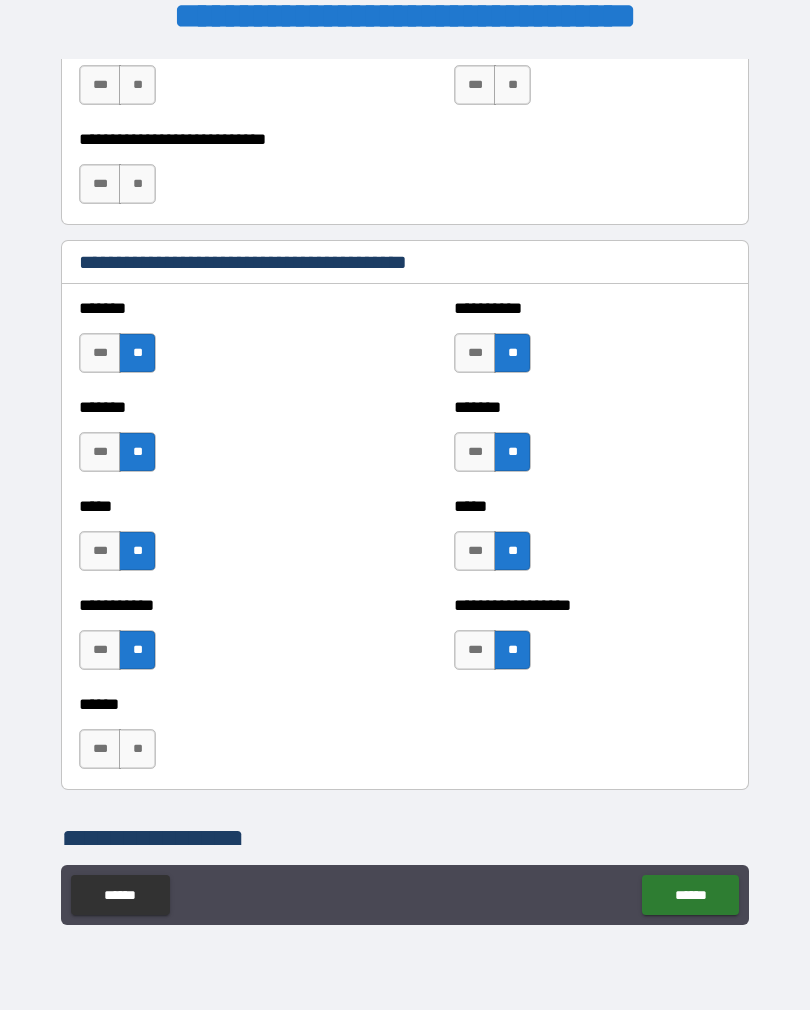 click on "**" at bounding box center (137, 749) 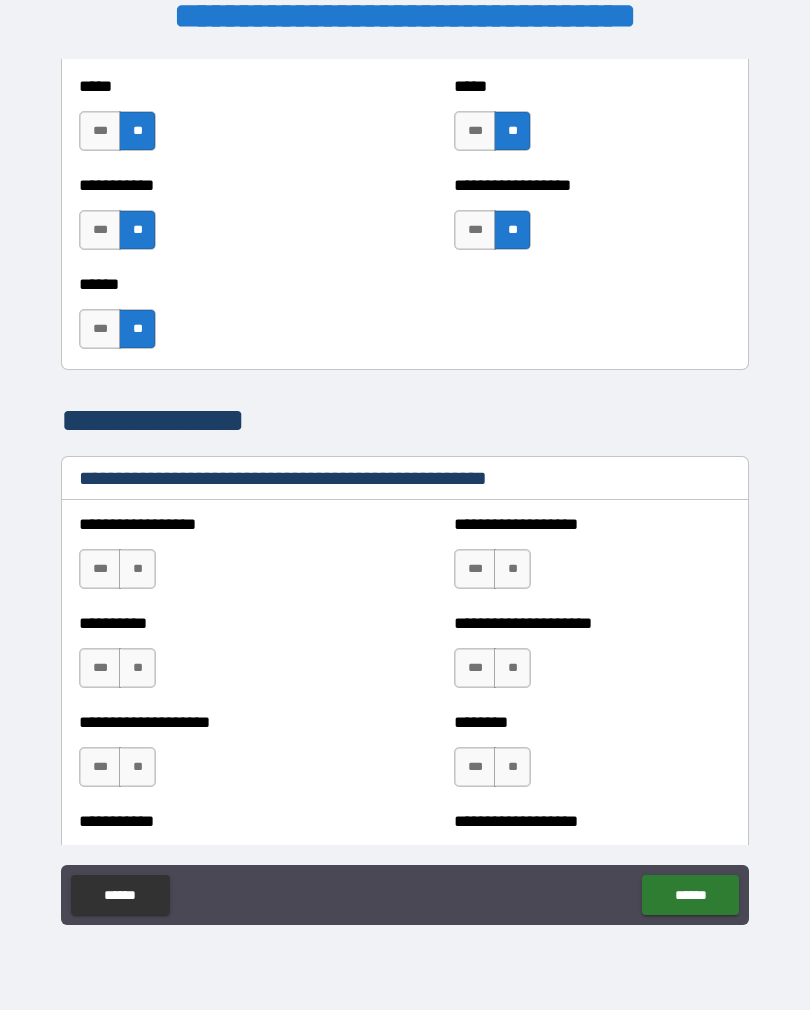 scroll, scrollTop: 2027, scrollLeft: 0, axis: vertical 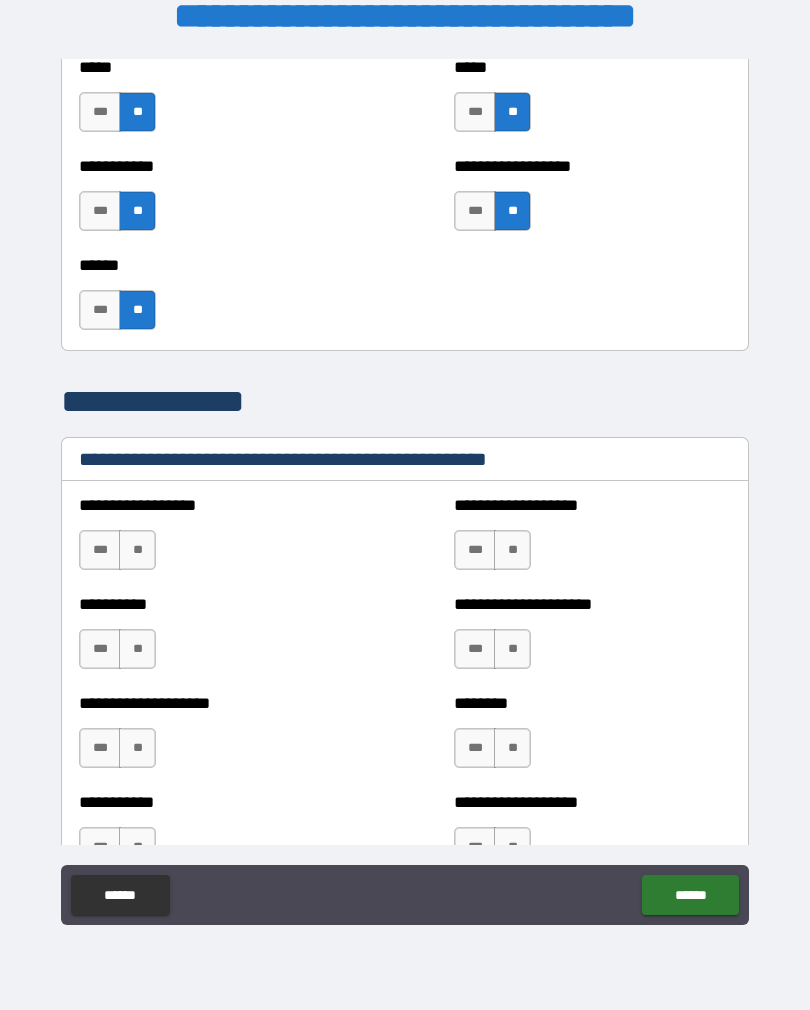 click on "**" at bounding box center (137, 550) 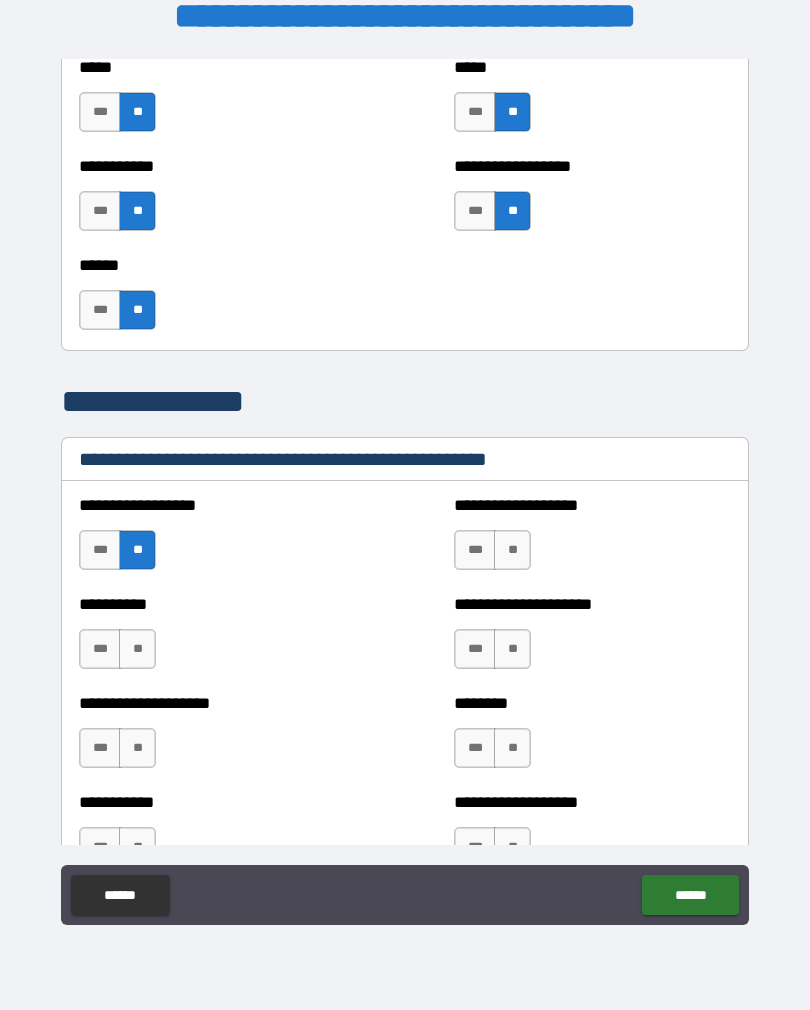click on "**" at bounding box center [512, 550] 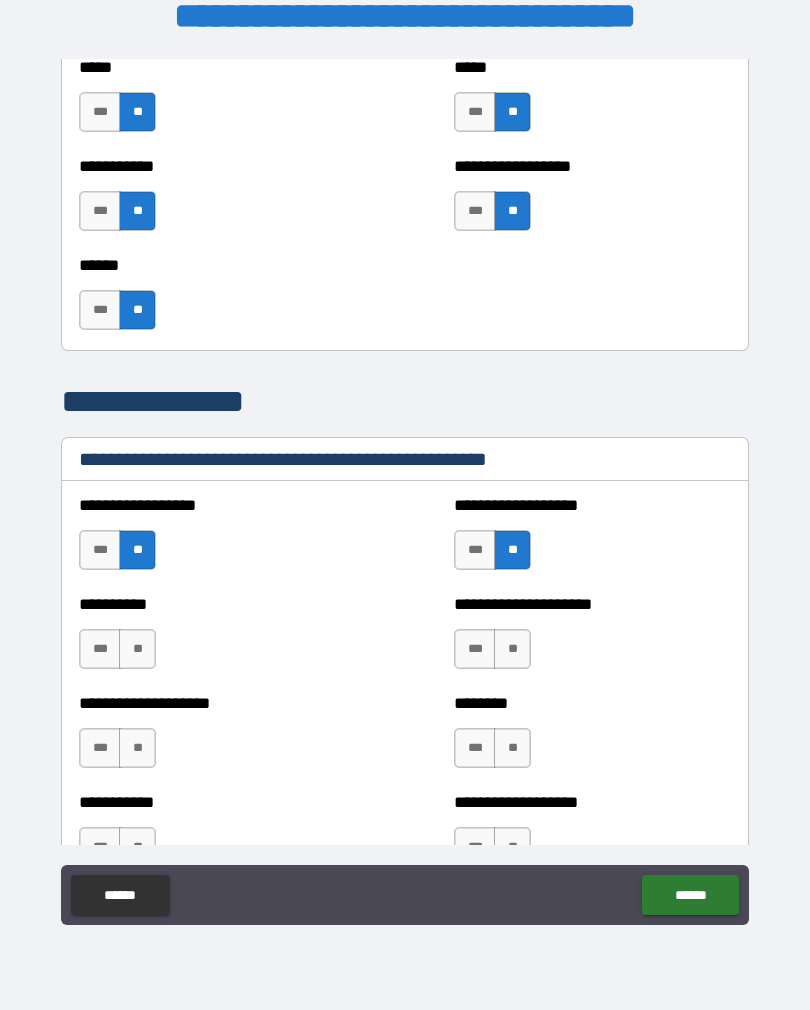 click on "**" at bounding box center [512, 649] 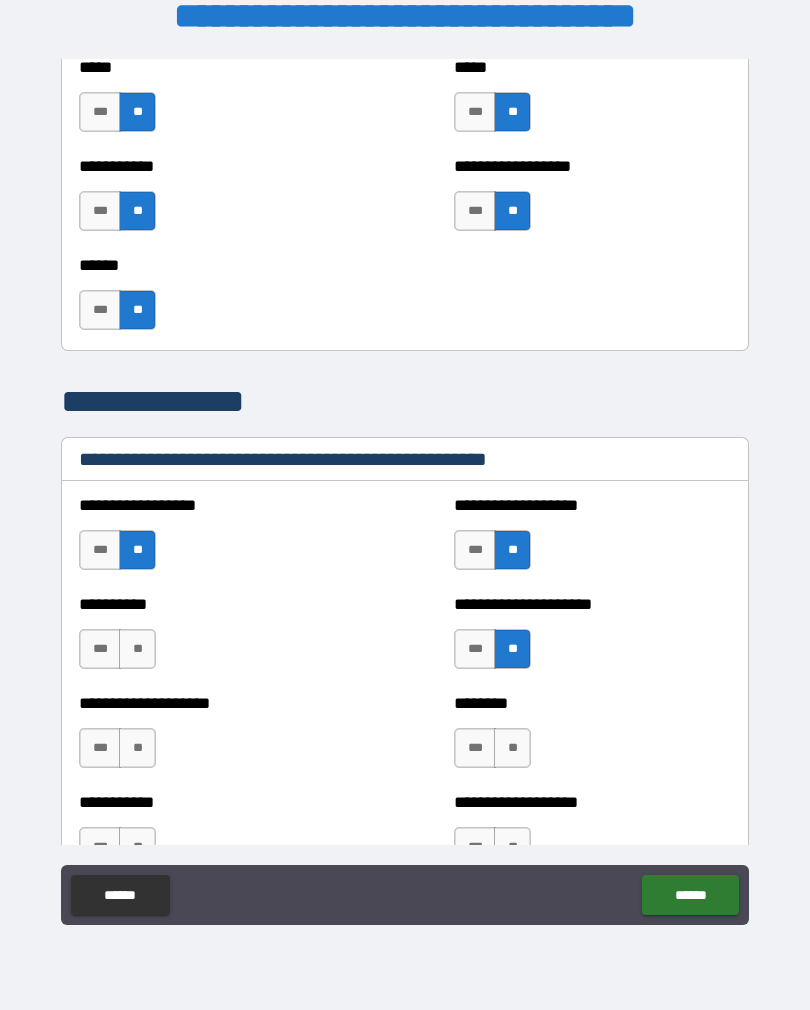 click on "**" at bounding box center [137, 649] 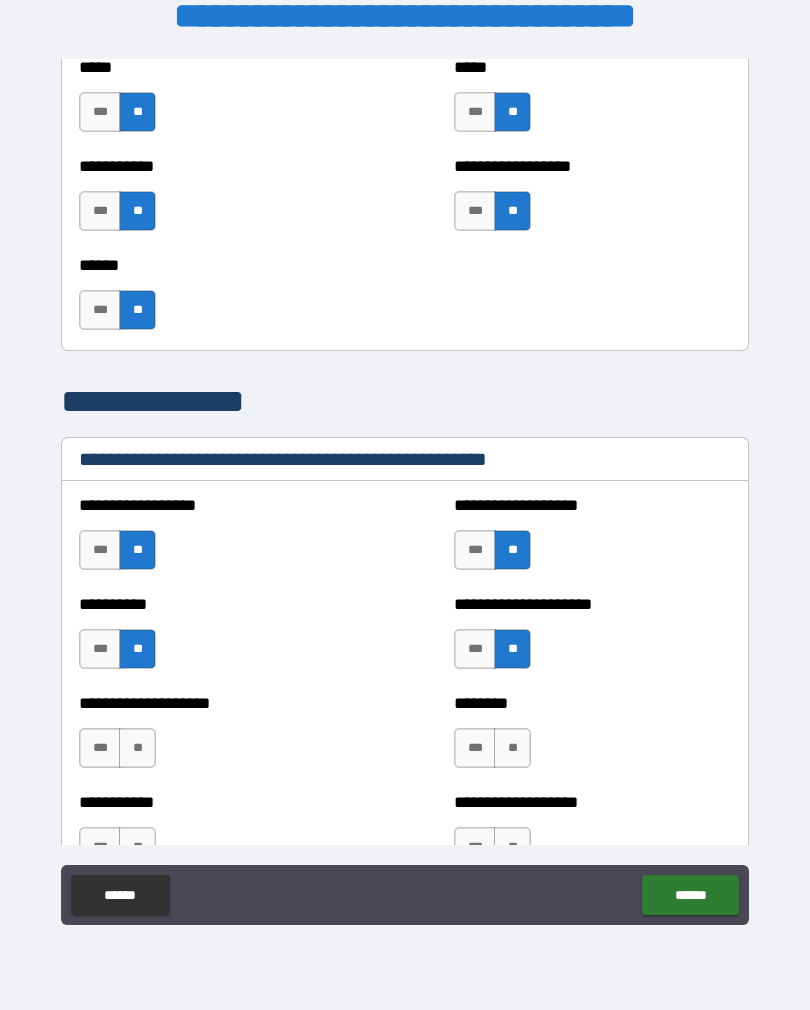 click on "**" at bounding box center (137, 748) 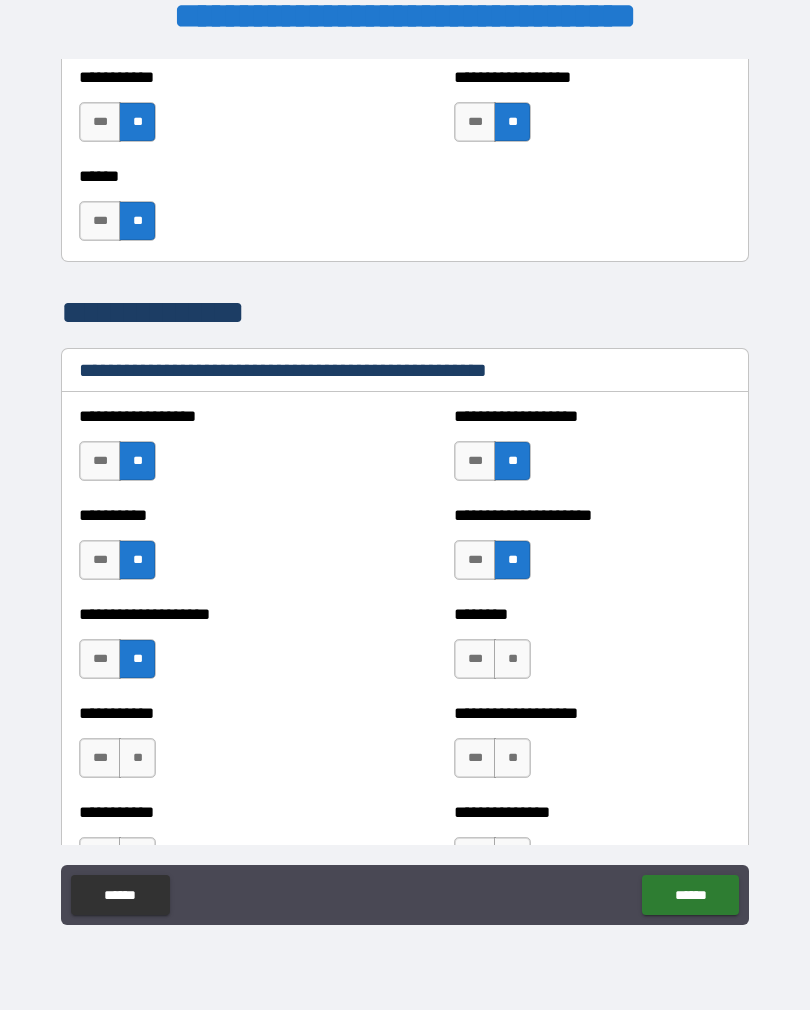 scroll, scrollTop: 2124, scrollLeft: 0, axis: vertical 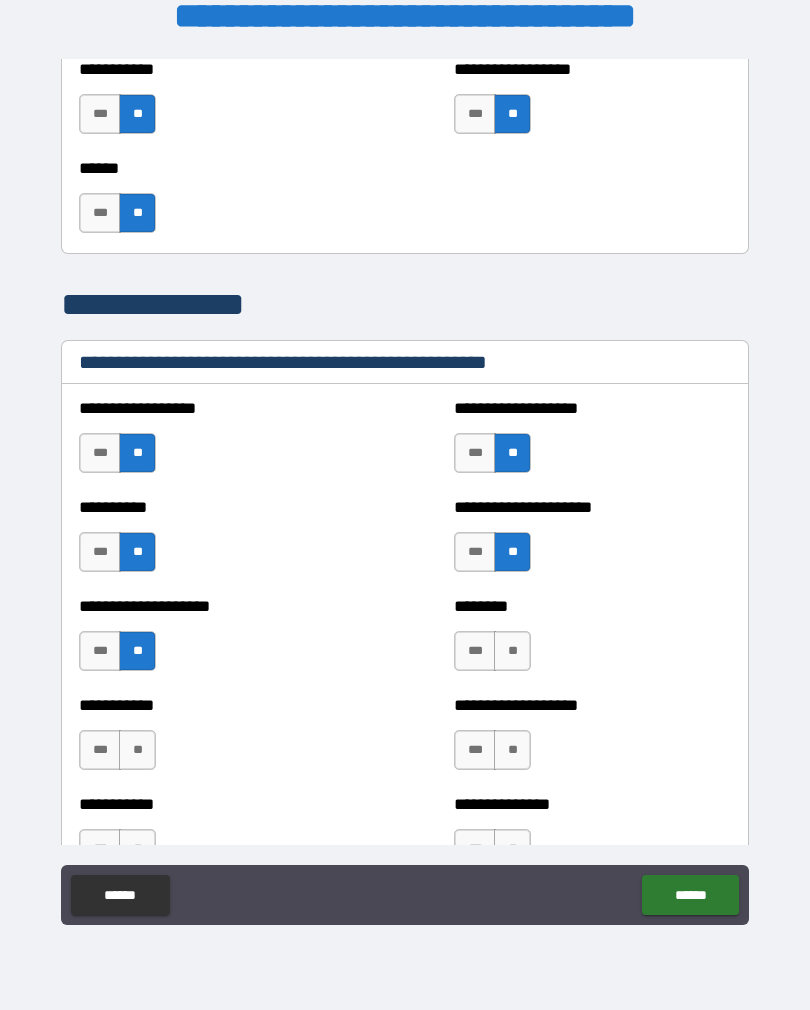 click on "**" at bounding box center (137, 750) 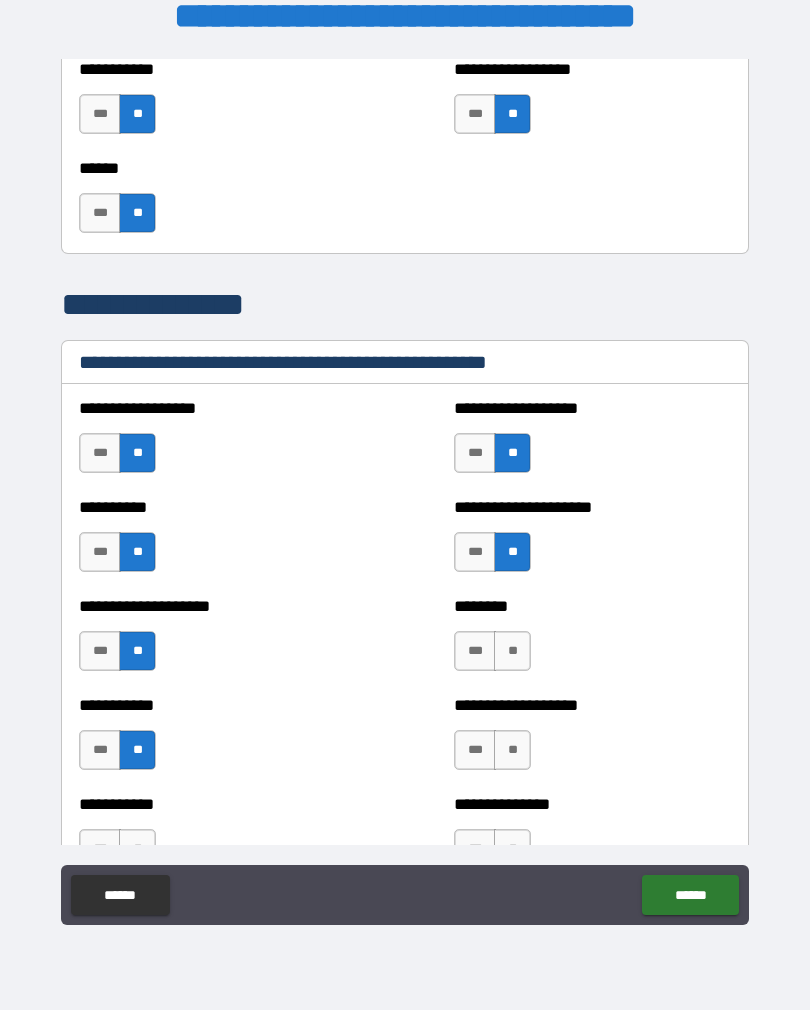 click on "**" at bounding box center [512, 750] 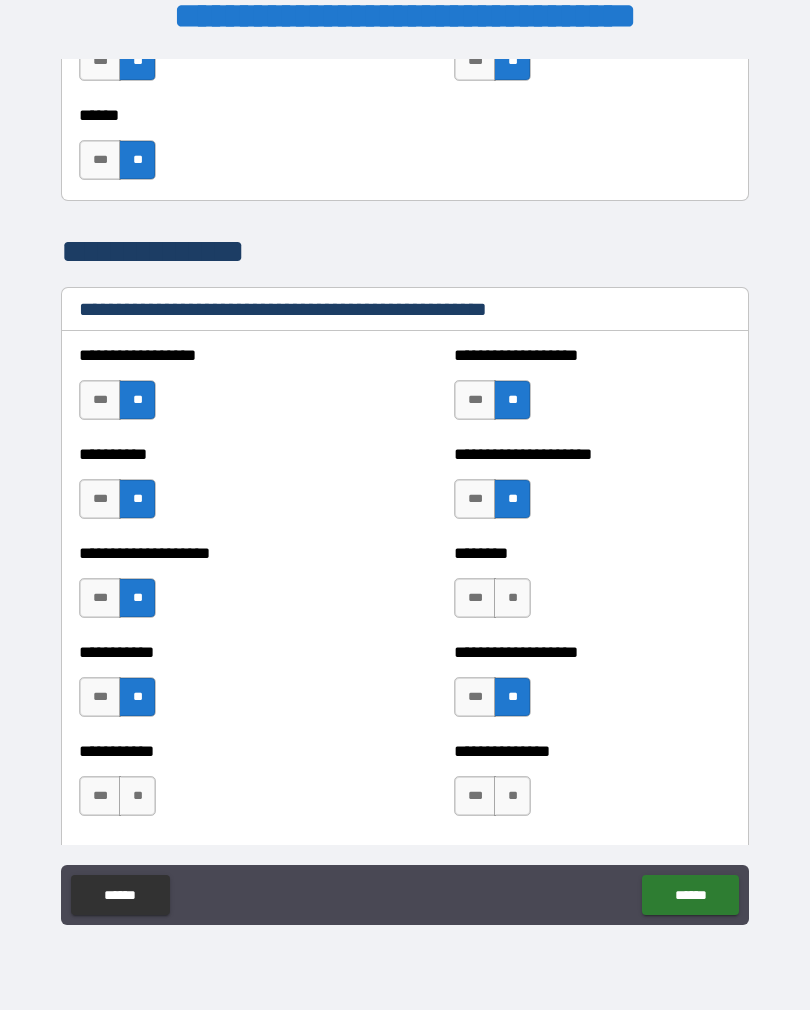 scroll, scrollTop: 2214, scrollLeft: 0, axis: vertical 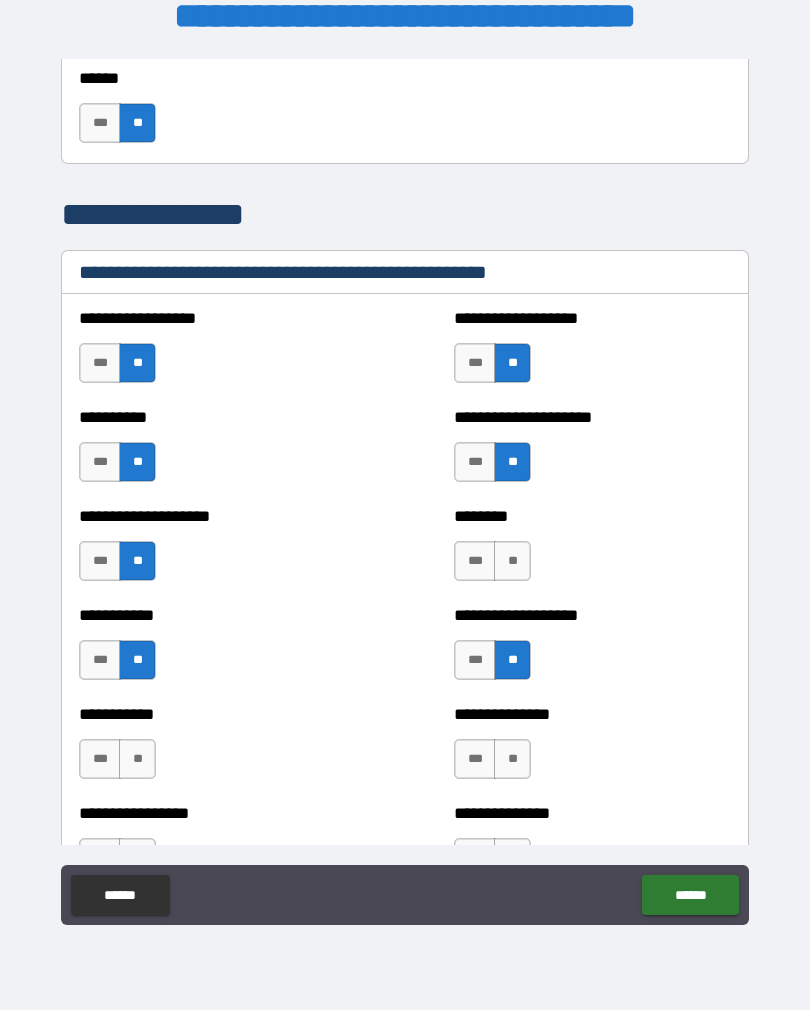 click on "**" at bounding box center (512, 759) 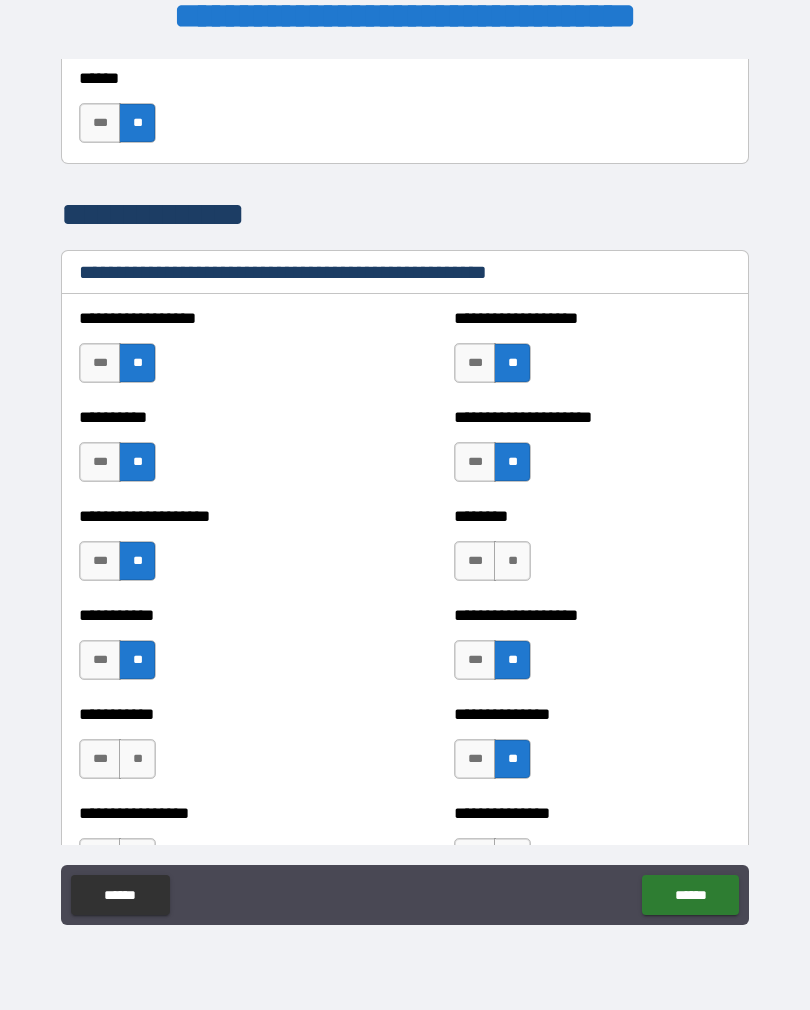 click on "**" at bounding box center [137, 759] 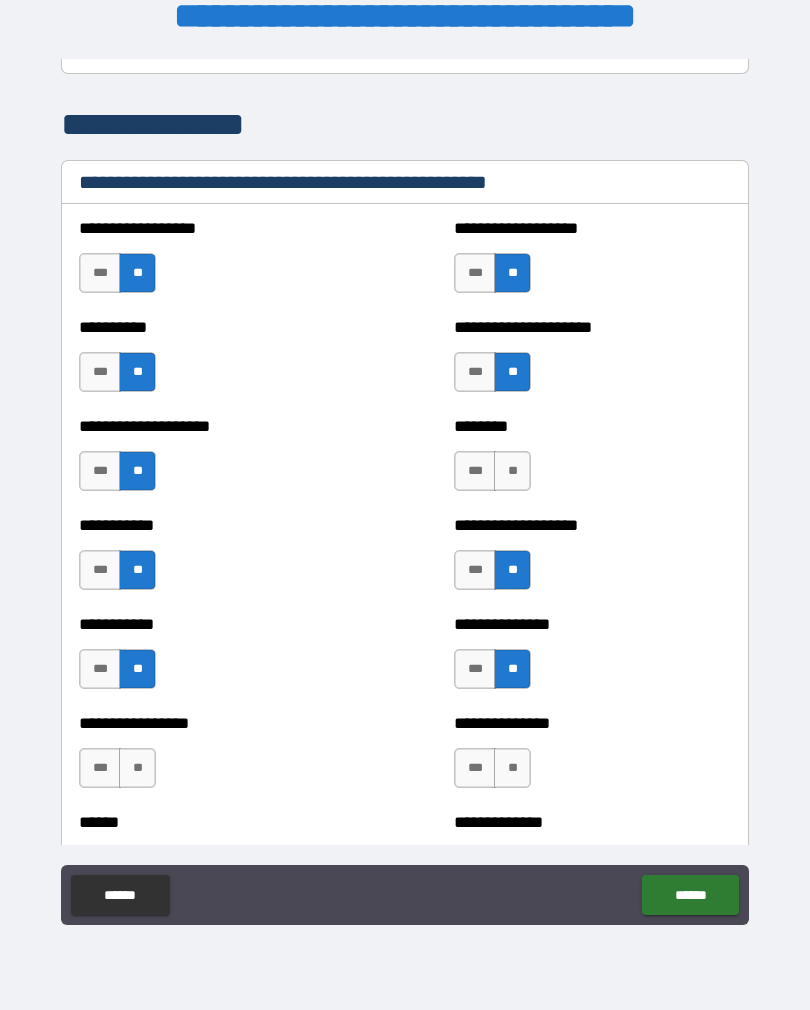 scroll, scrollTop: 2305, scrollLeft: 0, axis: vertical 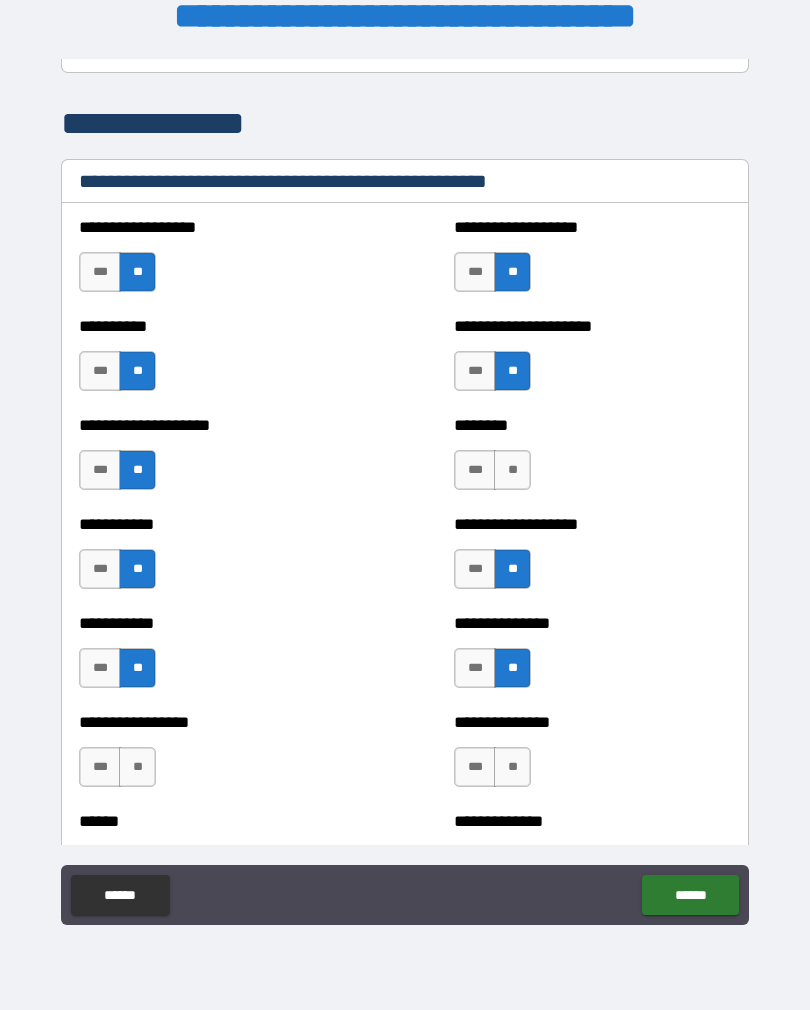 click on "**" at bounding box center (137, 767) 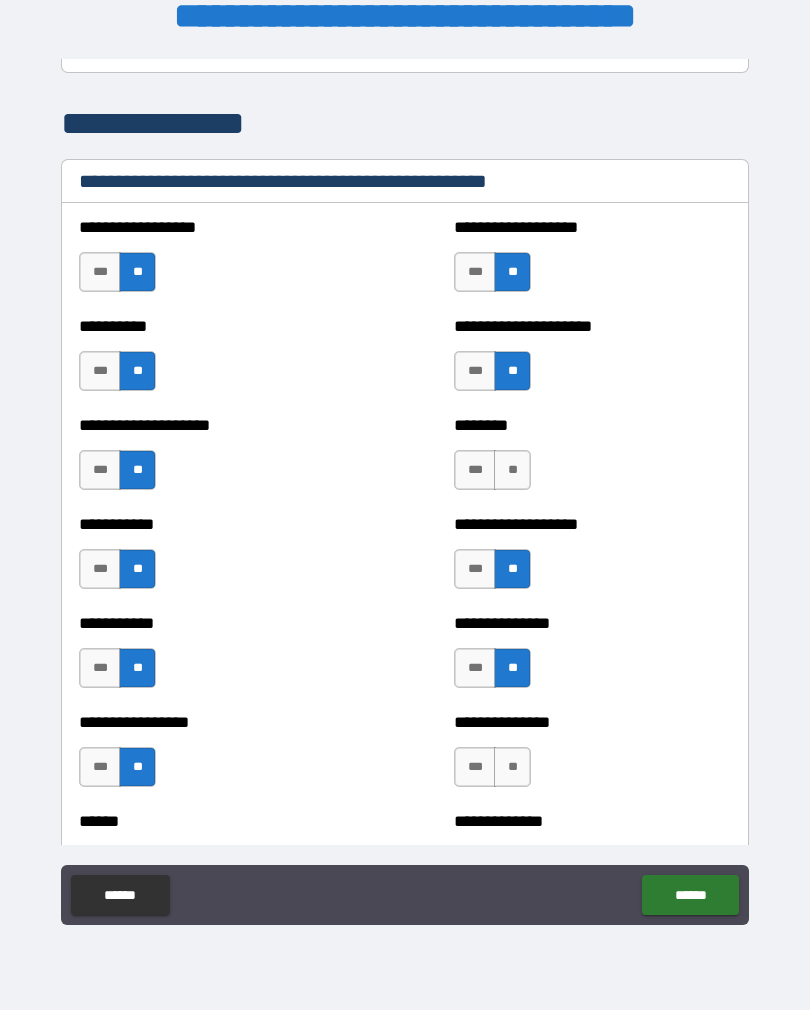 click on "**" at bounding box center (512, 767) 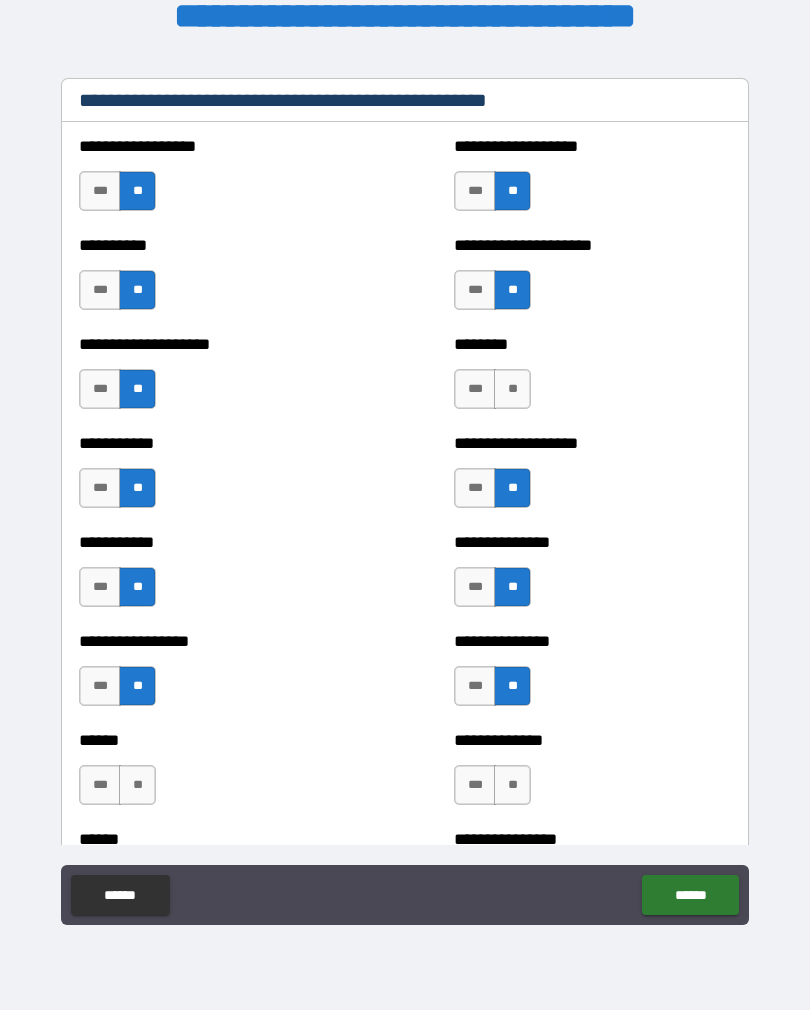 scroll, scrollTop: 2399, scrollLeft: 0, axis: vertical 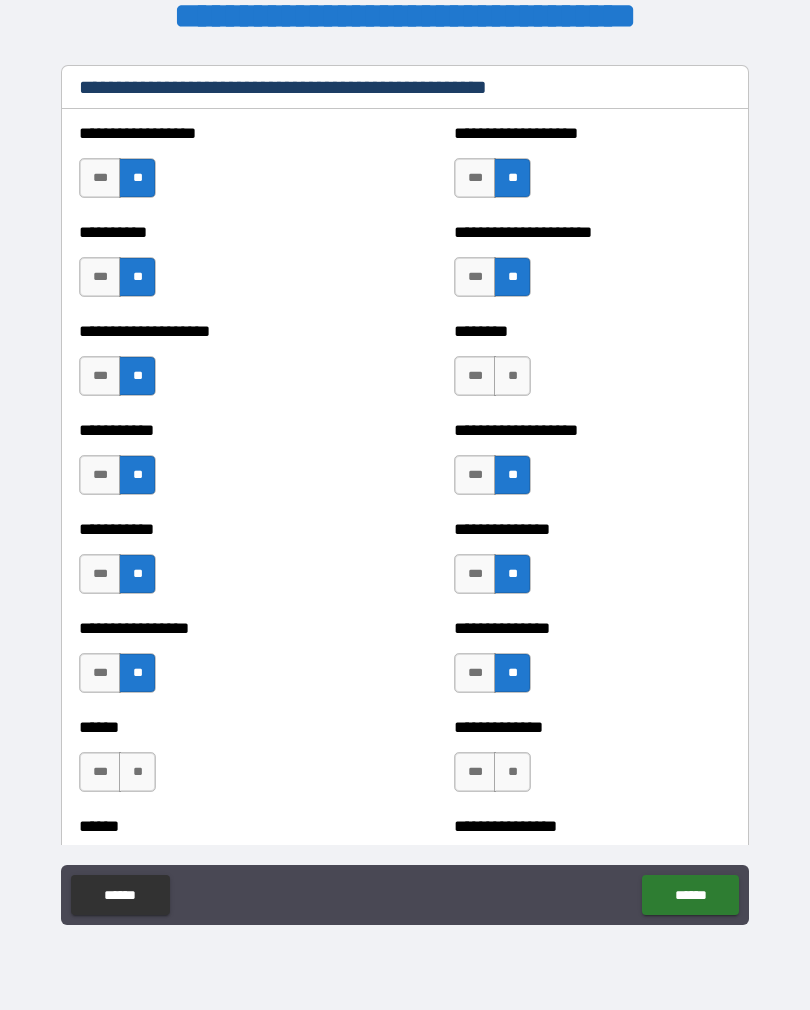 click on "**" at bounding box center (512, 772) 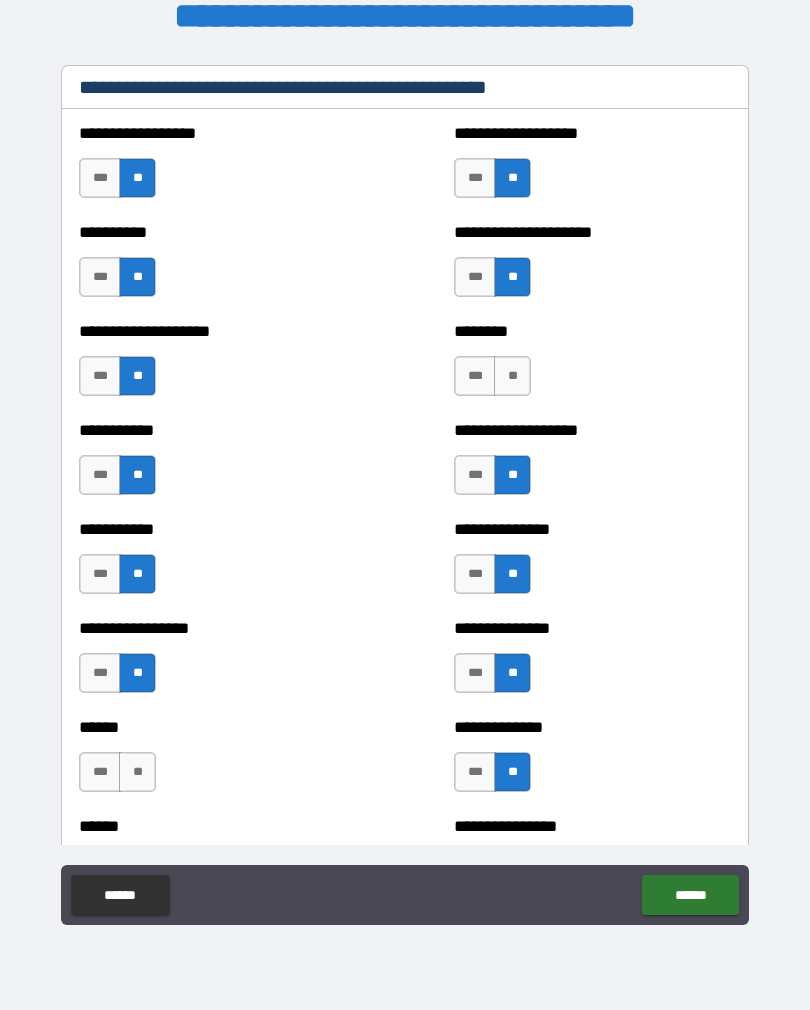 click on "**" at bounding box center (137, 772) 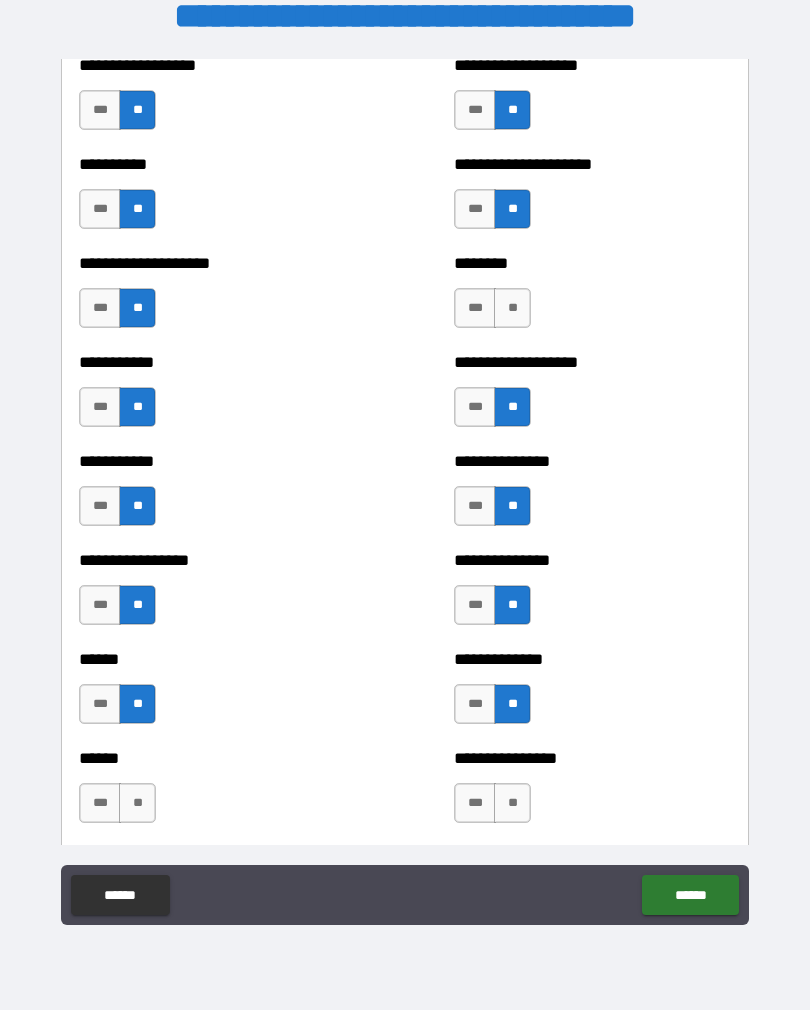 scroll, scrollTop: 2468, scrollLeft: 0, axis: vertical 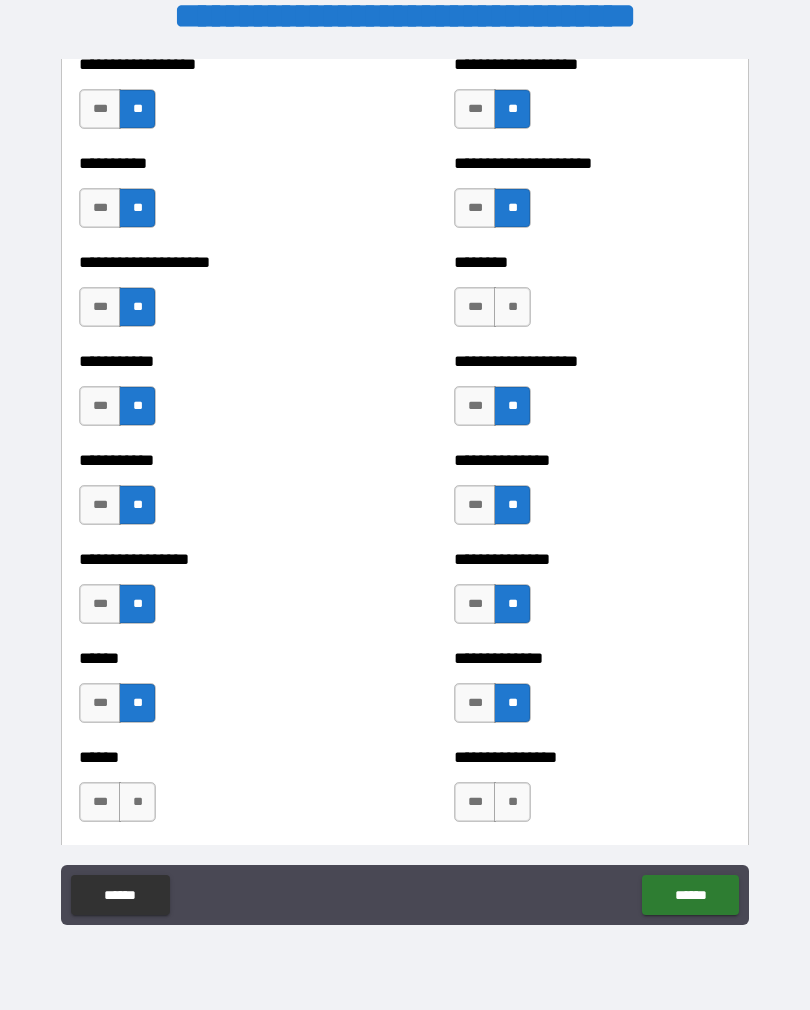 click on "**" at bounding box center [137, 802] 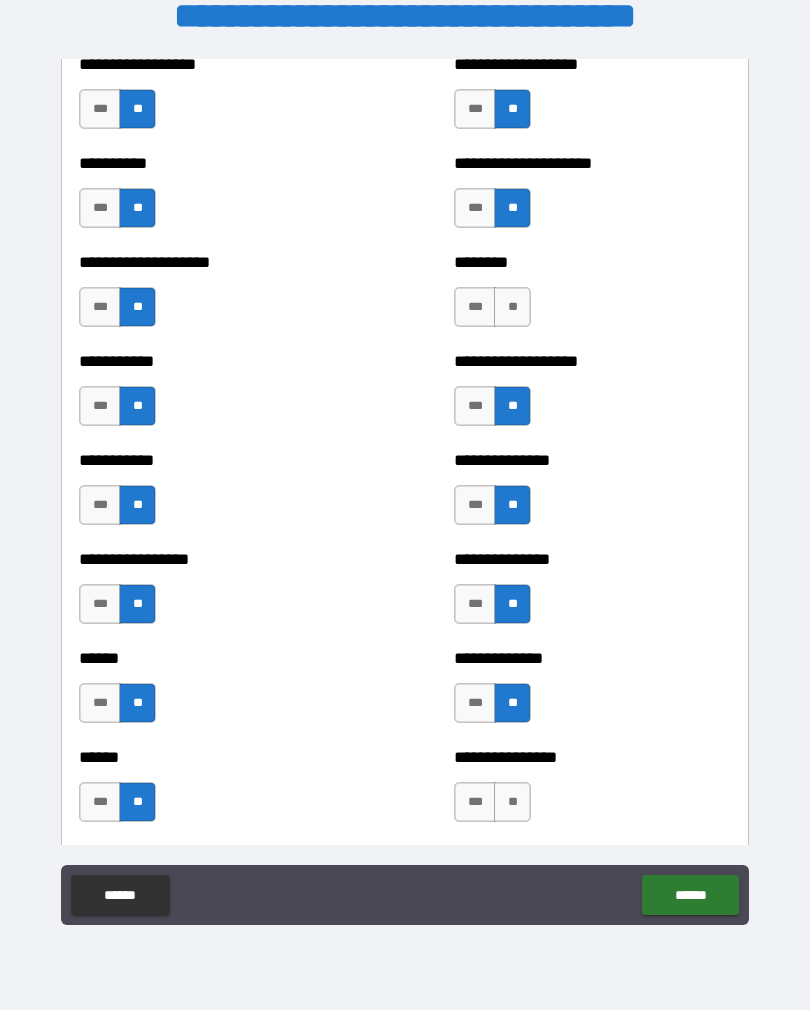 click on "**" at bounding box center [512, 802] 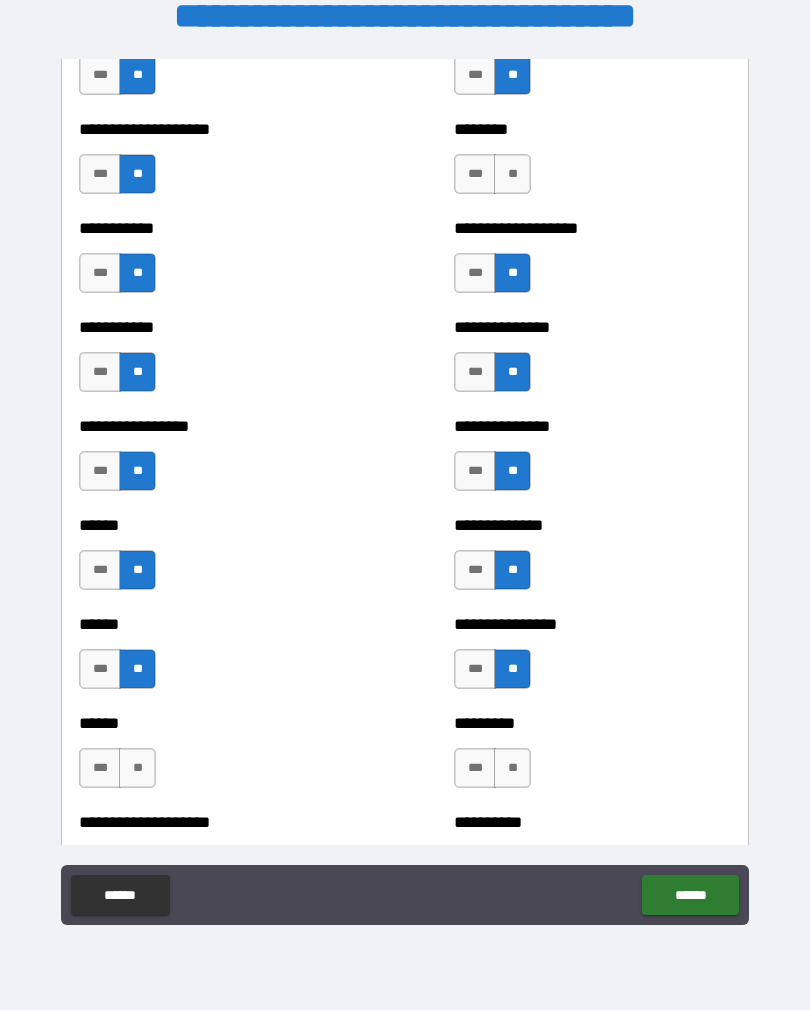 scroll, scrollTop: 2605, scrollLeft: 0, axis: vertical 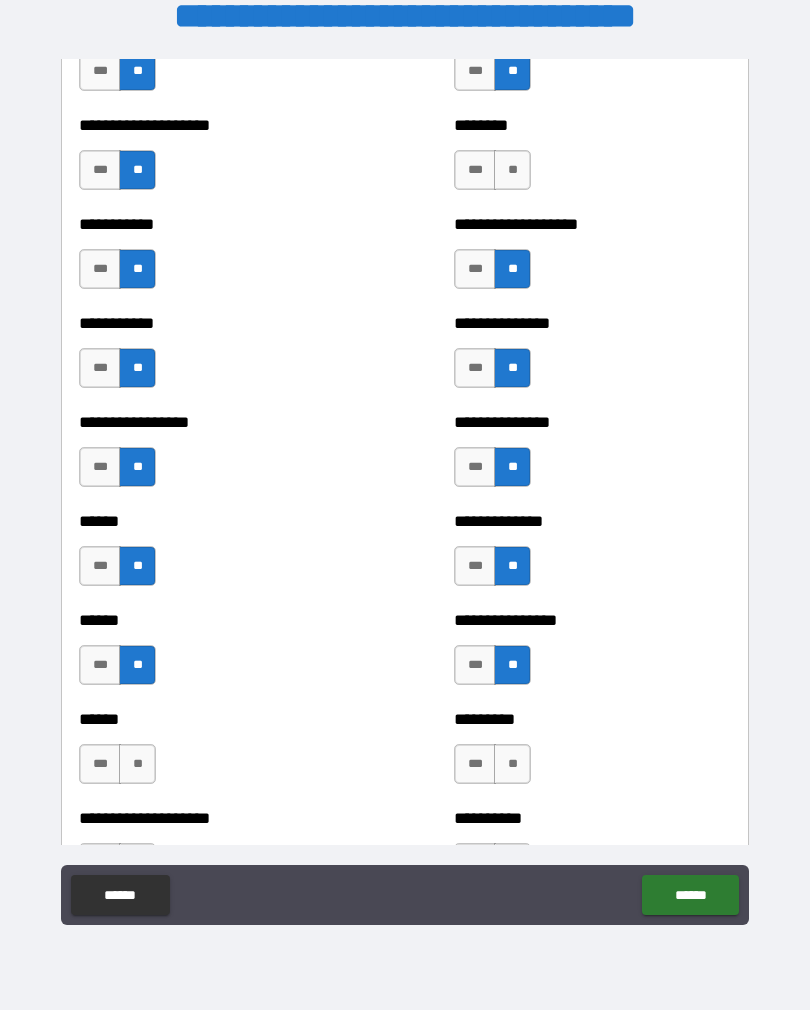 click on "**" at bounding box center (512, 764) 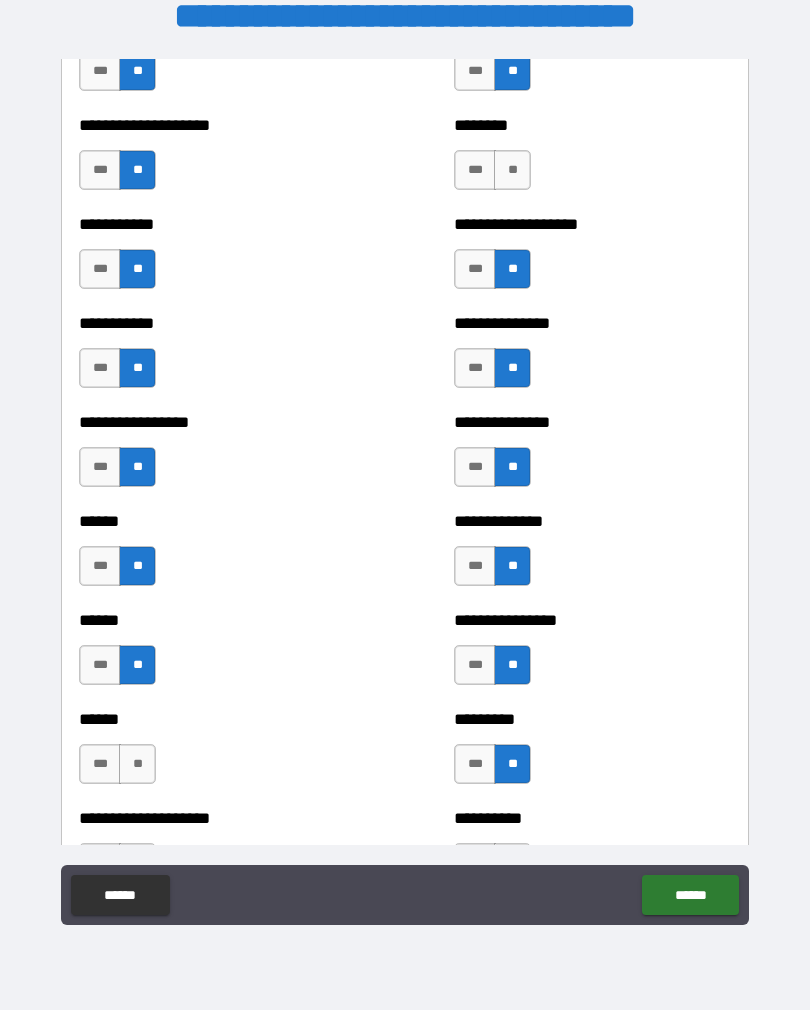 click on "**" at bounding box center (137, 764) 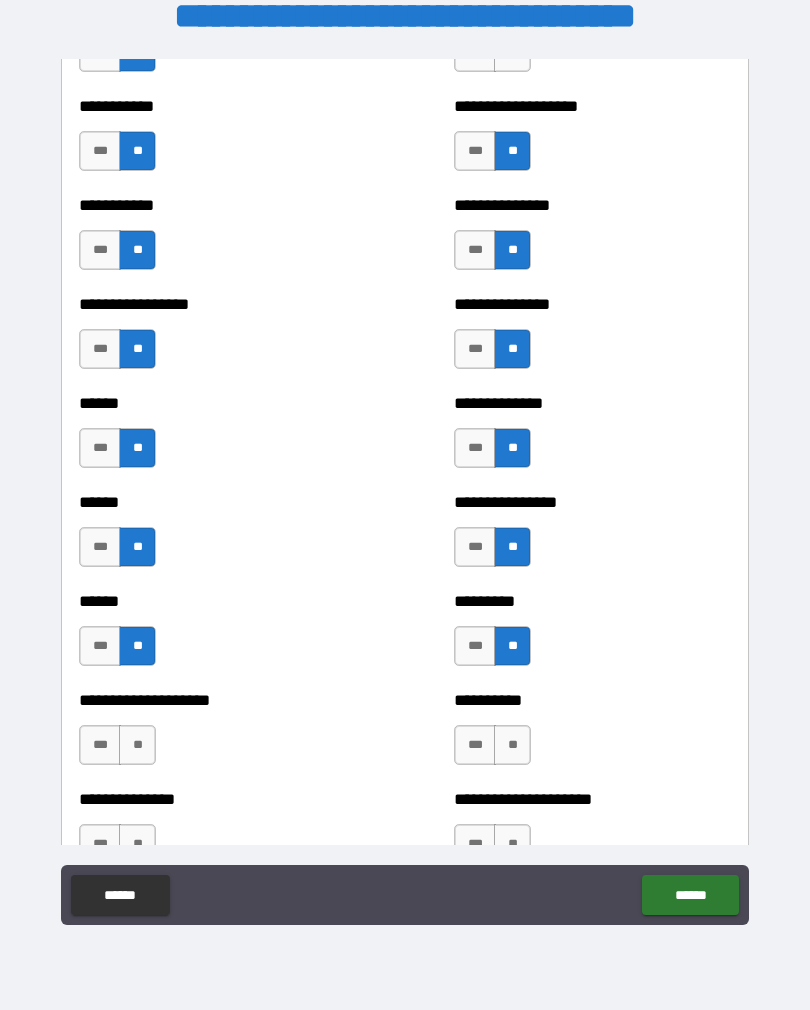 scroll, scrollTop: 2731, scrollLeft: 0, axis: vertical 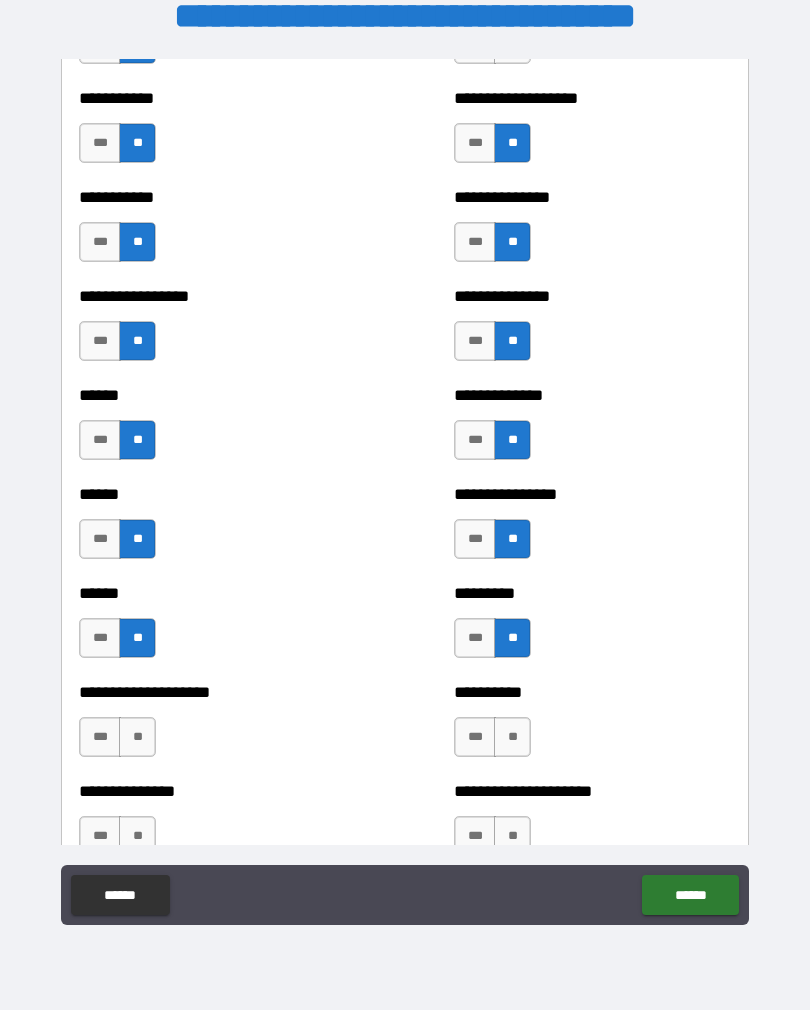 click on "**" at bounding box center (137, 737) 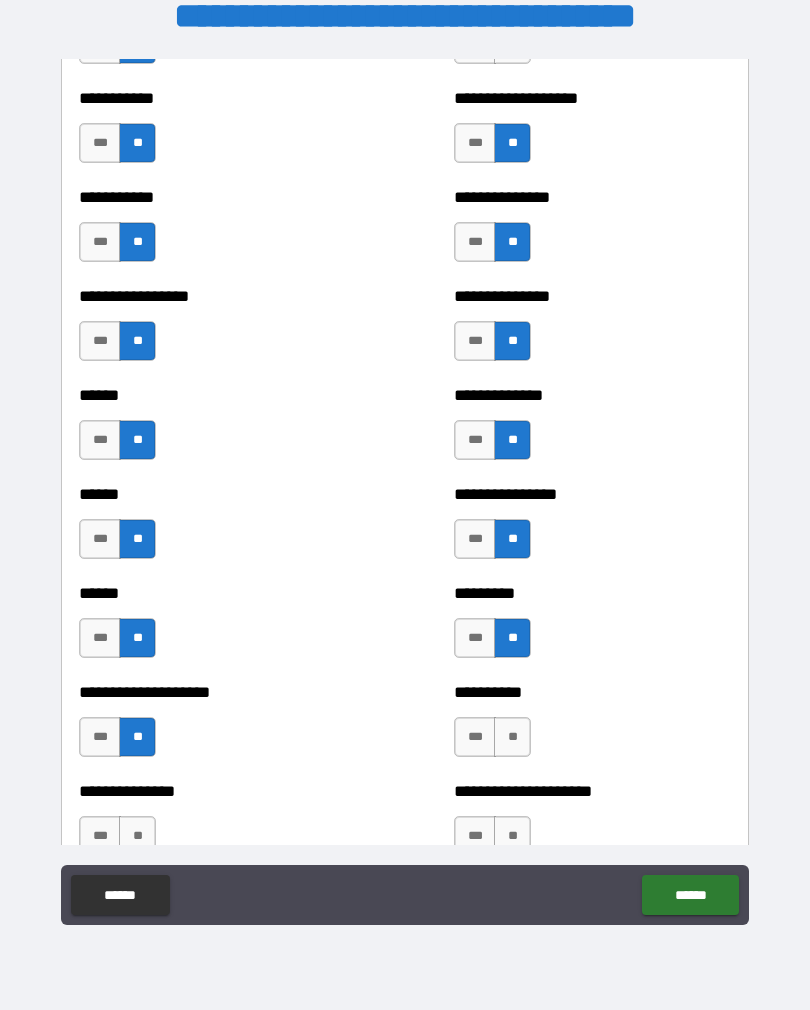 click on "**" at bounding box center [512, 737] 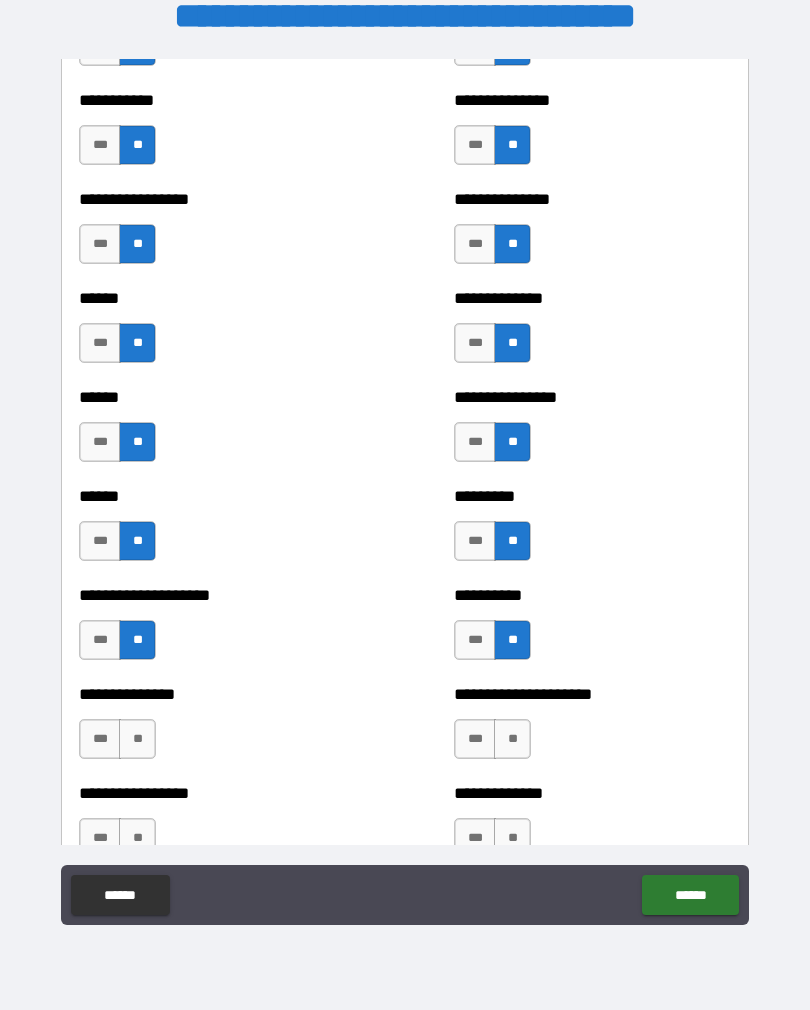 scroll, scrollTop: 2829, scrollLeft: 0, axis: vertical 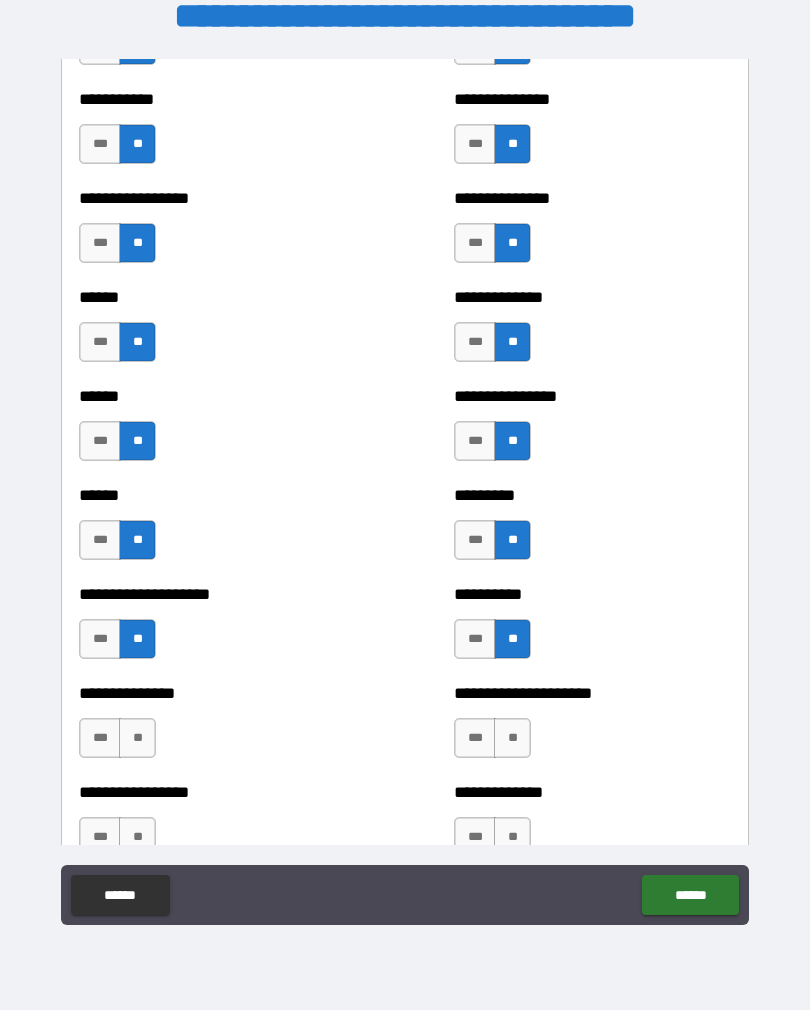 click on "**" at bounding box center [512, 738] 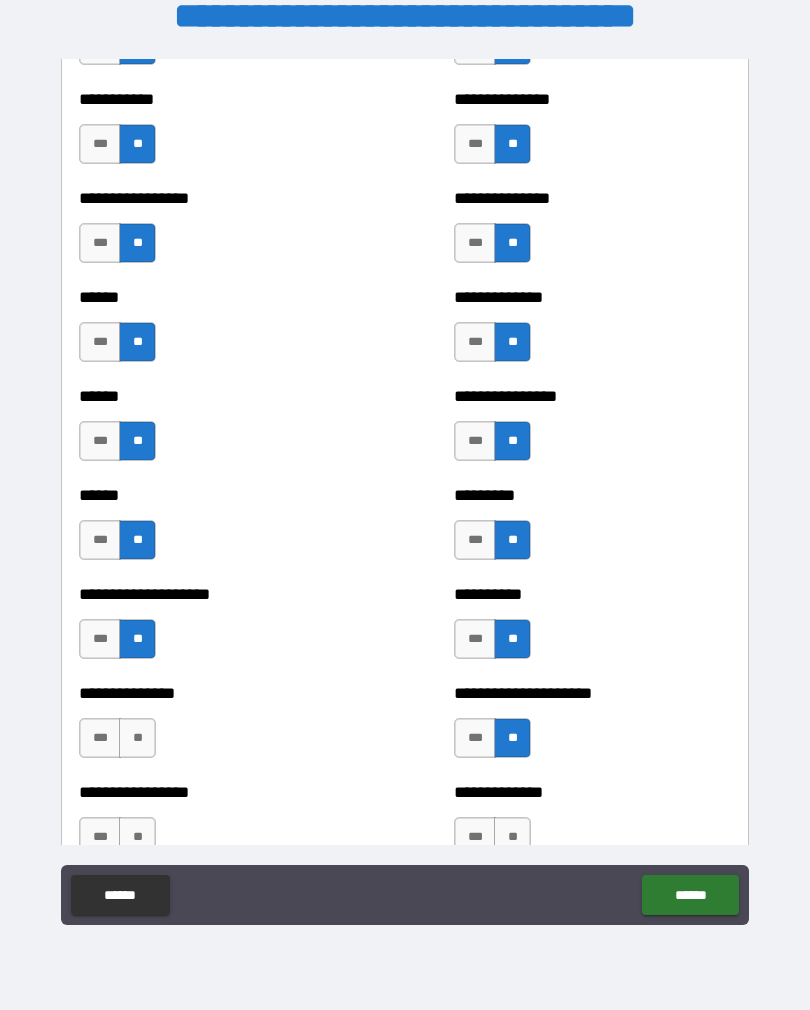 click on "**" at bounding box center [137, 738] 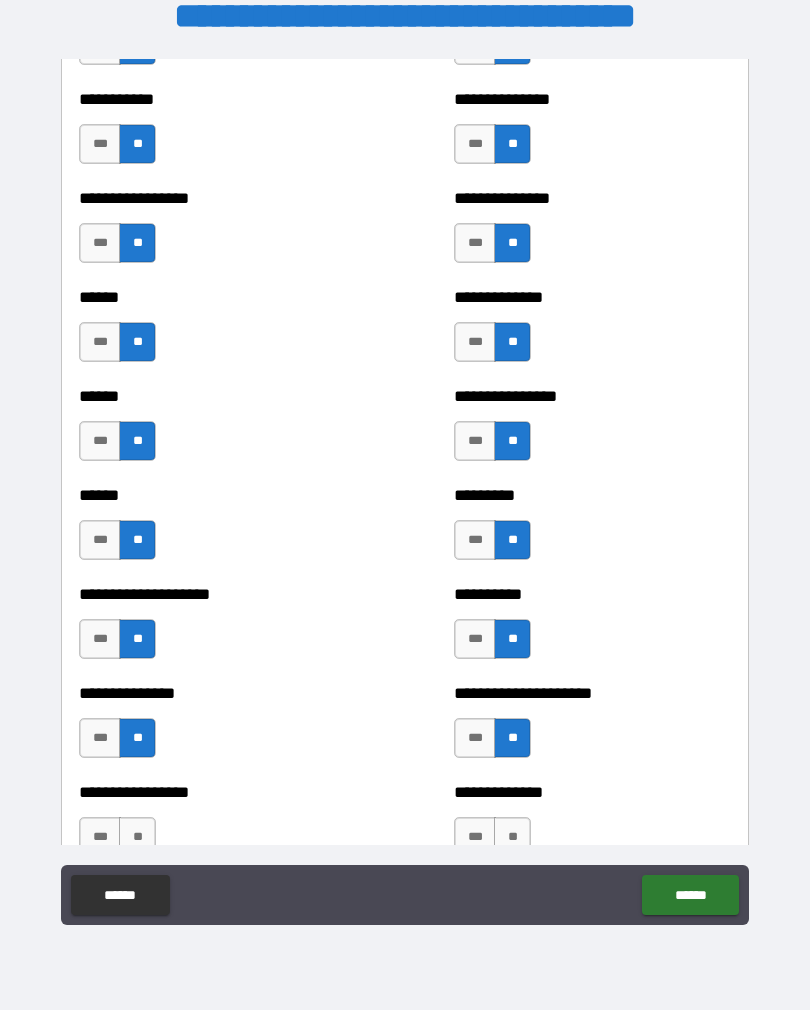 click on "**" at bounding box center (137, 837) 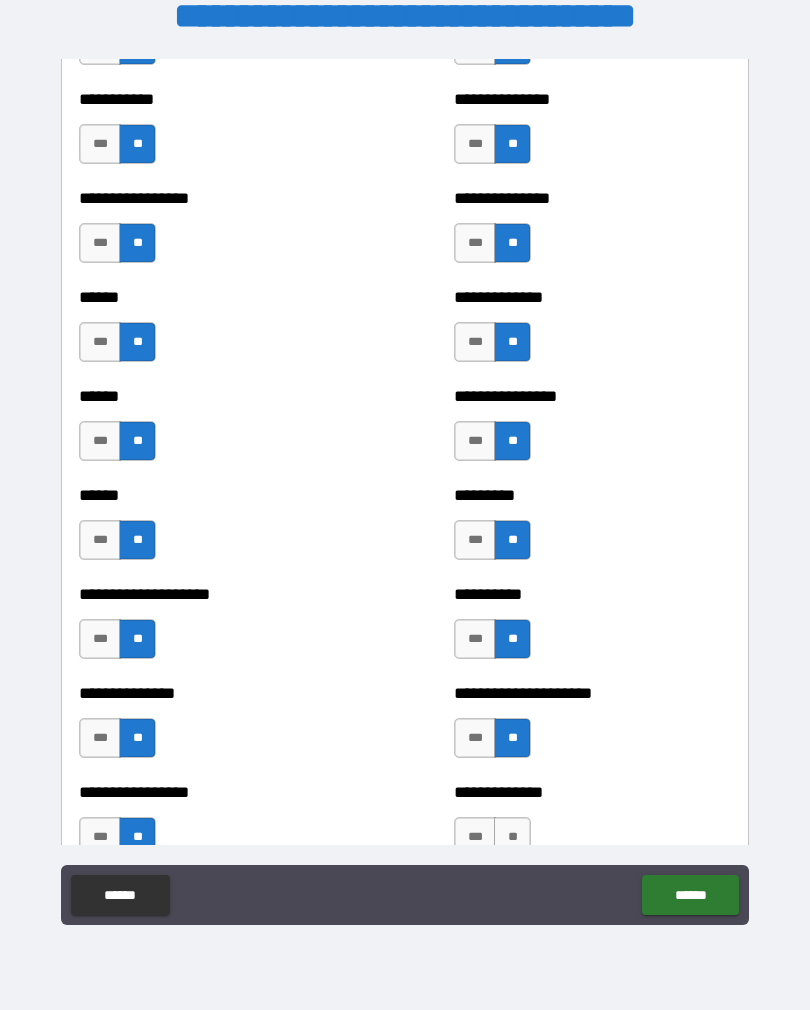 click on "**" at bounding box center [512, 837] 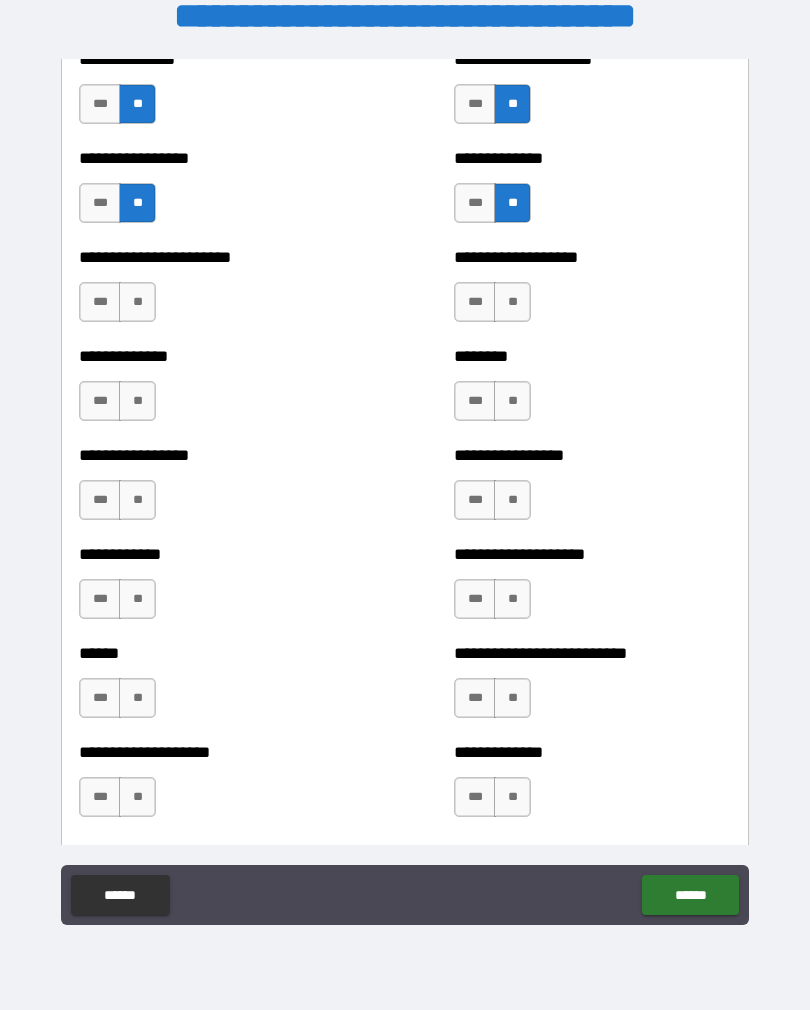 scroll, scrollTop: 3477, scrollLeft: 0, axis: vertical 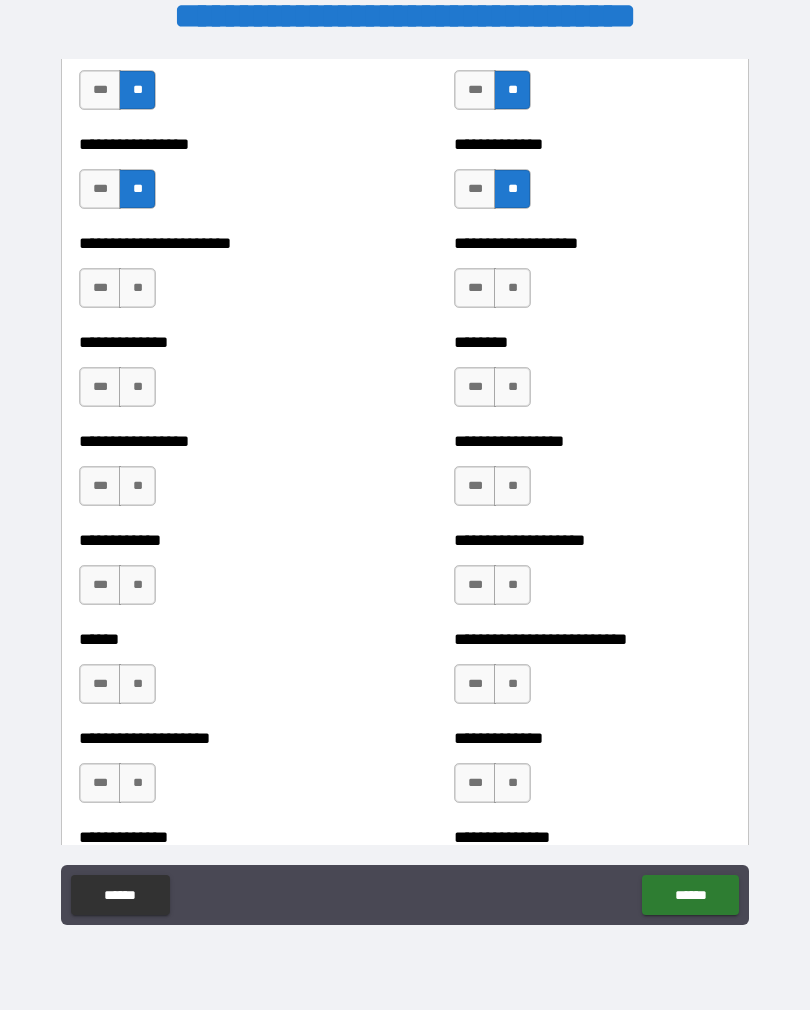 click on "**" at bounding box center (512, 288) 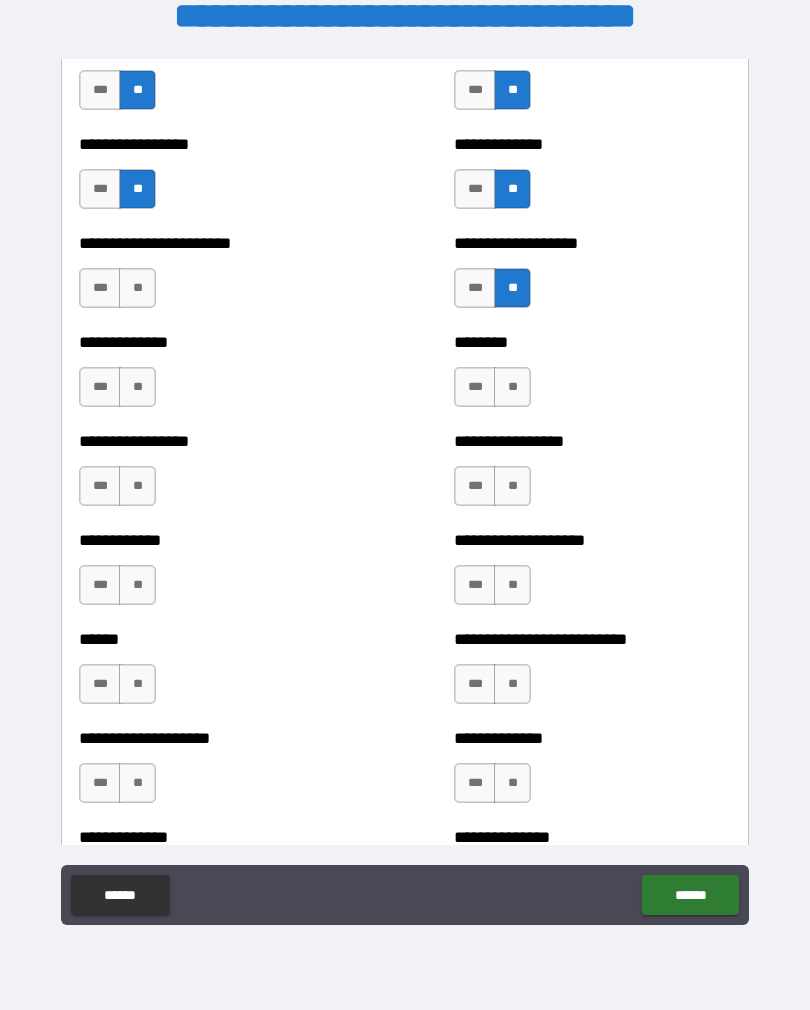 click on "**" at bounding box center [137, 288] 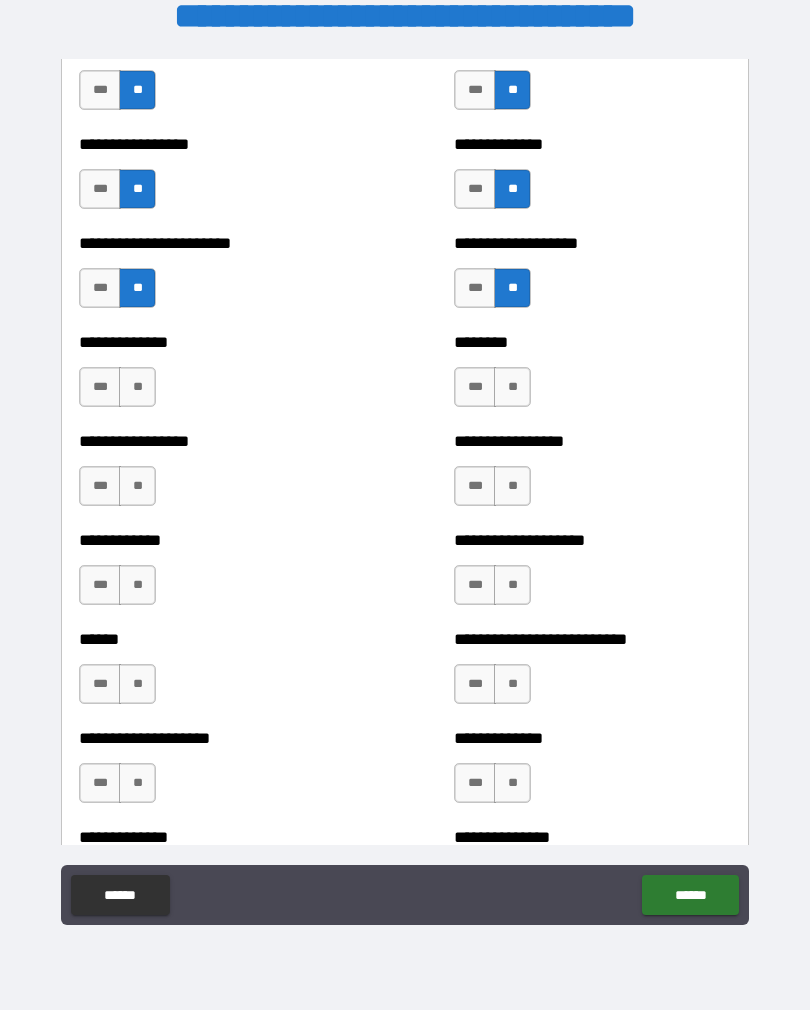 click on "**" at bounding box center [137, 387] 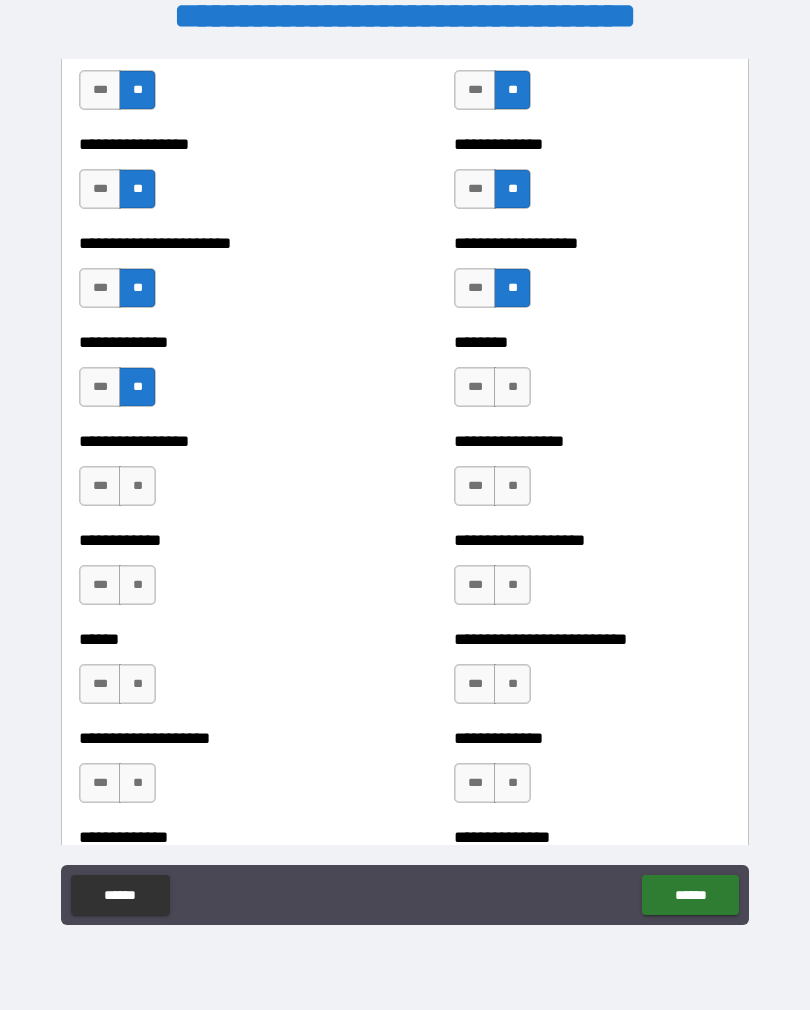 click on "**" at bounding box center (512, 387) 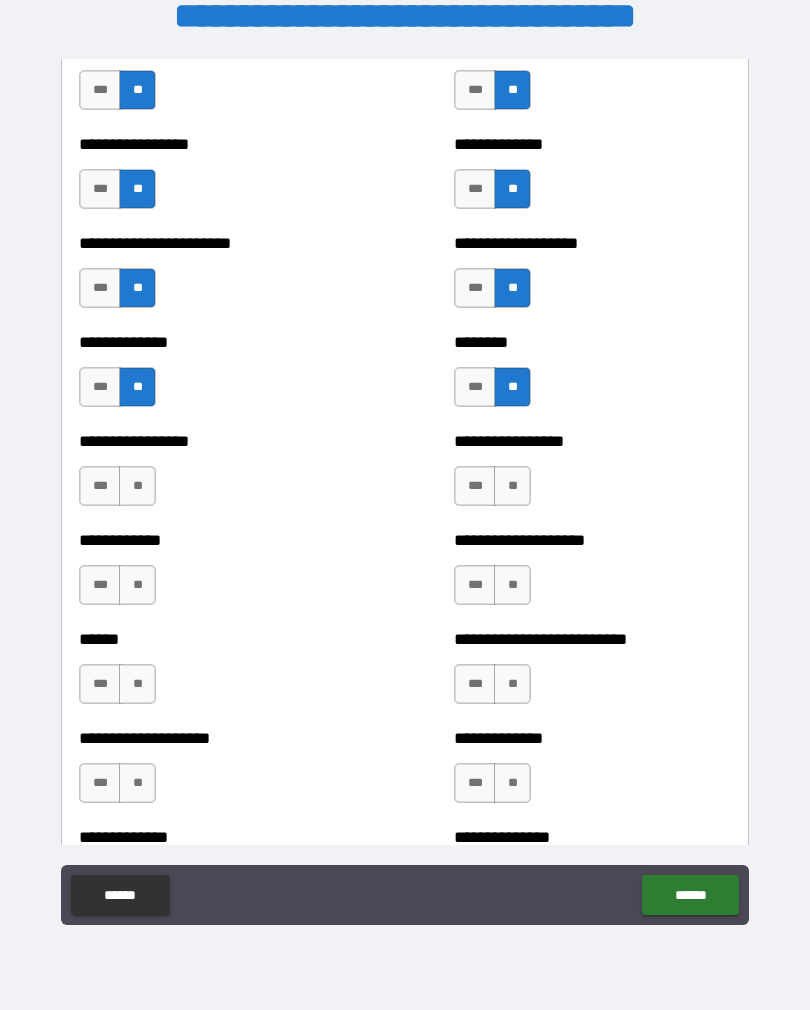 click on "**" at bounding box center [512, 486] 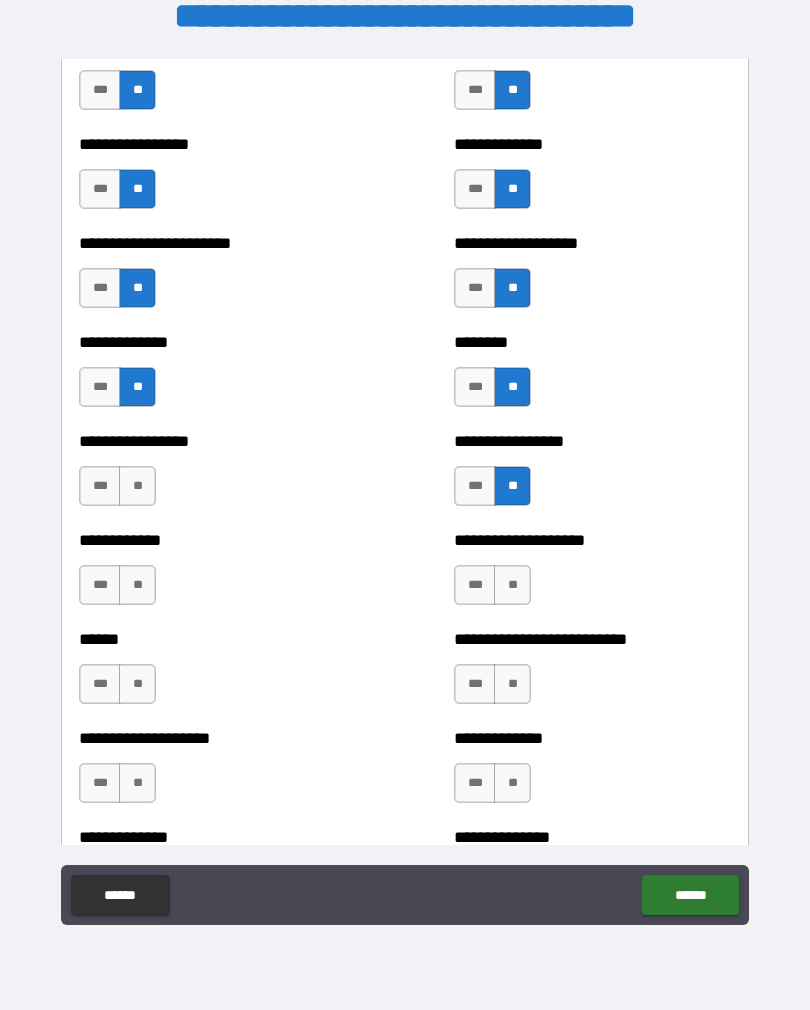 click on "**" at bounding box center [137, 486] 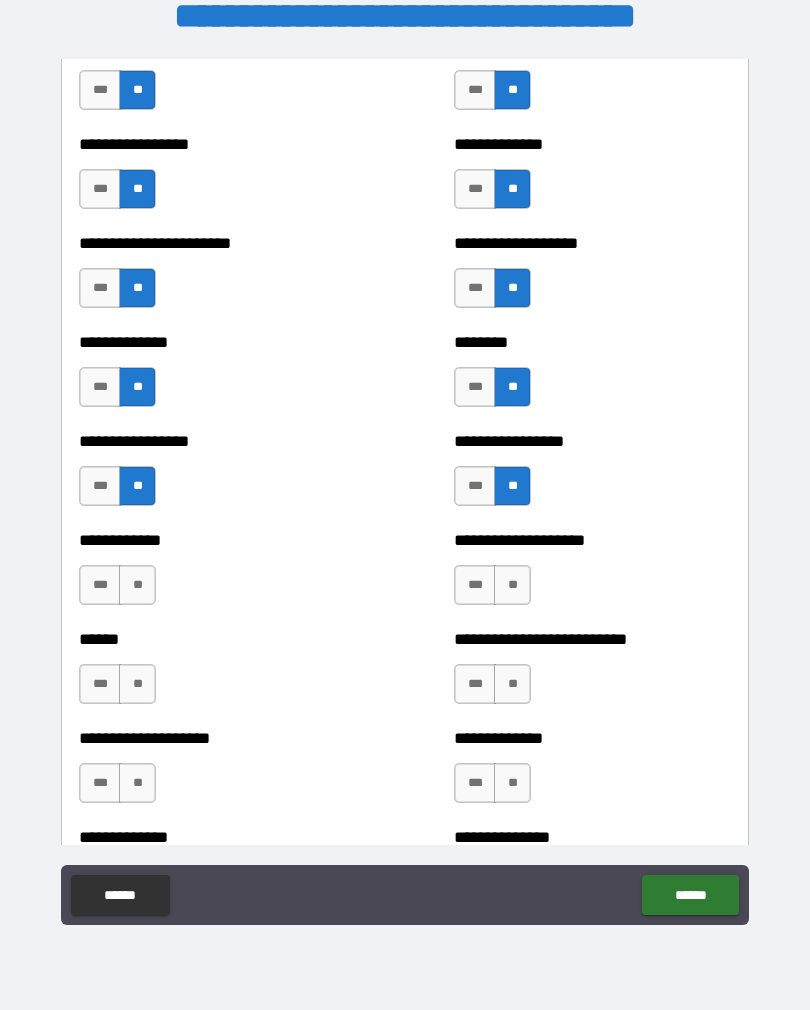 click on "**" at bounding box center [137, 585] 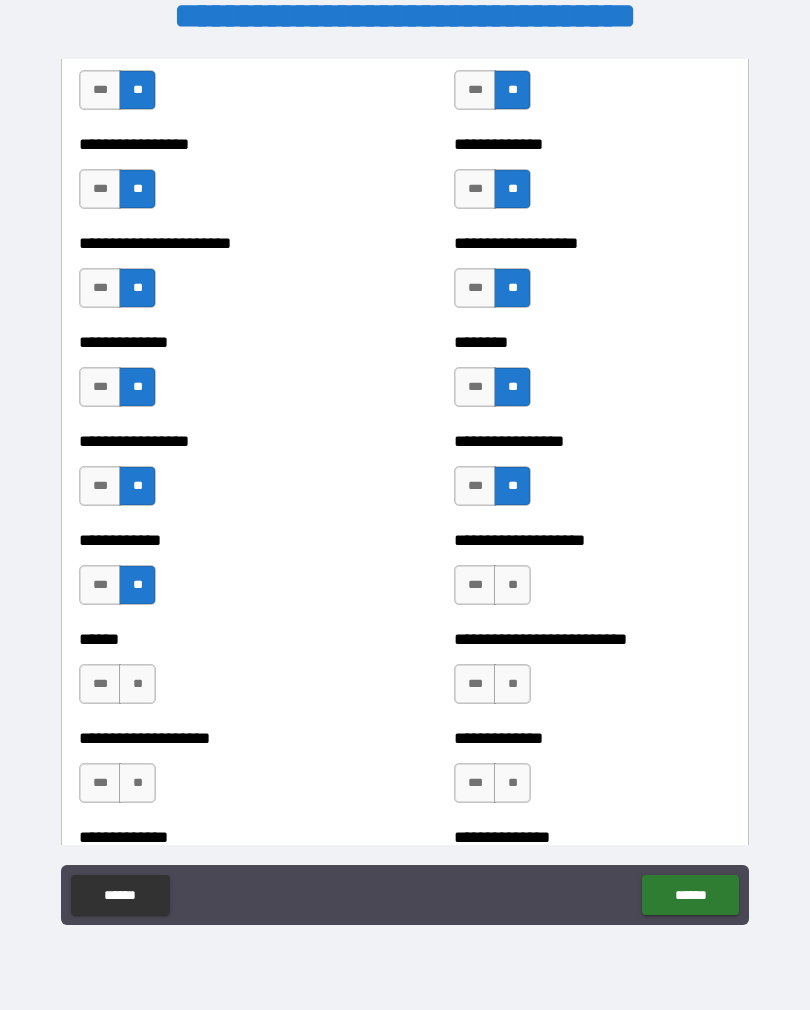 click on "**" at bounding box center (512, 585) 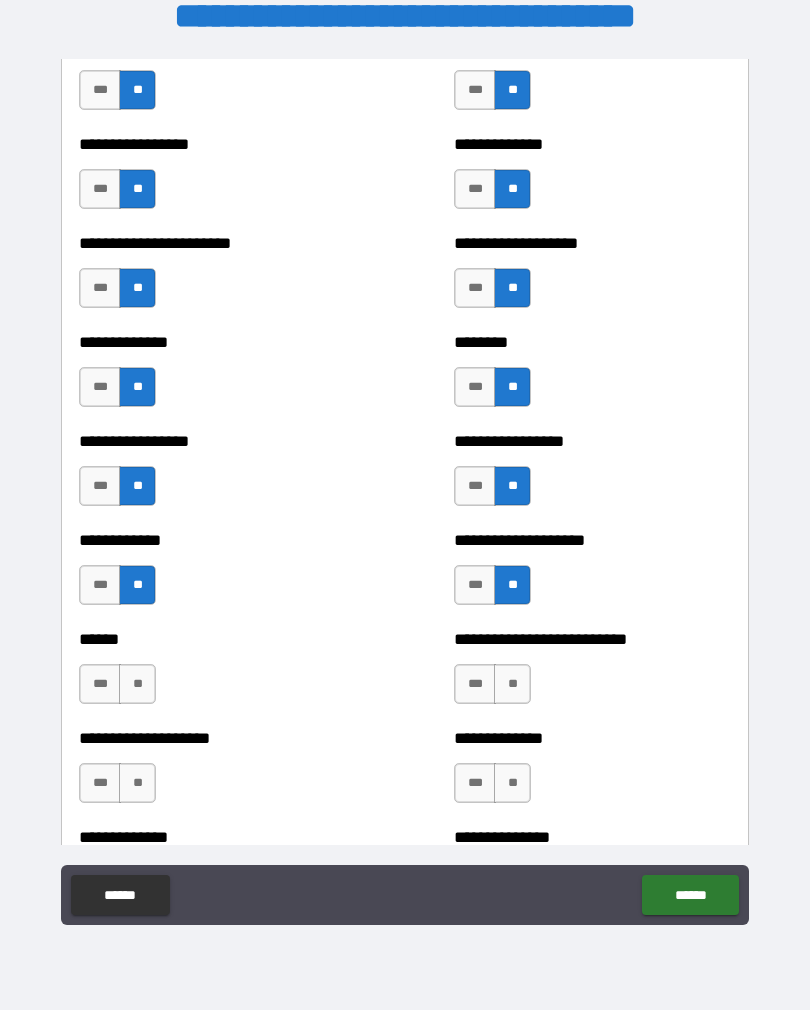 click on "**" at bounding box center [512, 684] 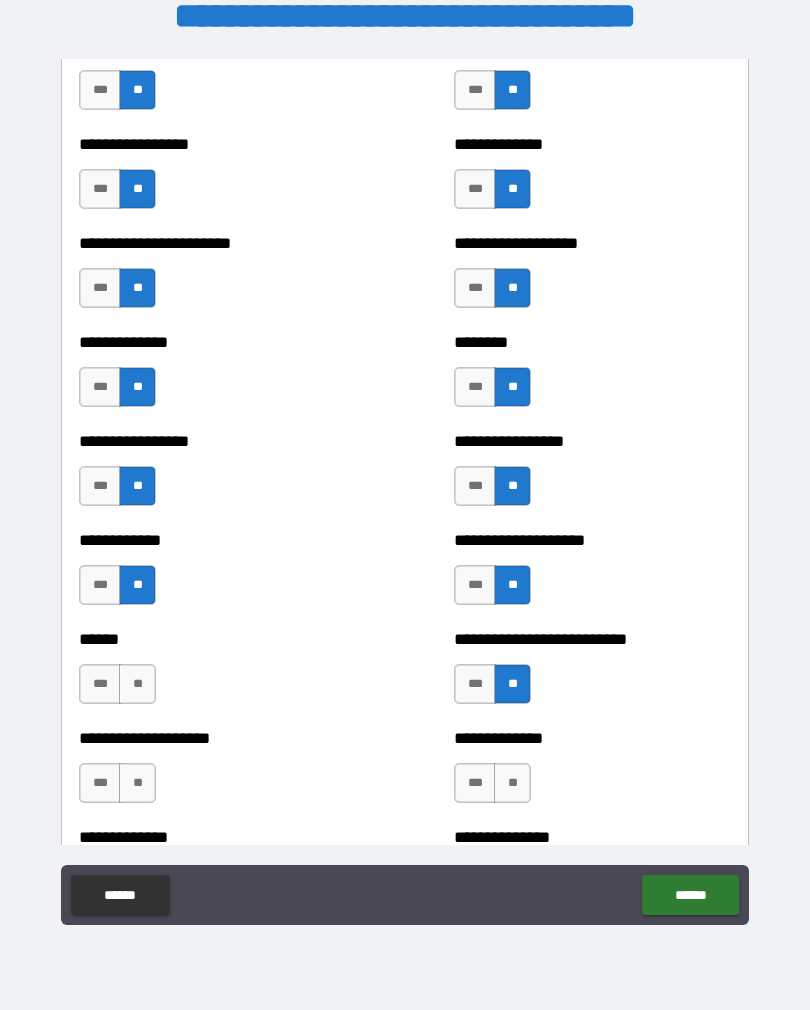 click on "**" at bounding box center (137, 684) 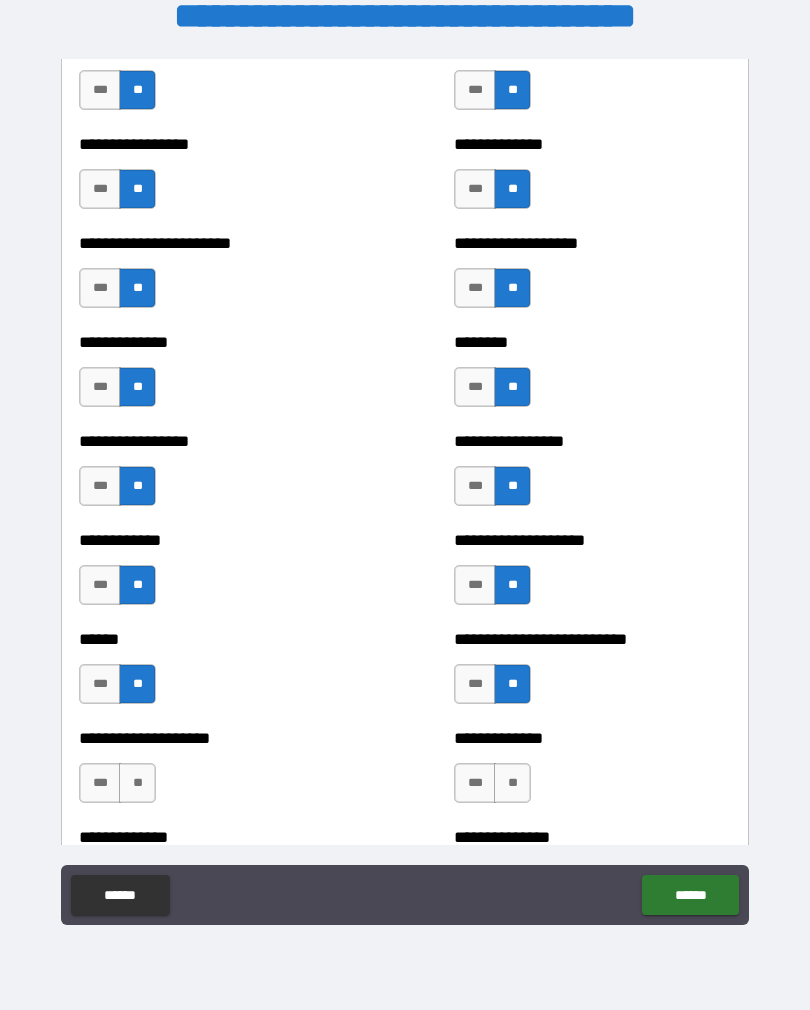 click on "**" at bounding box center (137, 783) 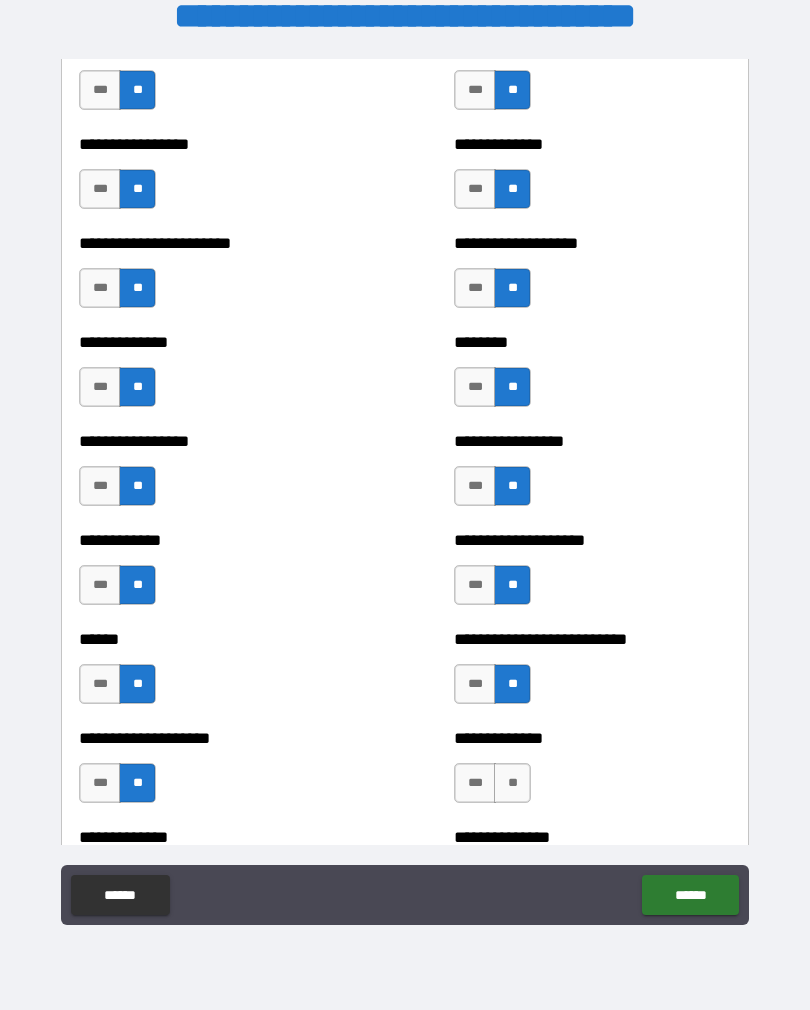click on "**" at bounding box center [512, 783] 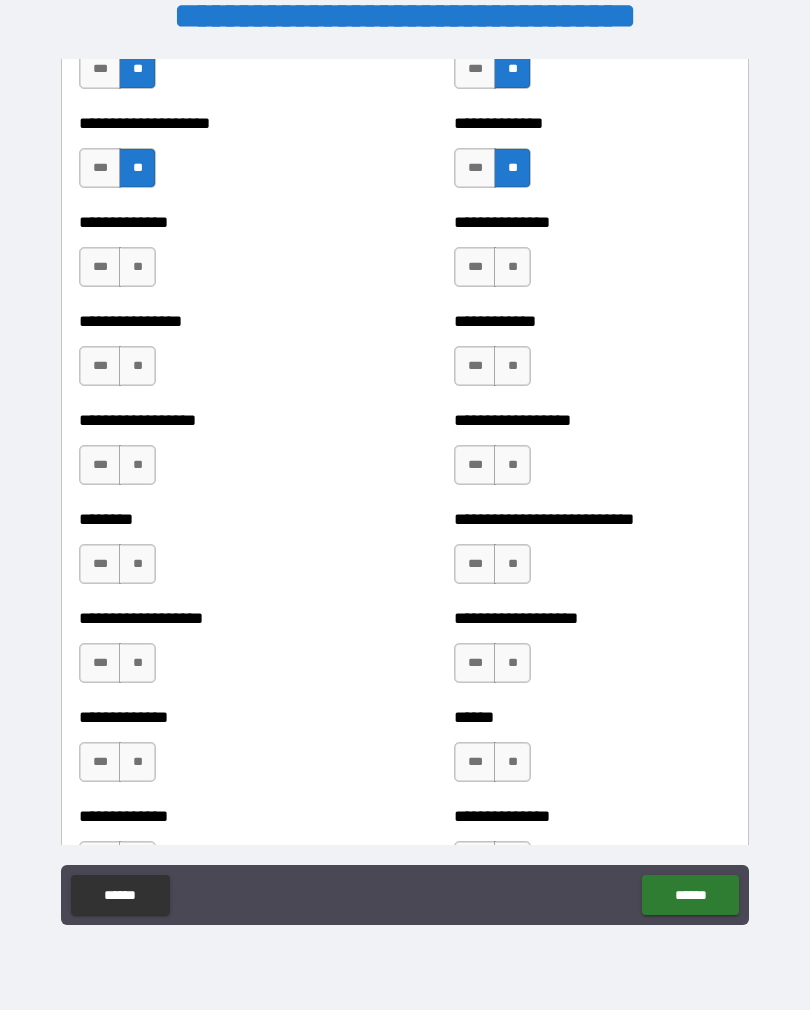 scroll, scrollTop: 4115, scrollLeft: 0, axis: vertical 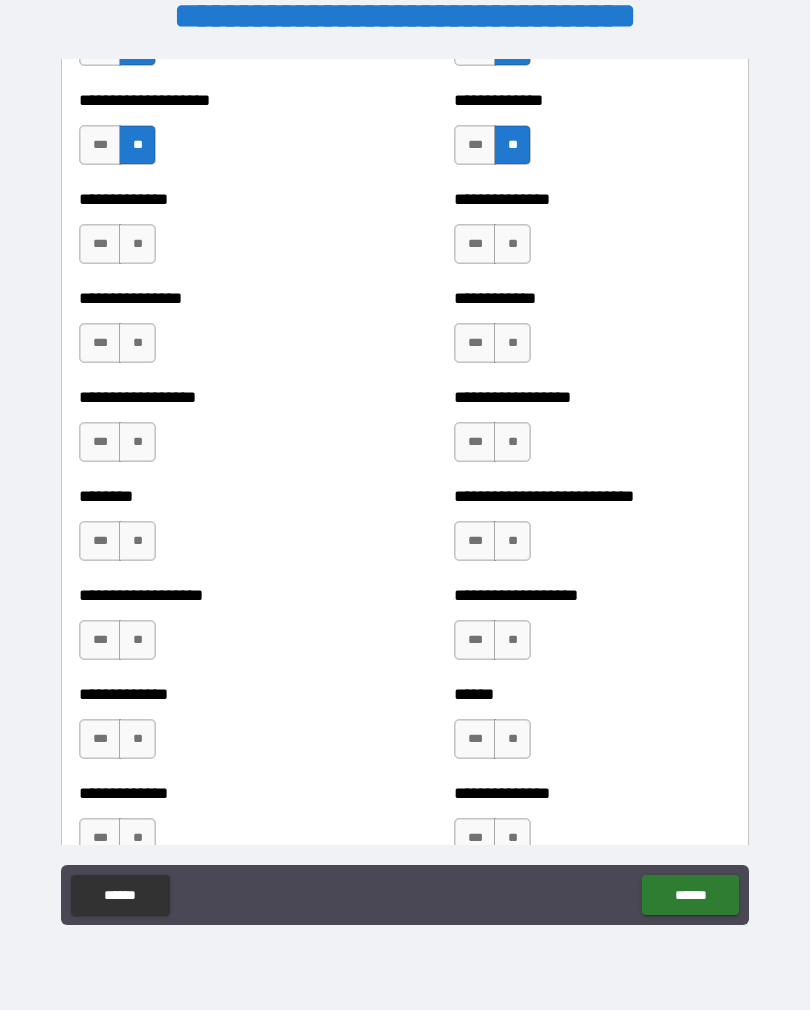 click on "**" at bounding box center [512, 244] 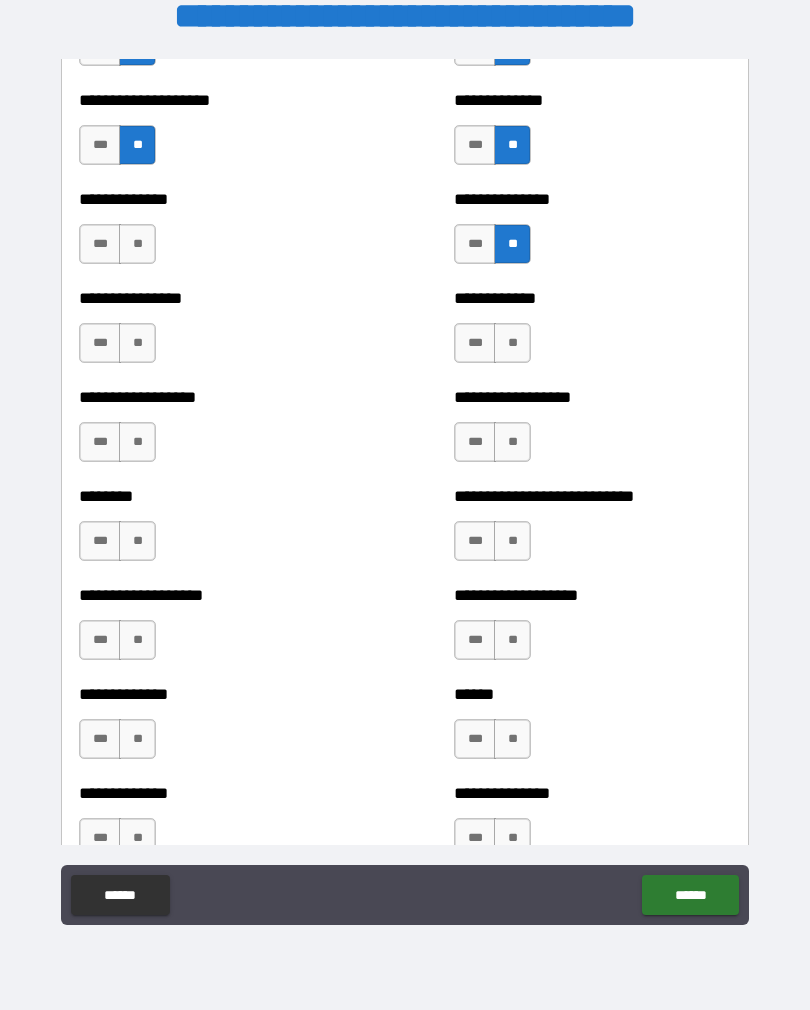 click on "**" at bounding box center [137, 244] 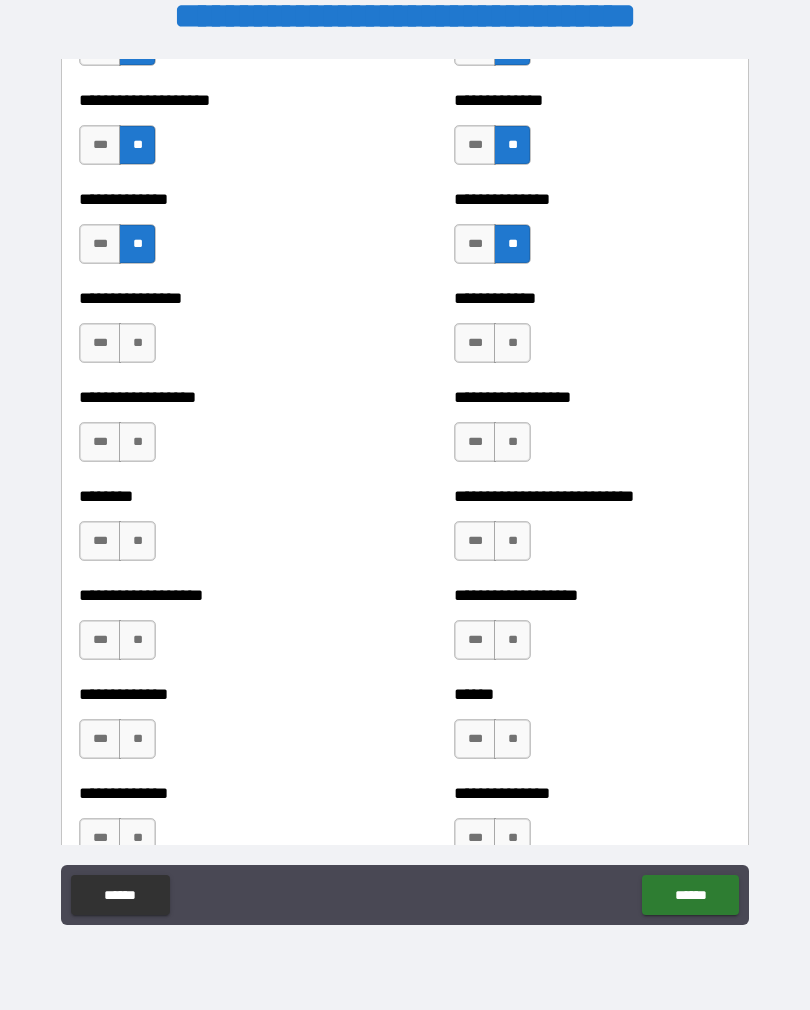 click on "**" at bounding box center [137, 343] 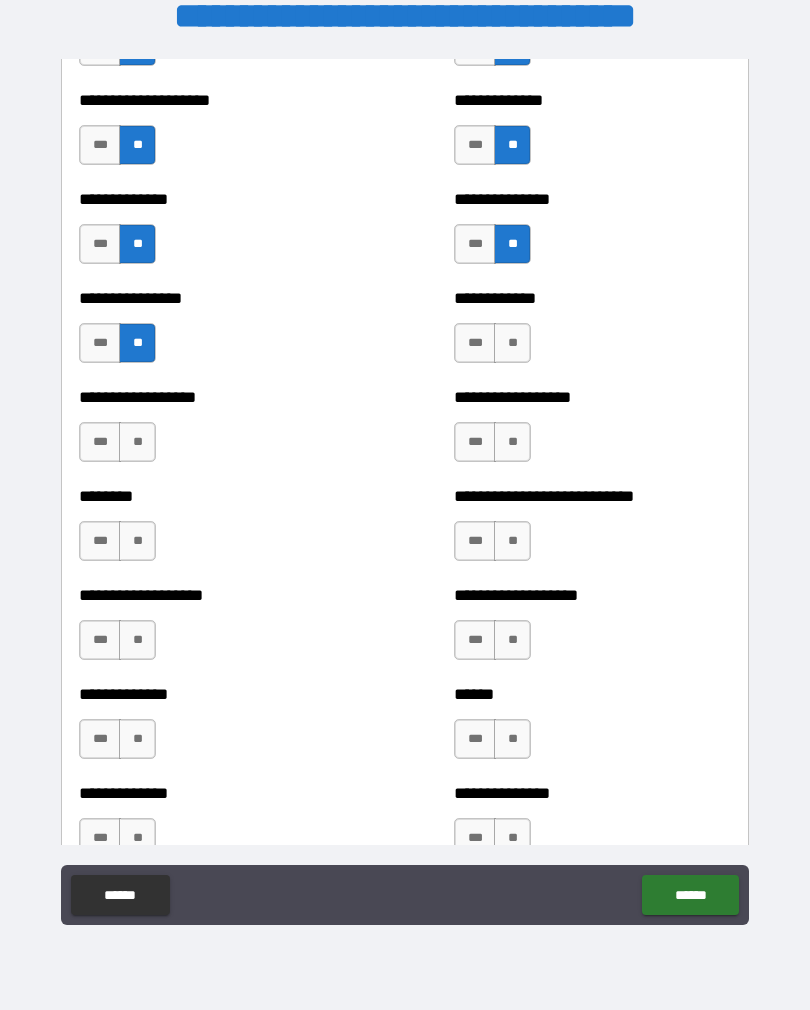 click on "**" at bounding box center [512, 343] 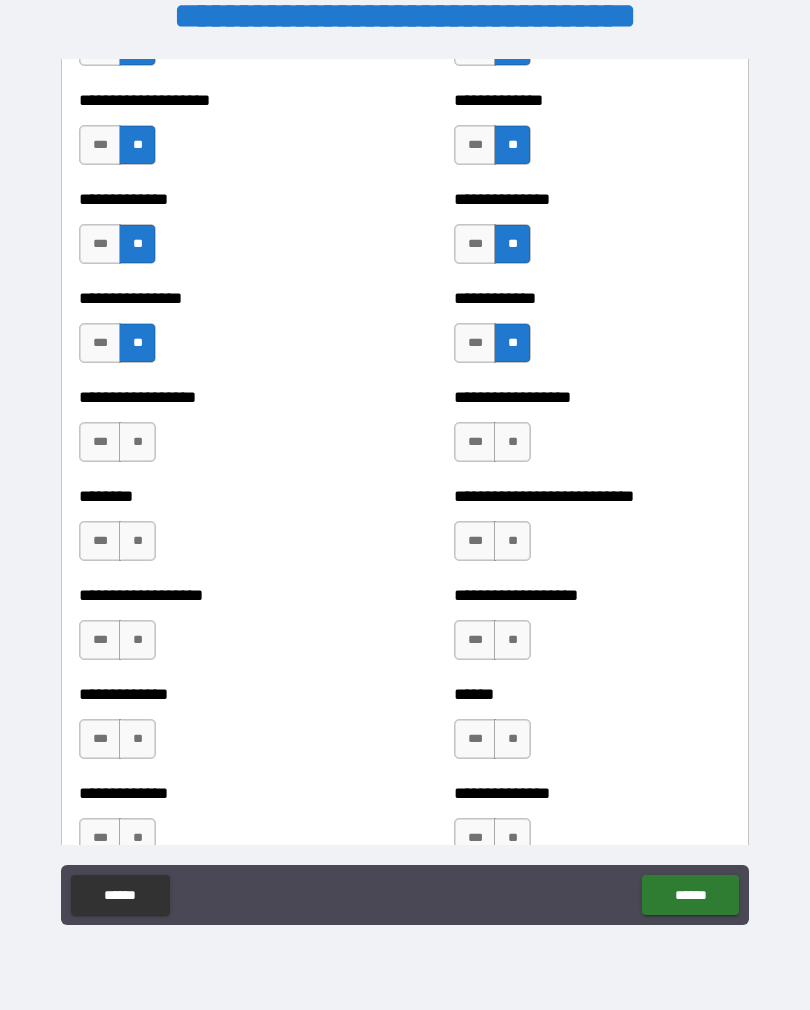 click on "**" at bounding box center (512, 442) 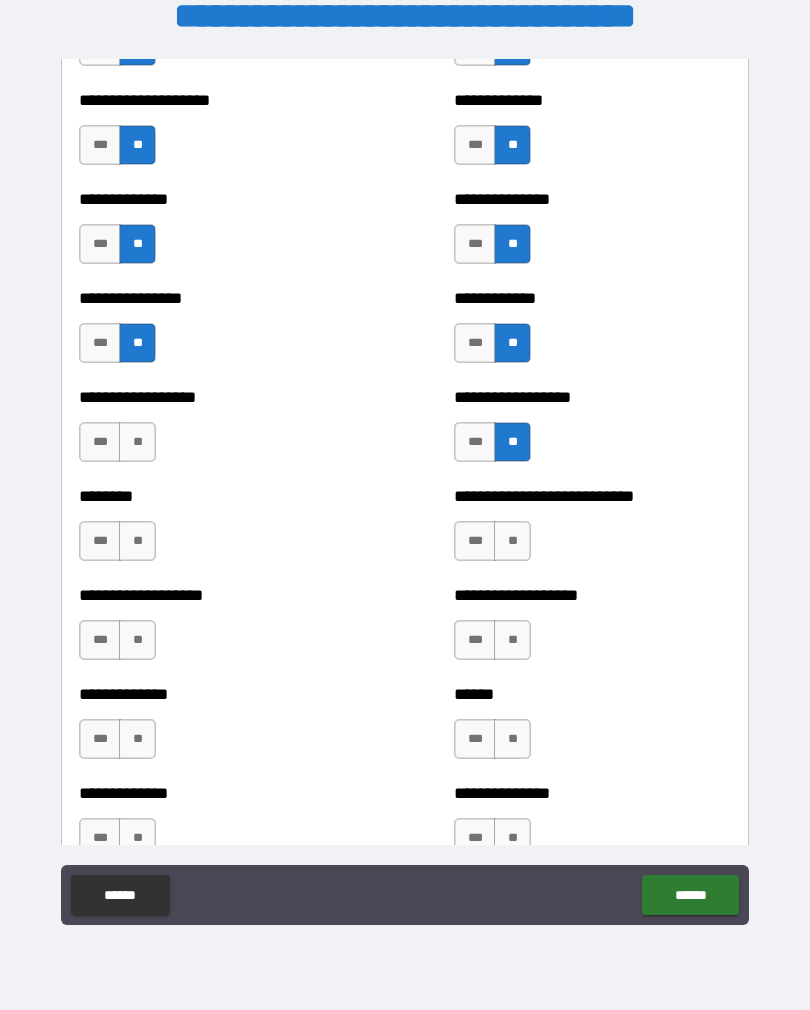 click on "**" at bounding box center [137, 442] 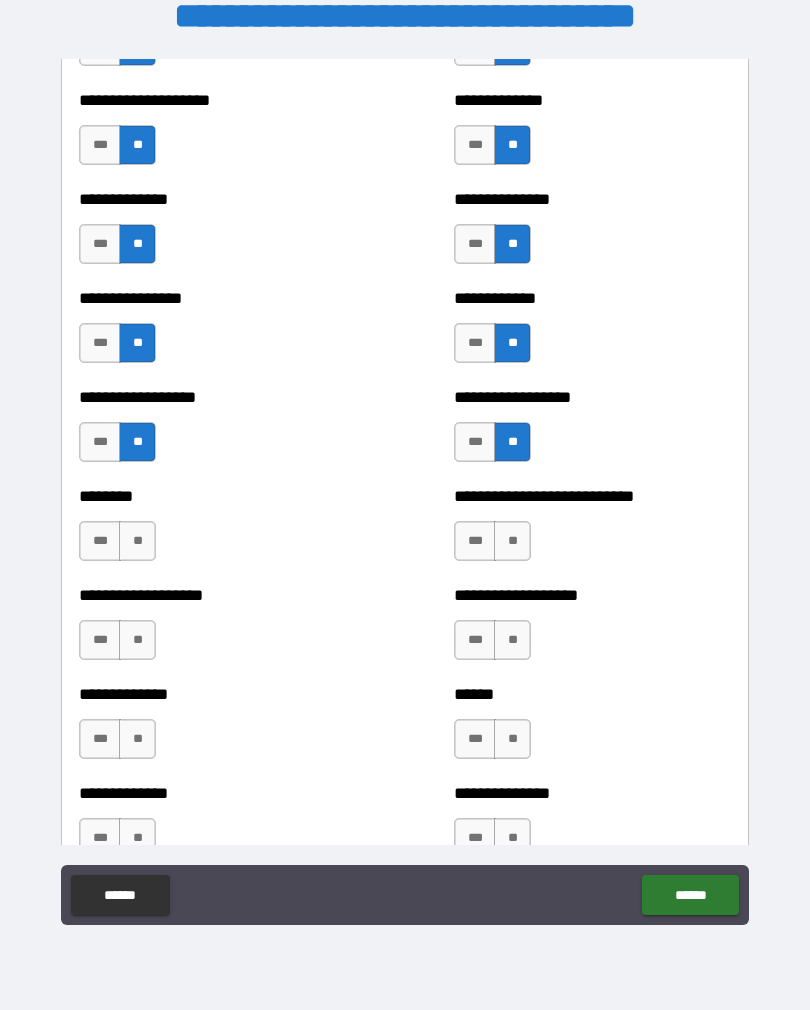 click on "**" at bounding box center [137, 541] 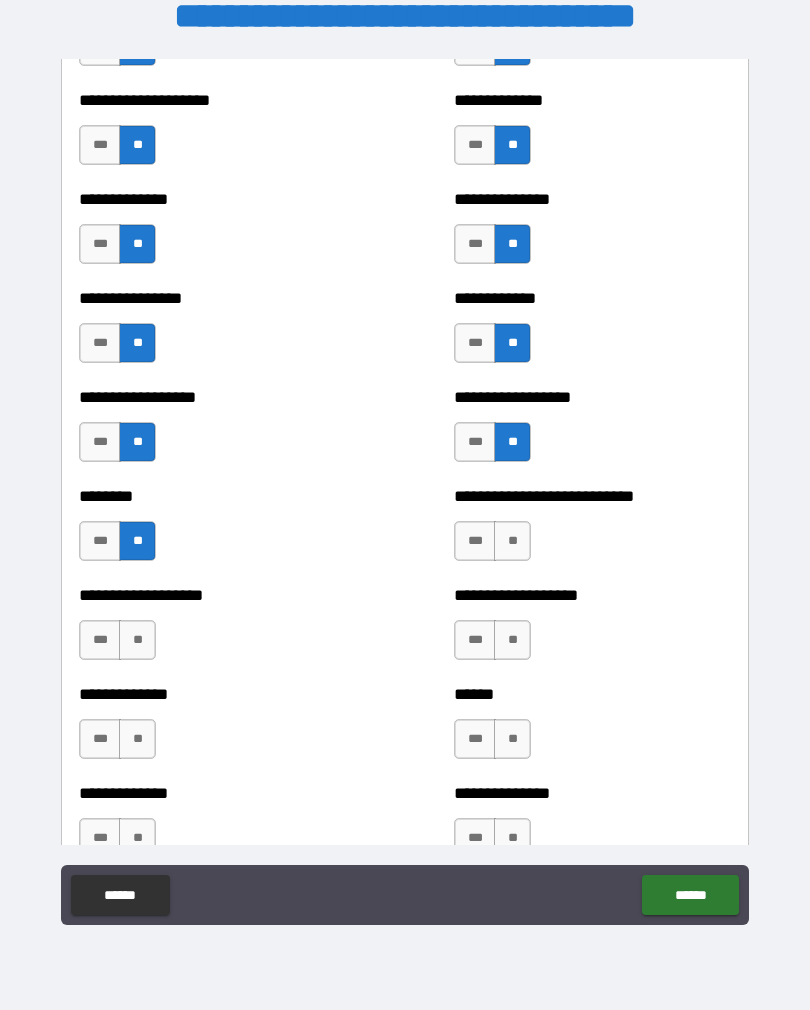 click on "**" at bounding box center (512, 541) 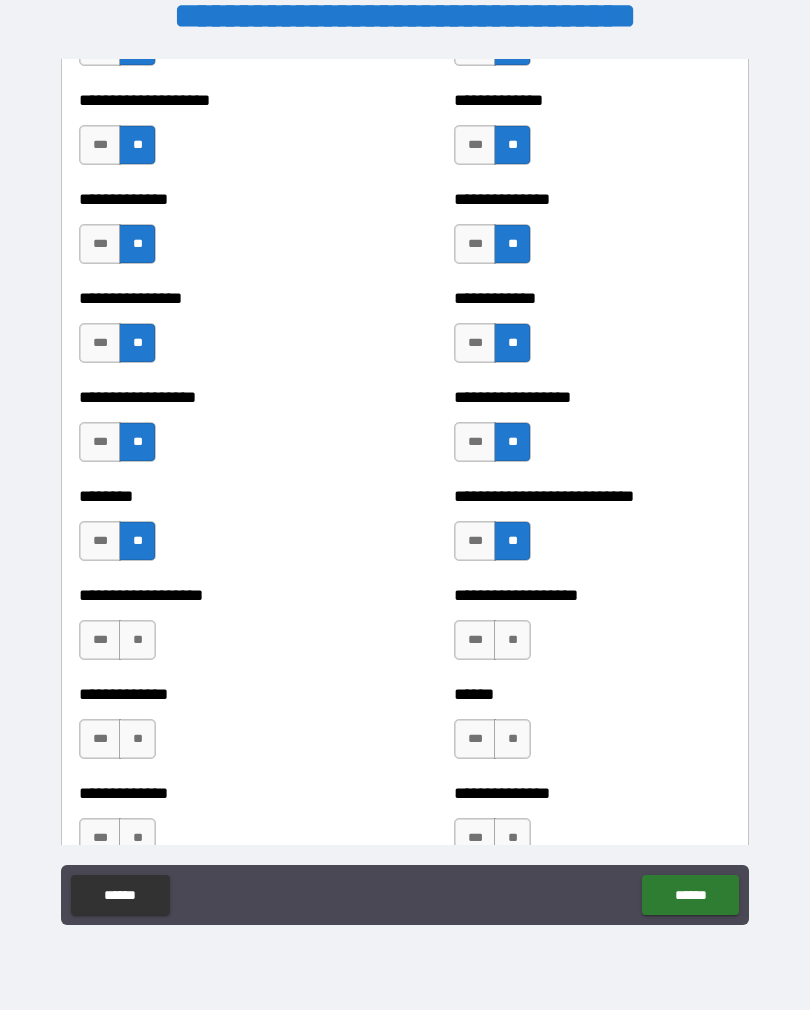 click on "**" at bounding box center [512, 640] 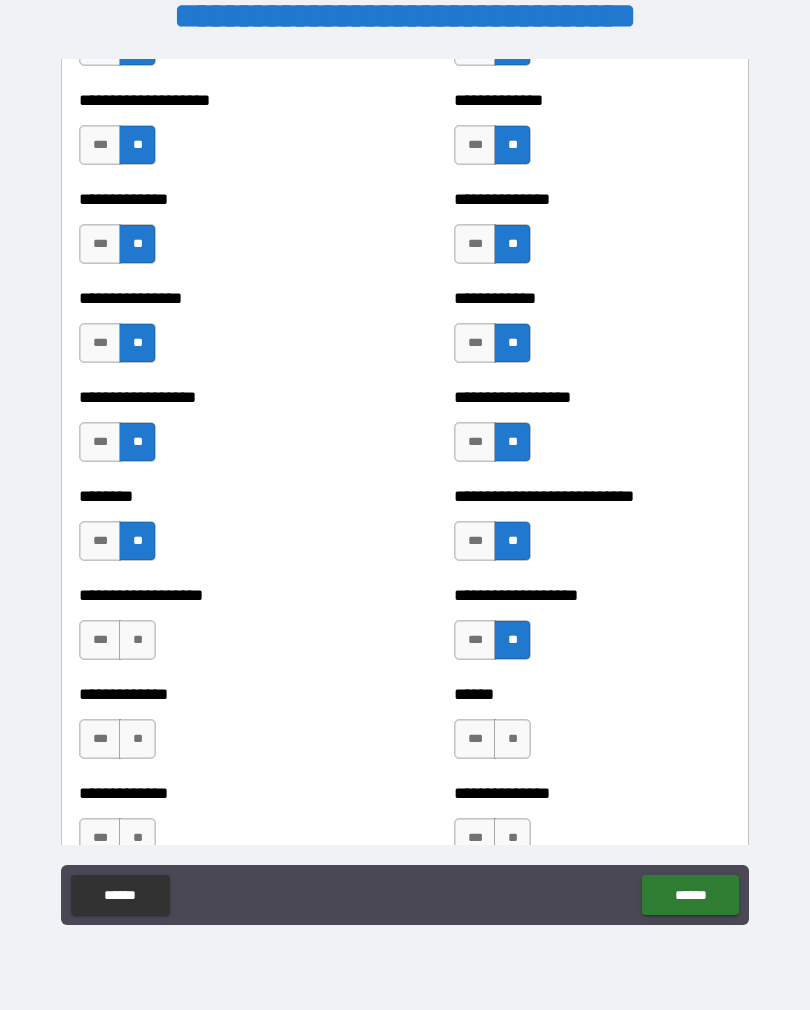 click on "**" at bounding box center [137, 640] 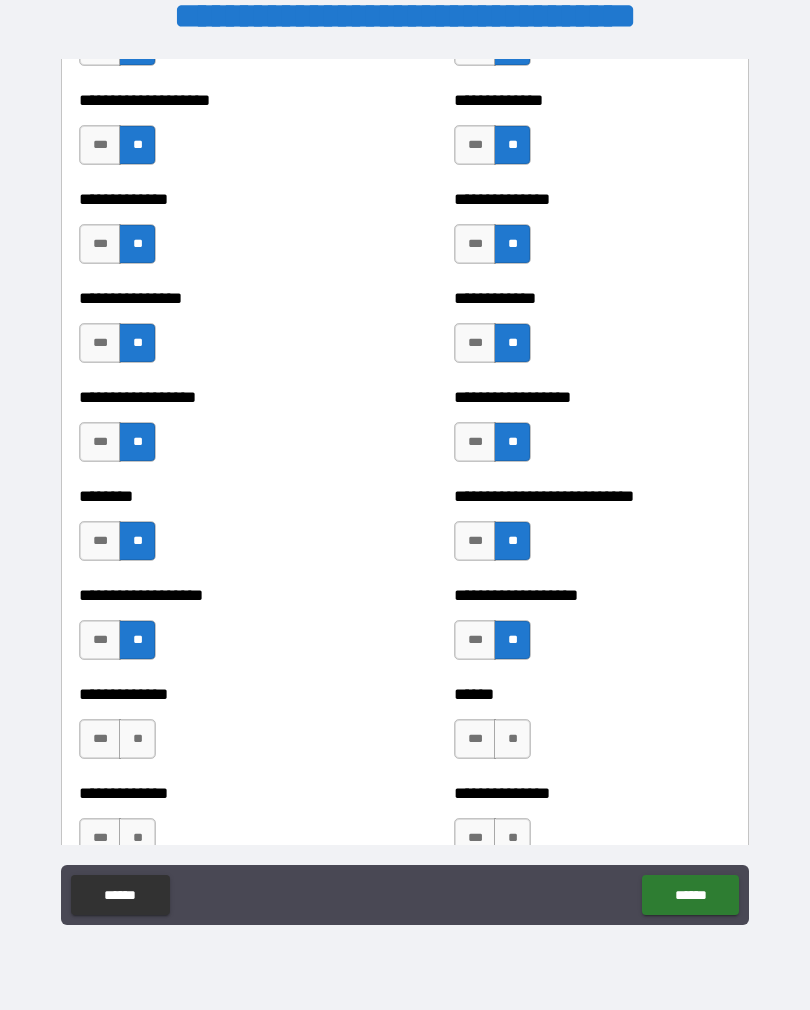 click on "**" at bounding box center (137, 739) 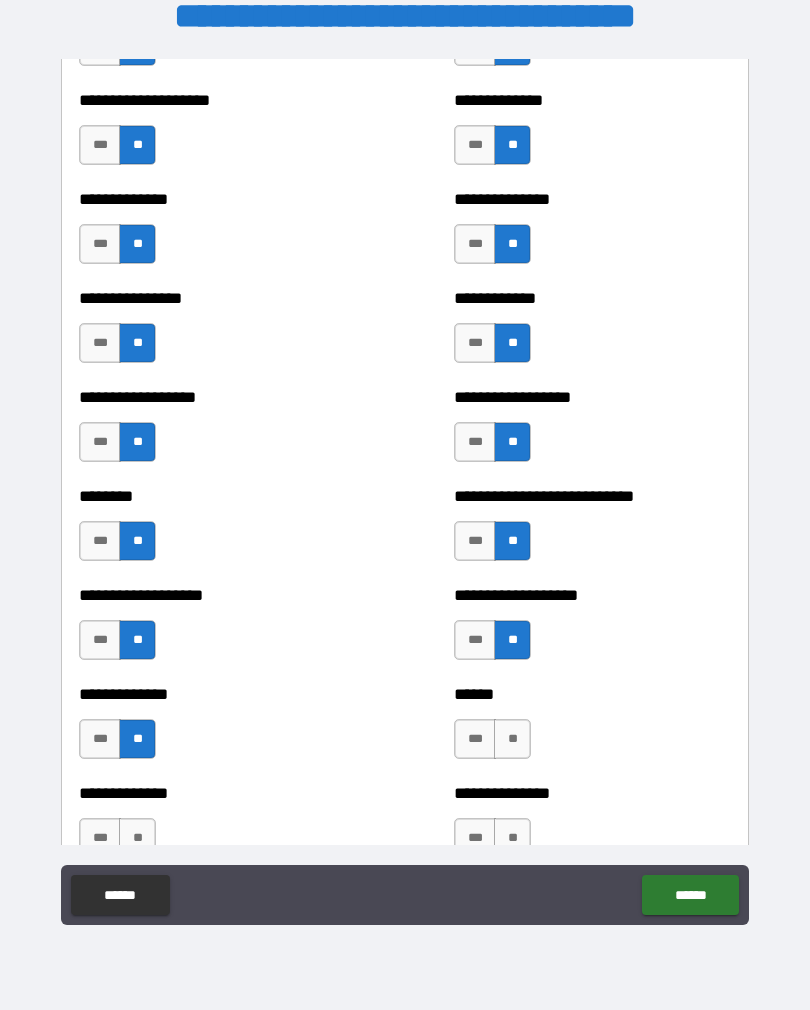 click on "**" at bounding box center (512, 739) 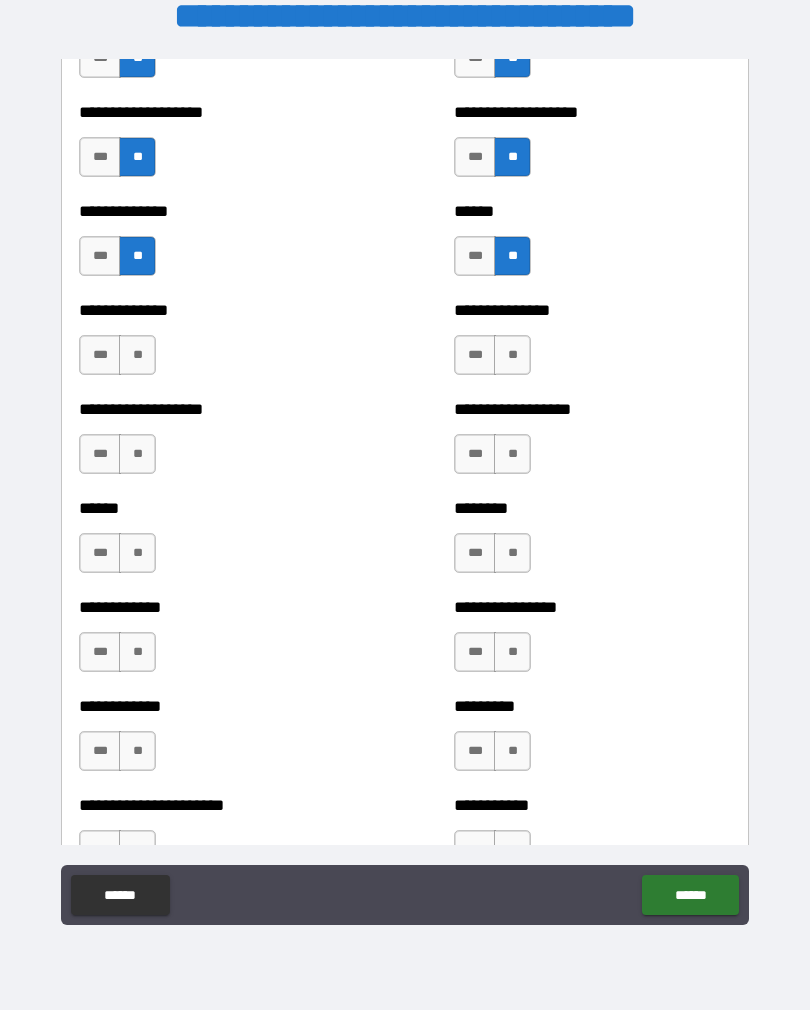 scroll, scrollTop: 4615, scrollLeft: 0, axis: vertical 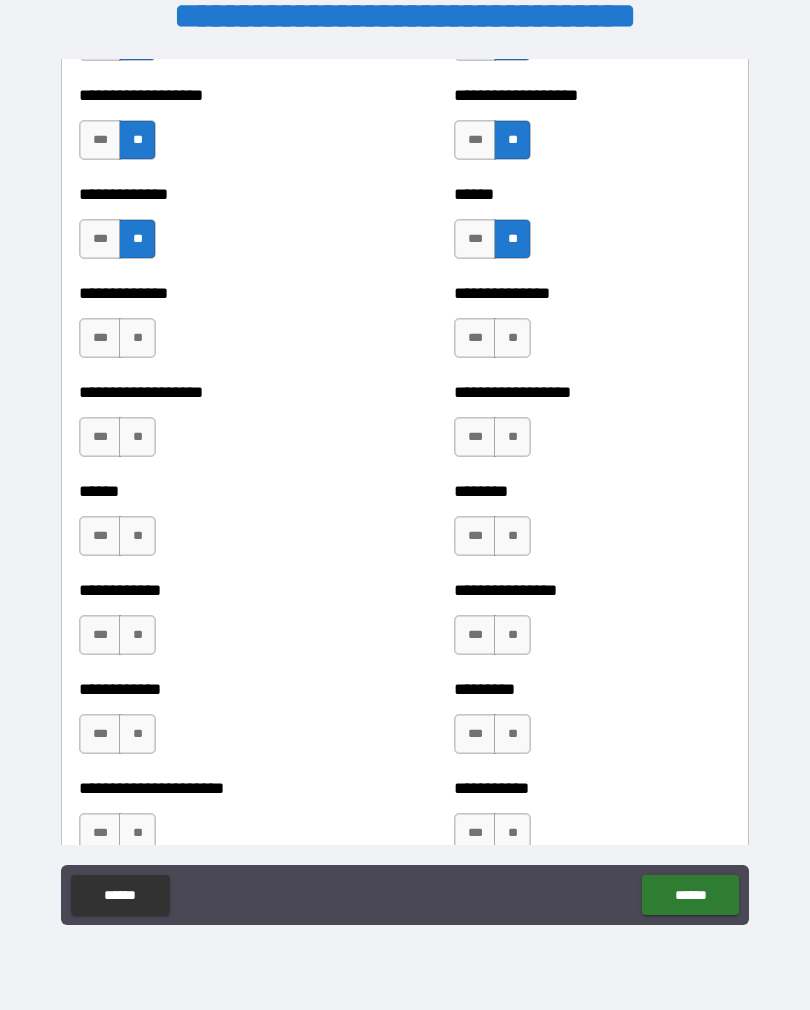 click on "**" at bounding box center [137, 338] 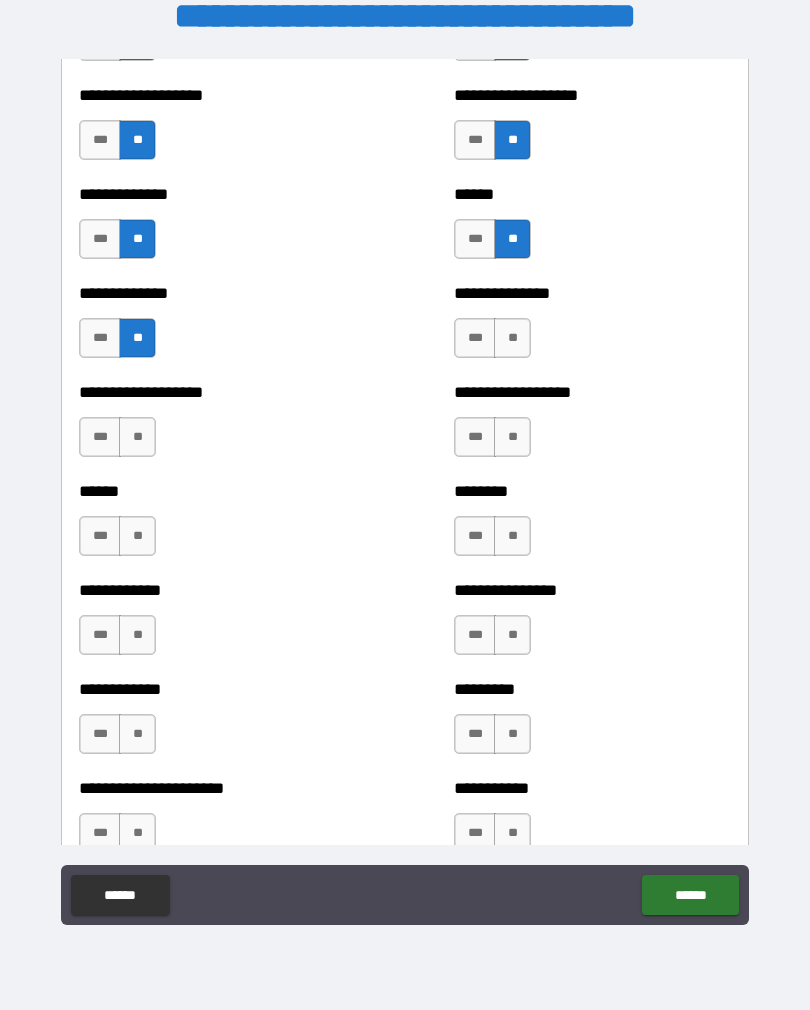 click on "**" at bounding box center (512, 338) 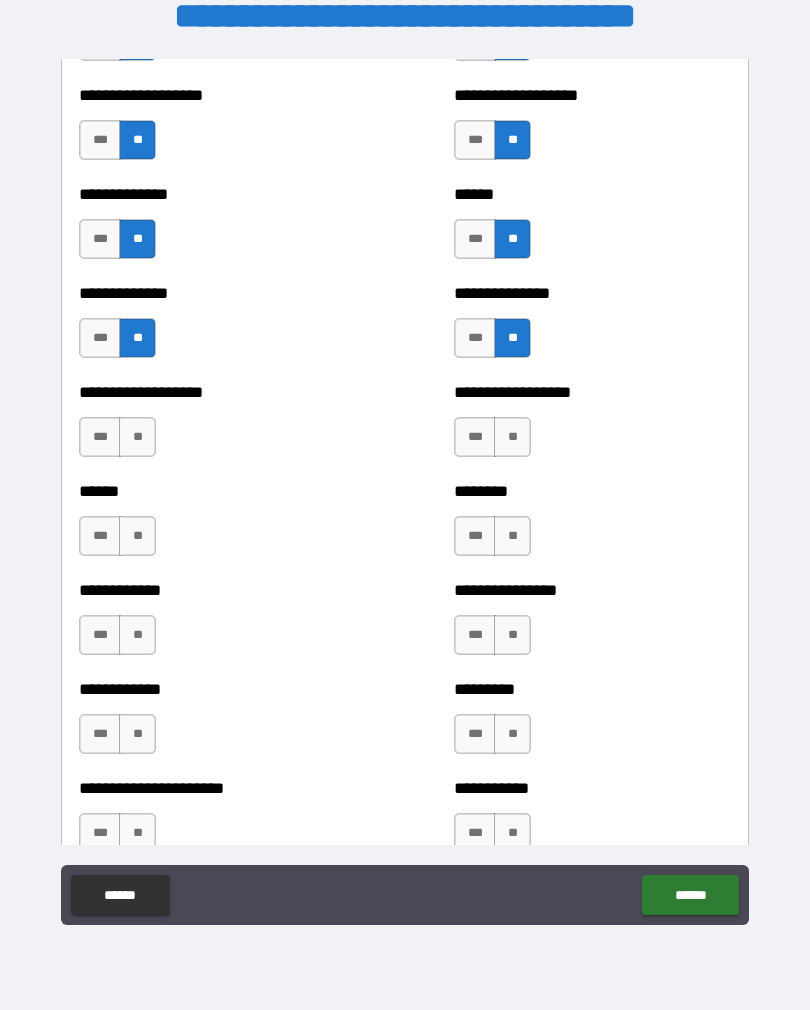 click on "**" at bounding box center (512, 437) 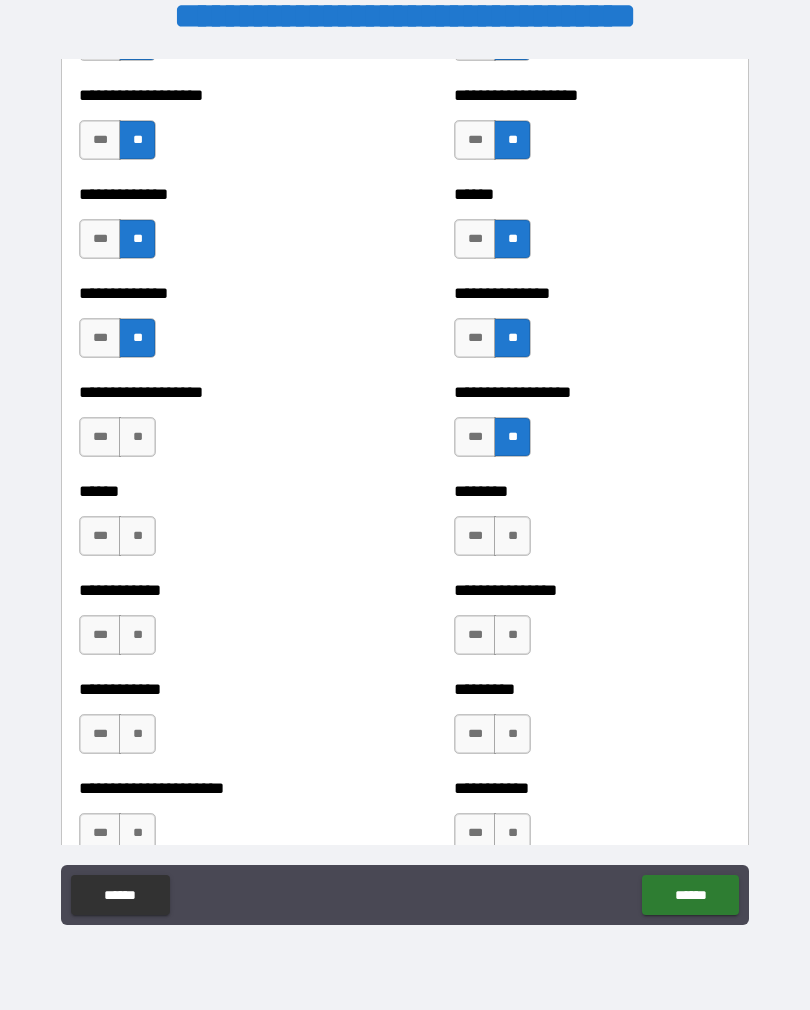 click on "**********" at bounding box center [217, 427] 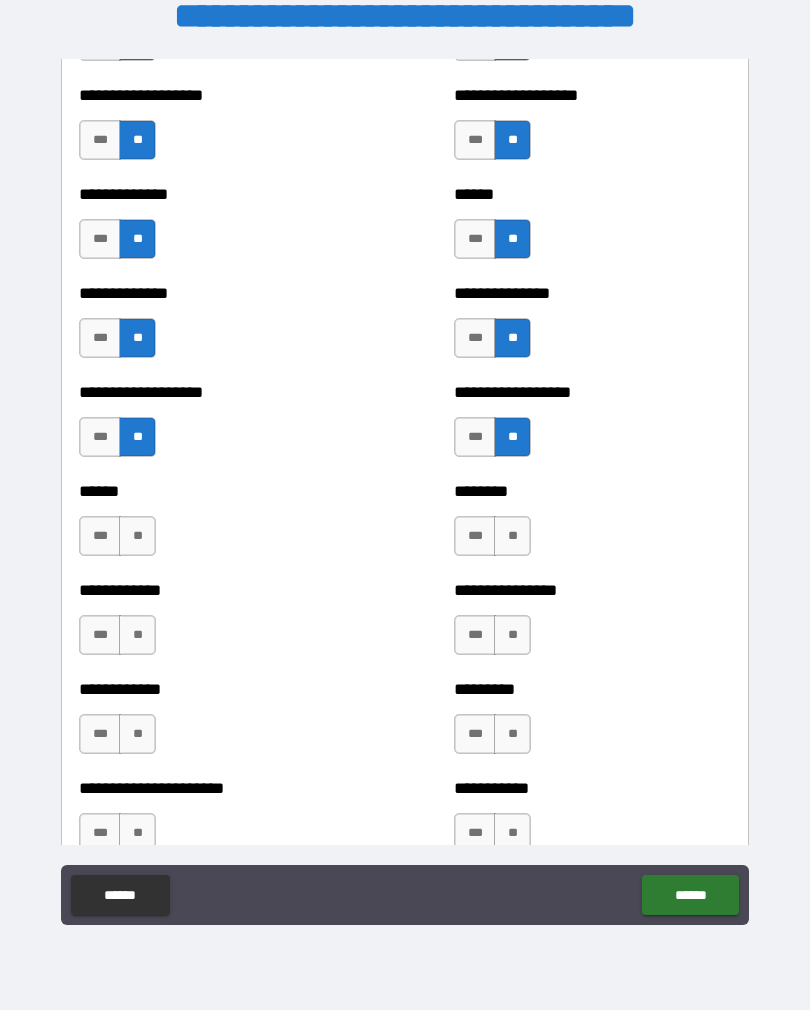 click on "**" at bounding box center [137, 536] 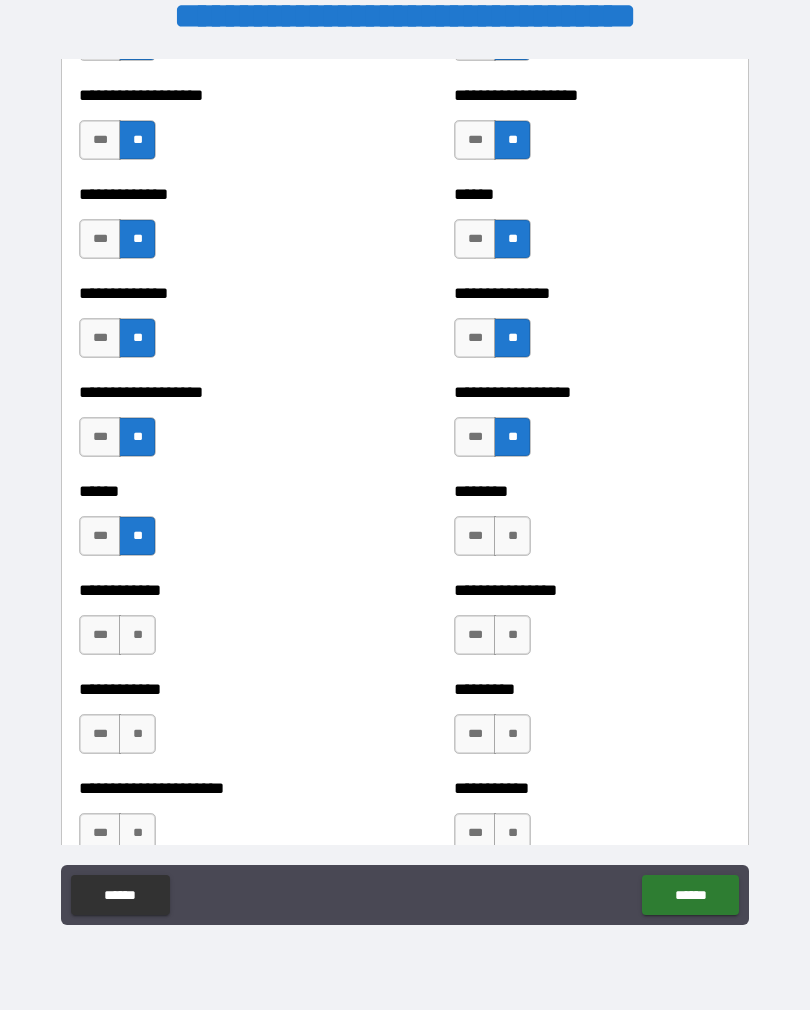 click on "**" at bounding box center [512, 536] 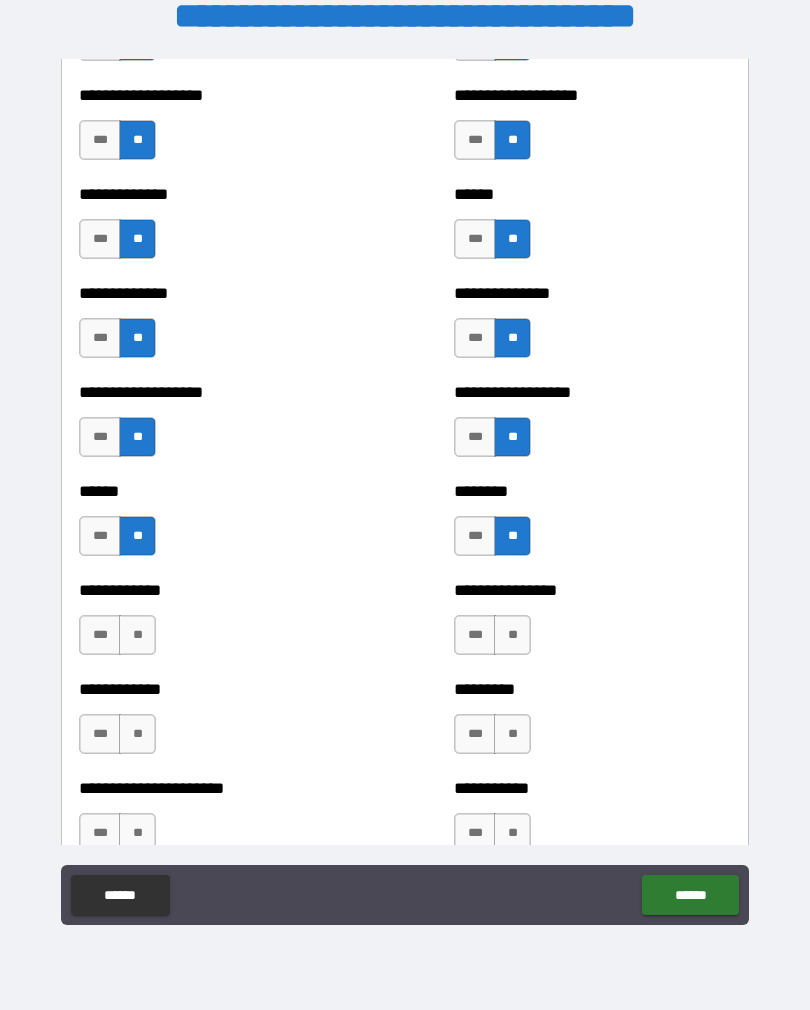 click on "*** **" at bounding box center [495, 640] 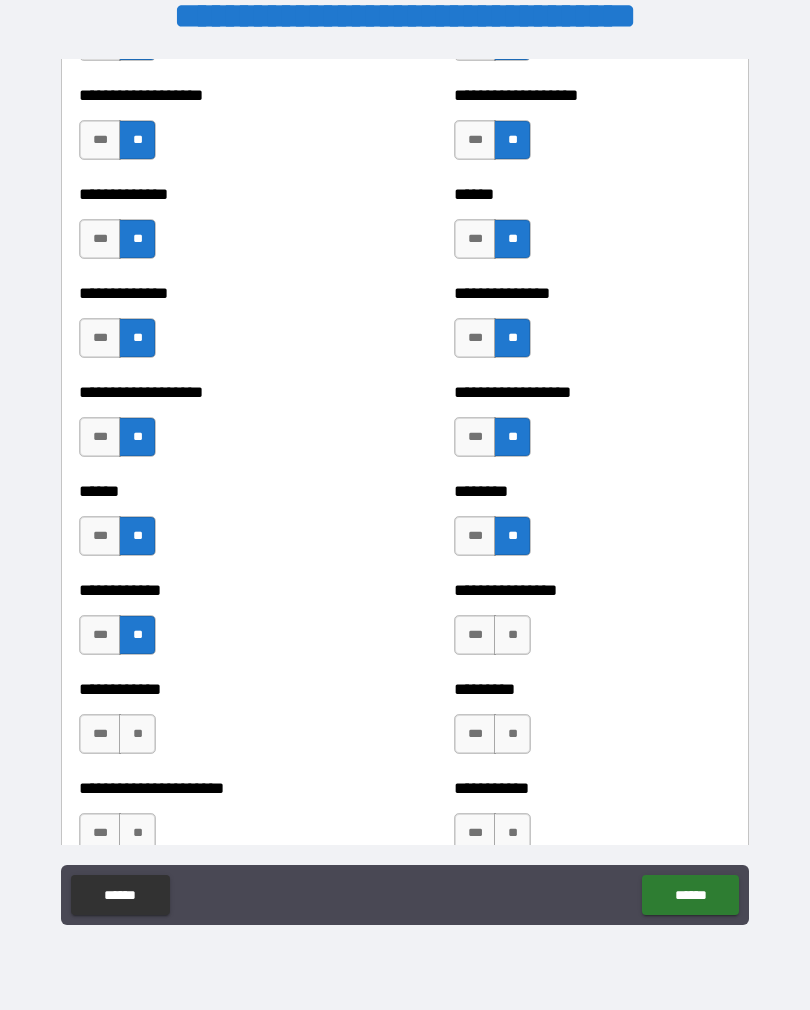click on "**" at bounding box center (137, 734) 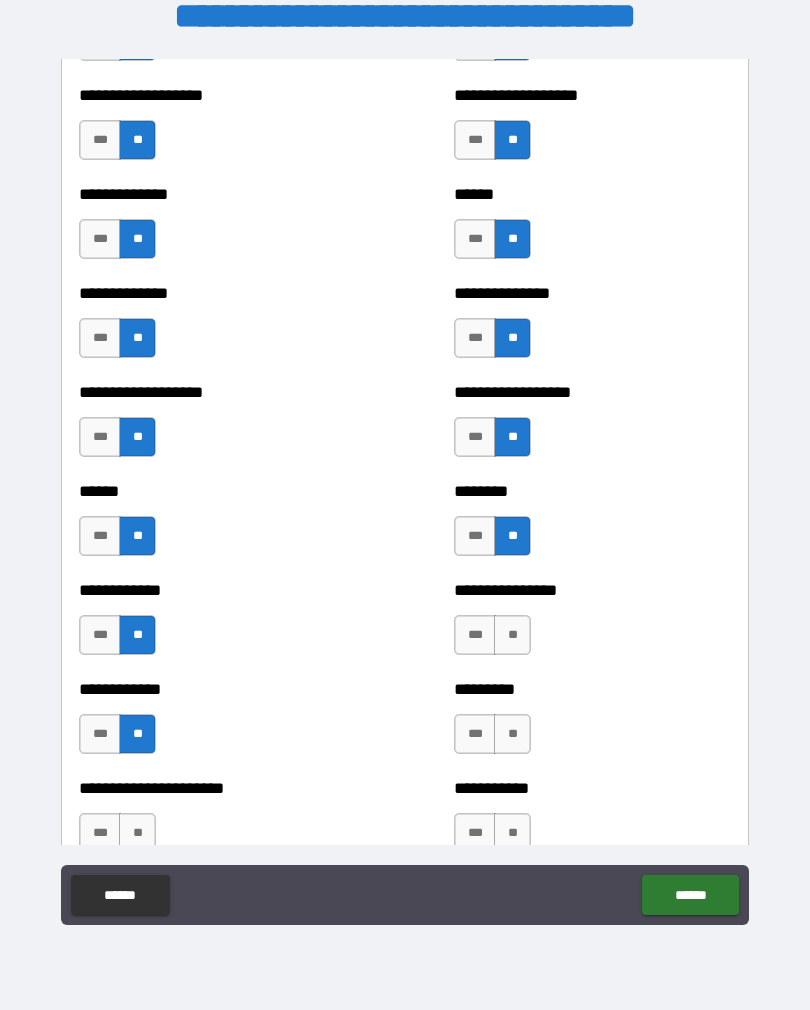 click on "**" at bounding box center (512, 734) 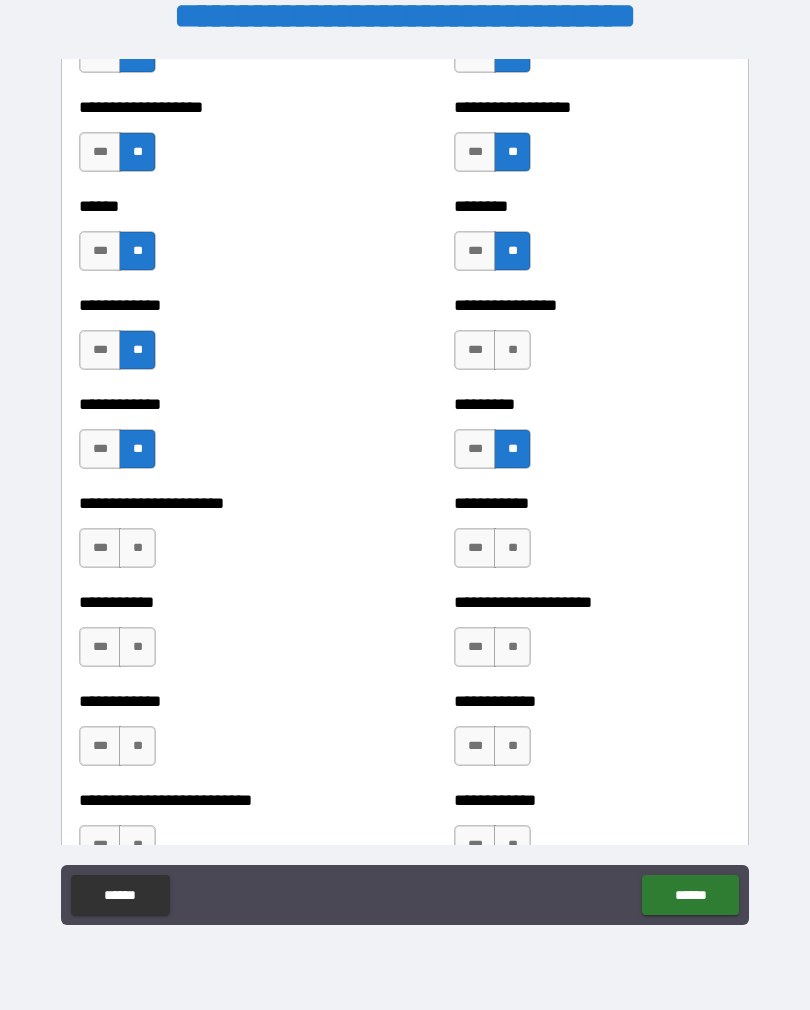 scroll, scrollTop: 4914, scrollLeft: 0, axis: vertical 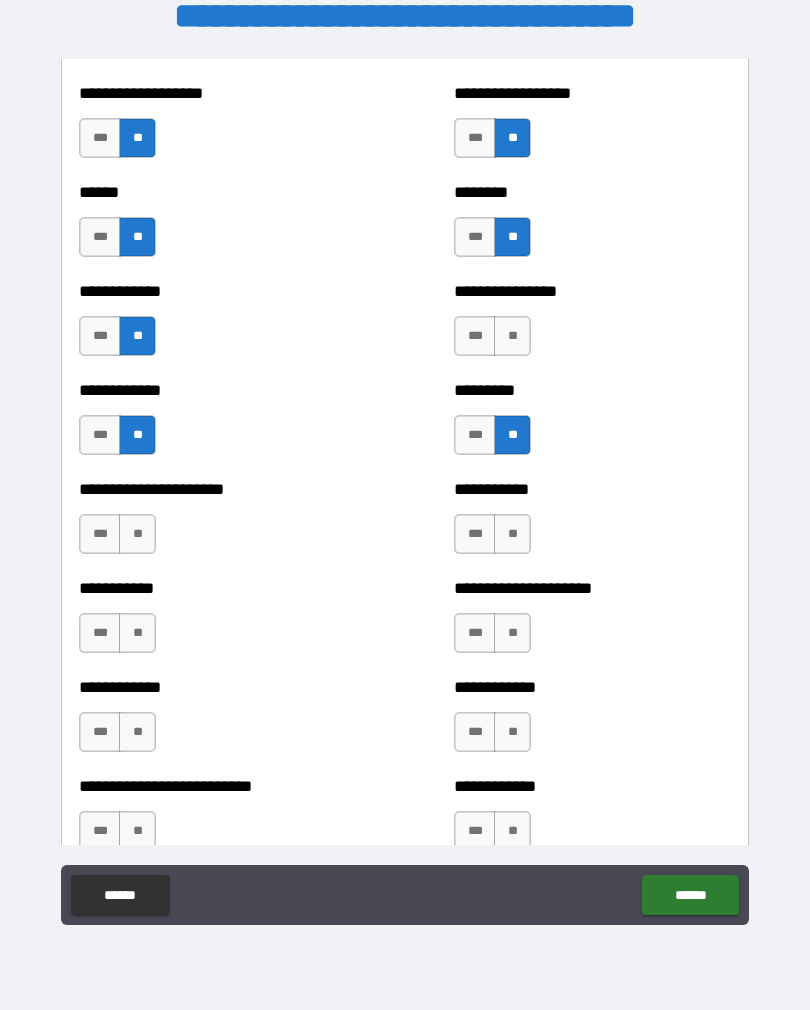 click on "**" at bounding box center [512, 534] 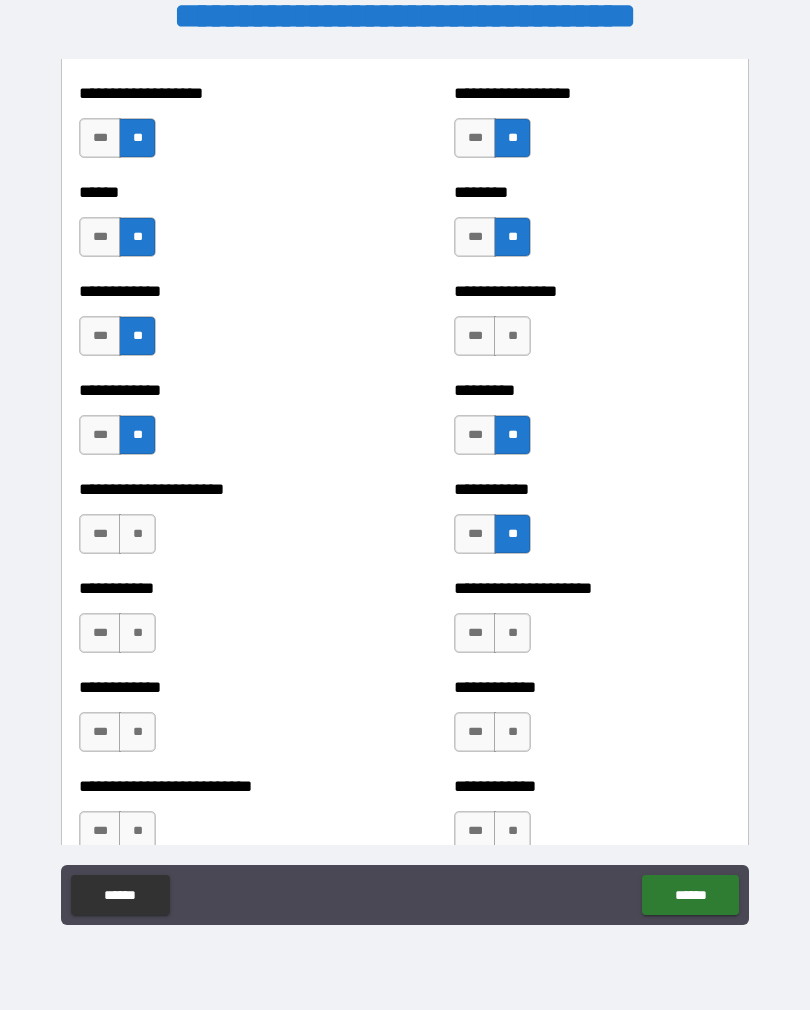 click on "**" at bounding box center [137, 534] 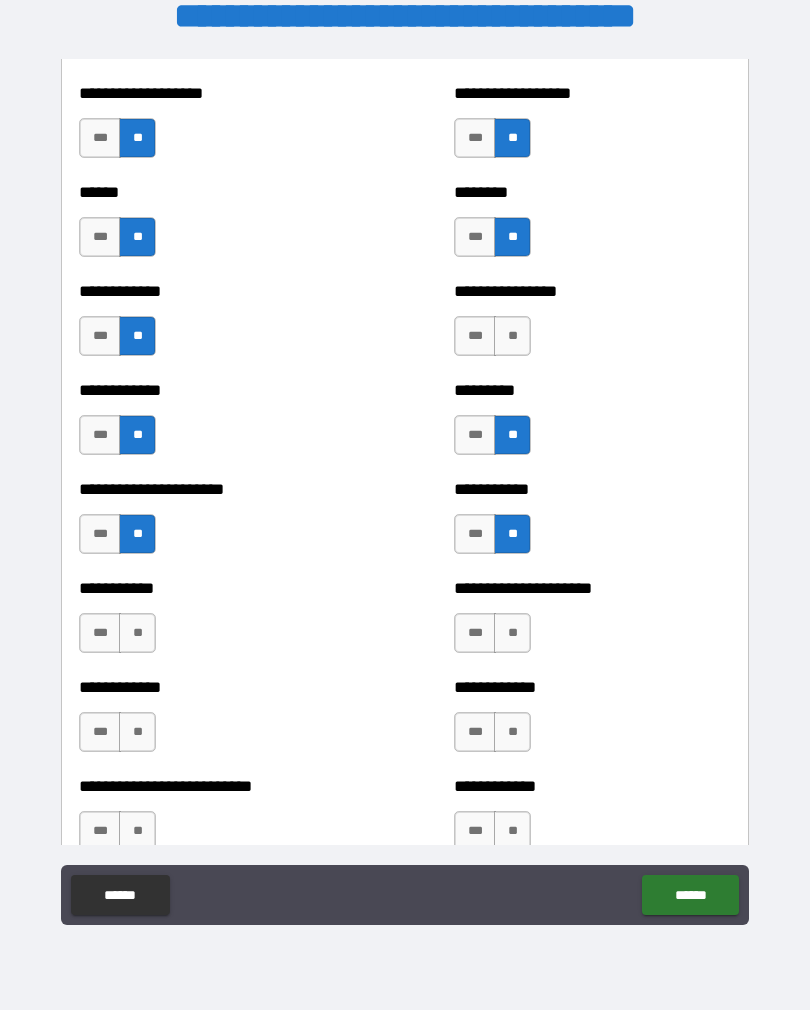 click on "**" at bounding box center [137, 633] 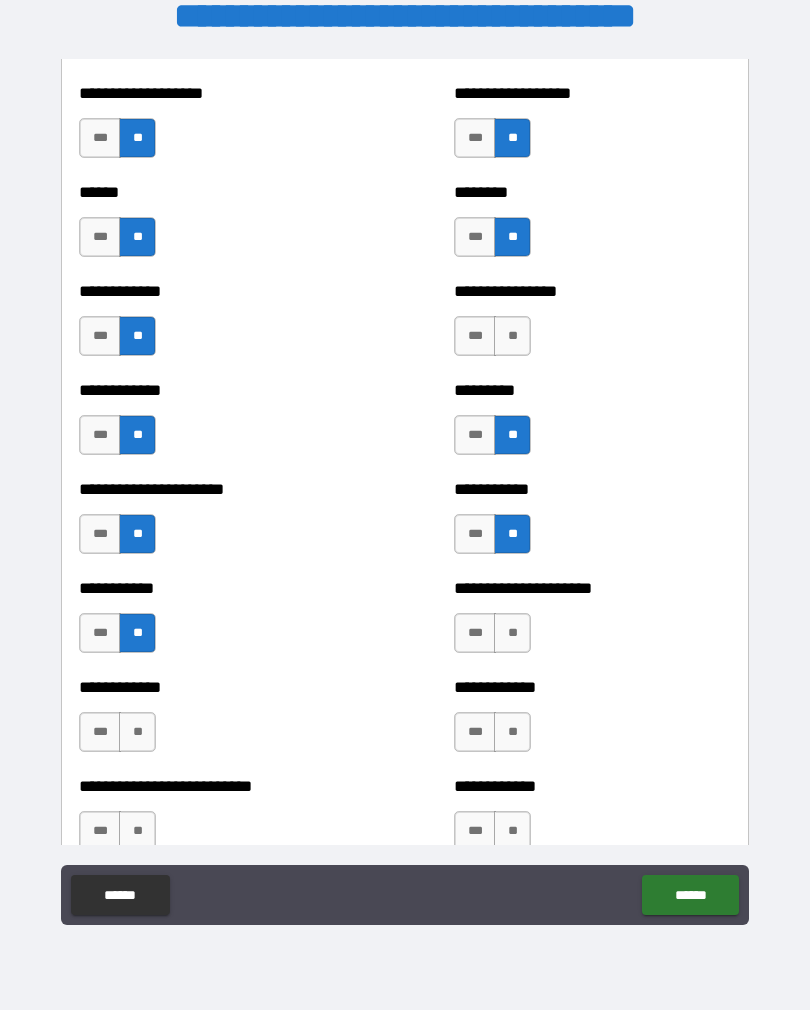 click on "**" at bounding box center (512, 633) 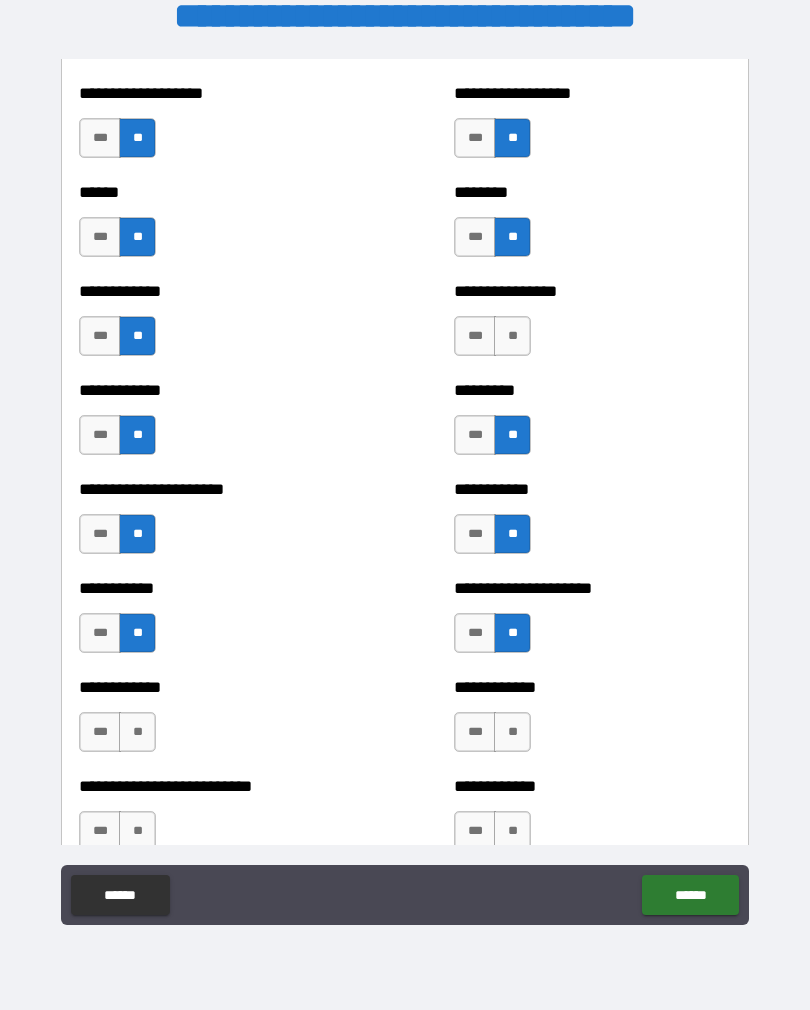 click on "**" at bounding box center [512, 732] 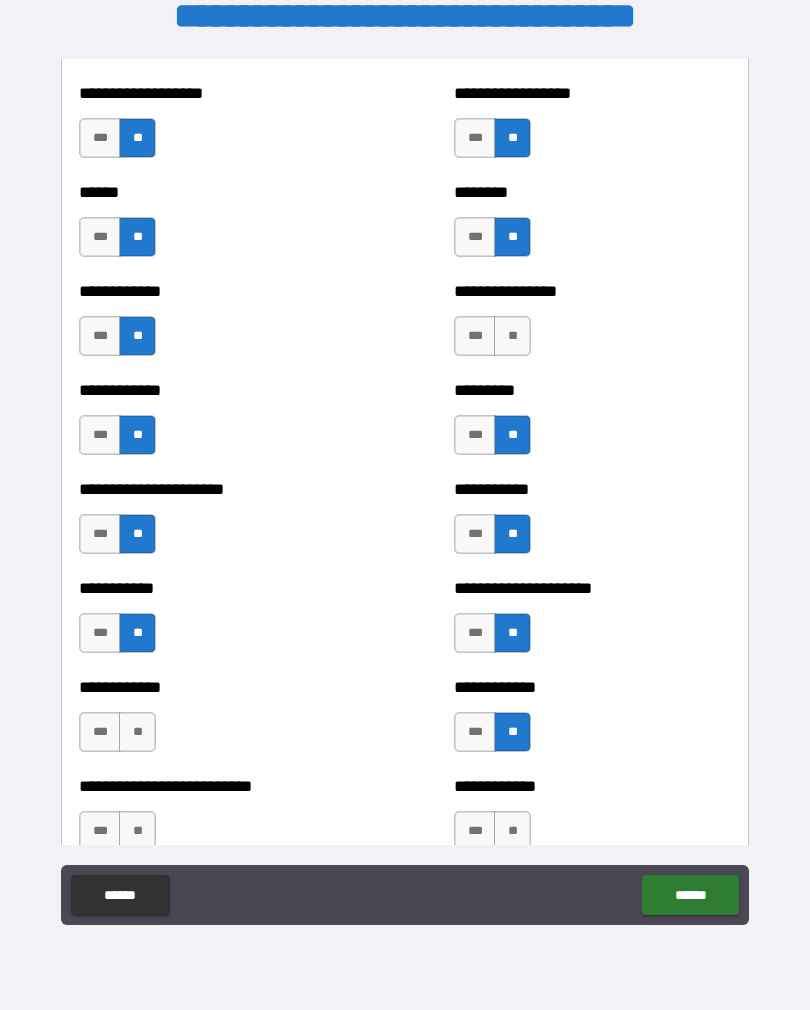 click on "**" at bounding box center (137, 732) 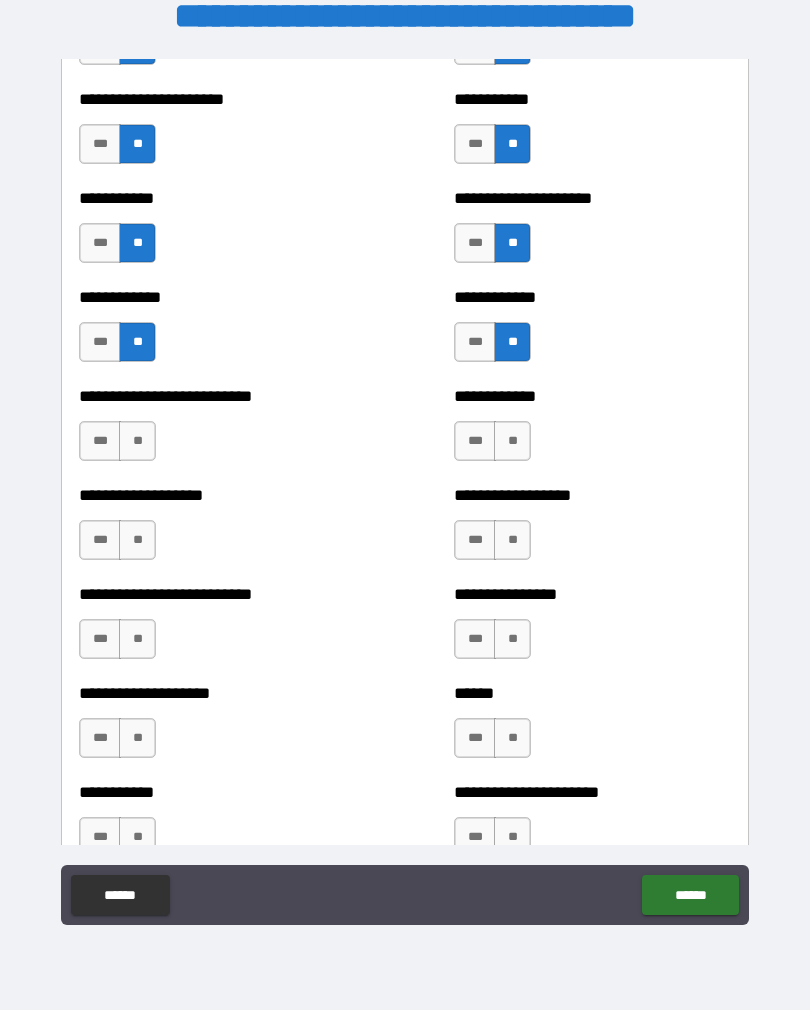 scroll, scrollTop: 5295, scrollLeft: 0, axis: vertical 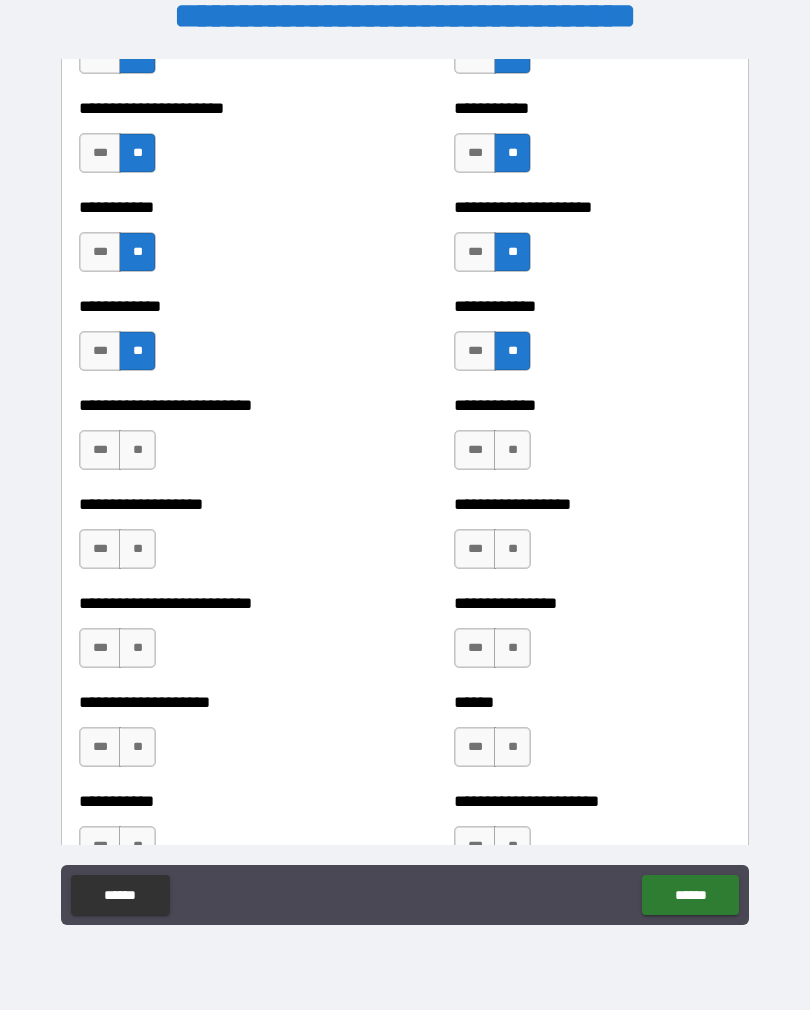 click on "**" at bounding box center (137, 450) 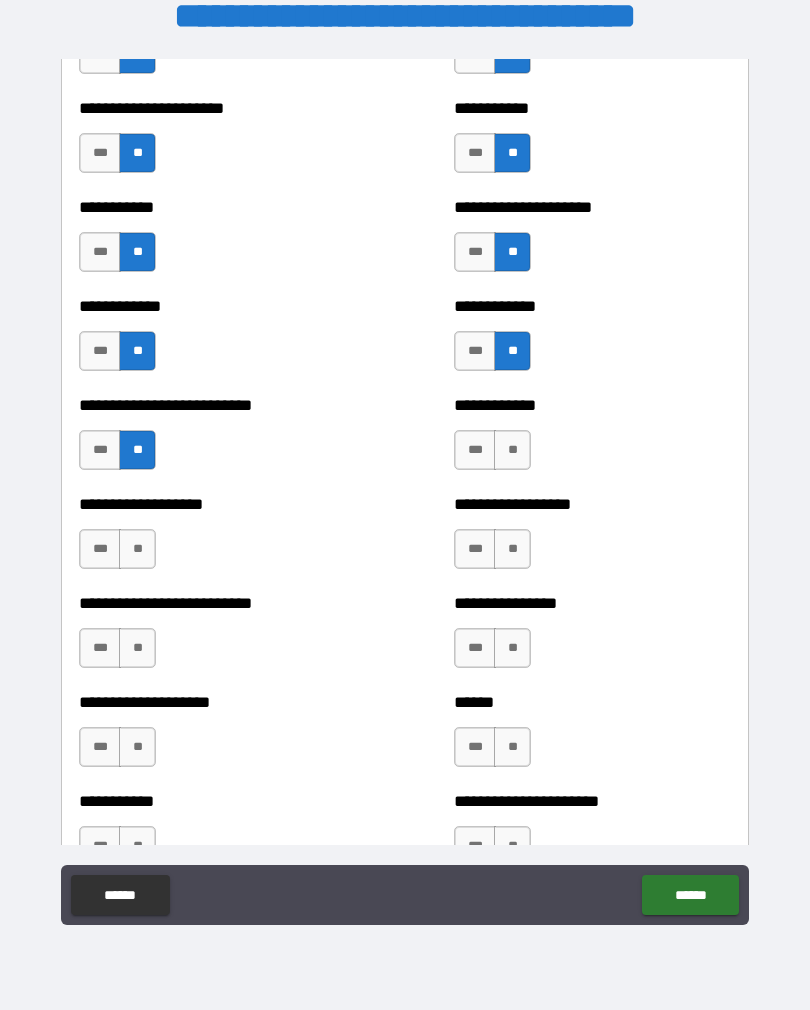 scroll, scrollTop: 5289, scrollLeft: 0, axis: vertical 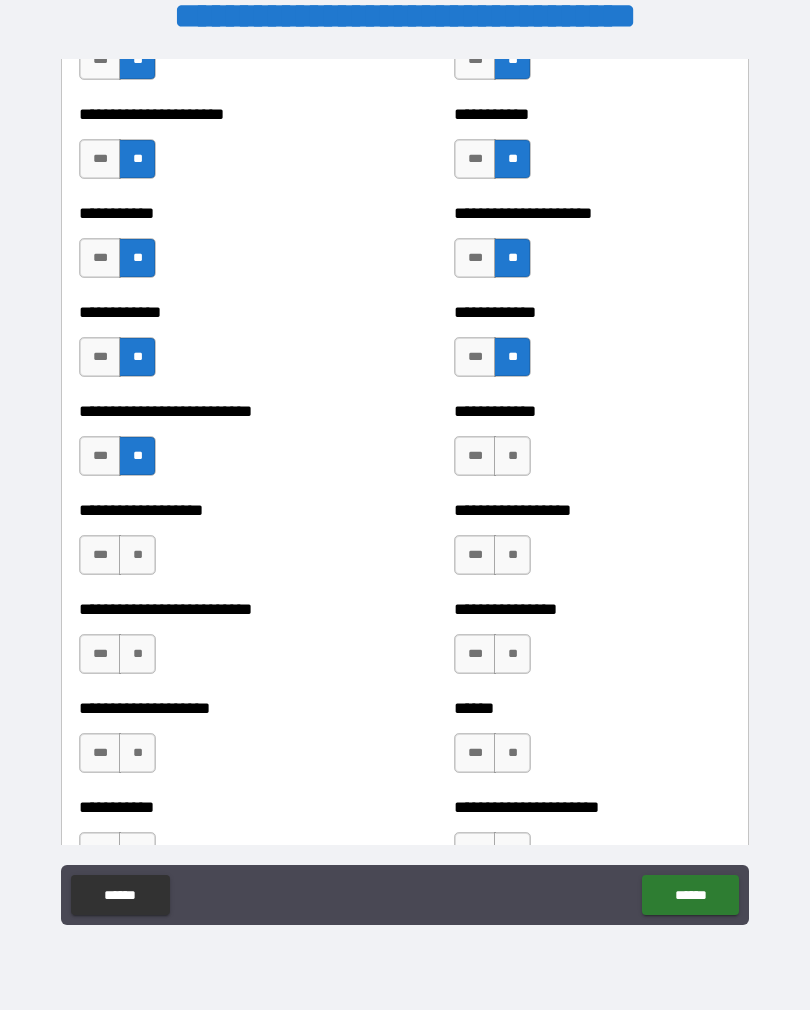click on "**" at bounding box center (512, 456) 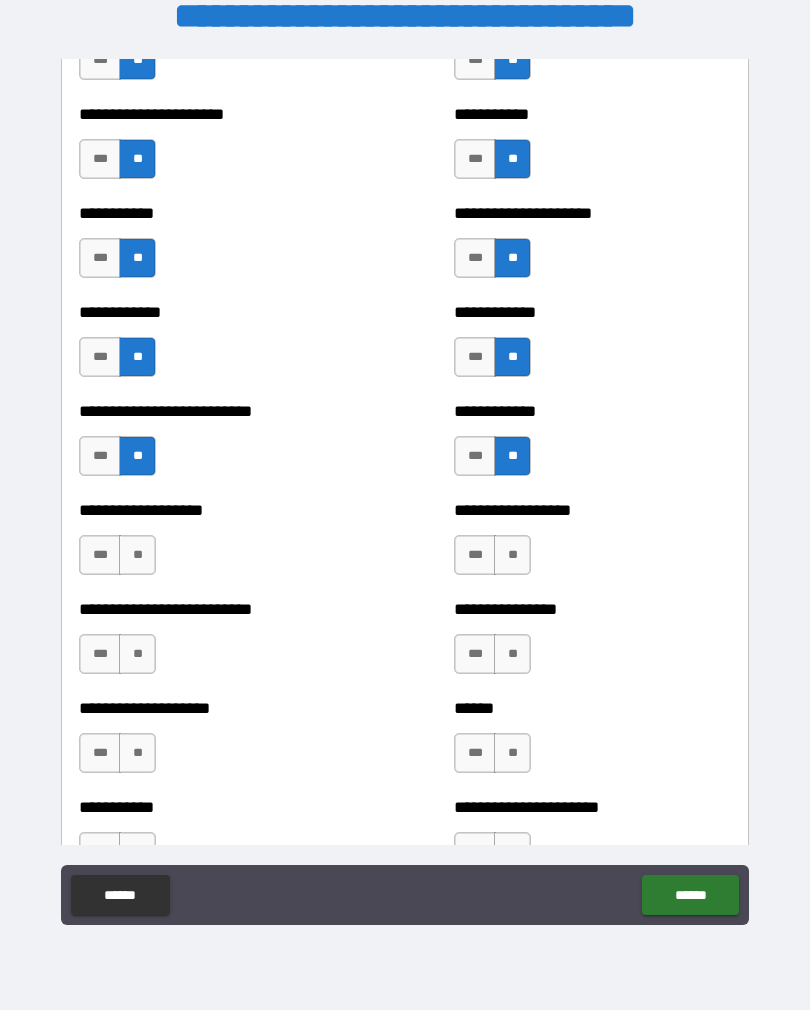 click on "**" at bounding box center (512, 555) 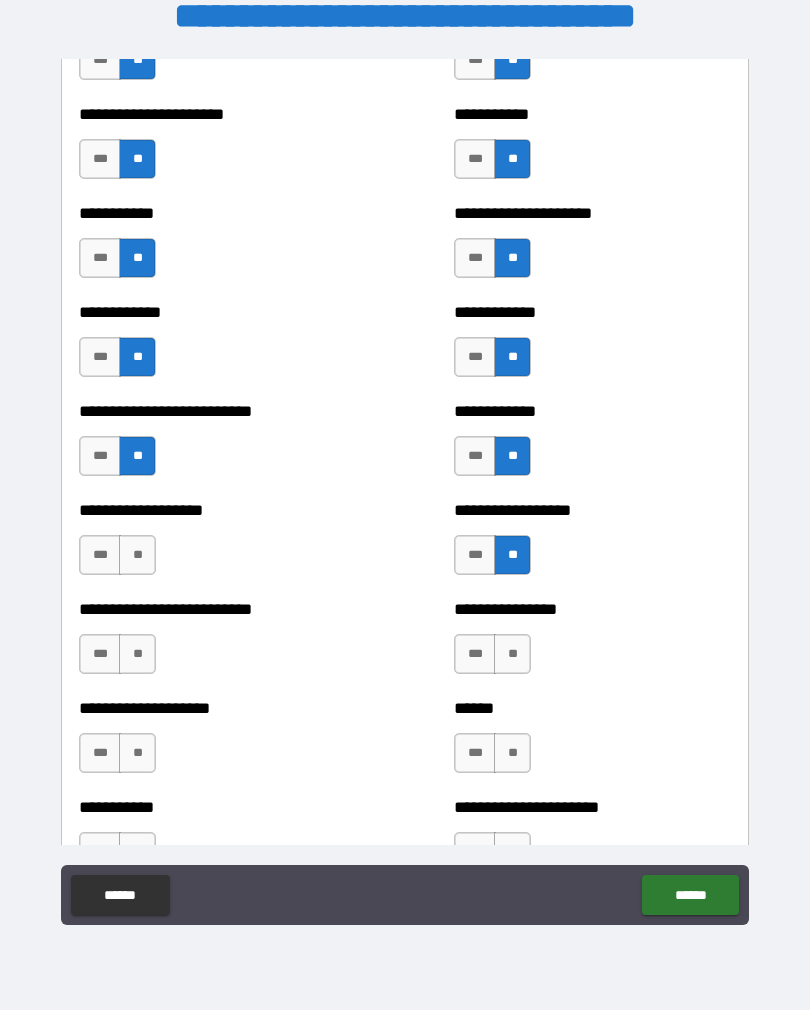 click on "**" at bounding box center [137, 555] 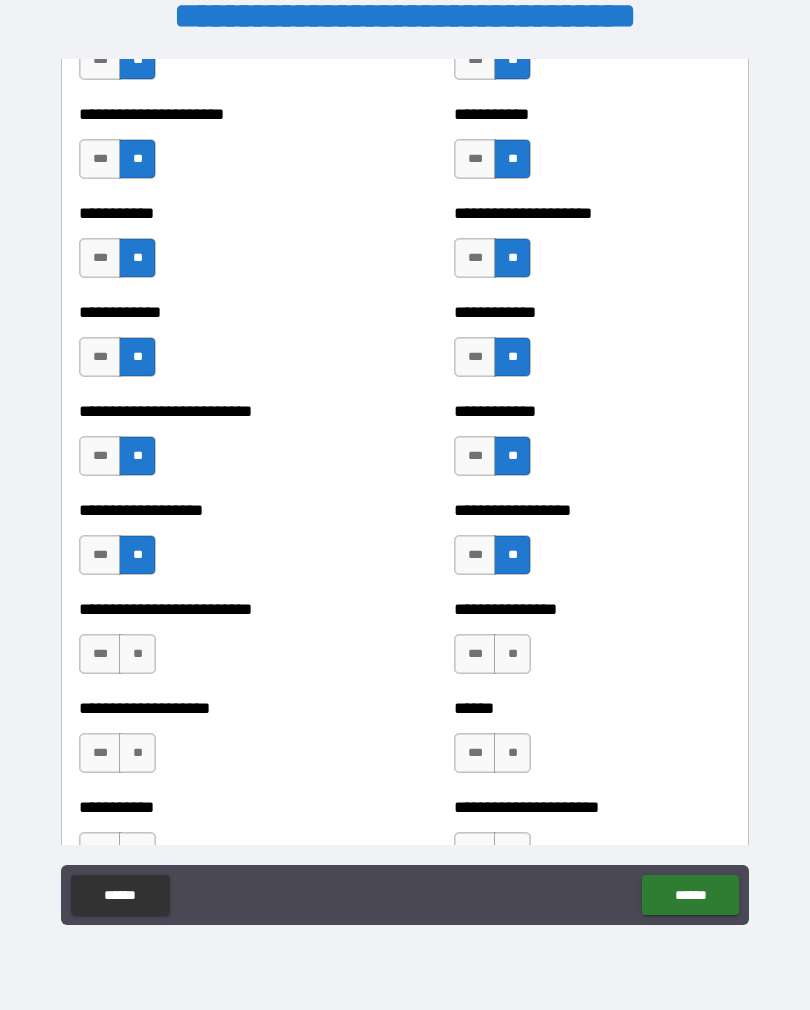 click on "**" at bounding box center (137, 654) 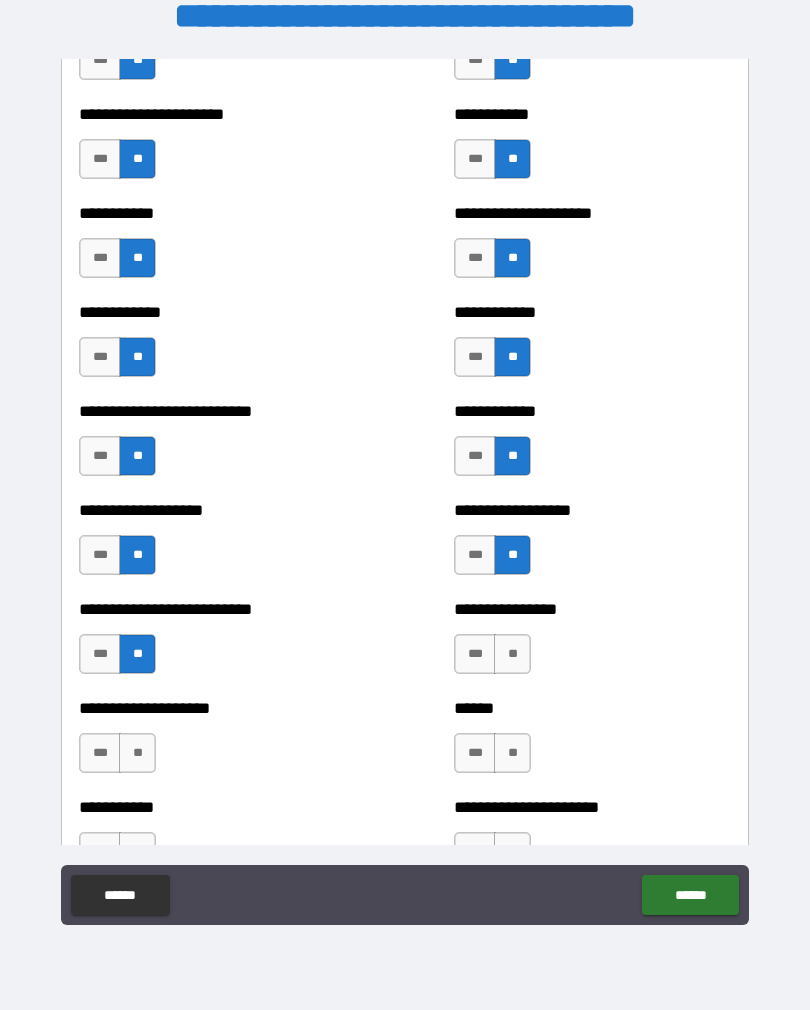 click on "**" at bounding box center (512, 654) 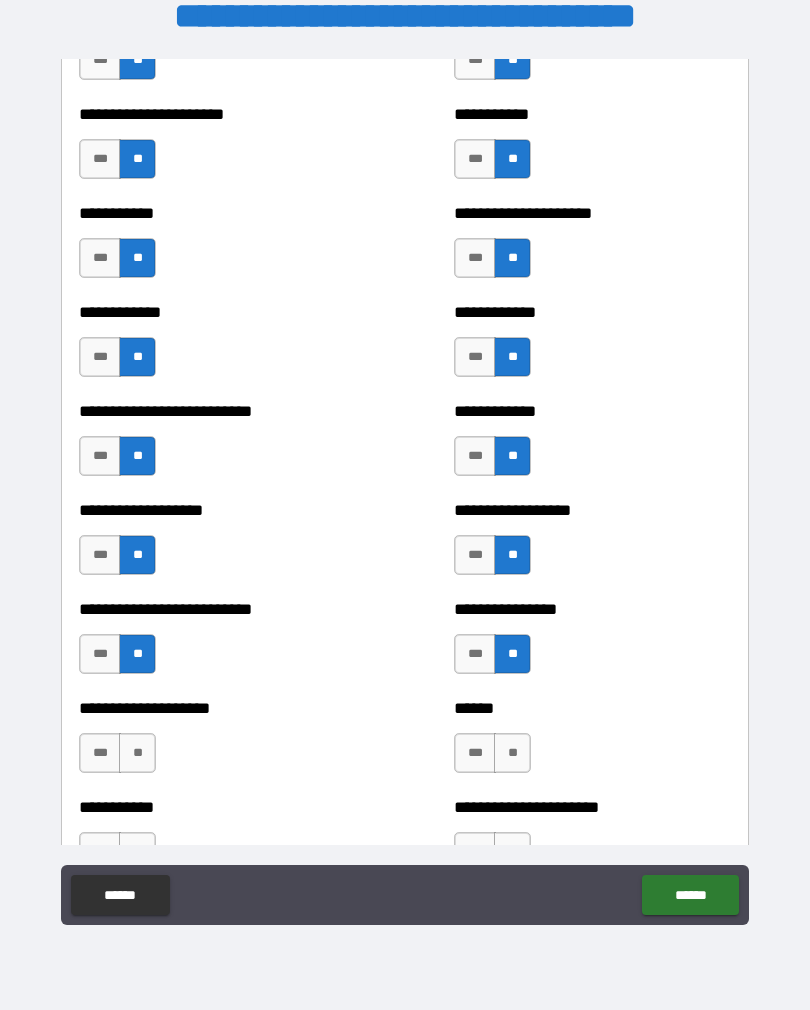 click on "**" at bounding box center [512, 753] 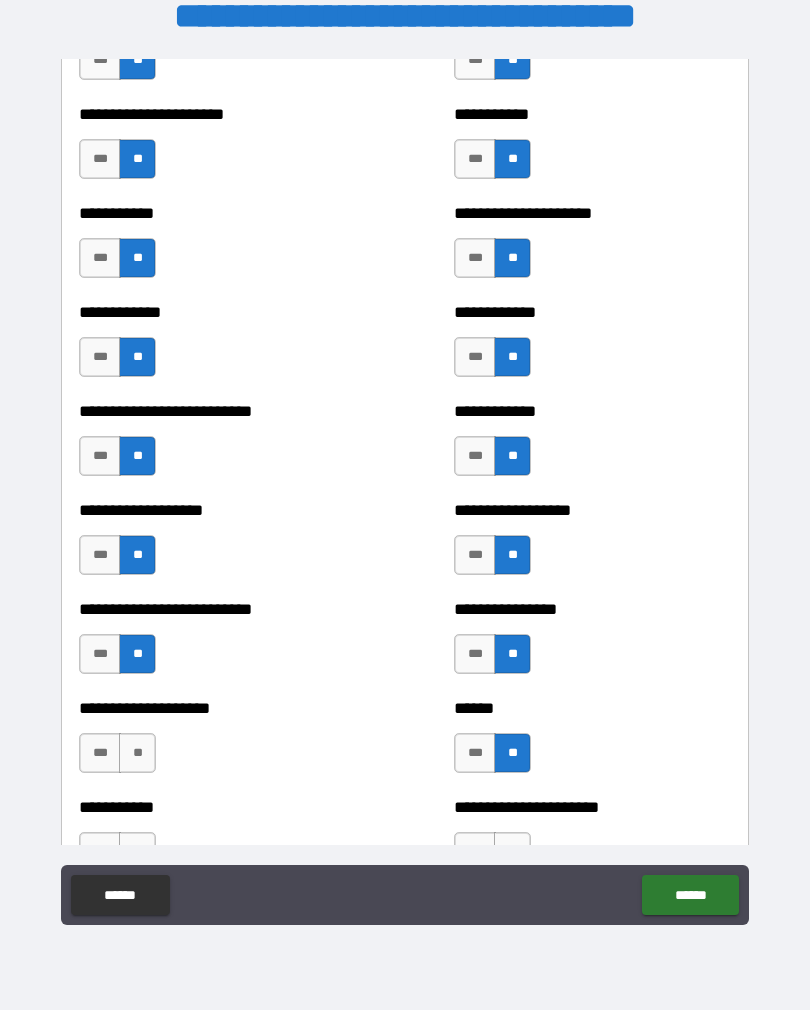 click on "**" at bounding box center [137, 753] 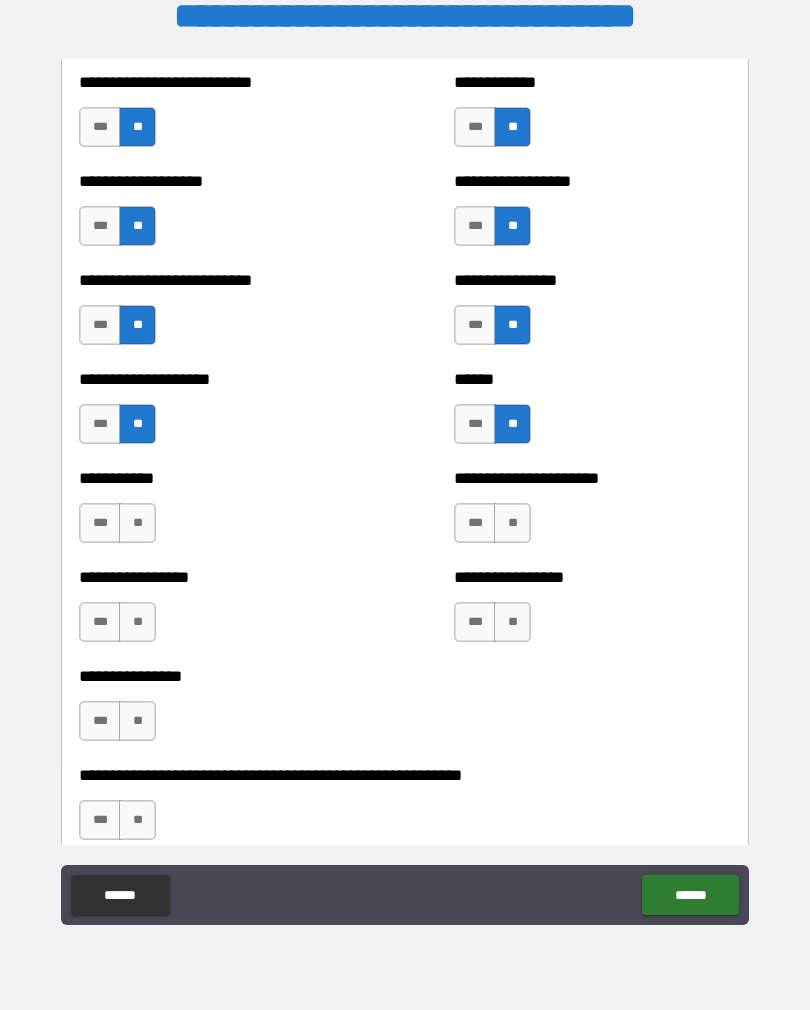 scroll, scrollTop: 5618, scrollLeft: 0, axis: vertical 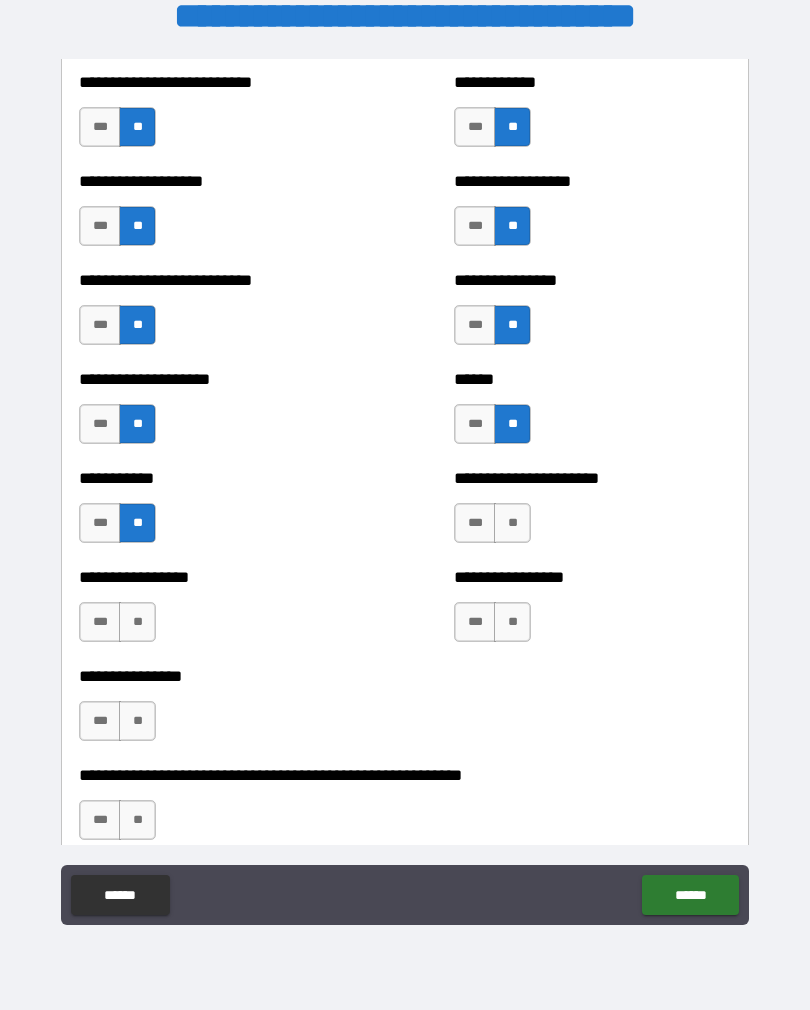 click on "**" at bounding box center (512, 523) 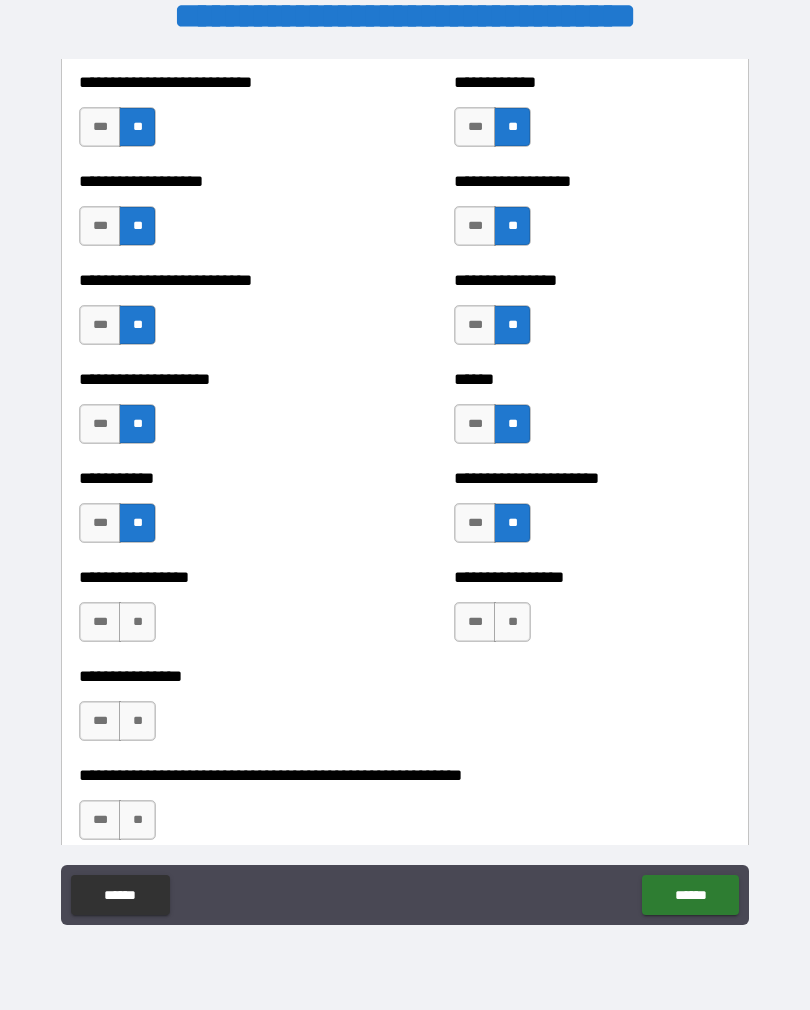 click on "**********" at bounding box center [592, 612] 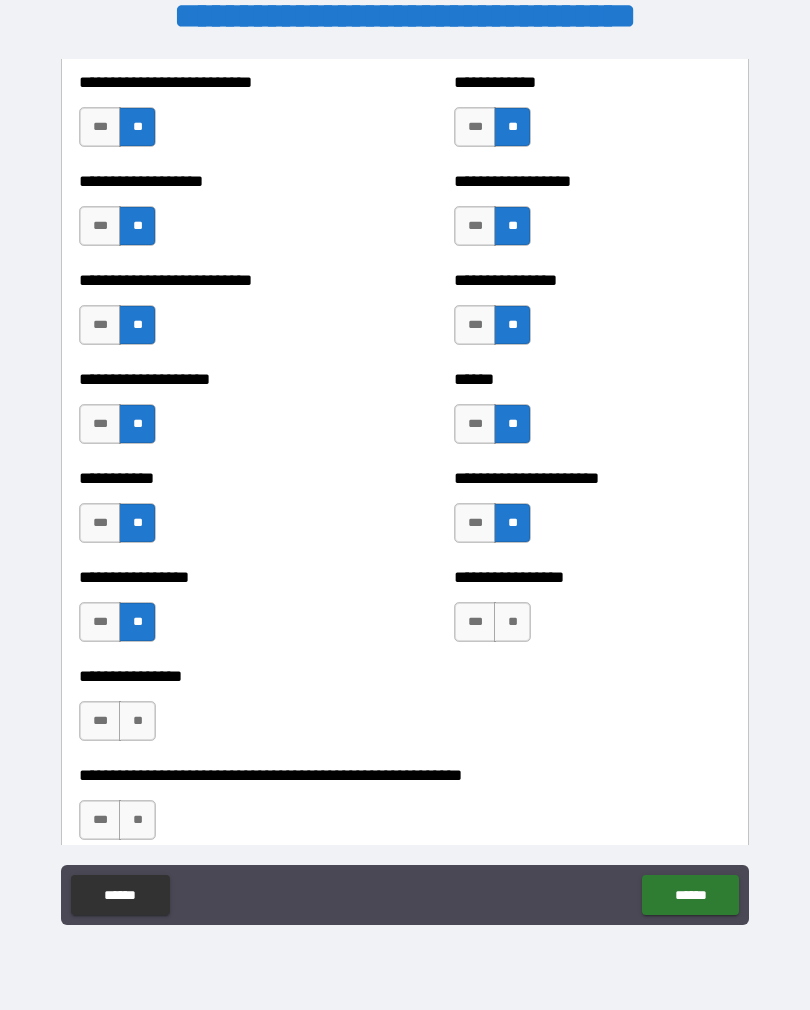 click on "**" at bounding box center (137, 721) 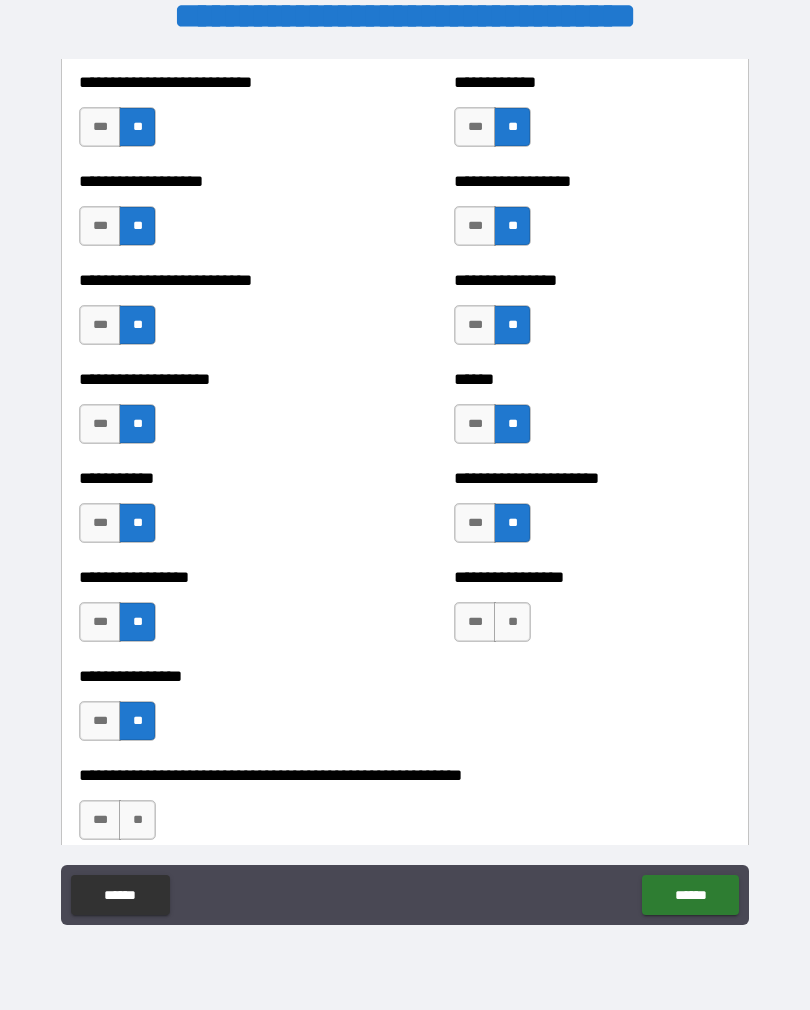 click on "**" at bounding box center (137, 820) 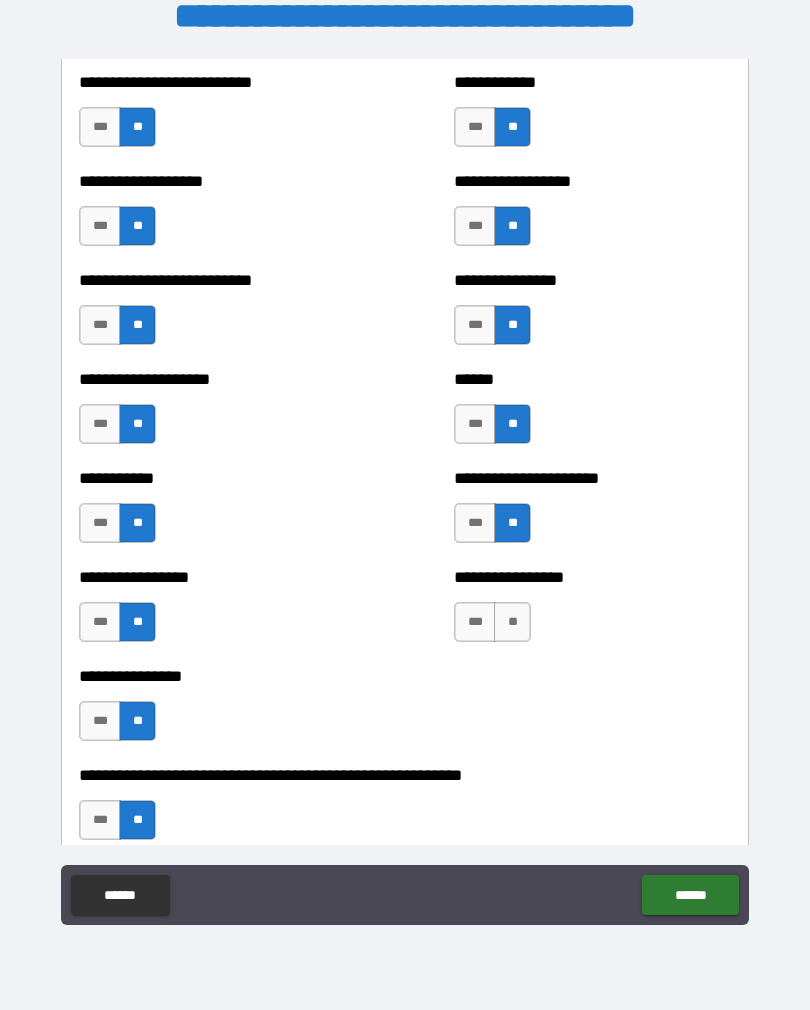 click on "**" at bounding box center (512, 622) 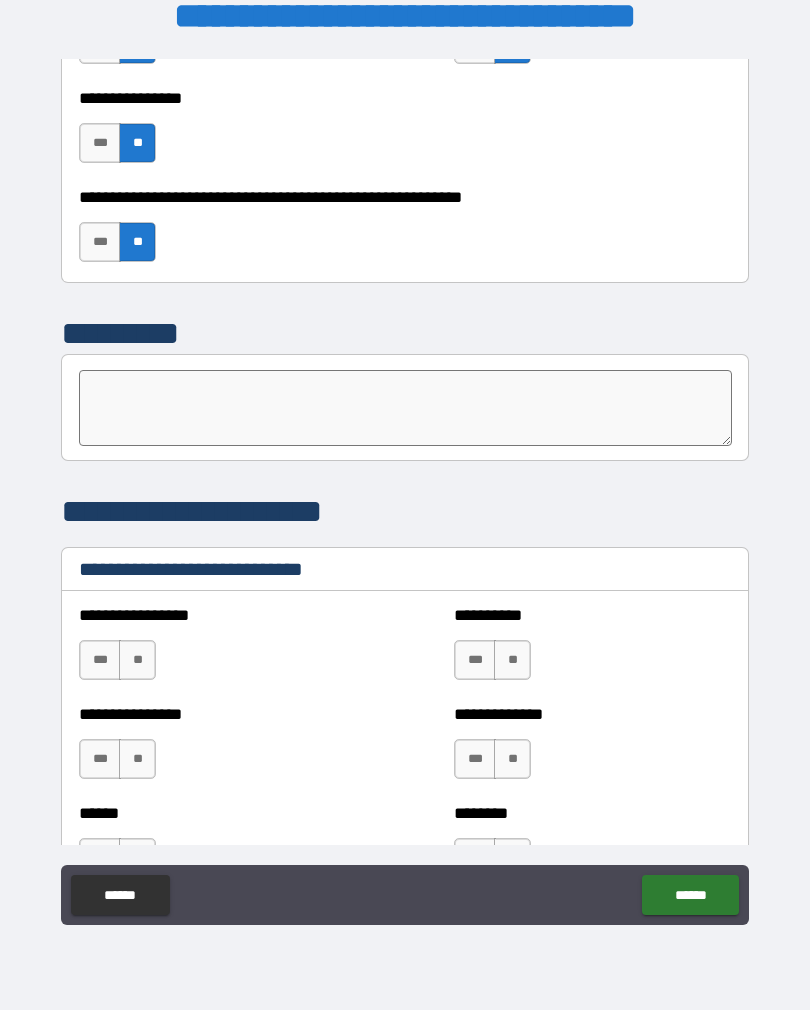 scroll, scrollTop: 6193, scrollLeft: 0, axis: vertical 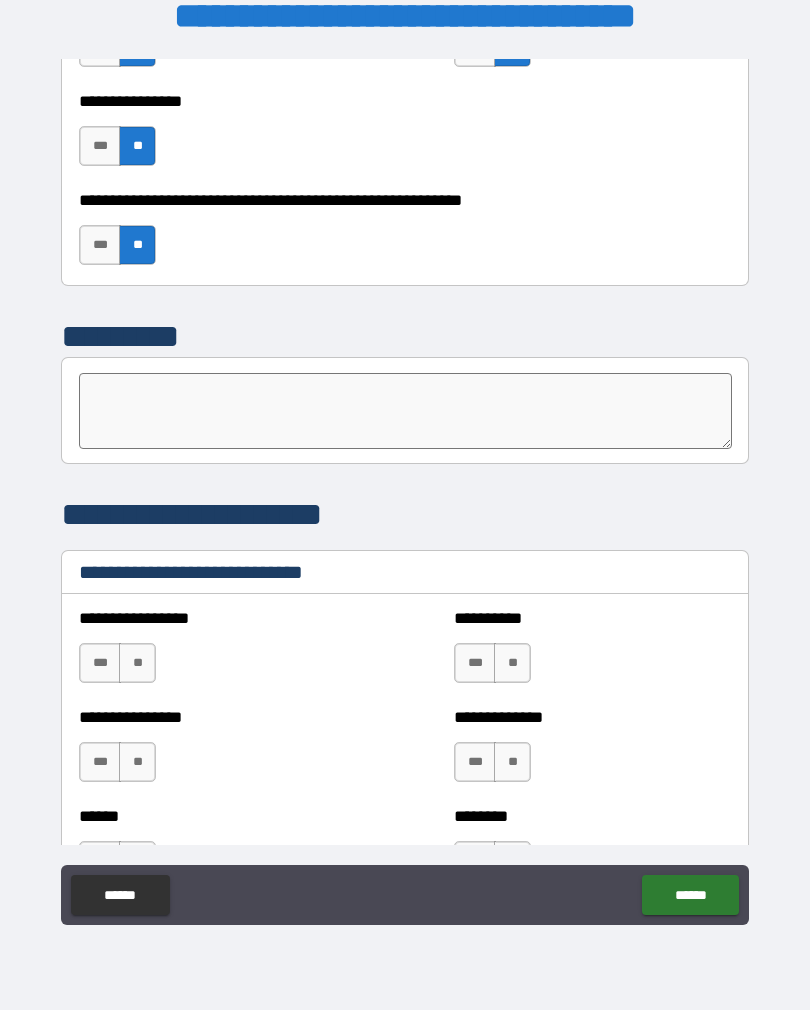 click on "**" at bounding box center [512, 663] 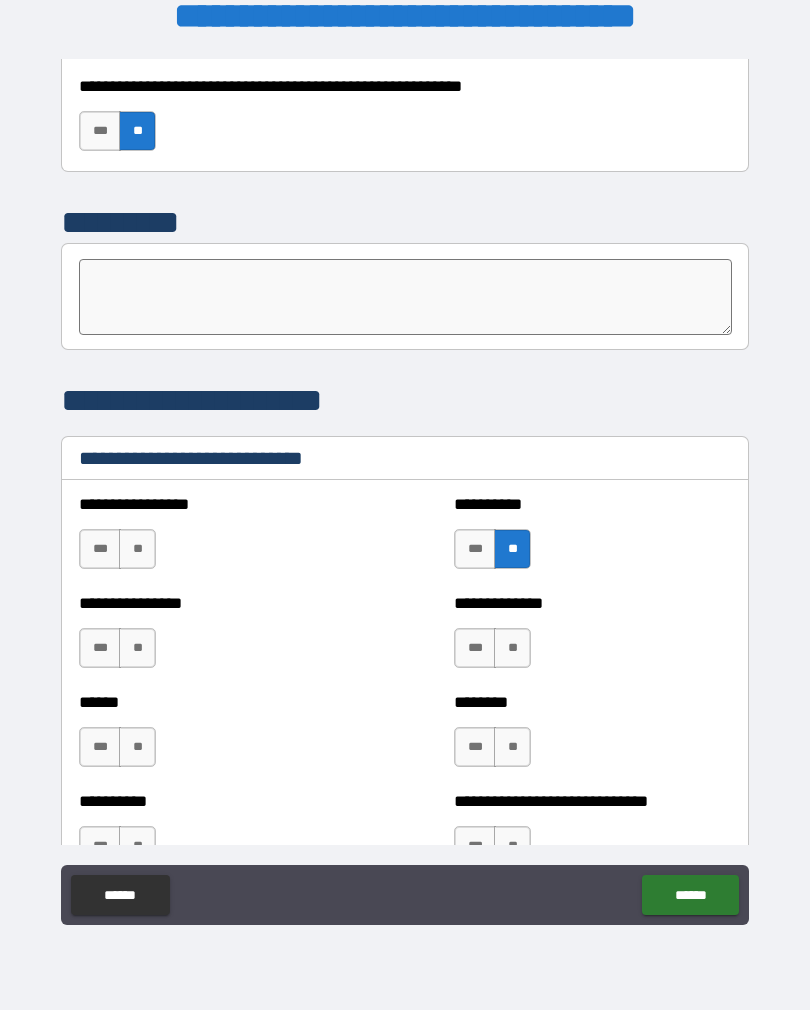 scroll, scrollTop: 6350, scrollLeft: 0, axis: vertical 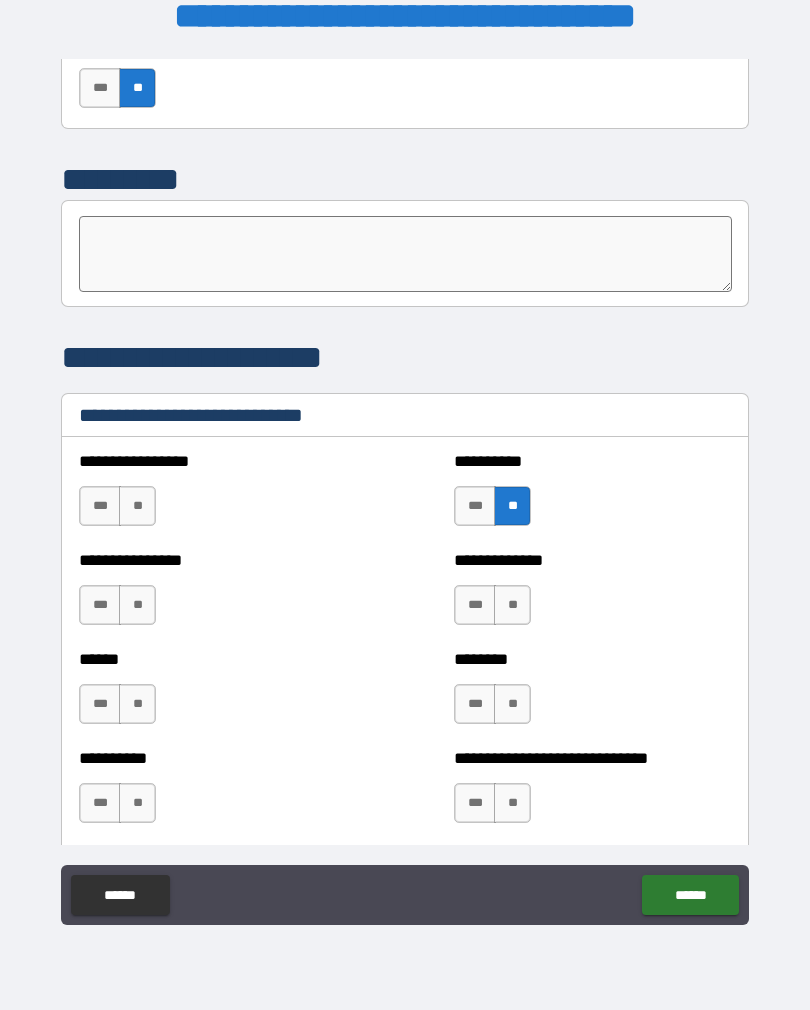 click on "**" at bounding box center (512, 605) 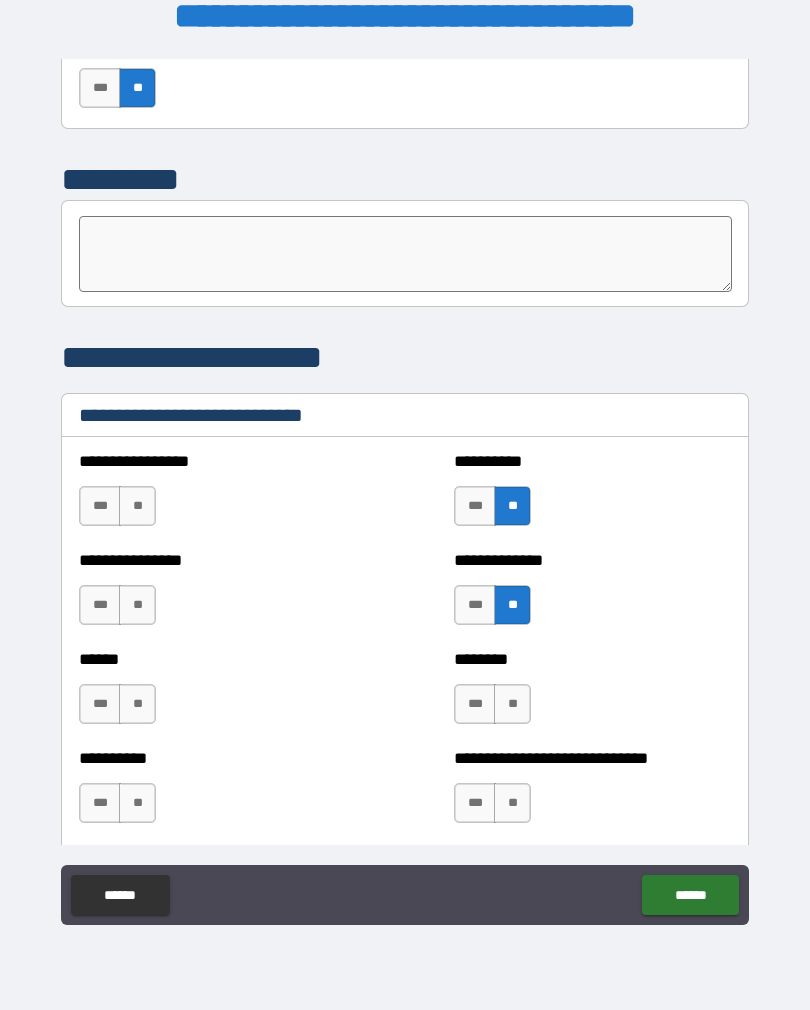 click on "**" at bounding box center (512, 704) 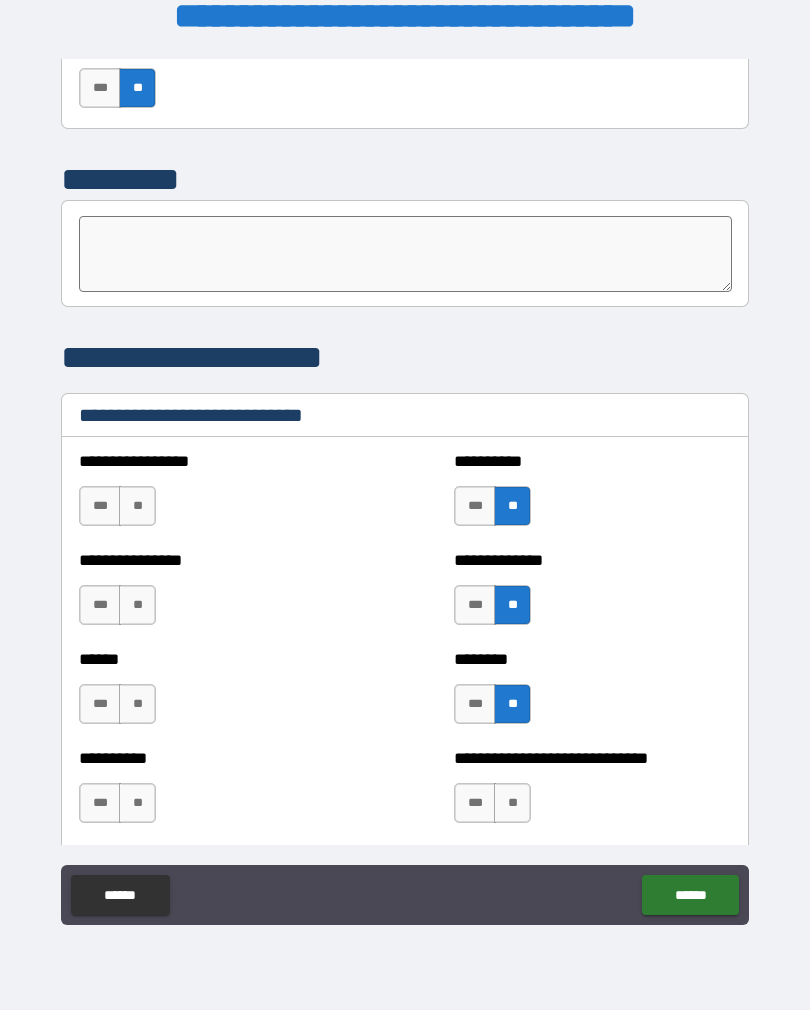 click on "**" at bounding box center (512, 803) 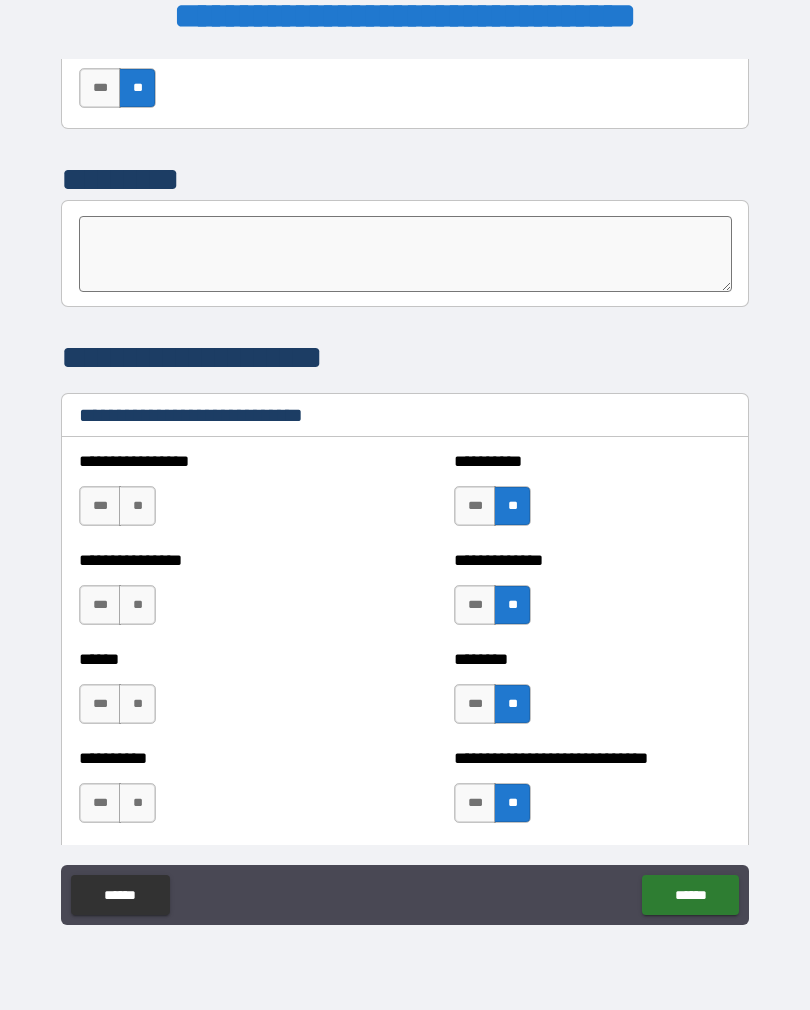 click on "**" at bounding box center (137, 803) 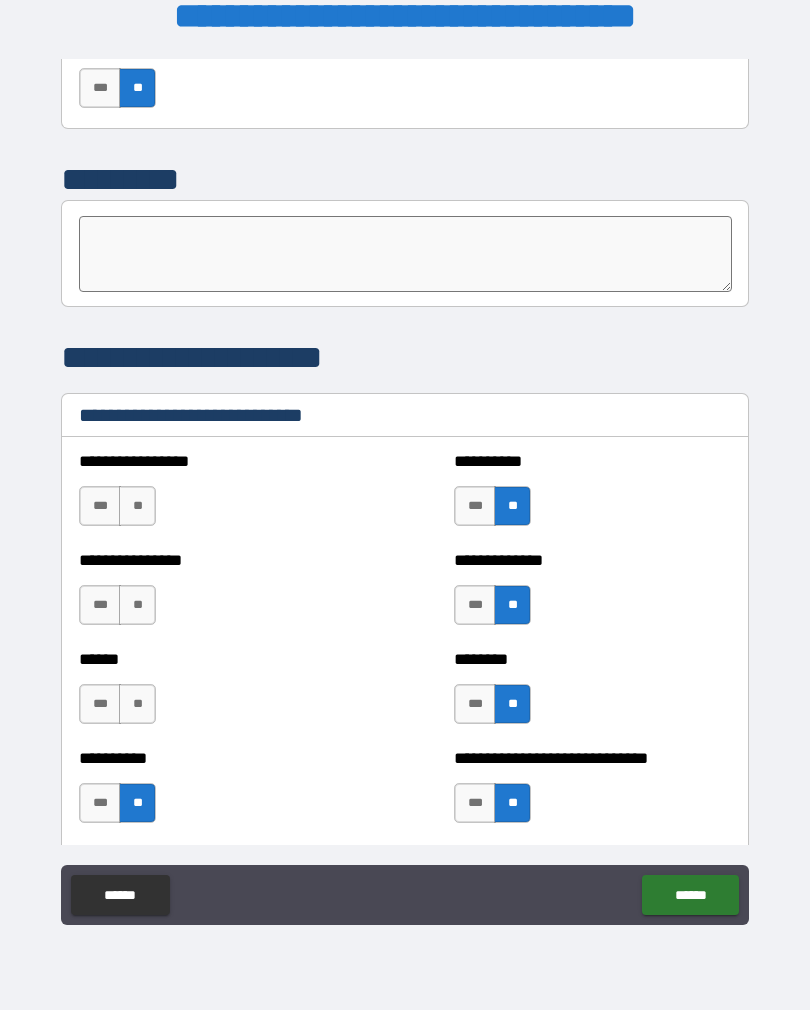 click on "**" at bounding box center [137, 704] 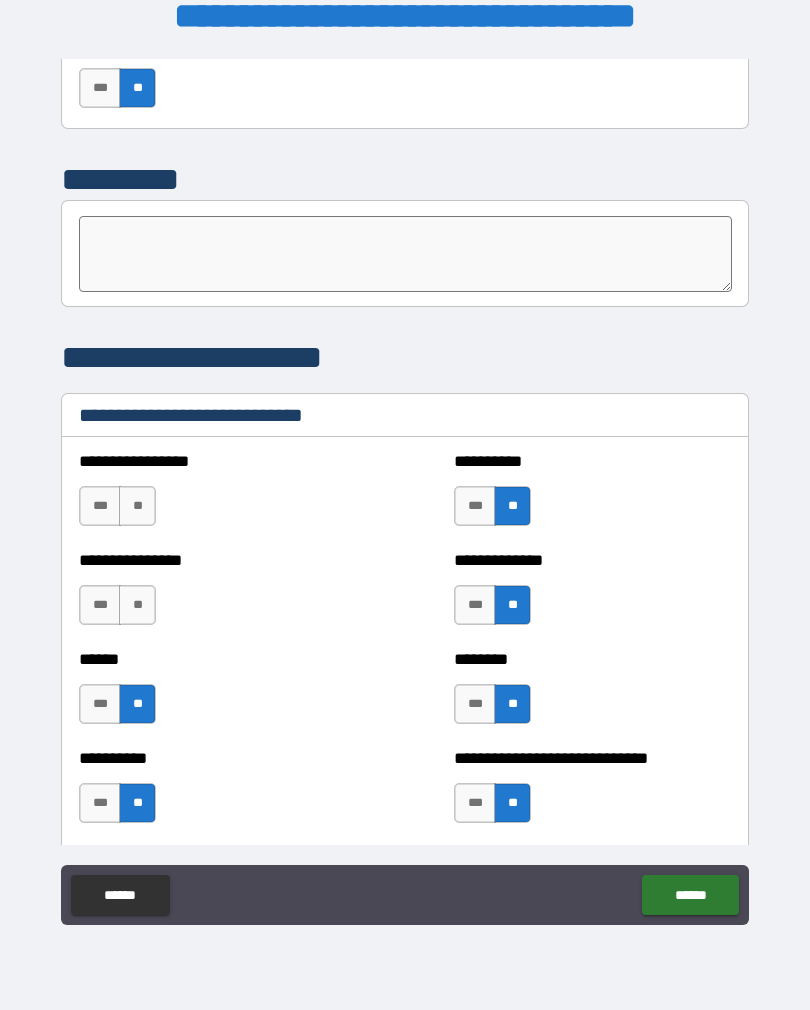 click on "**" at bounding box center [137, 605] 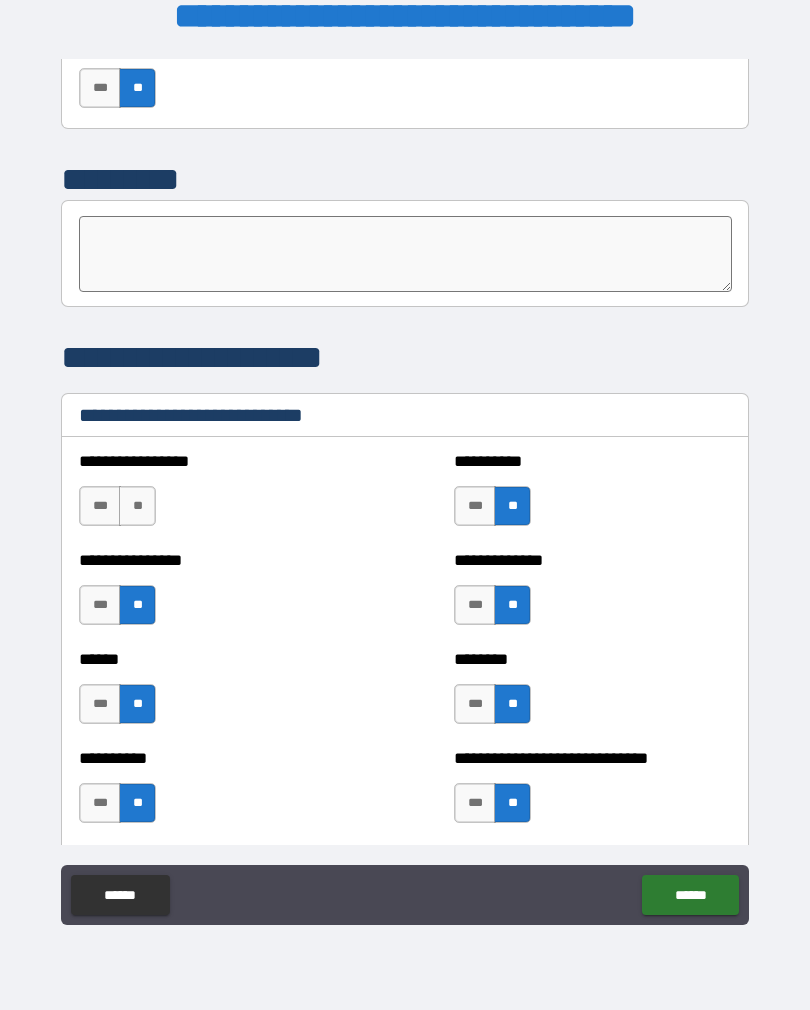 click on "**" at bounding box center (137, 506) 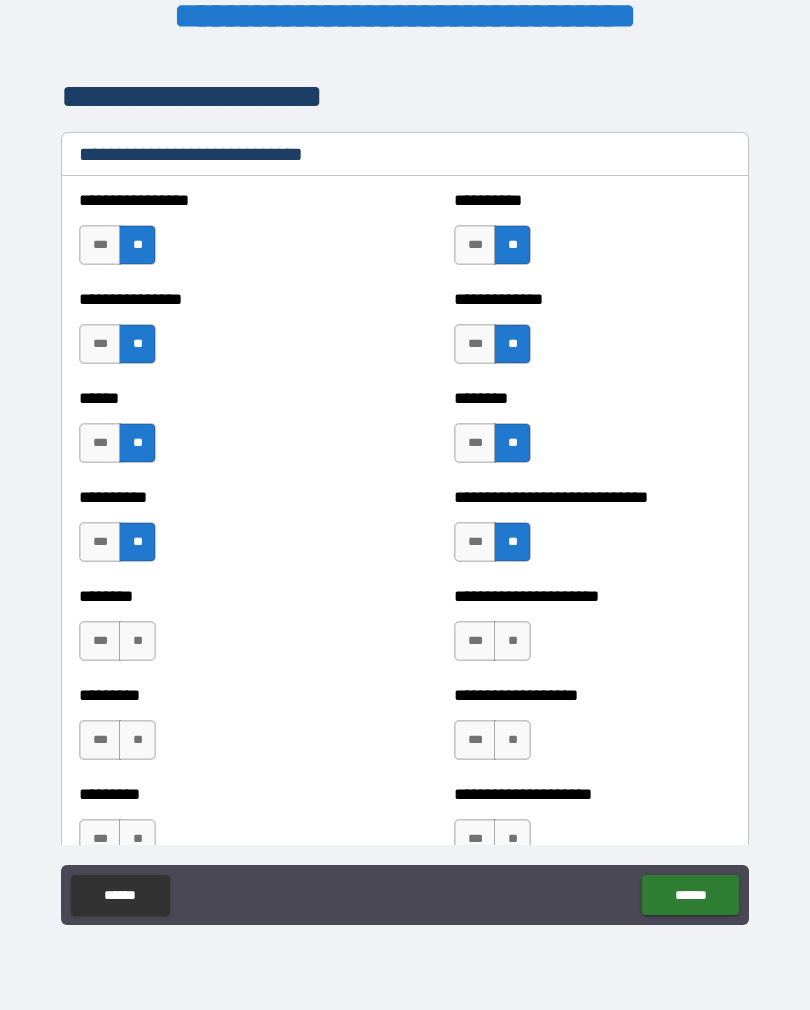 scroll, scrollTop: 6790, scrollLeft: 0, axis: vertical 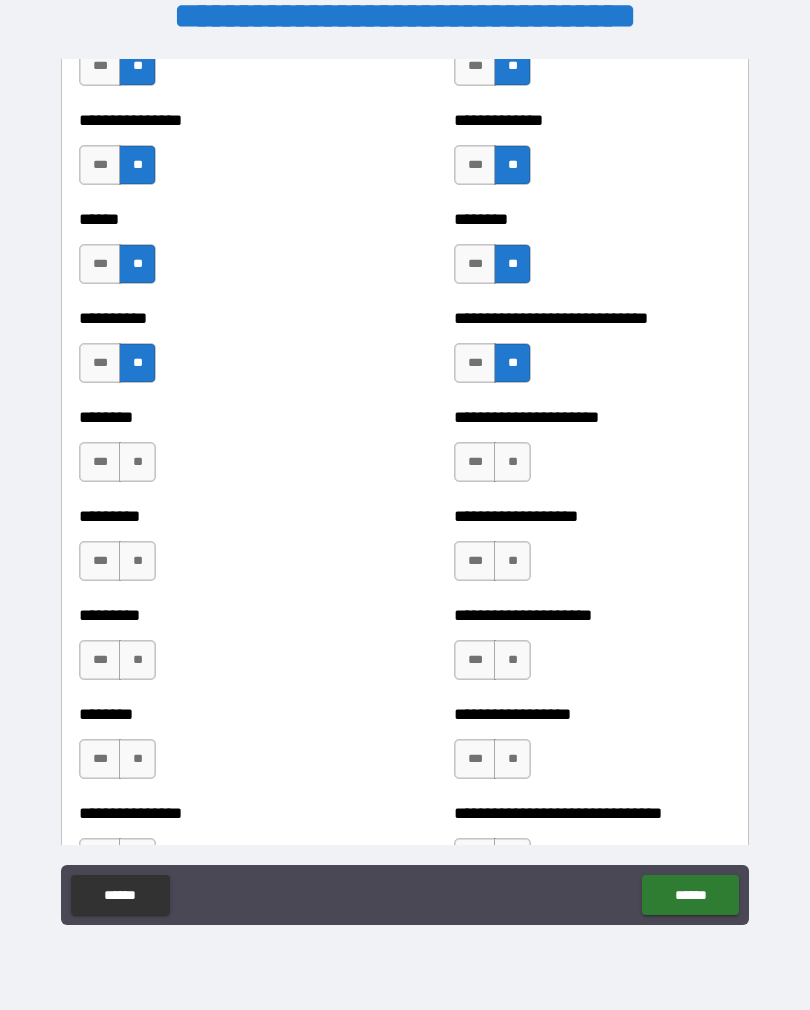 click on "**" at bounding box center [137, 462] 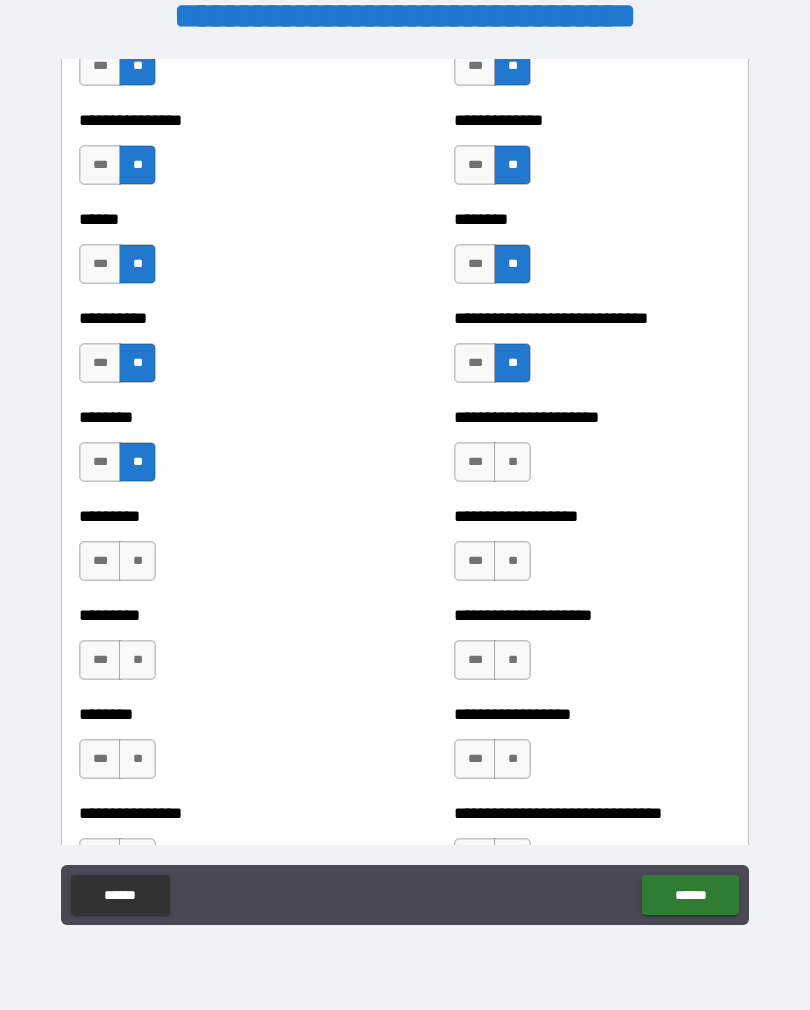 click on "**" at bounding box center (512, 462) 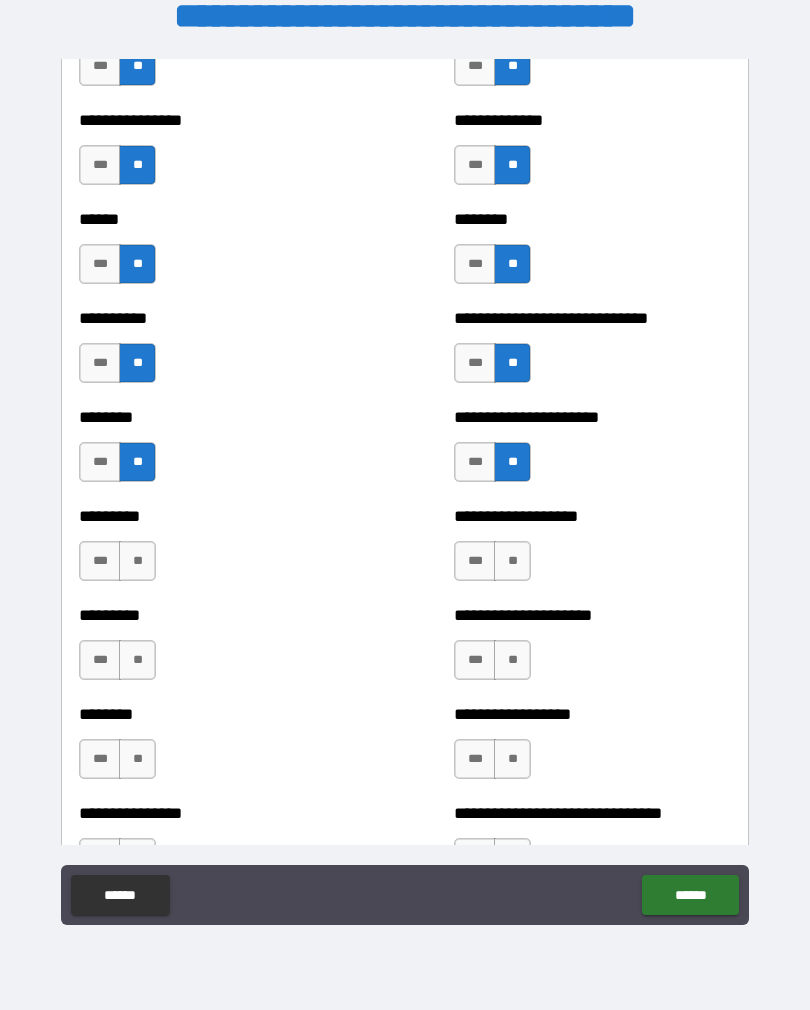 click on "**" at bounding box center [512, 561] 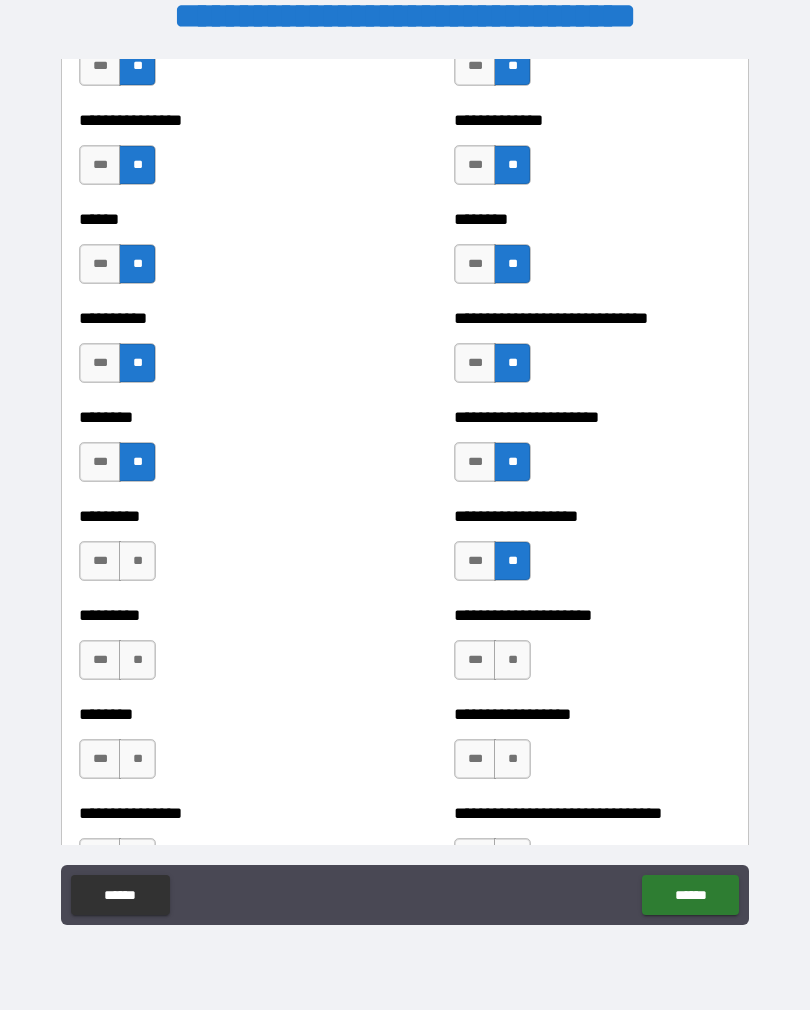 click on "**" at bounding box center [137, 561] 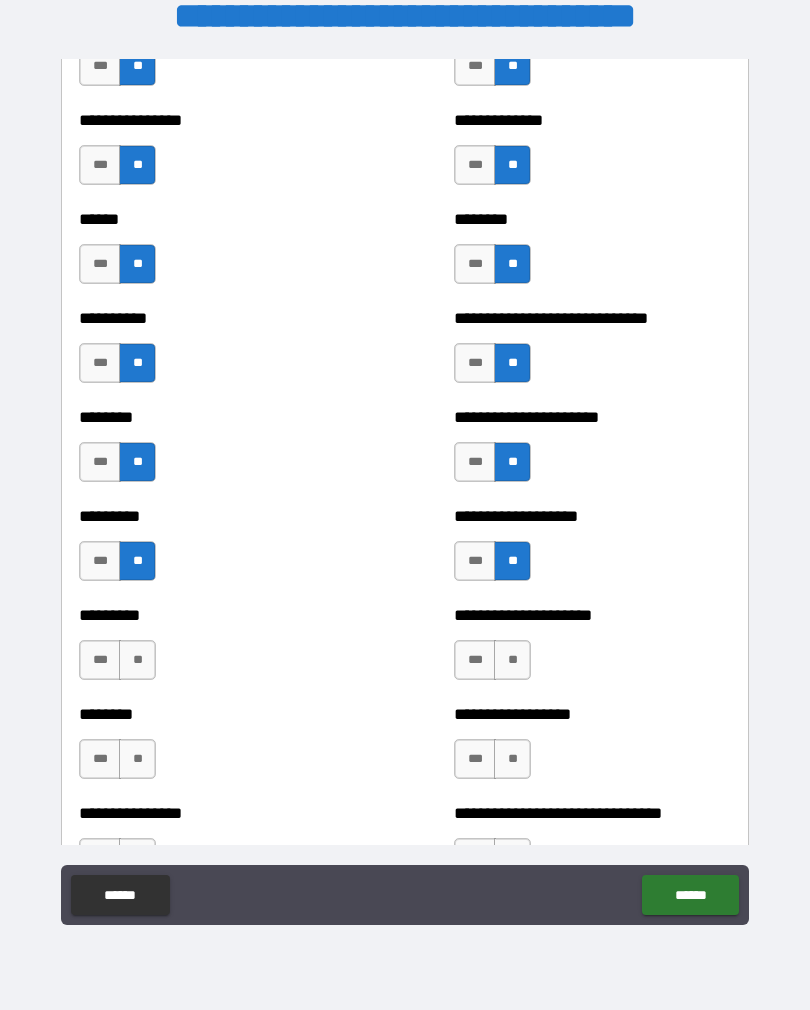 click on "**" at bounding box center [137, 660] 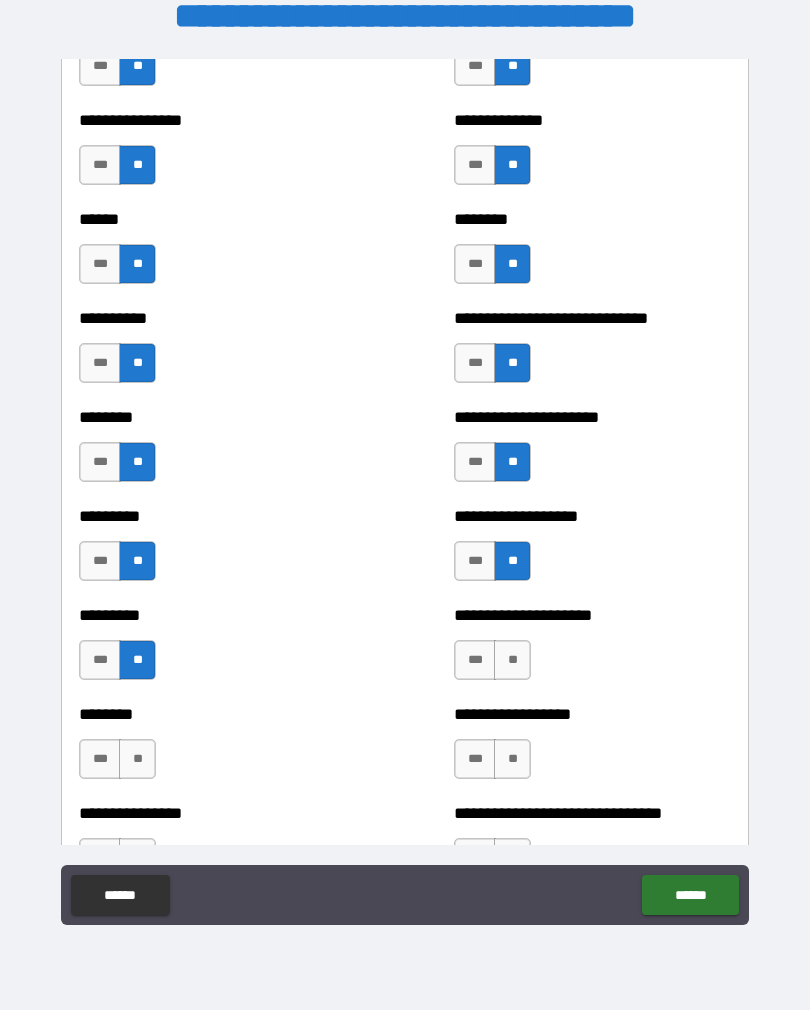click on "**********" at bounding box center (592, 650) 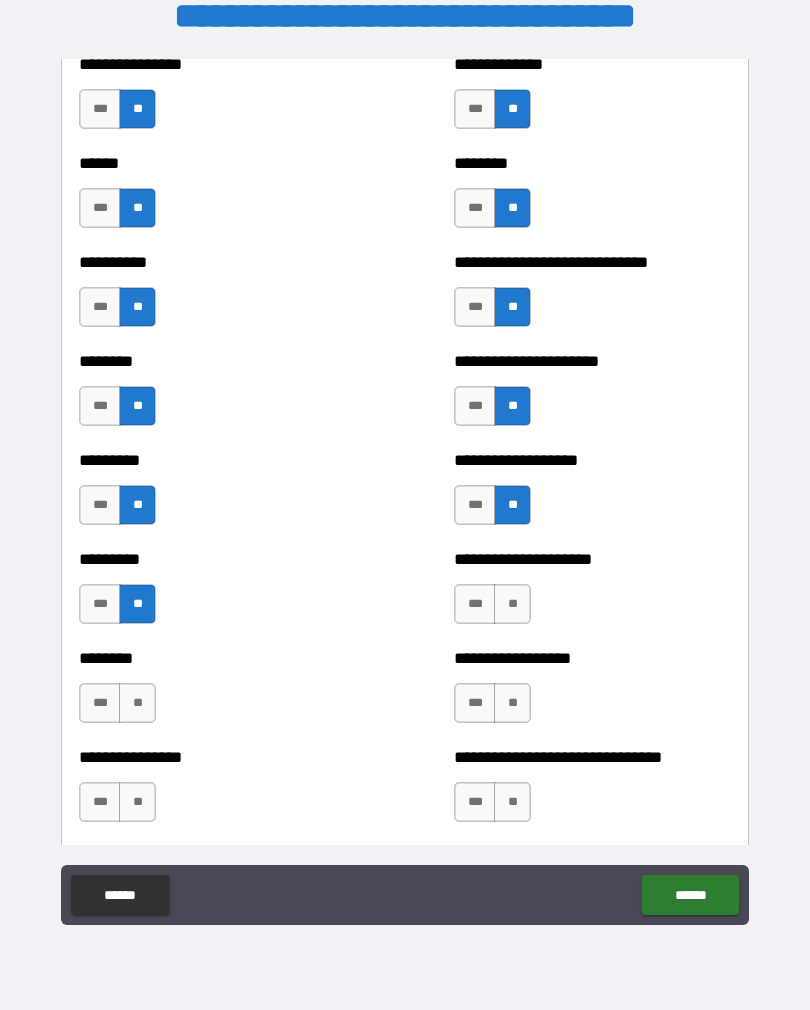 scroll, scrollTop: 6875, scrollLeft: 0, axis: vertical 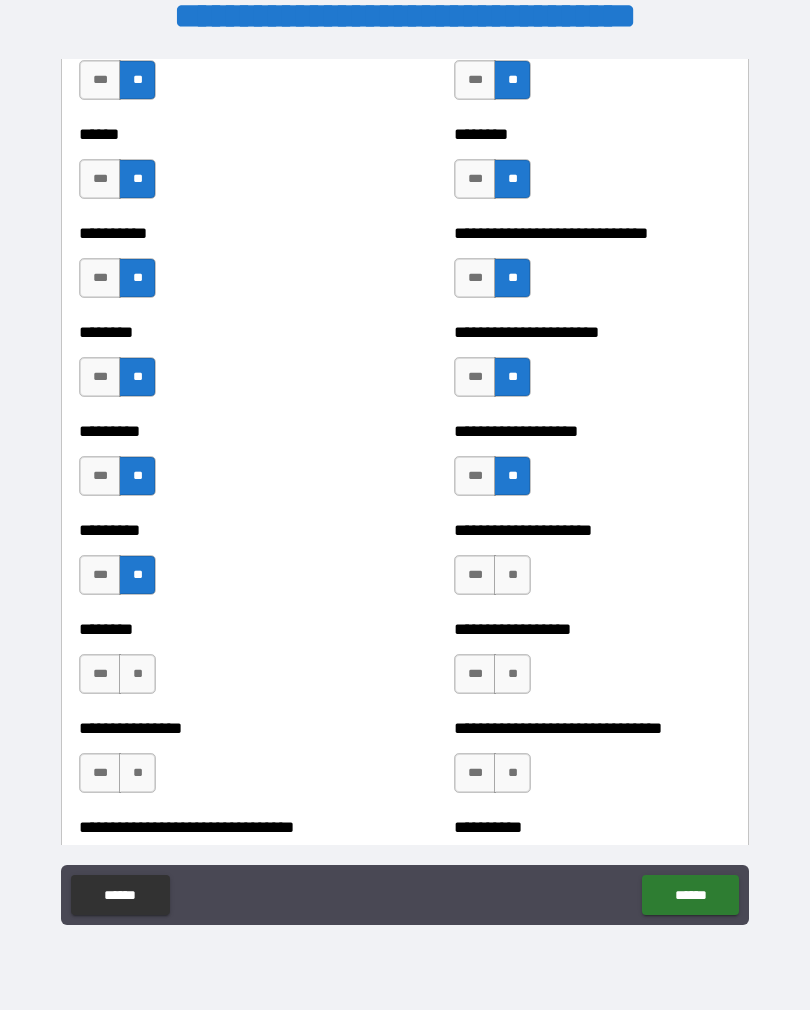 click on "**" at bounding box center [512, 575] 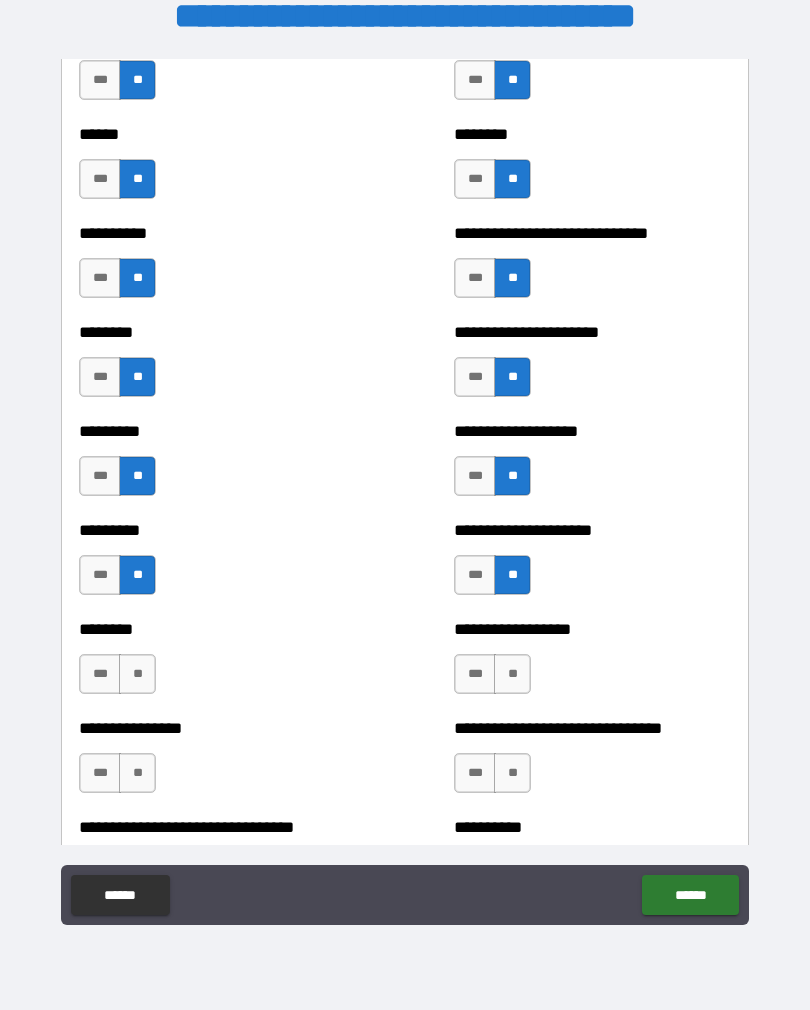click on "**" at bounding box center (512, 674) 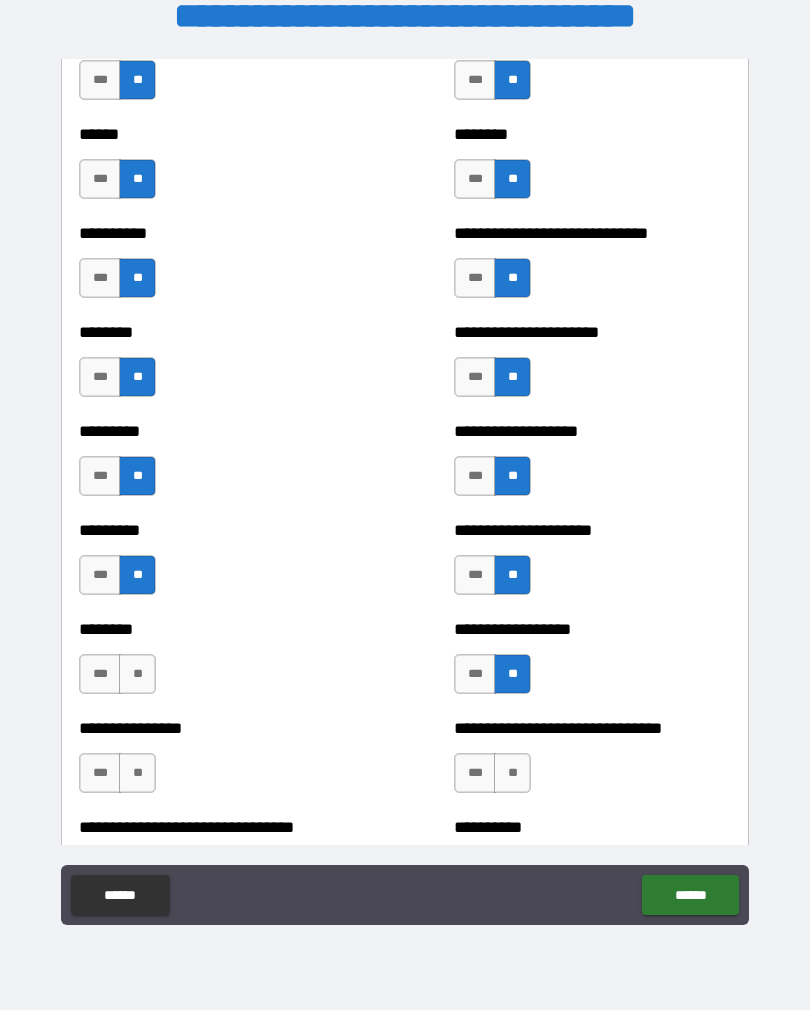 click on "**" at bounding box center (137, 674) 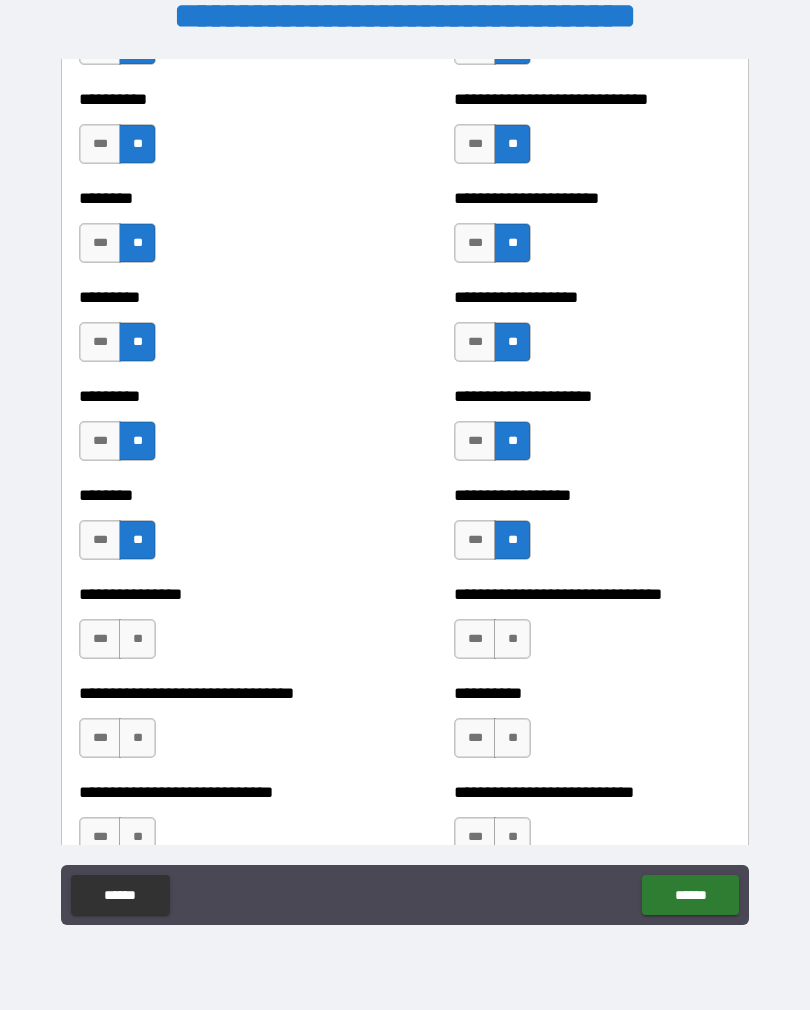 scroll, scrollTop: 7010, scrollLeft: 0, axis: vertical 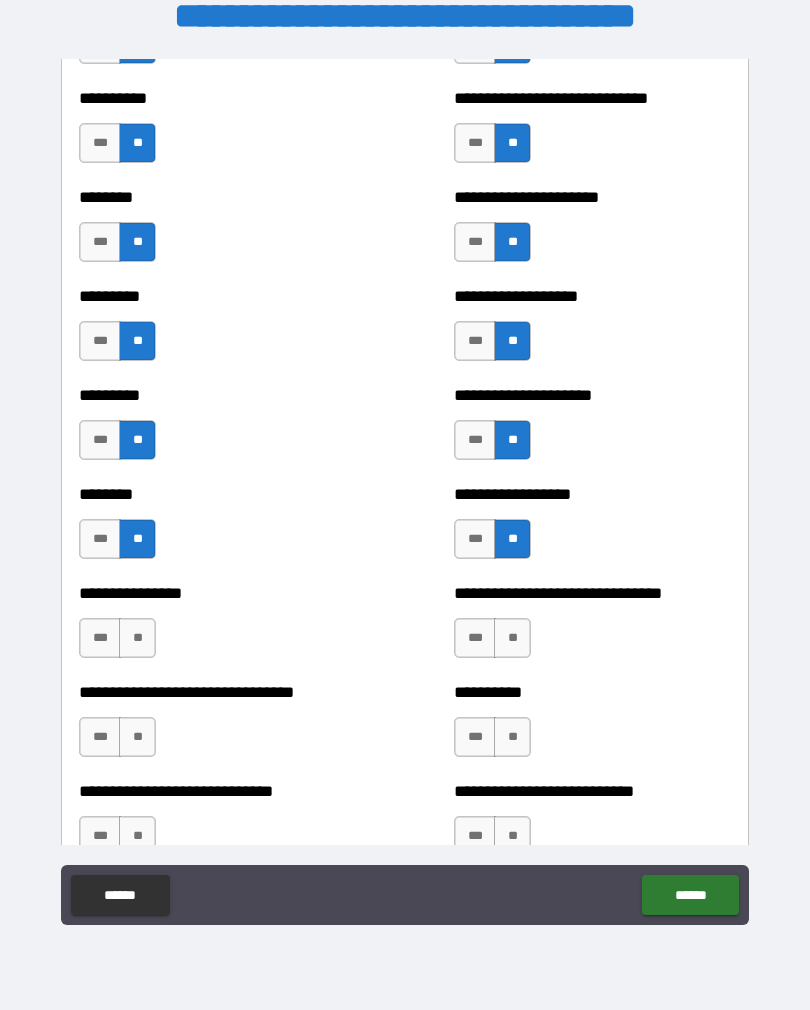 click on "**" at bounding box center (137, 638) 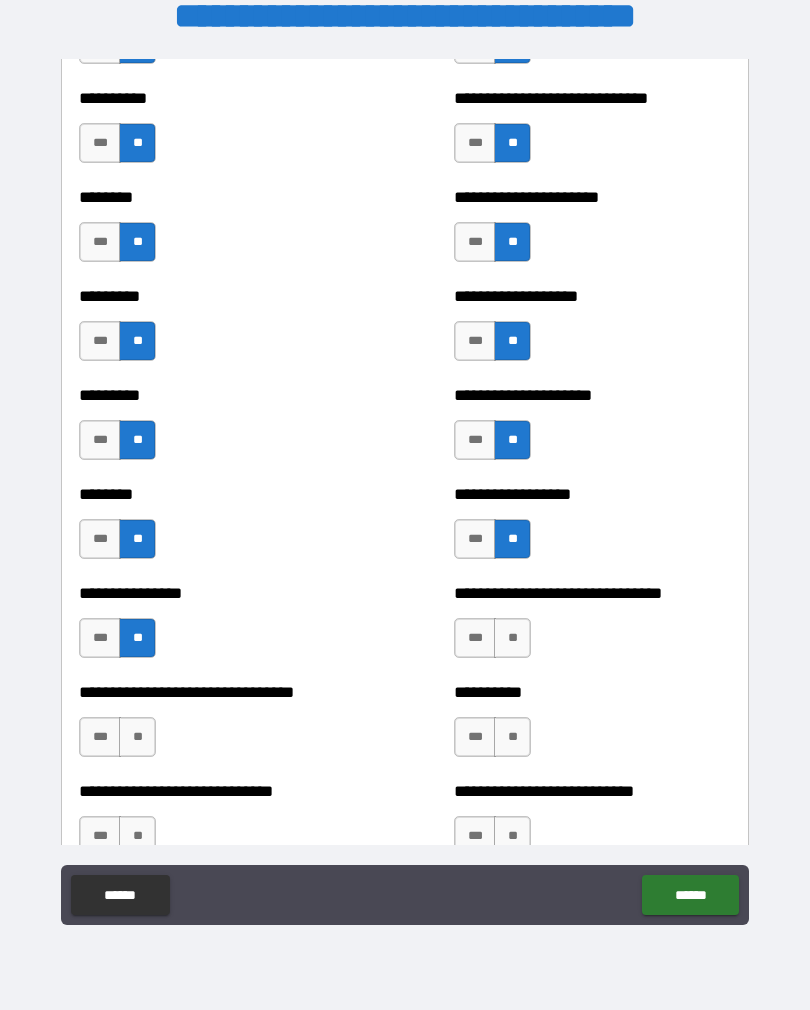 click on "**" at bounding box center (512, 638) 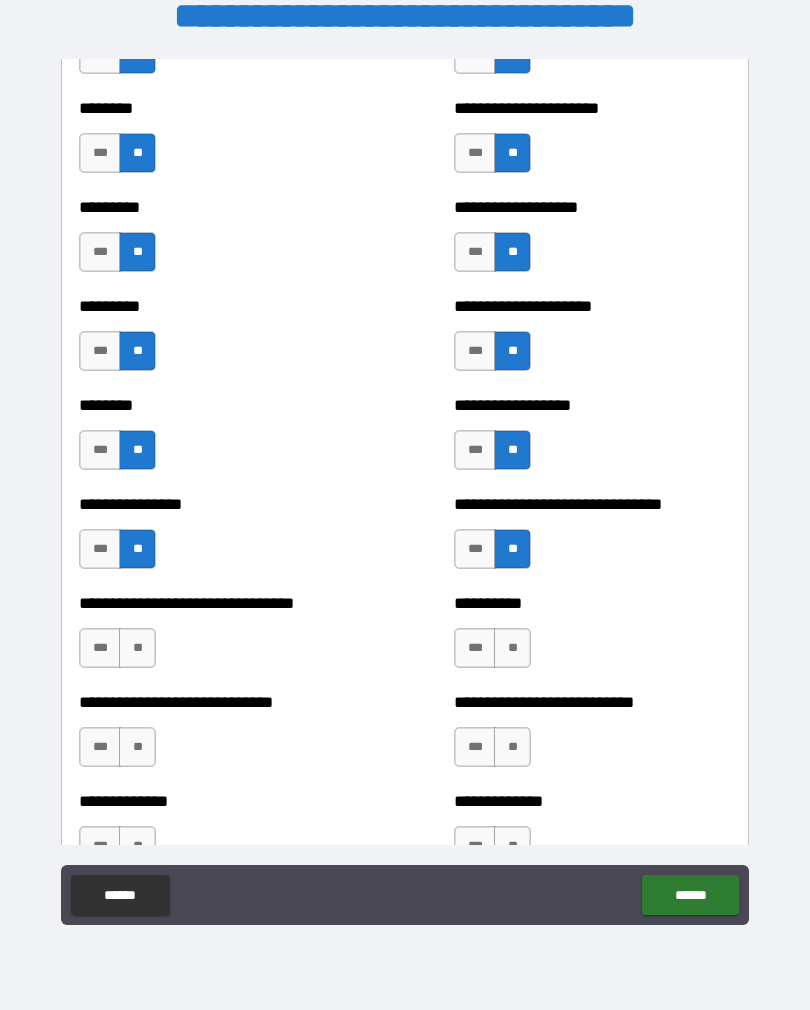 scroll, scrollTop: 7105, scrollLeft: 0, axis: vertical 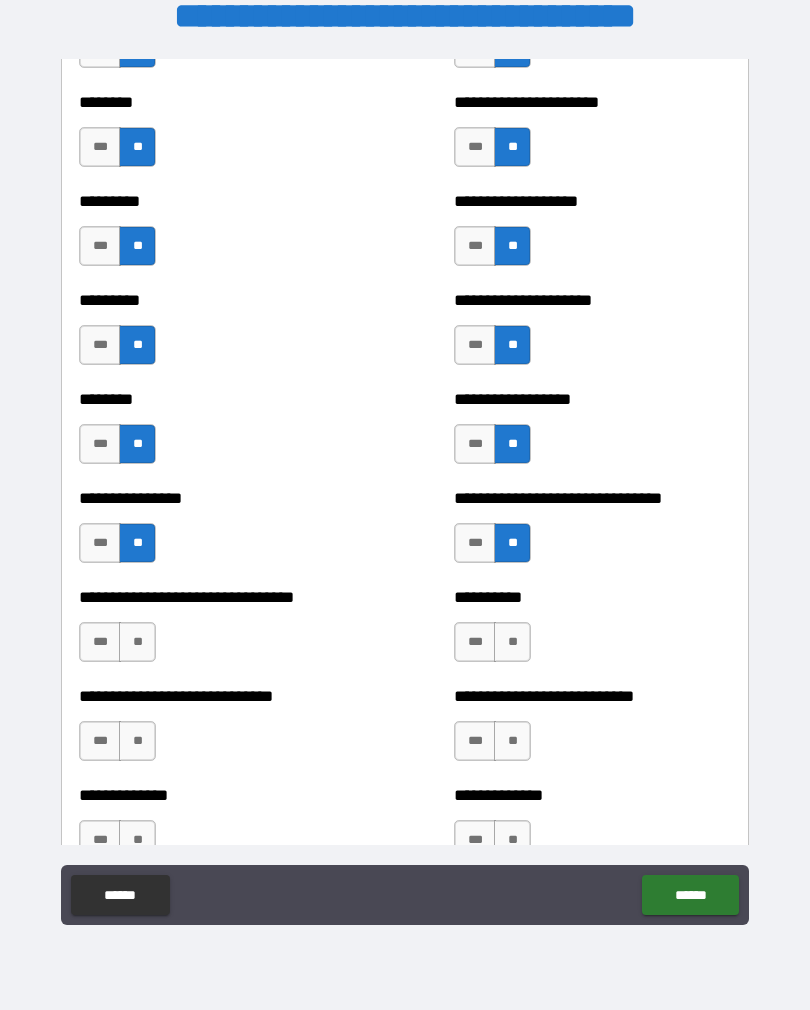 click on "***" at bounding box center (475, 642) 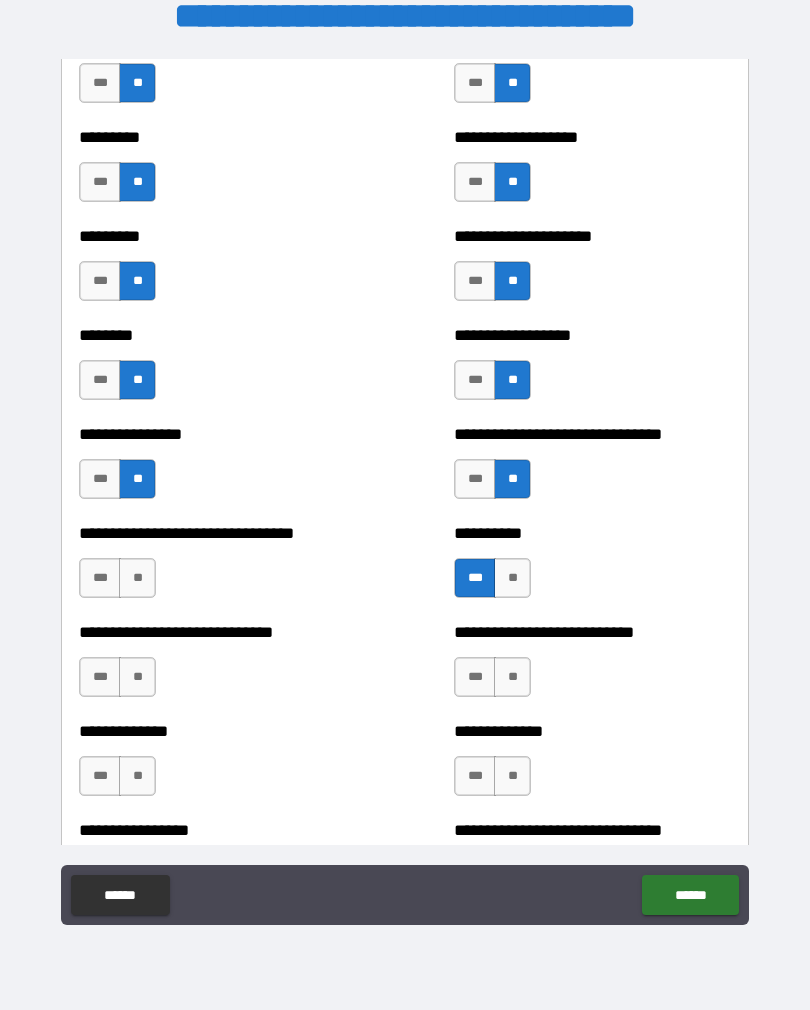 scroll, scrollTop: 7172, scrollLeft: 0, axis: vertical 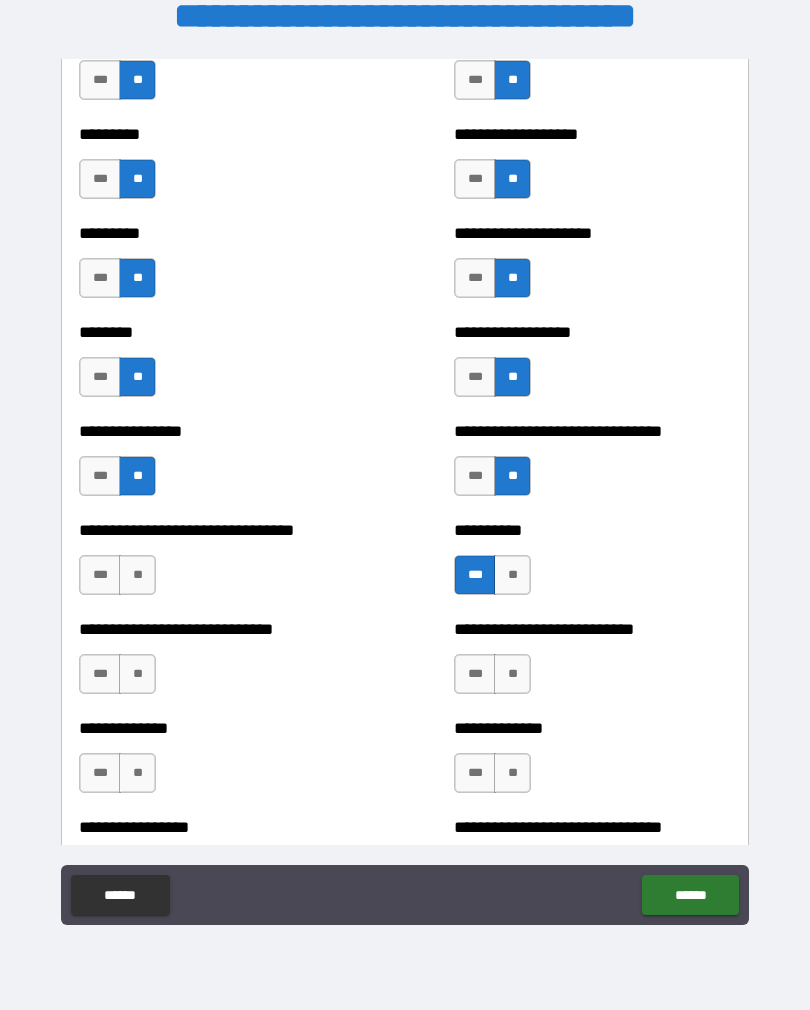 click on "**" at bounding box center (137, 575) 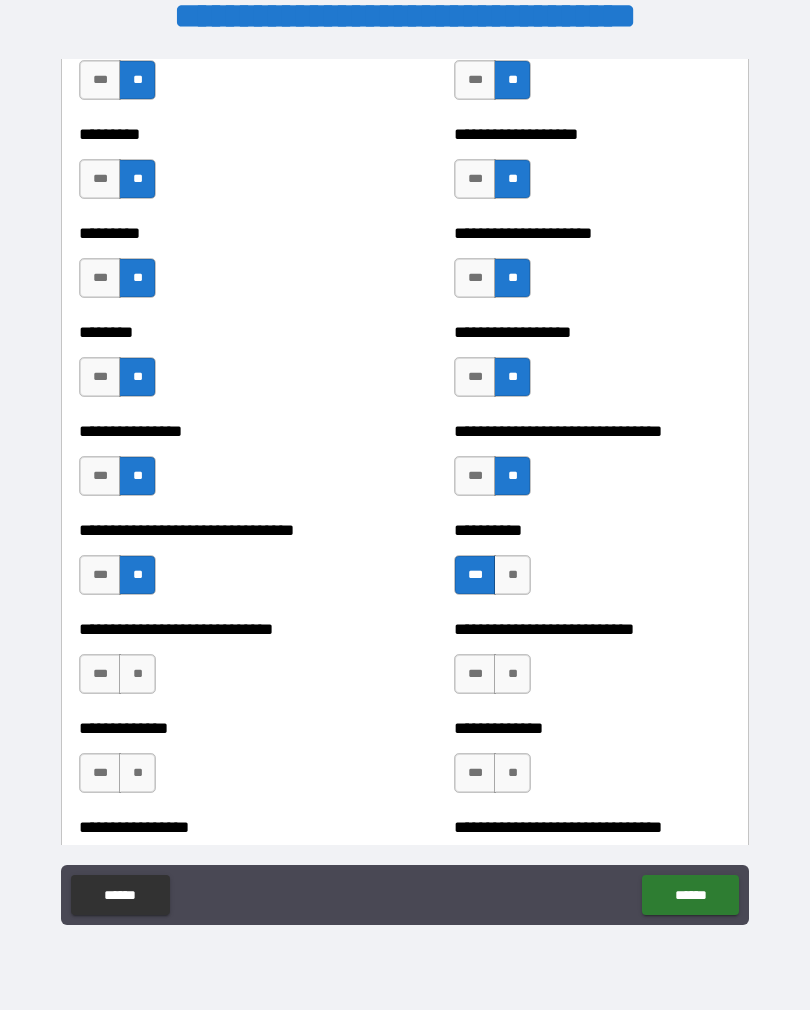 click on "**" at bounding box center [137, 674] 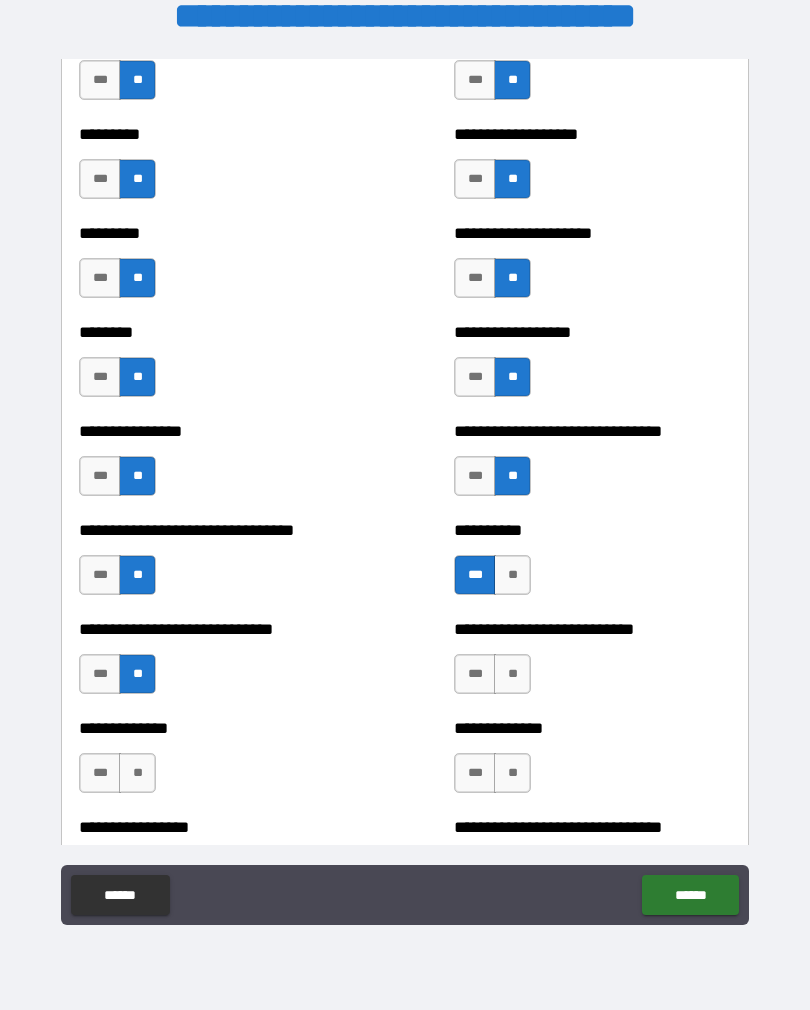 click on "**" at bounding box center (512, 674) 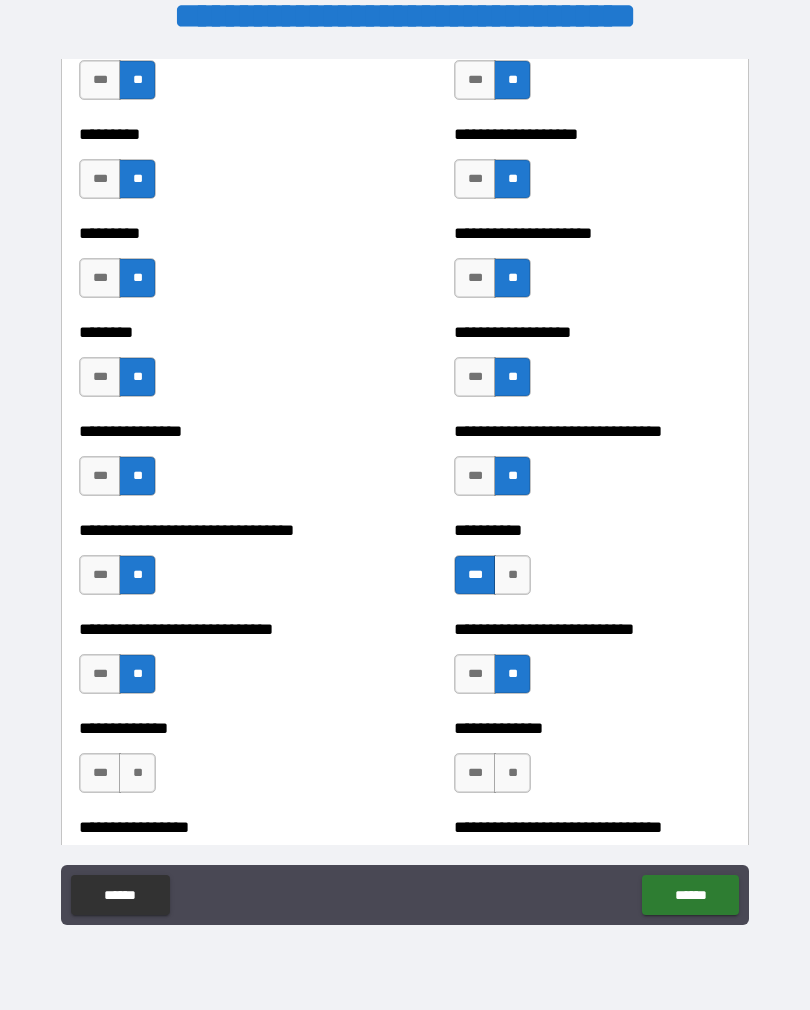 scroll, scrollTop: 7246, scrollLeft: 0, axis: vertical 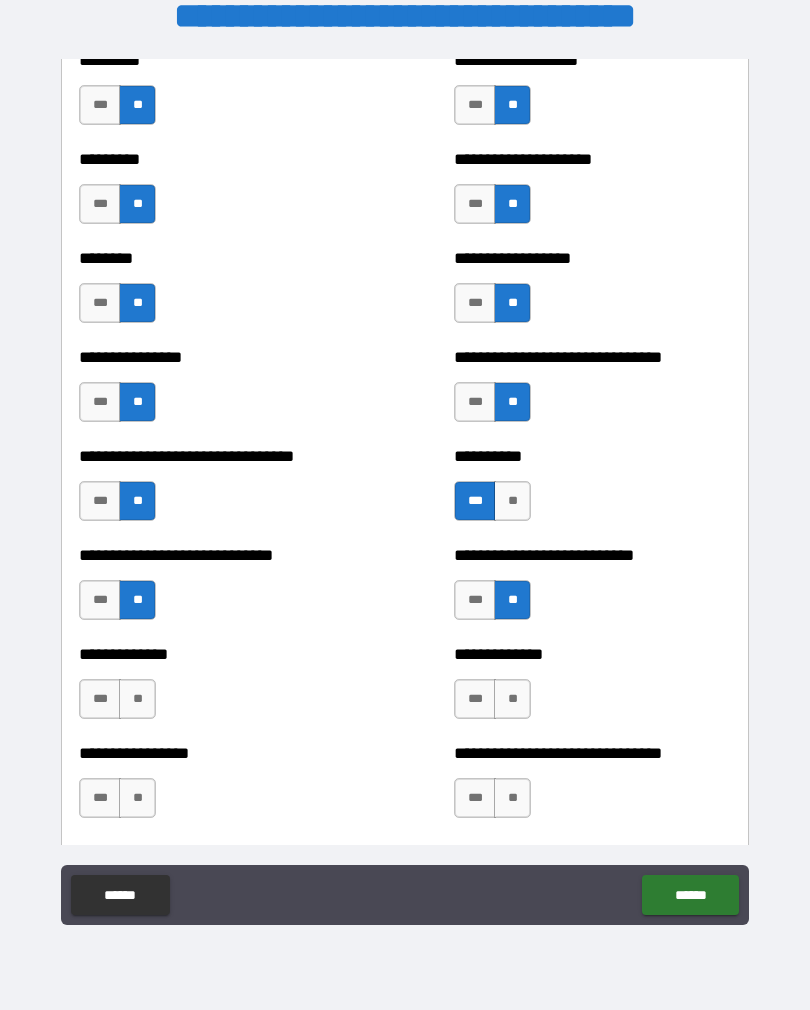 click on "**" at bounding box center [512, 699] 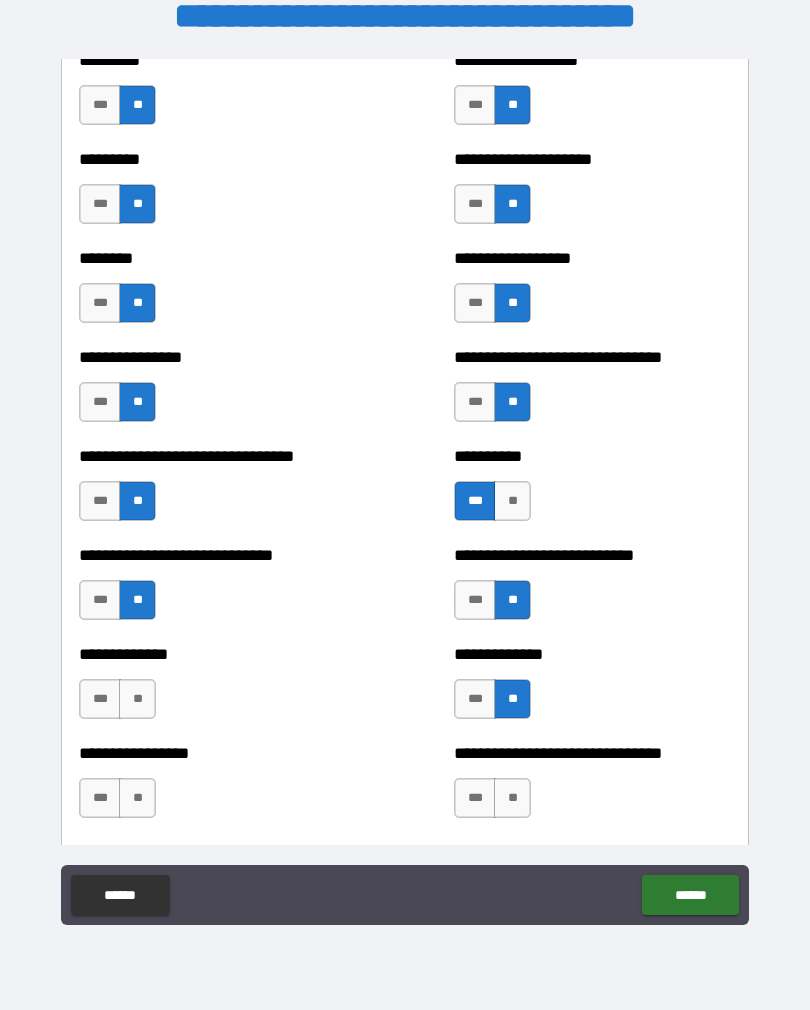 click on "**" at bounding box center [512, 798] 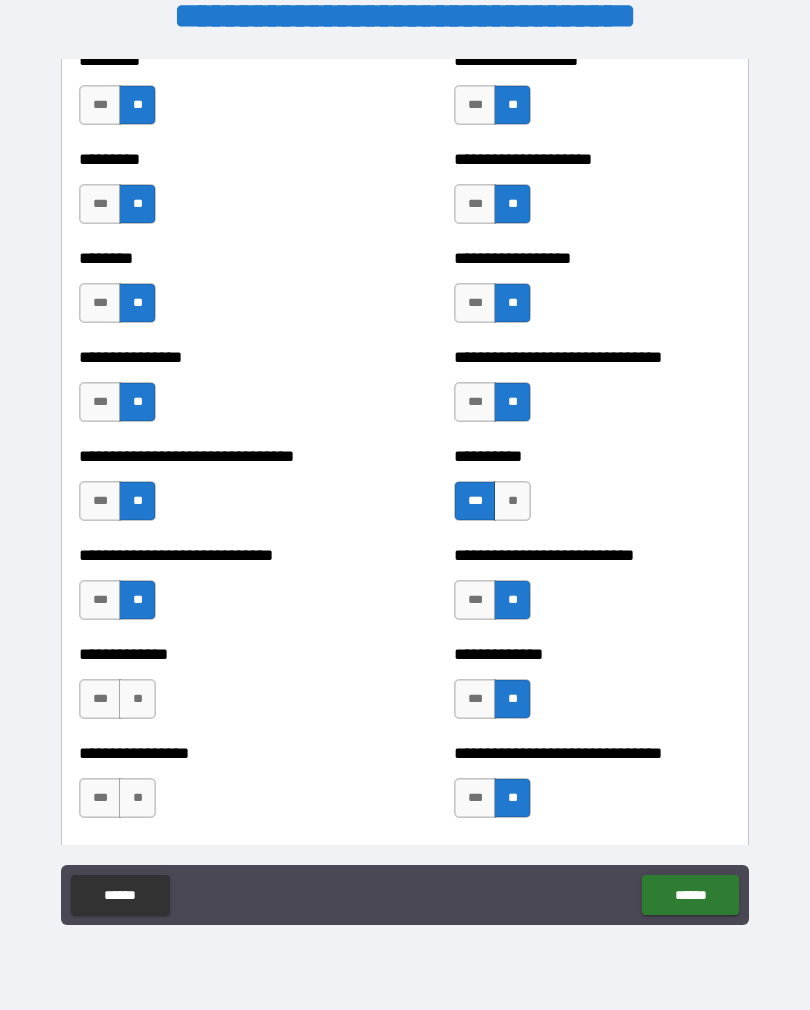 click on "**" at bounding box center (137, 798) 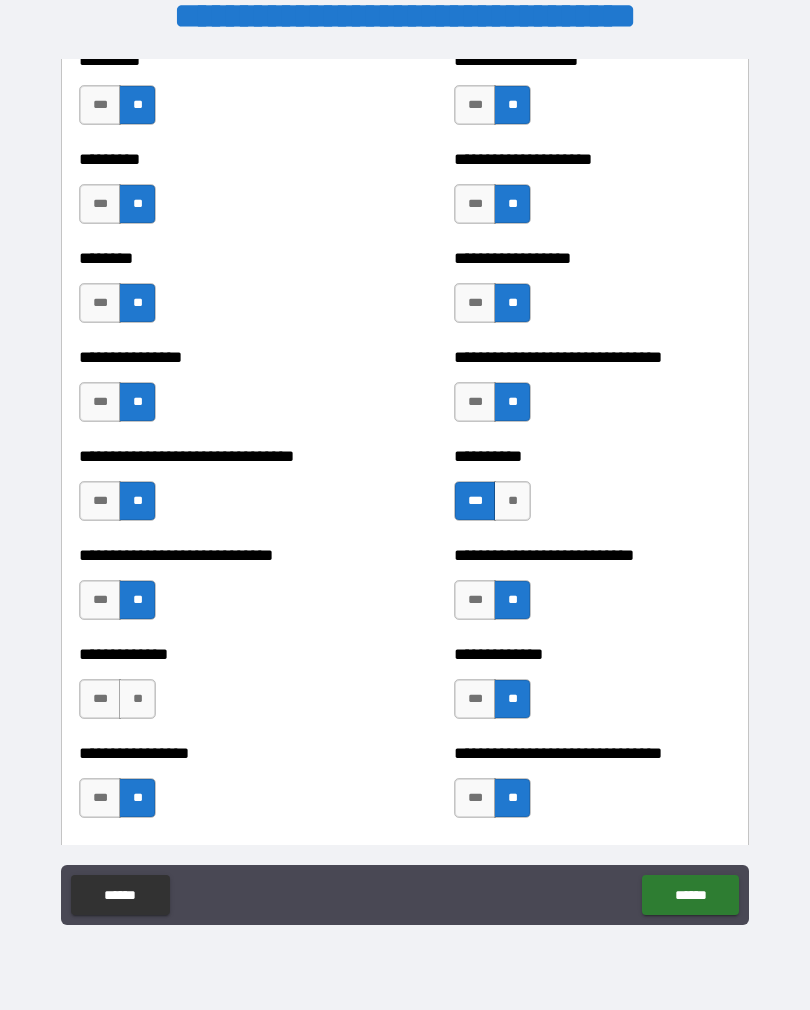 click on "**" at bounding box center [137, 699] 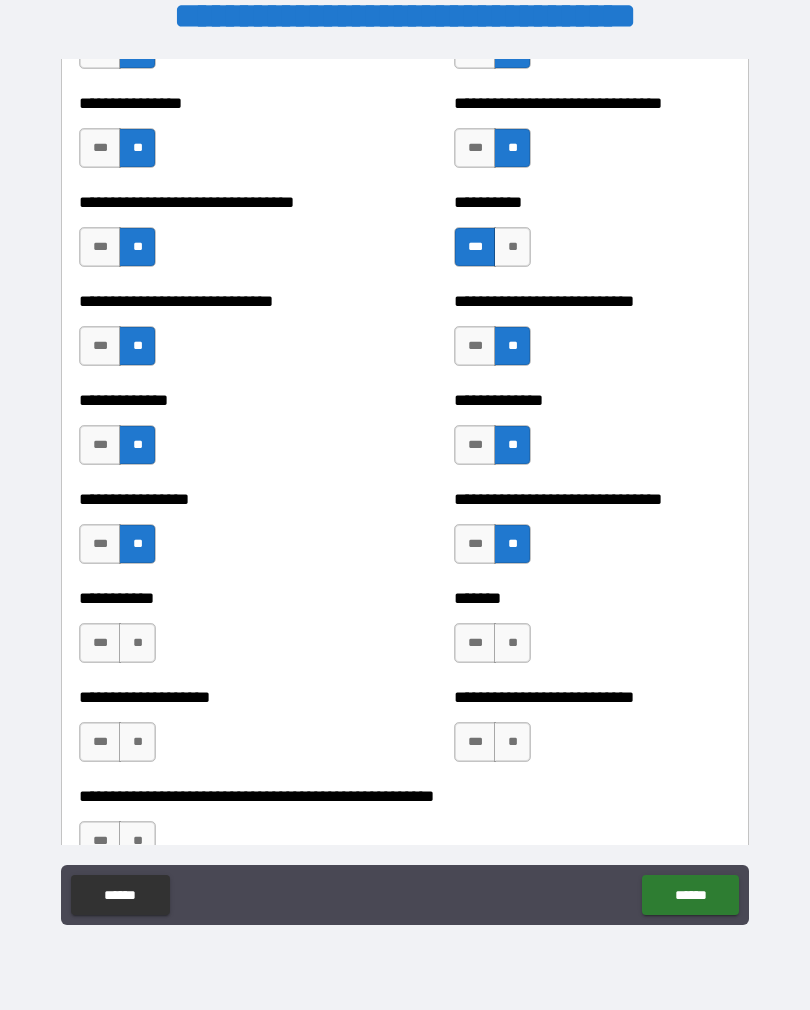 scroll, scrollTop: 7557, scrollLeft: 0, axis: vertical 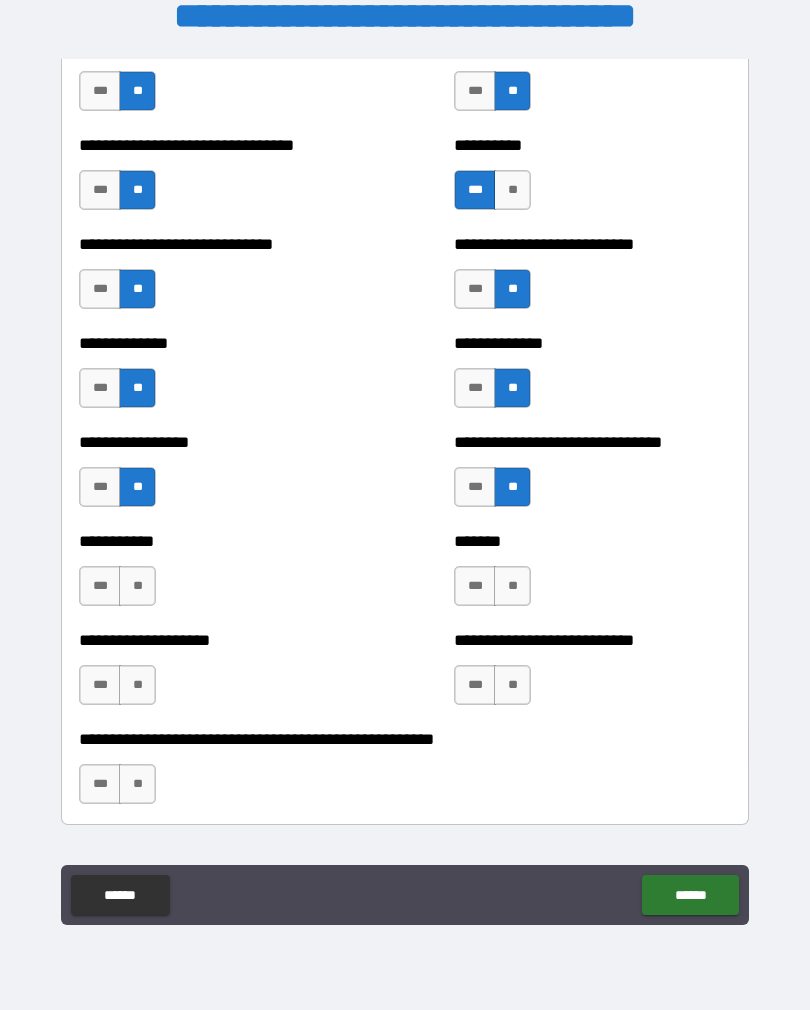 click on "**" at bounding box center [137, 586] 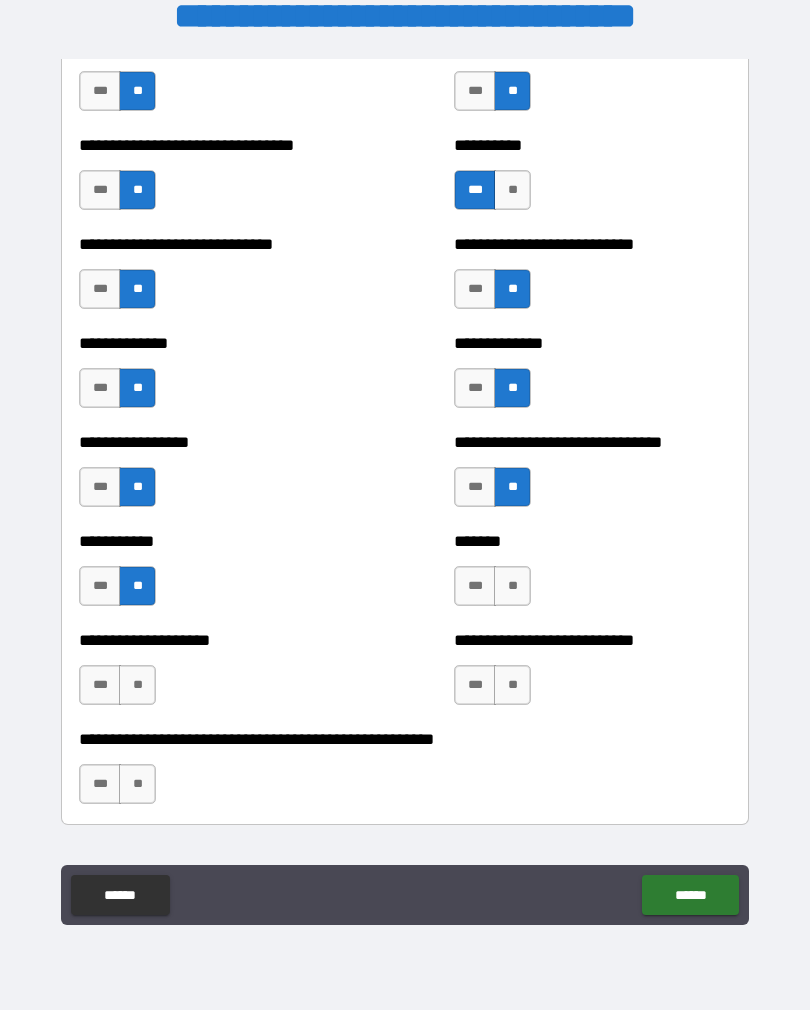 click on "******* *** **" at bounding box center [592, 576] 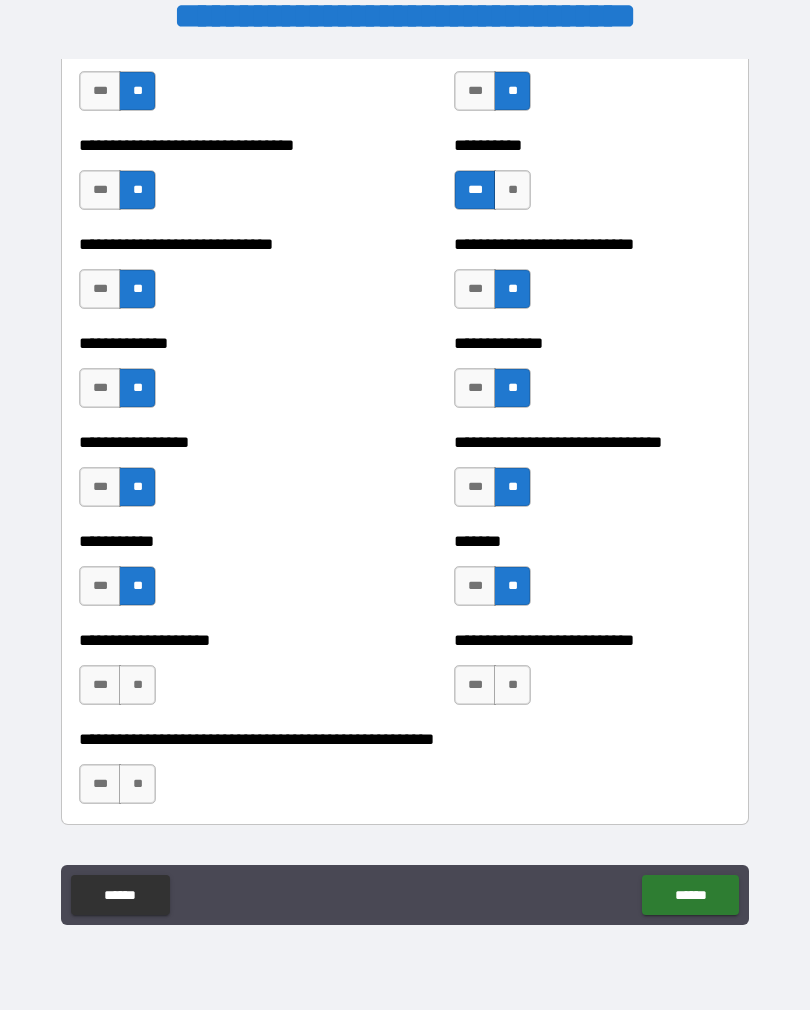 click on "**" at bounding box center [512, 685] 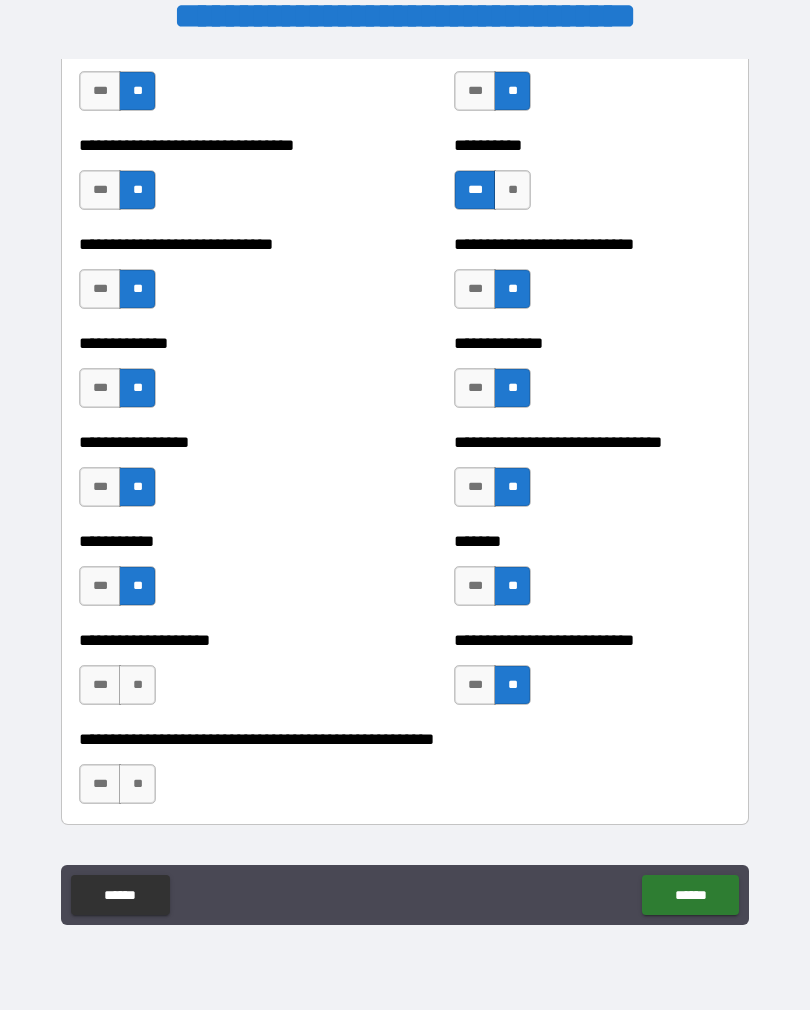 click on "**" at bounding box center (137, 685) 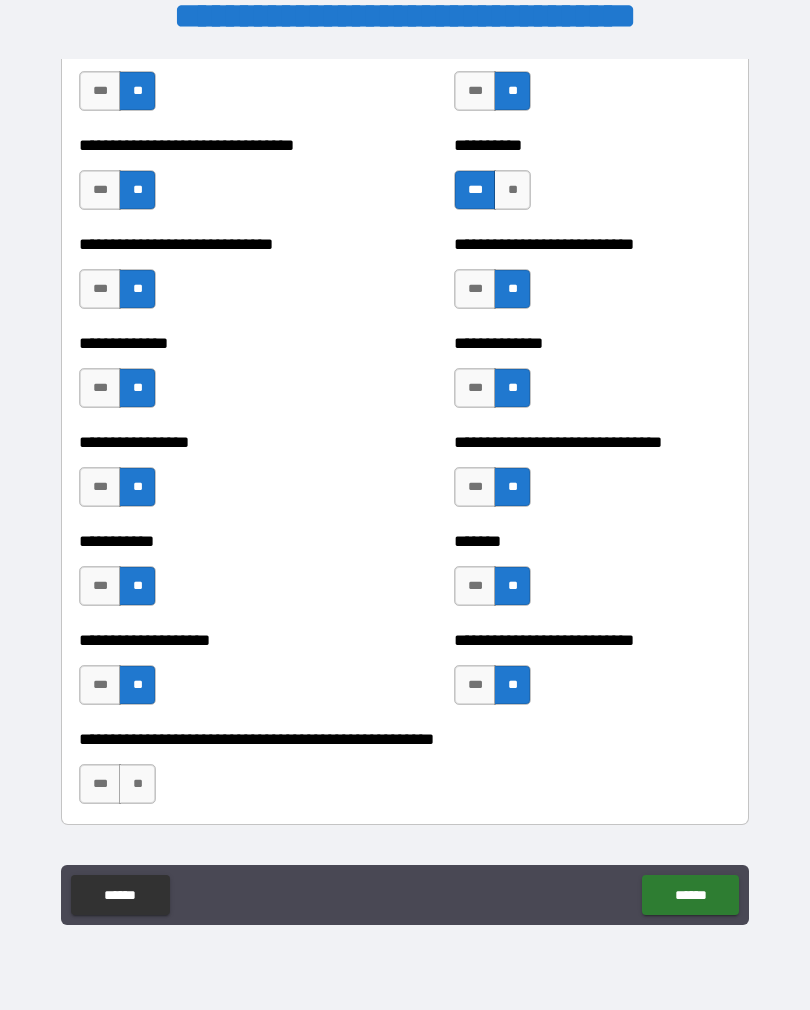 click on "**" at bounding box center (137, 784) 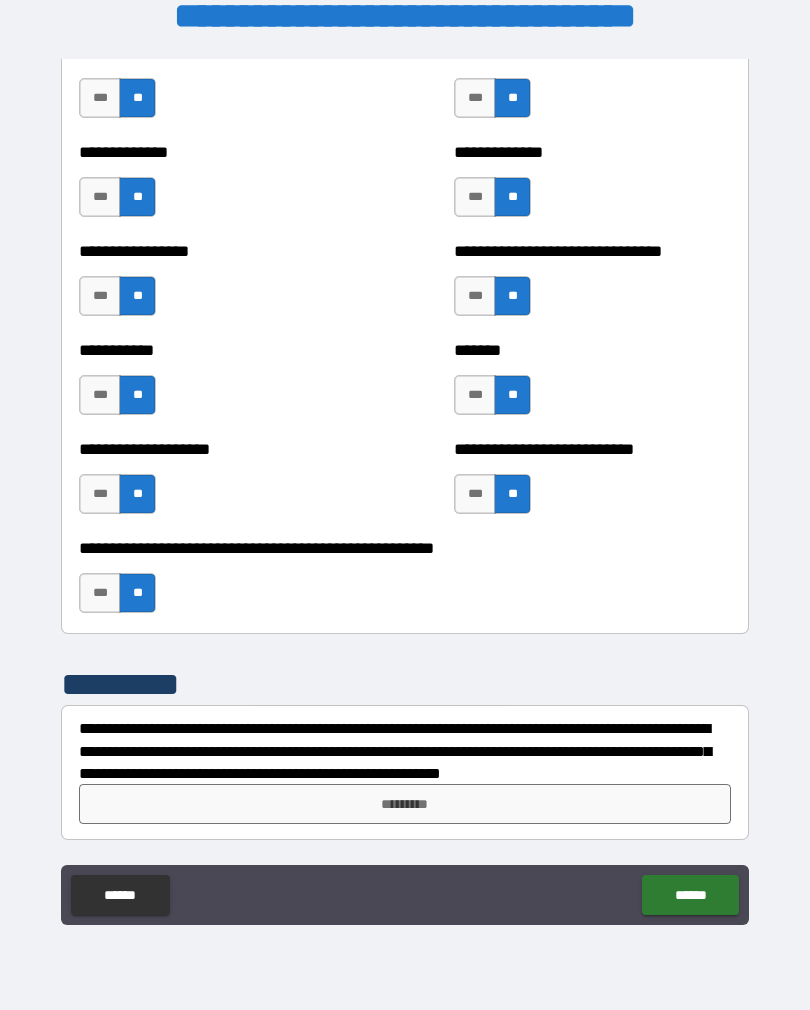 scroll, scrollTop: 7748, scrollLeft: 0, axis: vertical 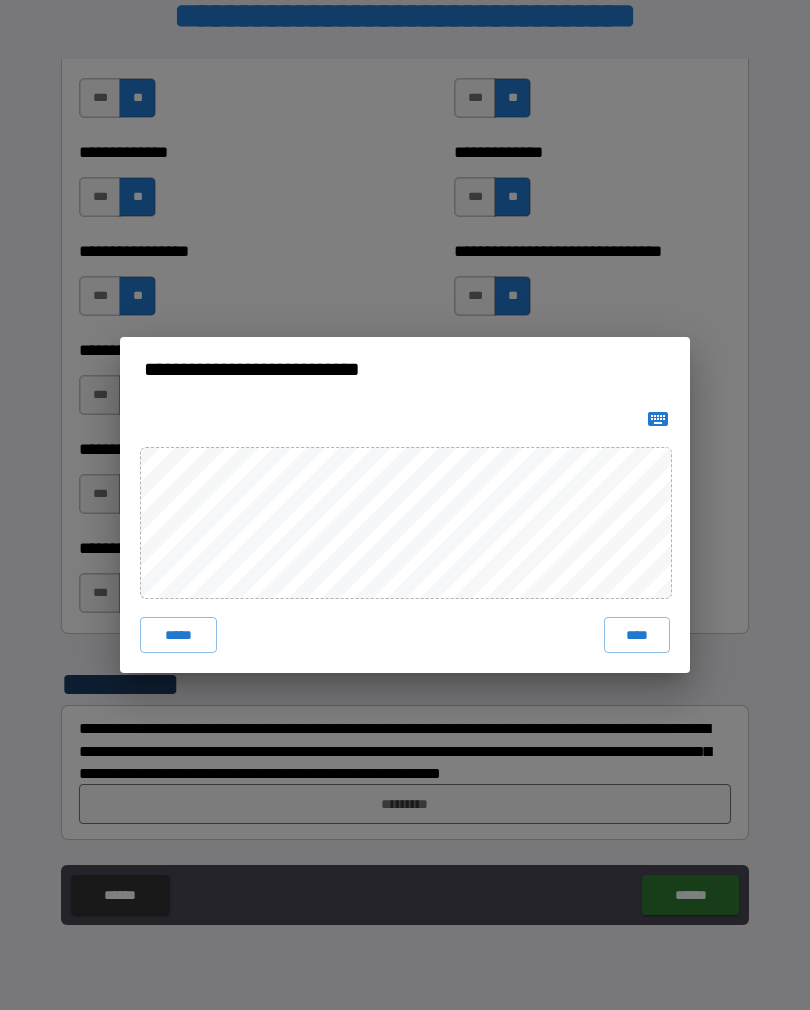 click on "****" at bounding box center [637, 635] 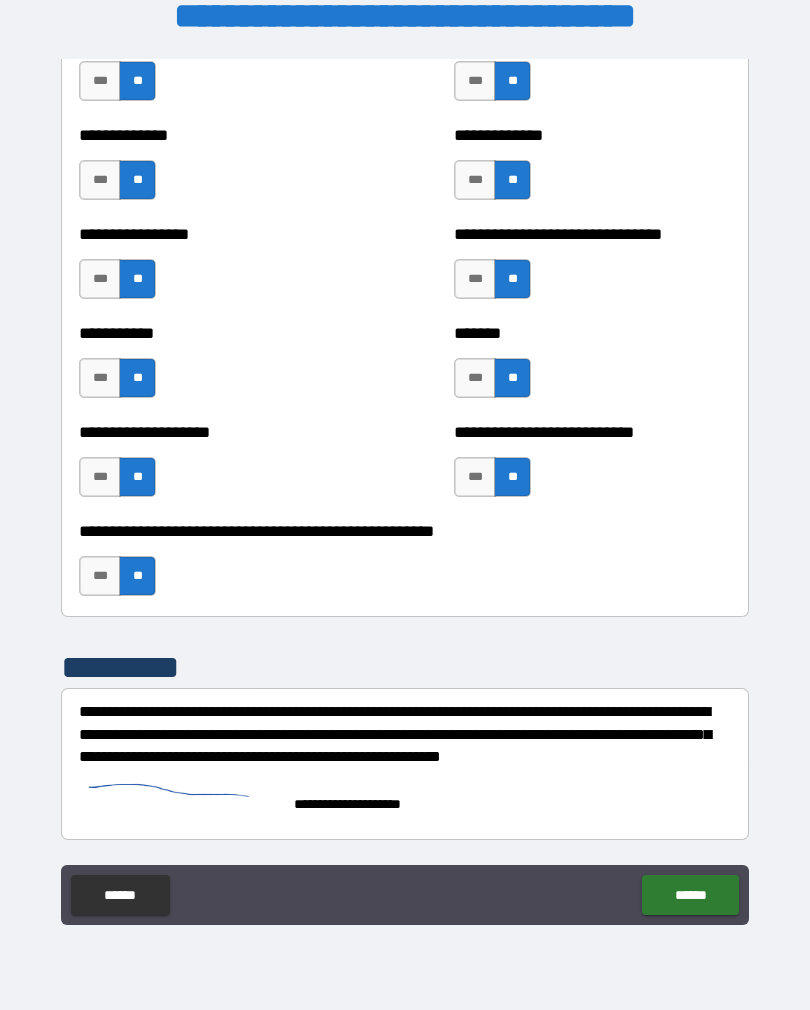 scroll, scrollTop: 7765, scrollLeft: 0, axis: vertical 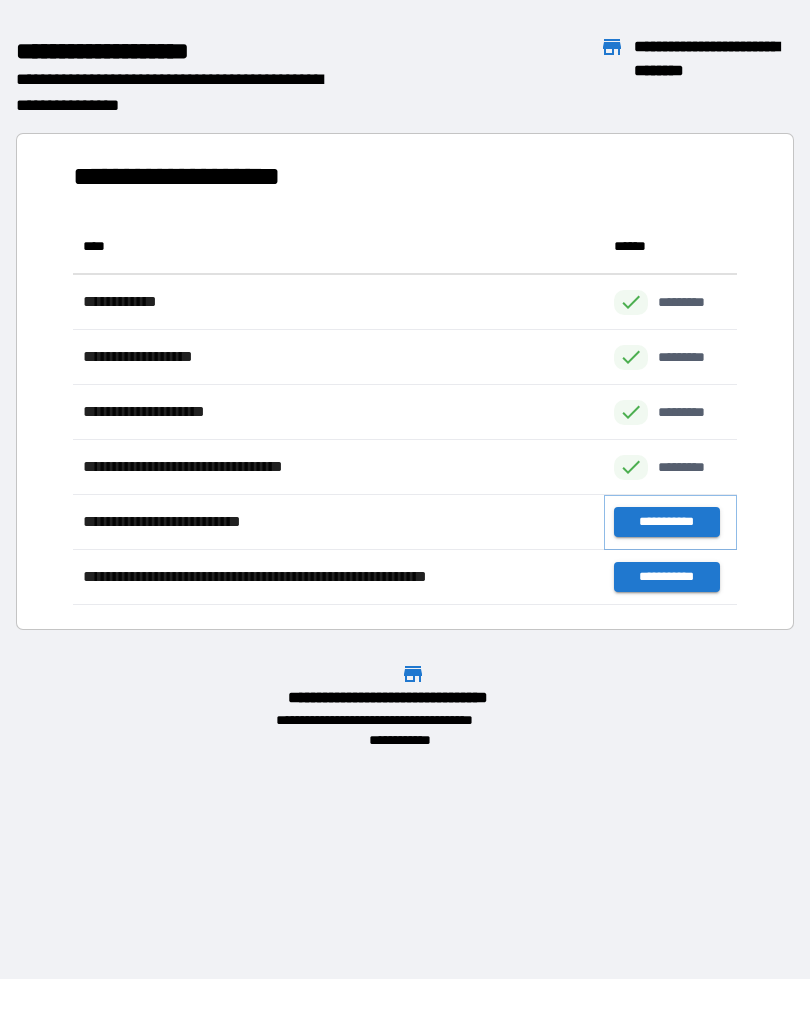 click on "**********" at bounding box center [666, 522] 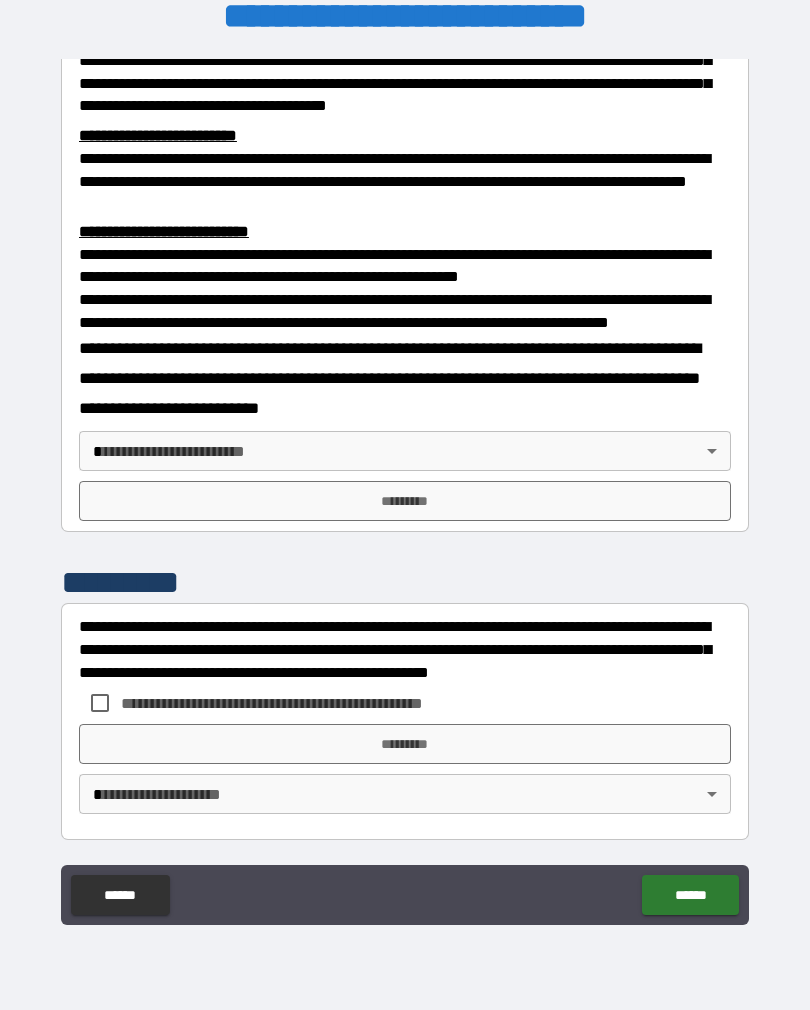 scroll, scrollTop: 660, scrollLeft: 0, axis: vertical 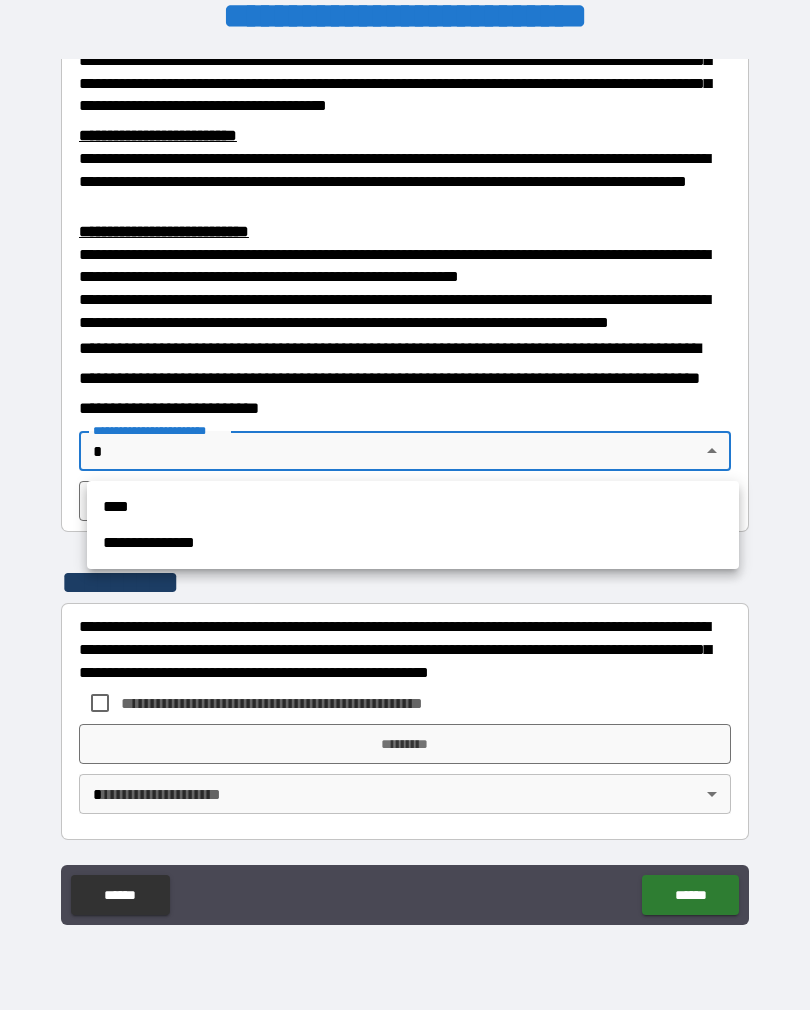 click on "****" at bounding box center (413, 507) 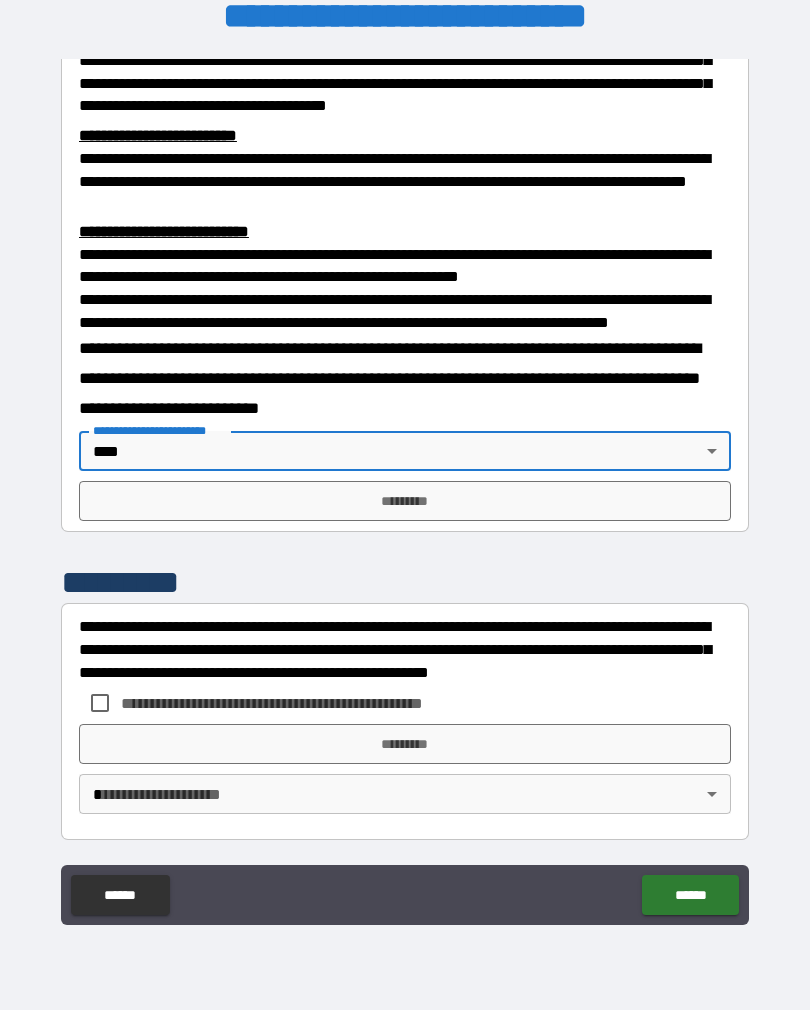 click on "*********" at bounding box center (405, 501) 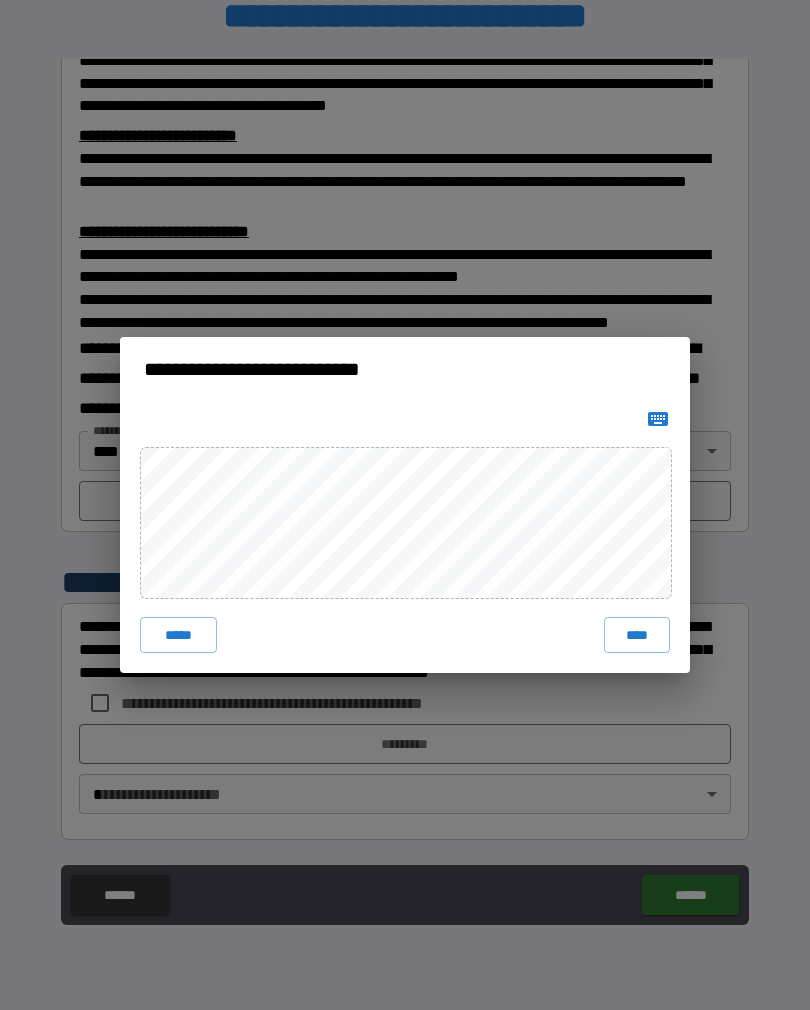click on "****" at bounding box center [637, 635] 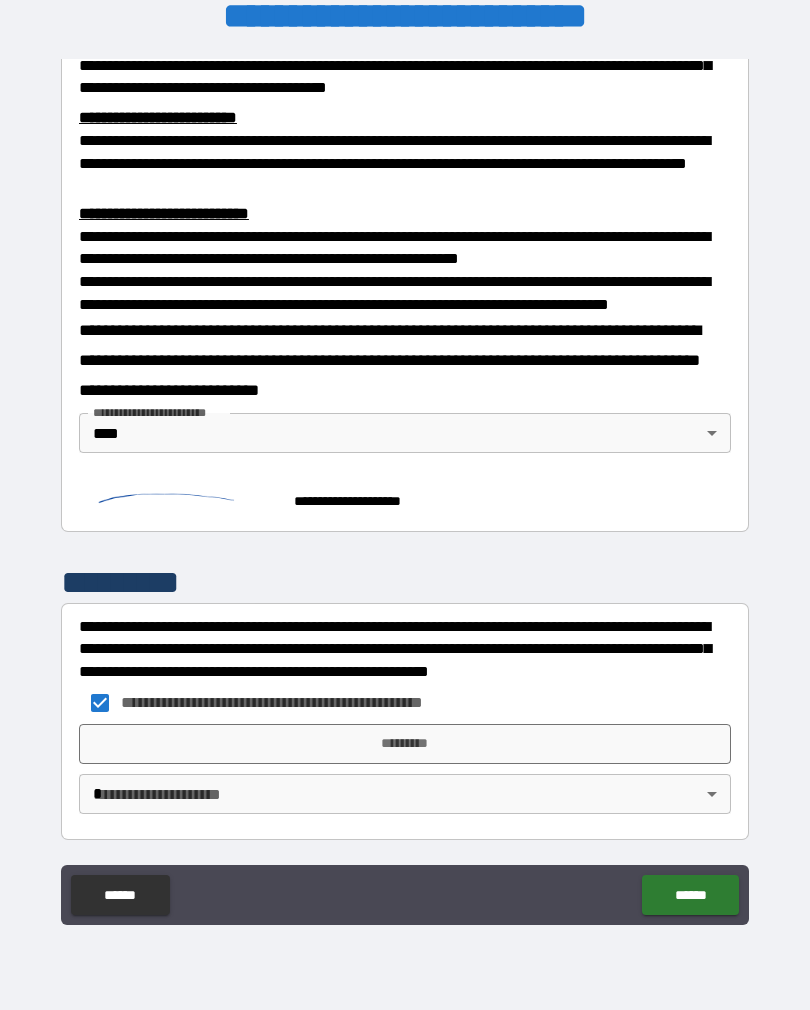 click on "*********" at bounding box center (405, 744) 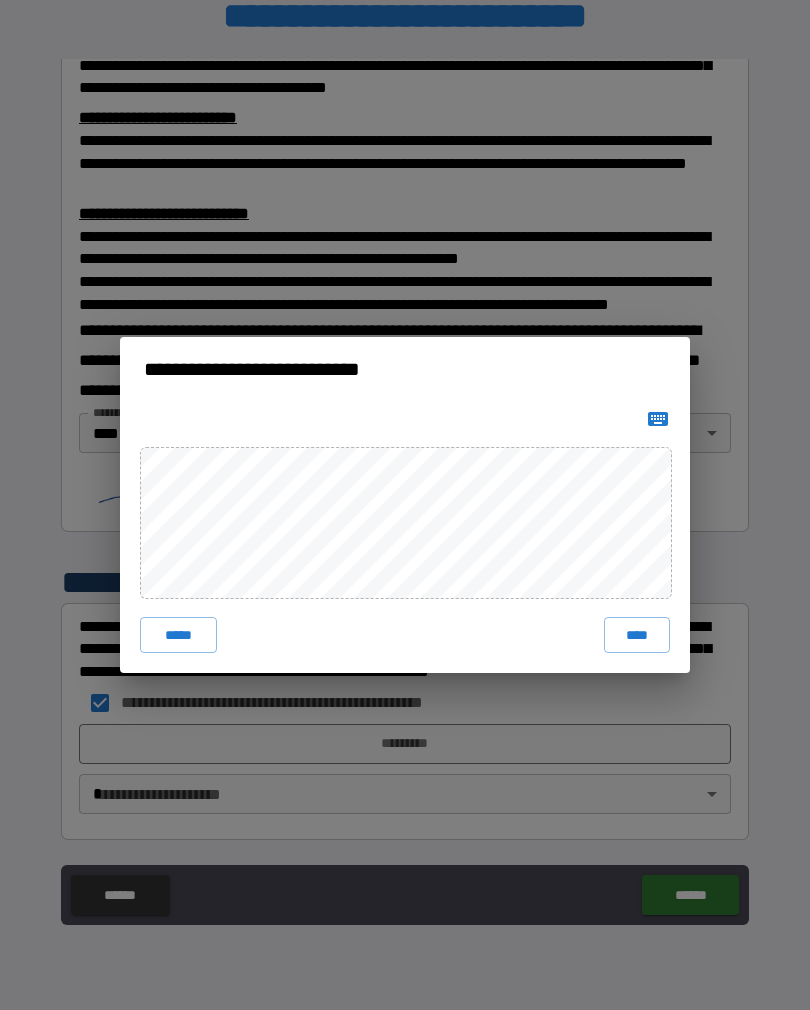 click on "****" at bounding box center [637, 635] 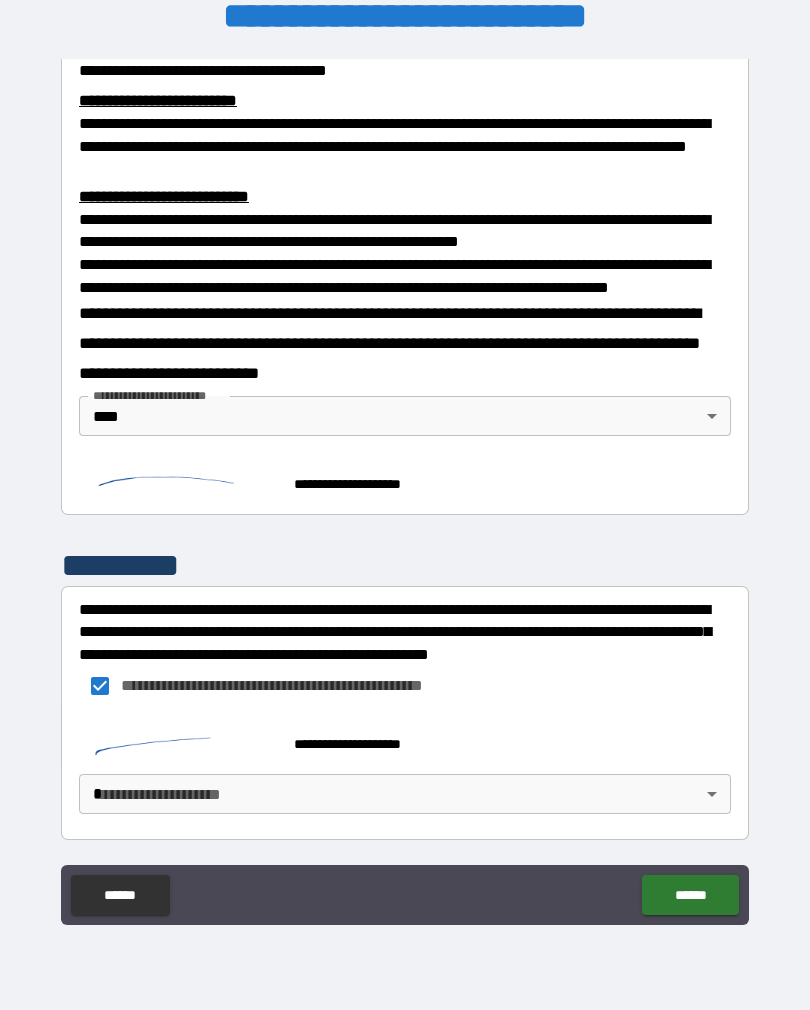 click on "******   ******" at bounding box center (405, 897) 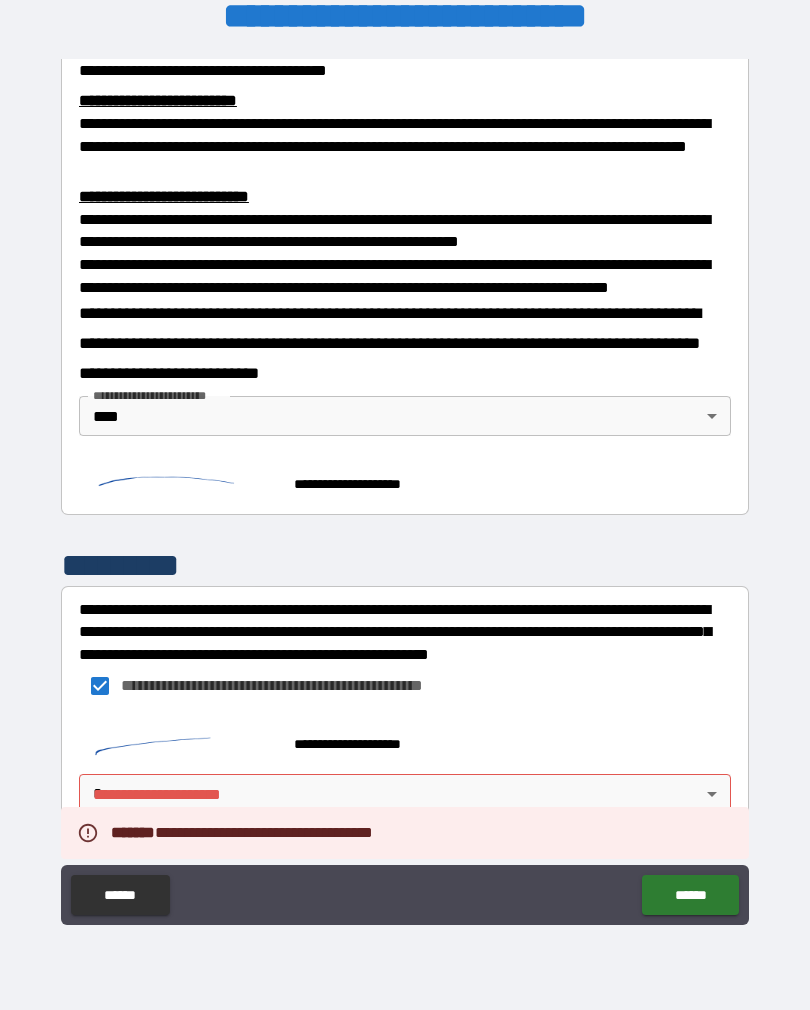 scroll, scrollTop: 694, scrollLeft: 0, axis: vertical 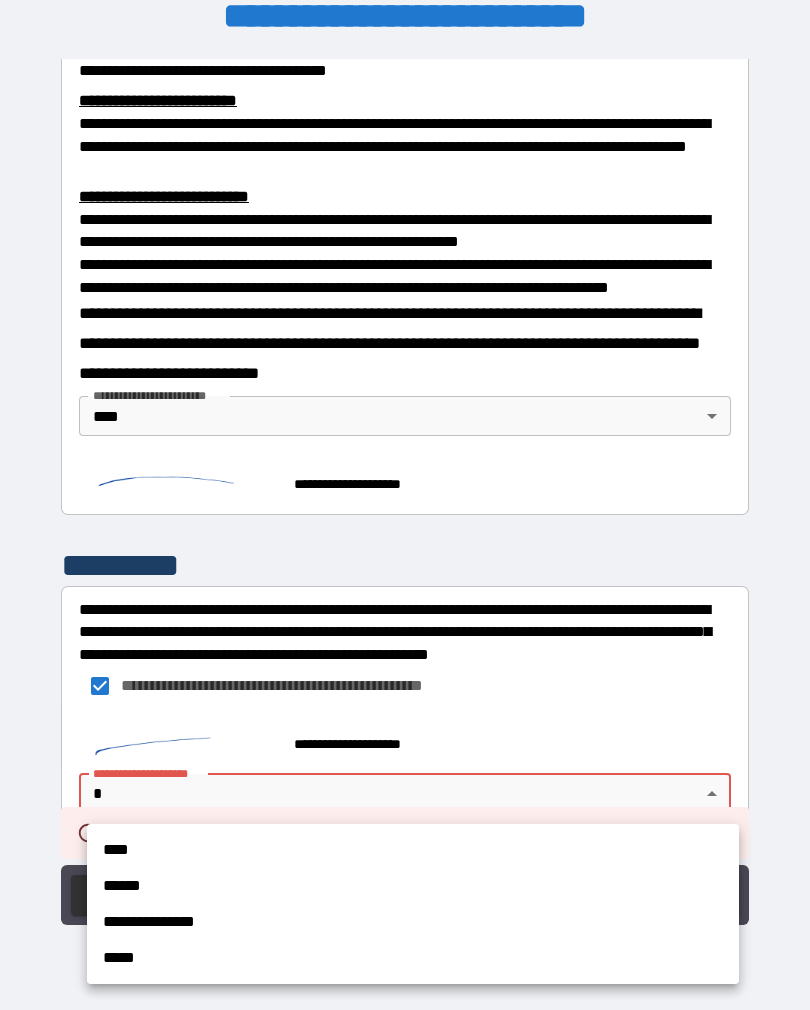 click on "****" at bounding box center (413, 850) 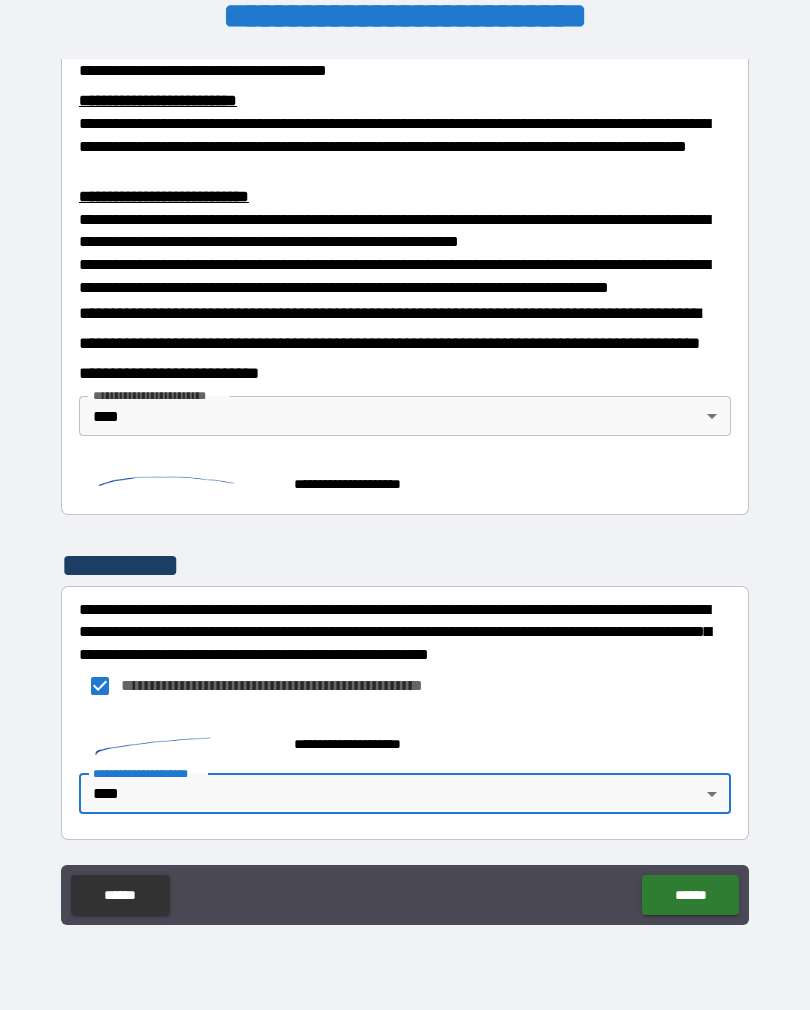 click on "******" at bounding box center [690, 895] 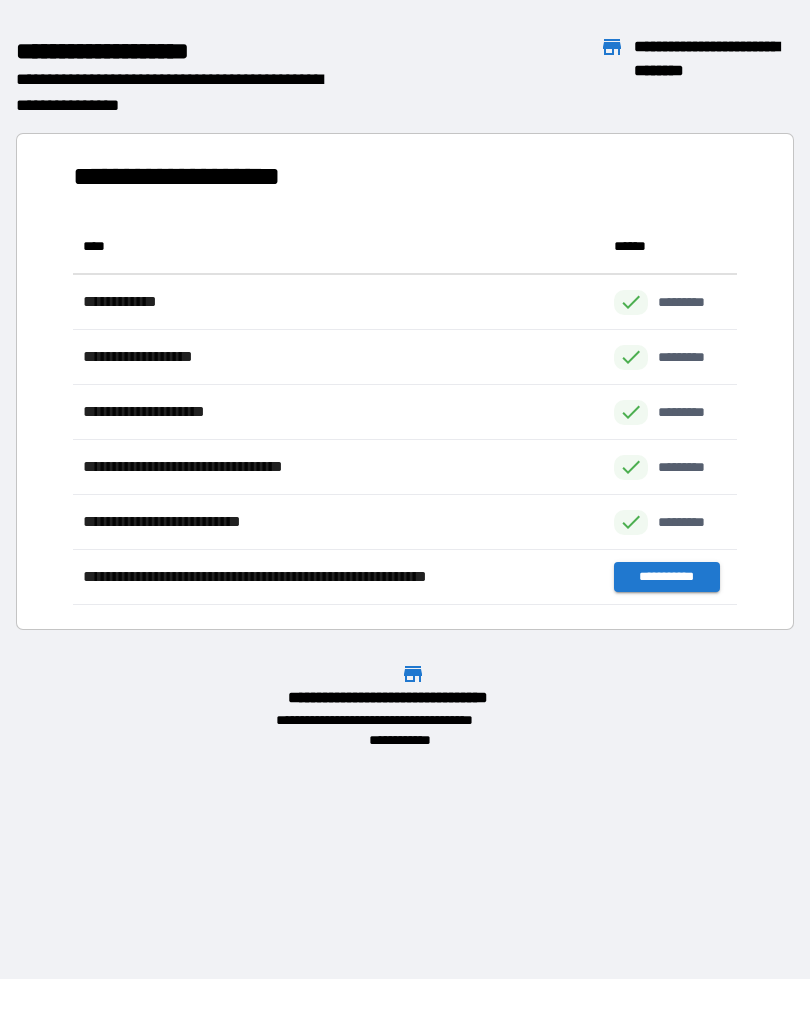 scroll, scrollTop: 1, scrollLeft: 1, axis: both 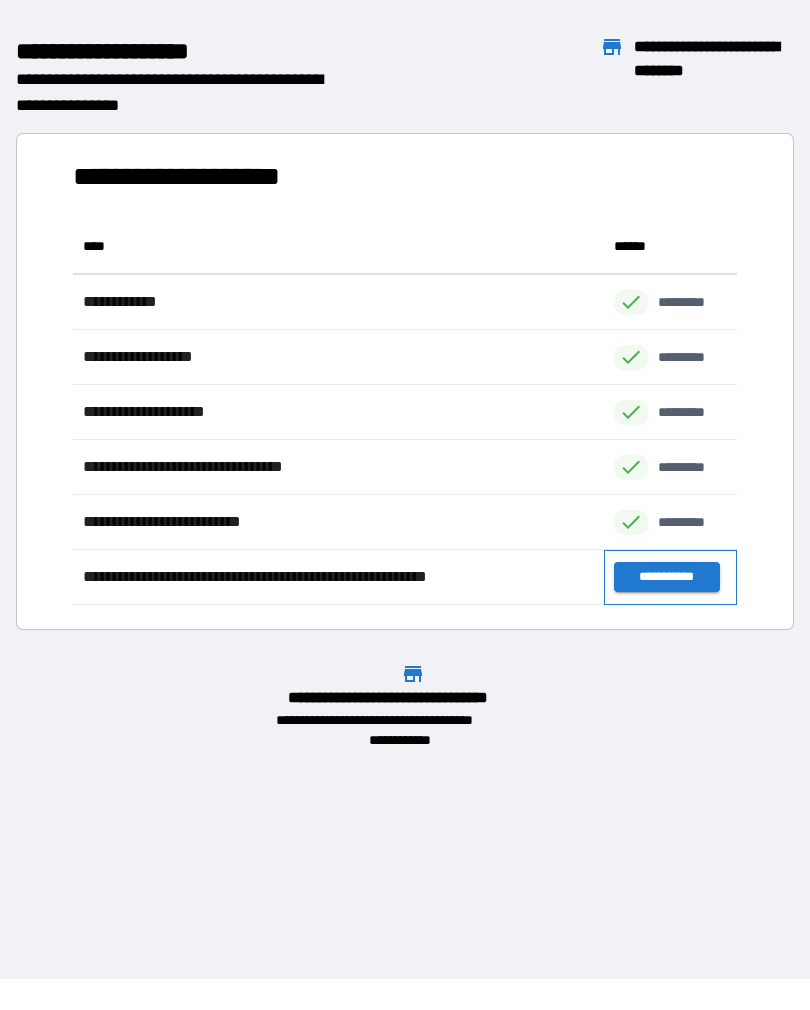 click on "**********" at bounding box center (670, 577) 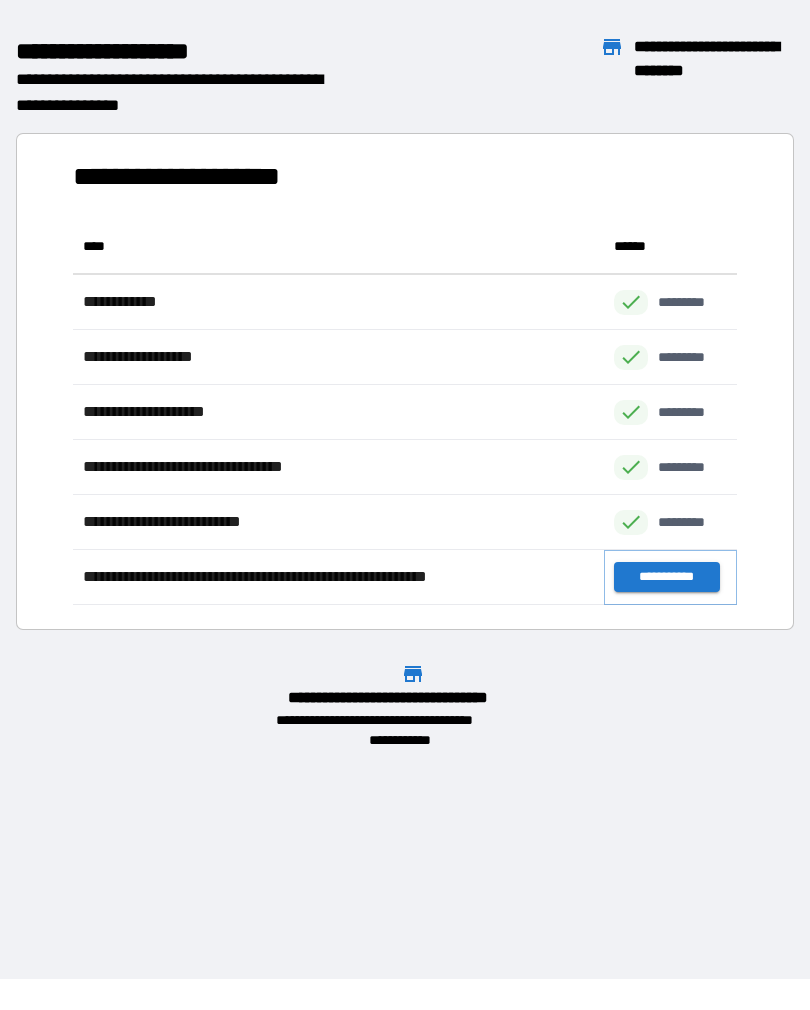 click on "**********" at bounding box center (666, 577) 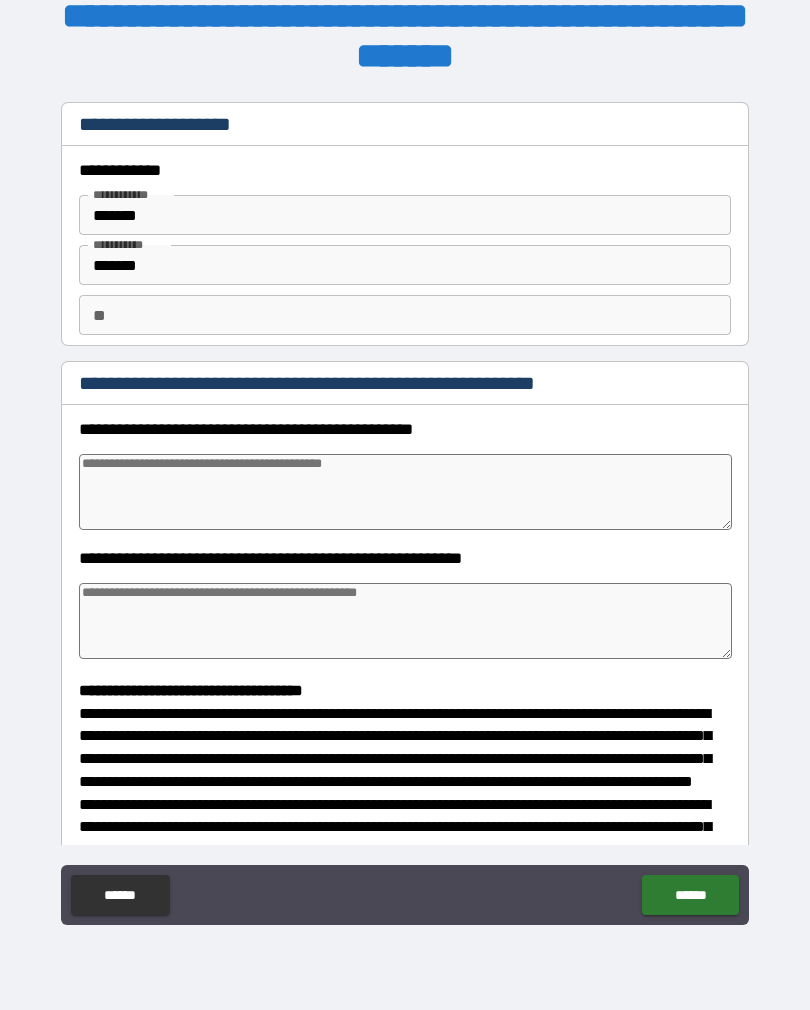 click at bounding box center (405, 492) 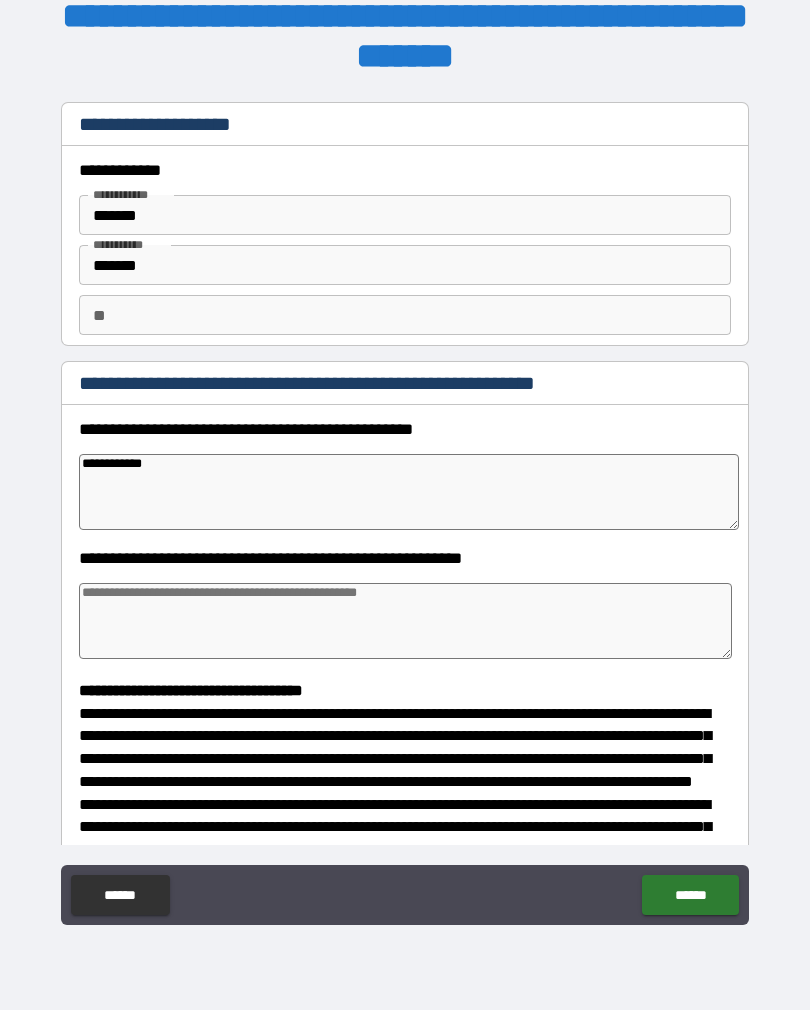 click at bounding box center [405, 621] 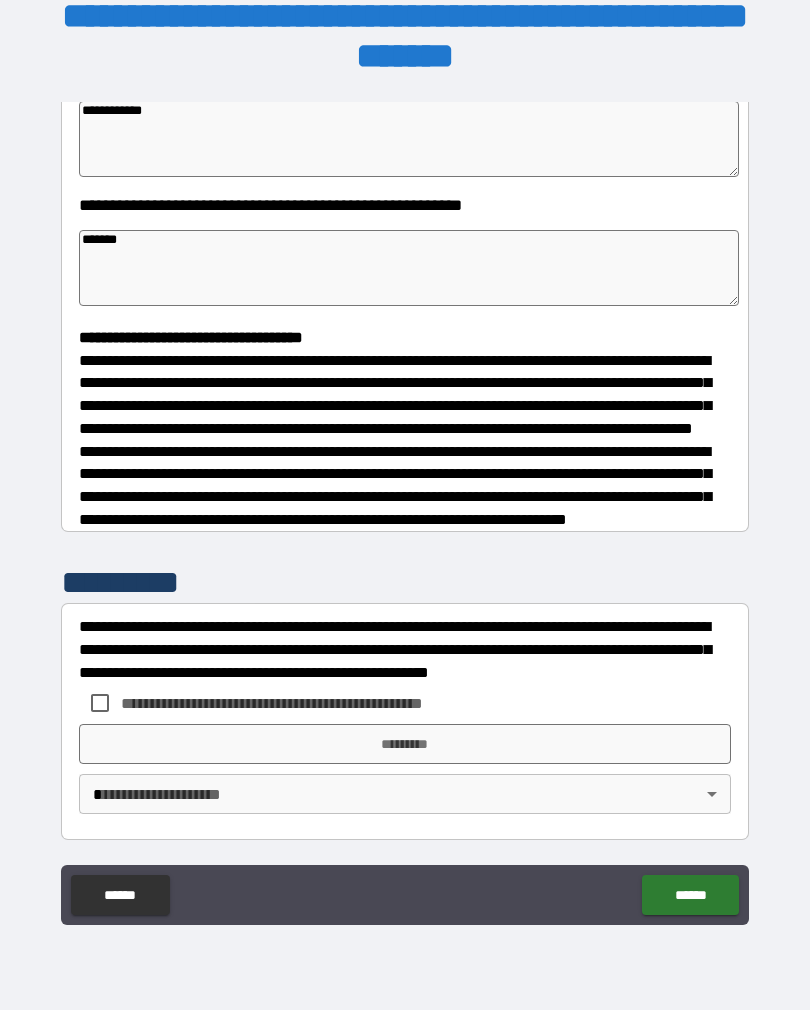 scroll, scrollTop: 391, scrollLeft: 0, axis: vertical 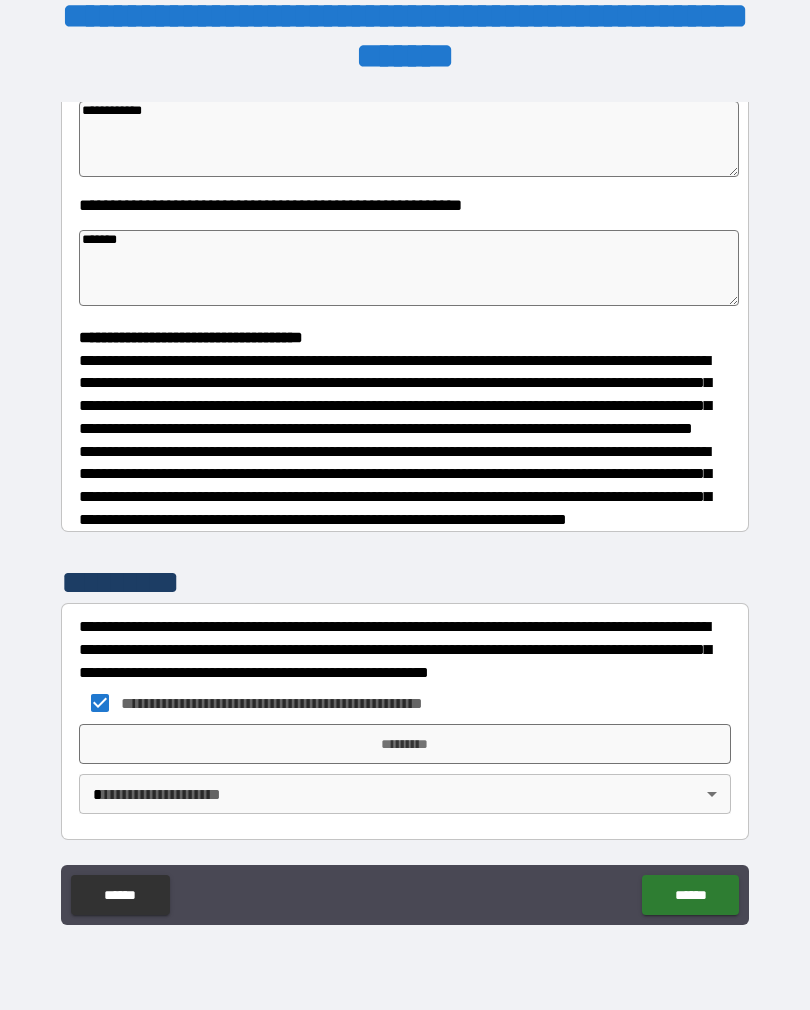 click on "*********" at bounding box center [405, 744] 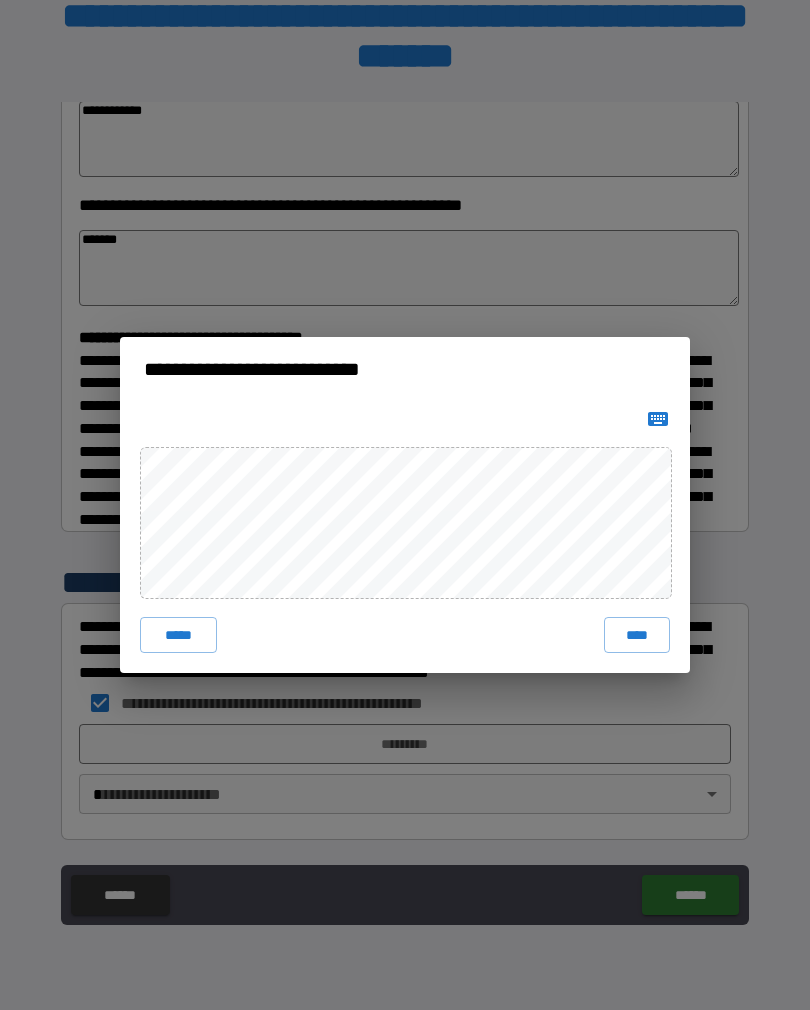 click on "****" at bounding box center [637, 635] 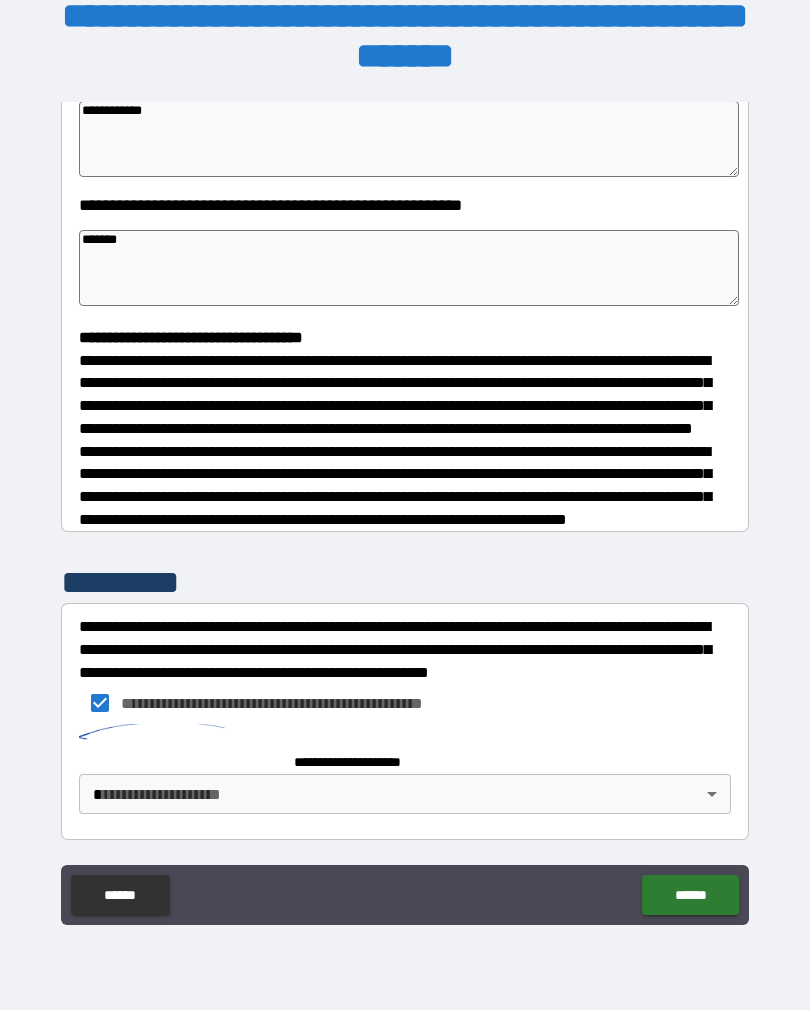 scroll, scrollTop: 381, scrollLeft: 0, axis: vertical 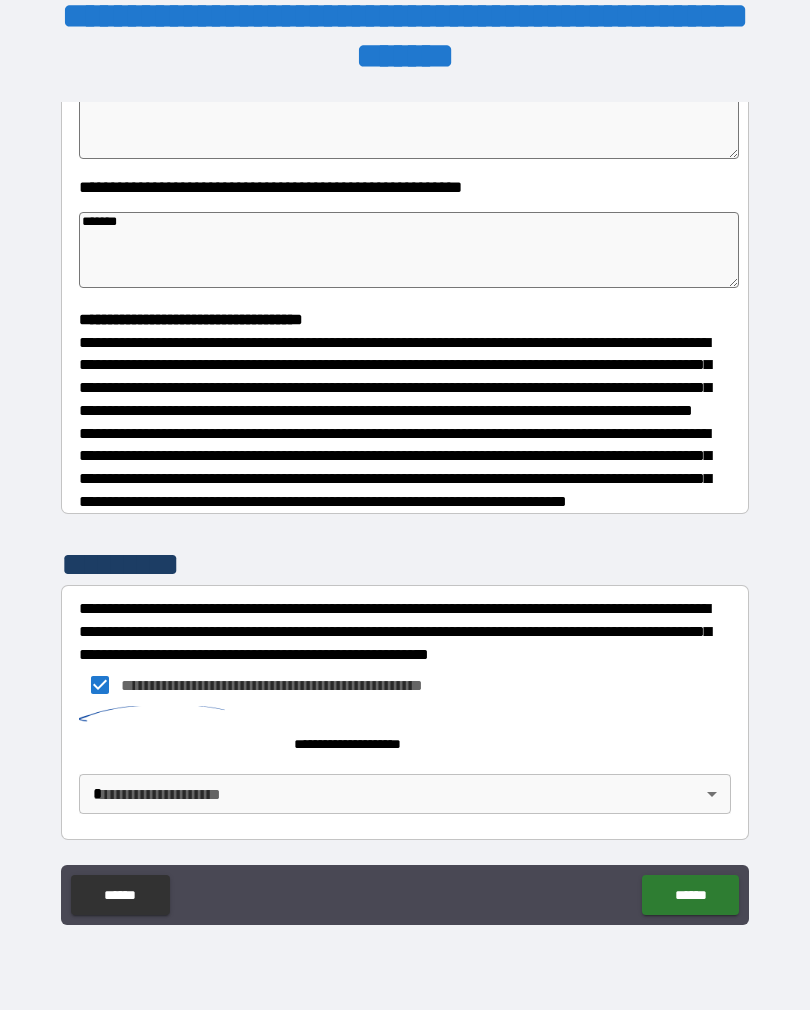 click on "**********" at bounding box center [405, 489] 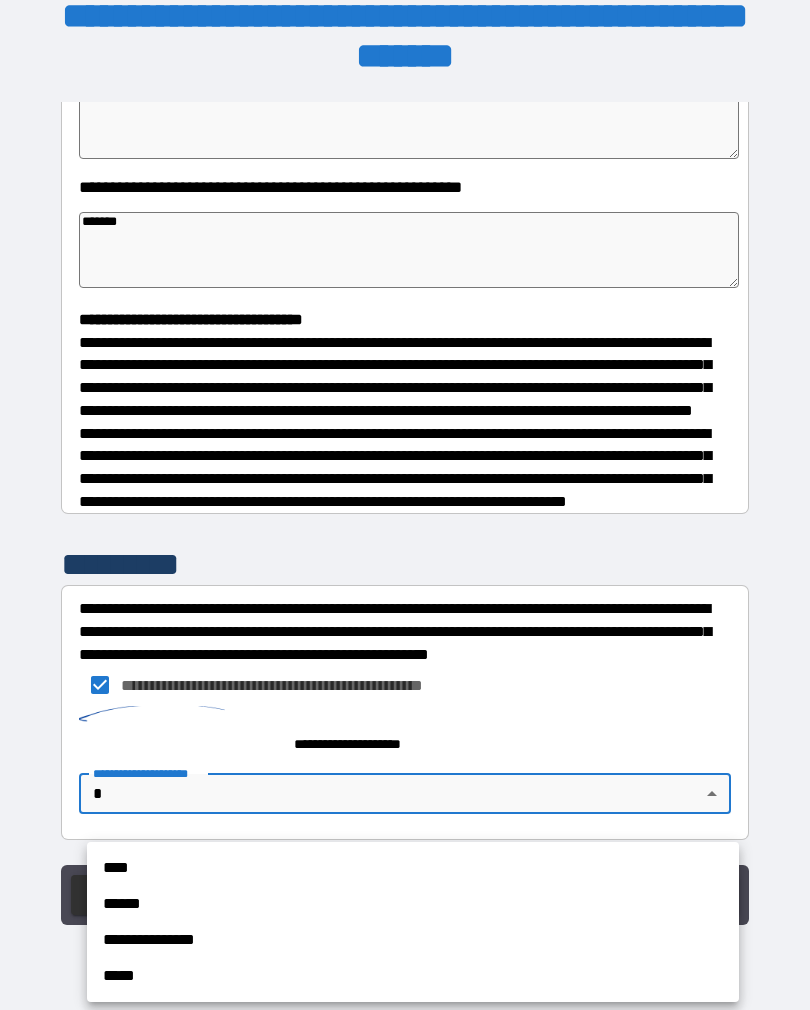 click on "****" at bounding box center [413, 868] 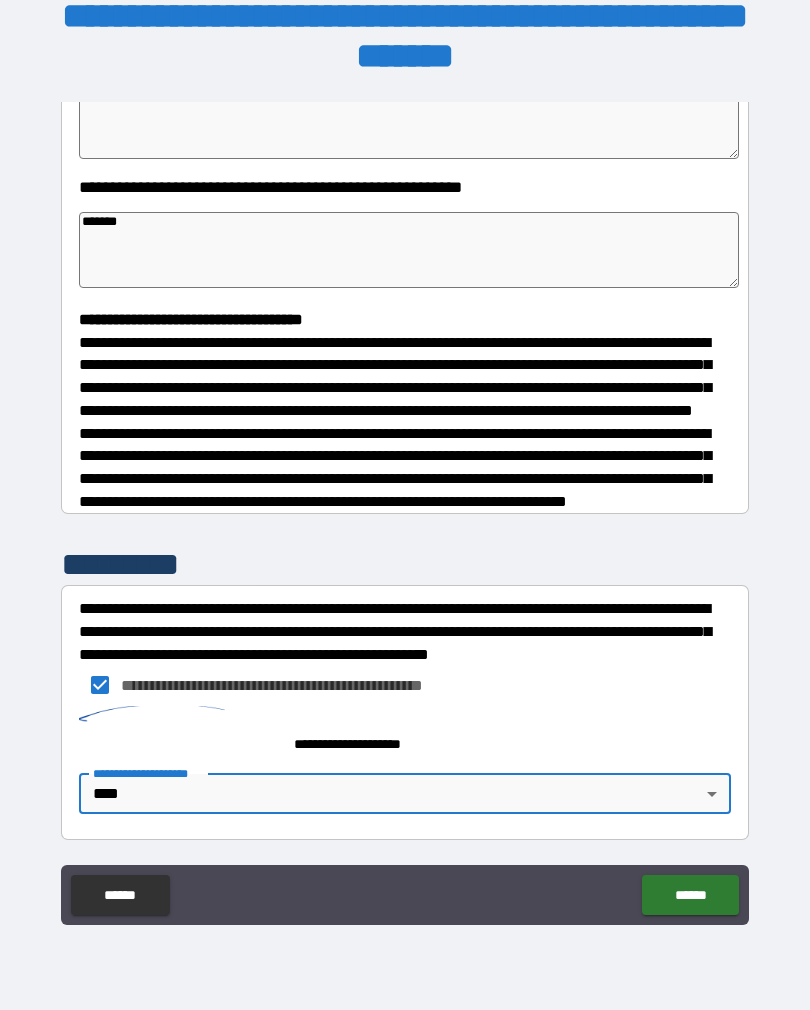 click on "******" at bounding box center [690, 895] 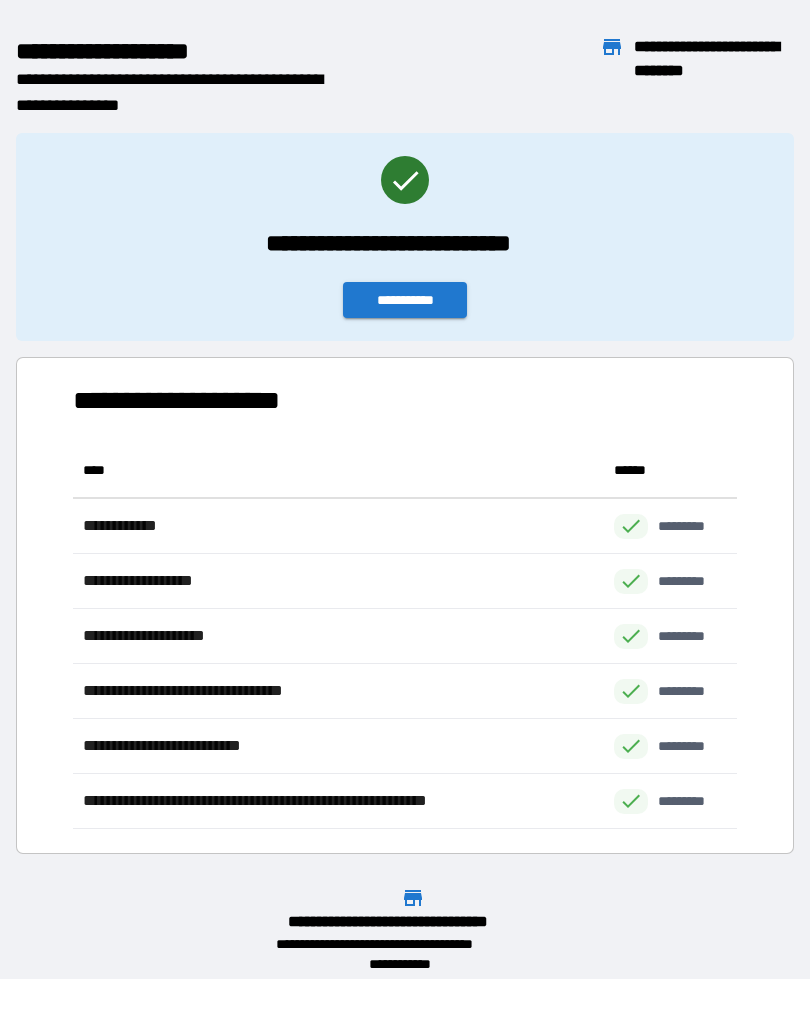 scroll, scrollTop: 1, scrollLeft: 1, axis: both 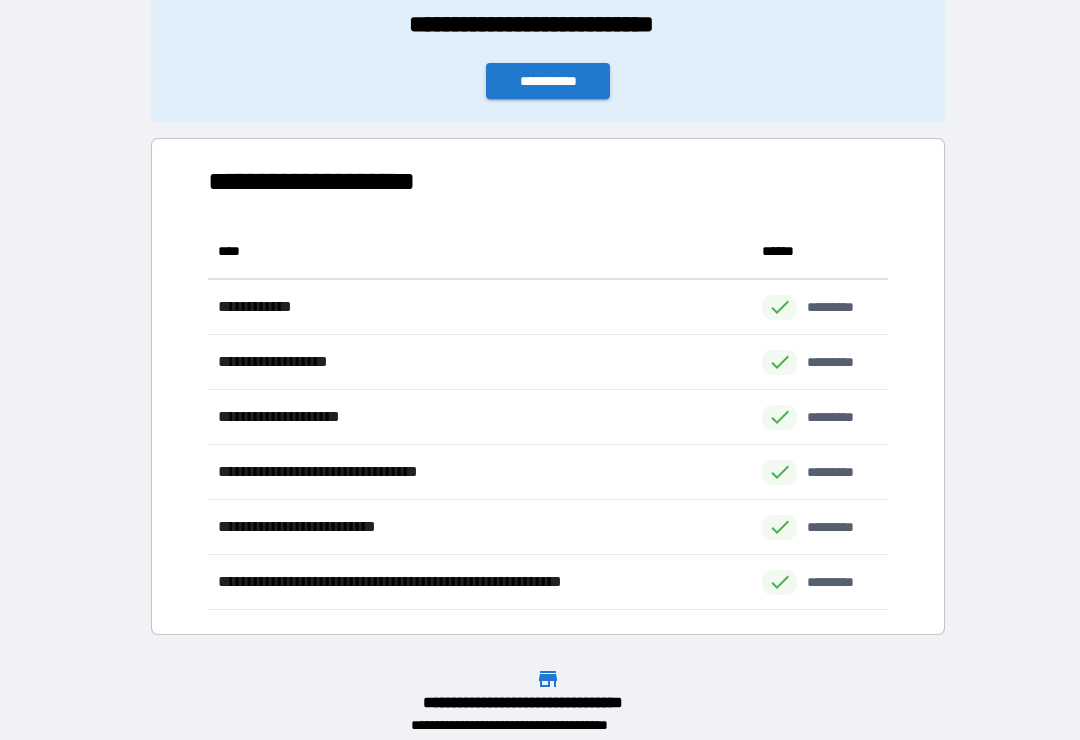click on "**********" at bounding box center [548, 81] 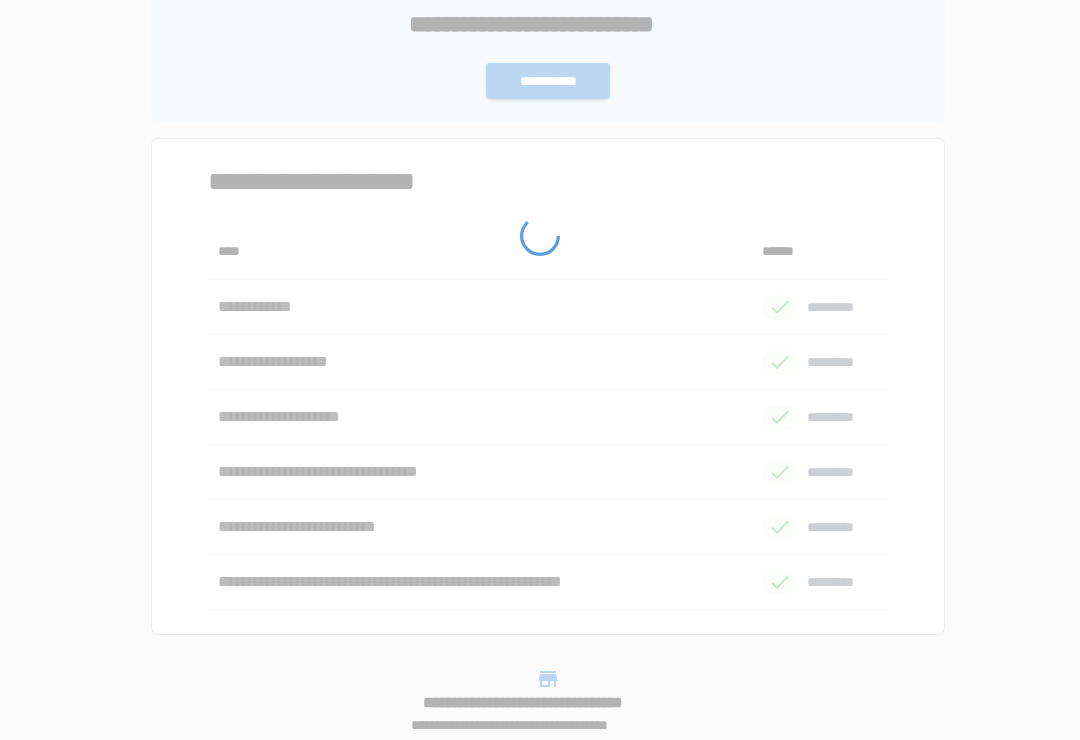 scroll, scrollTop: 0, scrollLeft: 0, axis: both 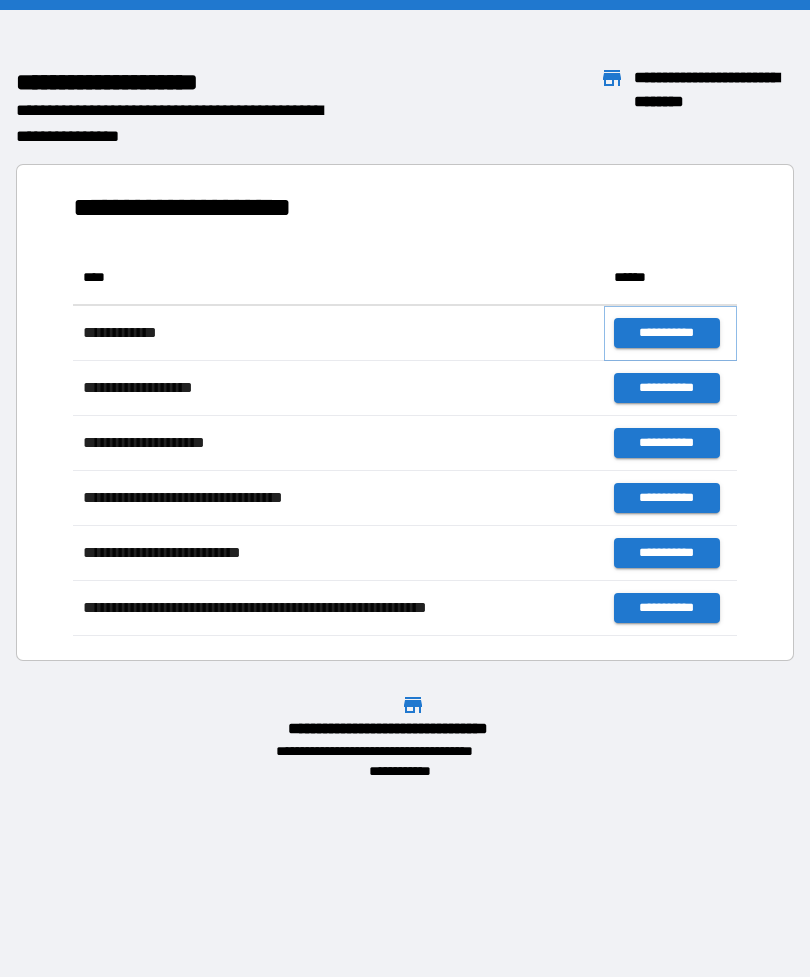 click on "**********" at bounding box center (666, 333) 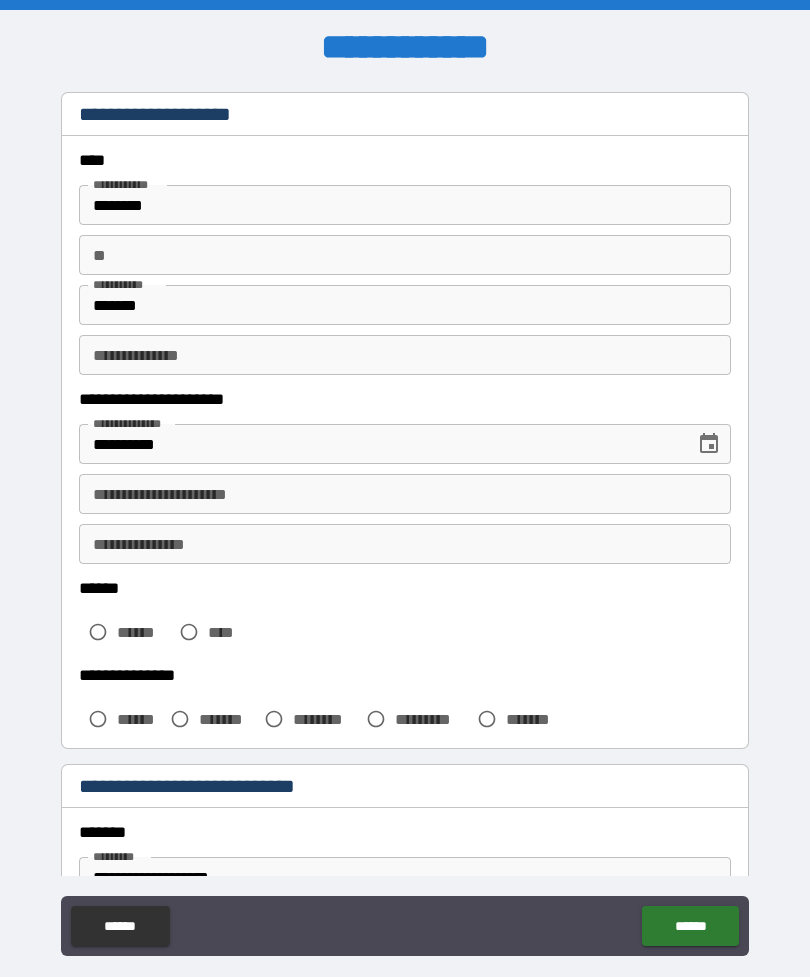 scroll, scrollTop: 65, scrollLeft: 0, axis: vertical 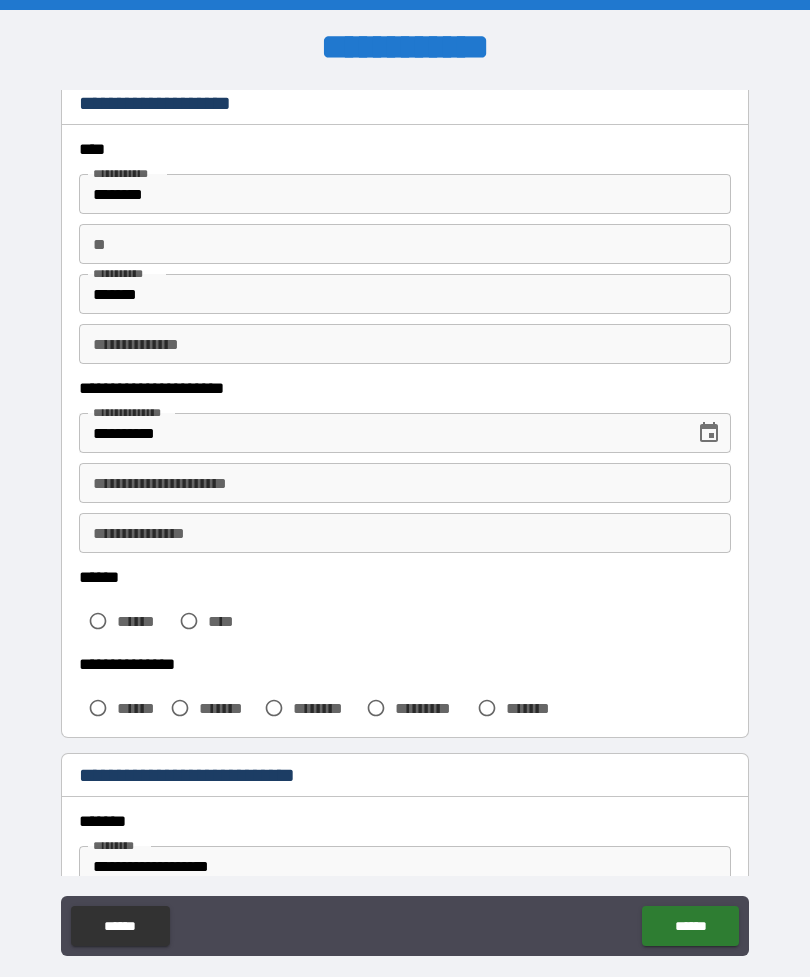 click on "**********" at bounding box center (405, 483) 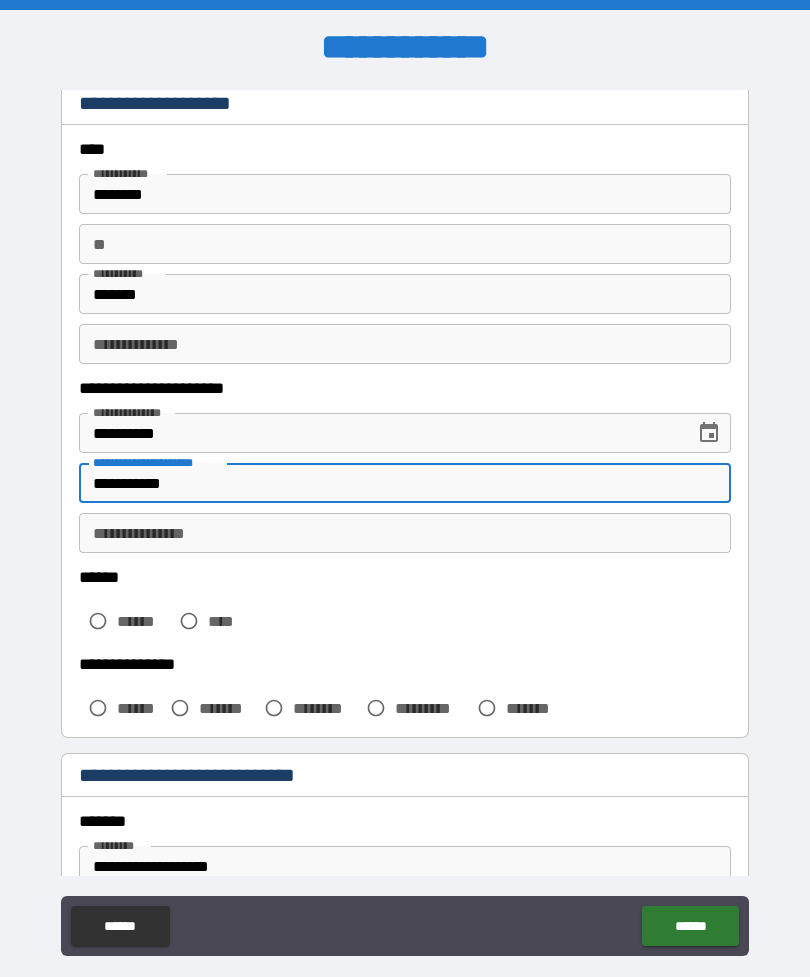 type on "**********" 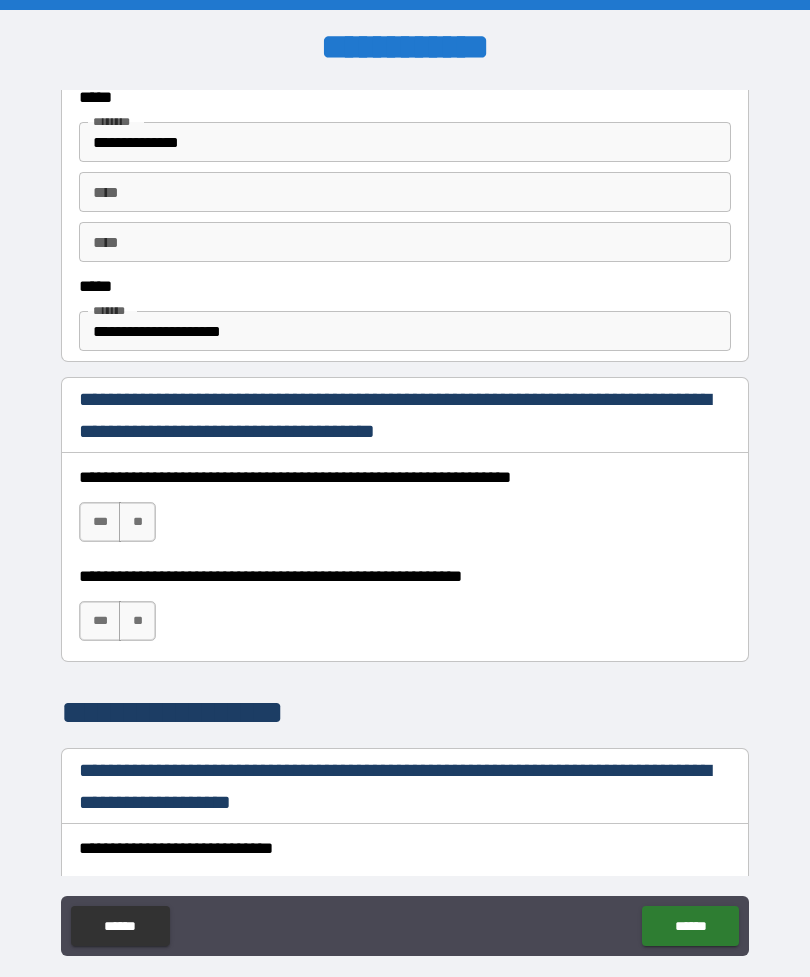 scroll, scrollTop: 1073, scrollLeft: 0, axis: vertical 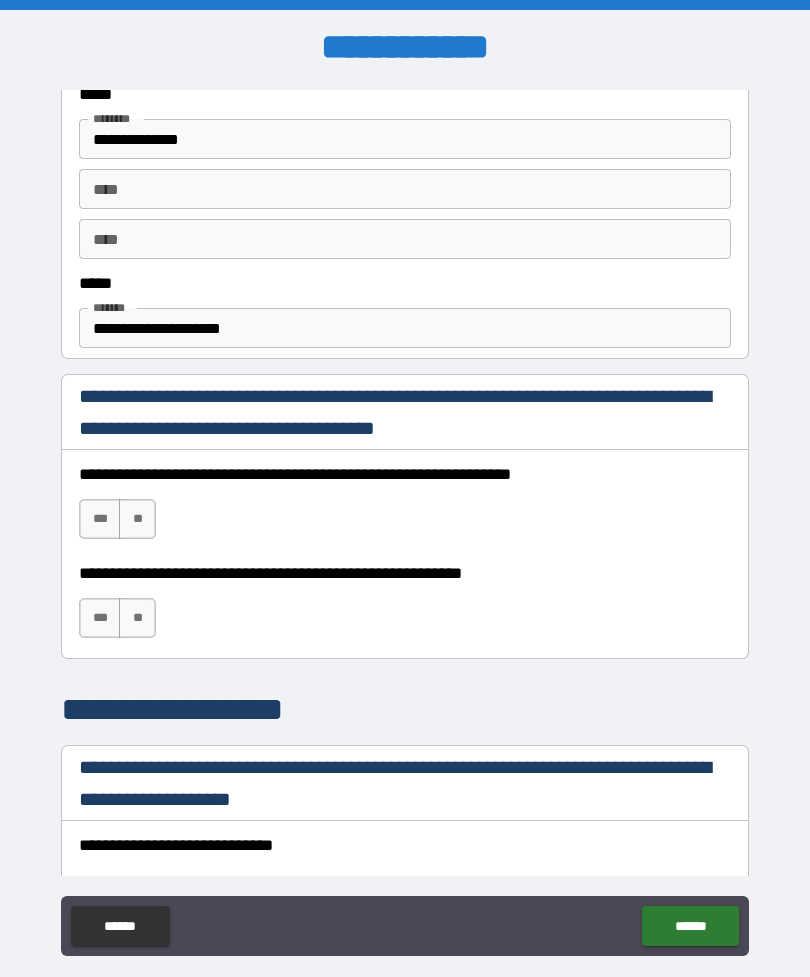 click on "***" at bounding box center (100, 519) 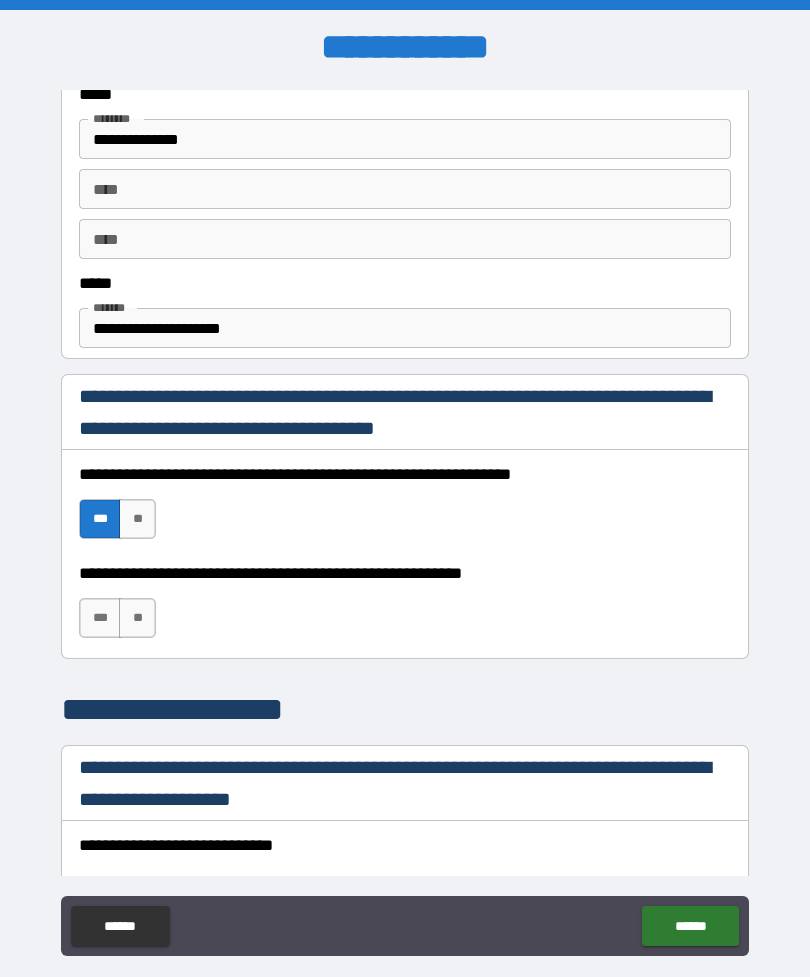 click on "**" at bounding box center (137, 618) 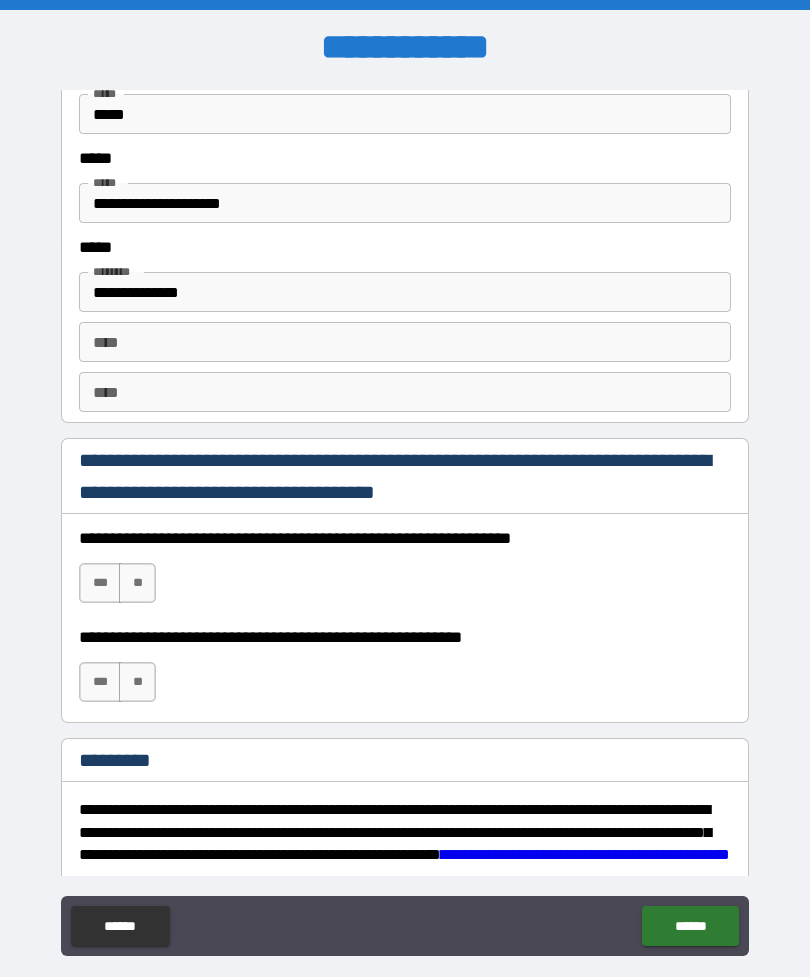 scroll, scrollTop: 2654, scrollLeft: 0, axis: vertical 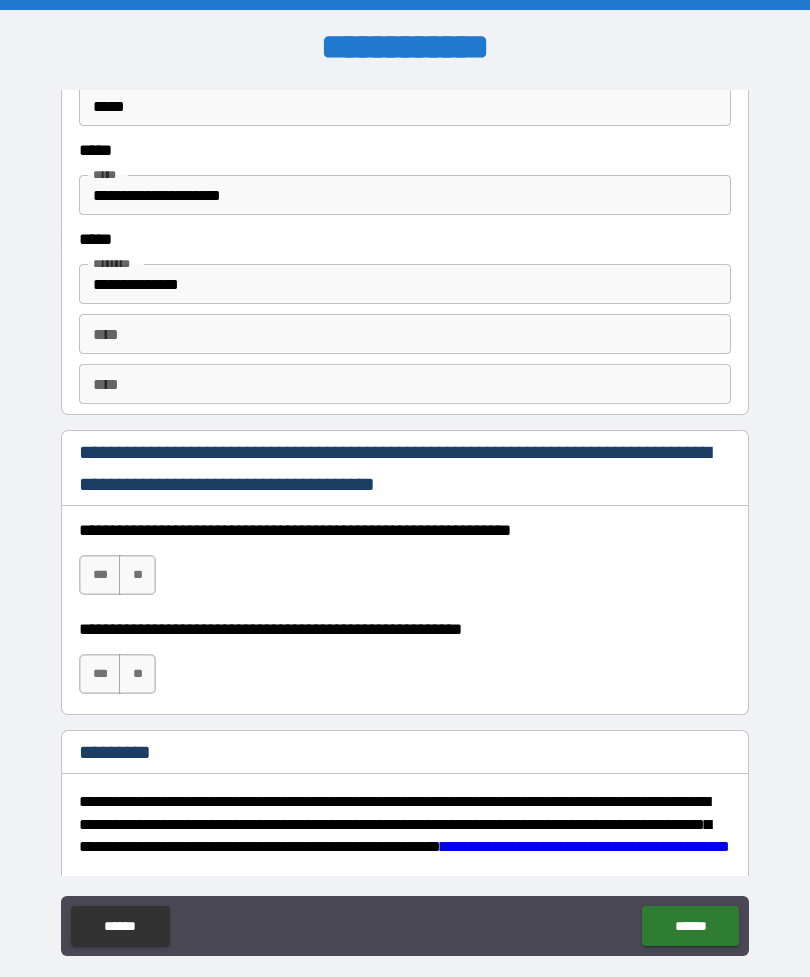 click on "***" at bounding box center [100, 575] 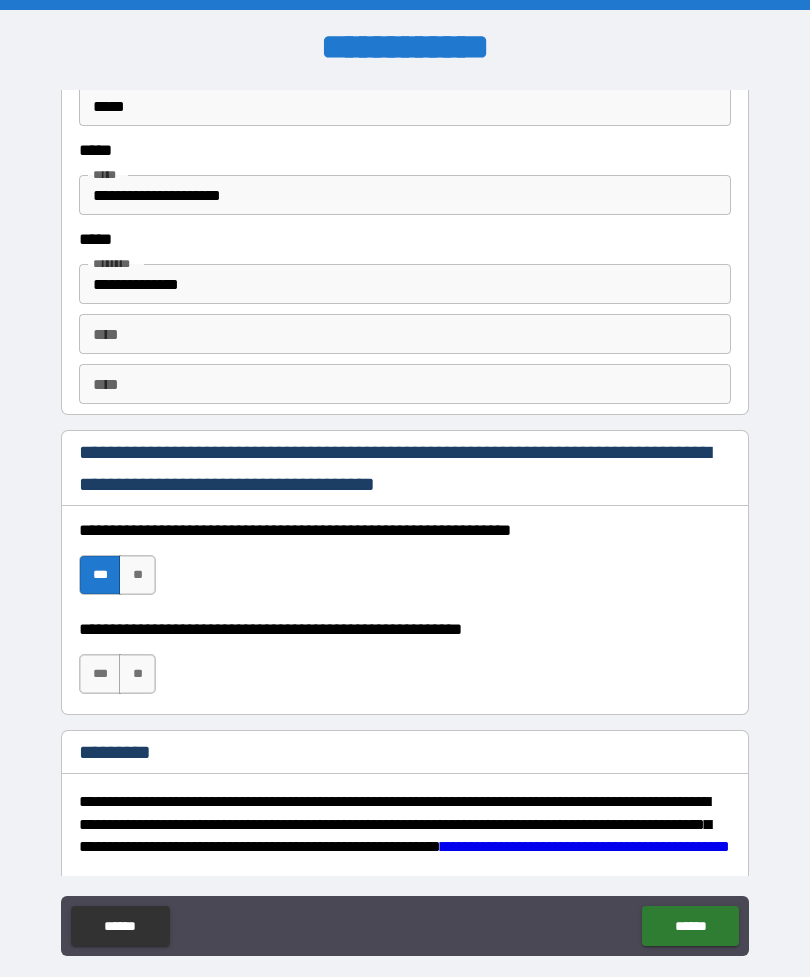 click on "**" at bounding box center [137, 674] 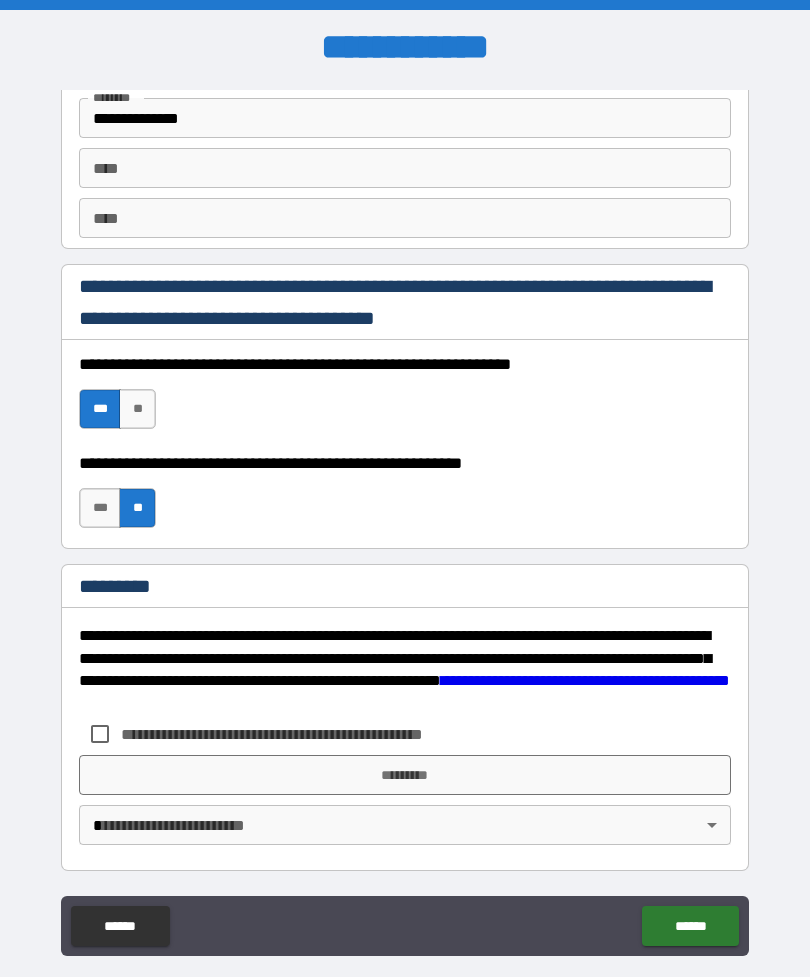 scroll, scrollTop: 2820, scrollLeft: 0, axis: vertical 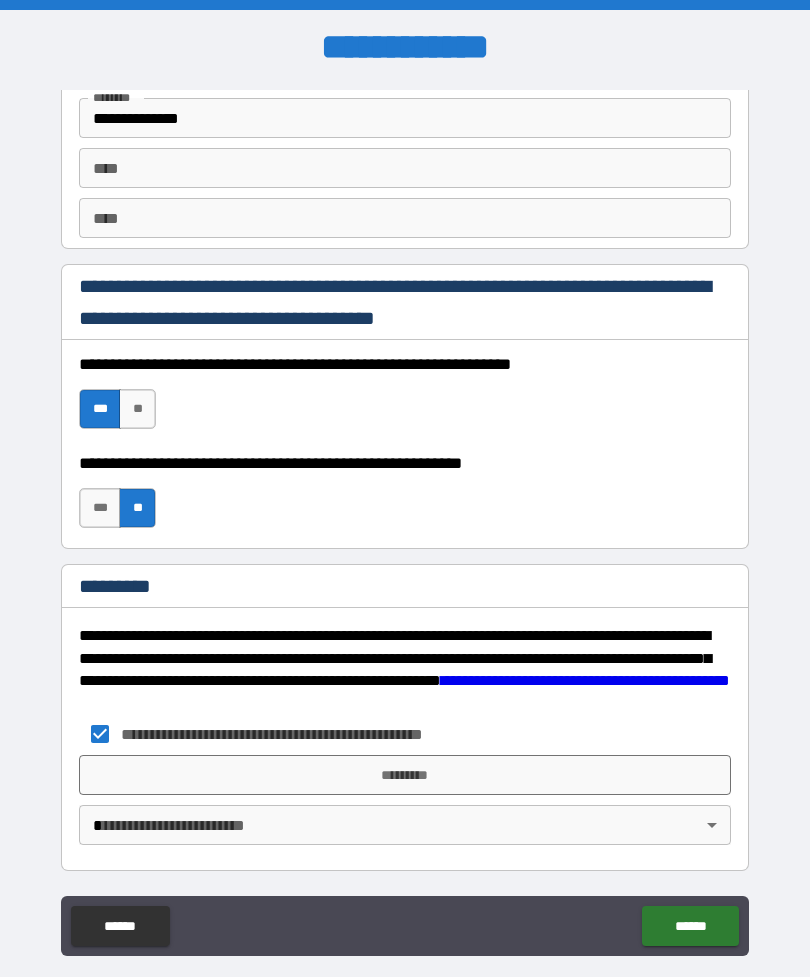 click on "*********" at bounding box center [405, 775] 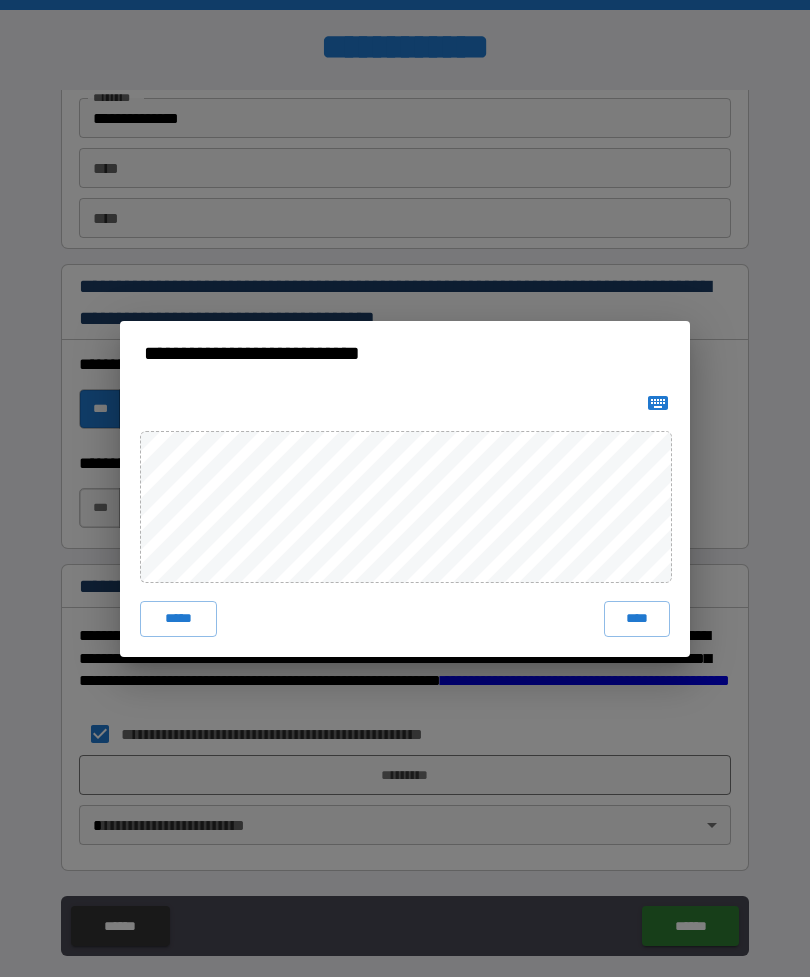 click on "****" at bounding box center [637, 619] 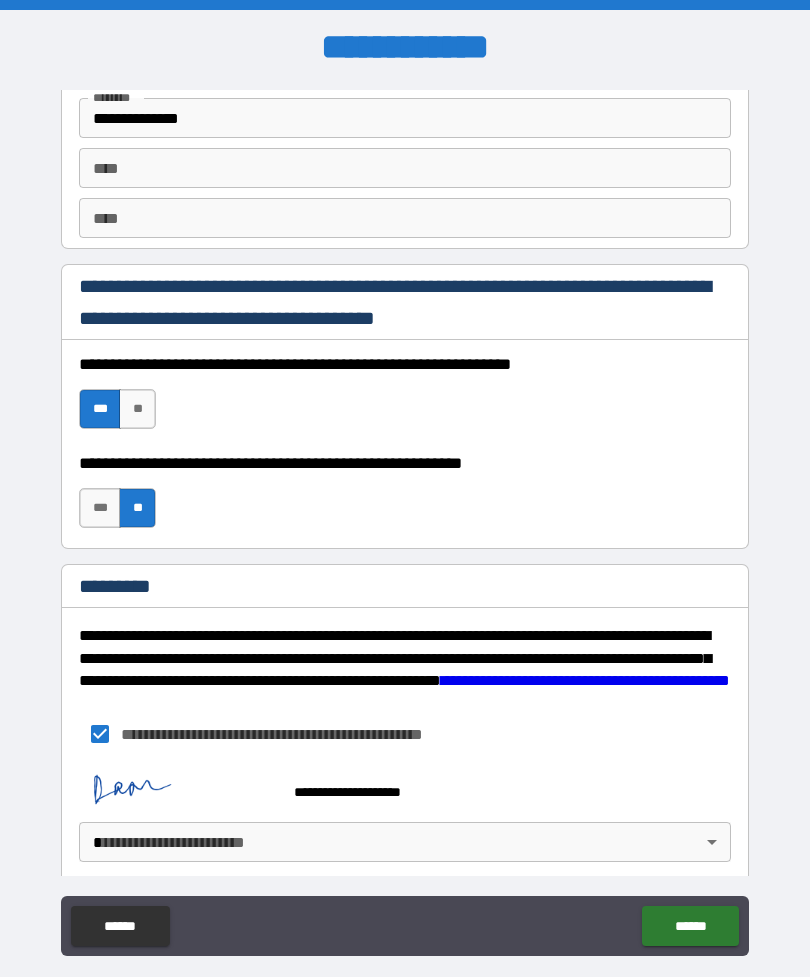 scroll, scrollTop: 2810, scrollLeft: 0, axis: vertical 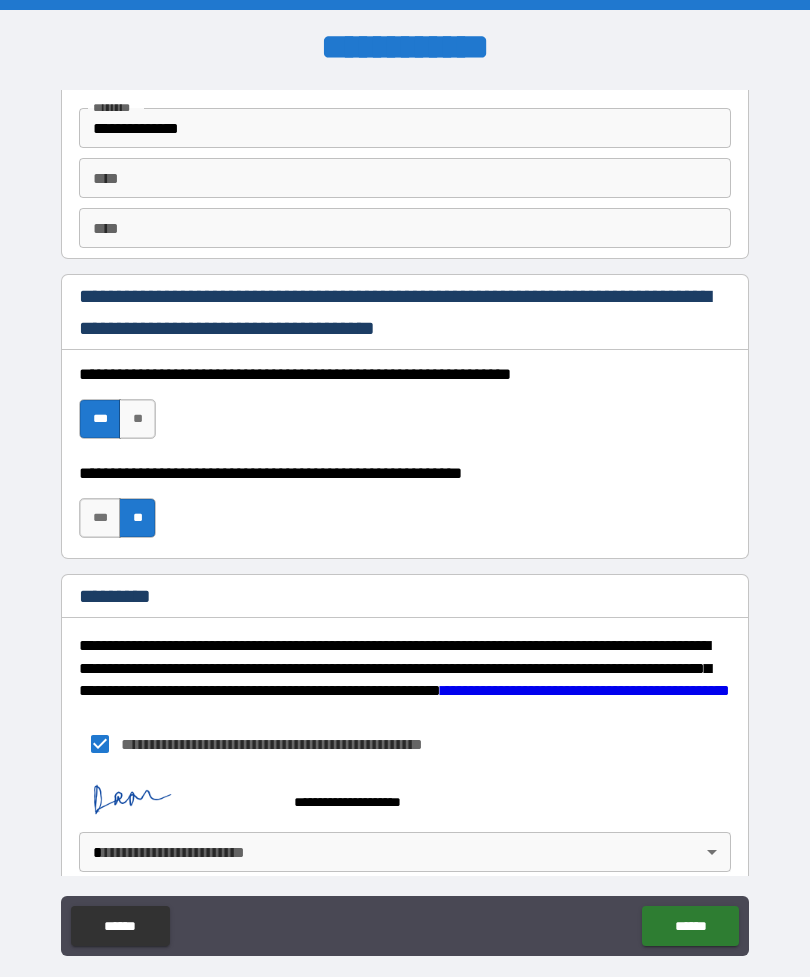 click on "**********" at bounding box center [405, 520] 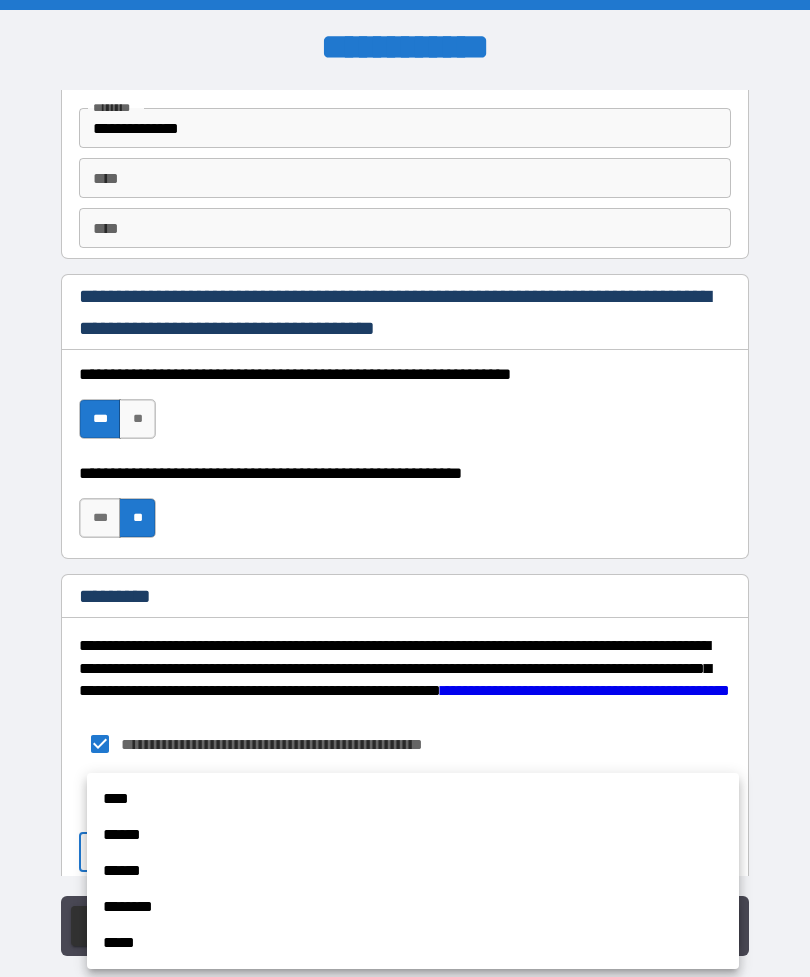 click on "****" at bounding box center (413, 799) 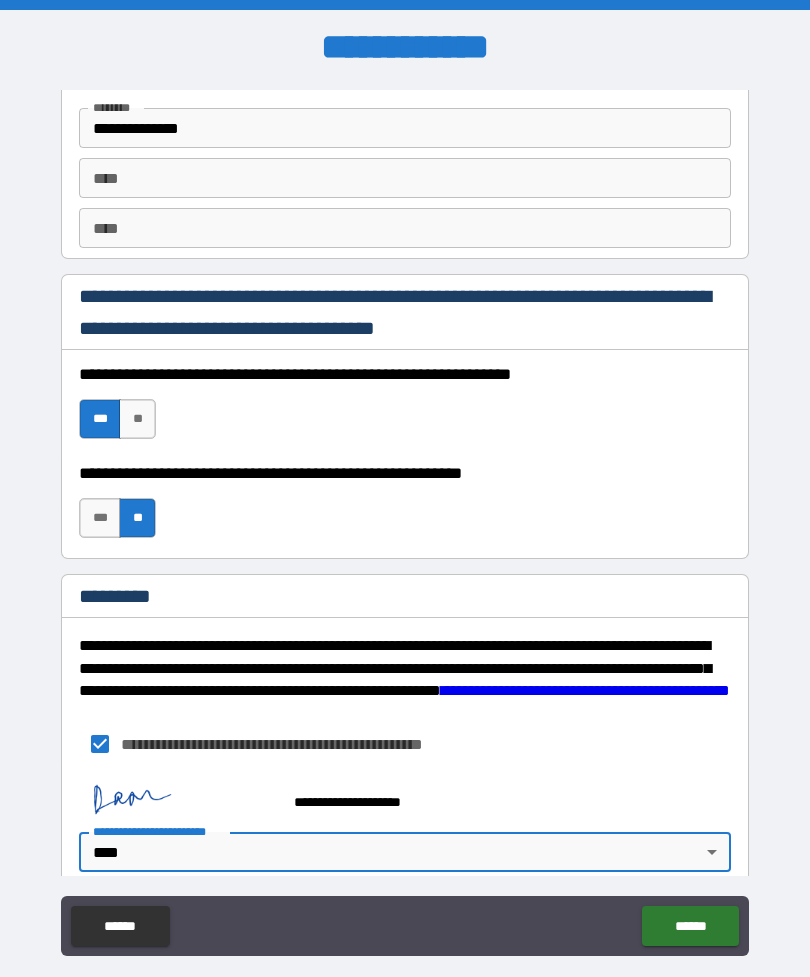 type on "*" 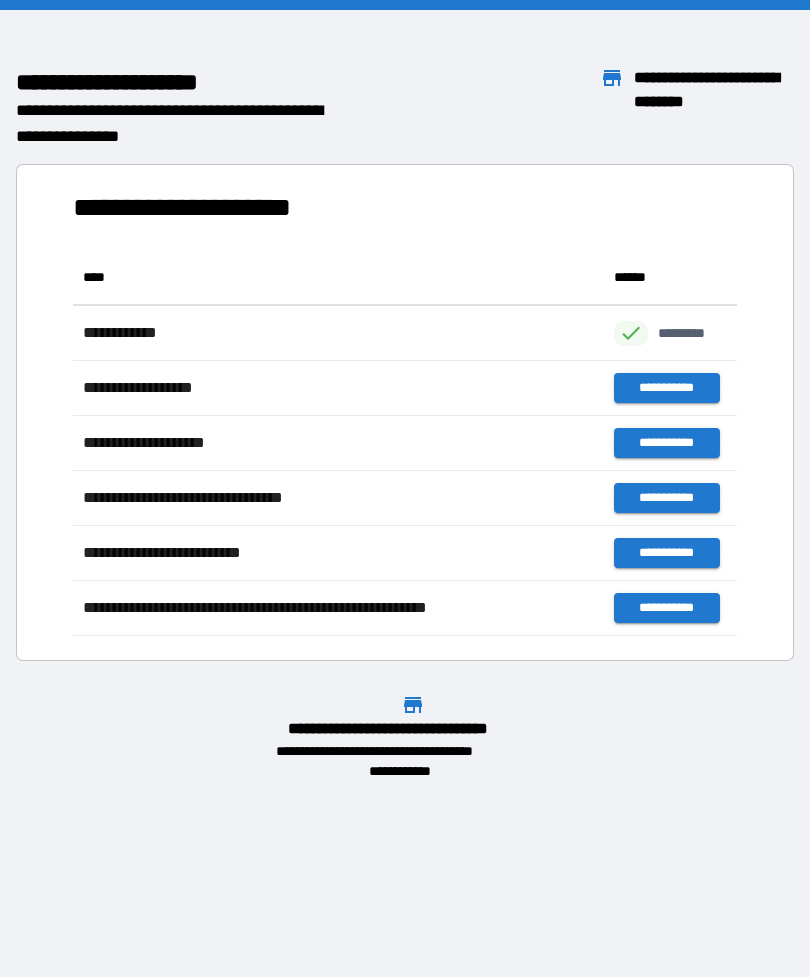 scroll, scrollTop: 1, scrollLeft: 1, axis: both 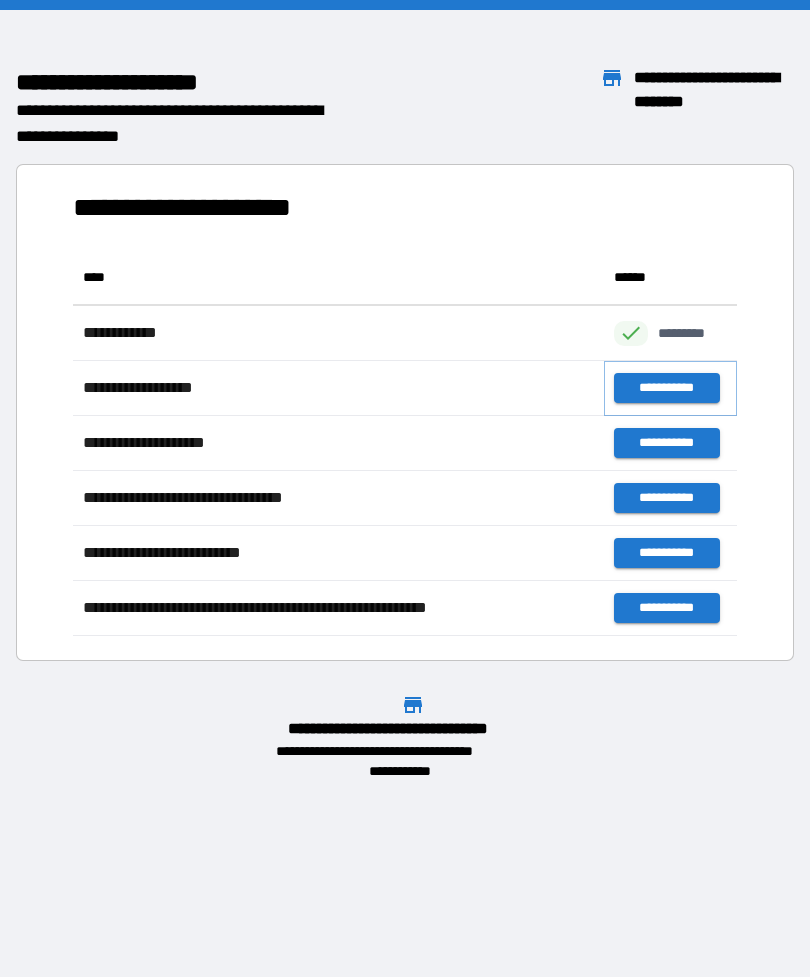 click on "**********" at bounding box center (666, 388) 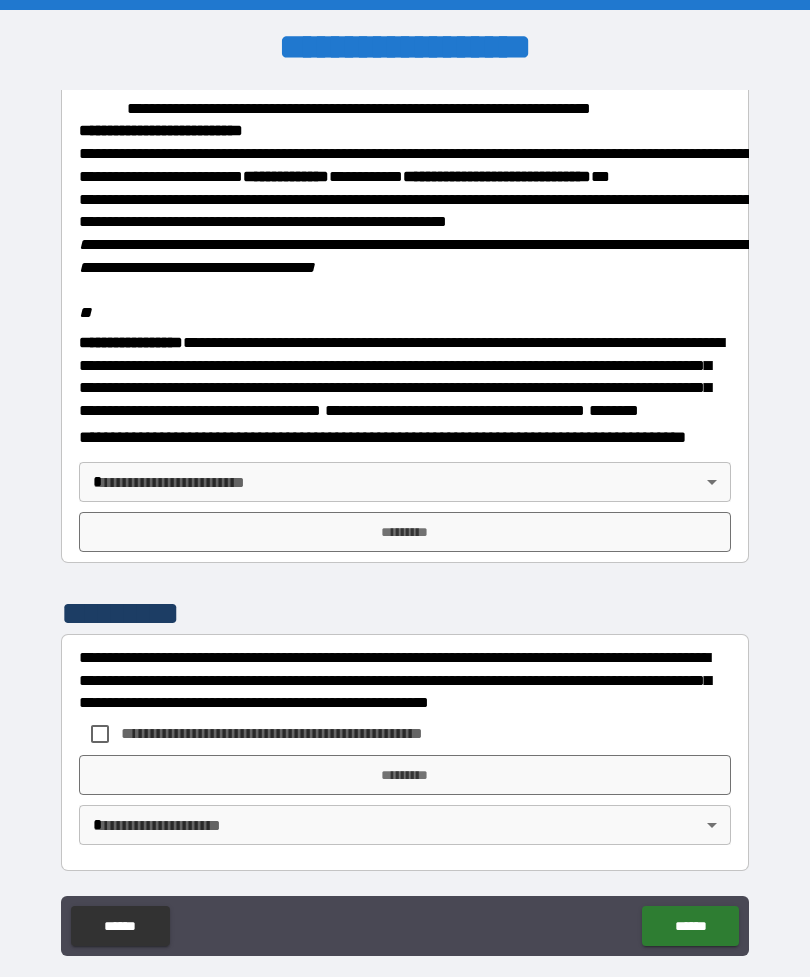 scroll, scrollTop: 2323, scrollLeft: 0, axis: vertical 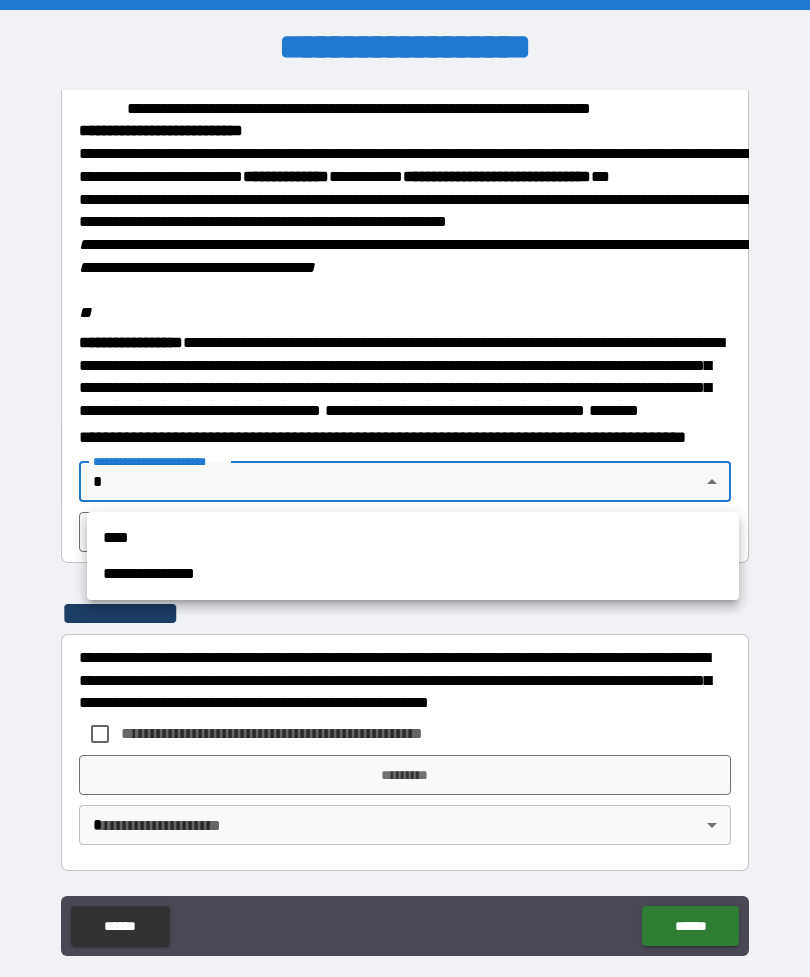 click on "****" at bounding box center (413, 538) 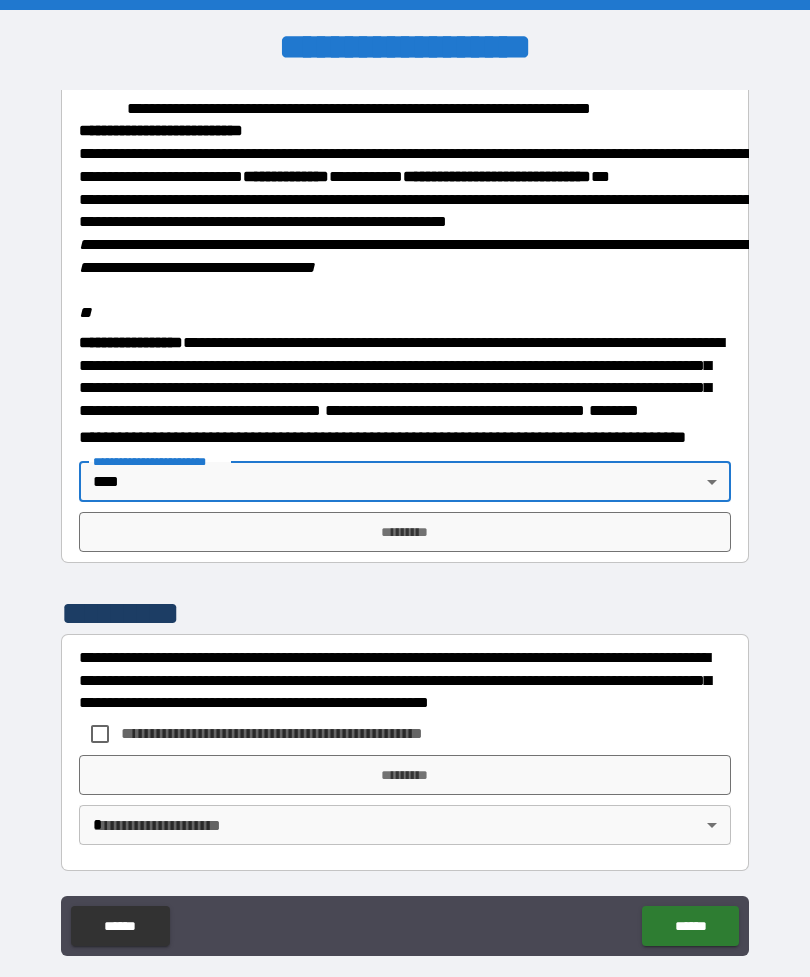 type on "****" 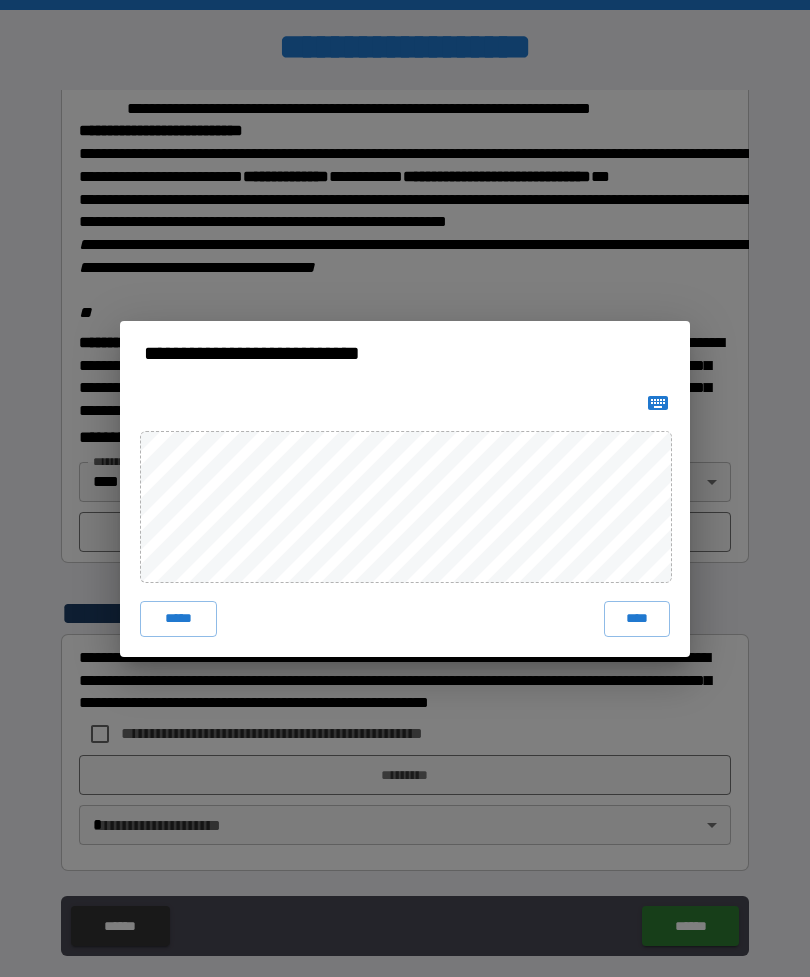 click on "****" at bounding box center [637, 619] 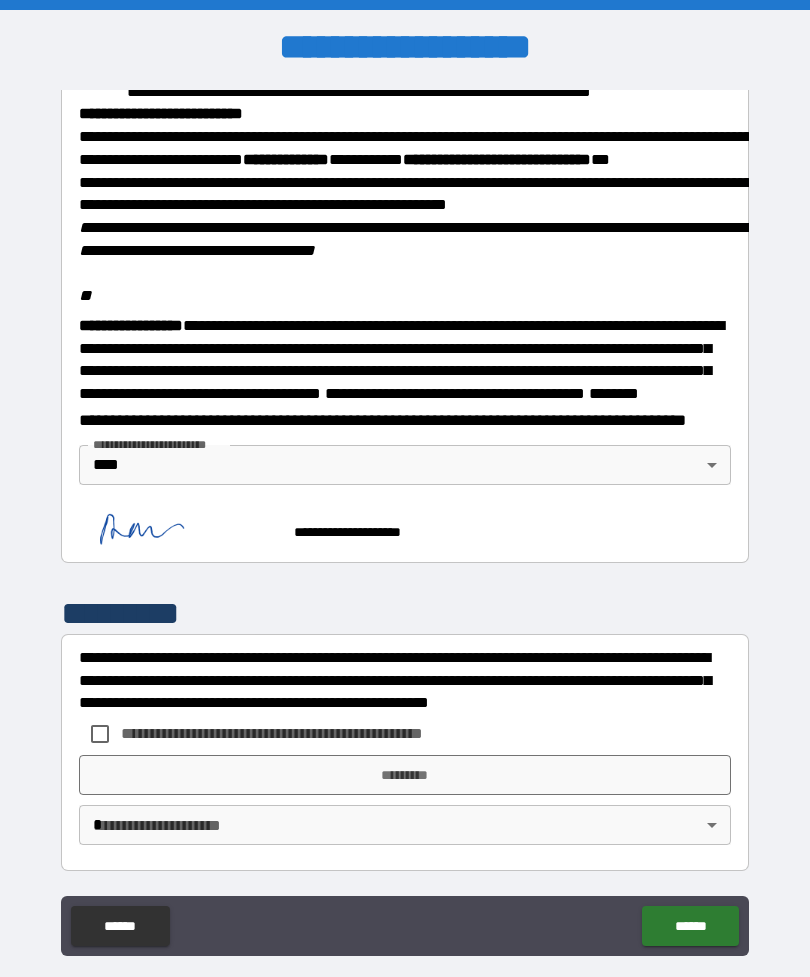 scroll, scrollTop: 2340, scrollLeft: 0, axis: vertical 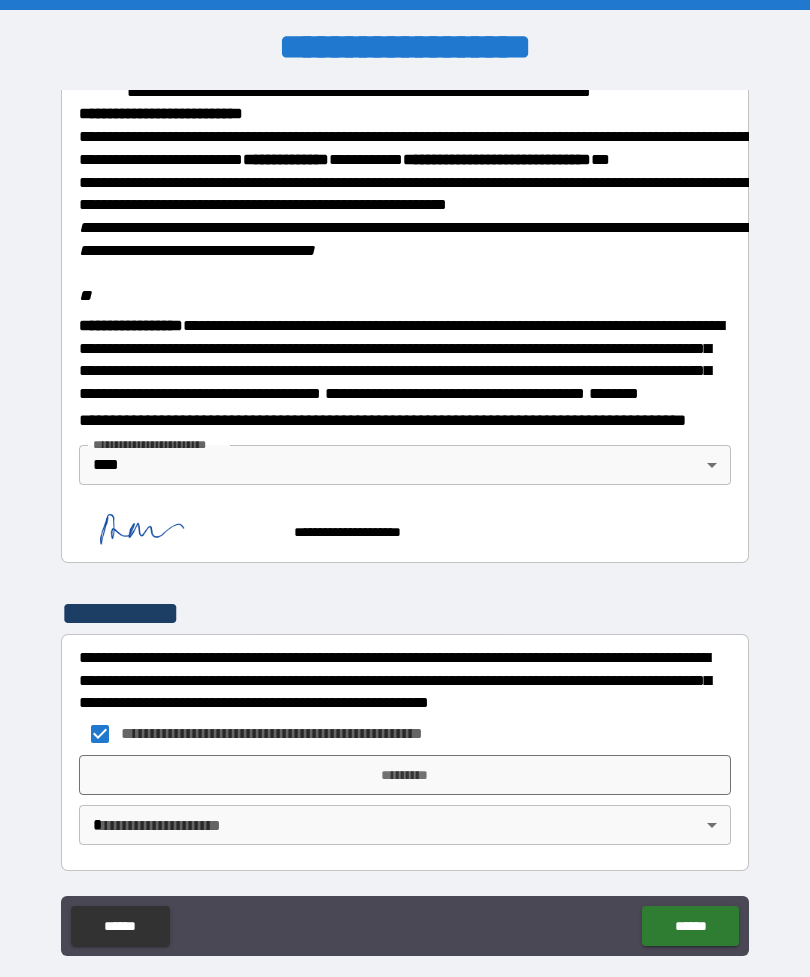 click on "*********" at bounding box center (405, 775) 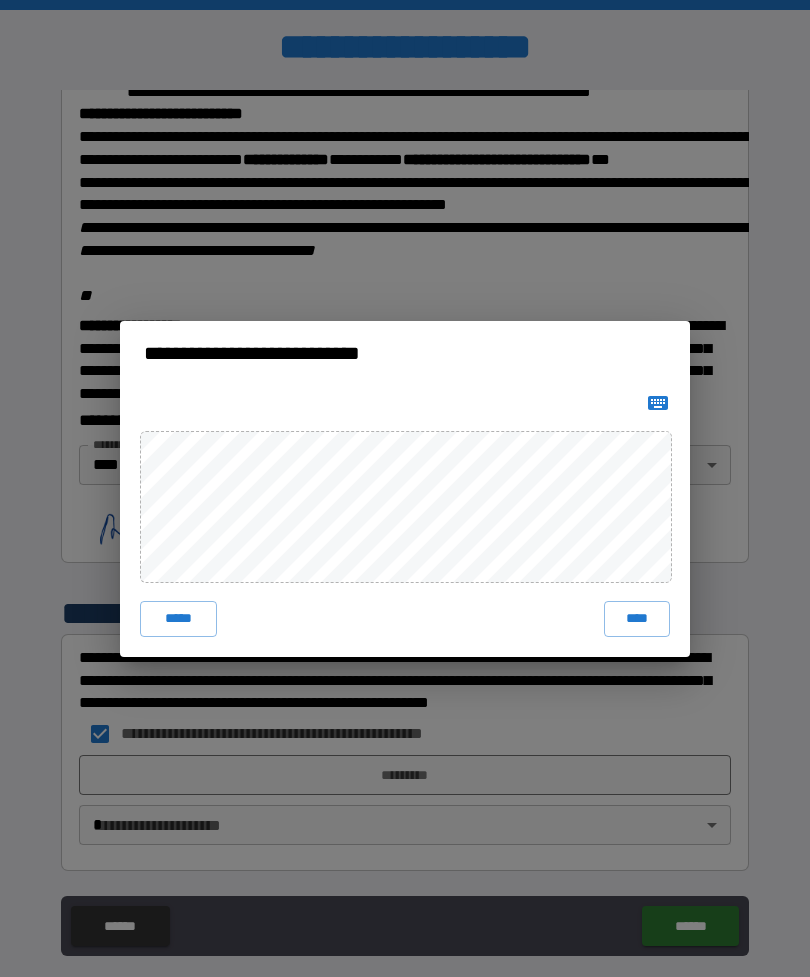 click on "****" at bounding box center [637, 619] 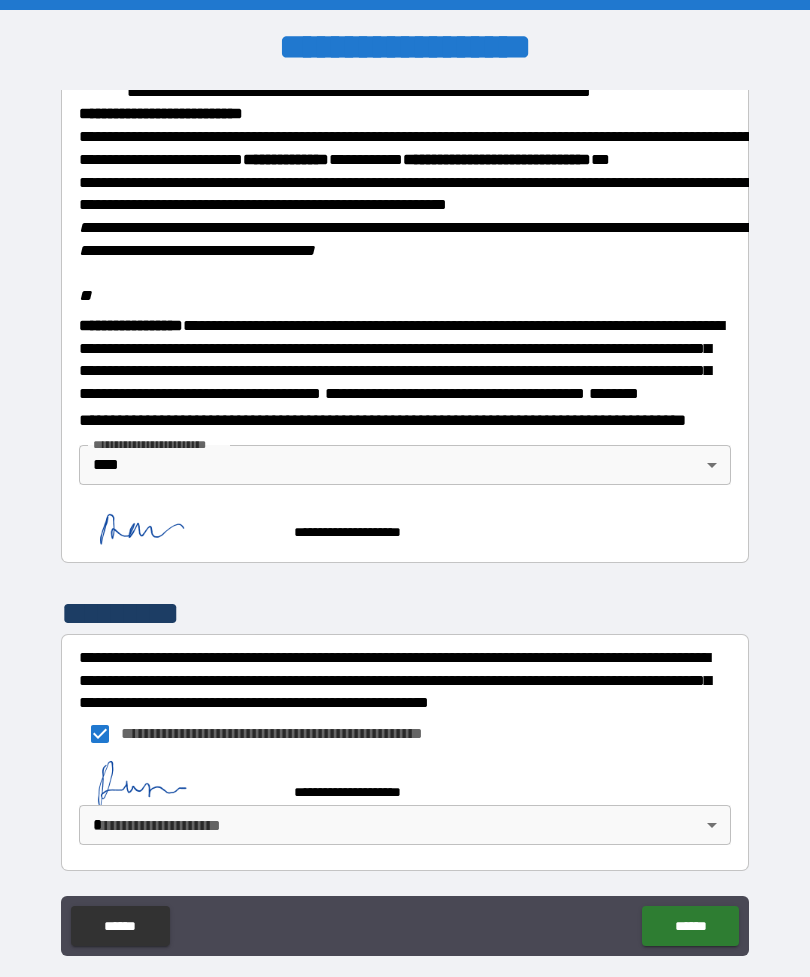 scroll, scrollTop: 2330, scrollLeft: 0, axis: vertical 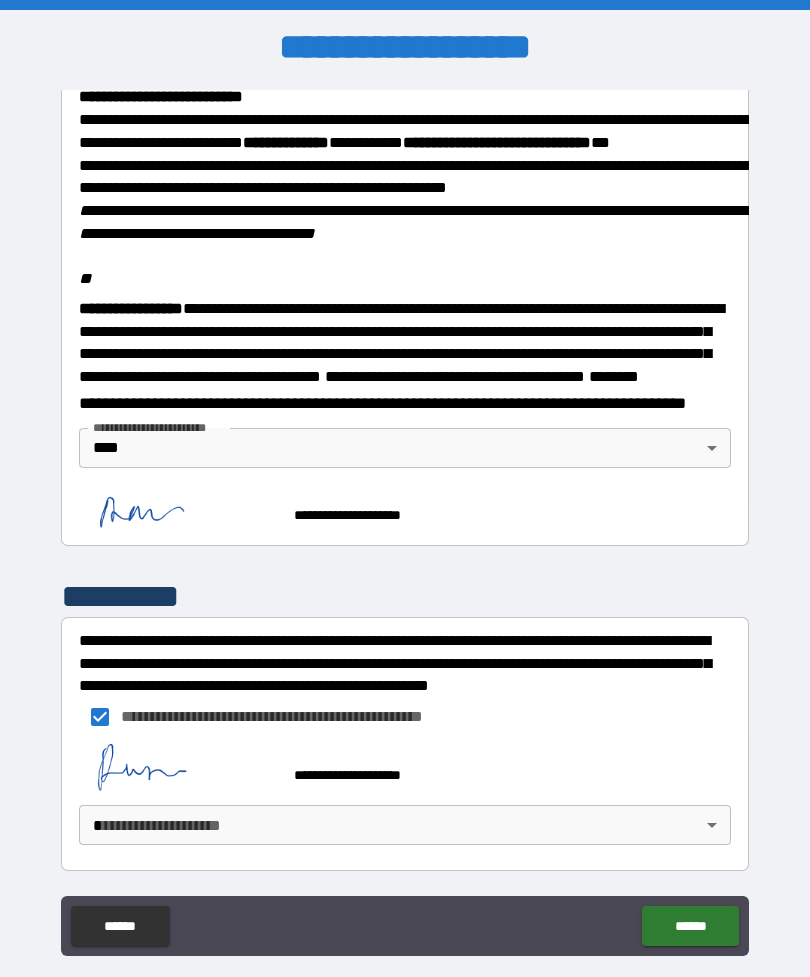 click on "**********" at bounding box center [405, 520] 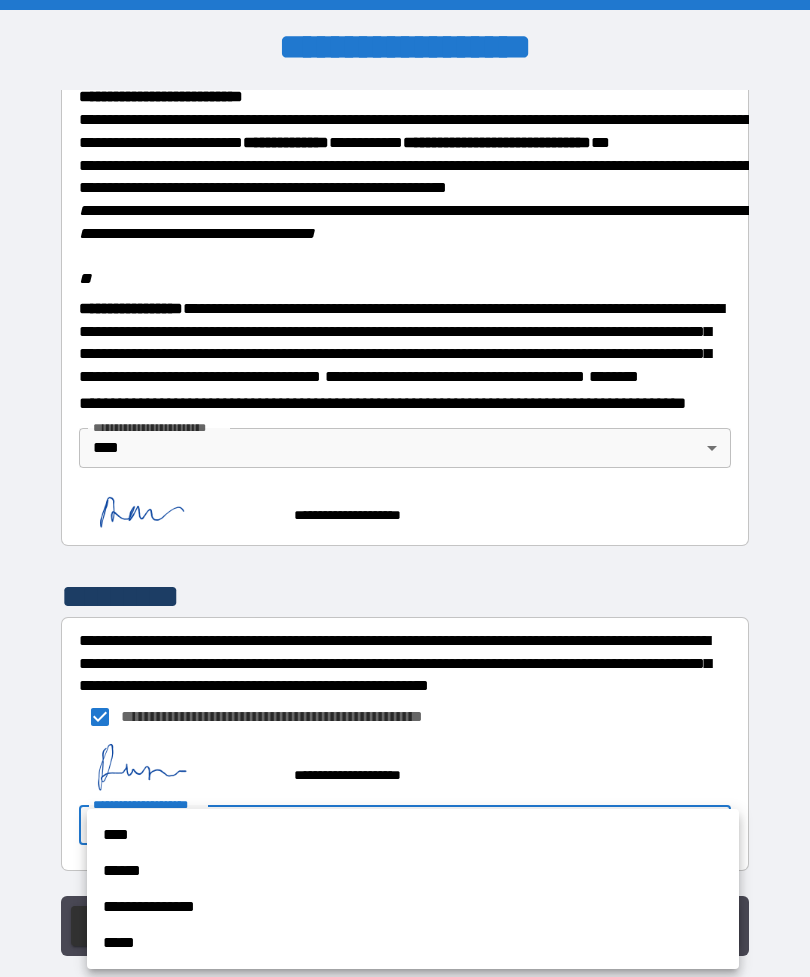 click on "****" at bounding box center [413, 835] 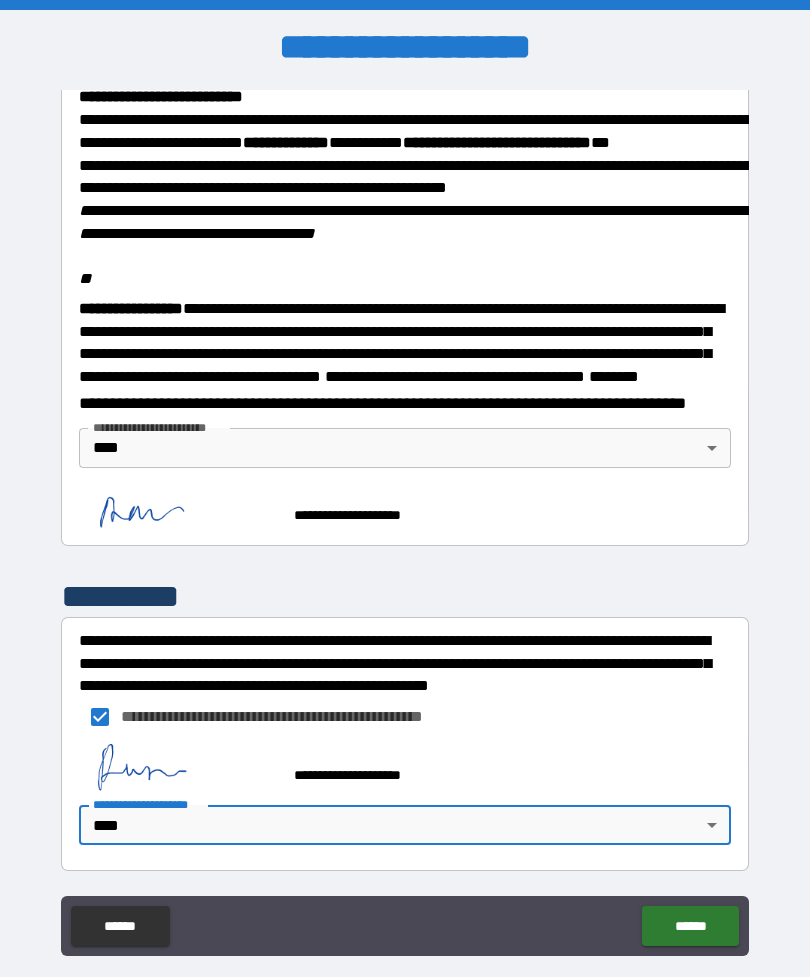 click on "******" at bounding box center (690, 926) 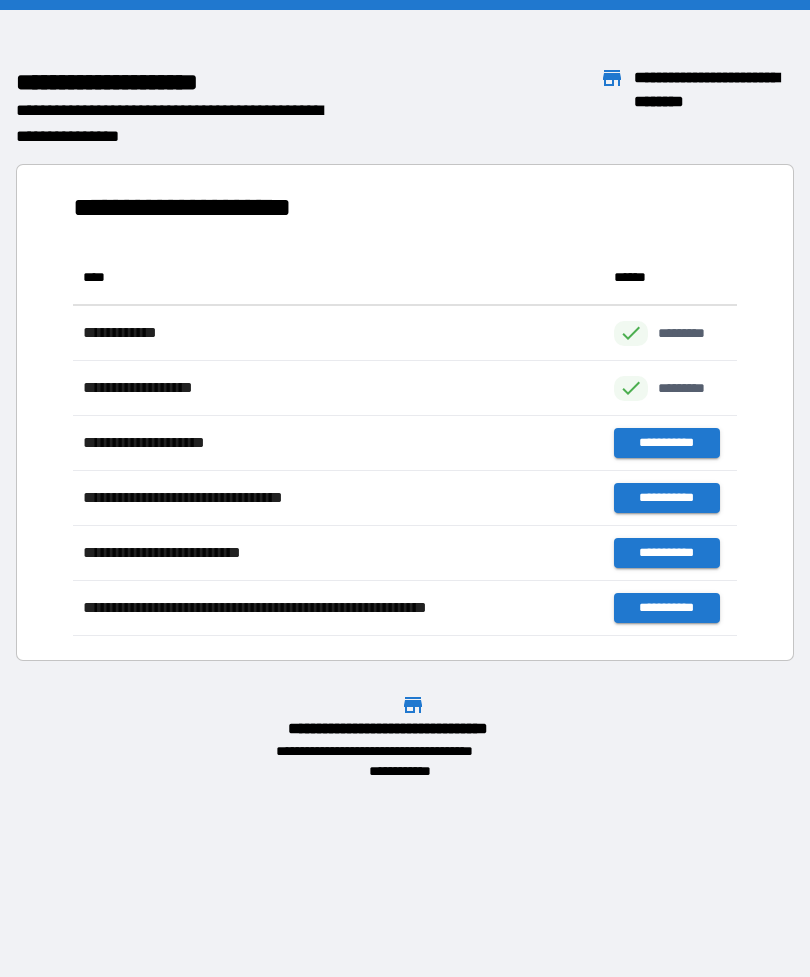 scroll, scrollTop: 1, scrollLeft: 1, axis: both 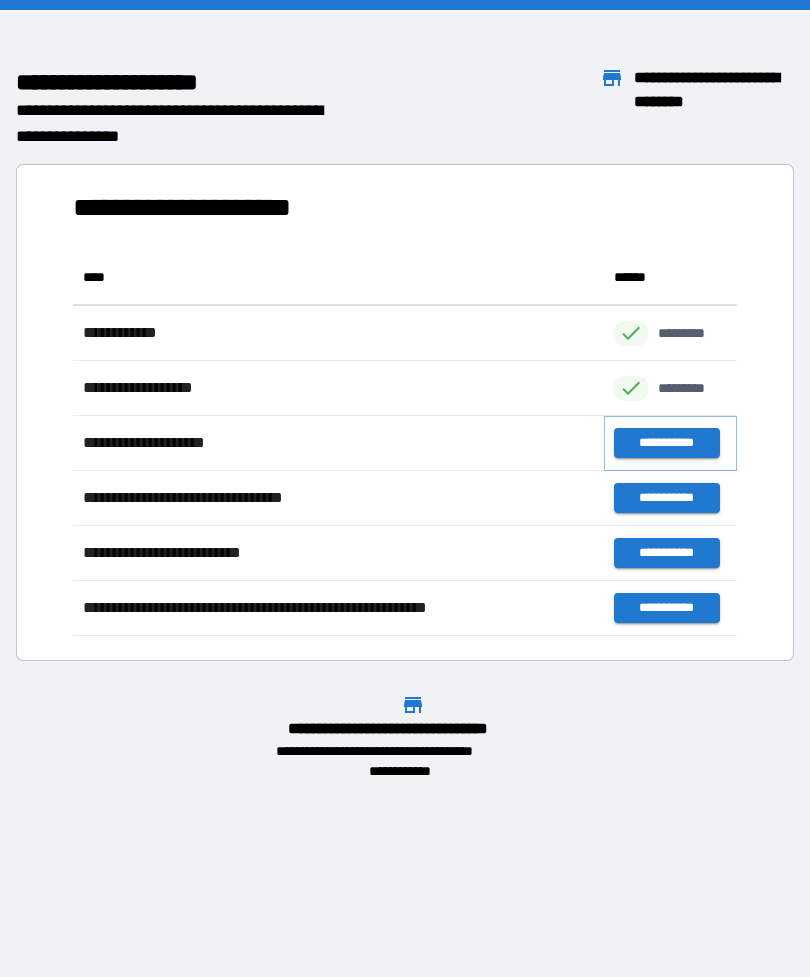 click on "**********" at bounding box center [666, 443] 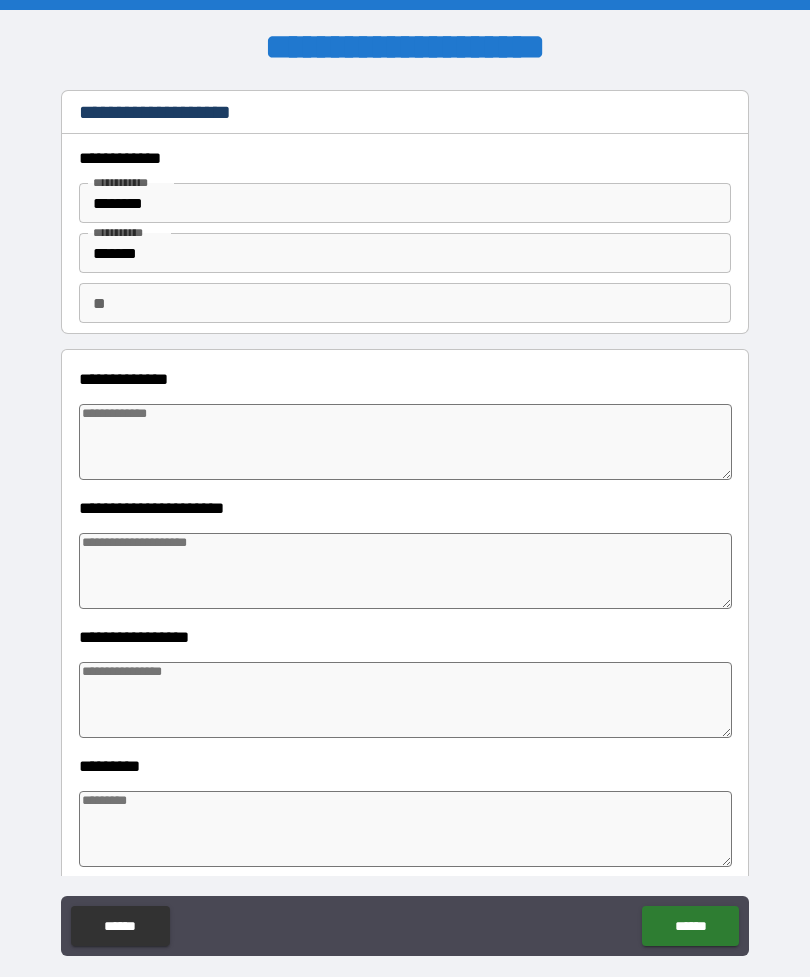 type on "*" 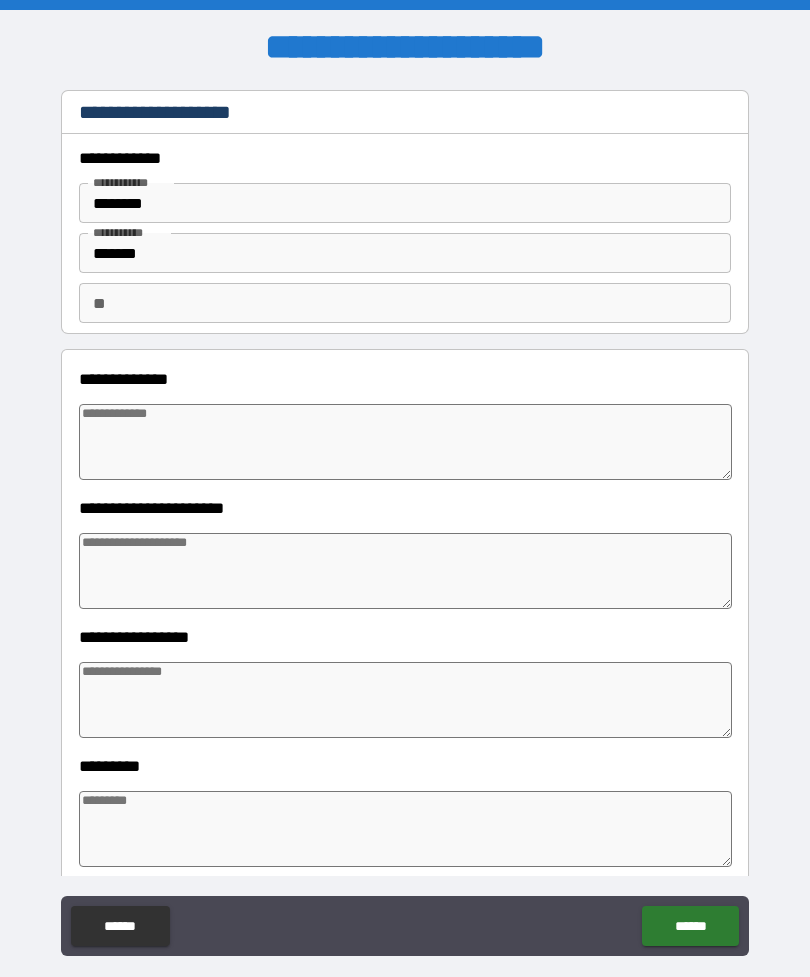 type on "*" 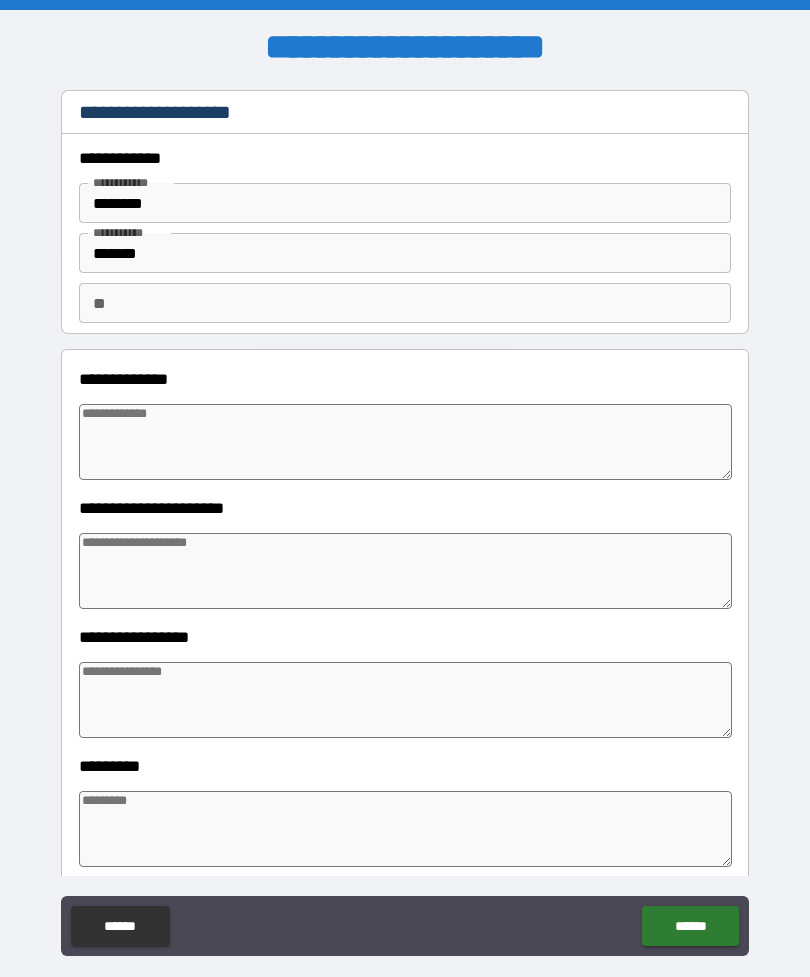 type on "*" 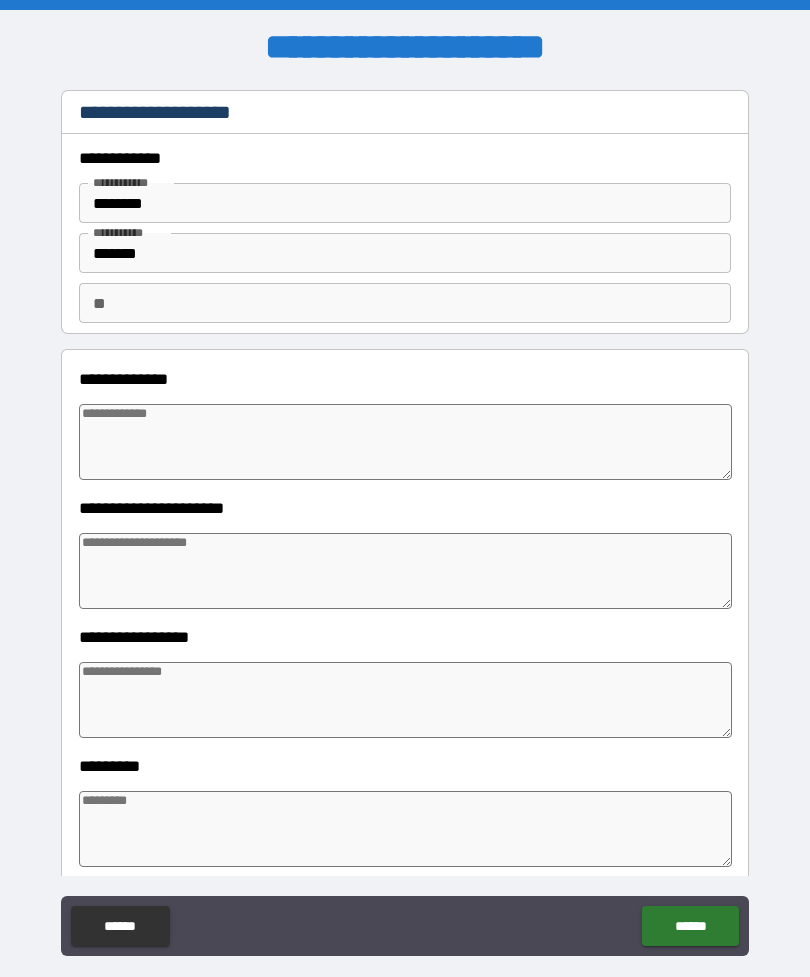 type on "*" 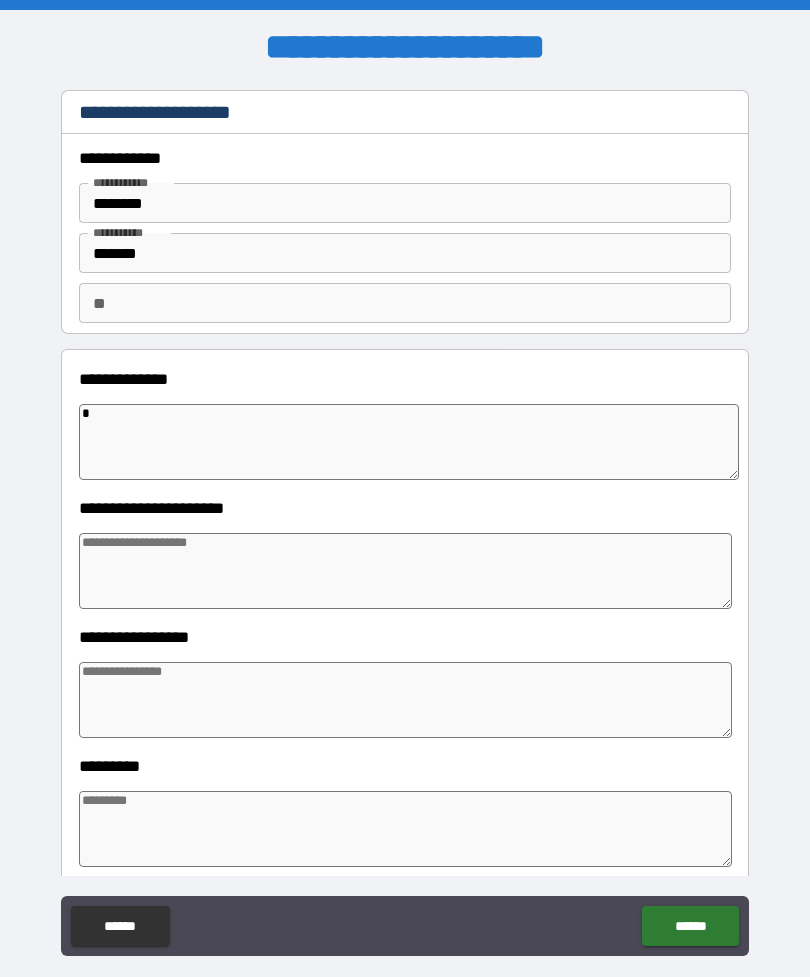 type on "*" 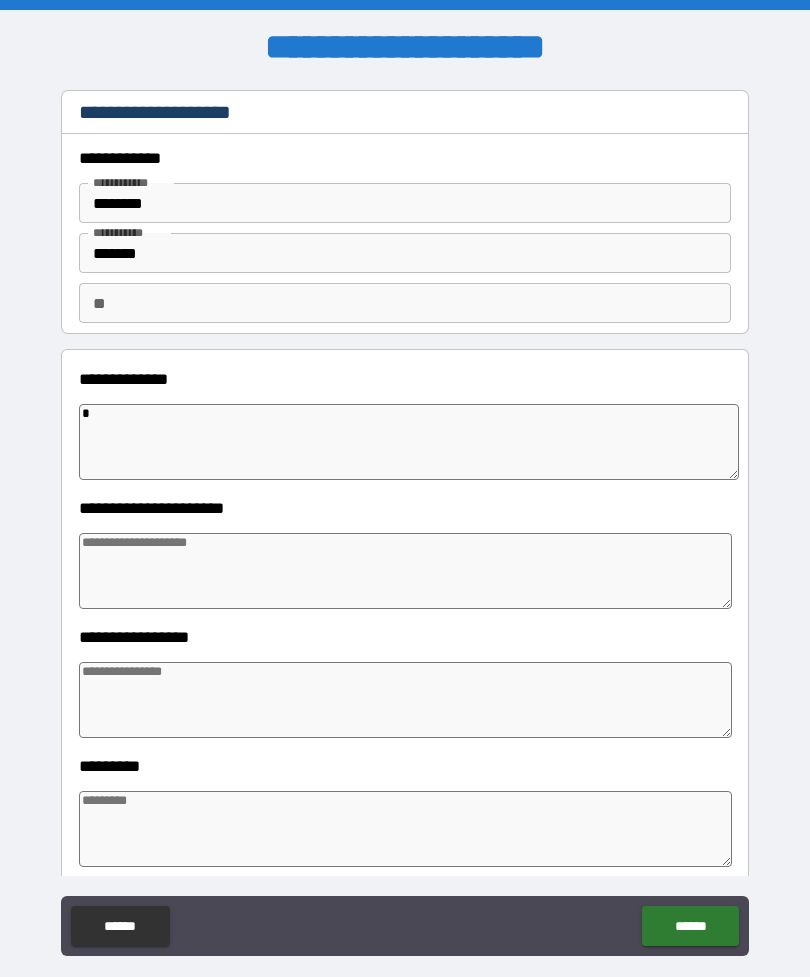 type on "*" 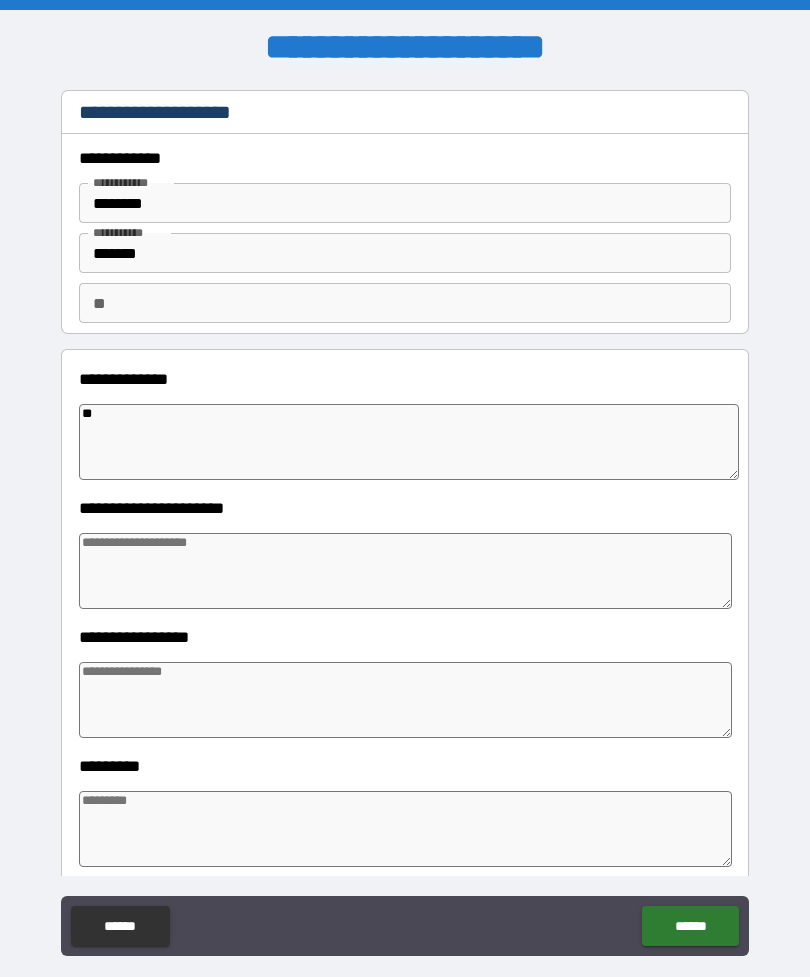 type on "*" 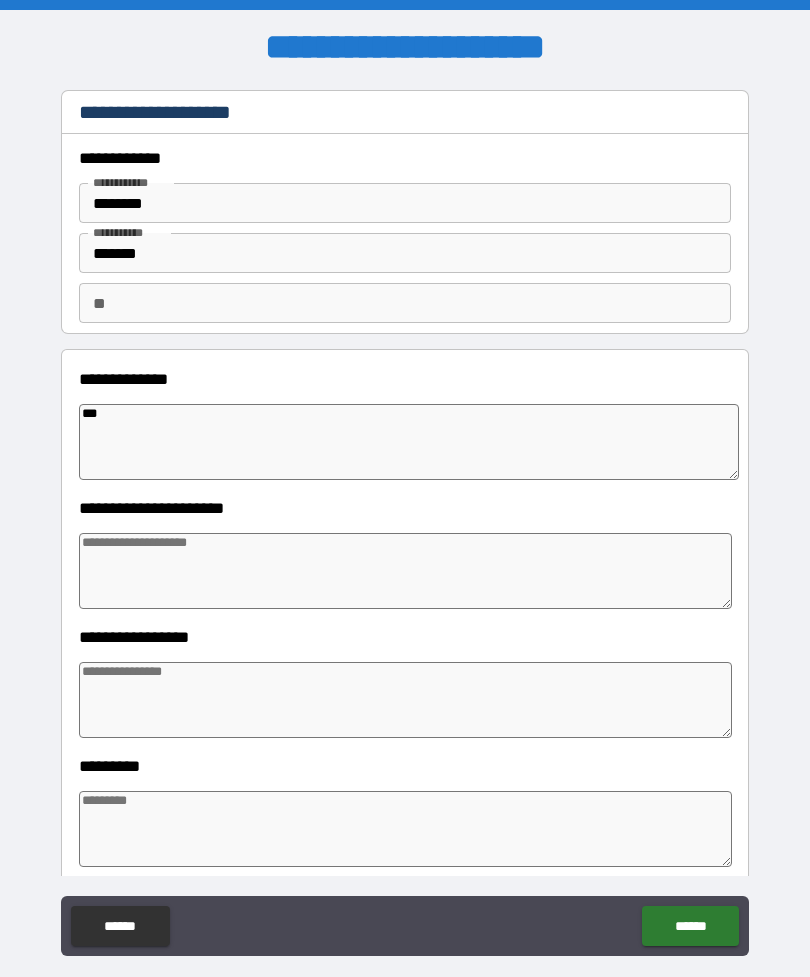 type on "*" 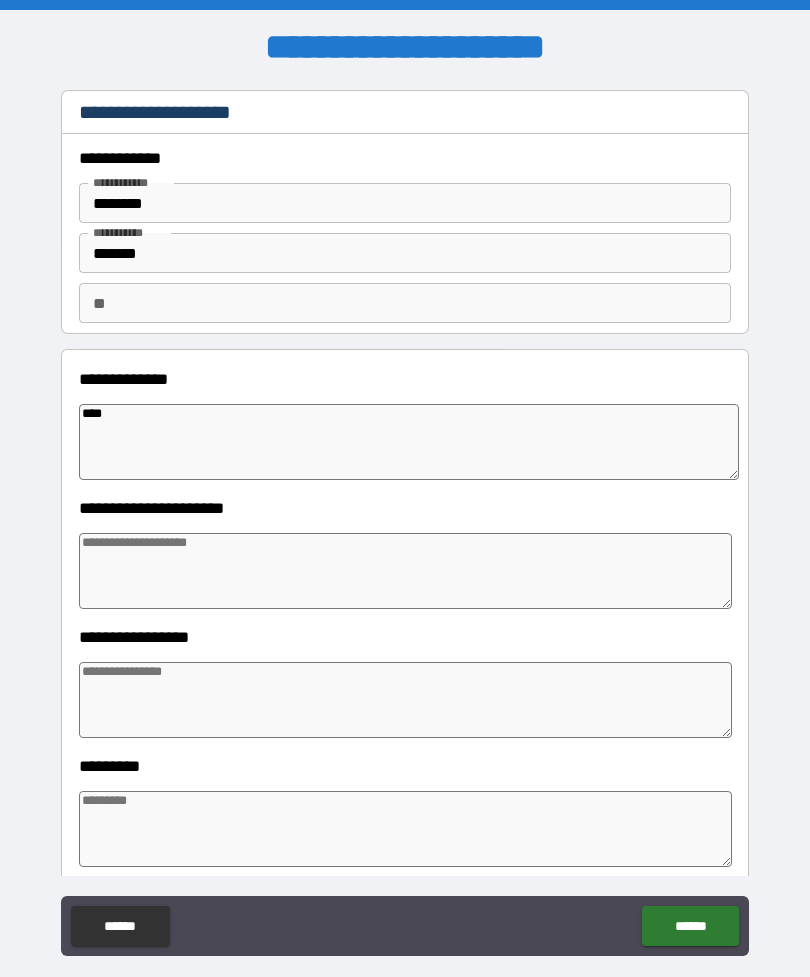 type on "*" 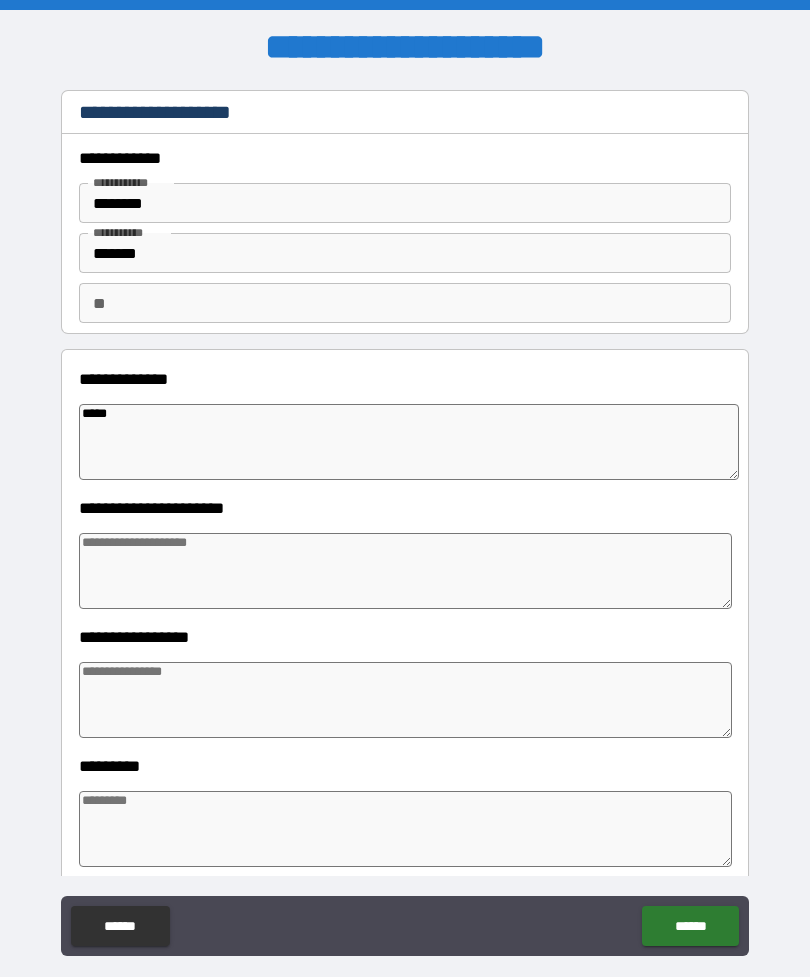 type on "*" 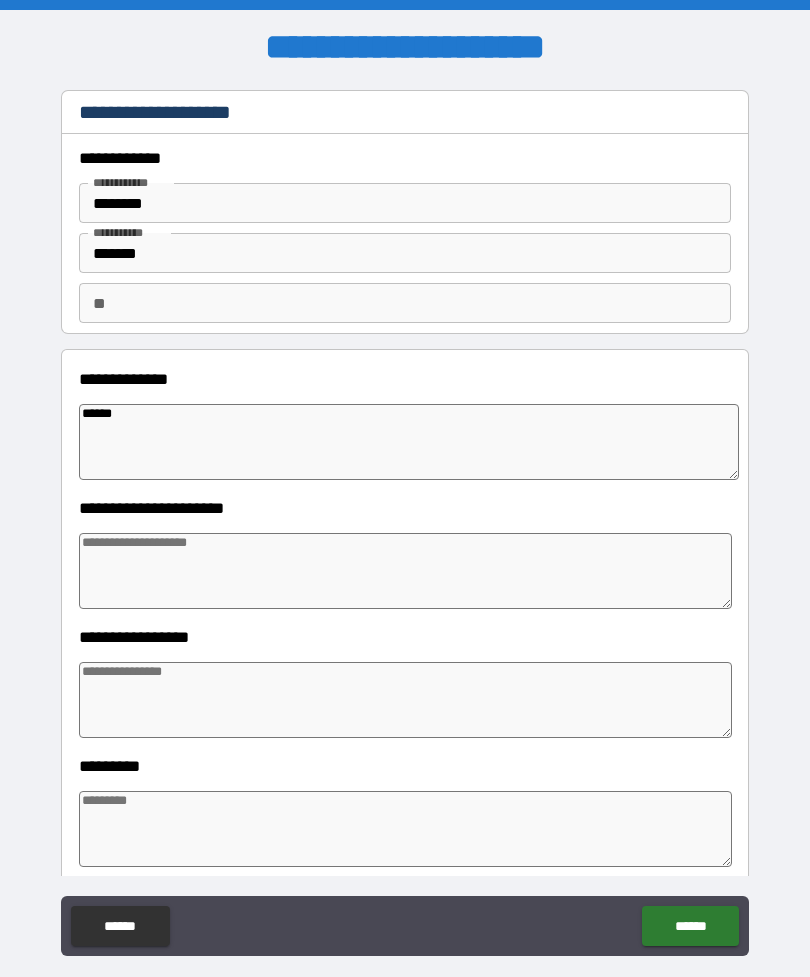 type on "*******" 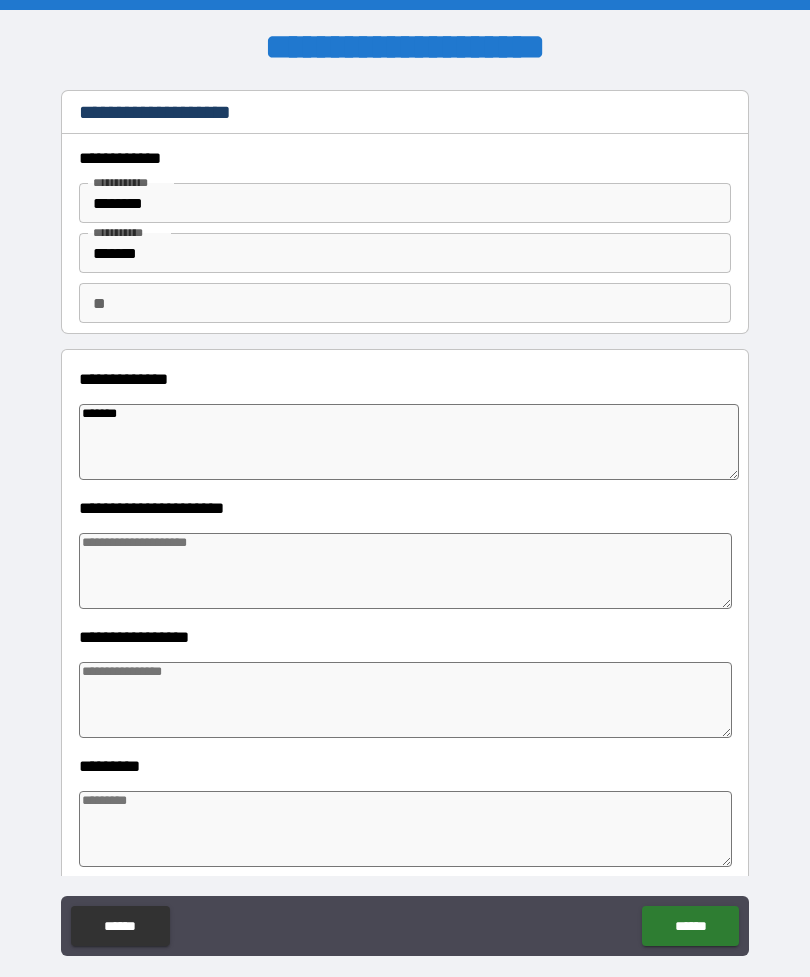 type on "*" 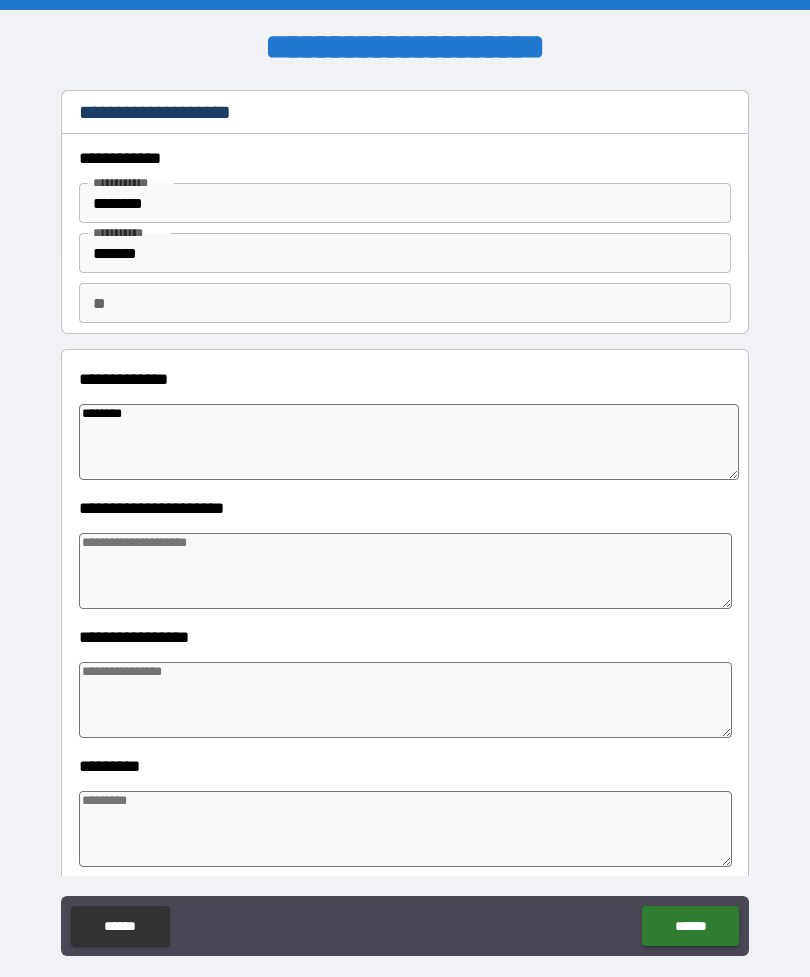 type on "*" 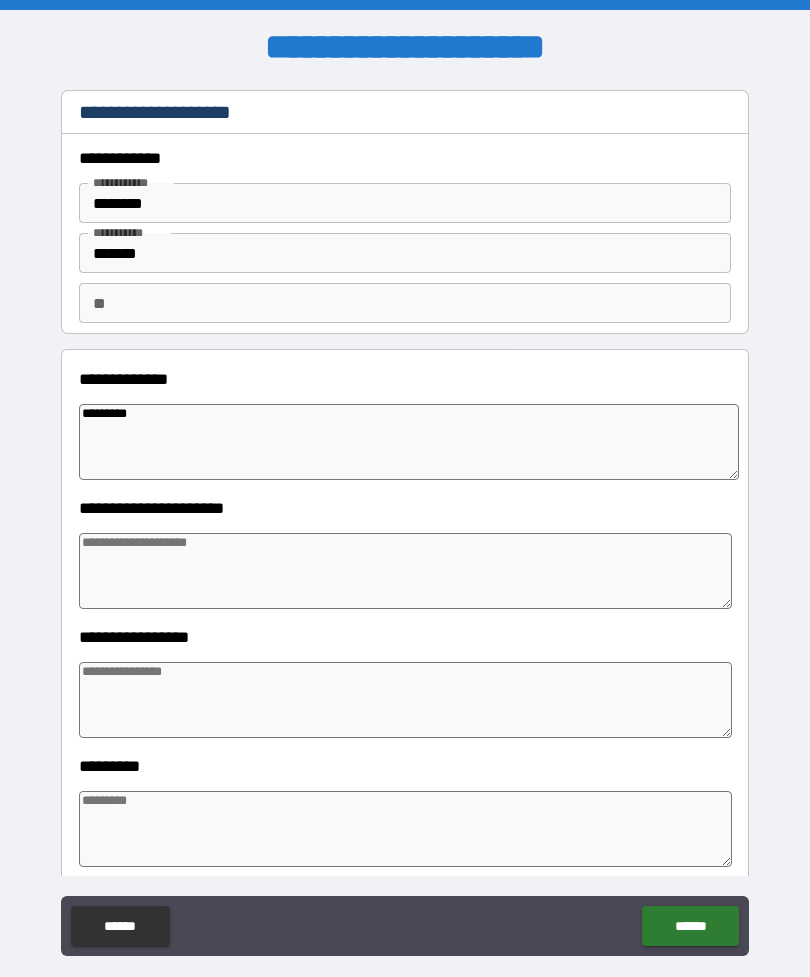 type on "*" 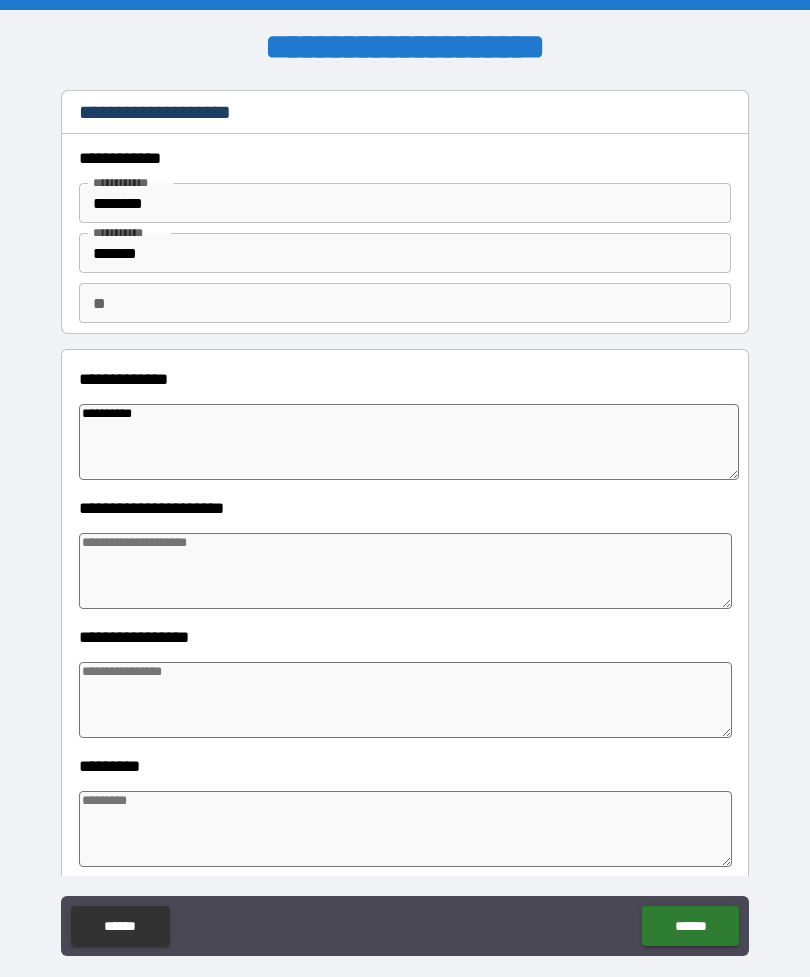 type on "*" 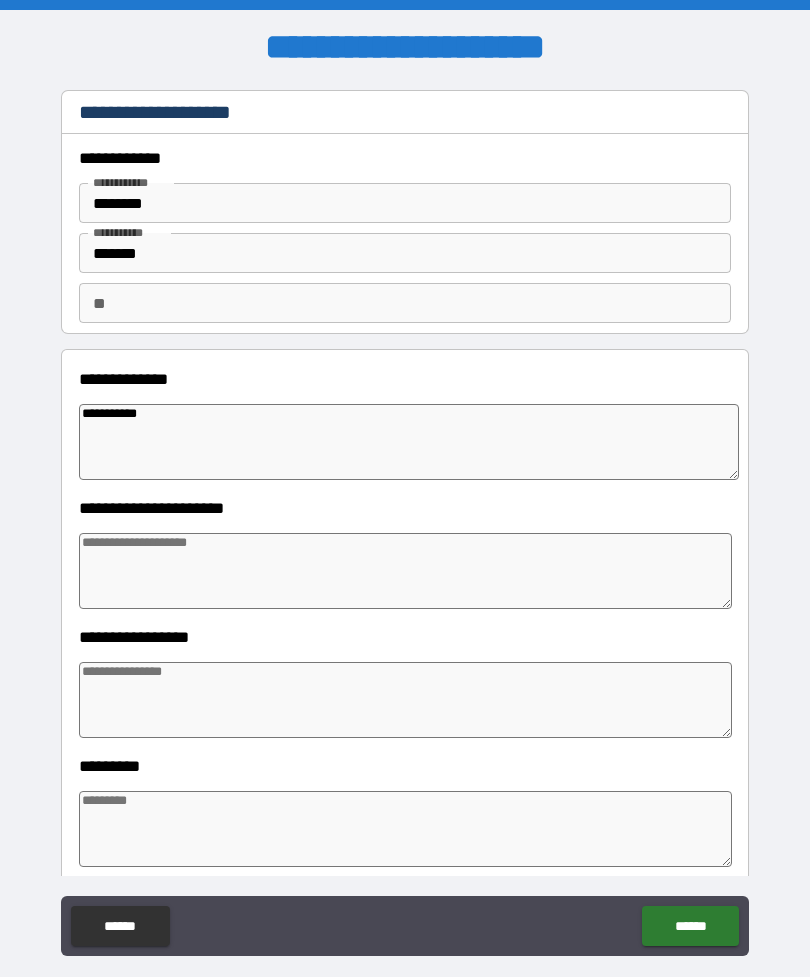 type on "*" 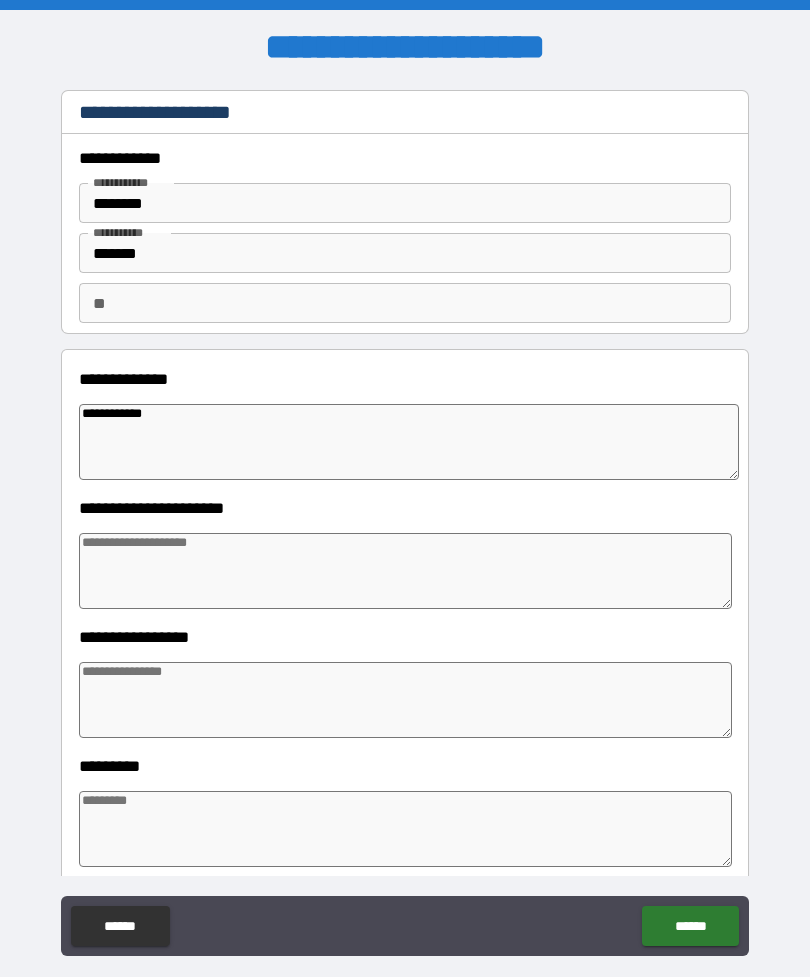 type on "*" 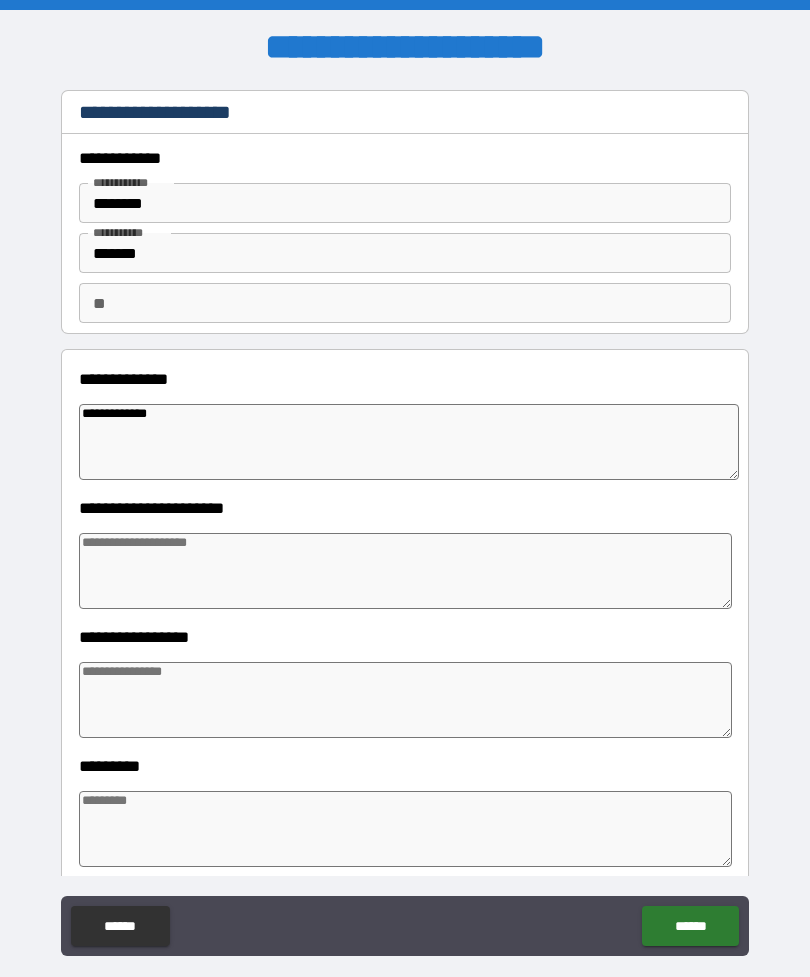 type on "**********" 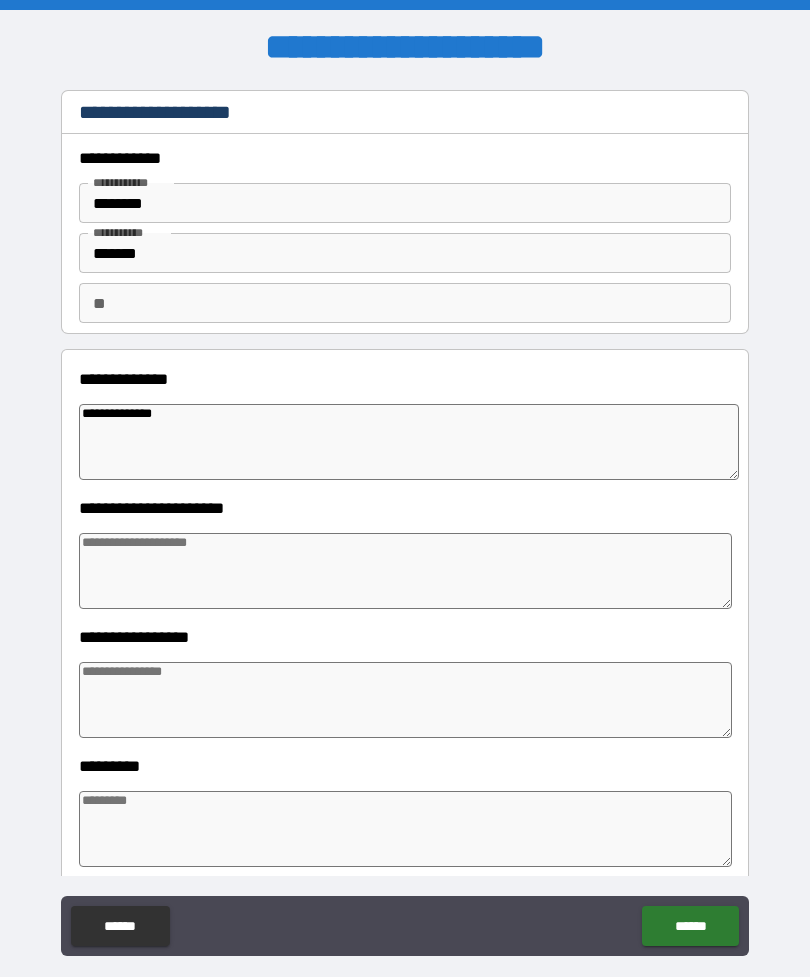 type on "*" 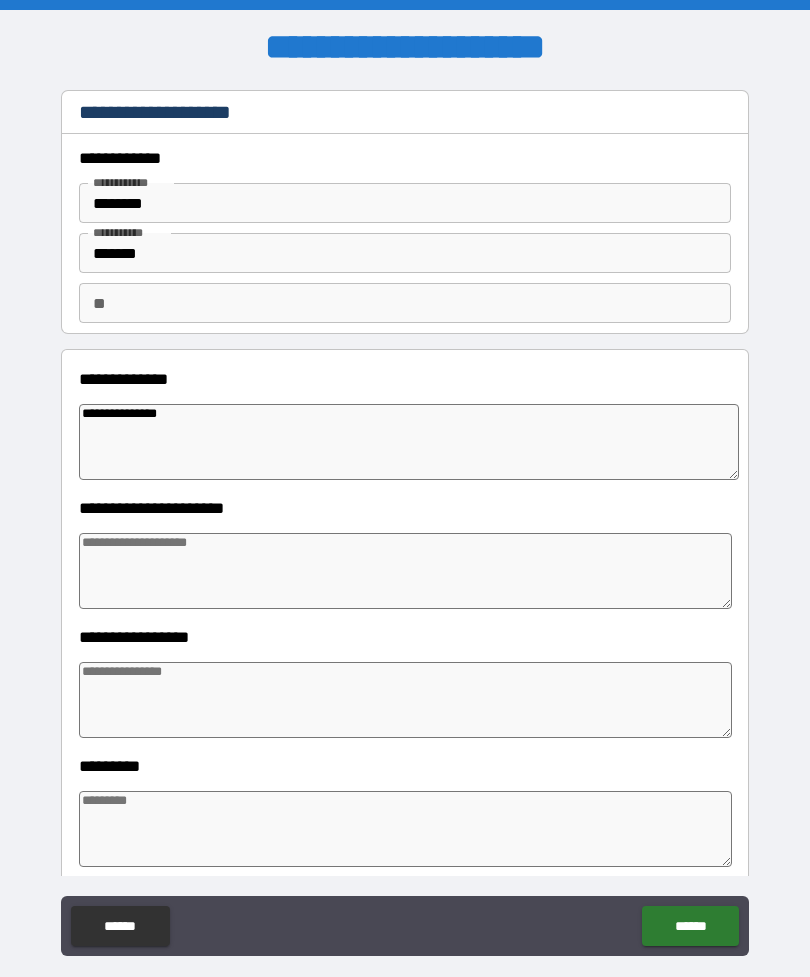 type on "*" 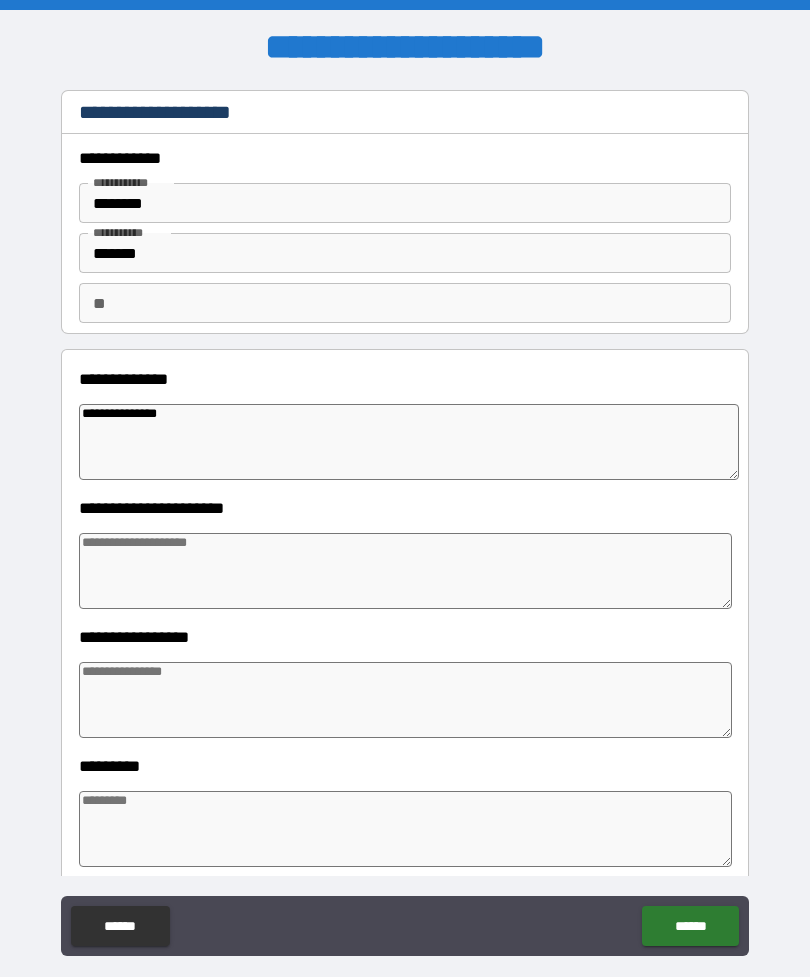 type on "**********" 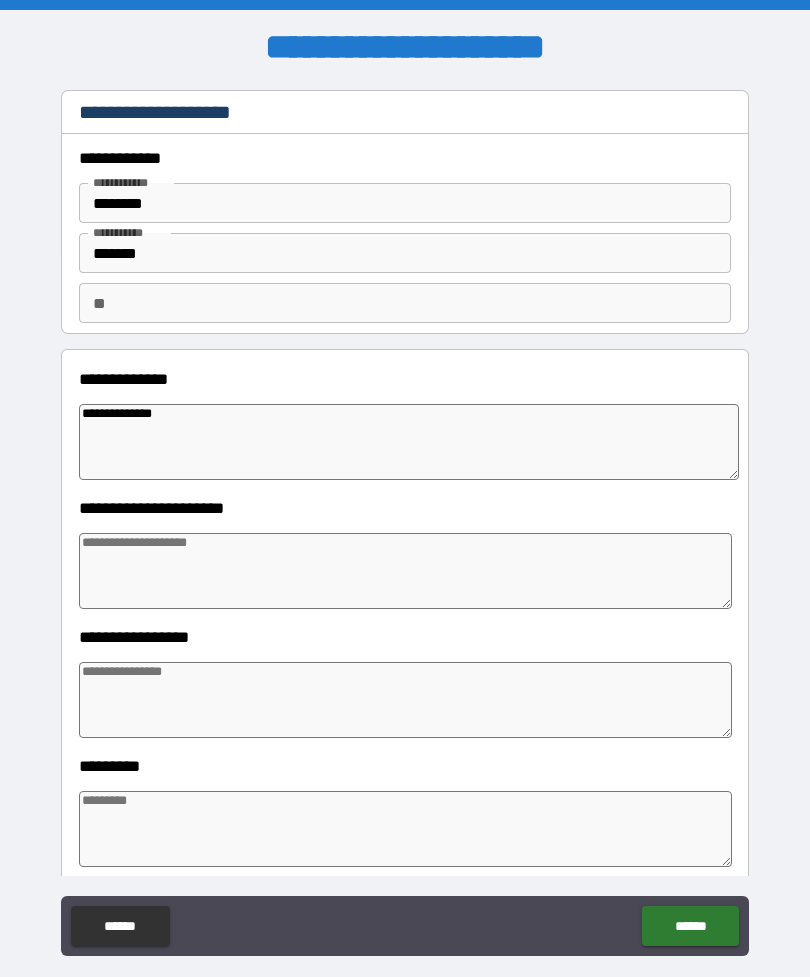 type on "*" 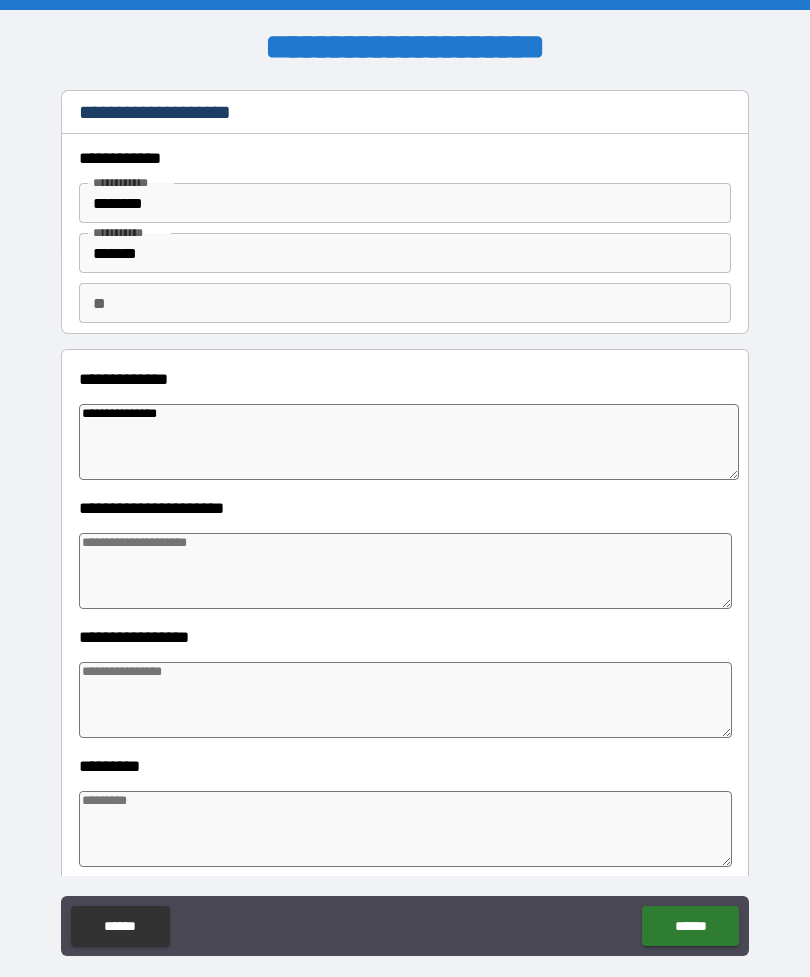 type on "*" 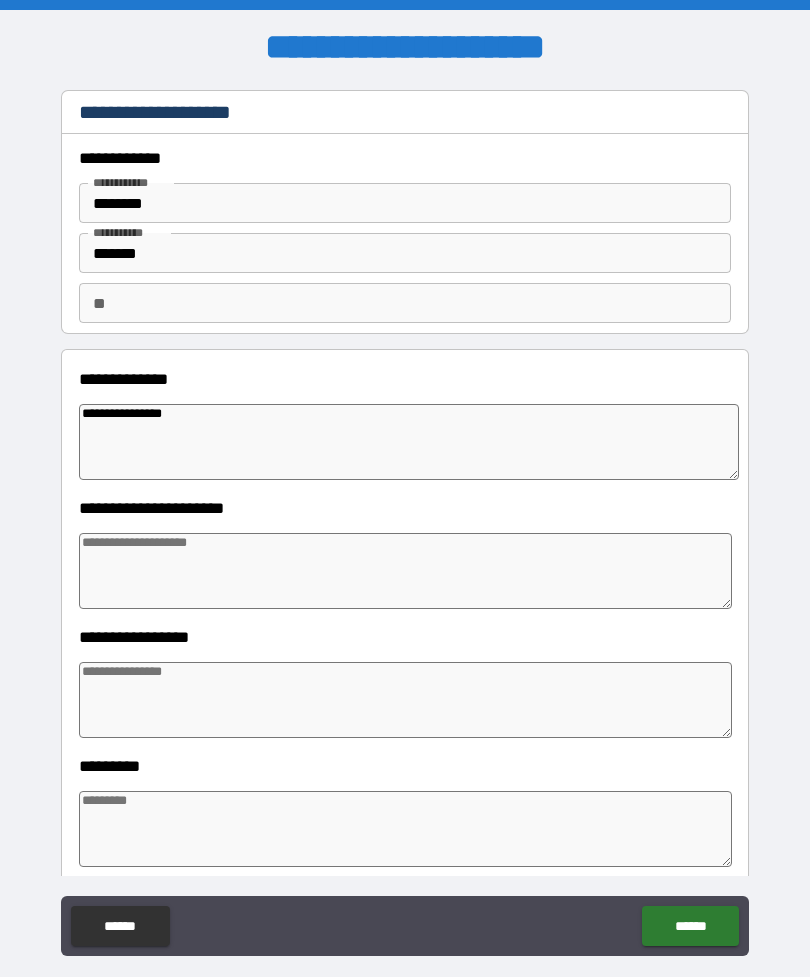 type on "*" 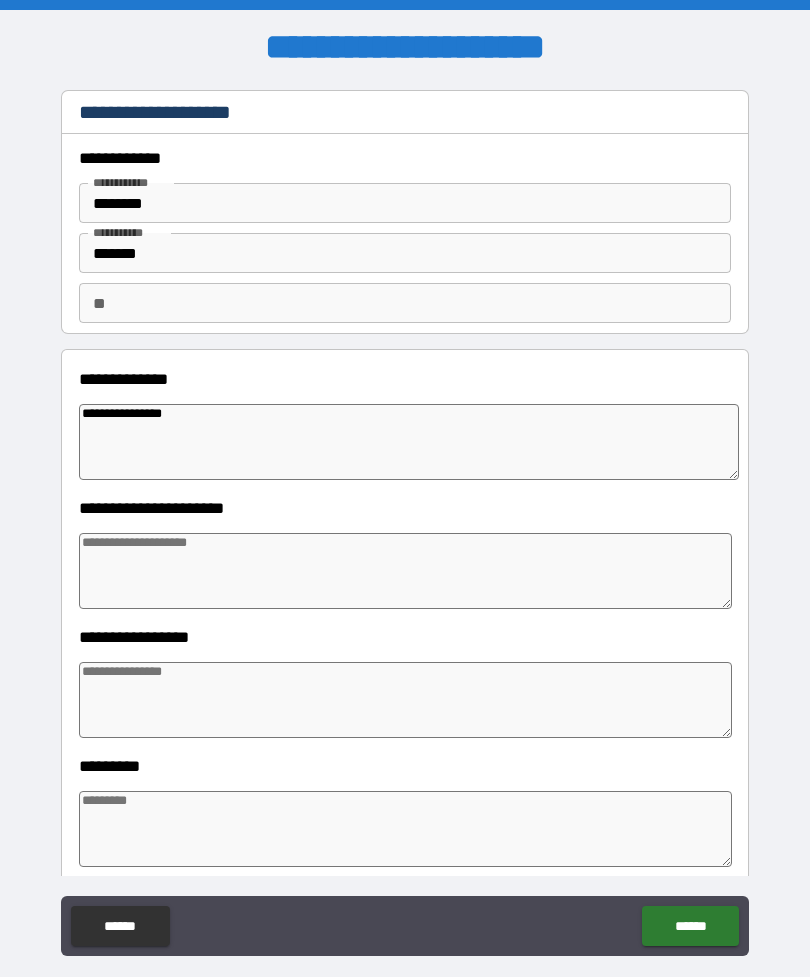 type on "**********" 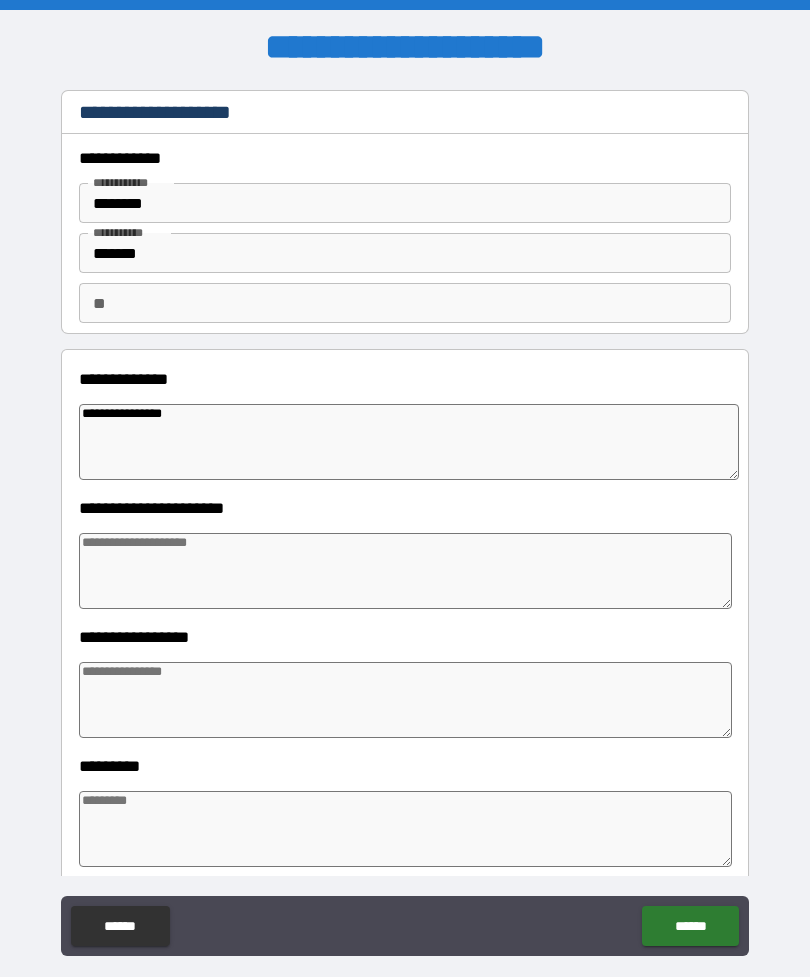 type on "*" 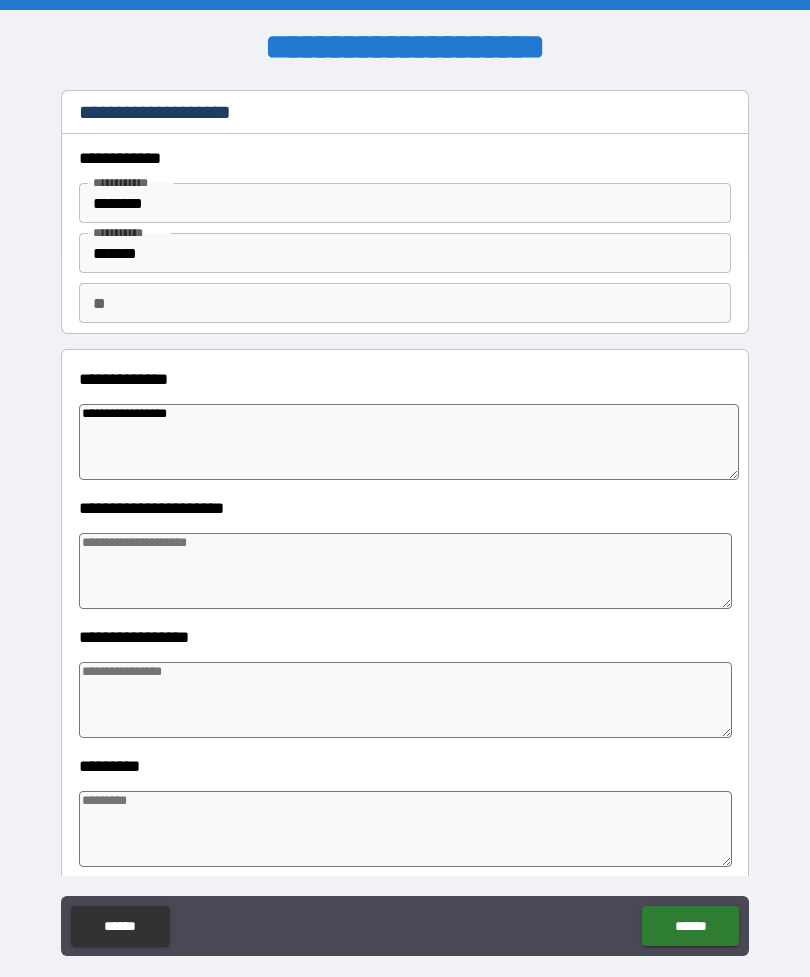 type on "*" 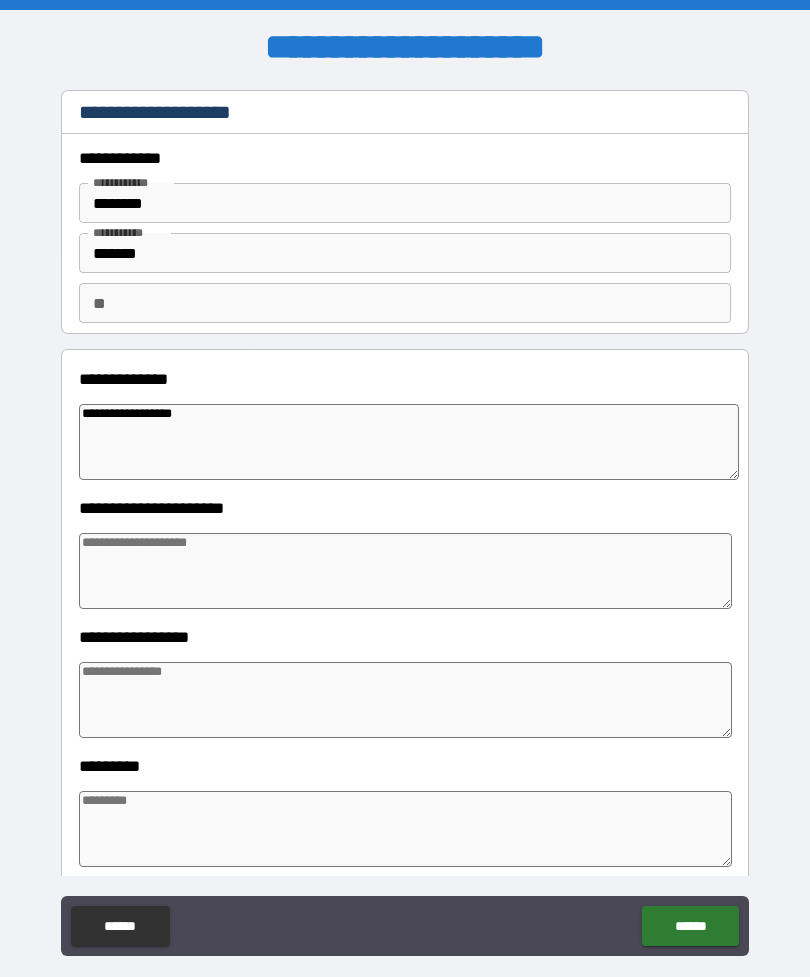type on "*" 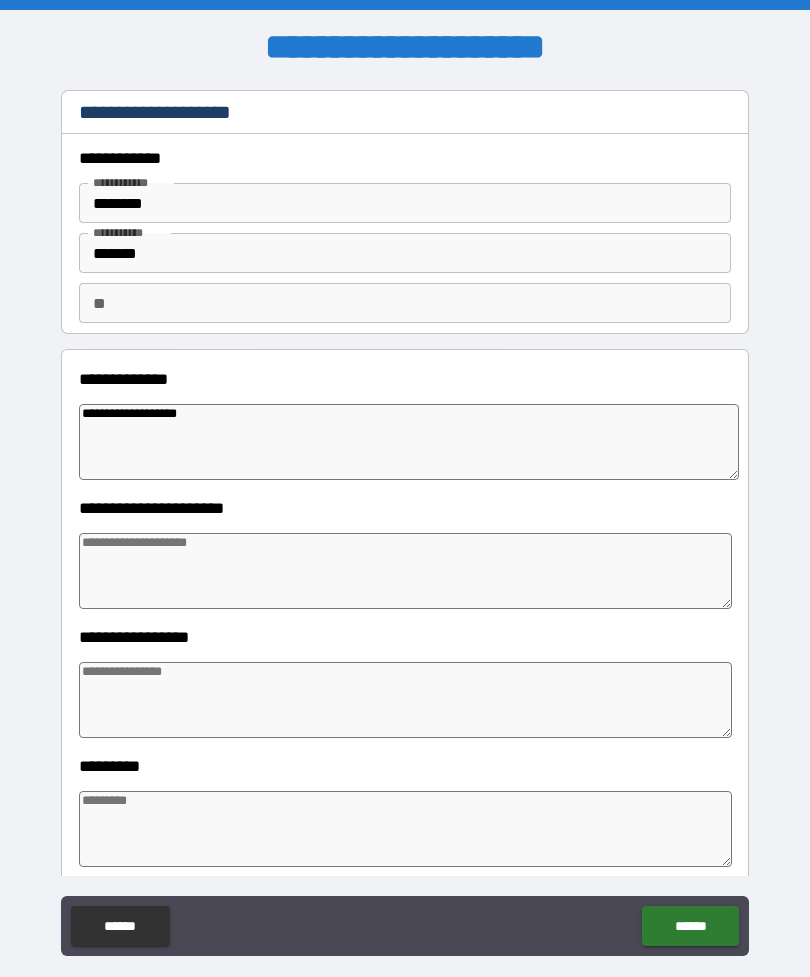 type on "*" 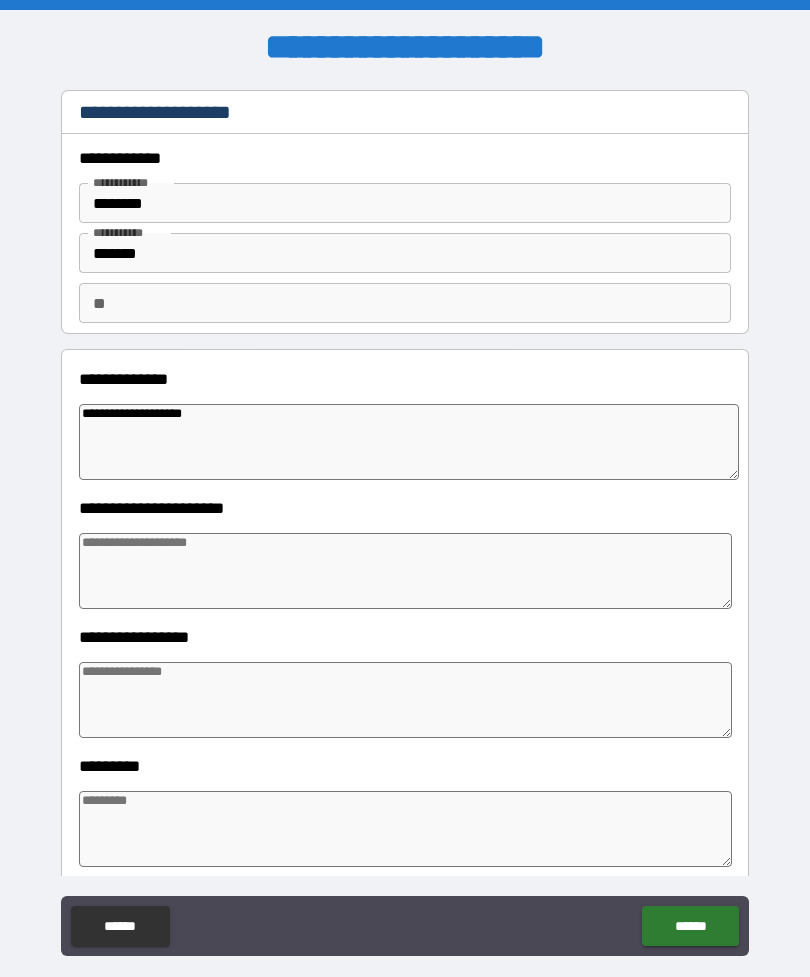type on "*" 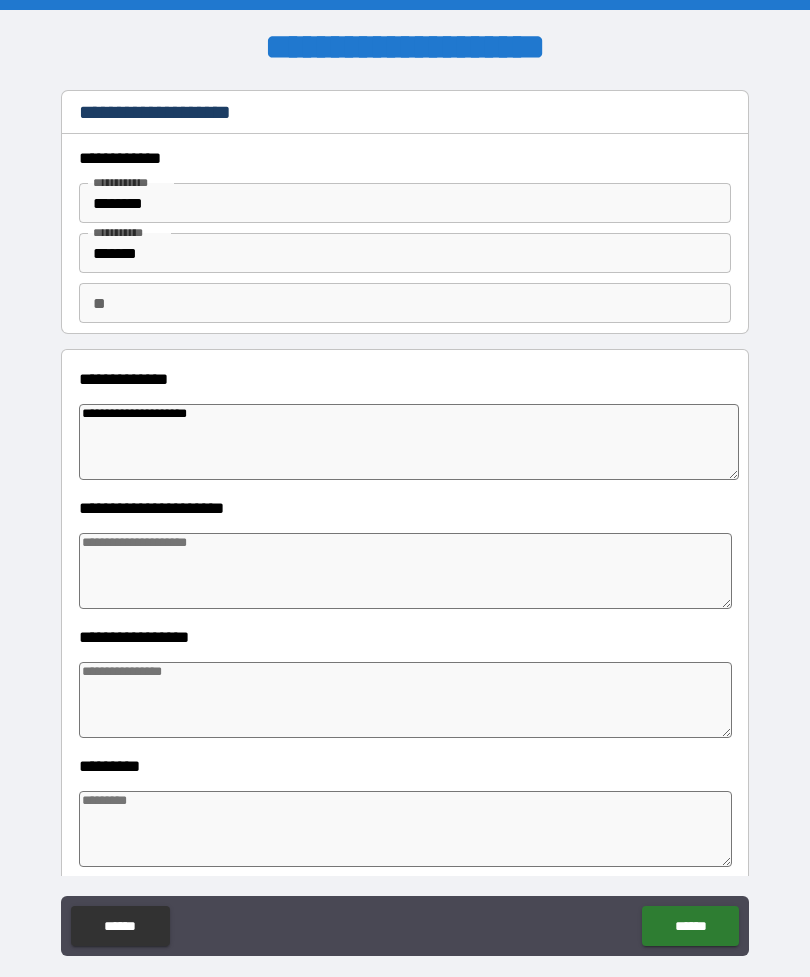 type on "*" 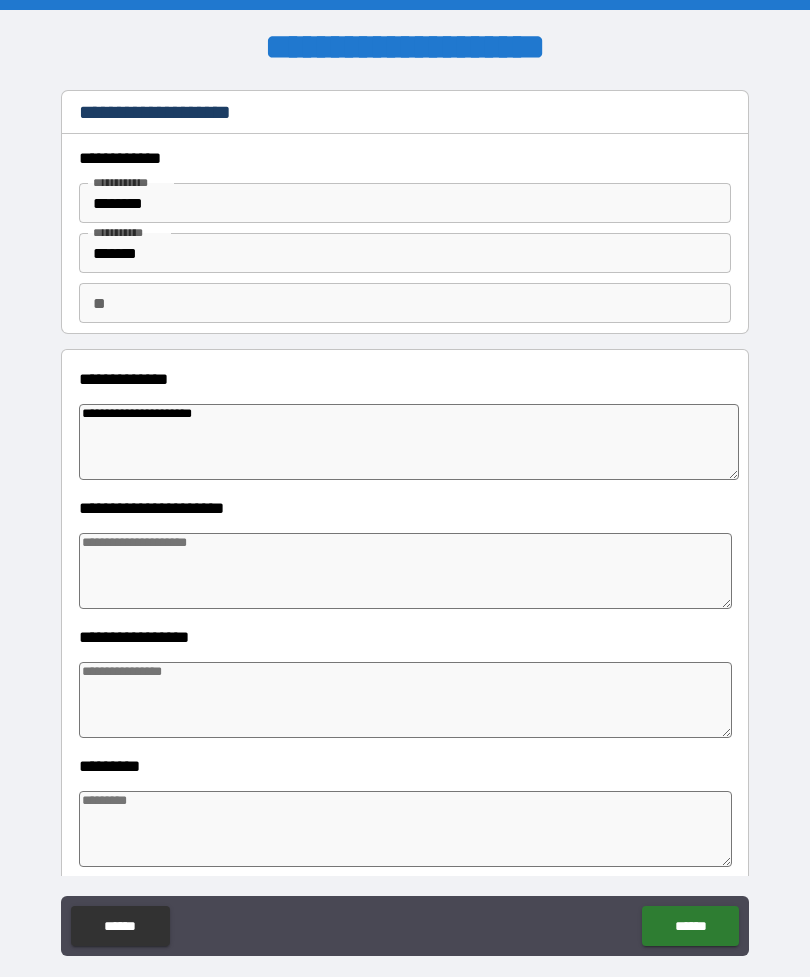 type on "**********" 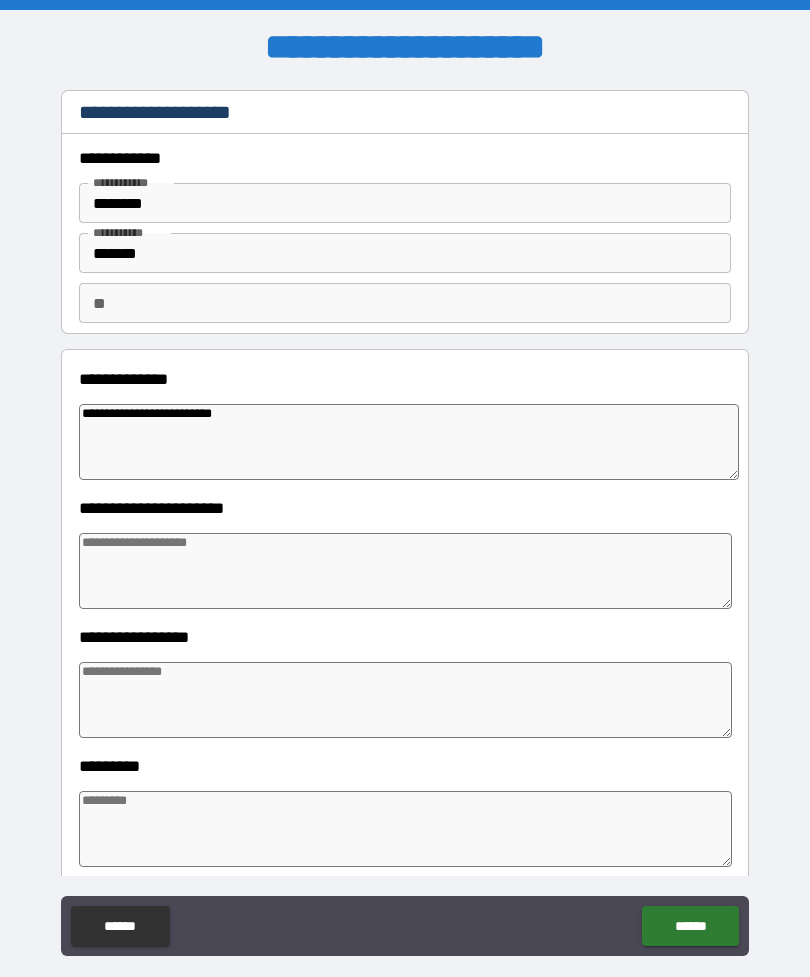 click at bounding box center (405, 571) 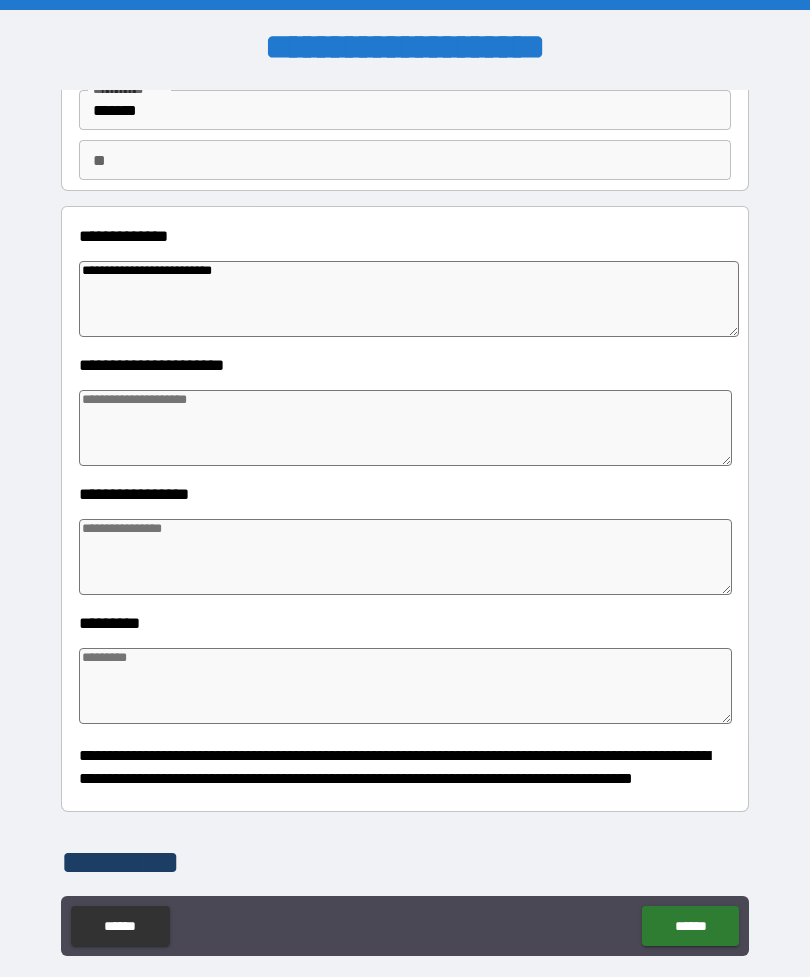scroll, scrollTop: 144, scrollLeft: 0, axis: vertical 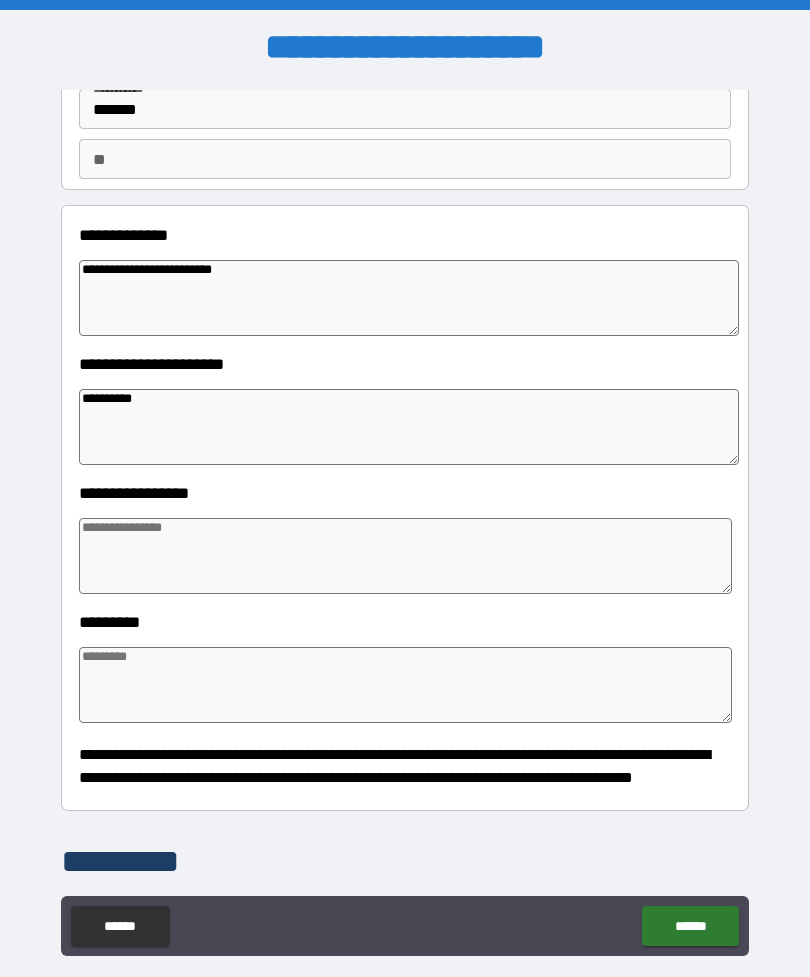 click at bounding box center [405, 556] 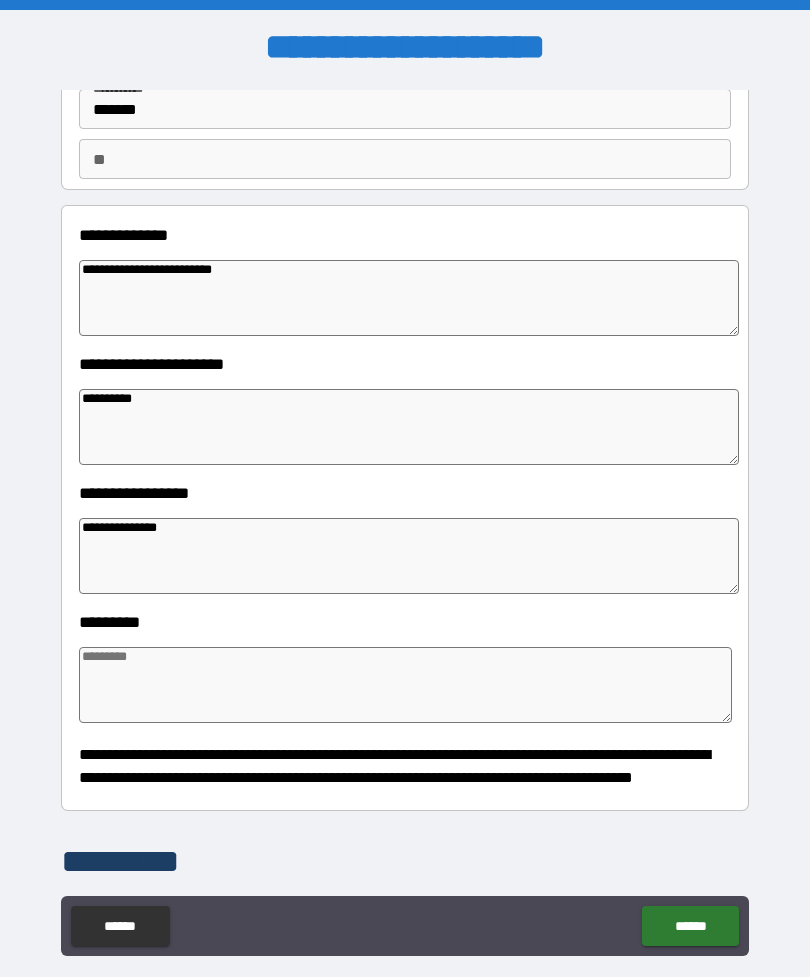 click on "**********" at bounding box center (409, 298) 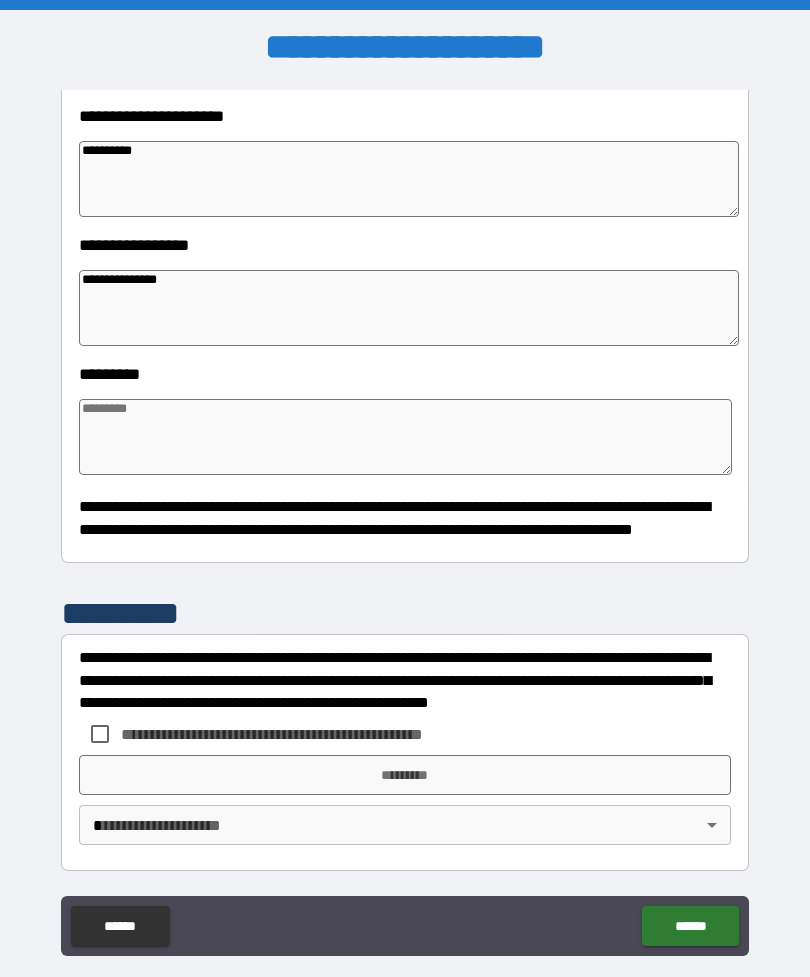 scroll, scrollTop: 392, scrollLeft: 0, axis: vertical 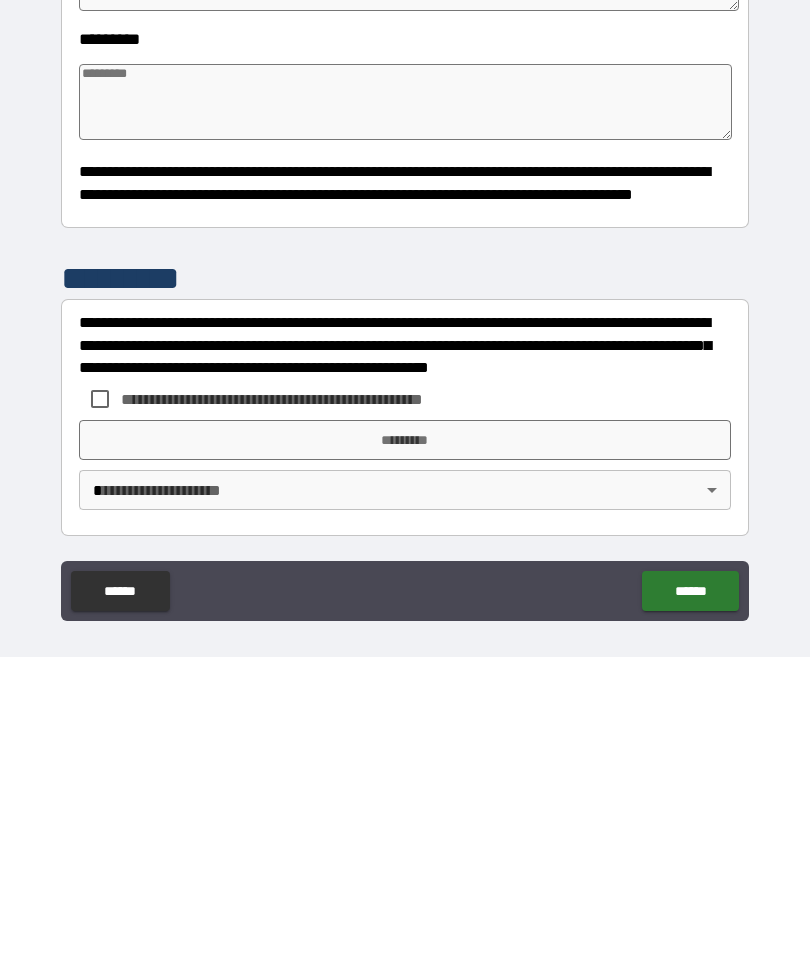 click on "**********" at bounding box center (305, 719) 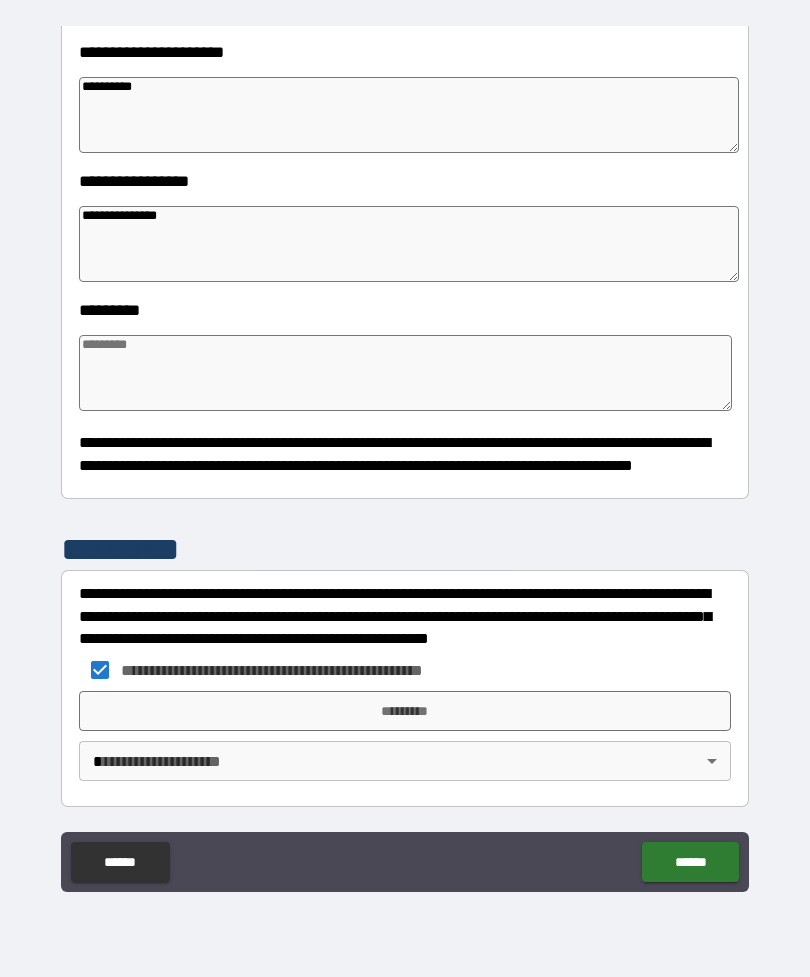 click on "*********" at bounding box center [405, 711] 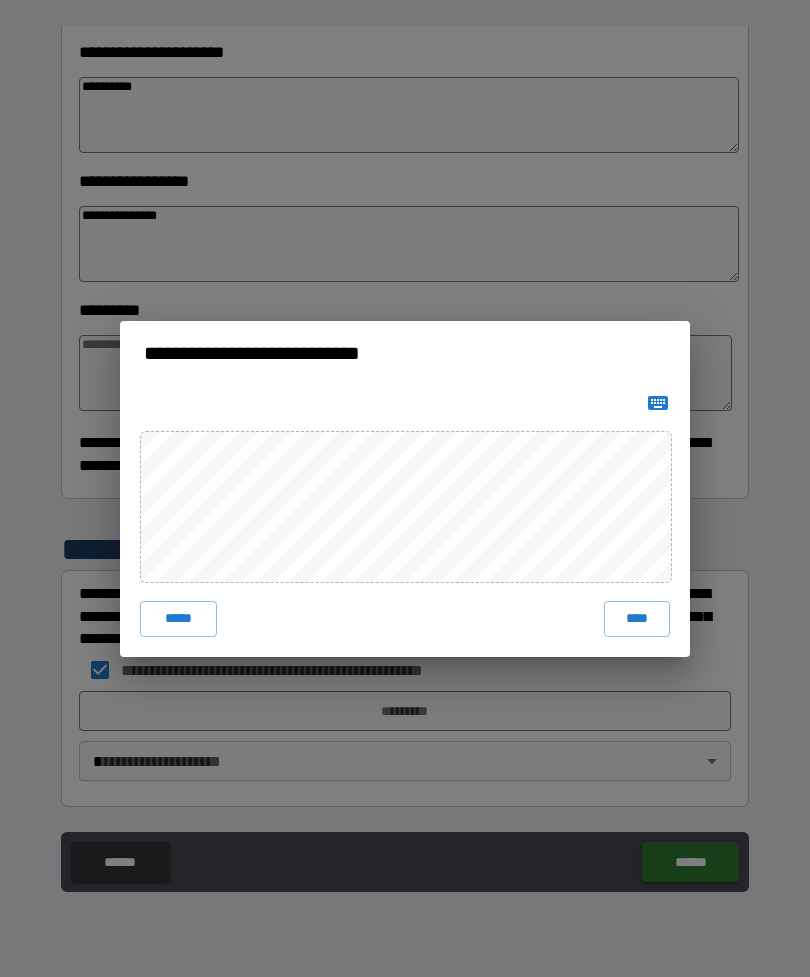 click on "****" at bounding box center (637, 619) 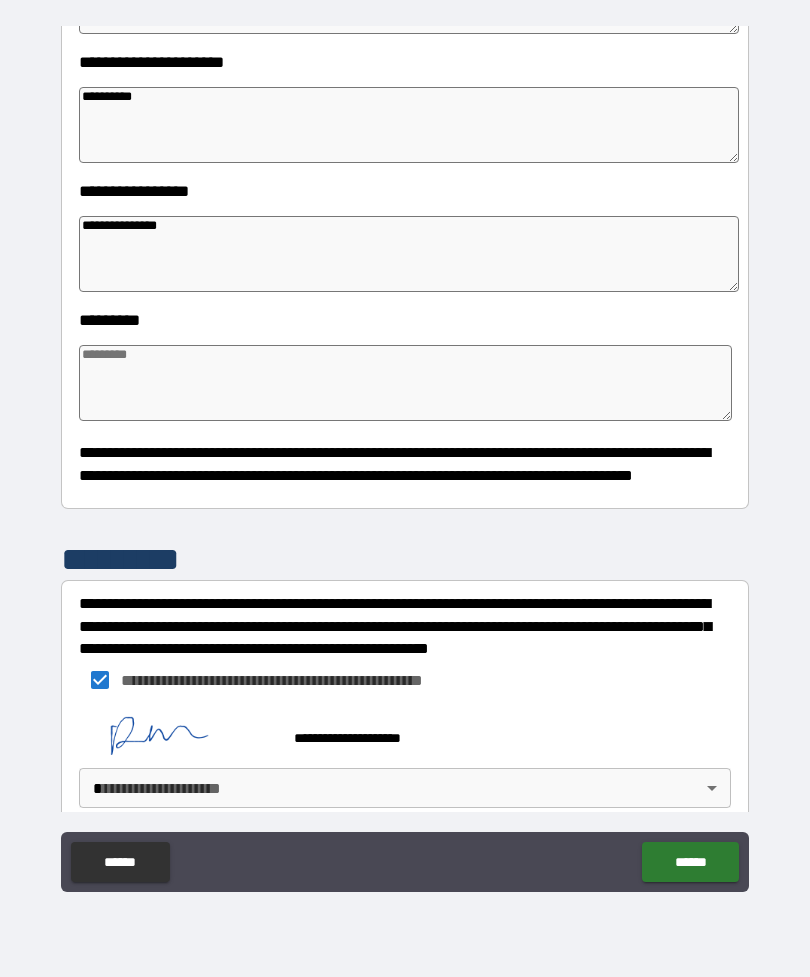 click on "**********" at bounding box center (405, 456) 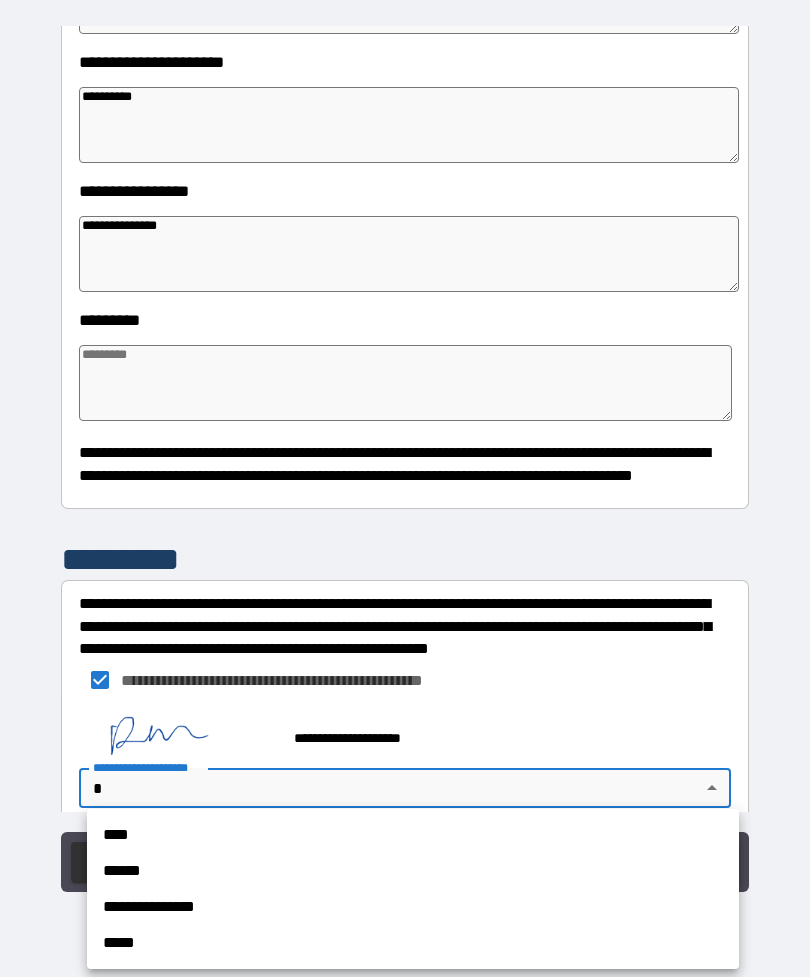 click on "****" at bounding box center (413, 835) 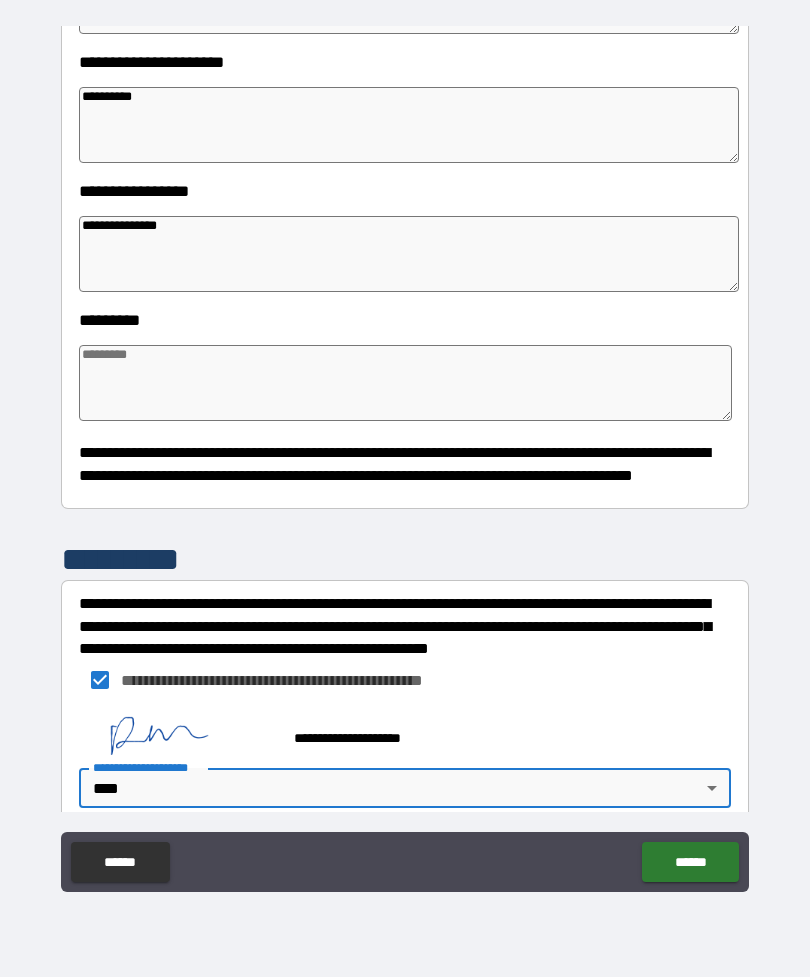 click on "******" at bounding box center [690, 862] 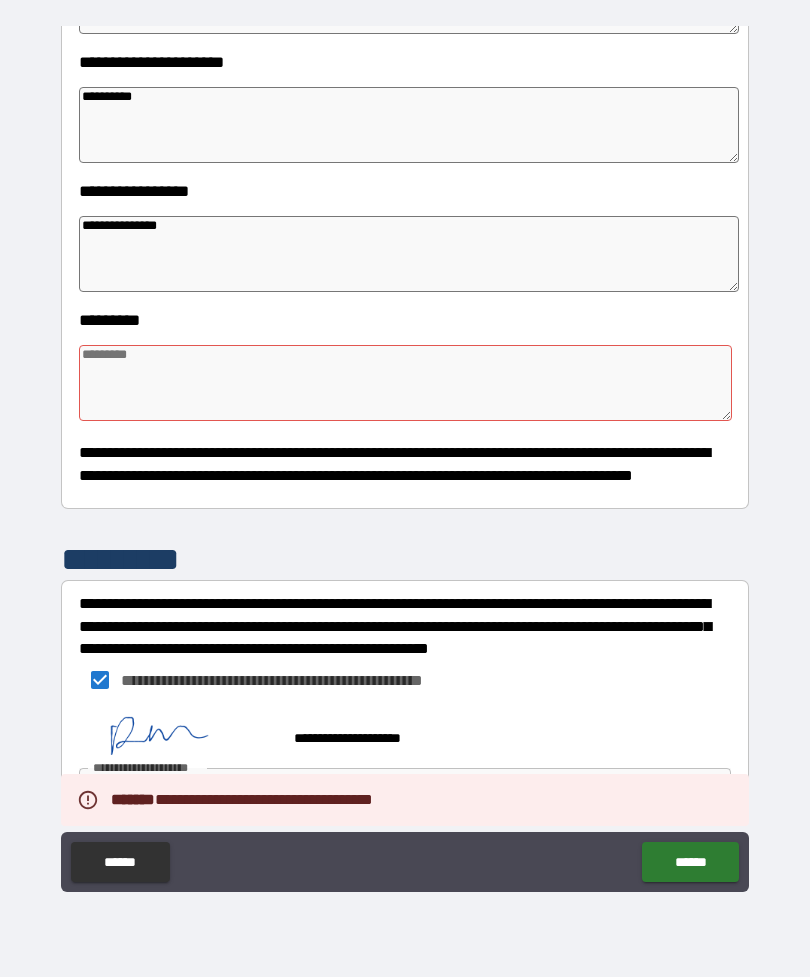 click at bounding box center [405, 383] 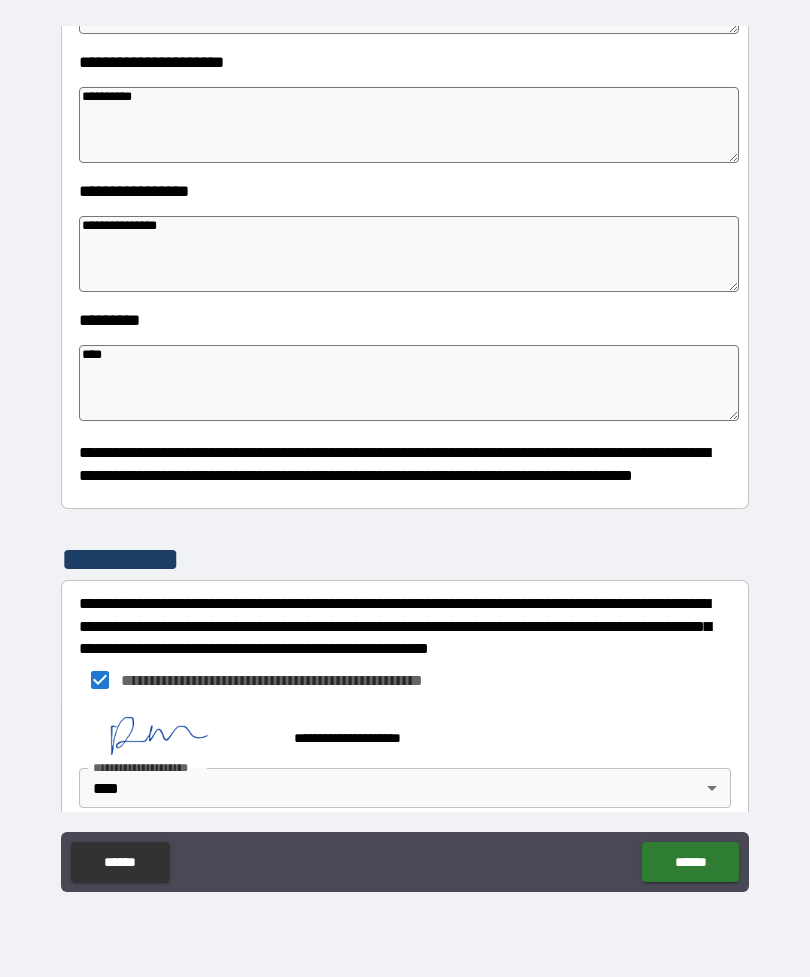 click on "******" at bounding box center [690, 862] 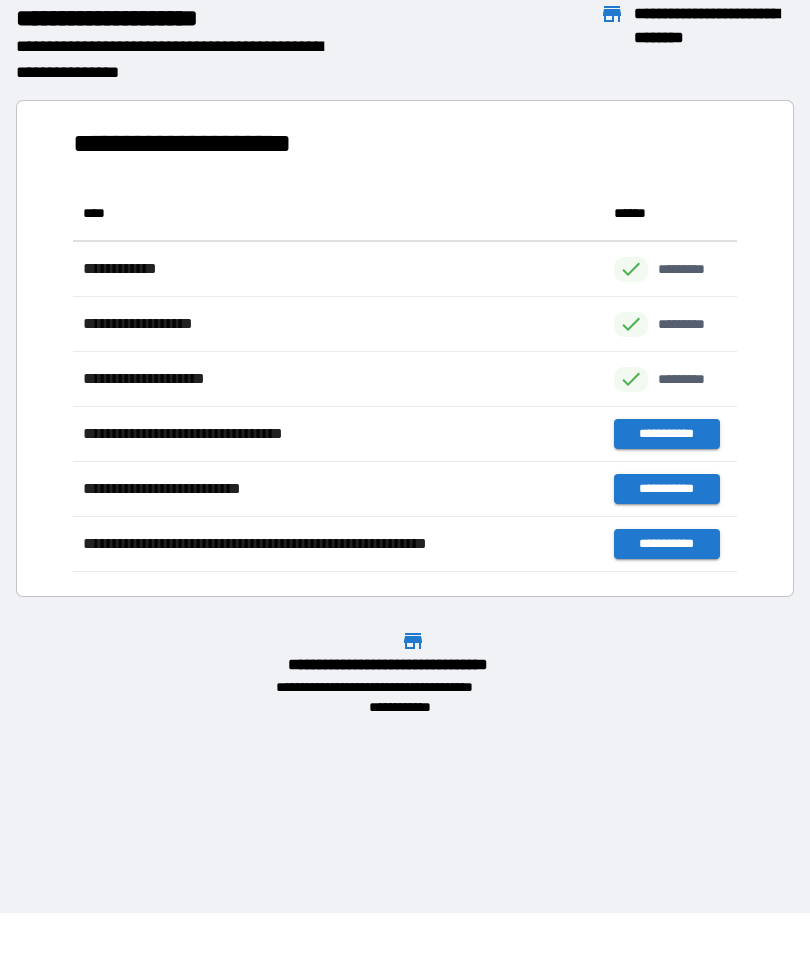 scroll, scrollTop: 1, scrollLeft: 1, axis: both 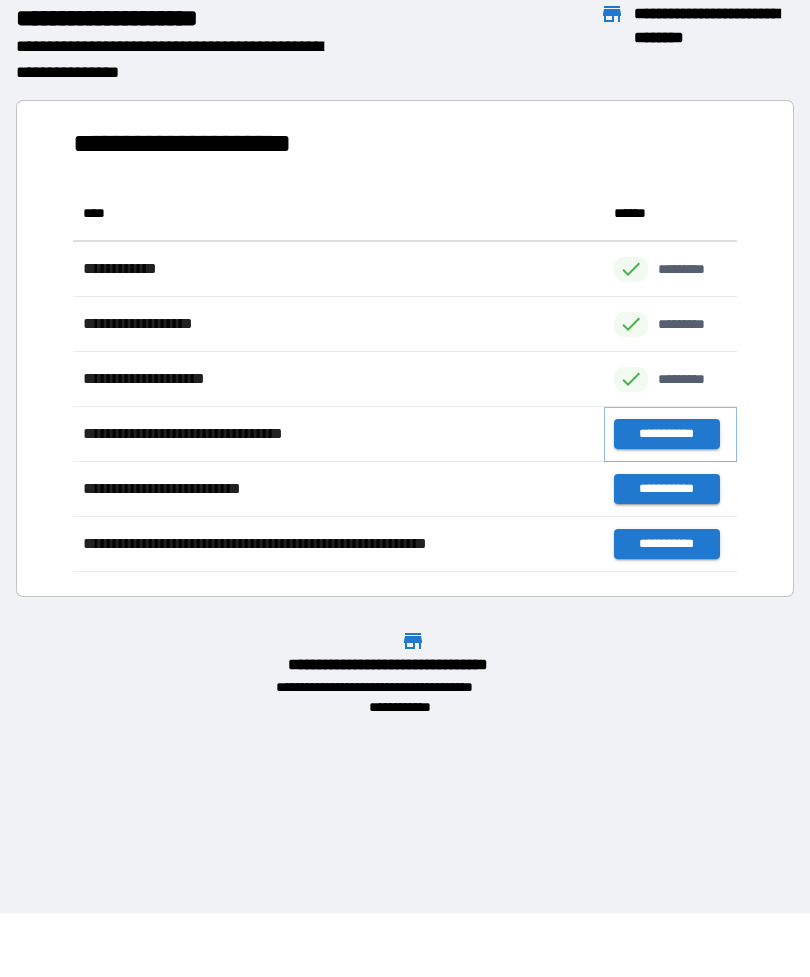 click on "**********" at bounding box center (666, 434) 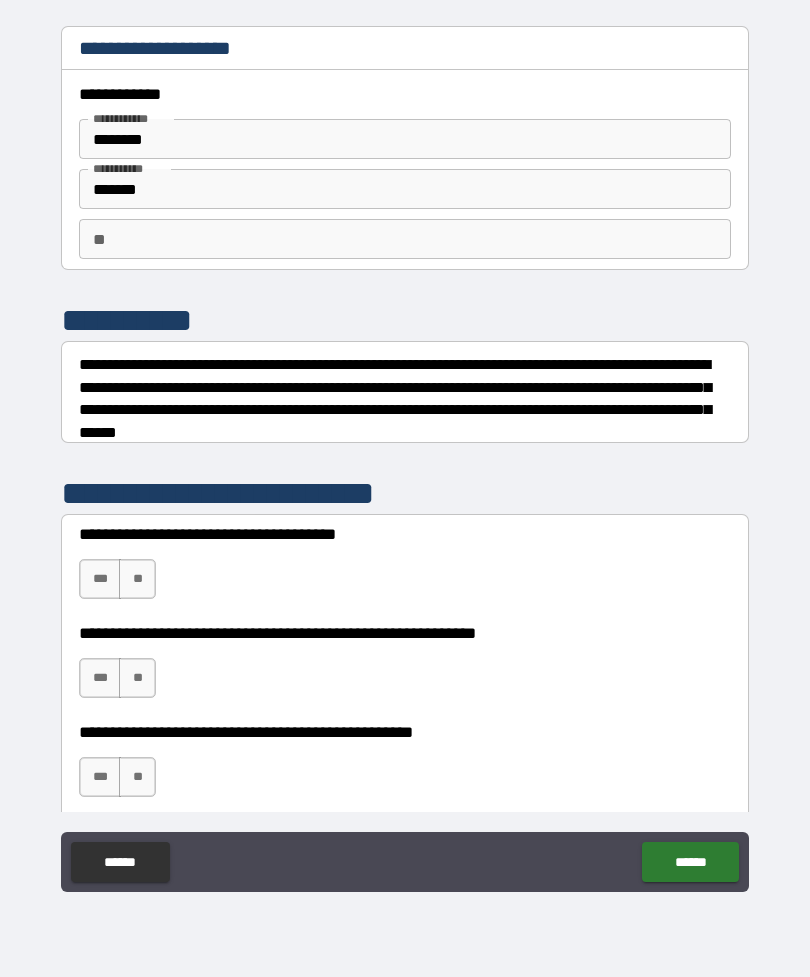 click on "***" at bounding box center [100, 579] 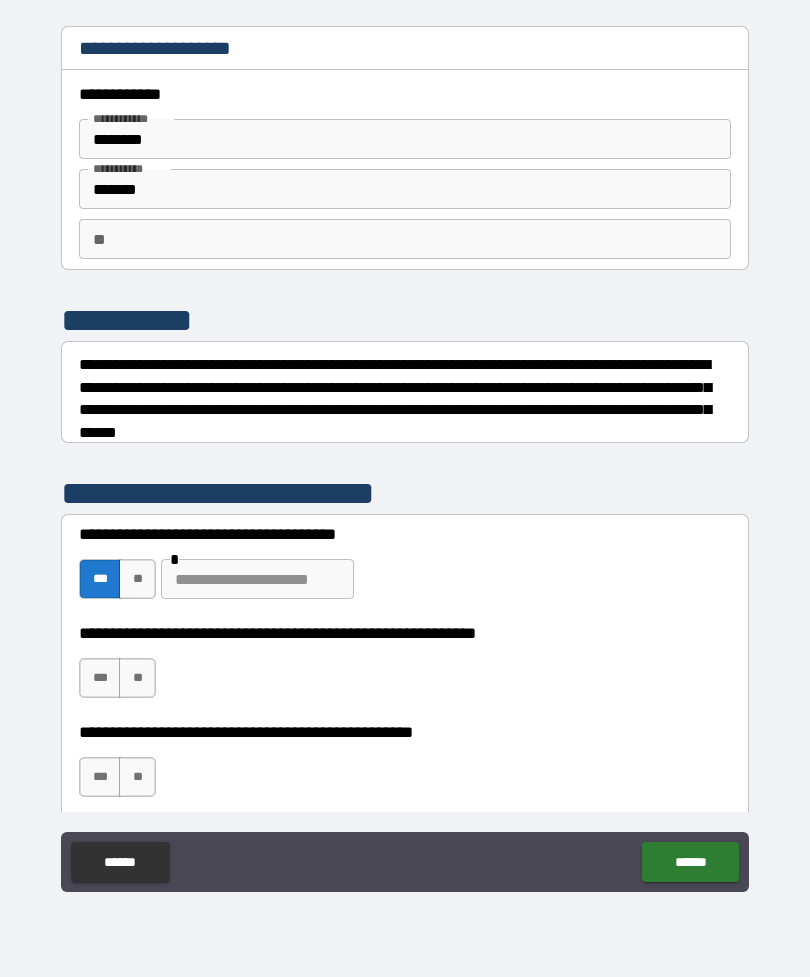 click on "**" at bounding box center [137, 678] 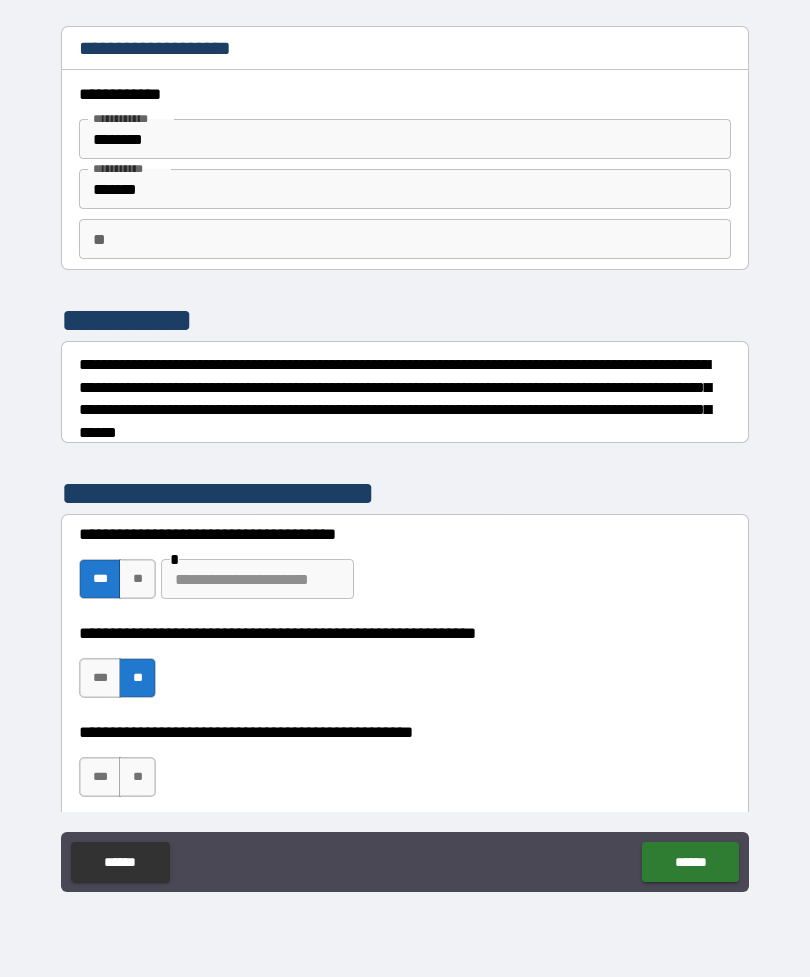 click on "**" at bounding box center [137, 777] 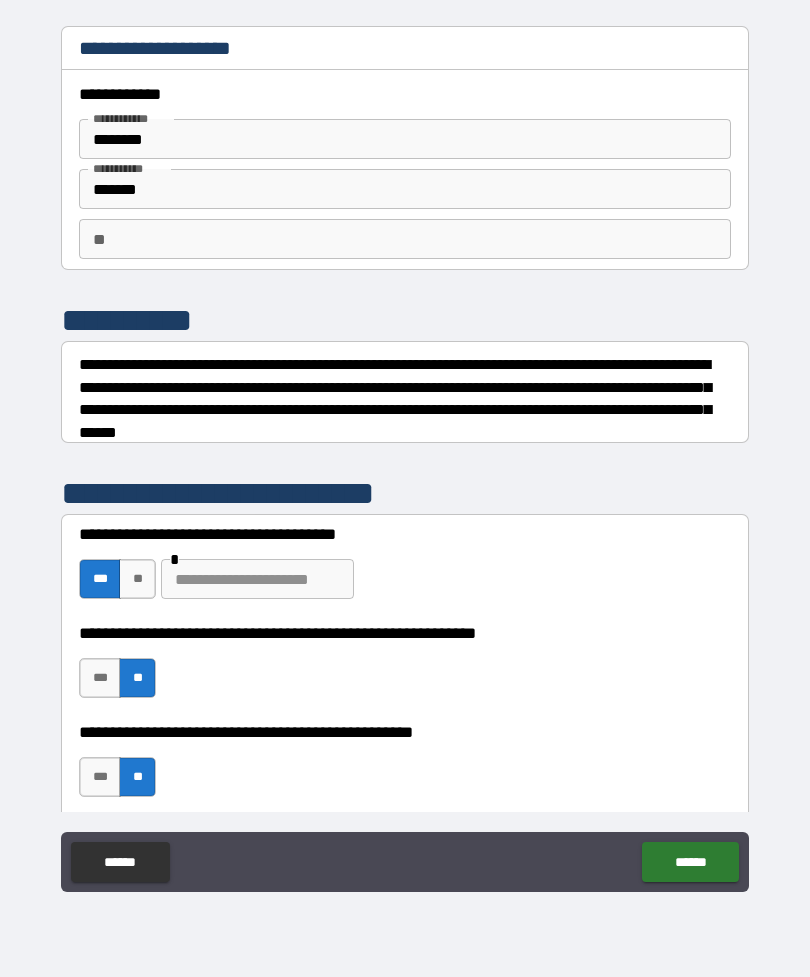 click at bounding box center [257, 579] 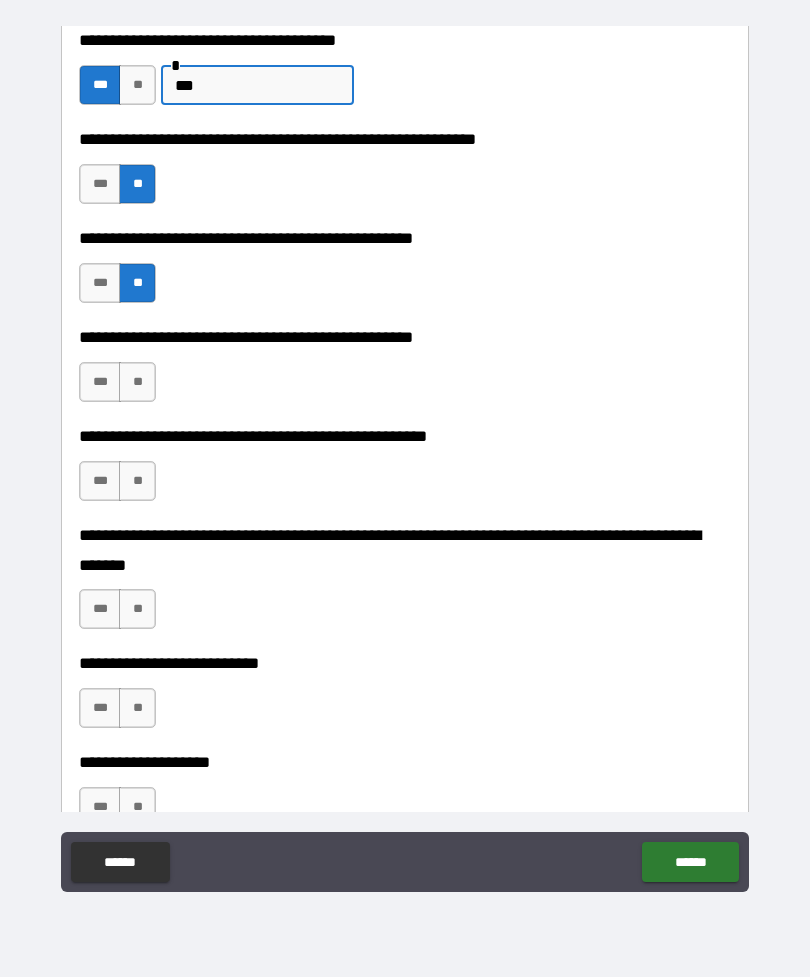 scroll, scrollTop: 496, scrollLeft: 0, axis: vertical 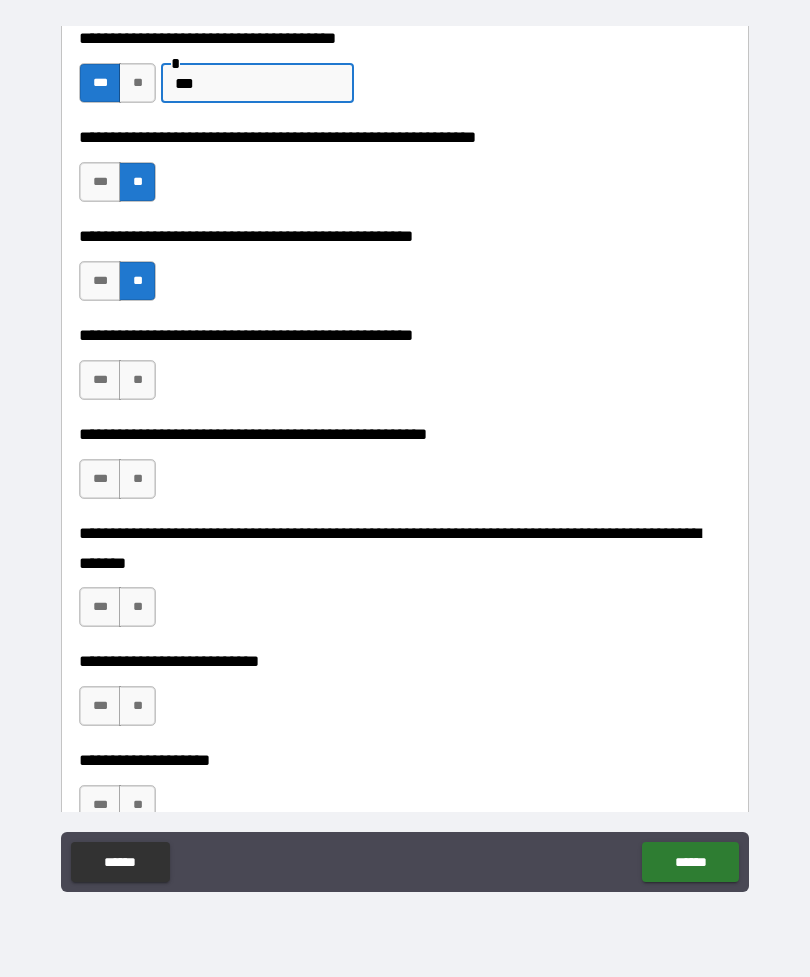 click on "***" at bounding box center (100, 380) 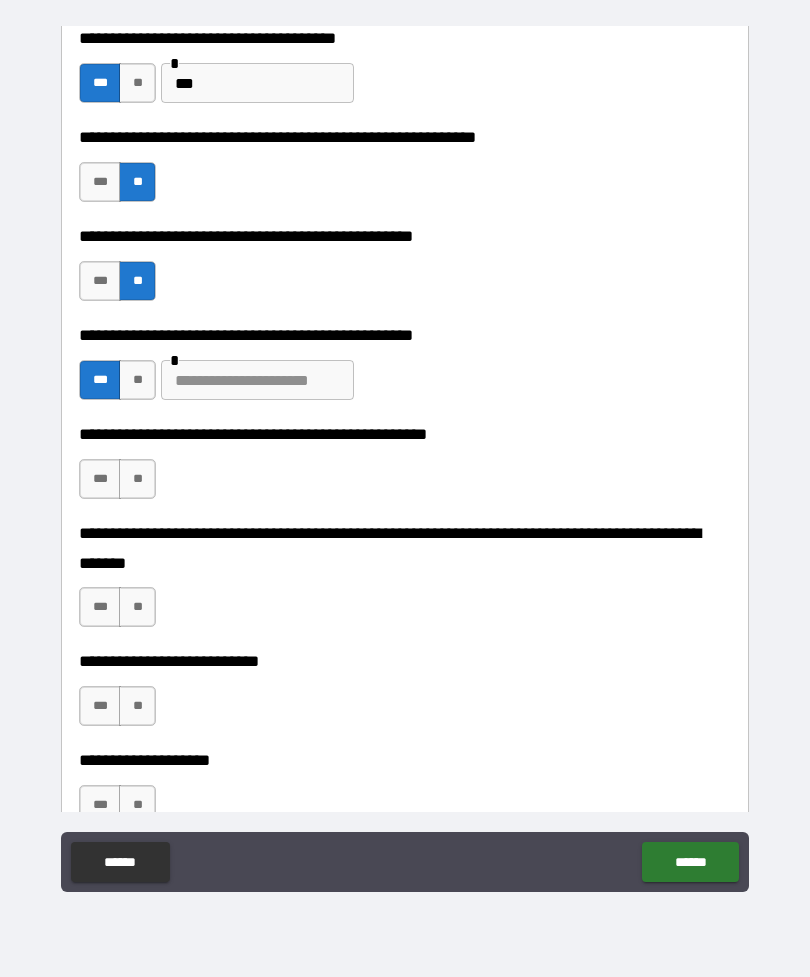 click at bounding box center (257, 380) 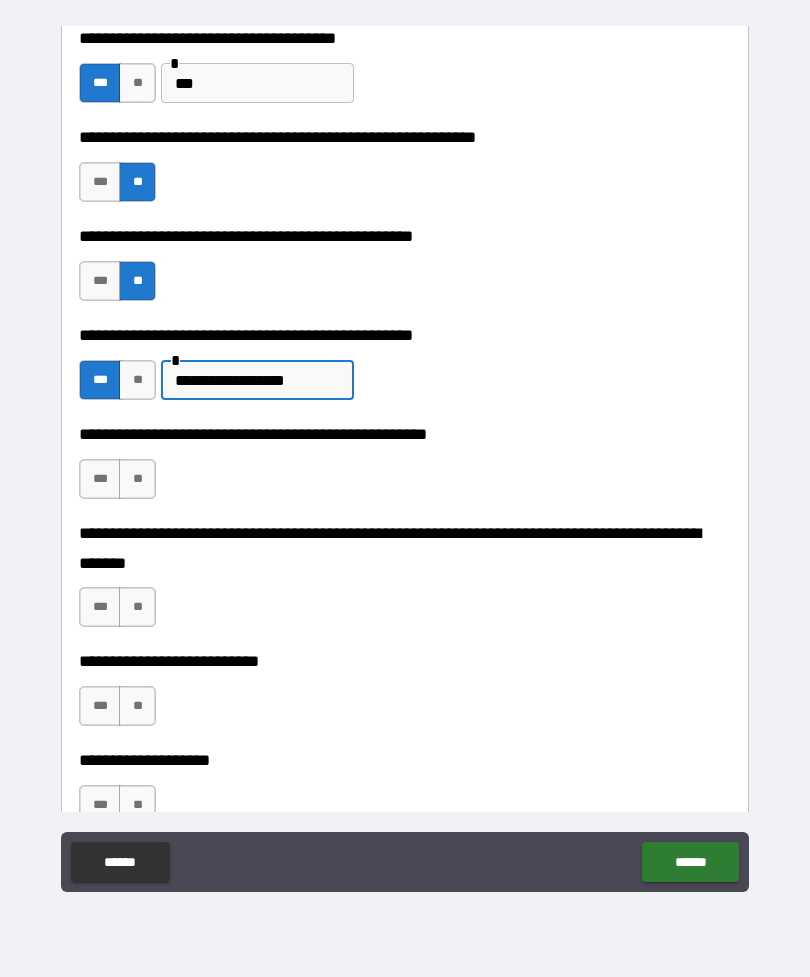 click on "**" at bounding box center [137, 479] 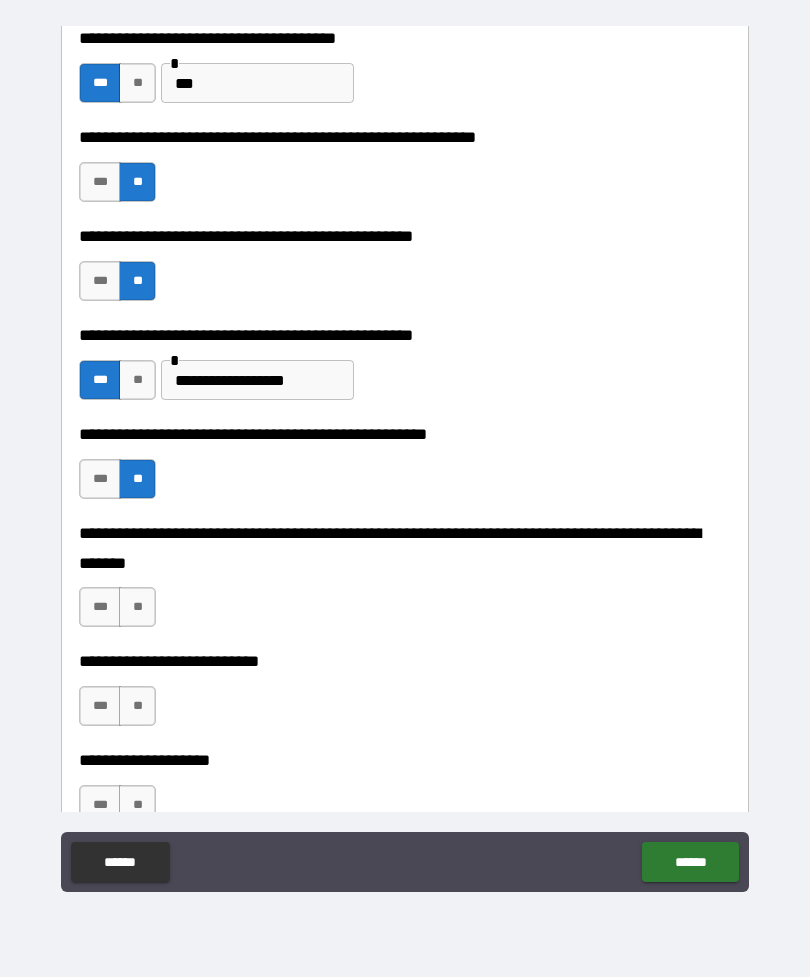 click on "**" at bounding box center (137, 607) 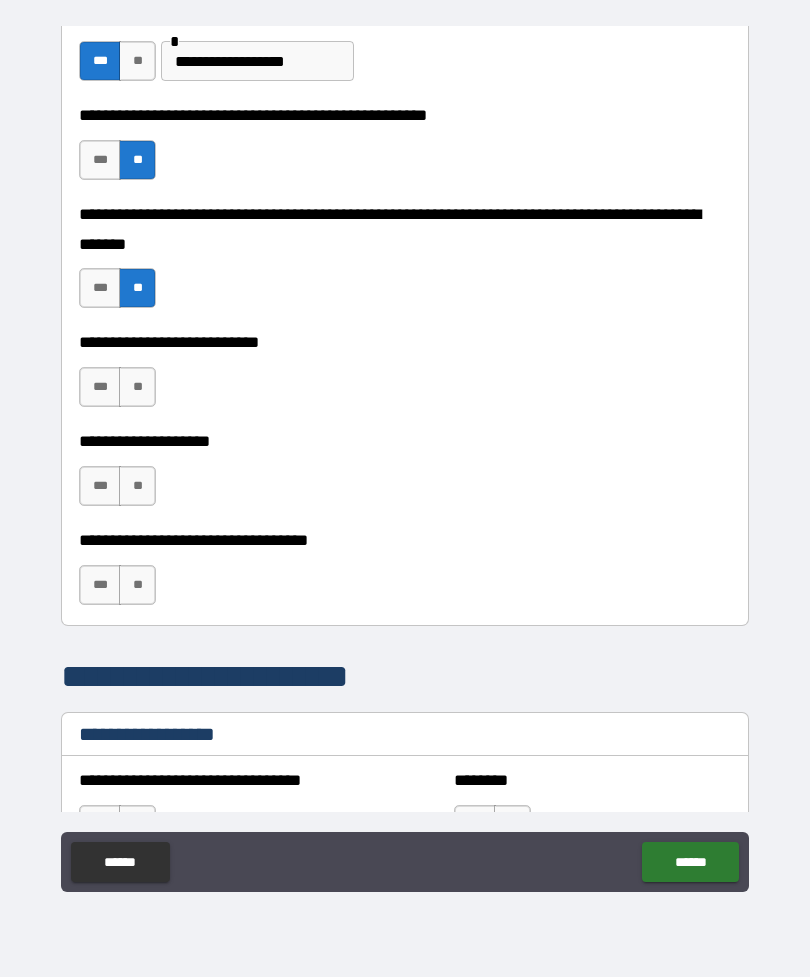 scroll, scrollTop: 819, scrollLeft: 0, axis: vertical 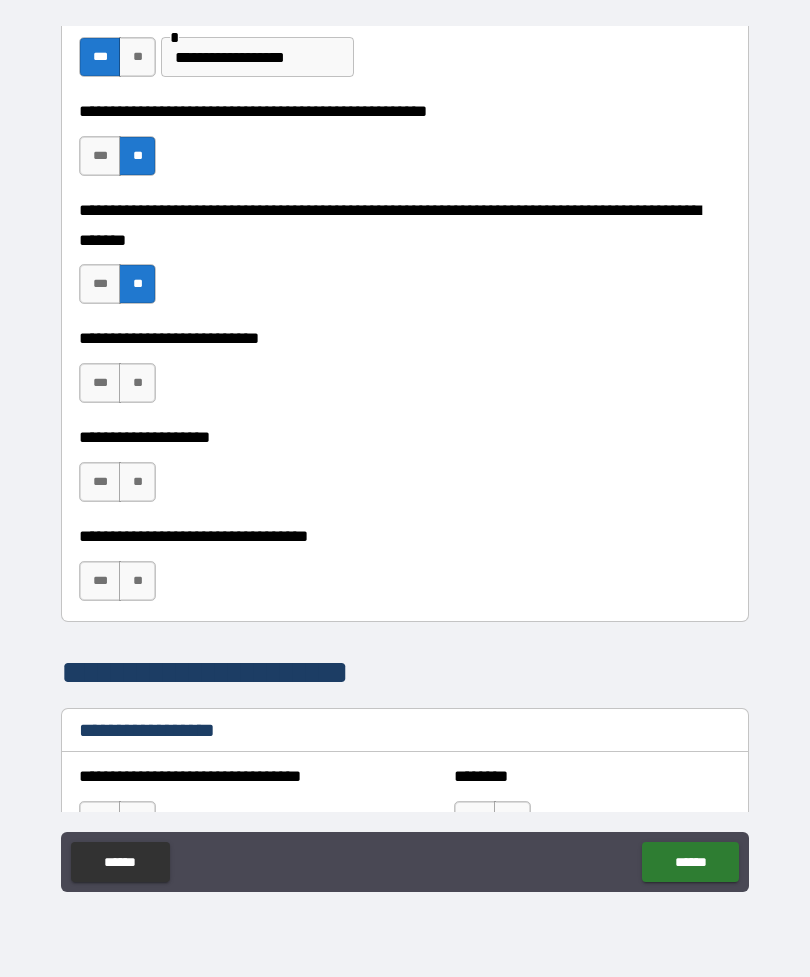click on "***" at bounding box center [100, 383] 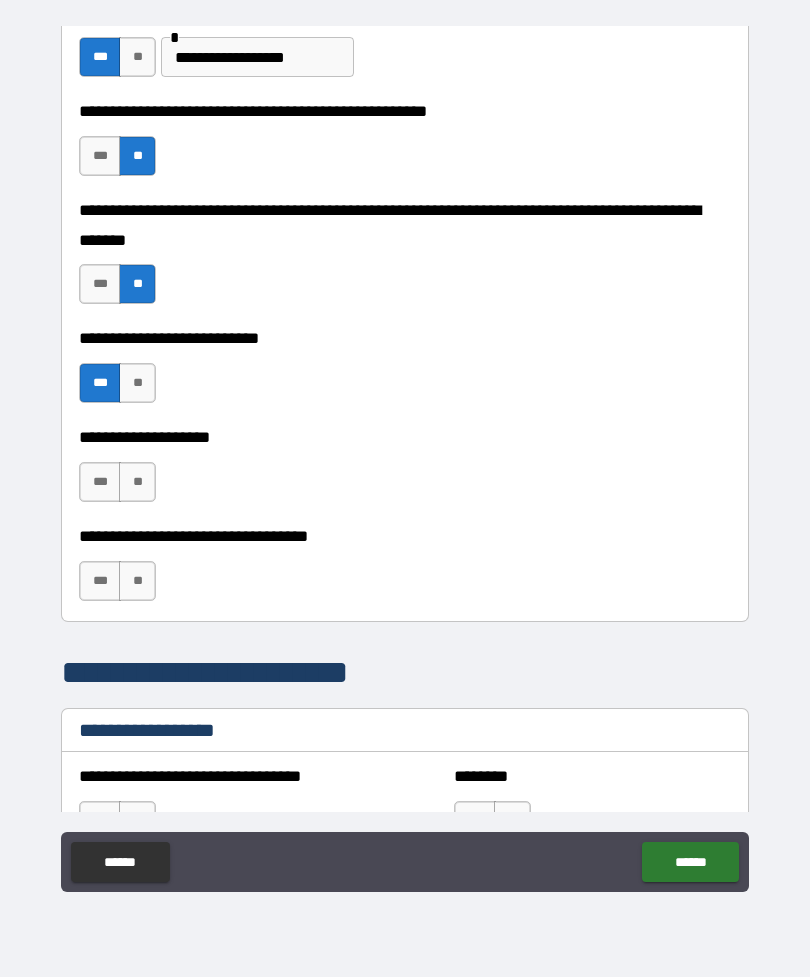 click on "**" at bounding box center (137, 482) 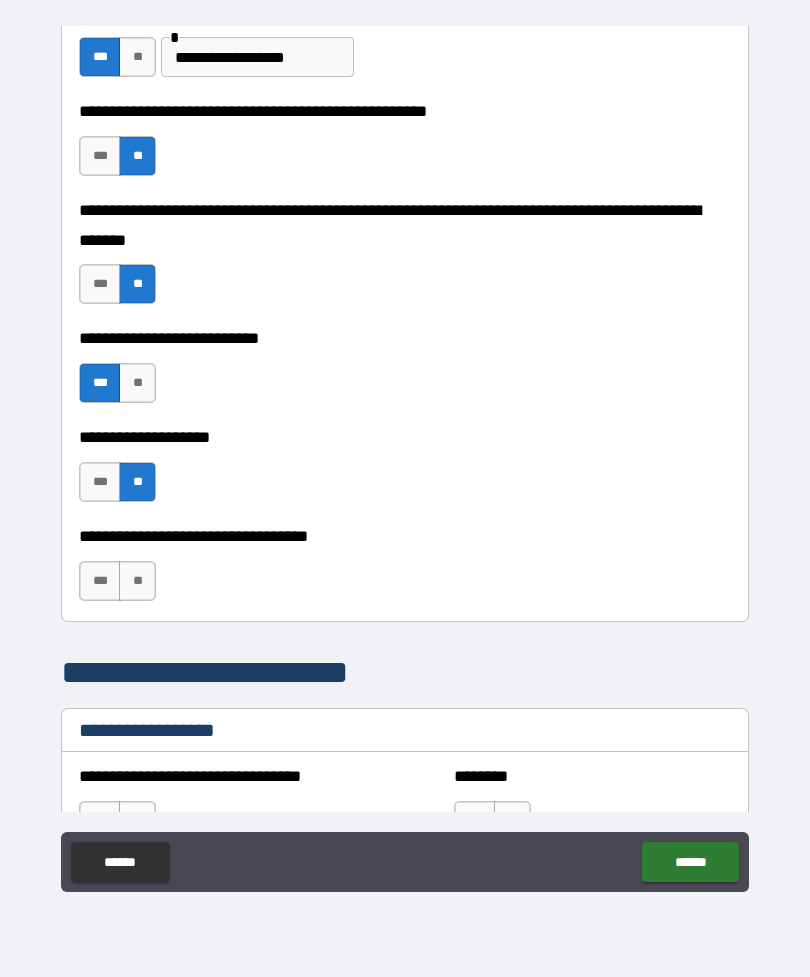 click on "**" at bounding box center (137, 581) 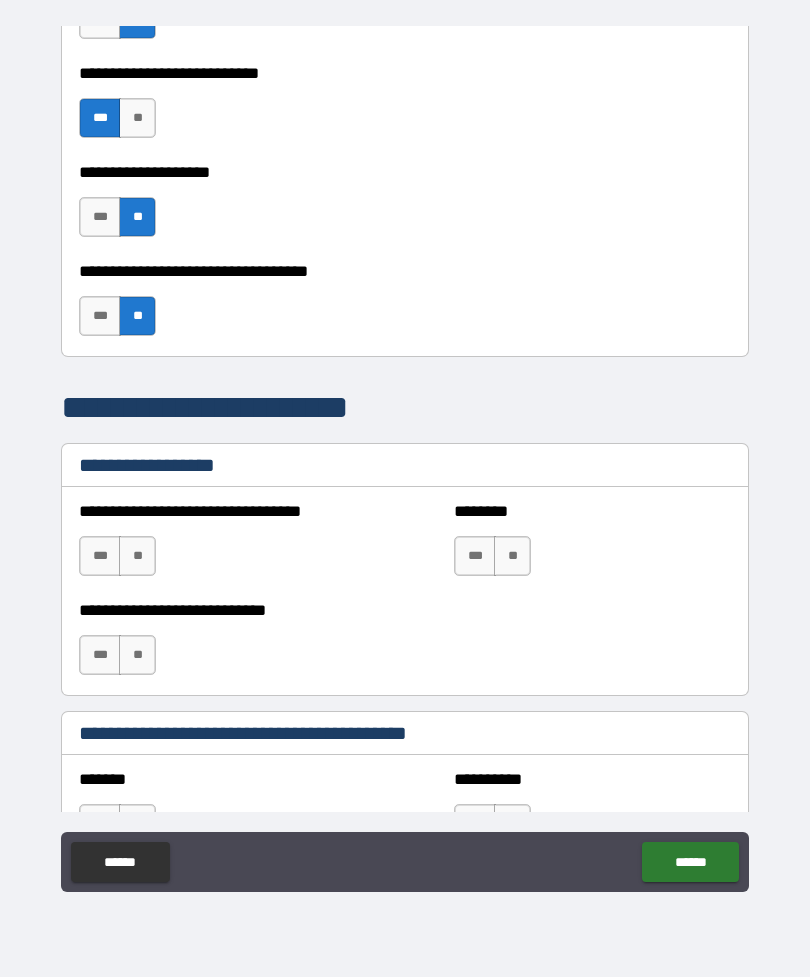 scroll, scrollTop: 1092, scrollLeft: 0, axis: vertical 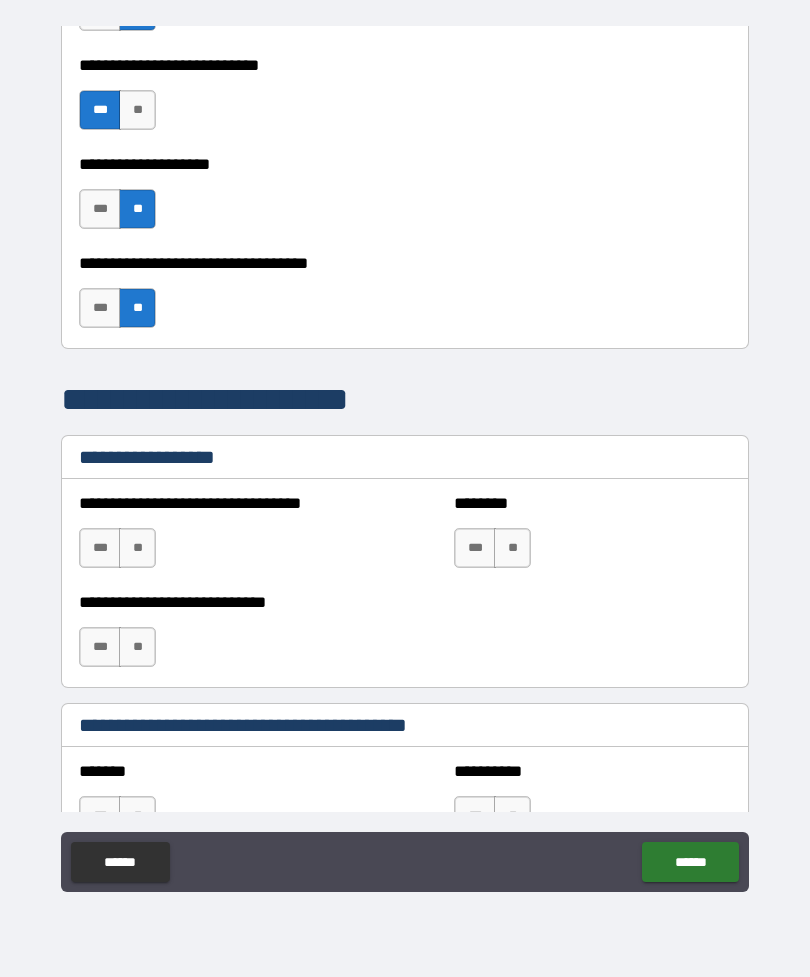 click on "***" at bounding box center (100, 548) 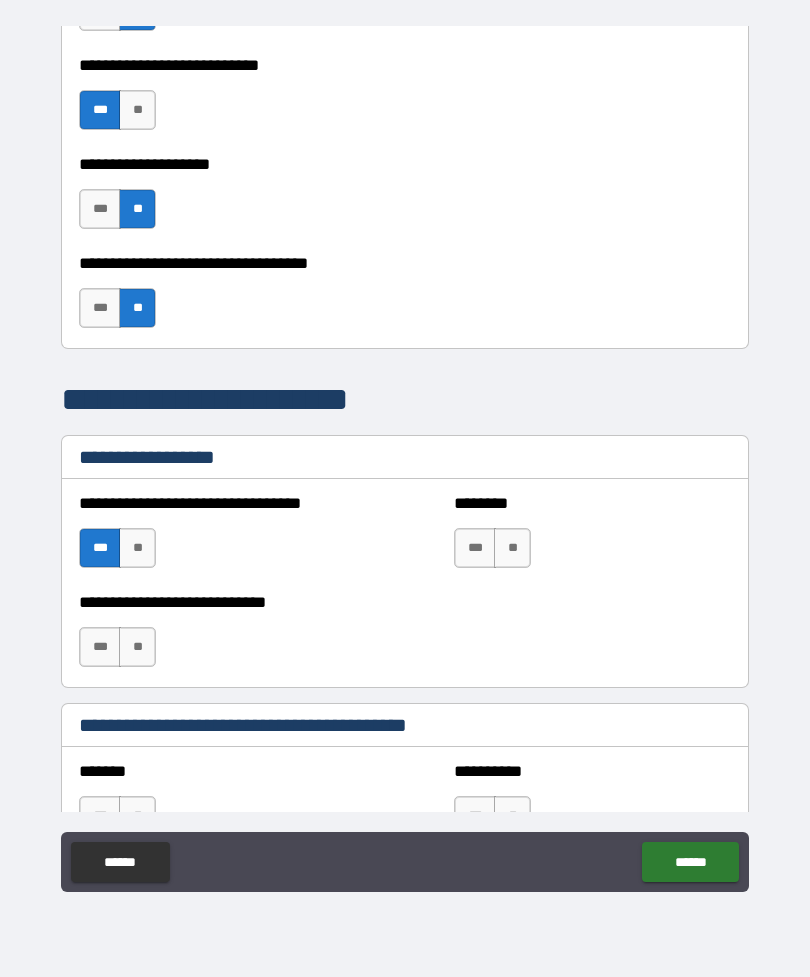 click on "**" at bounding box center (512, 548) 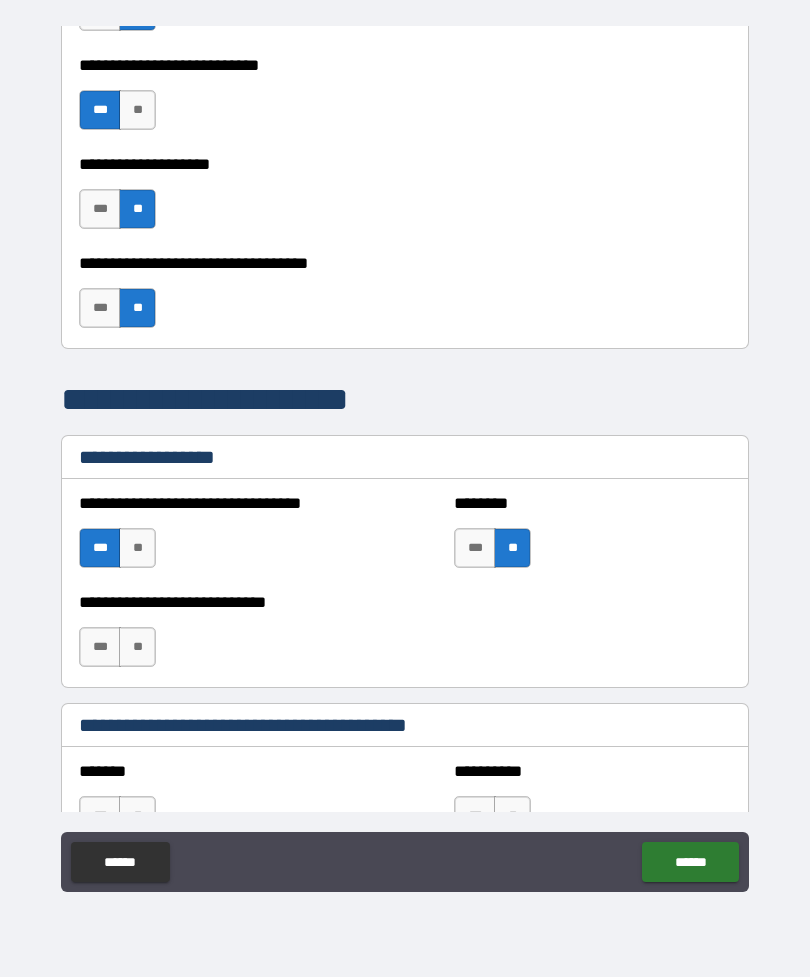 click on "**" at bounding box center [137, 647] 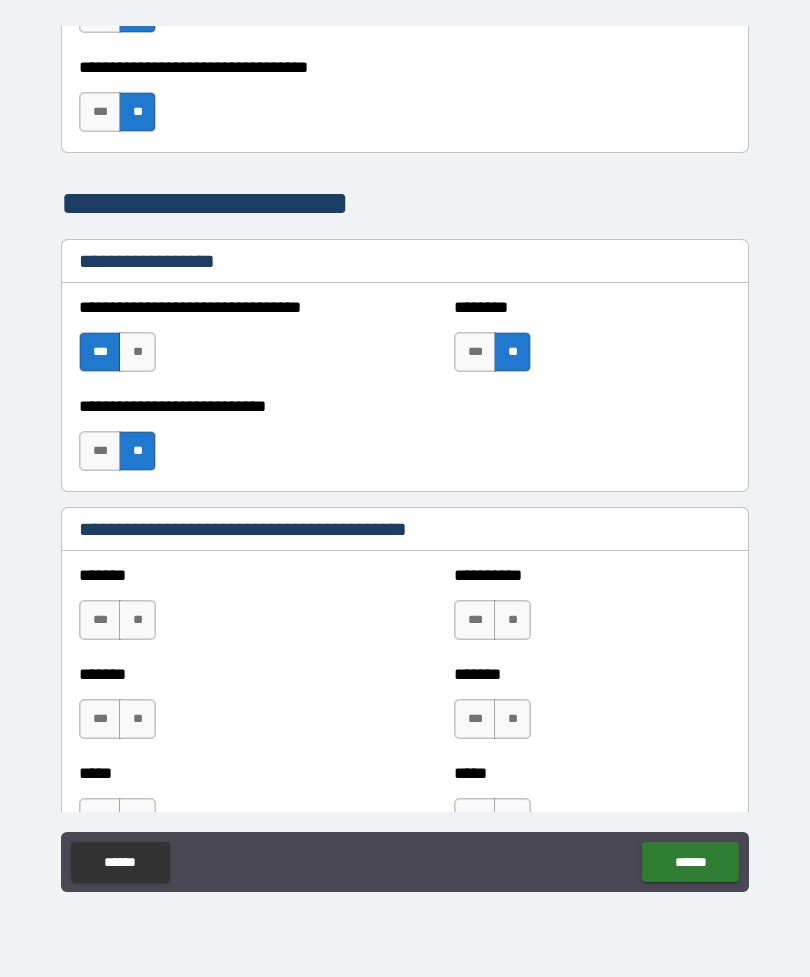 scroll, scrollTop: 1342, scrollLeft: 0, axis: vertical 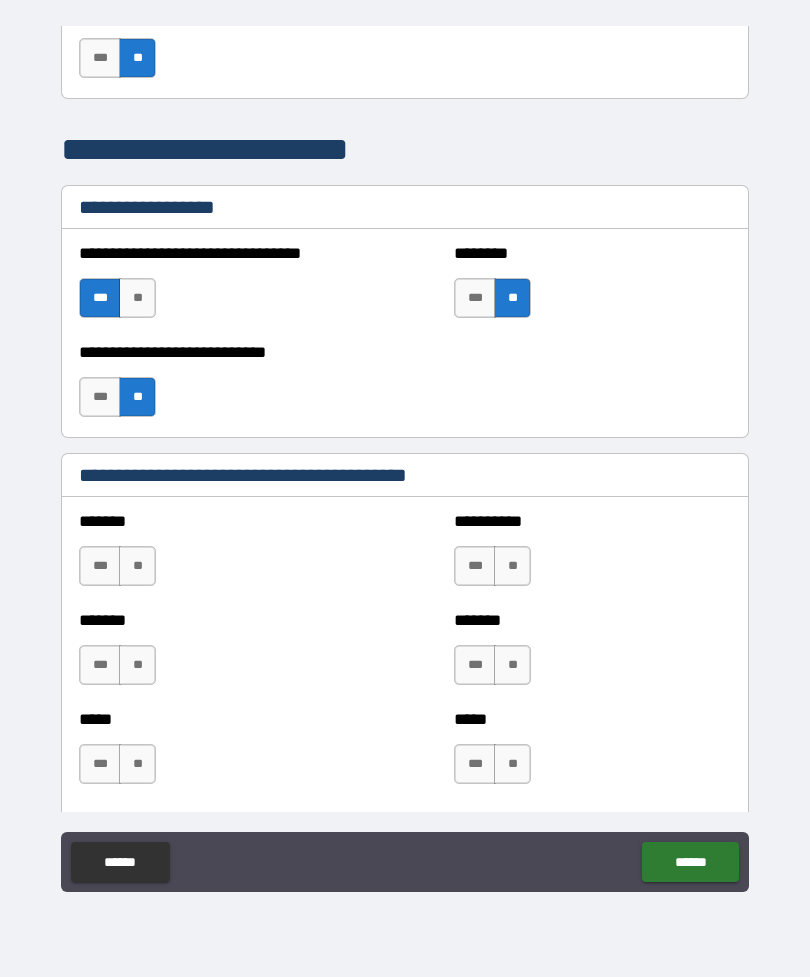 click on "**" at bounding box center (137, 566) 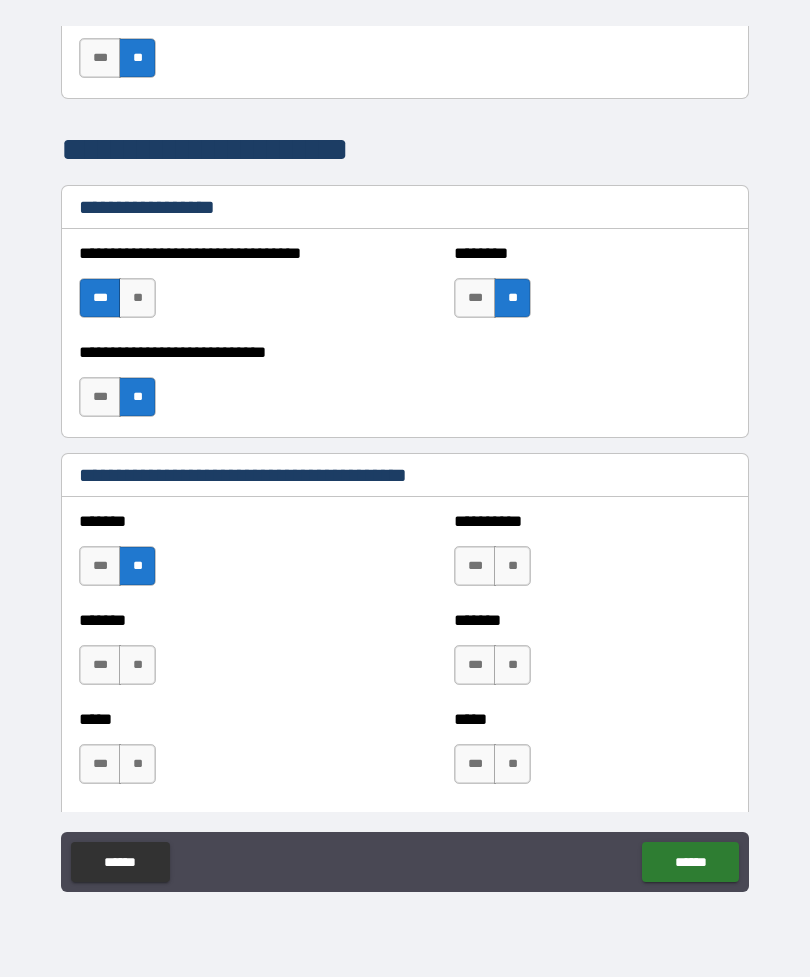 click on "**" at bounding box center (137, 665) 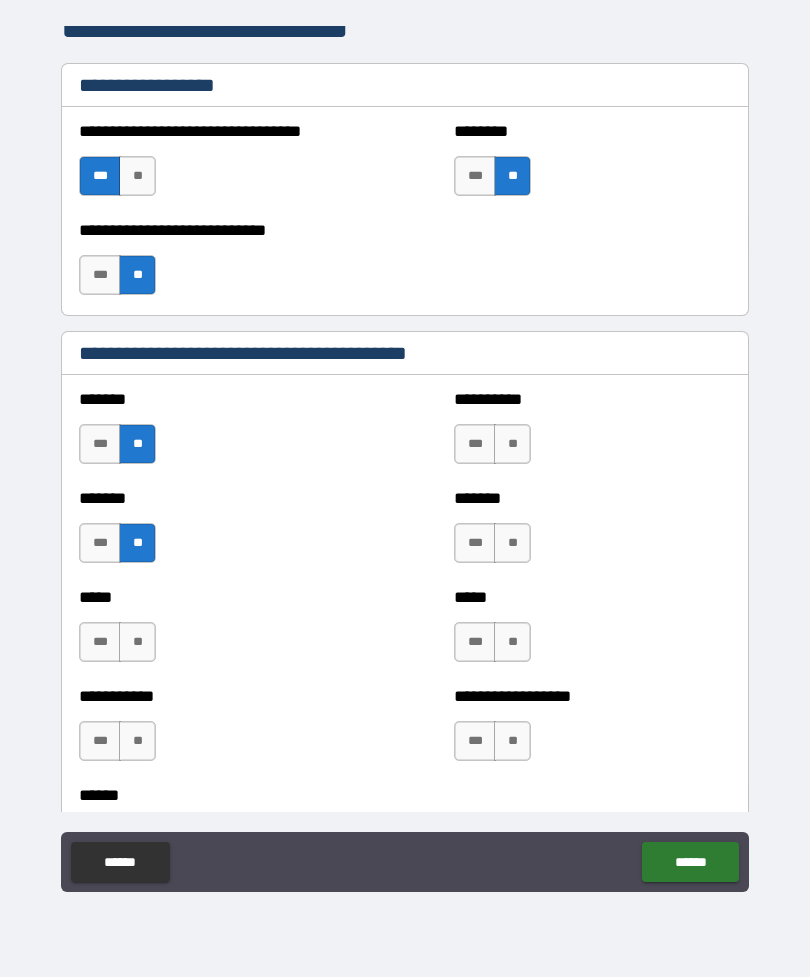 scroll, scrollTop: 1517, scrollLeft: 0, axis: vertical 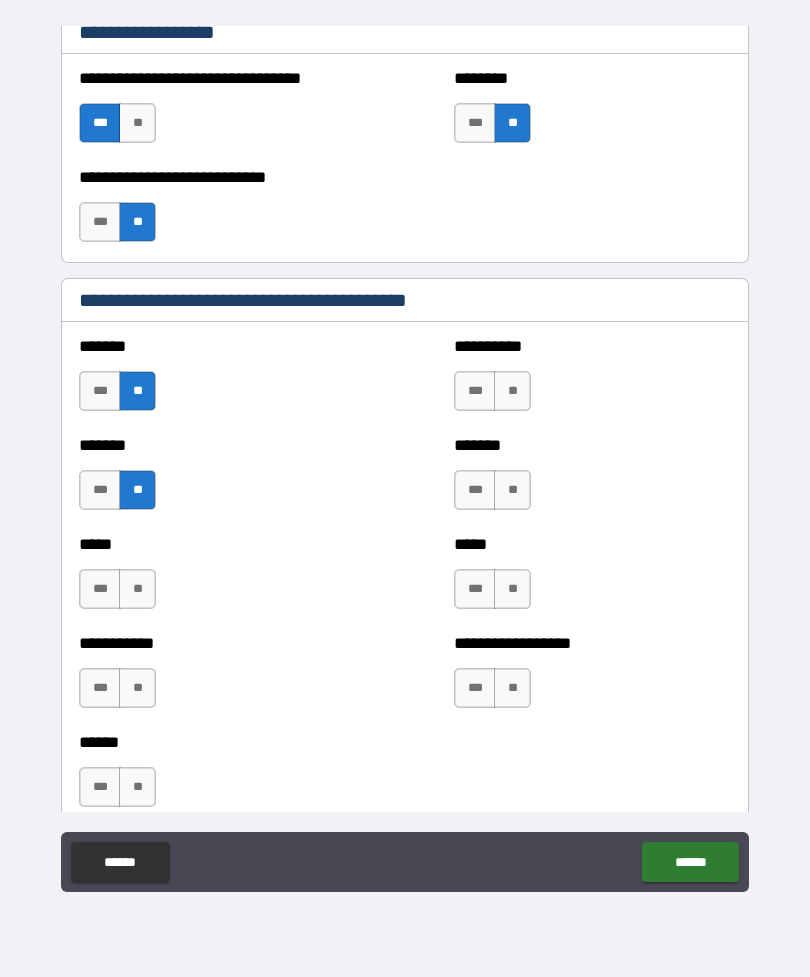 click on "**" at bounding box center [137, 589] 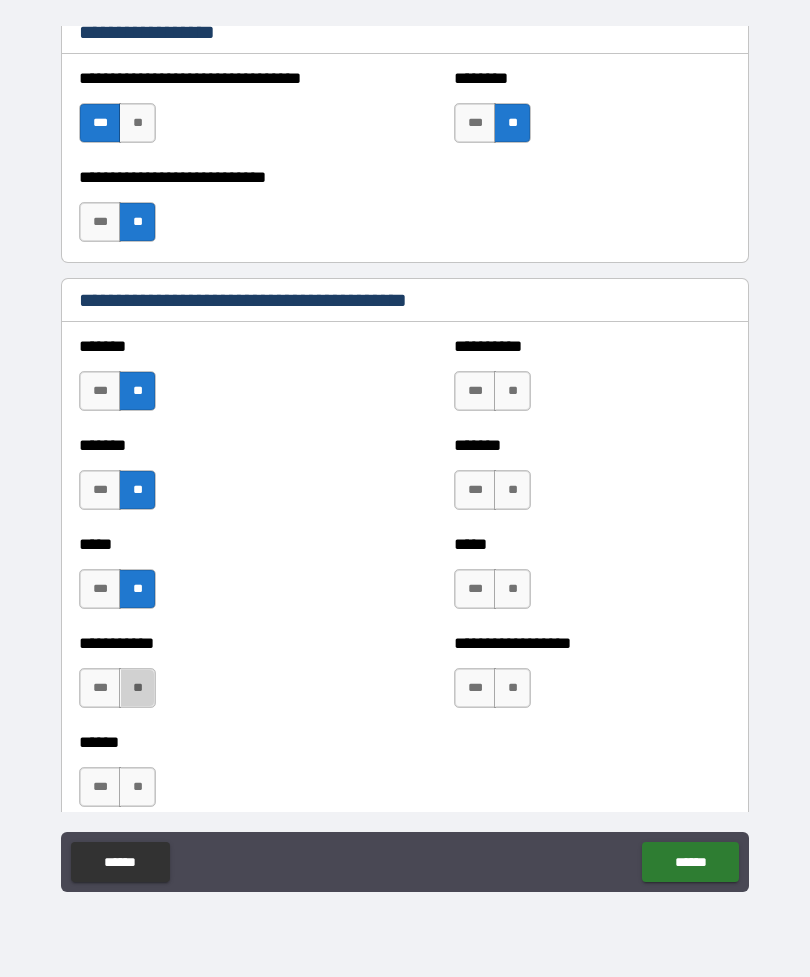click on "**" at bounding box center (137, 688) 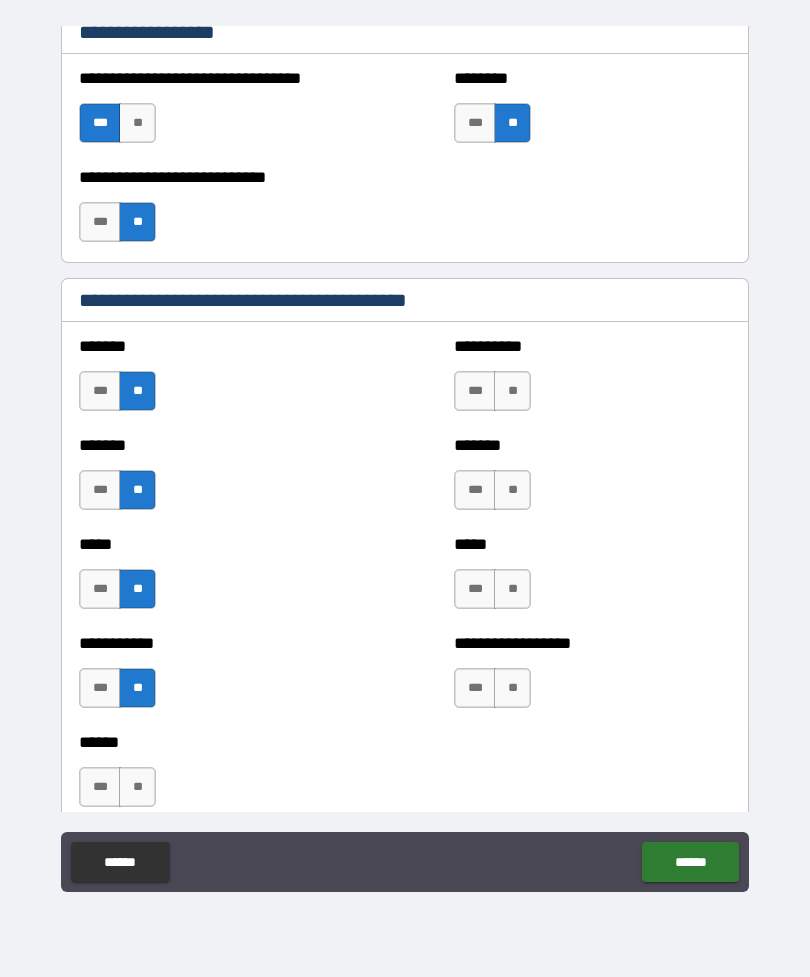 click on "**" at bounding box center [512, 391] 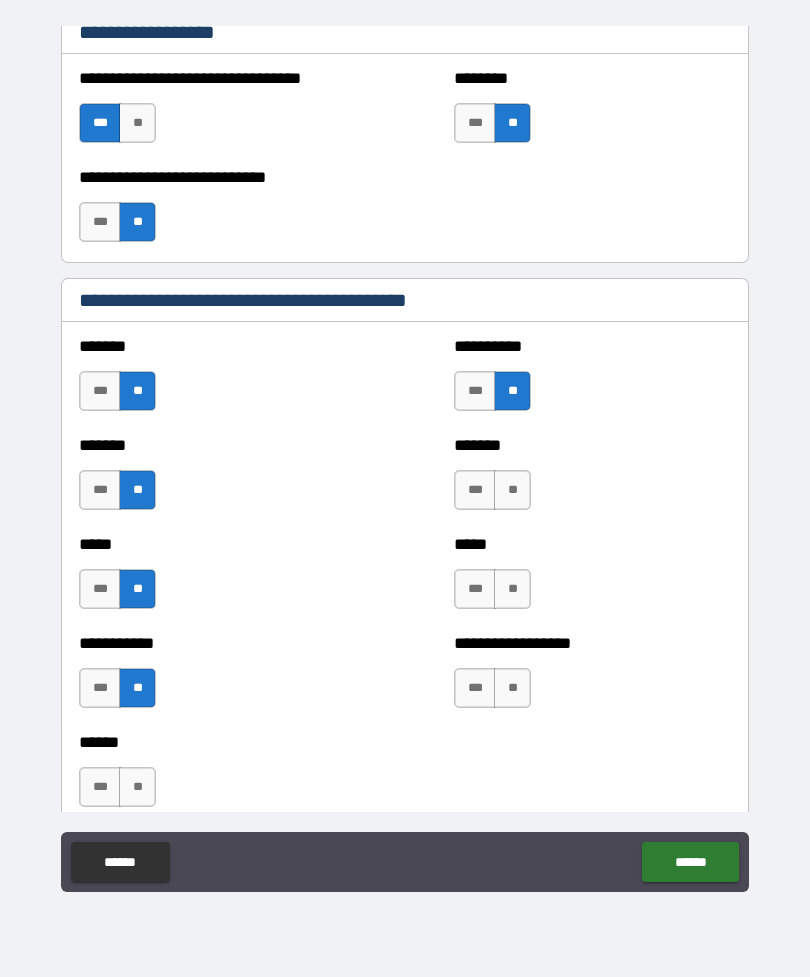 click on "**" at bounding box center [512, 490] 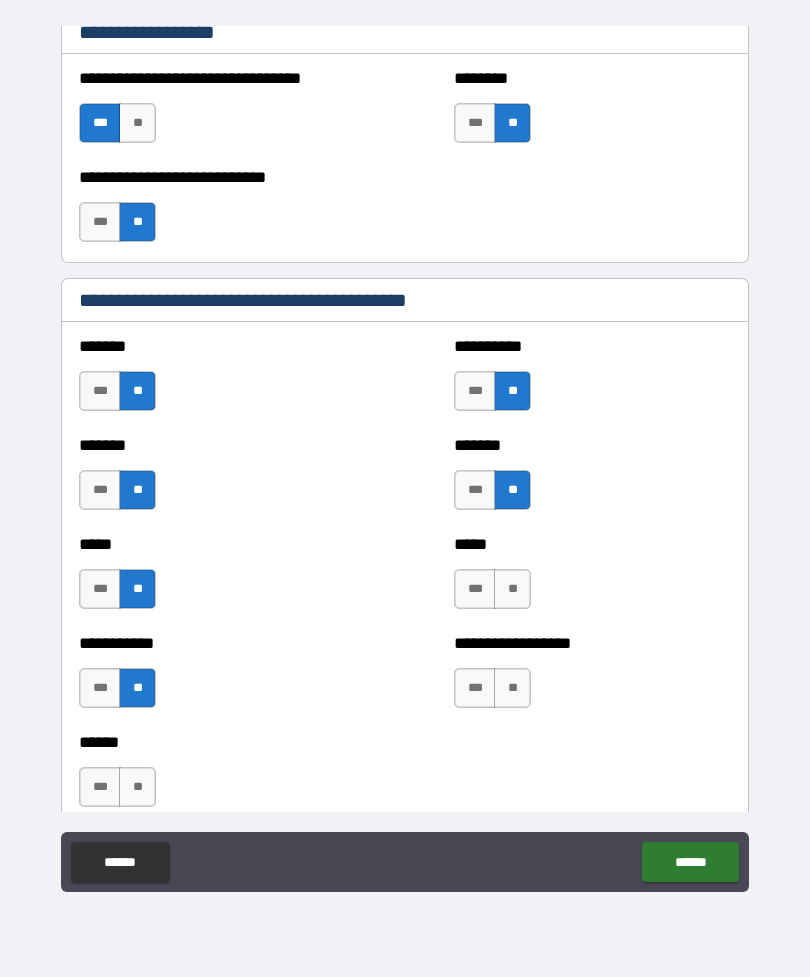 click on "**" at bounding box center [512, 589] 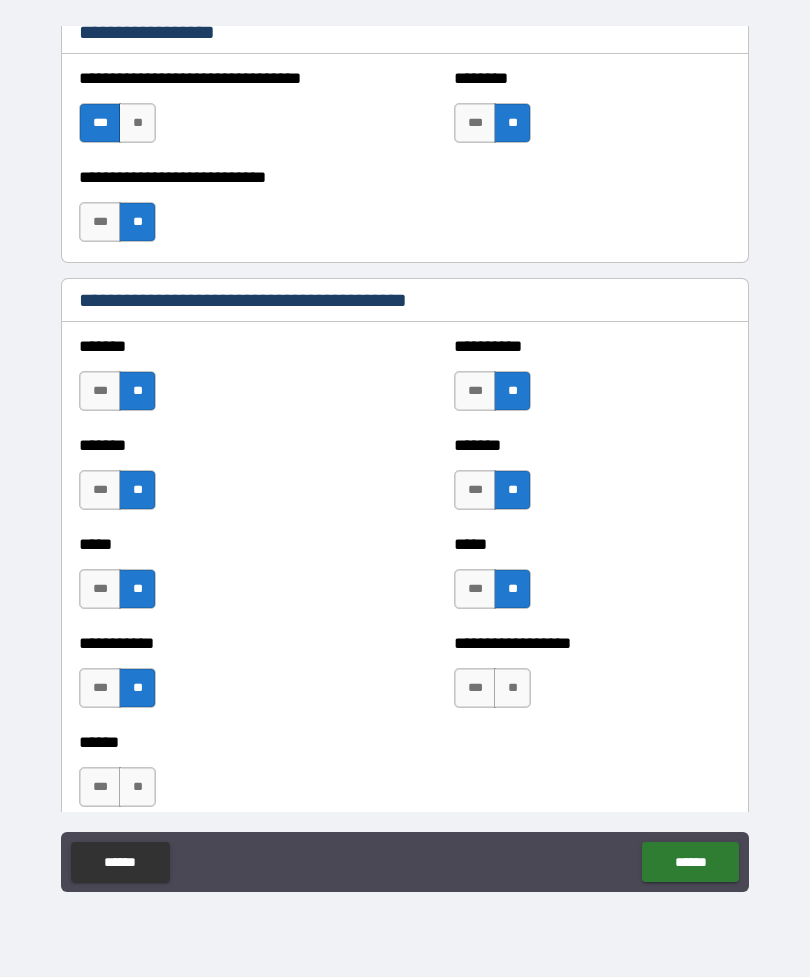 click on "**" at bounding box center (512, 688) 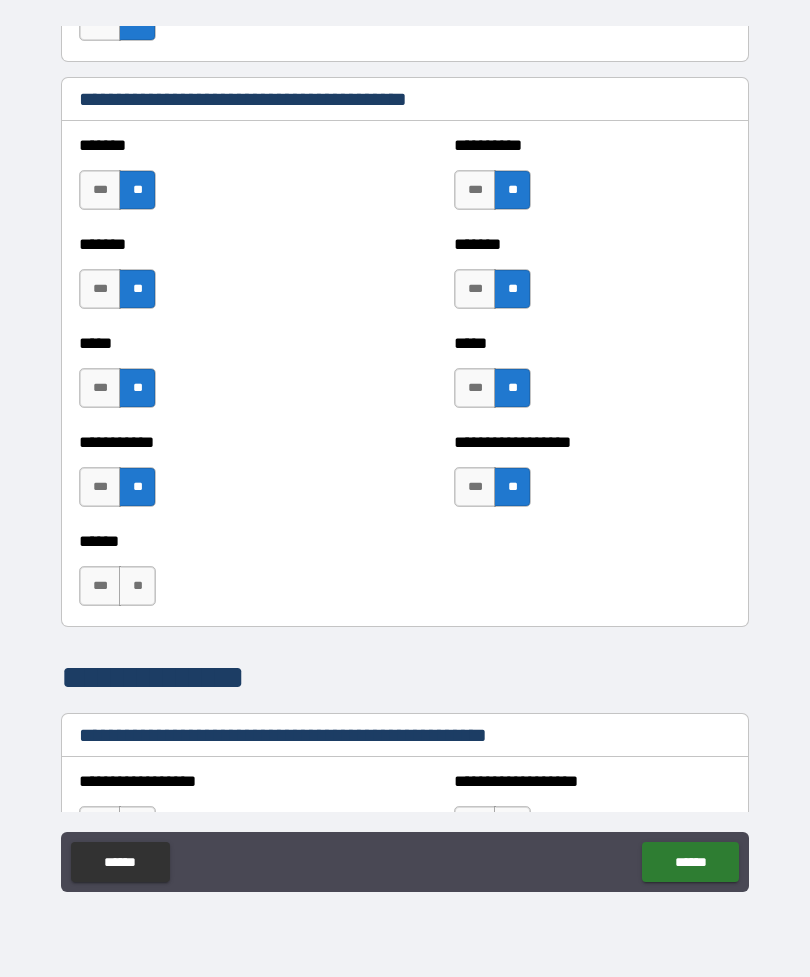 scroll, scrollTop: 1724, scrollLeft: 0, axis: vertical 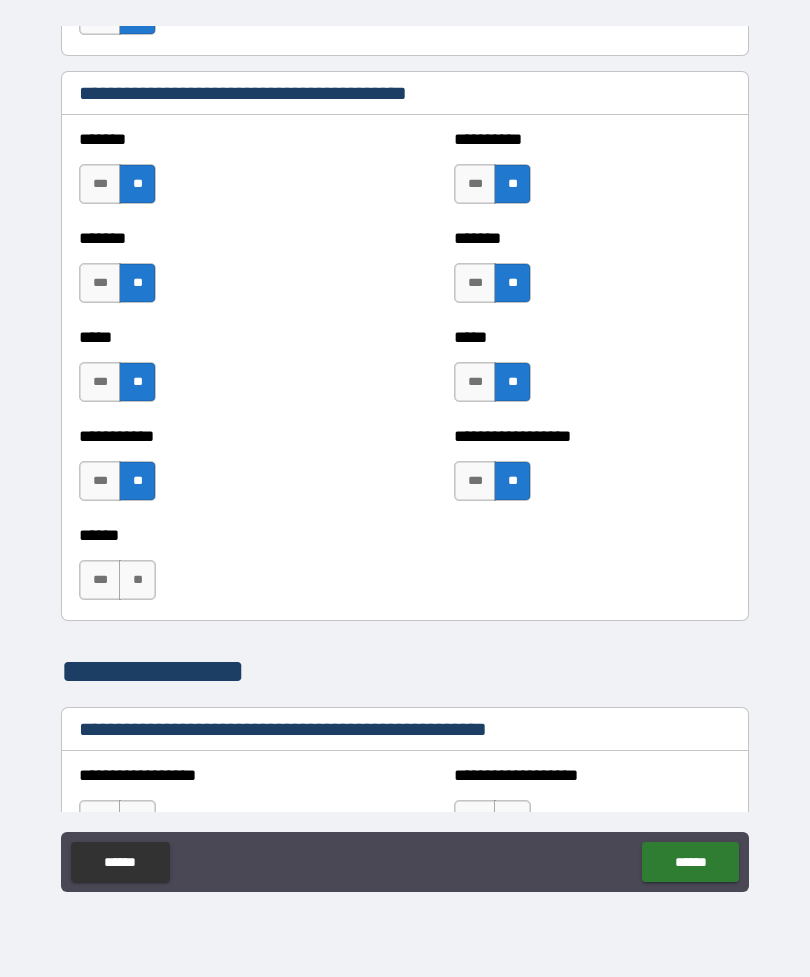 click on "**" at bounding box center (137, 580) 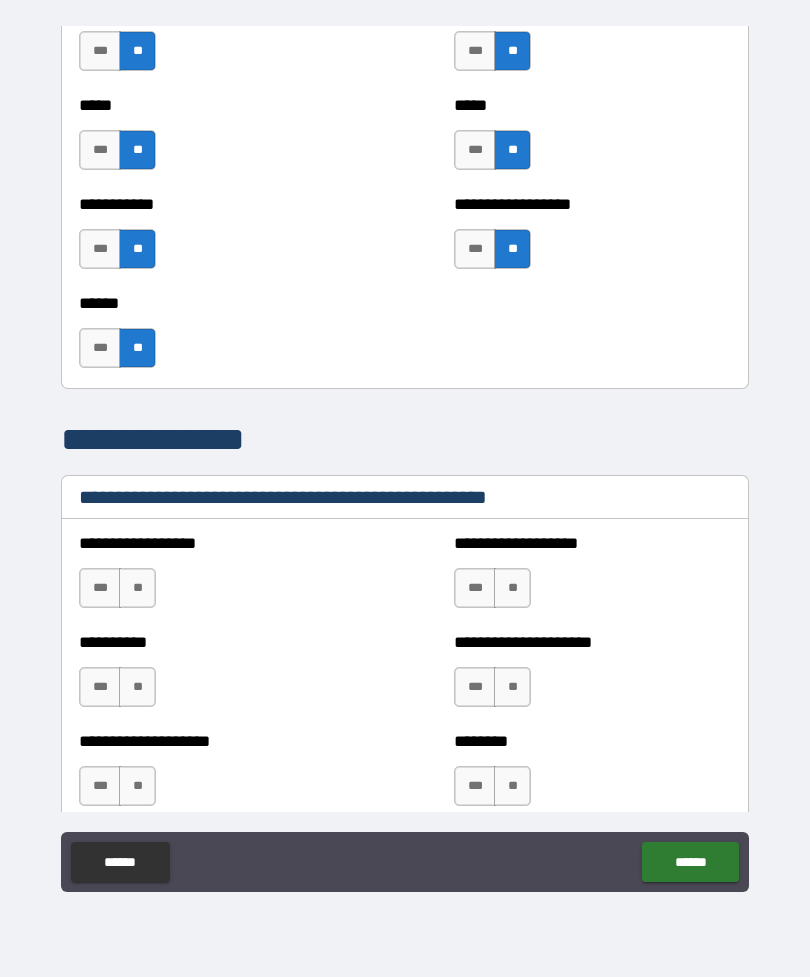 scroll, scrollTop: 1979, scrollLeft: 0, axis: vertical 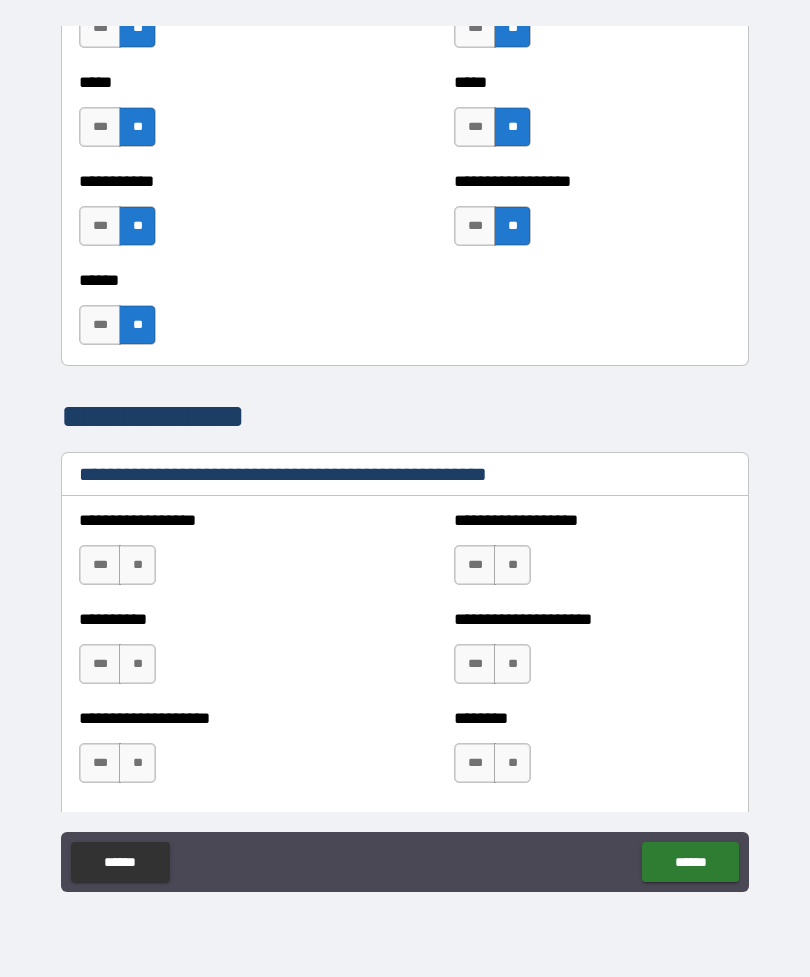 click on "**" at bounding box center [137, 565] 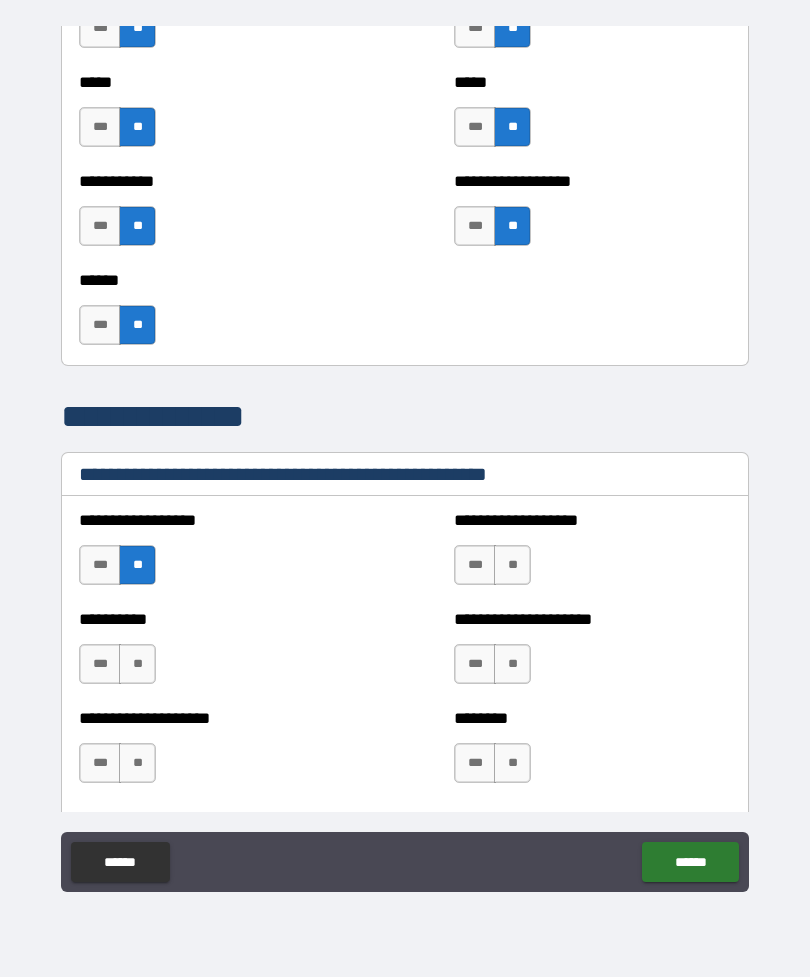 click on "**" at bounding box center (137, 664) 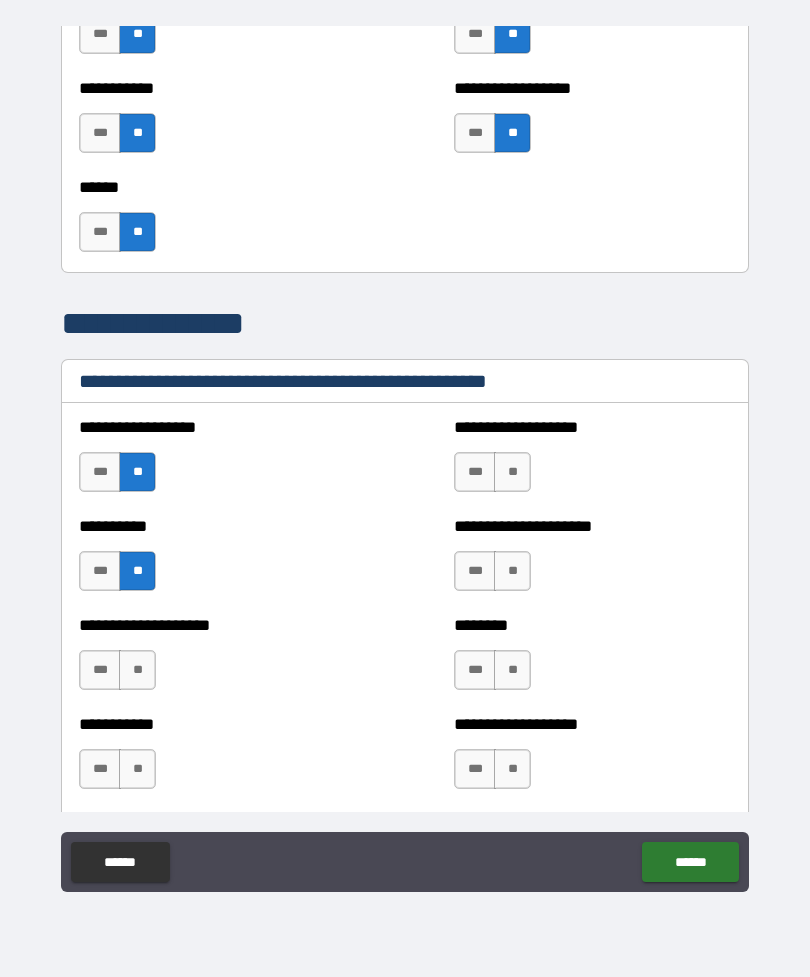 scroll, scrollTop: 2120, scrollLeft: 0, axis: vertical 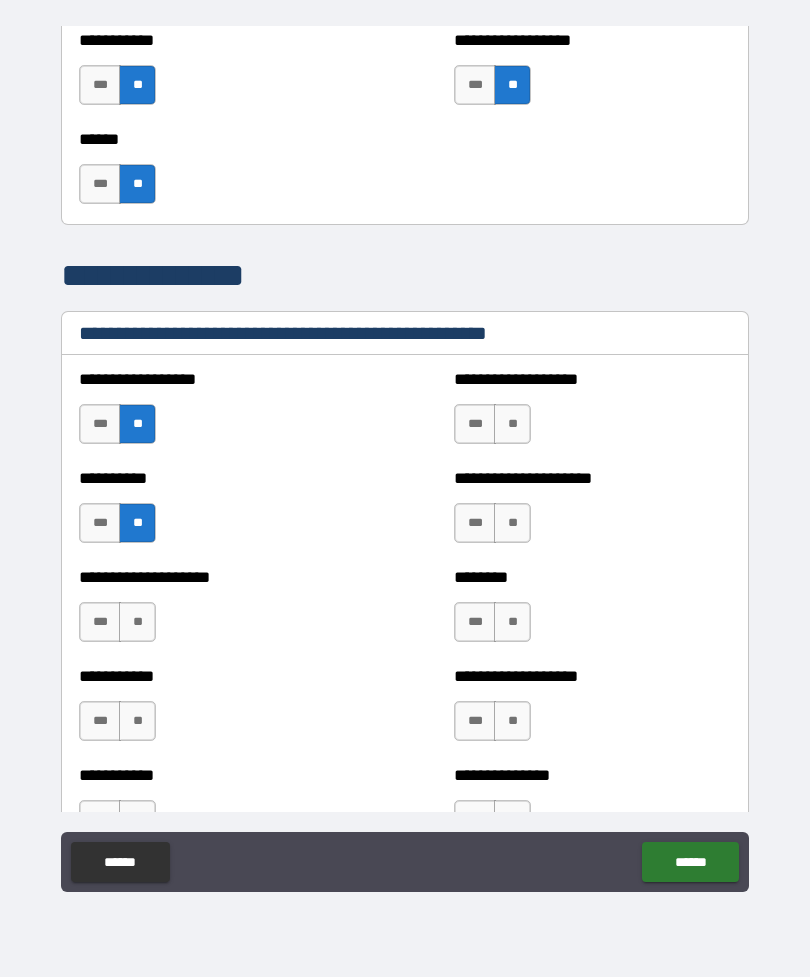 click on "**" at bounding box center [137, 622] 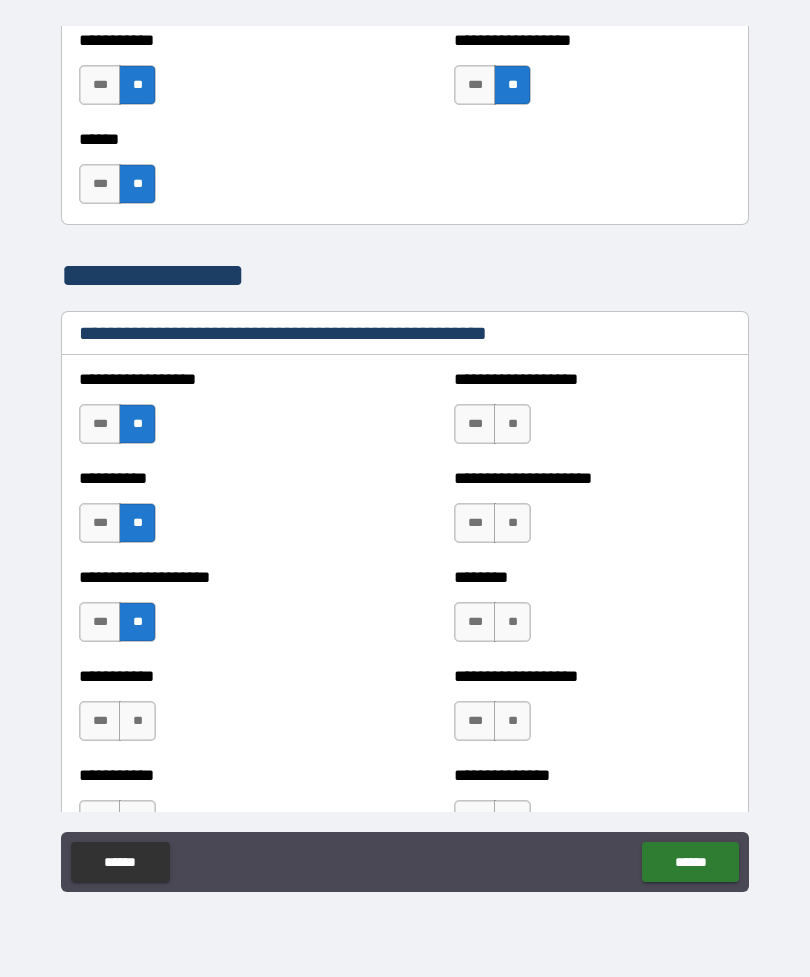click on "**" at bounding box center (137, 721) 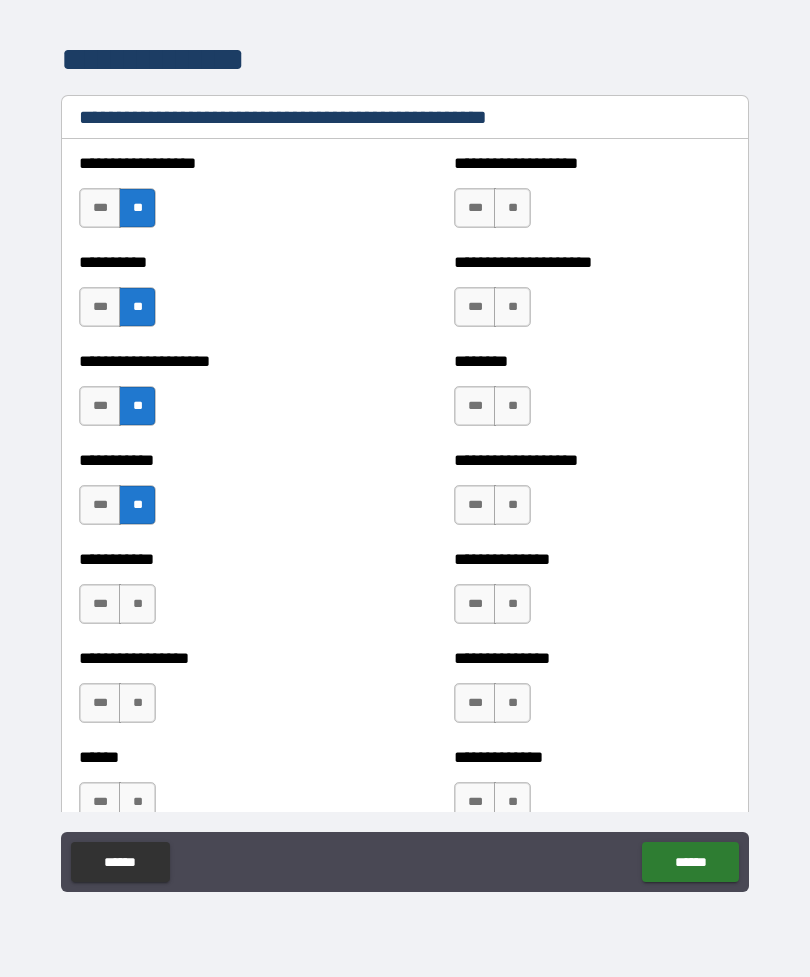 scroll, scrollTop: 2338, scrollLeft: 0, axis: vertical 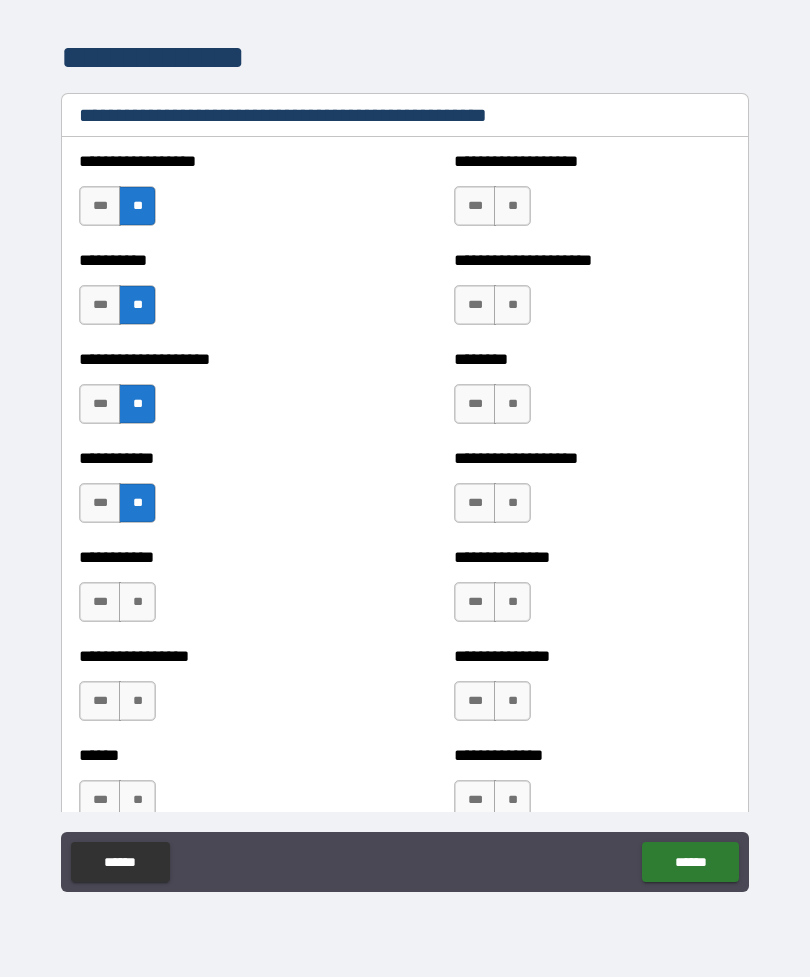 click on "**" at bounding box center [137, 602] 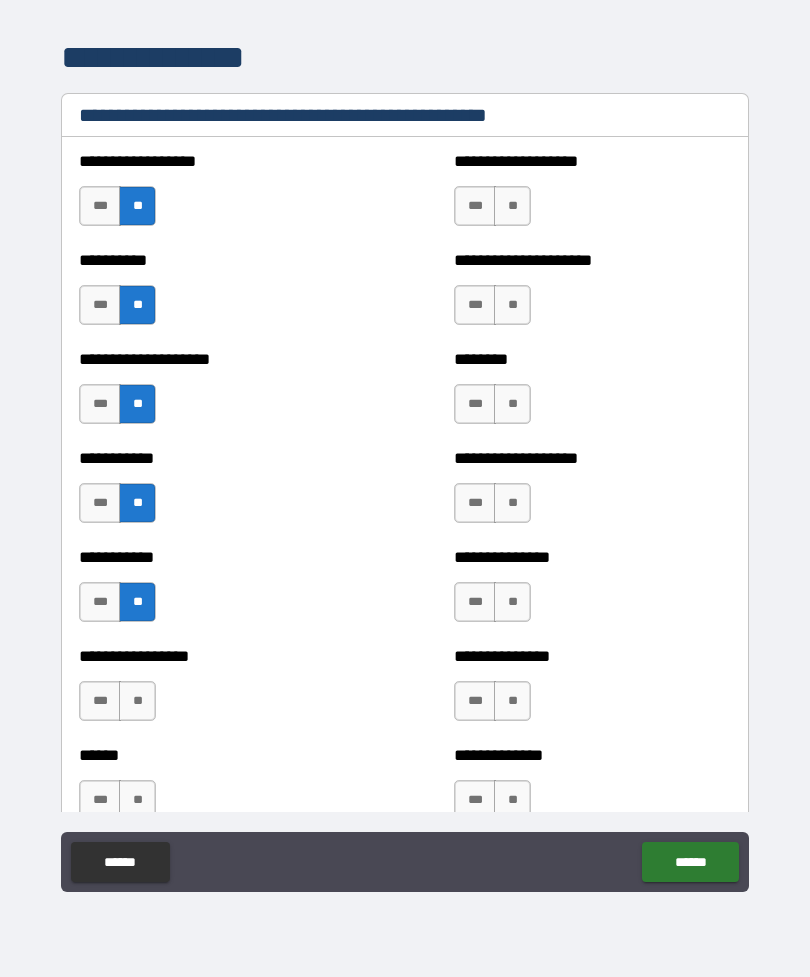 click on "**" at bounding box center (137, 701) 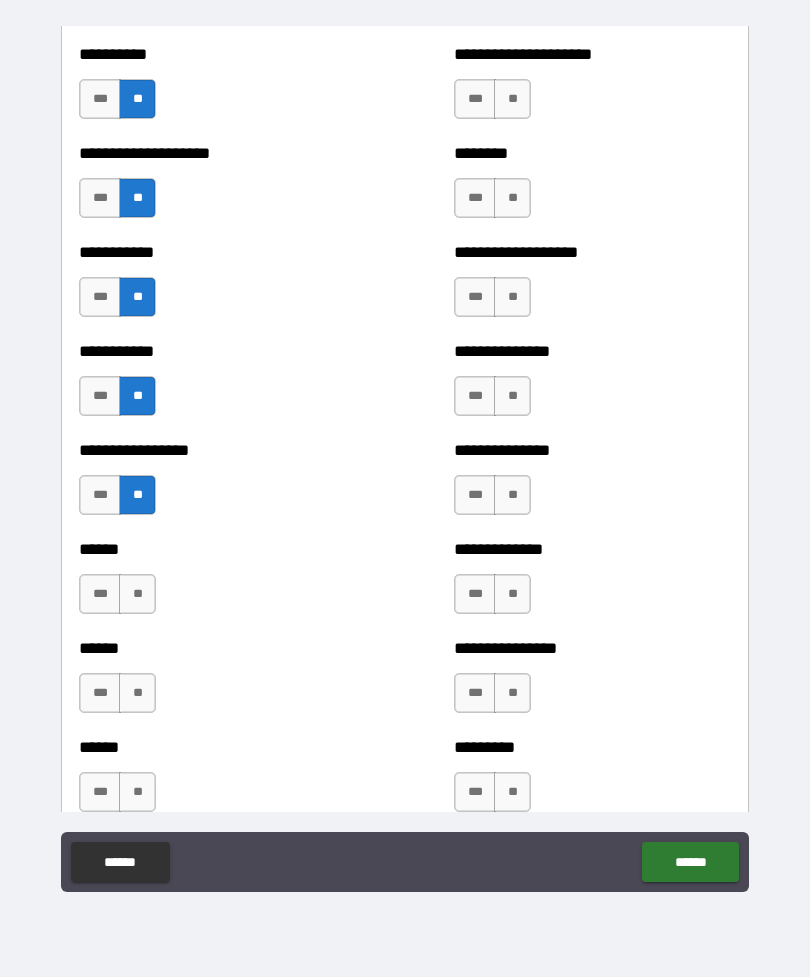 scroll, scrollTop: 2547, scrollLeft: 0, axis: vertical 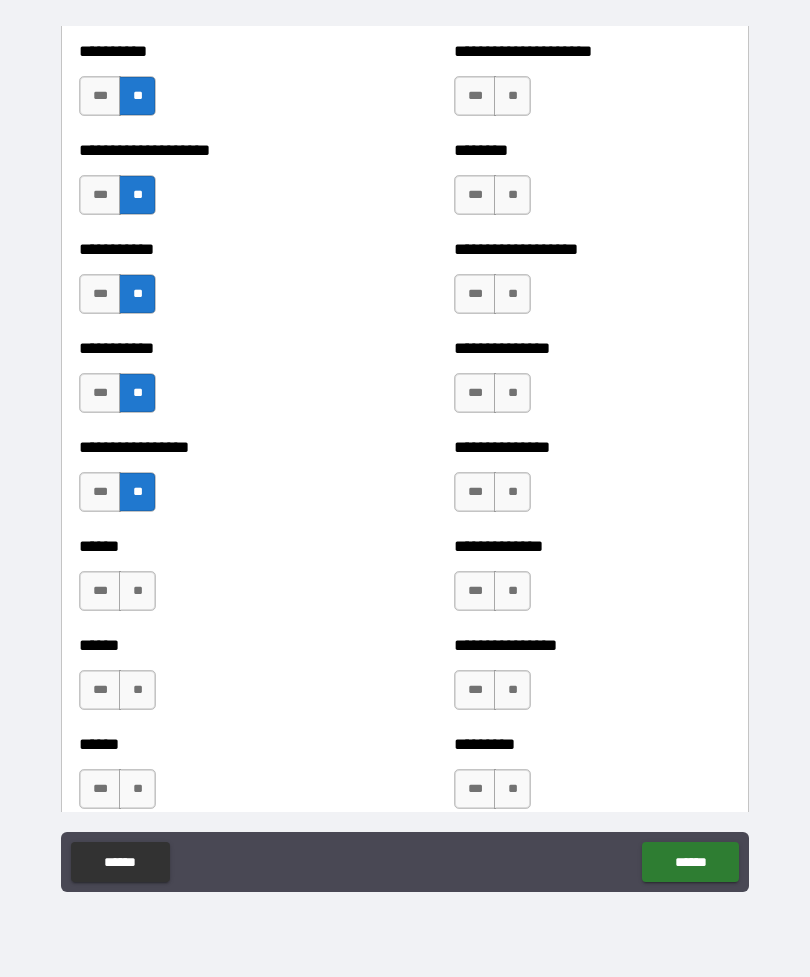 click on "***" at bounding box center (100, 591) 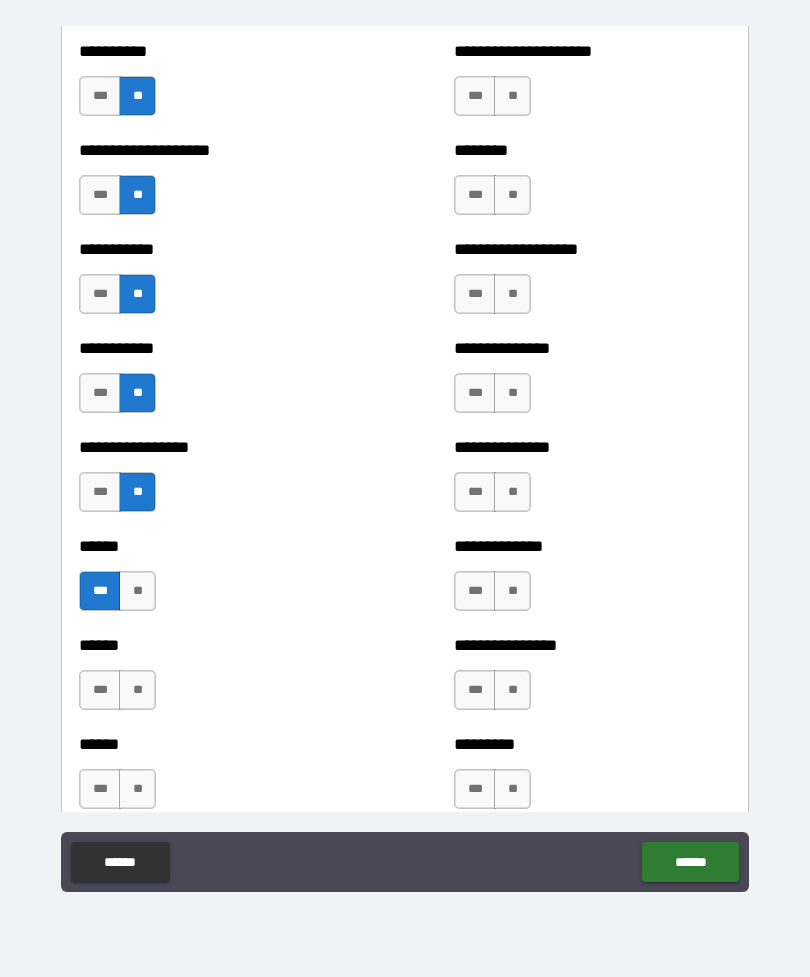 click on "**" at bounding box center [137, 690] 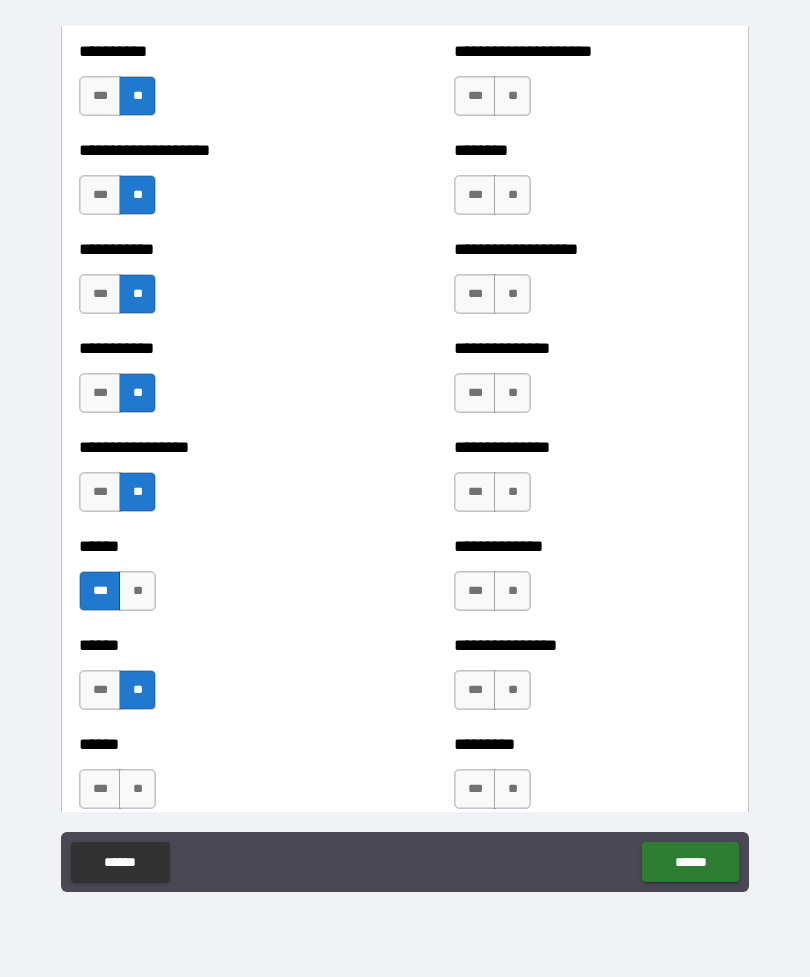 click on "**" at bounding box center (137, 789) 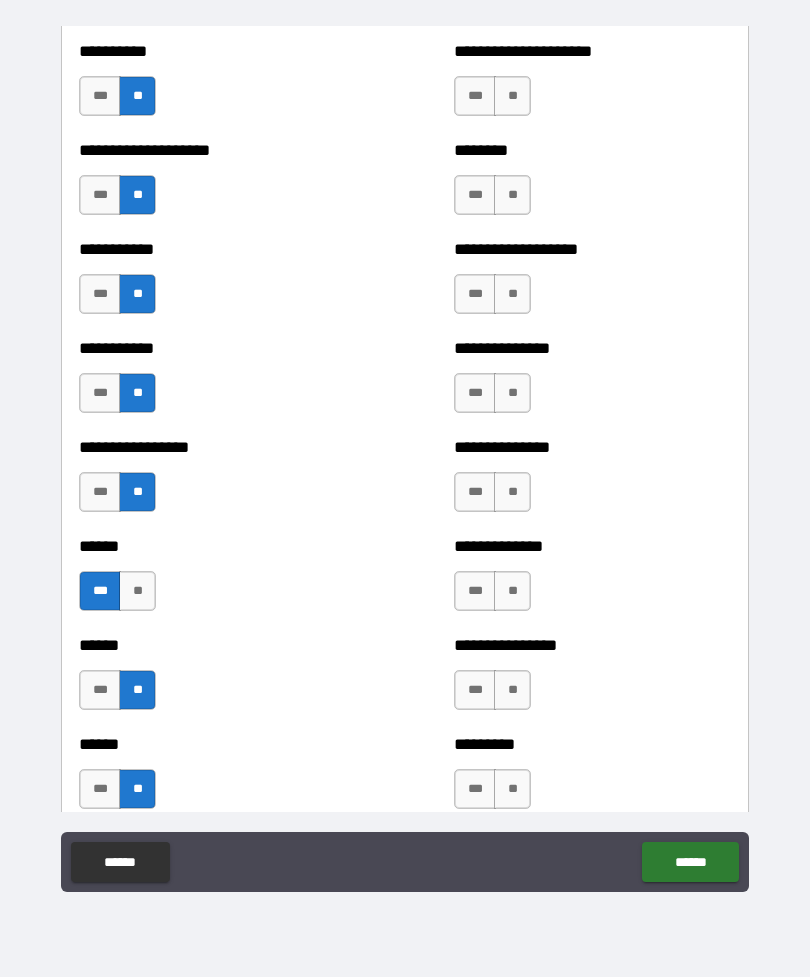 click on "**" at bounding box center [512, 96] 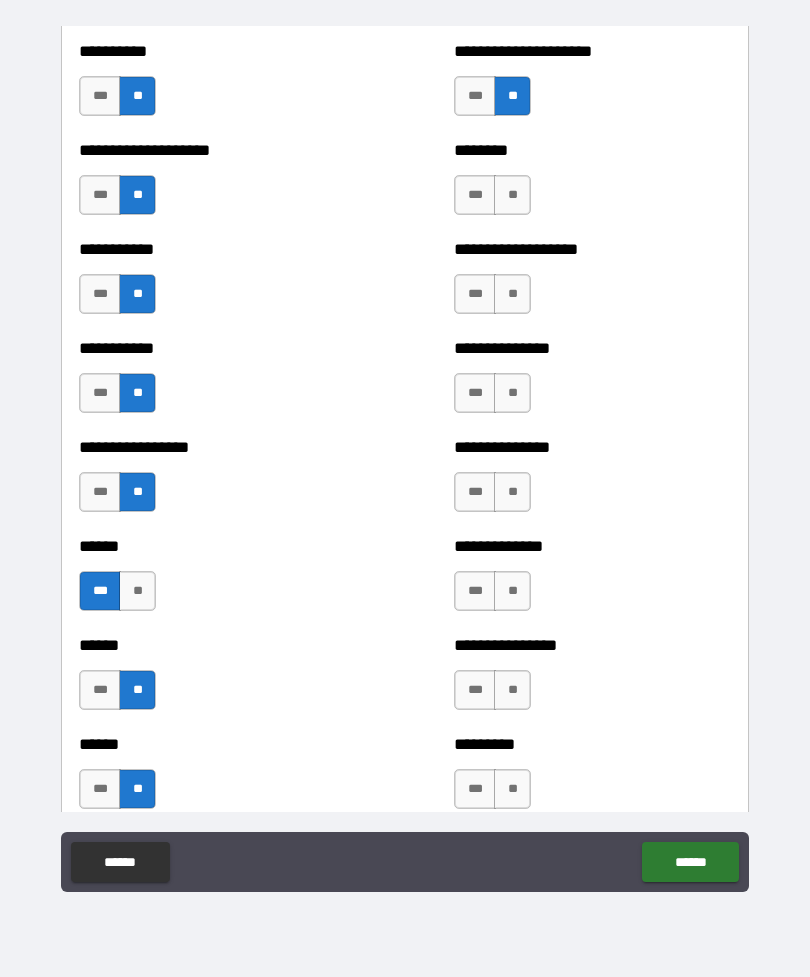 click on "**" at bounding box center [512, 195] 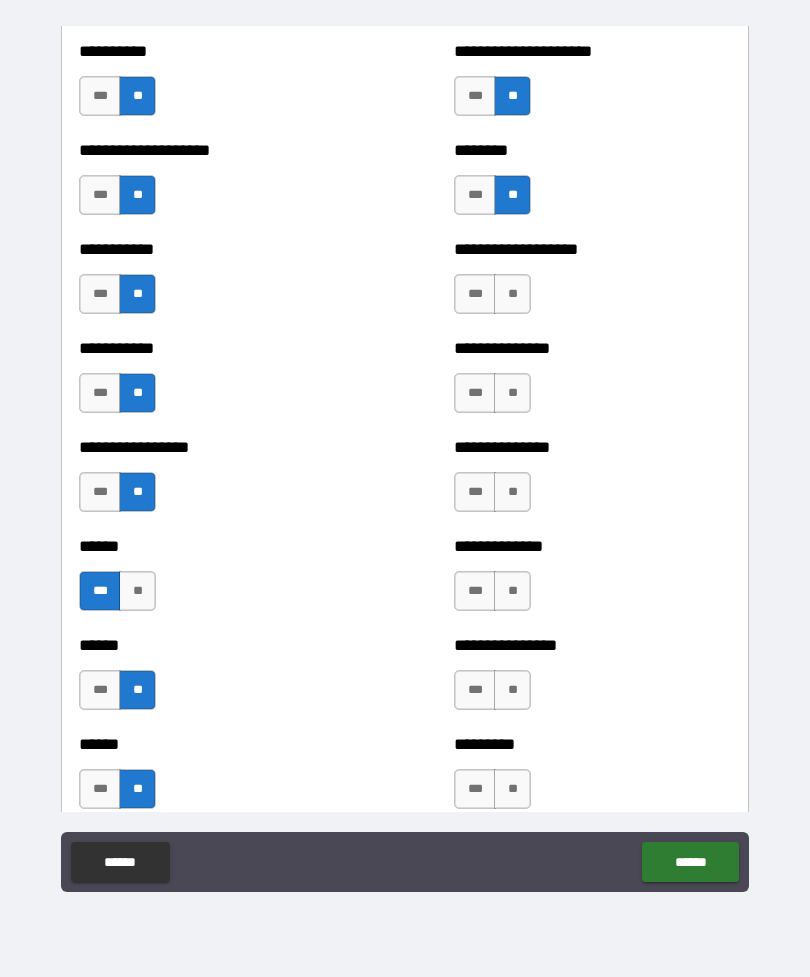 click on "**" at bounding box center [512, 393] 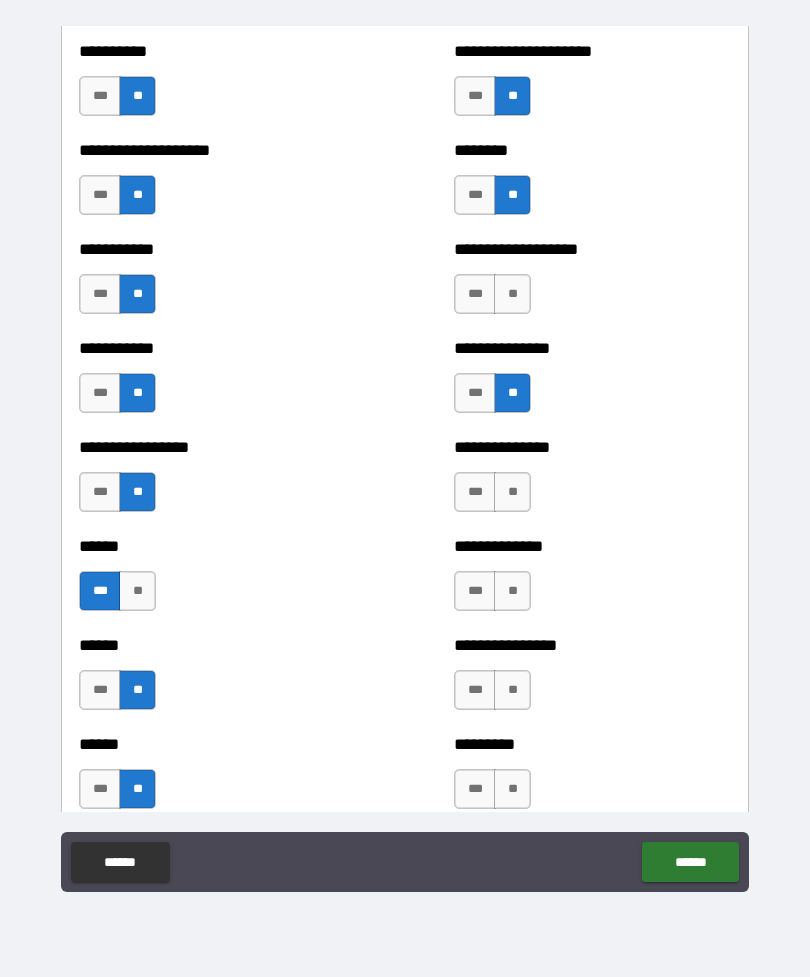 click on "**" at bounding box center [512, 492] 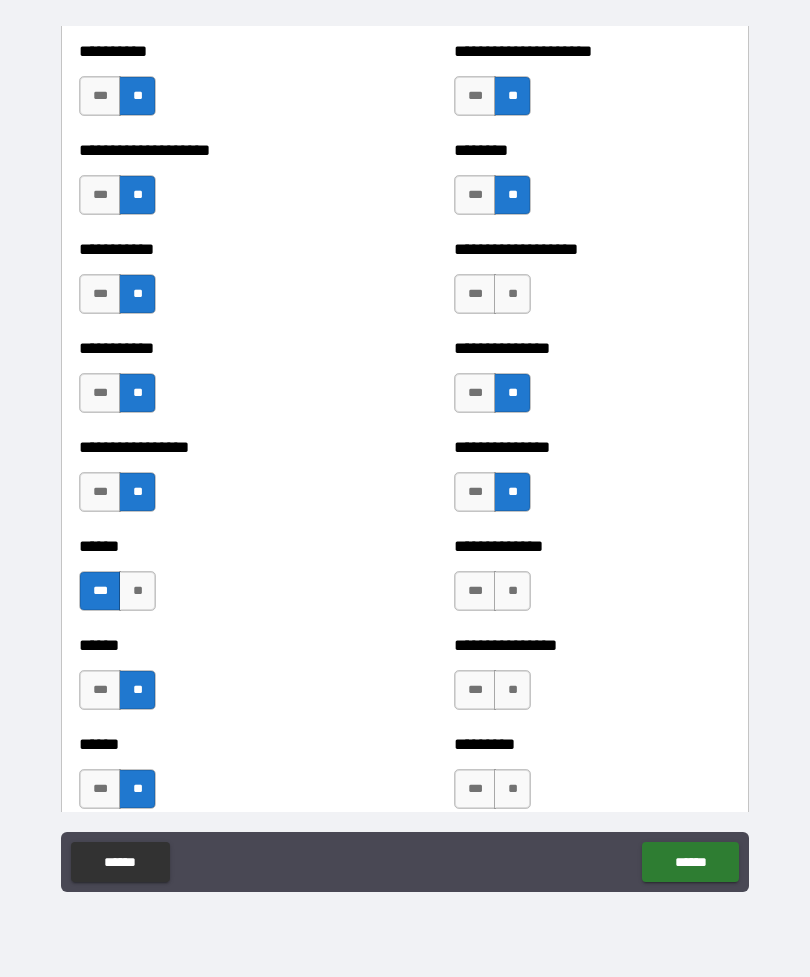 click on "**" at bounding box center [512, 591] 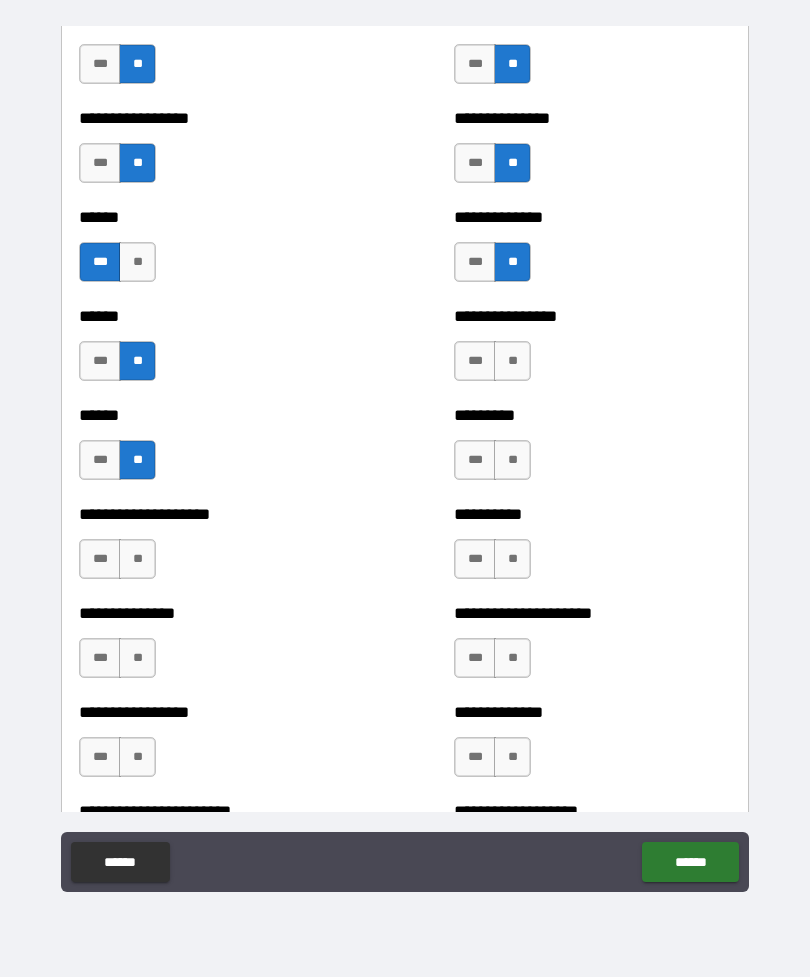 scroll, scrollTop: 2877, scrollLeft: 0, axis: vertical 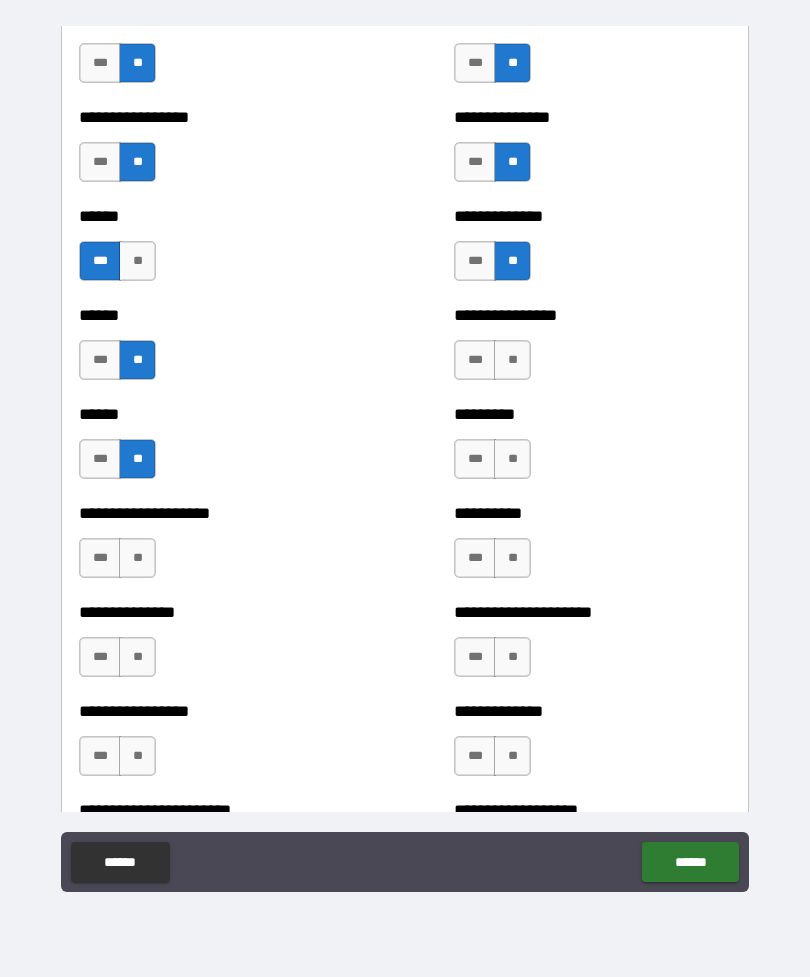 click on "**" at bounding box center (512, 360) 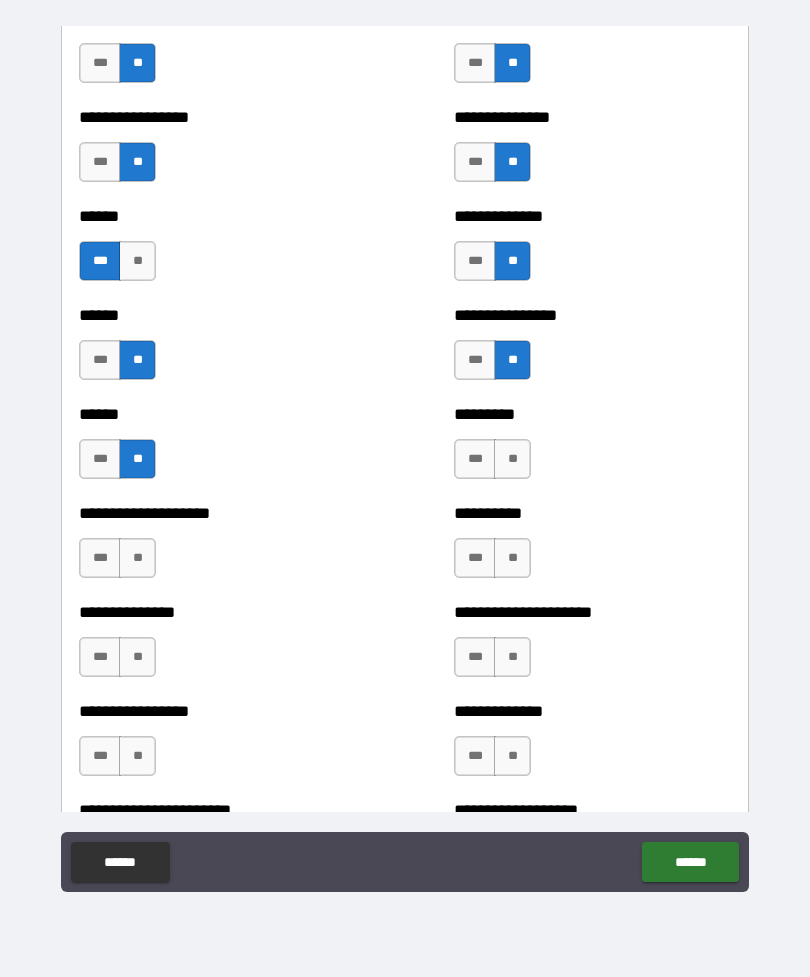 click on "**" at bounding box center (512, 459) 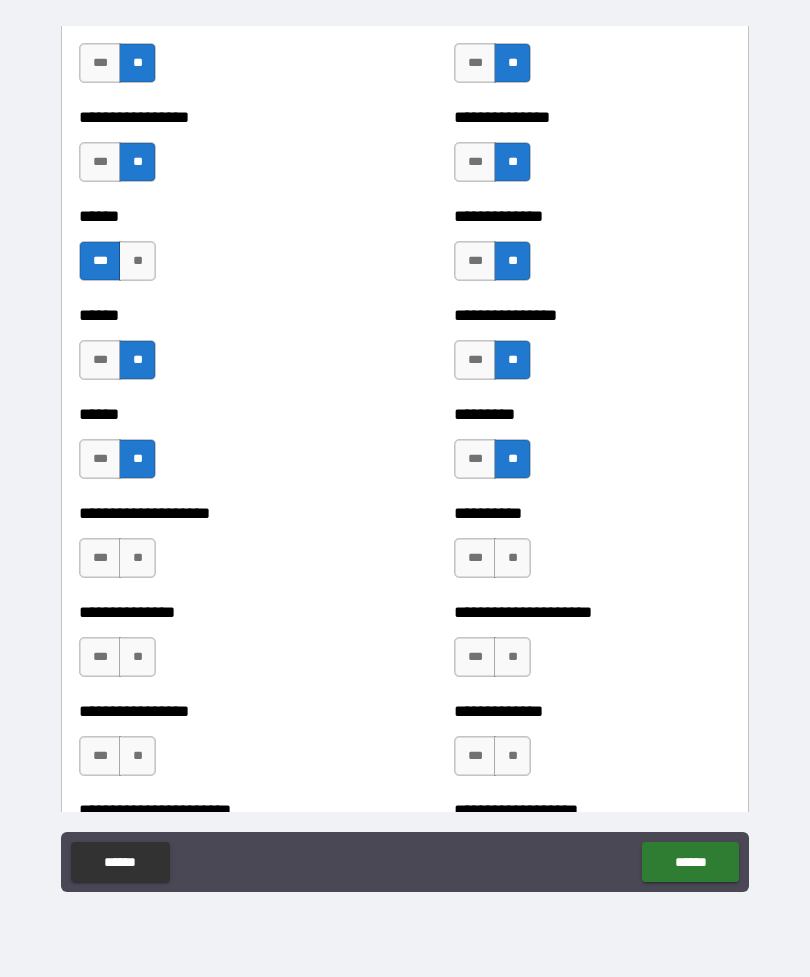 click on "**" at bounding box center [512, 558] 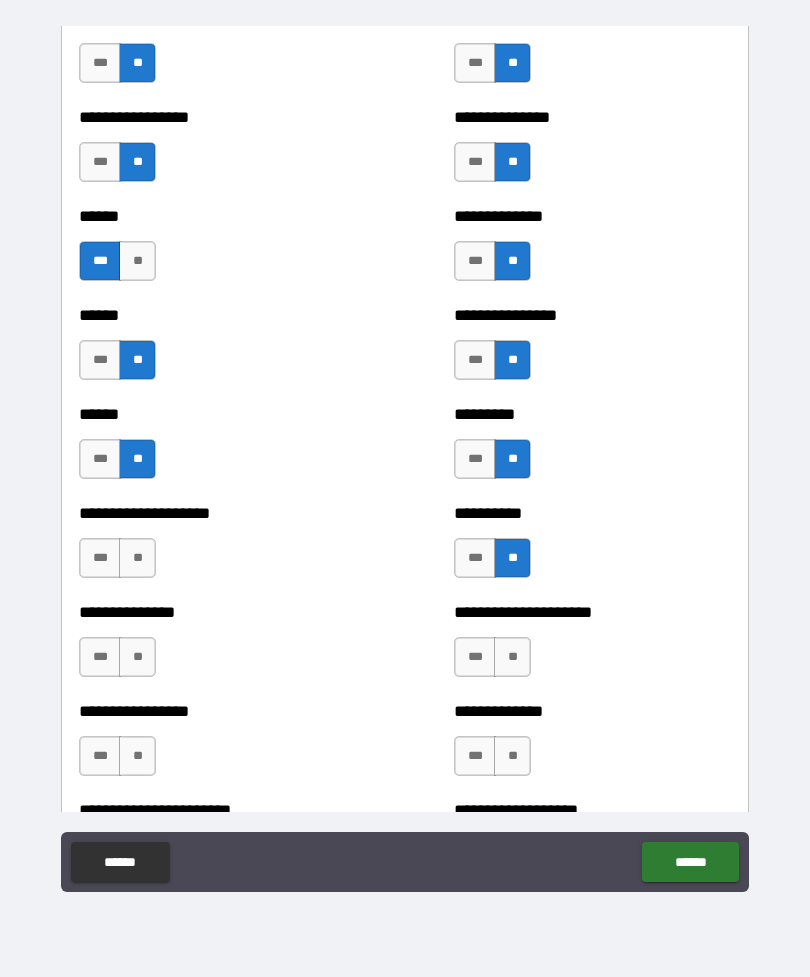click on "**" at bounding box center [512, 657] 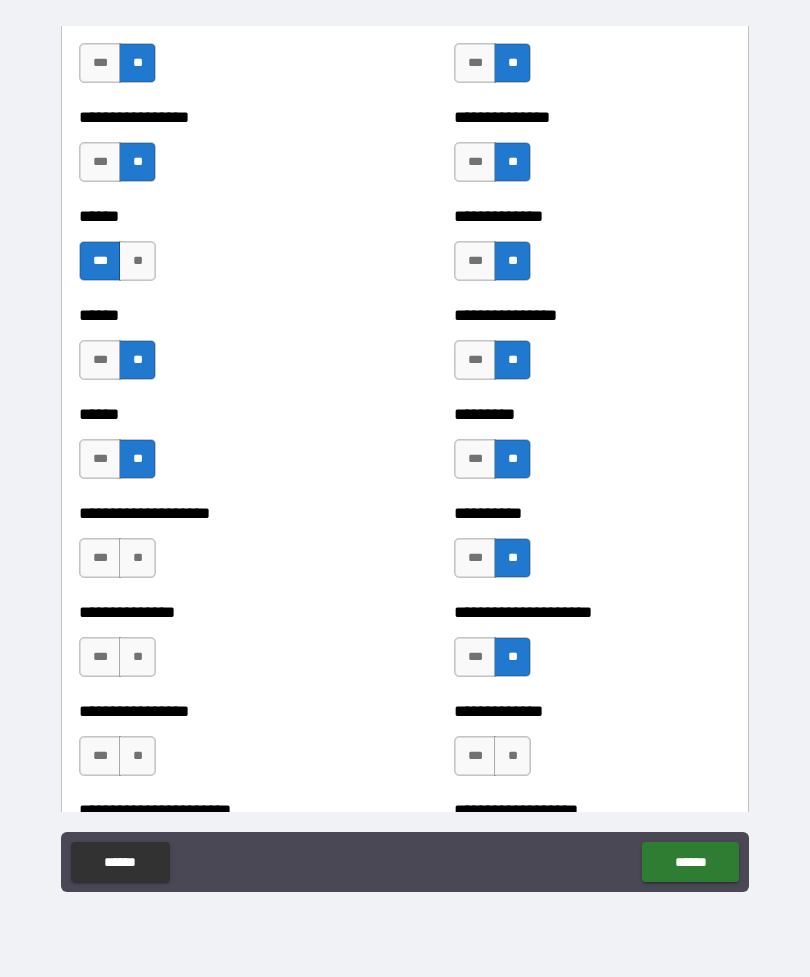 click on "**" at bounding box center [512, 756] 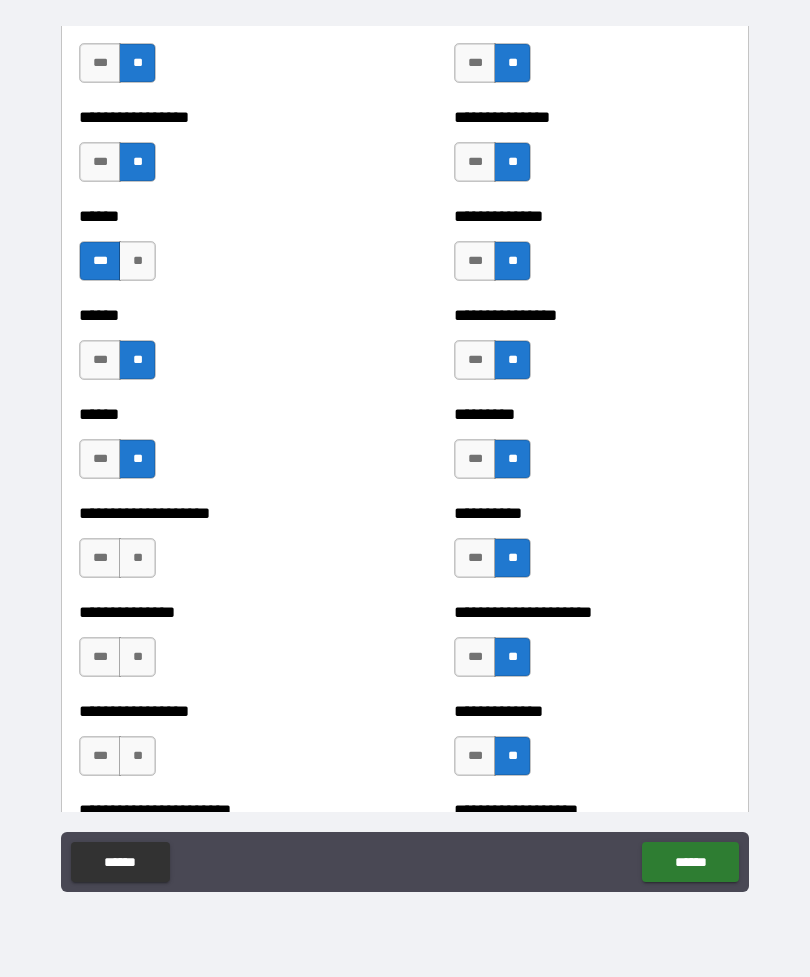 click on "**" at bounding box center [137, 558] 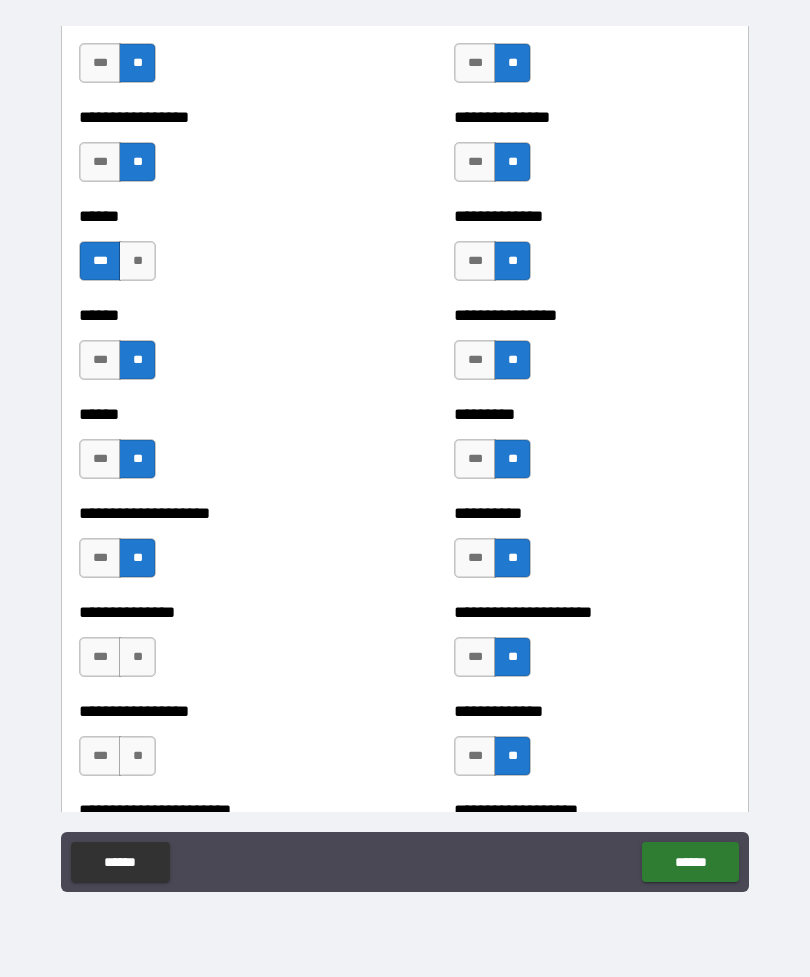 click on "**" at bounding box center [137, 657] 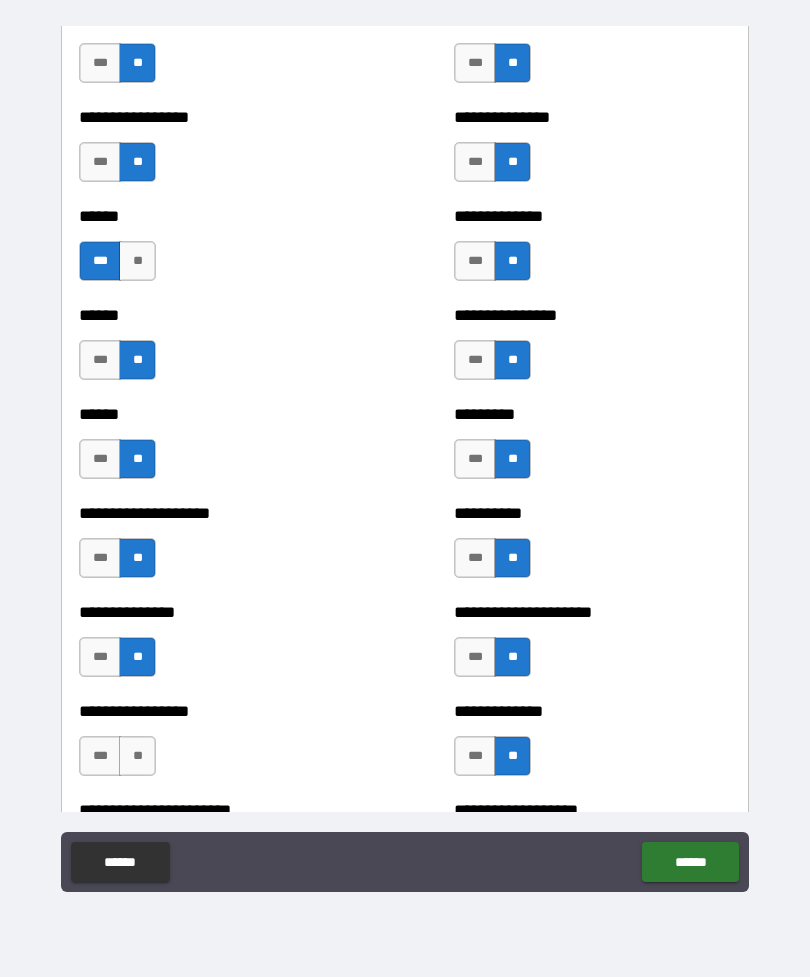 click on "**" at bounding box center (137, 756) 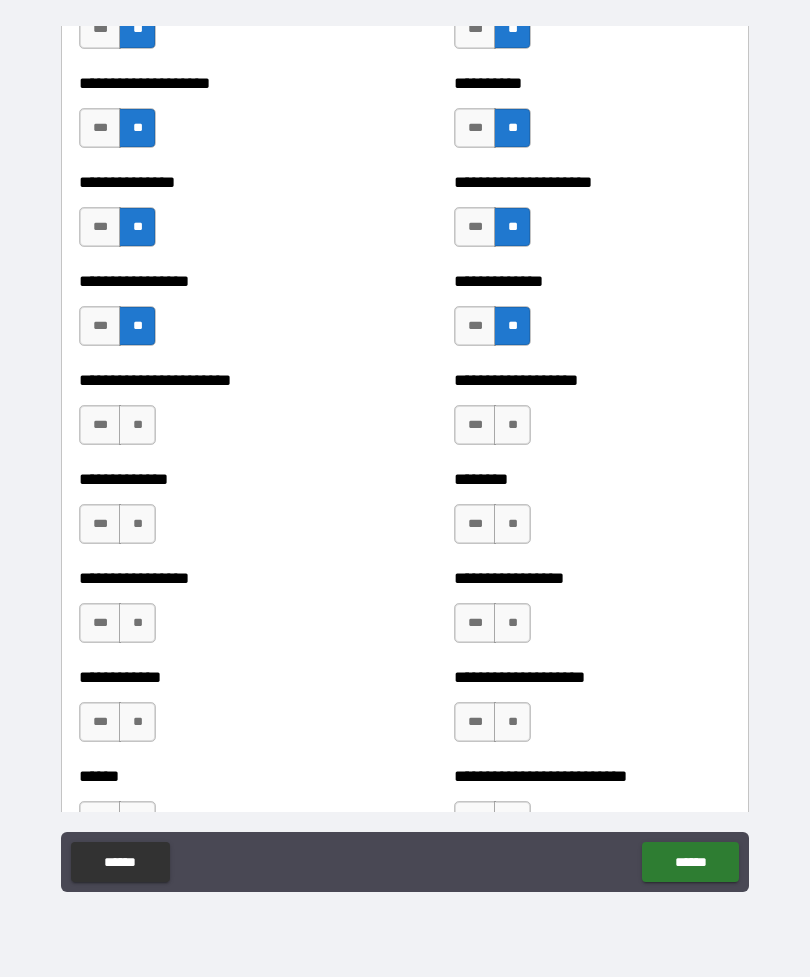 scroll, scrollTop: 3310, scrollLeft: 0, axis: vertical 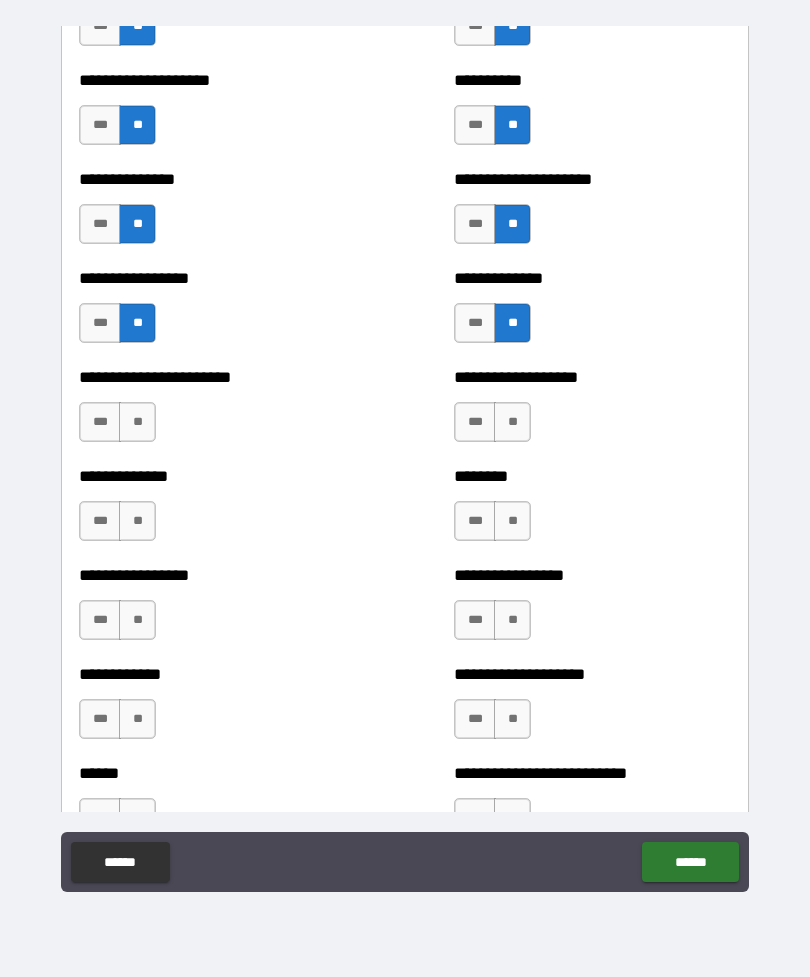 click on "**" at bounding box center (137, 422) 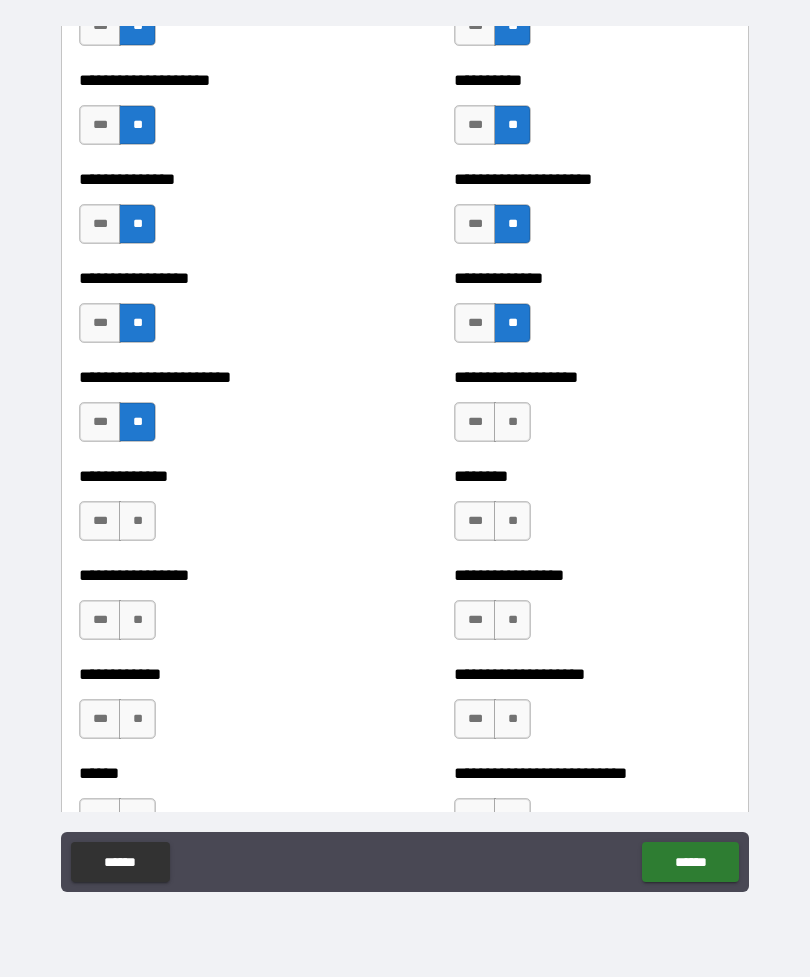 click on "**" at bounding box center (137, 521) 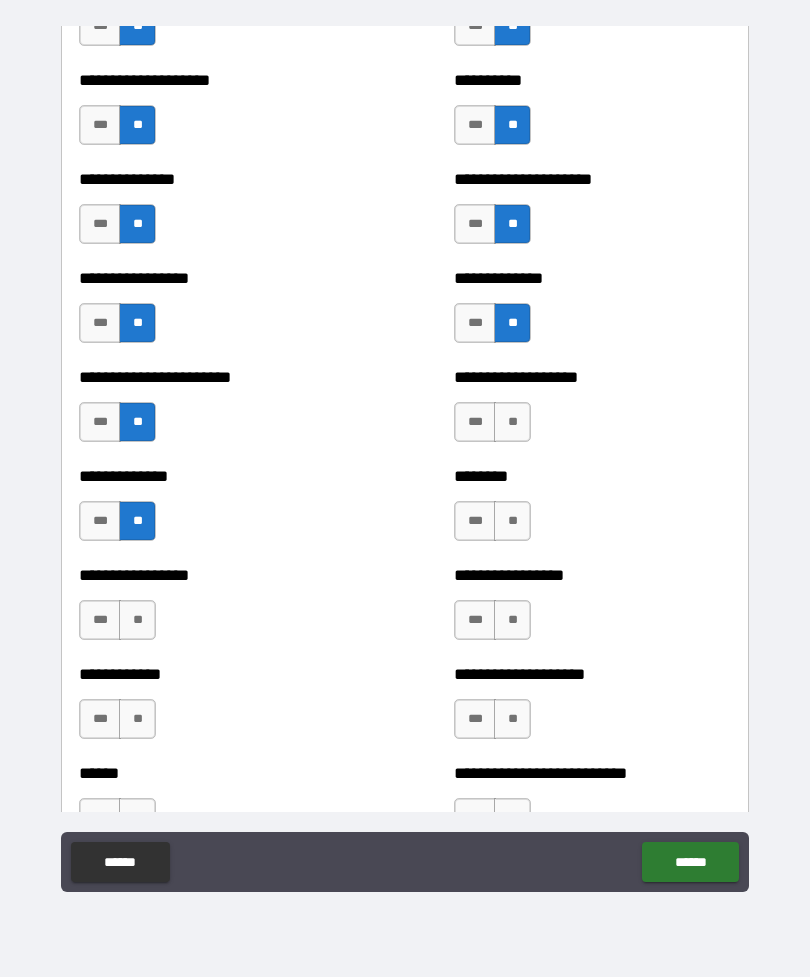 click on "**" at bounding box center [137, 620] 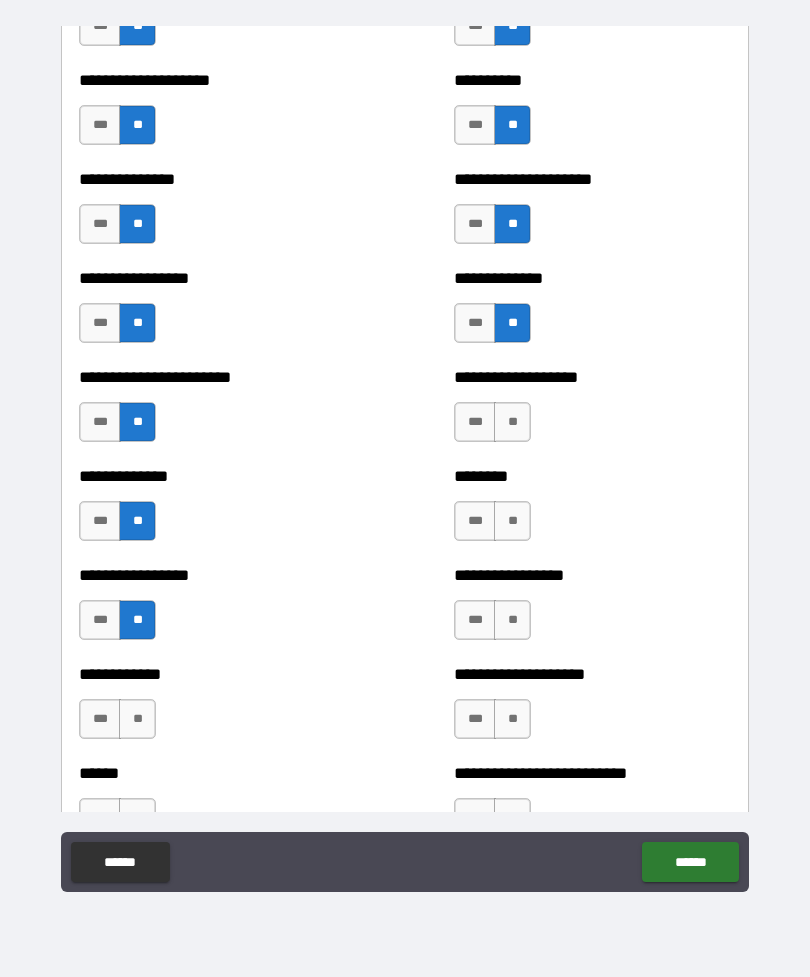 click on "**" at bounding box center [137, 719] 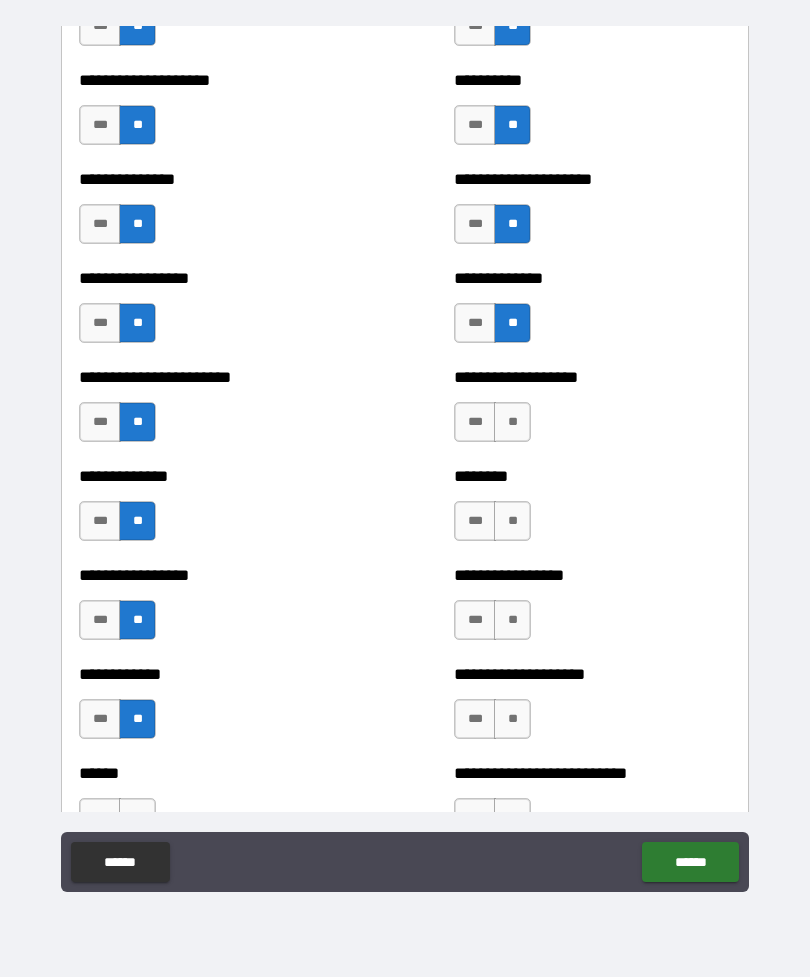 click on "**" at bounding box center (512, 422) 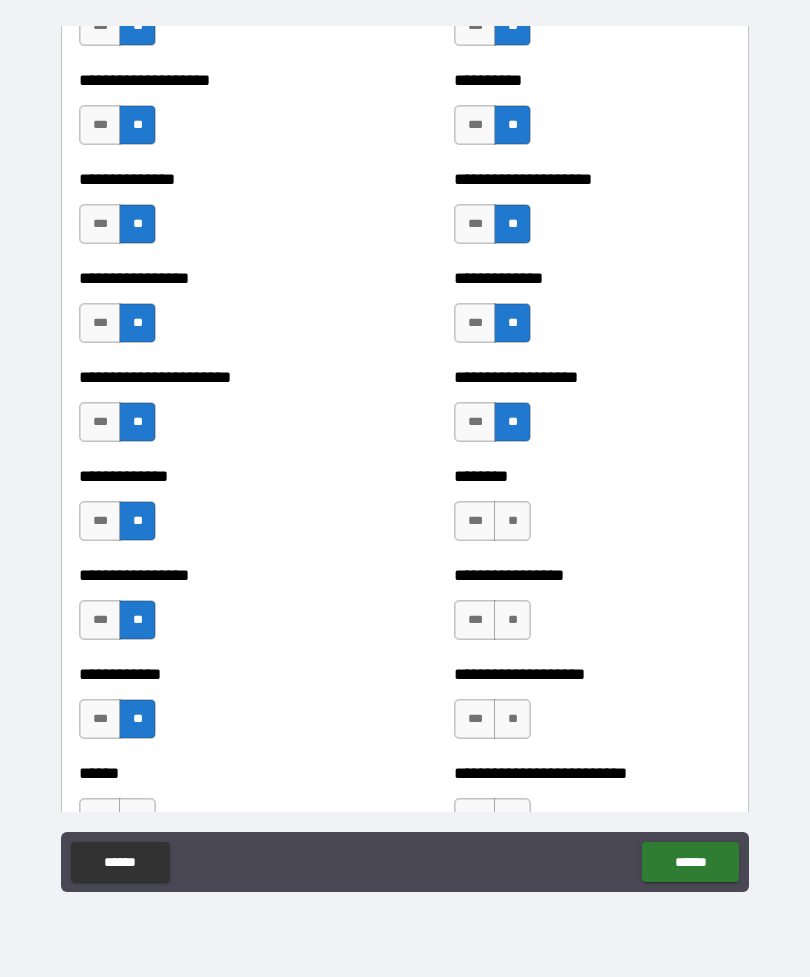 click on "**" at bounding box center (512, 521) 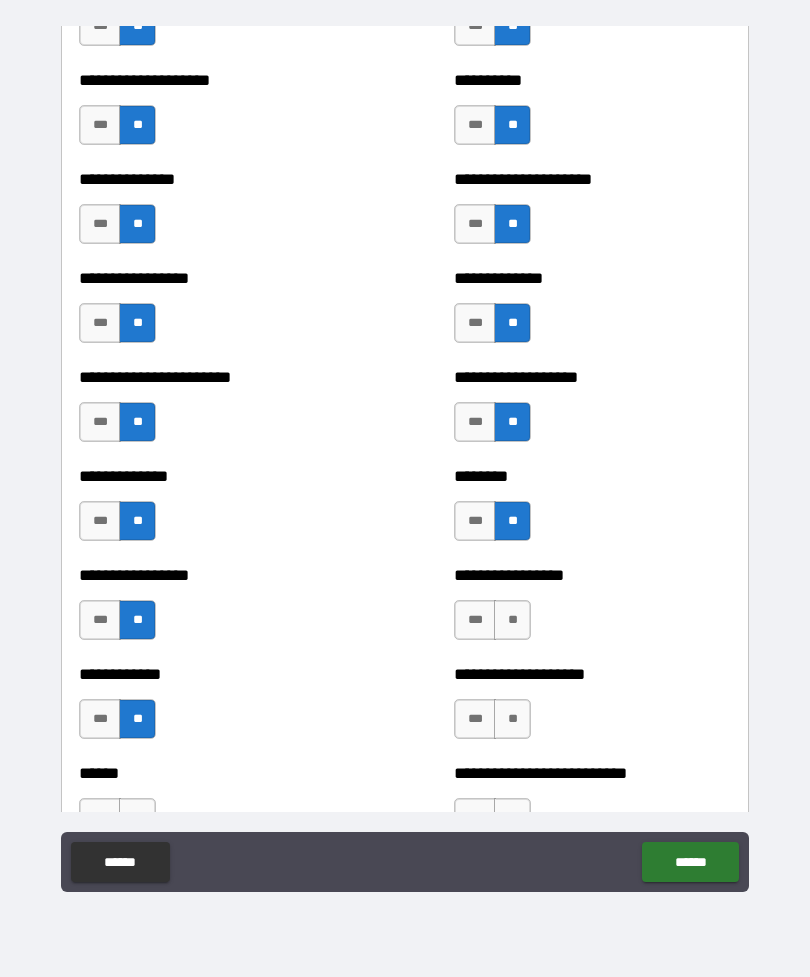 click on "**" at bounding box center [512, 620] 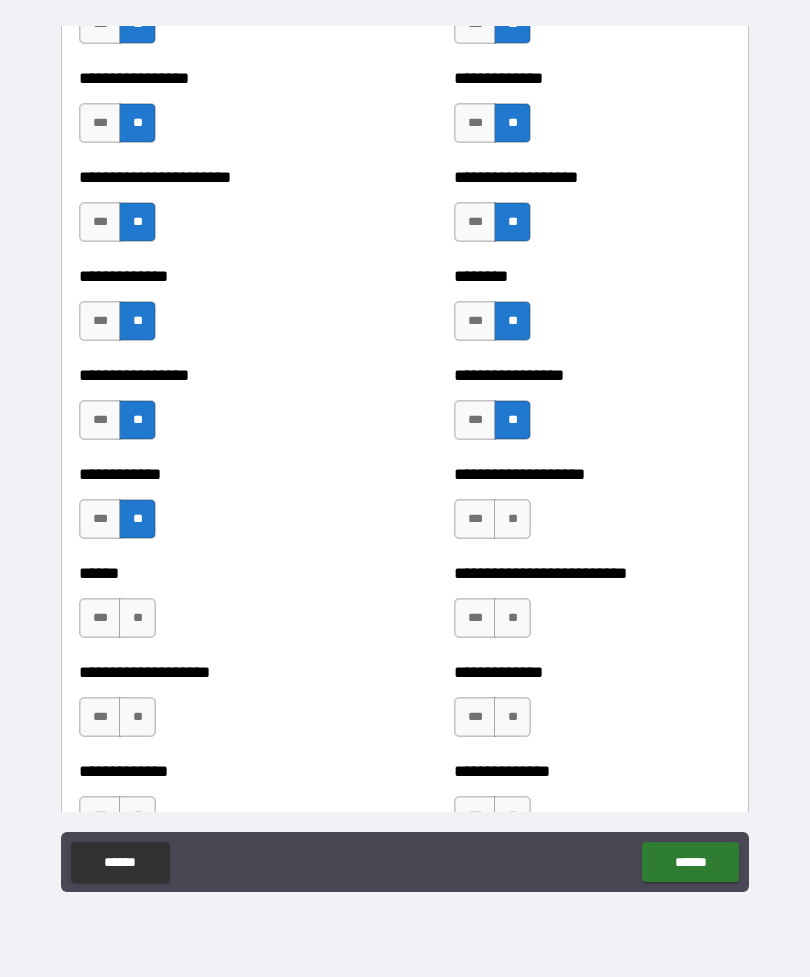 scroll, scrollTop: 3540, scrollLeft: 0, axis: vertical 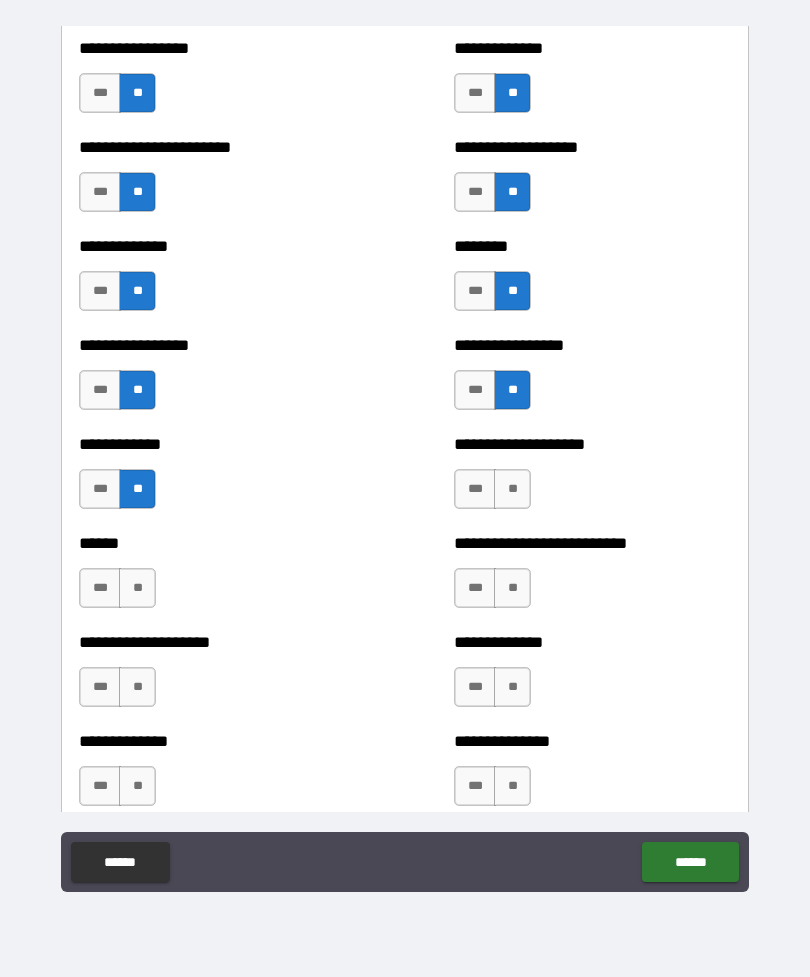 click on "**" at bounding box center (512, 489) 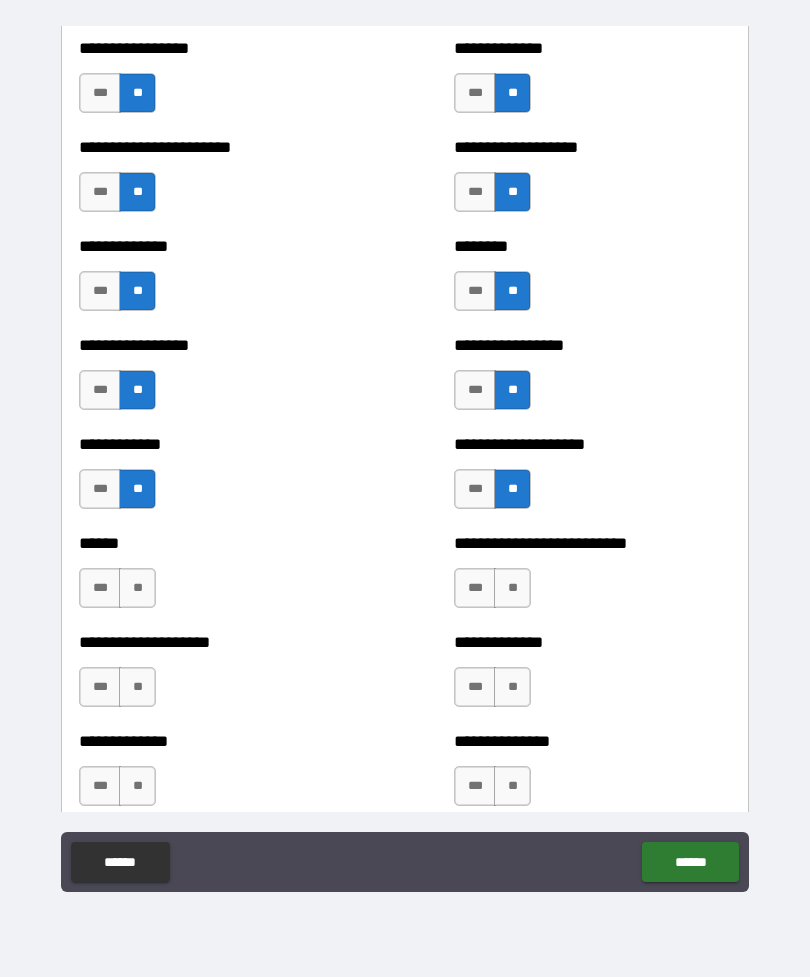 click on "**" at bounding box center (512, 588) 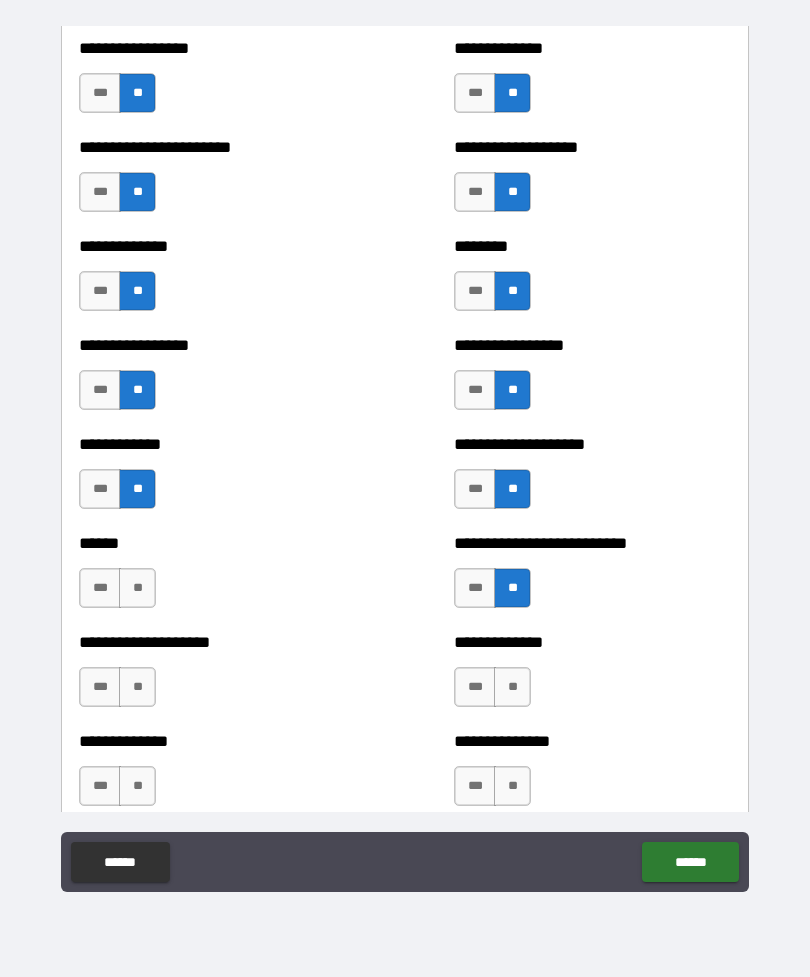 click on "**" at bounding box center (512, 687) 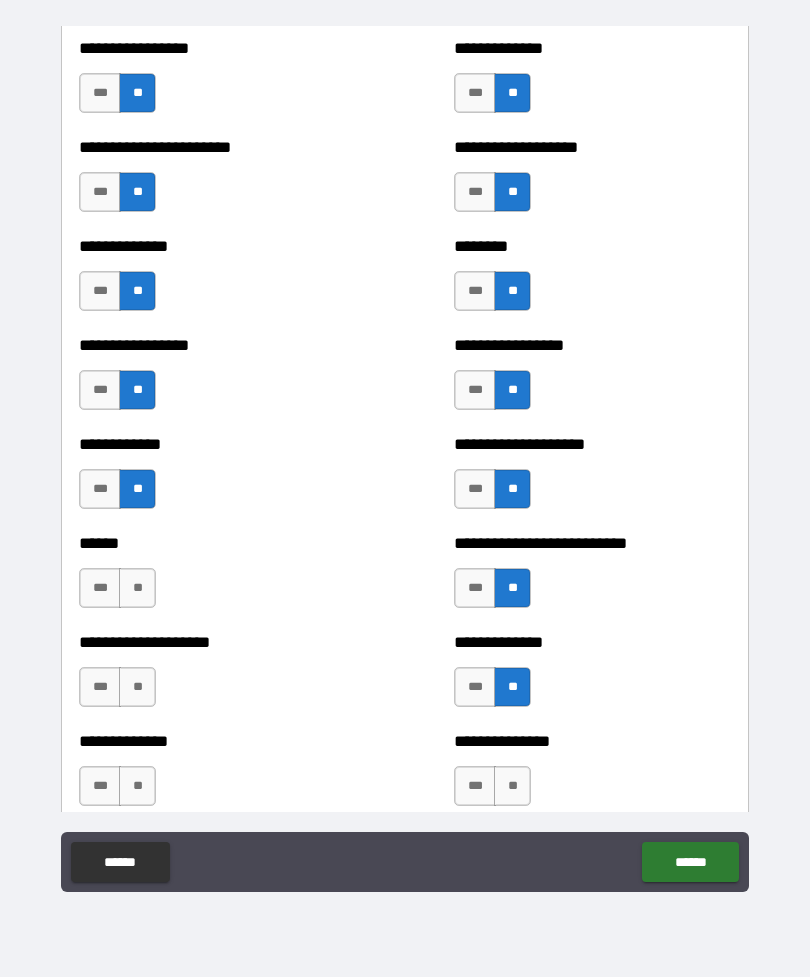 click on "**" at bounding box center [512, 786] 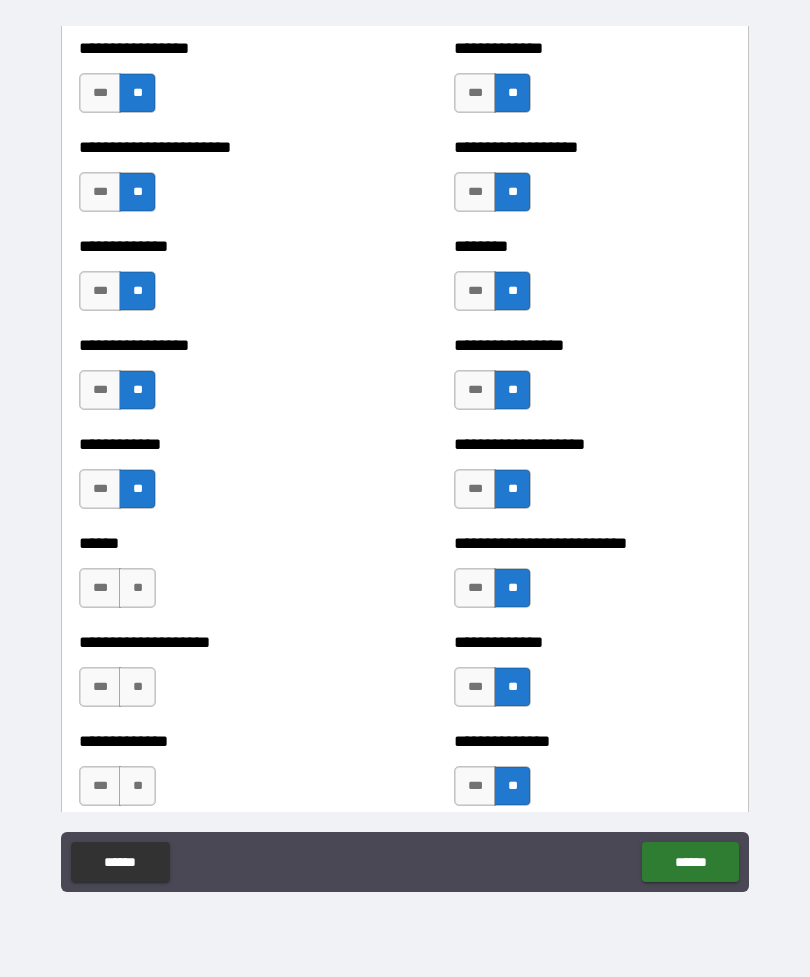 click on "**" at bounding box center (137, 588) 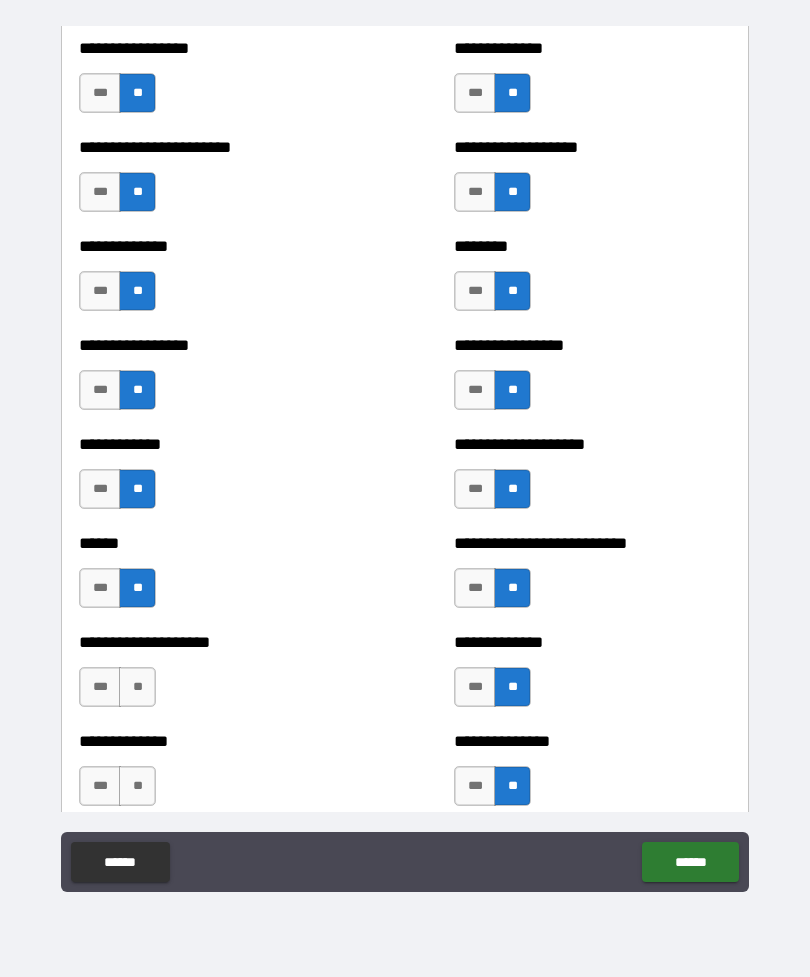 click on "**" at bounding box center (137, 687) 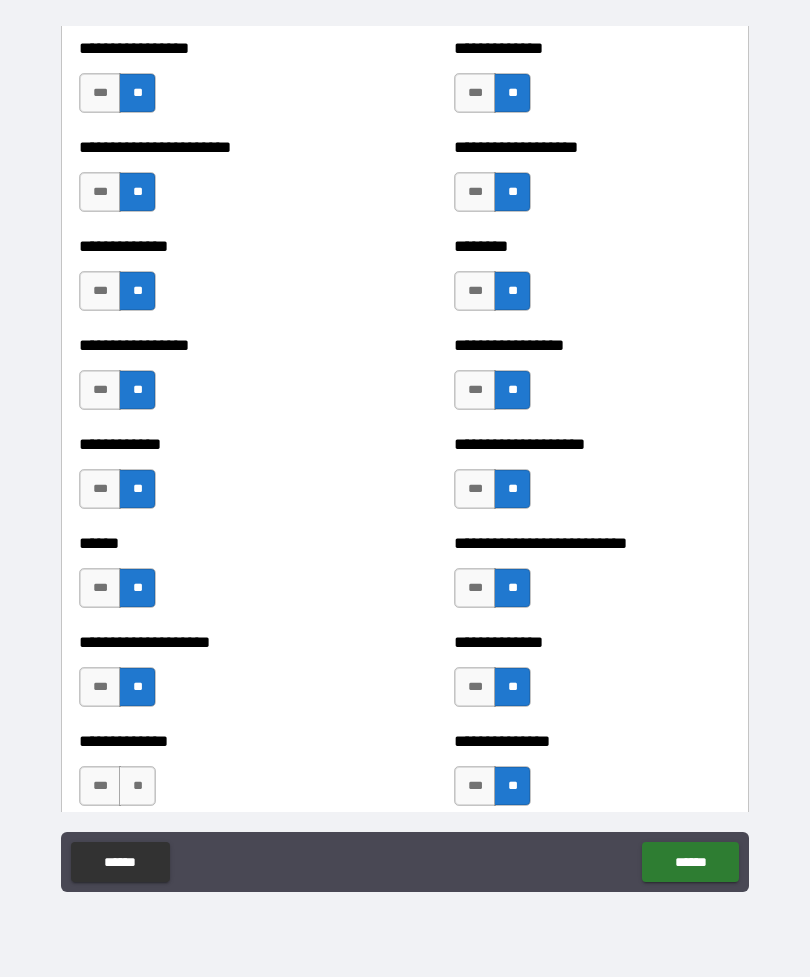 click on "**" at bounding box center [137, 786] 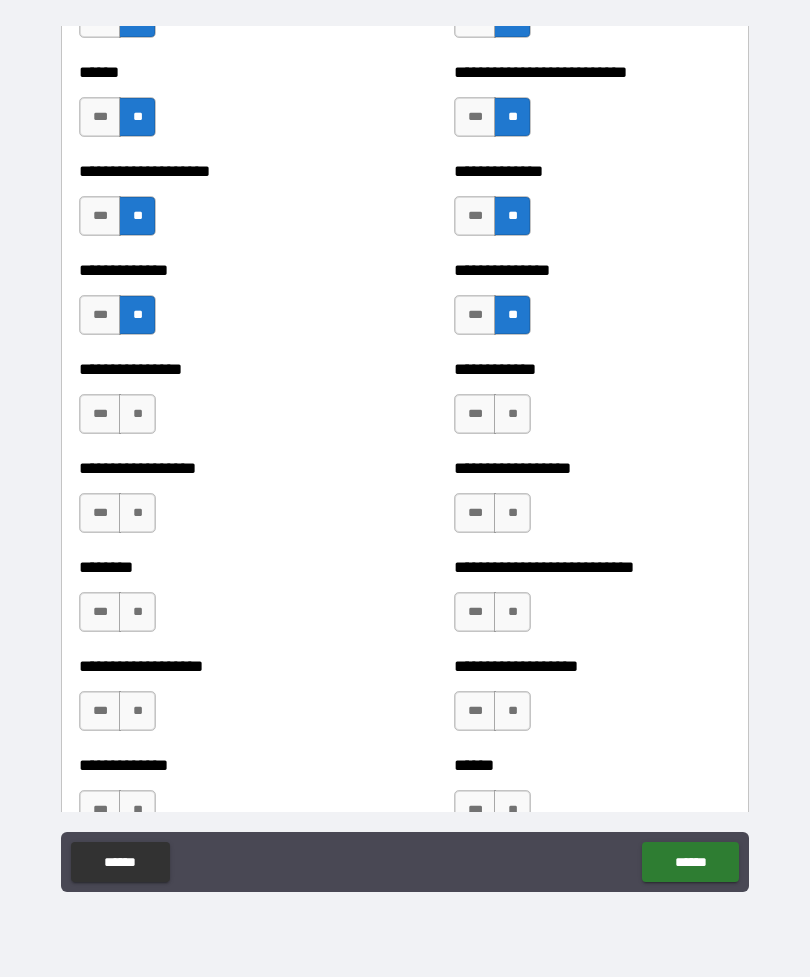 scroll, scrollTop: 4051, scrollLeft: 0, axis: vertical 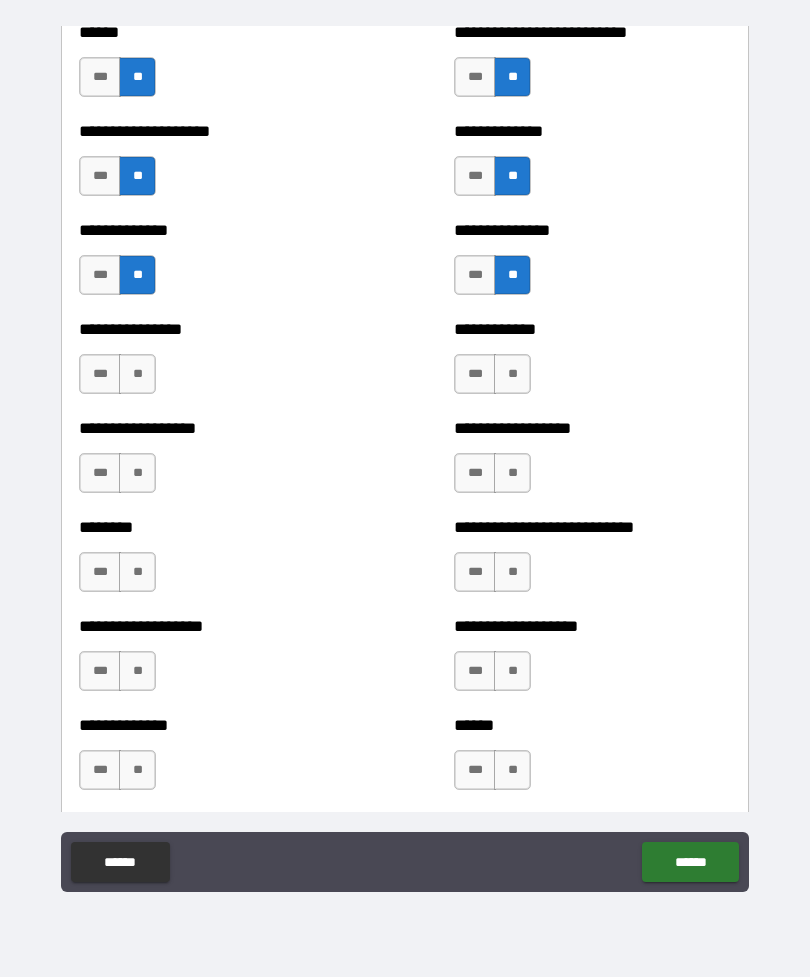 click on "**" at bounding box center (137, 374) 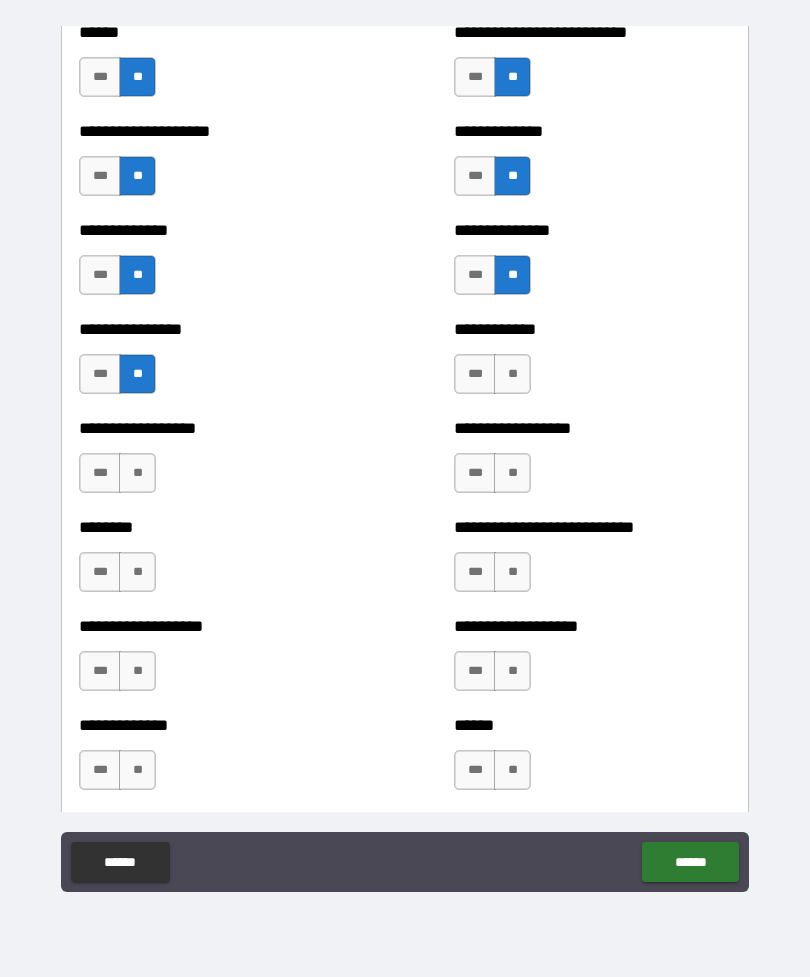 click on "**" at bounding box center (137, 473) 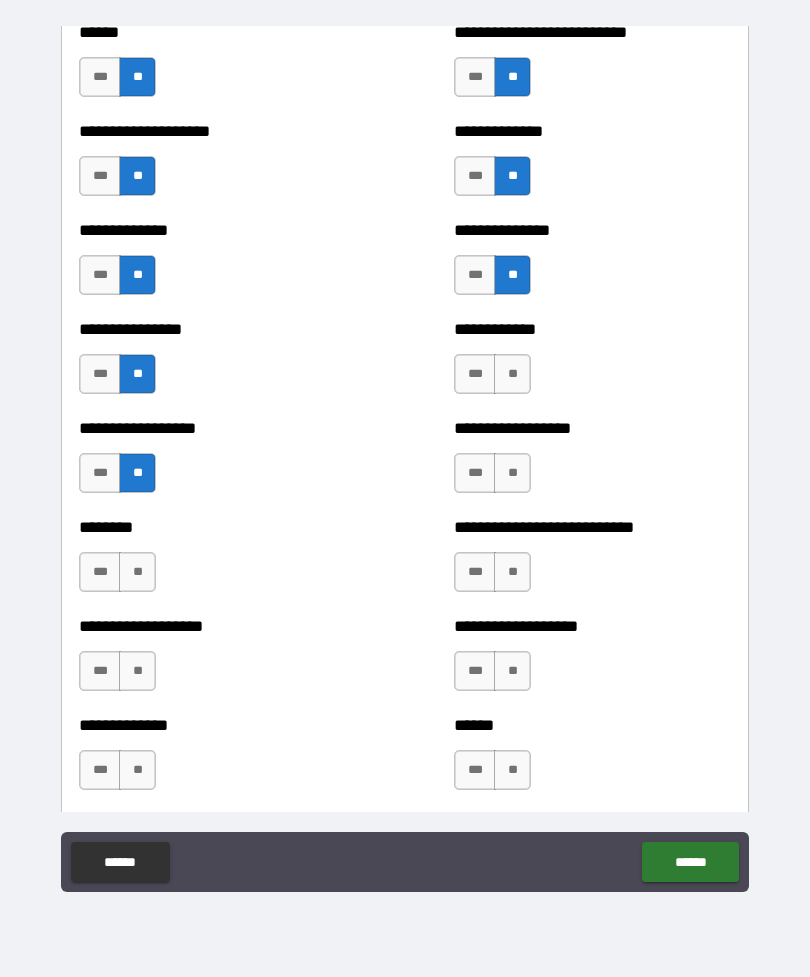 click on "**" at bounding box center [137, 572] 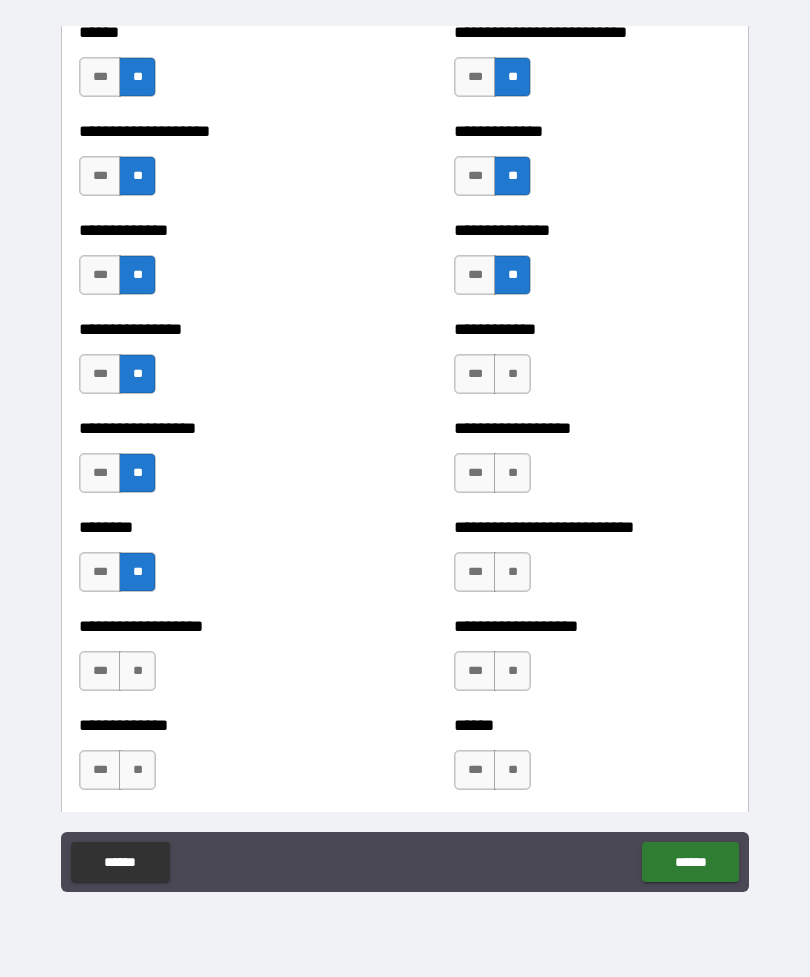 click on "**" at bounding box center [137, 671] 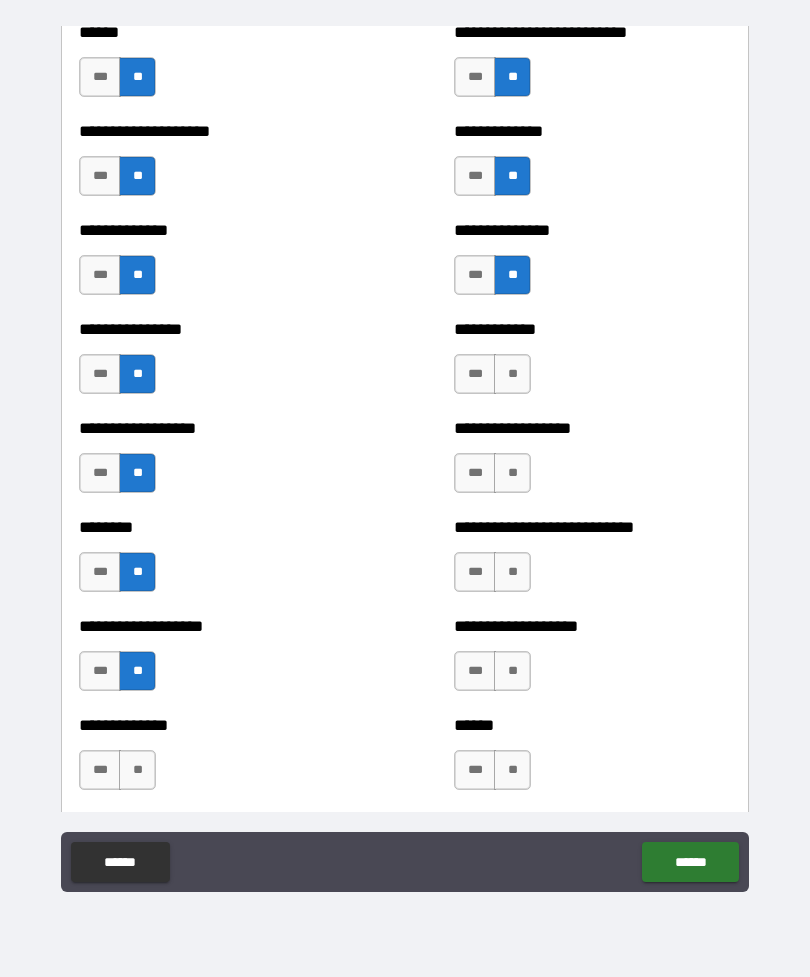 click on "**" at bounding box center (137, 770) 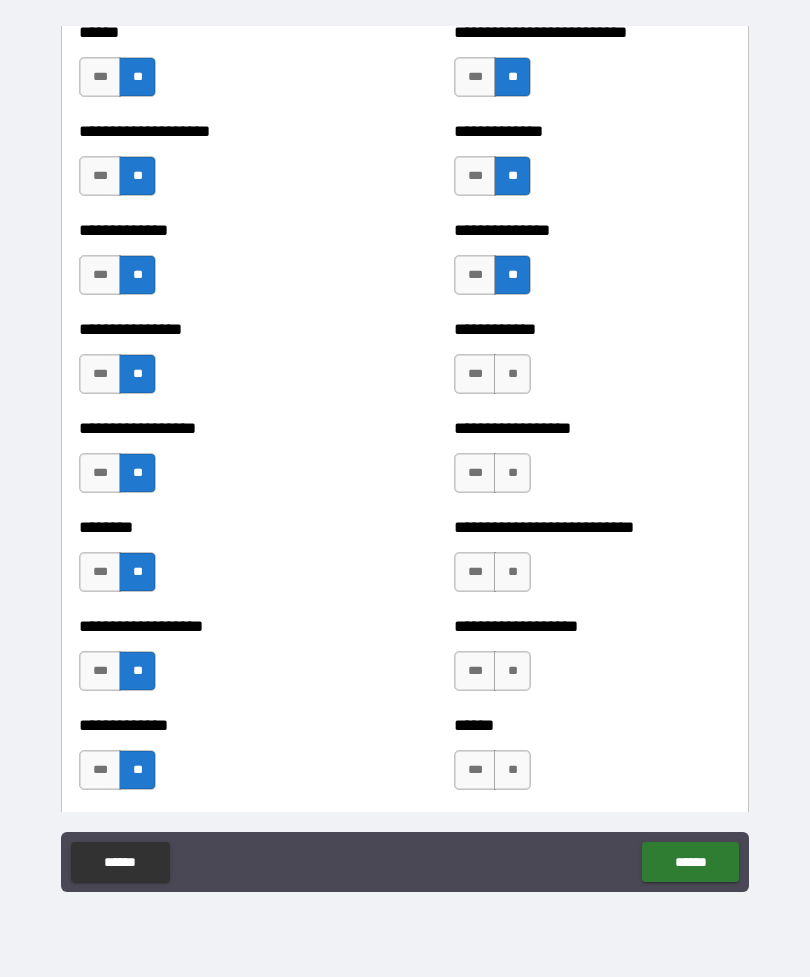 click on "**" at bounding box center (512, 374) 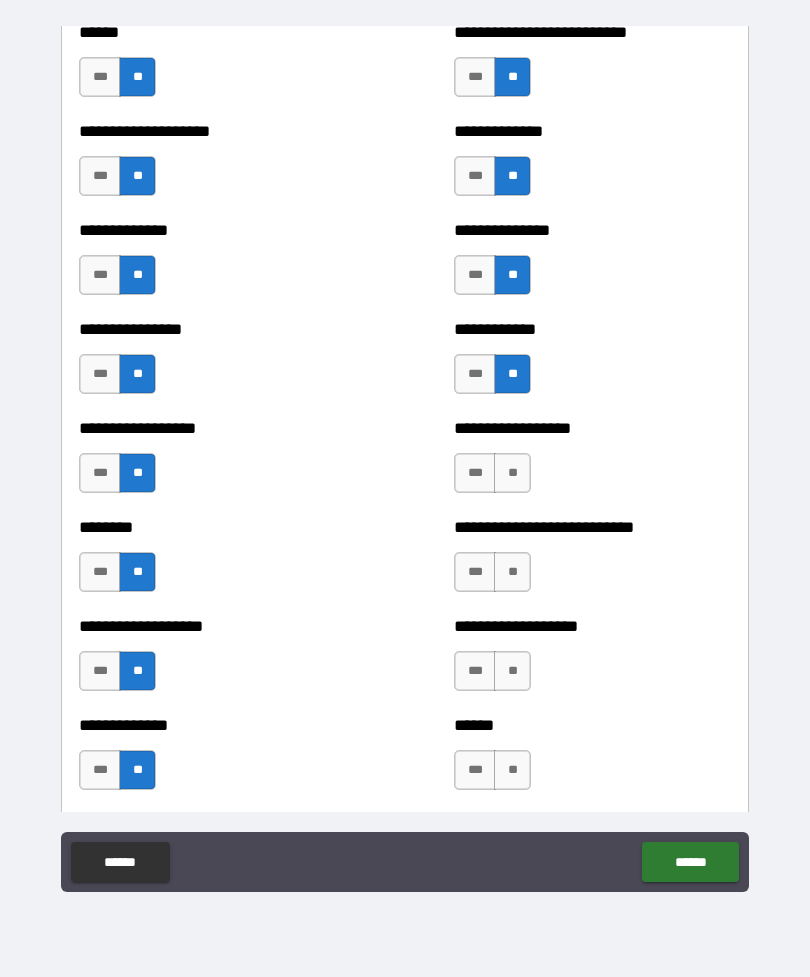 click on "**" at bounding box center (512, 473) 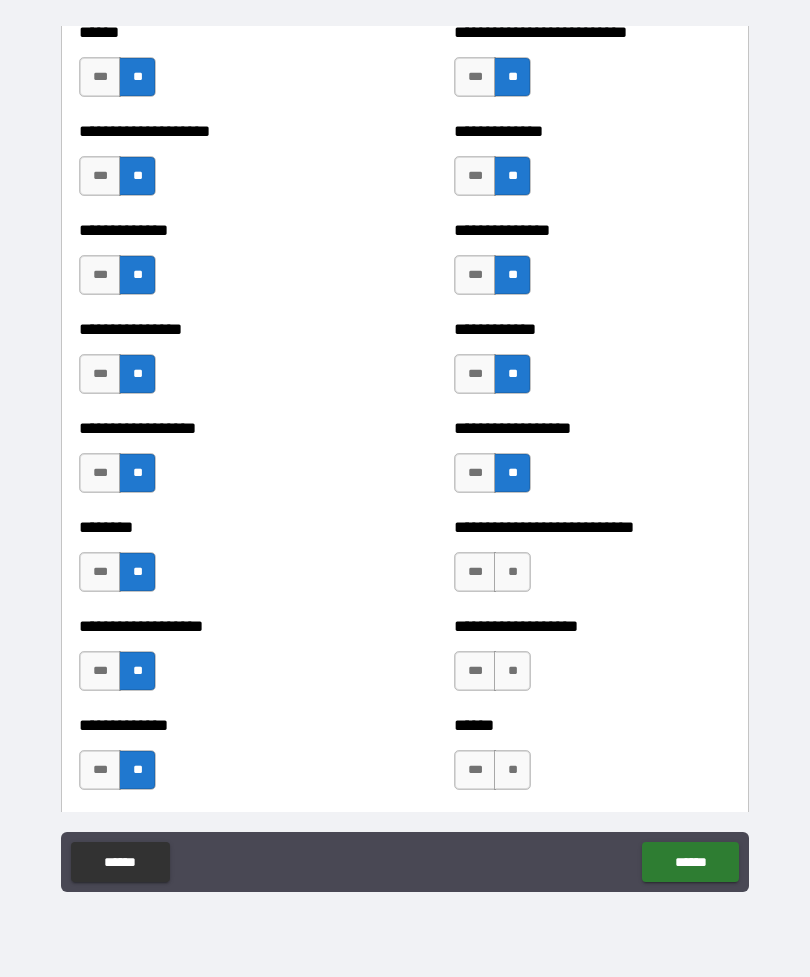 click on "**" at bounding box center [512, 572] 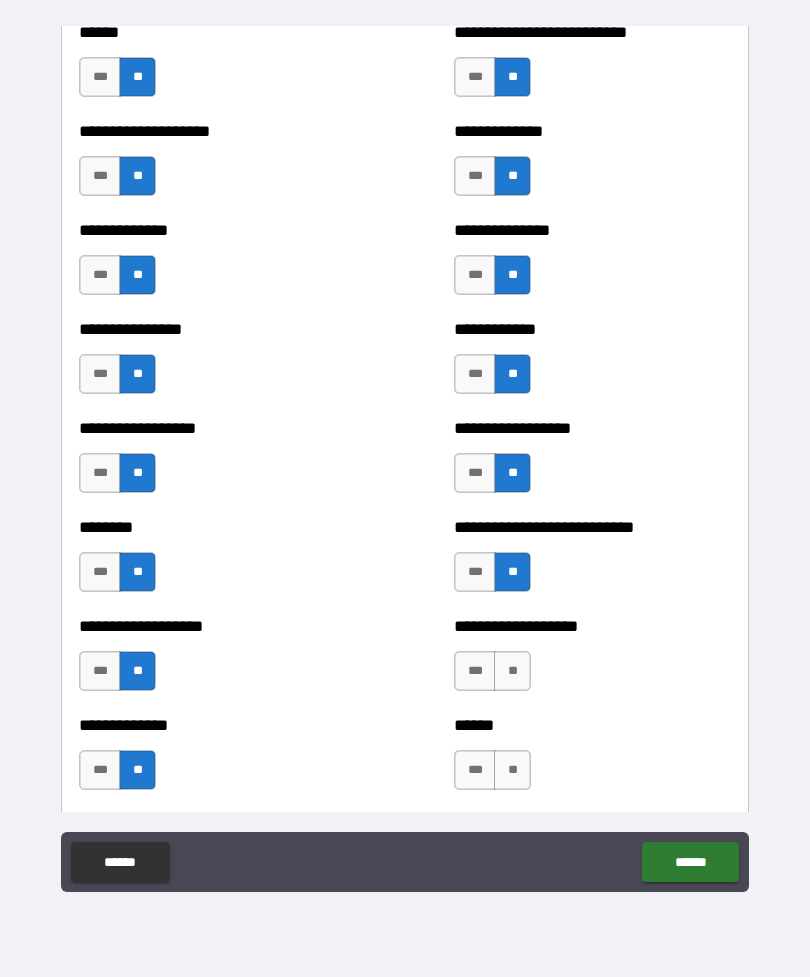 click on "**" at bounding box center (512, 671) 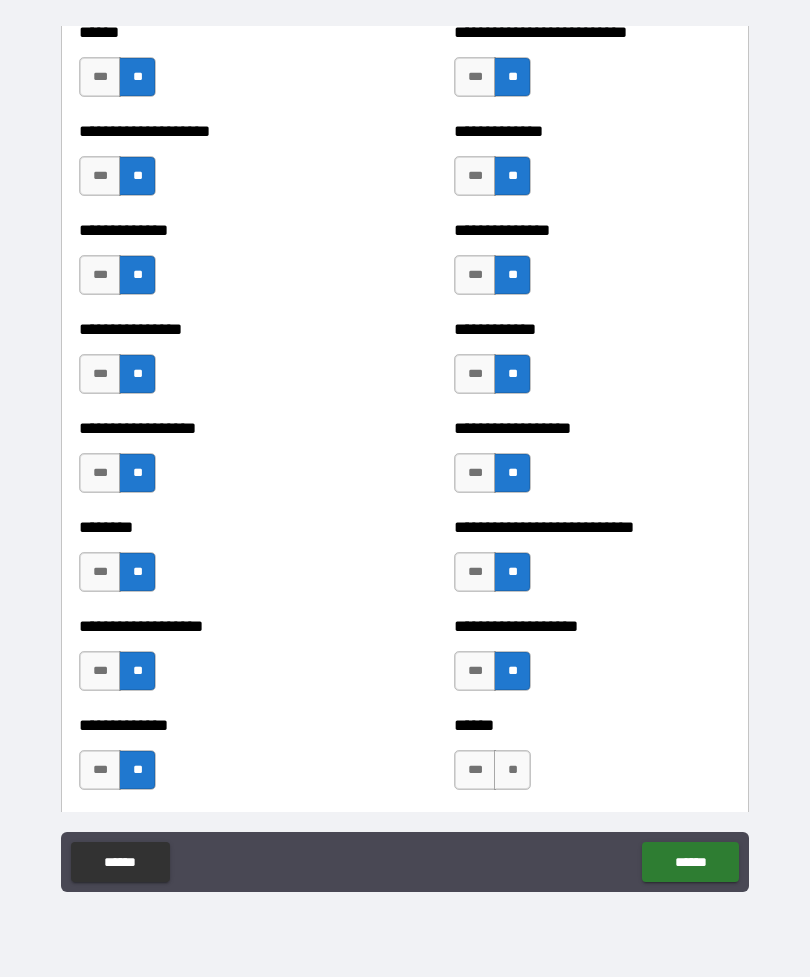 click on "***" at bounding box center (475, 671) 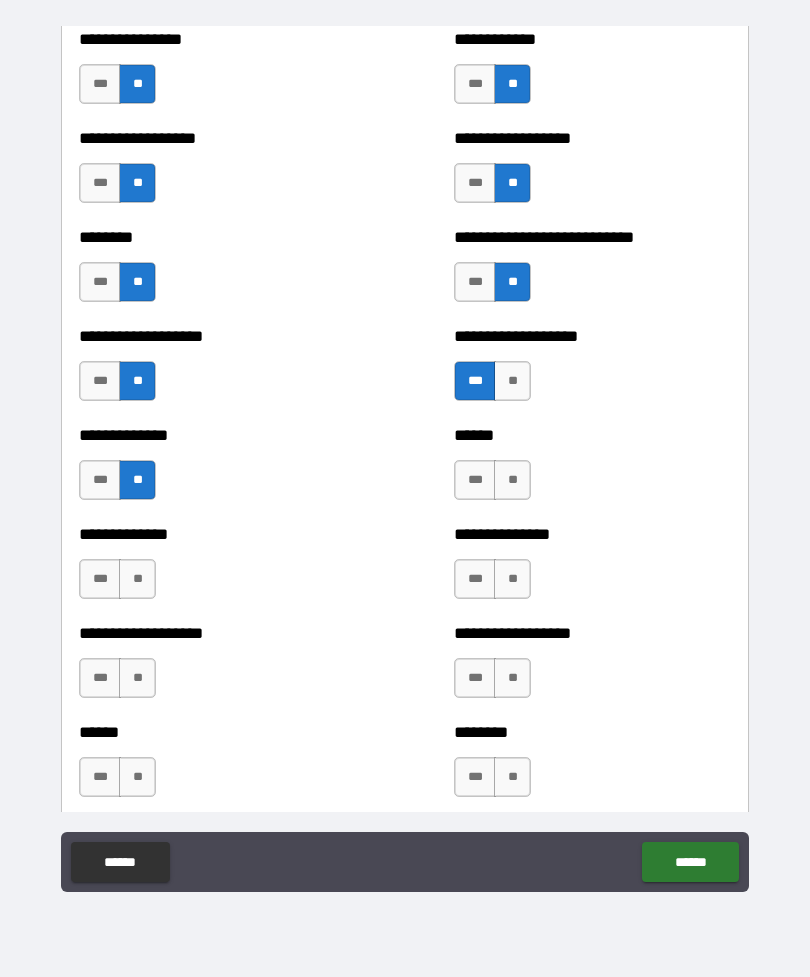 scroll, scrollTop: 4386, scrollLeft: 0, axis: vertical 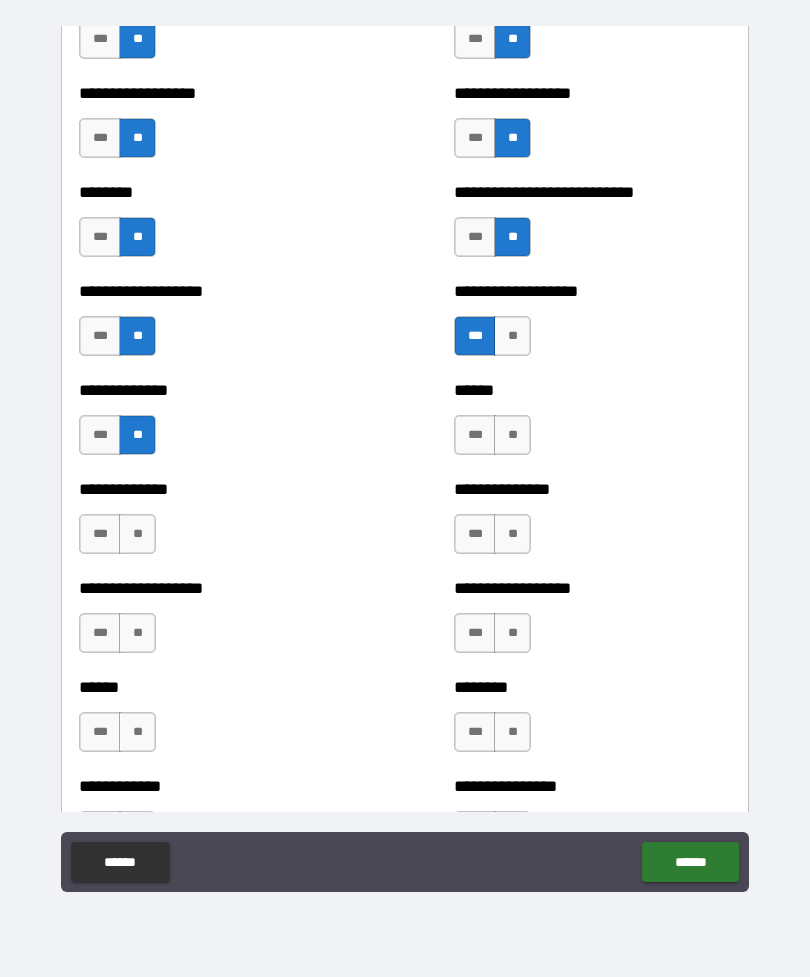 click on "**" at bounding box center [512, 435] 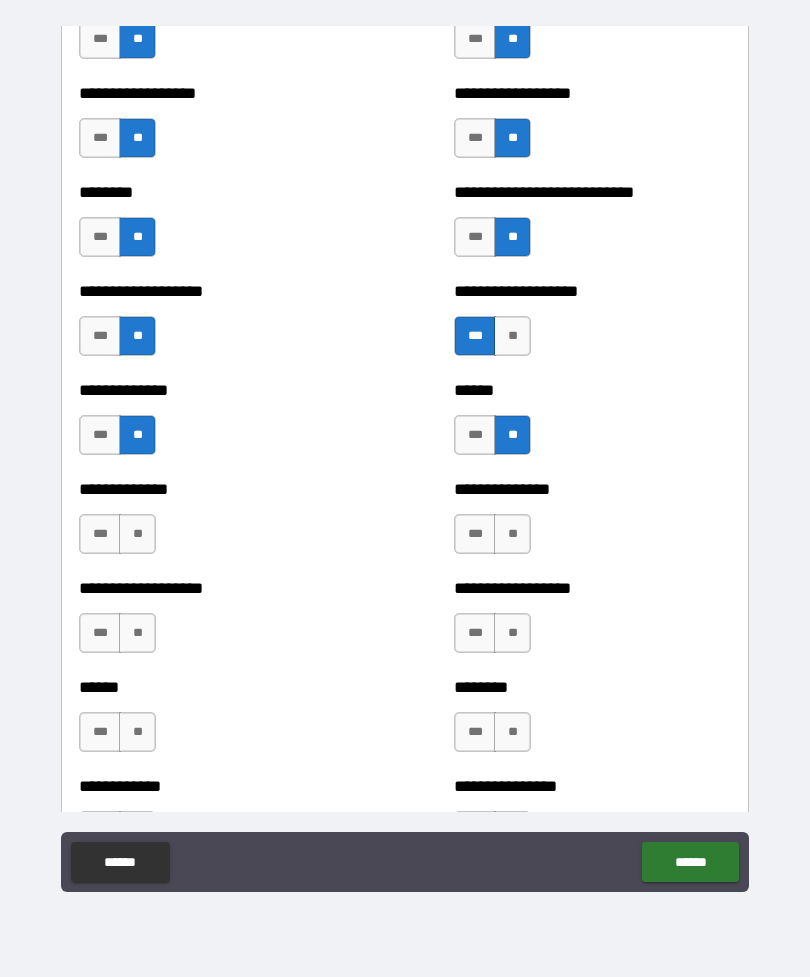 click on "**" at bounding box center [512, 534] 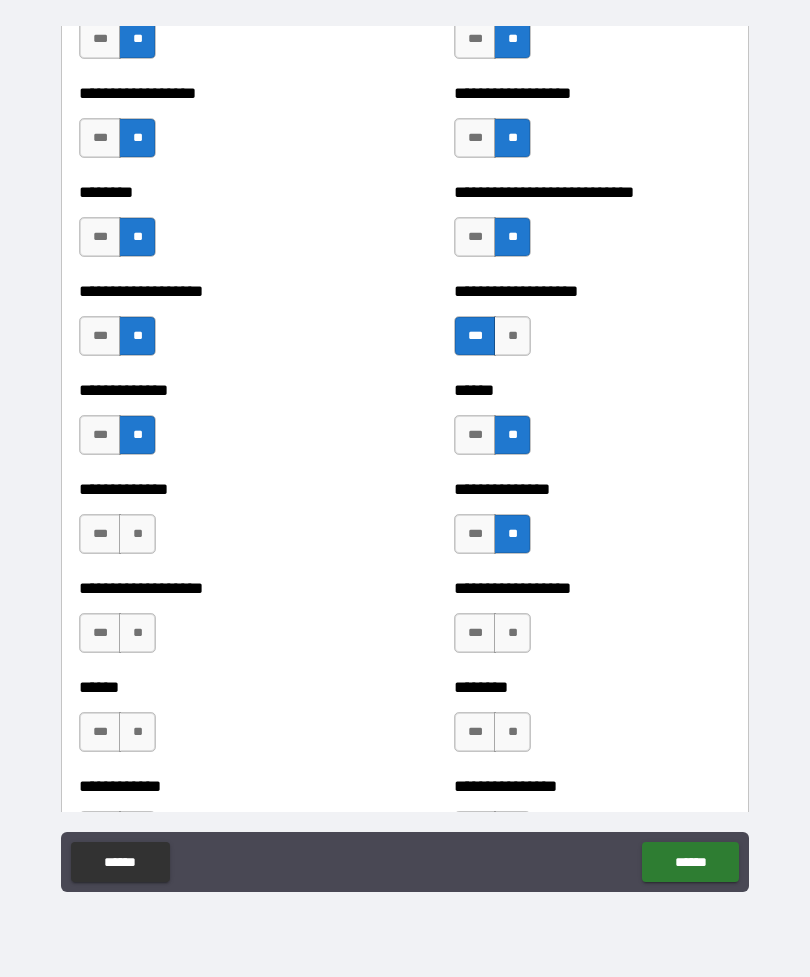 click on "**" at bounding box center (512, 633) 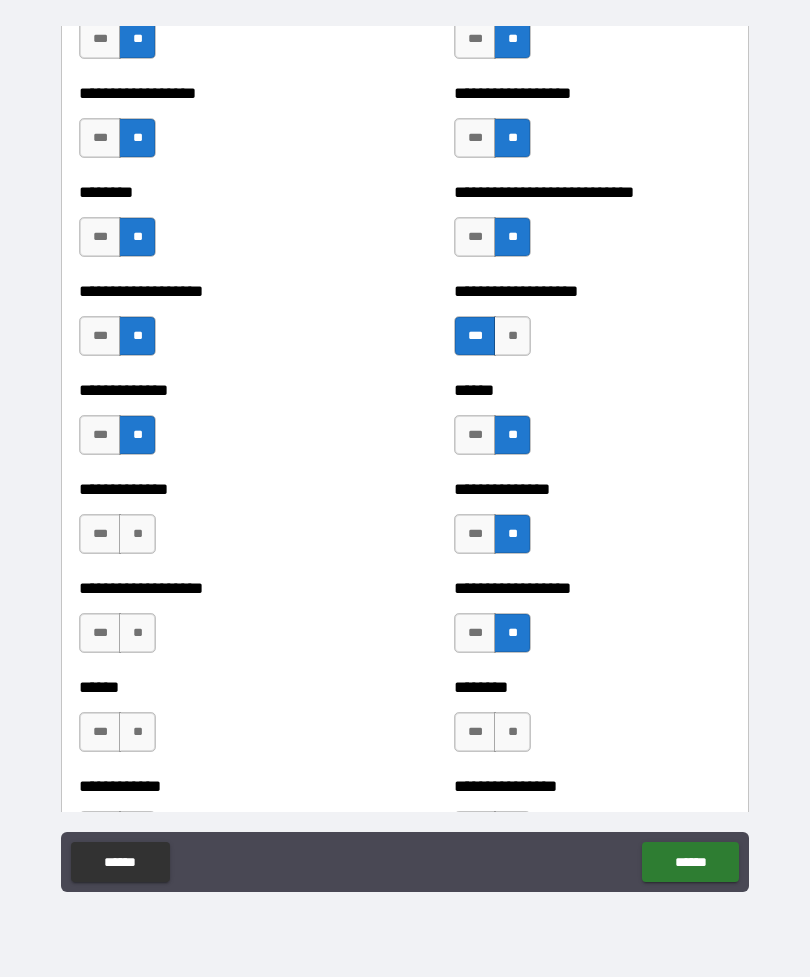 click on "**" at bounding box center (512, 732) 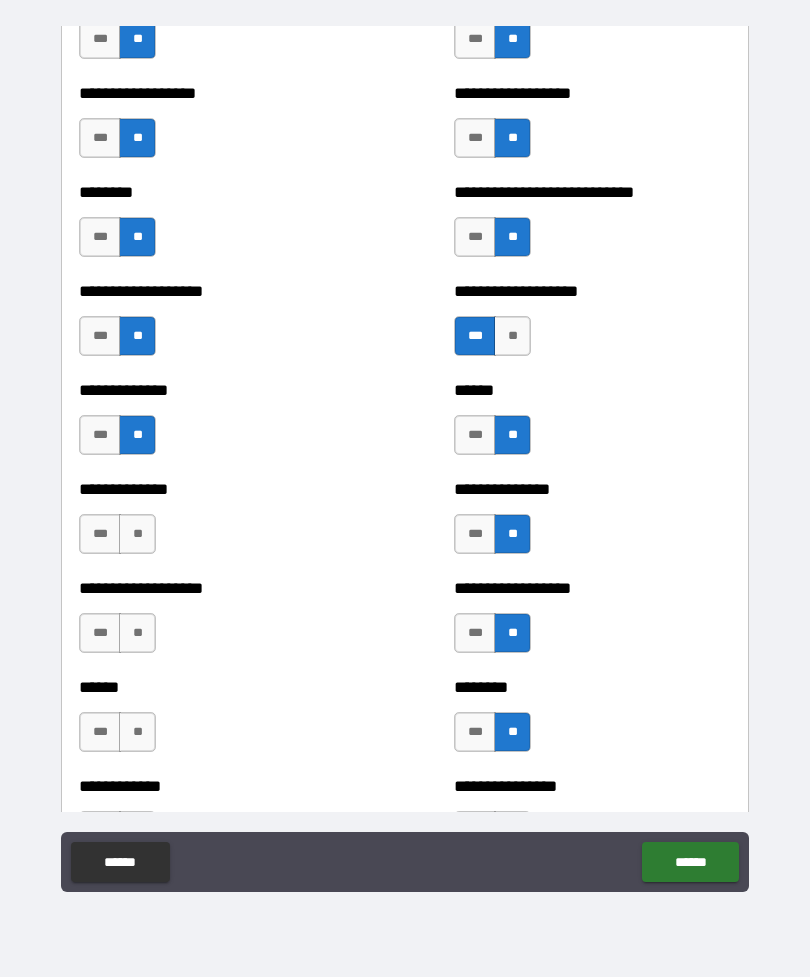 click on "***" at bounding box center [100, 534] 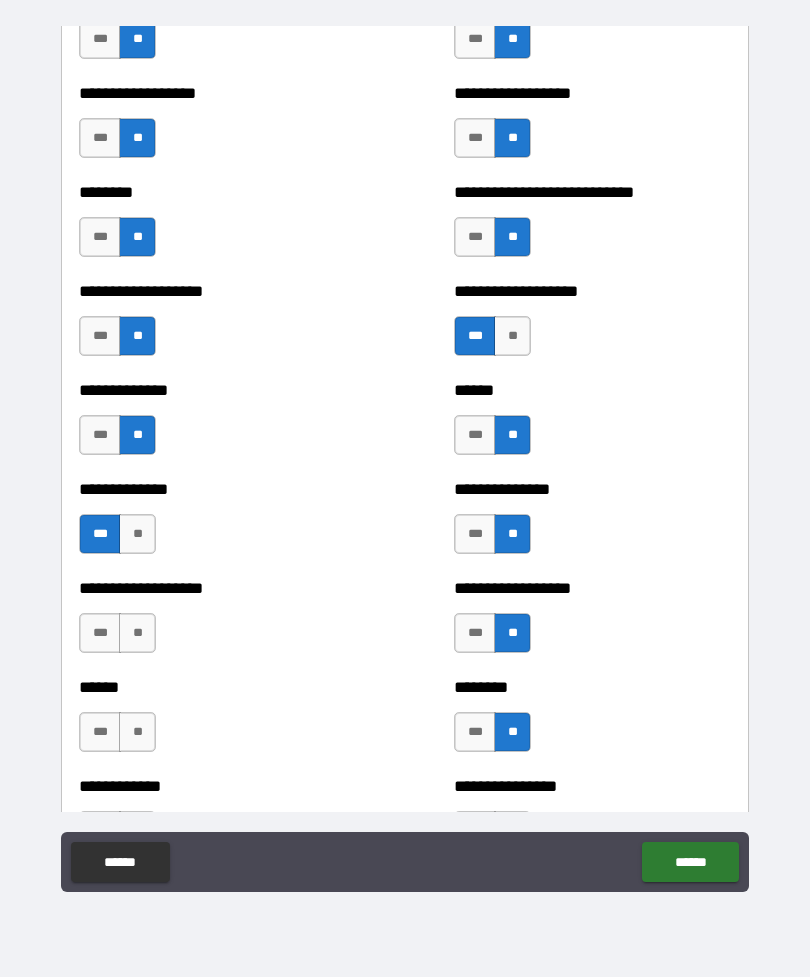 click on "**" at bounding box center (137, 633) 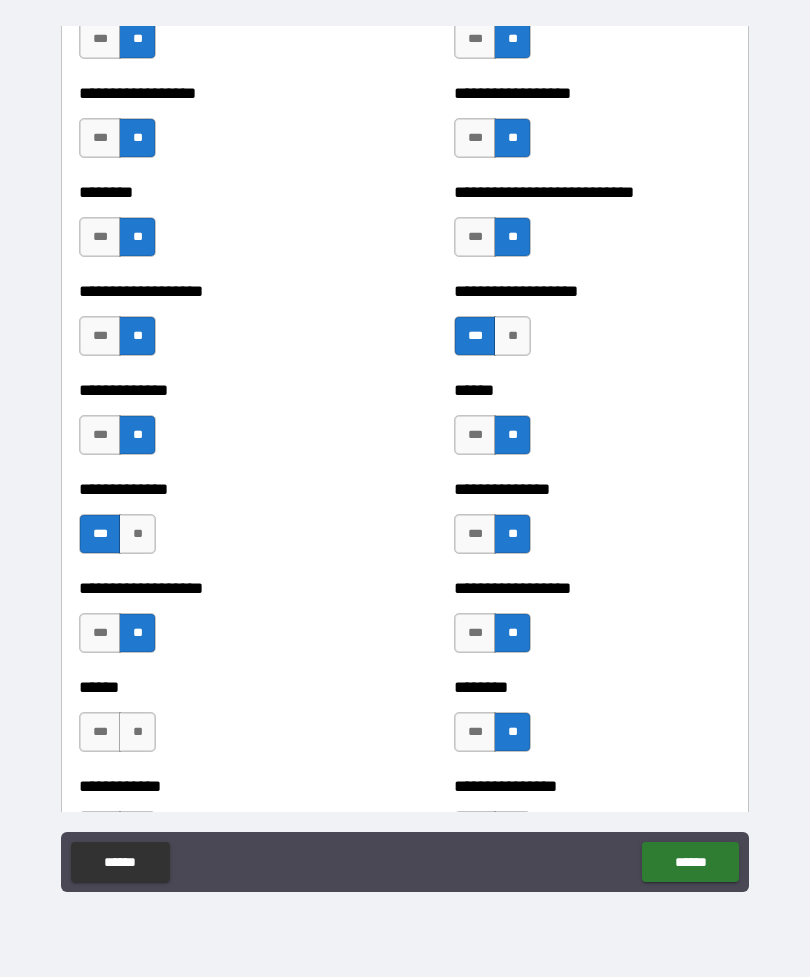 click on "**" at bounding box center [137, 732] 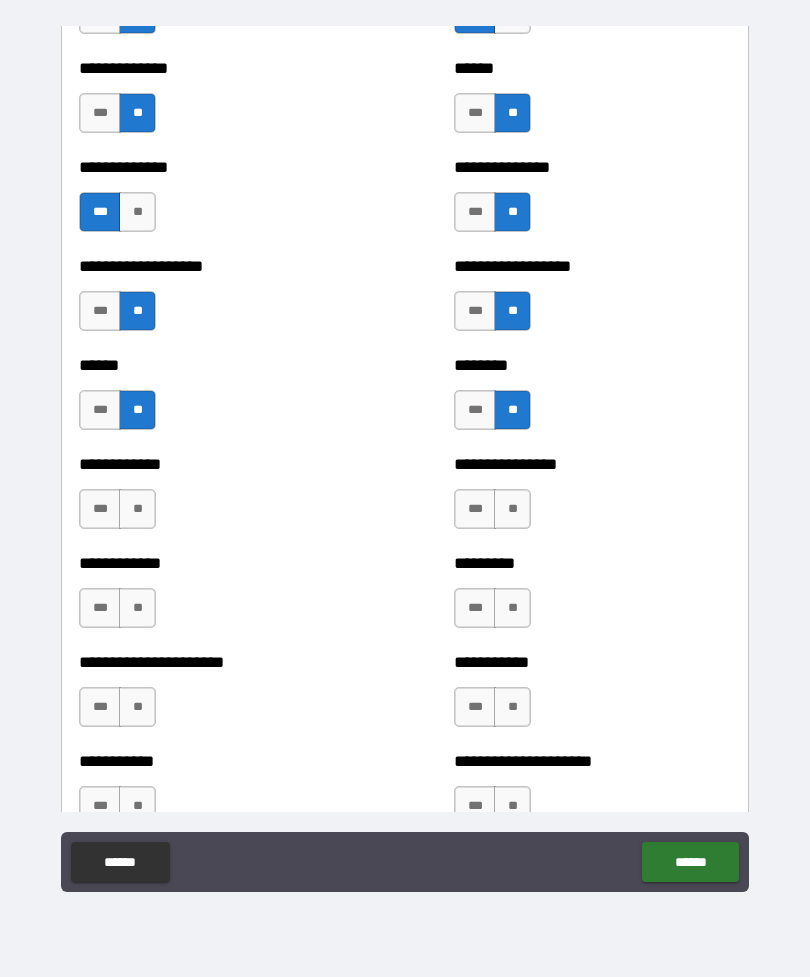 scroll, scrollTop: 4725, scrollLeft: 0, axis: vertical 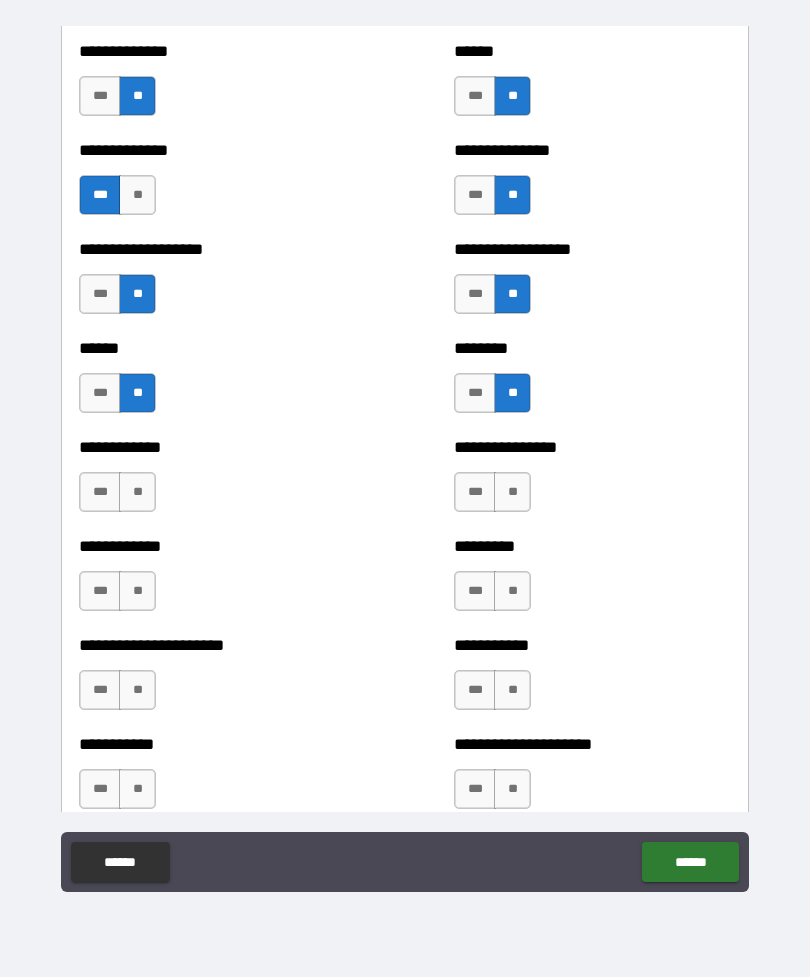 click on "**" at bounding box center [137, 492] 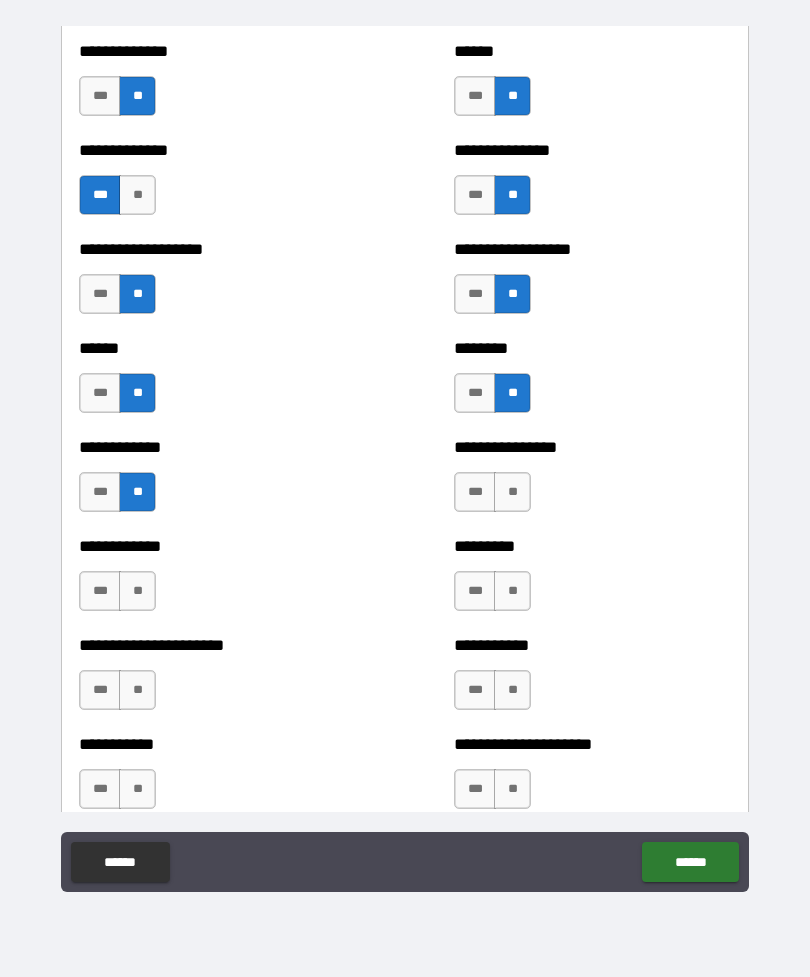 click on "**" at bounding box center (137, 591) 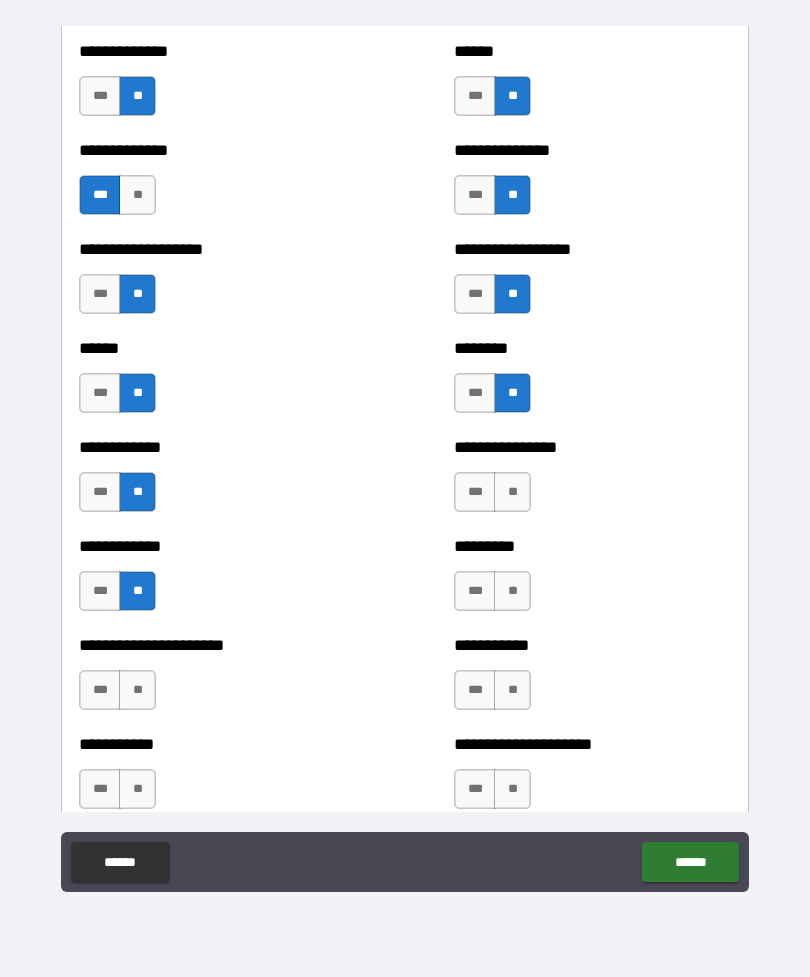 click on "**" at bounding box center [137, 690] 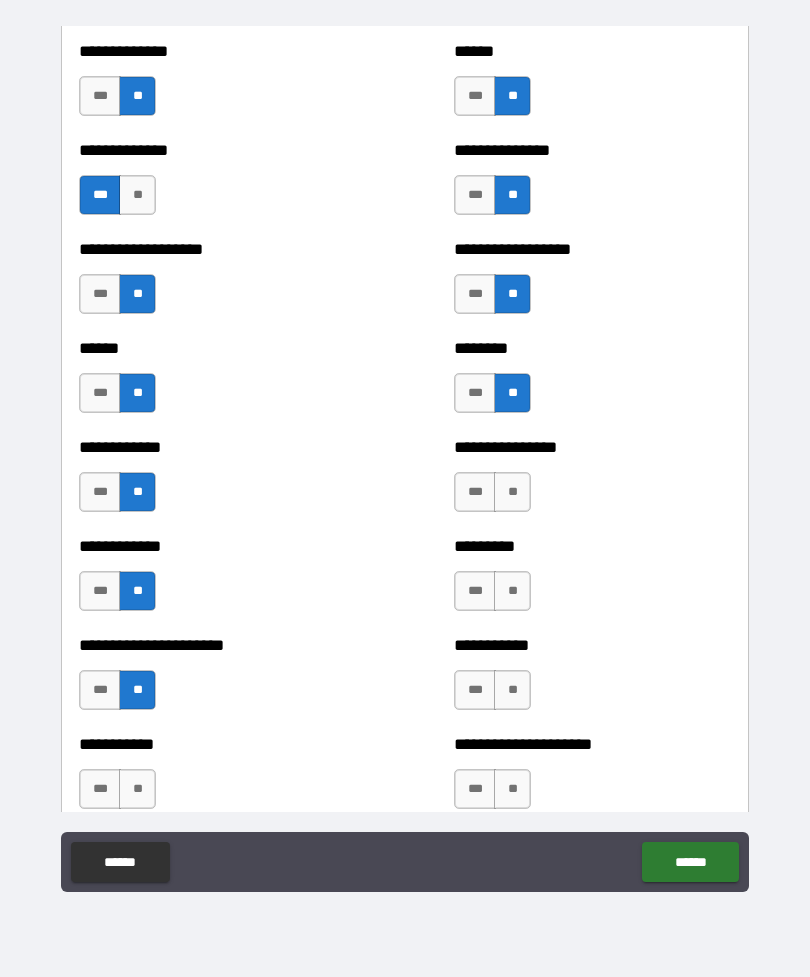 click on "**" at bounding box center (137, 789) 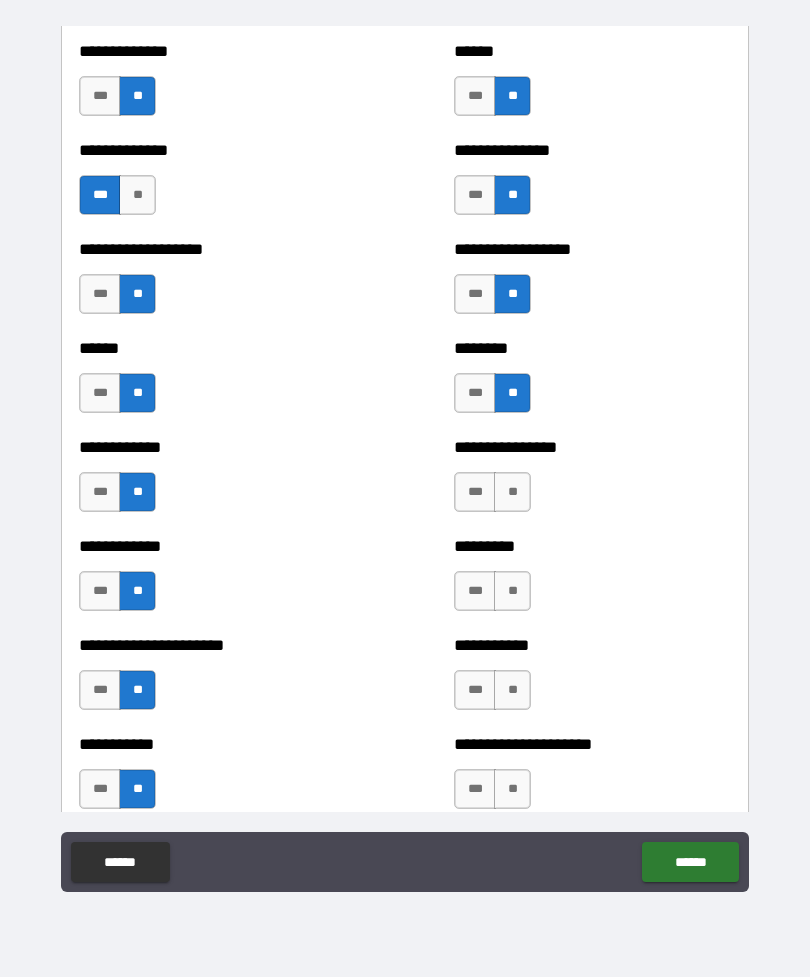 click on "**" at bounding box center (512, 492) 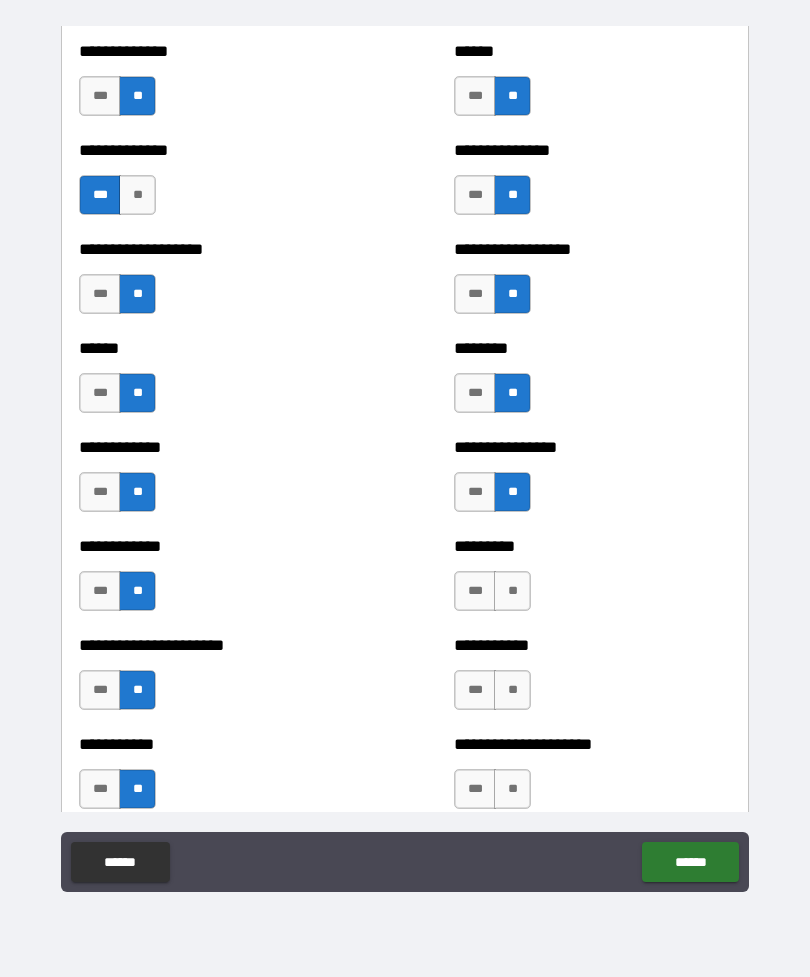 click on "**" at bounding box center (512, 591) 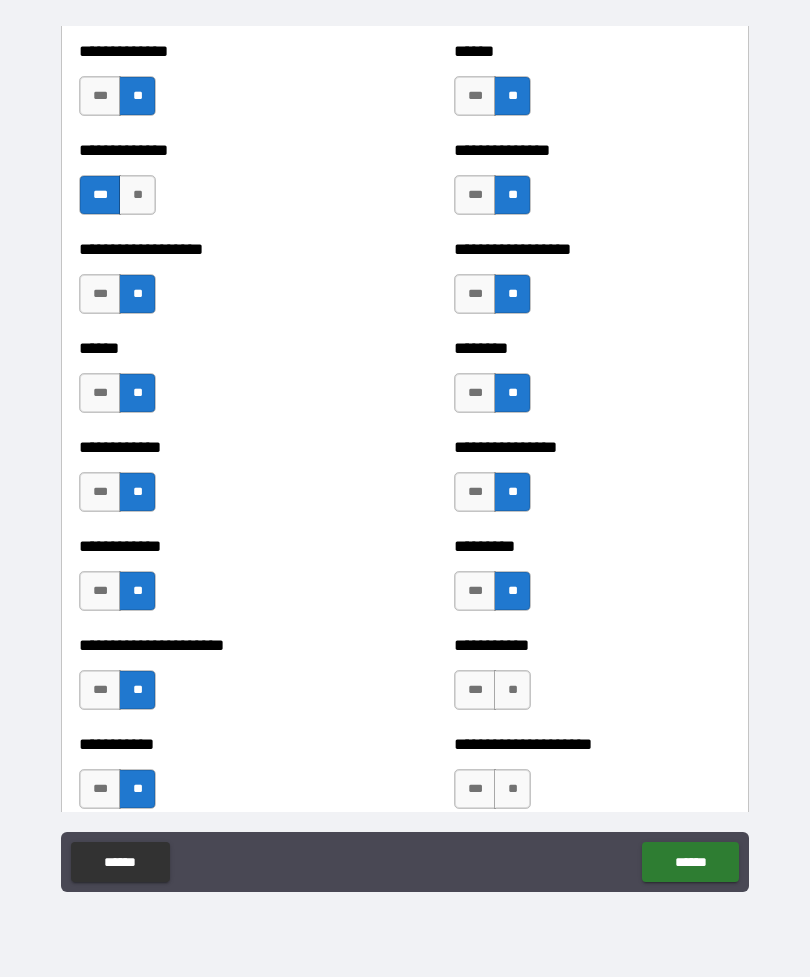 click on "**" at bounding box center (512, 690) 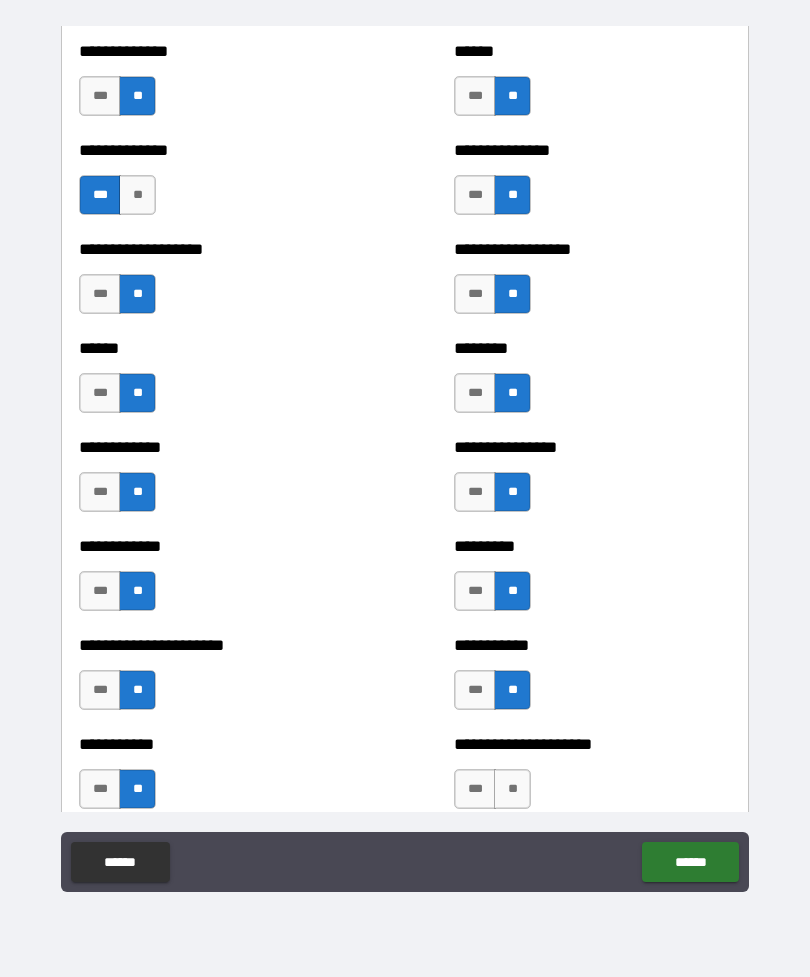 click on "**" at bounding box center [512, 789] 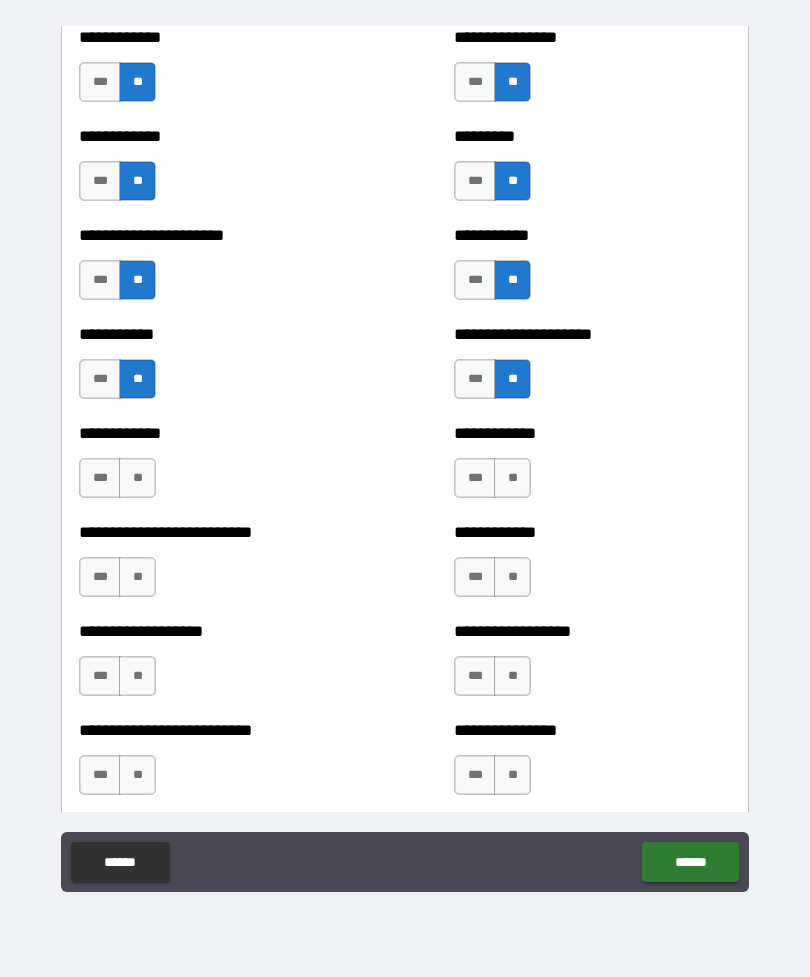 scroll, scrollTop: 5218, scrollLeft: 0, axis: vertical 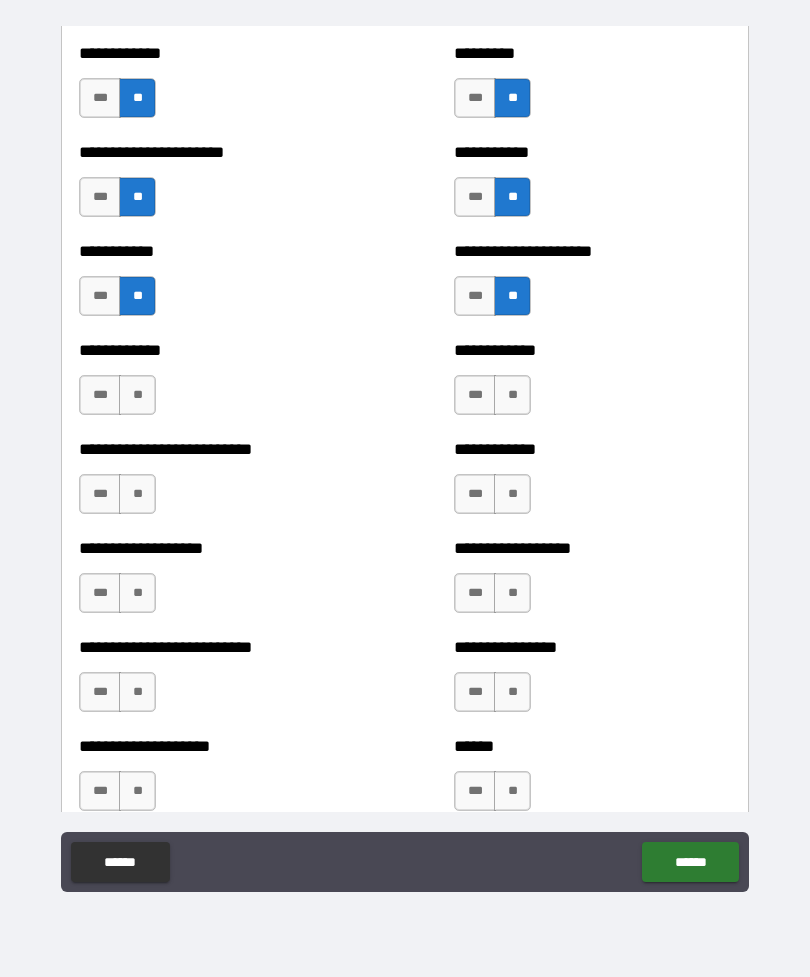 click on "**" at bounding box center [512, 395] 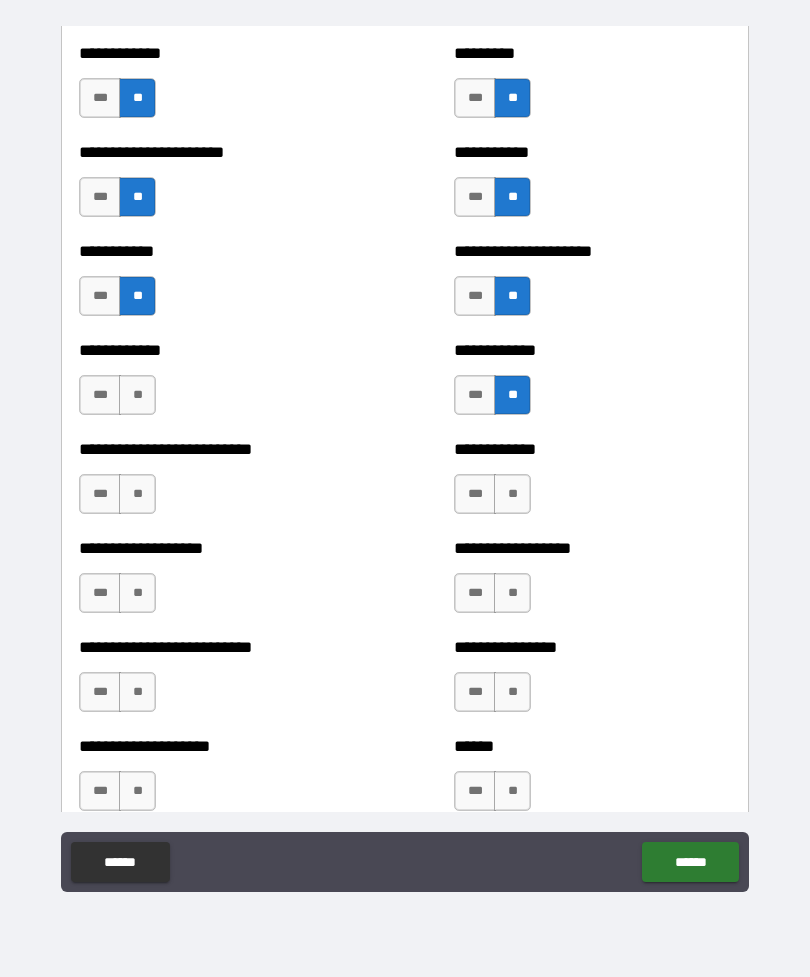 click on "**" at bounding box center [512, 494] 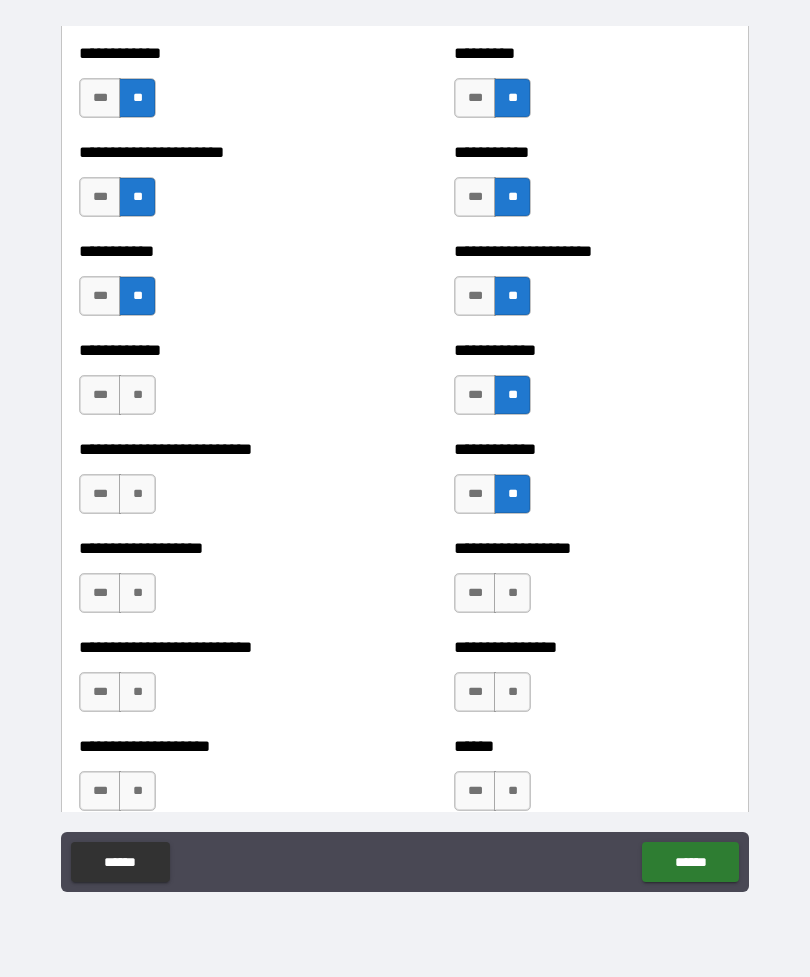click on "**" at bounding box center (512, 593) 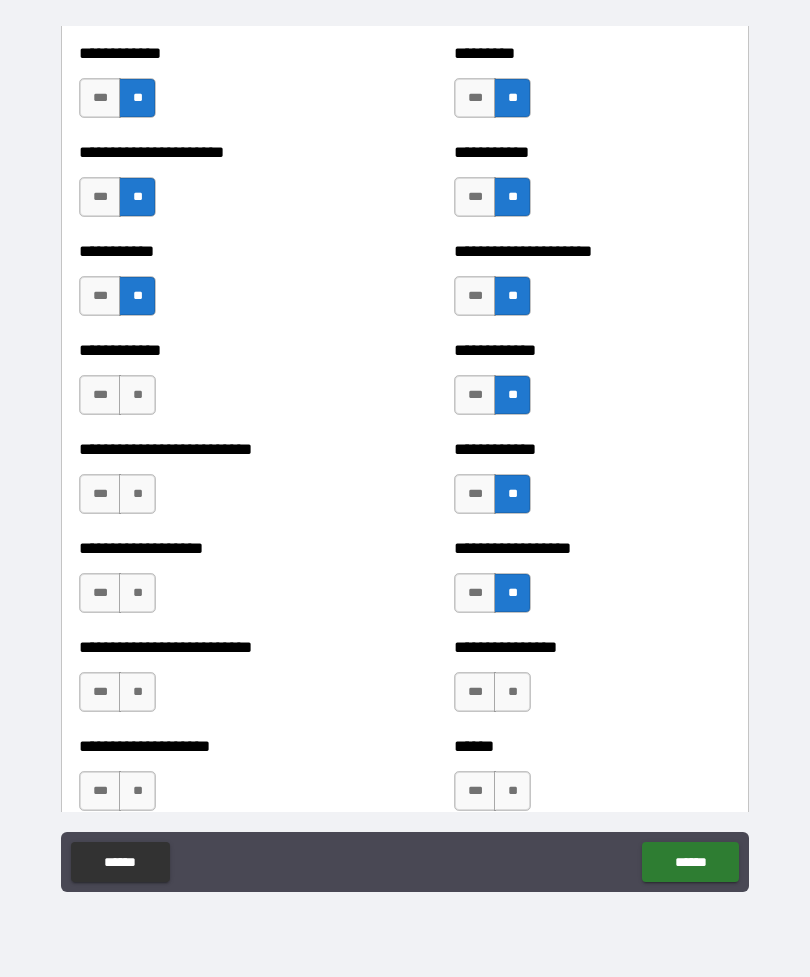 click on "**" at bounding box center (512, 692) 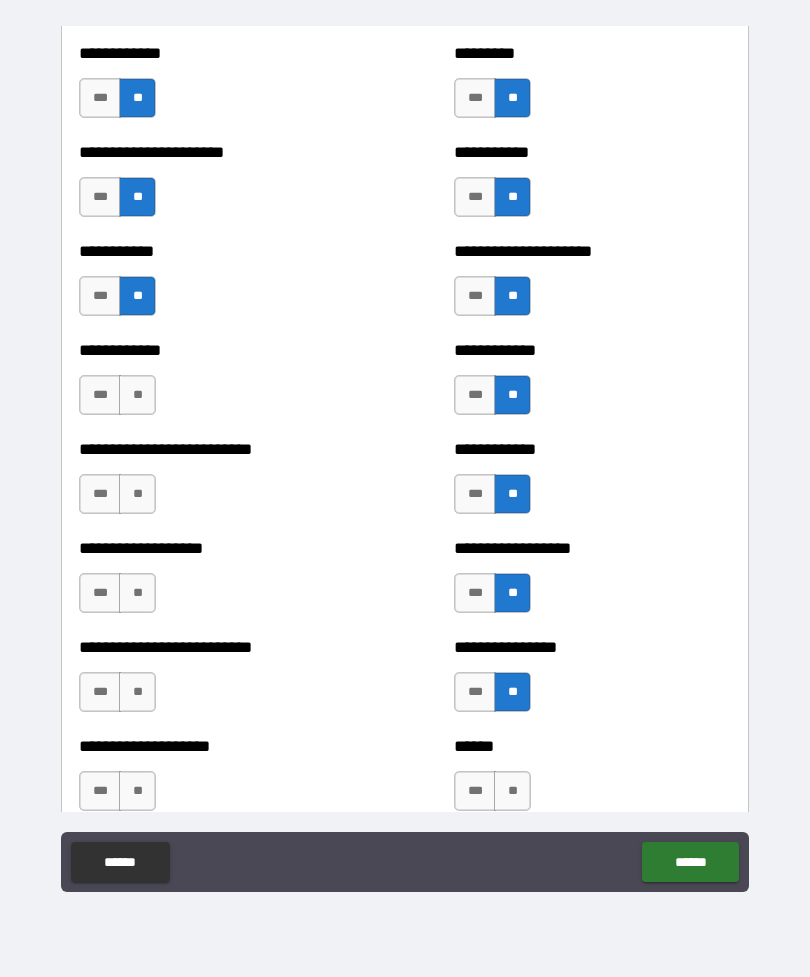 click on "**" at bounding box center [512, 791] 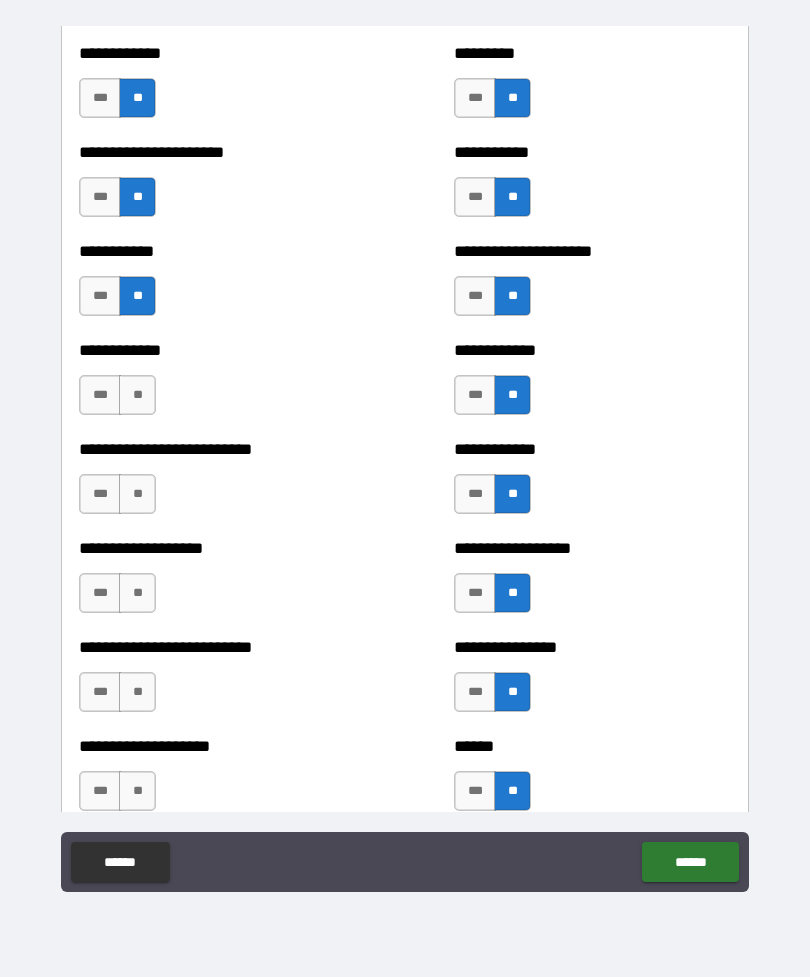 click on "**" at bounding box center (137, 494) 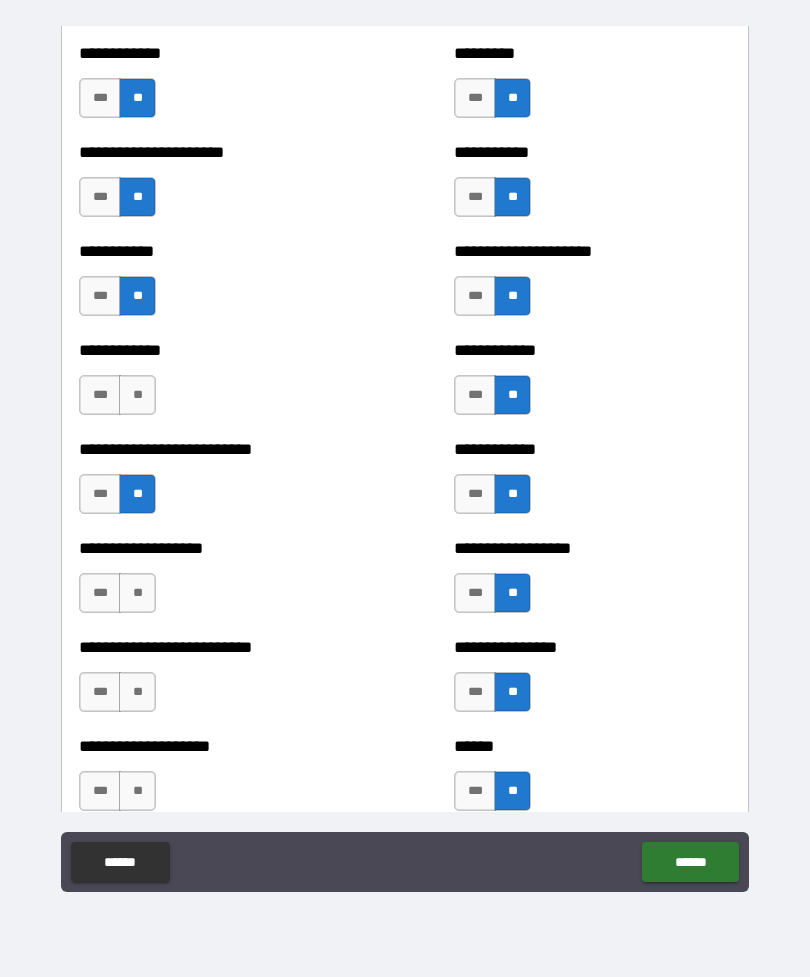 click on "**" at bounding box center (137, 395) 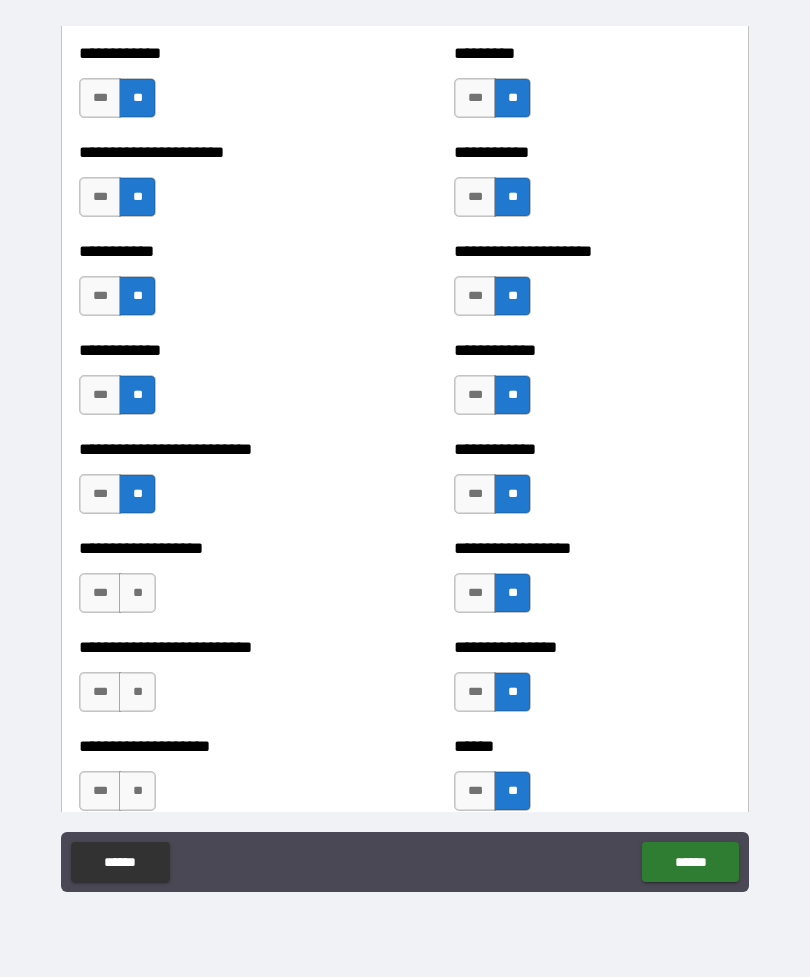 click on "**" at bounding box center (137, 593) 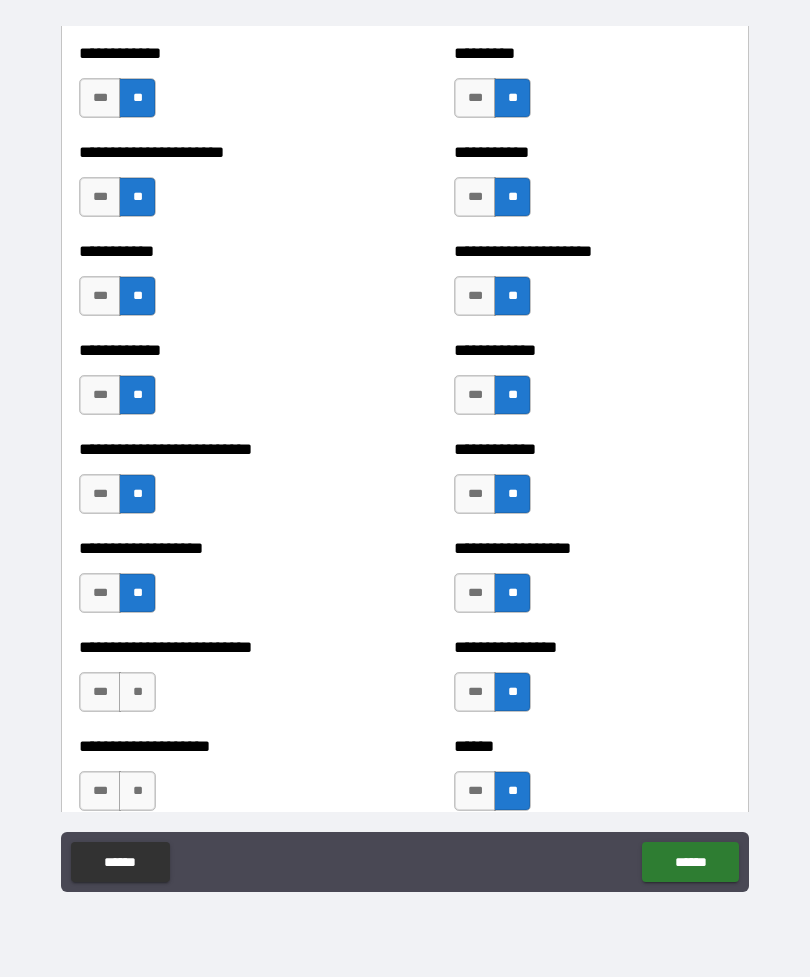 click on "**" at bounding box center (137, 692) 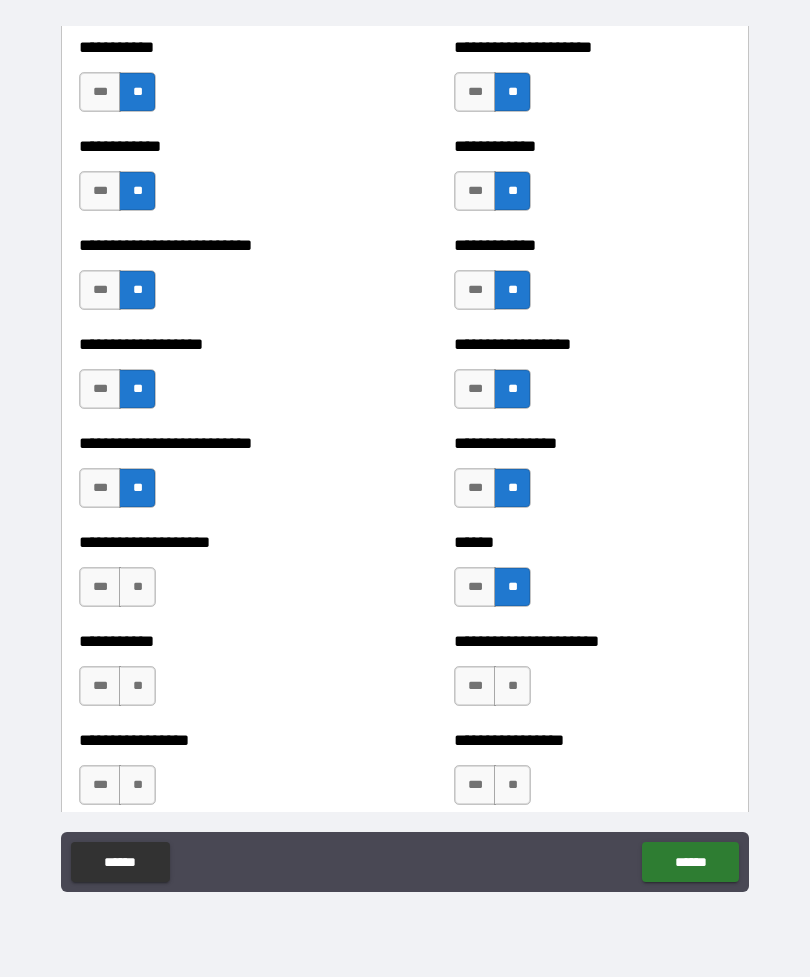 scroll, scrollTop: 5427, scrollLeft: 0, axis: vertical 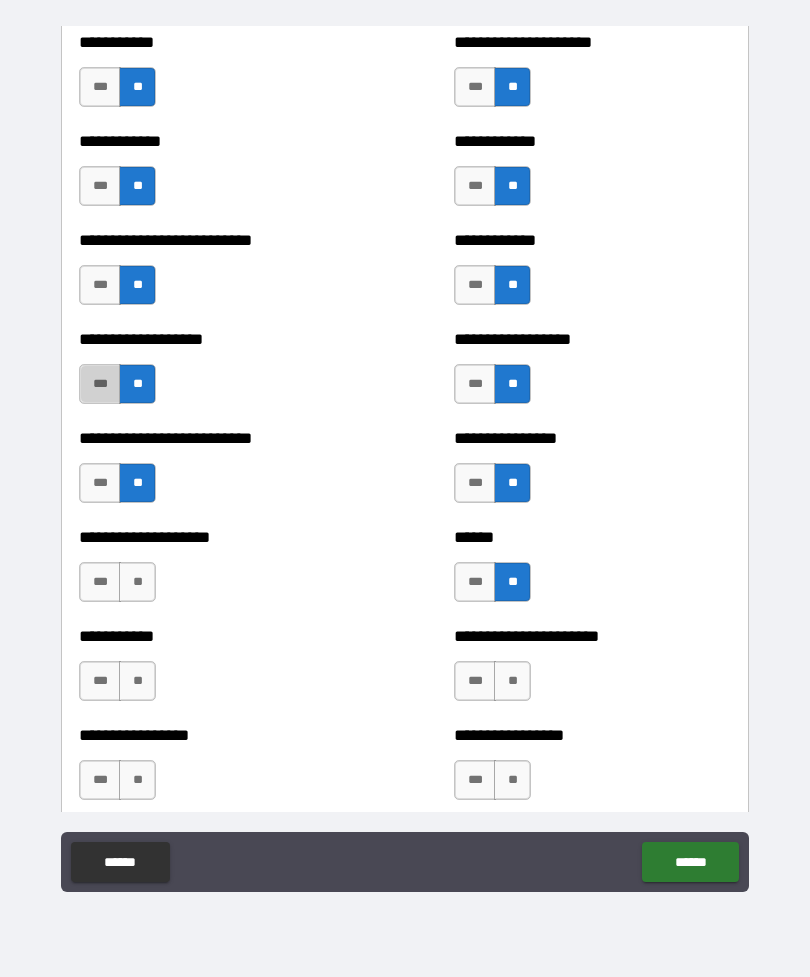 click on "***" at bounding box center [100, 384] 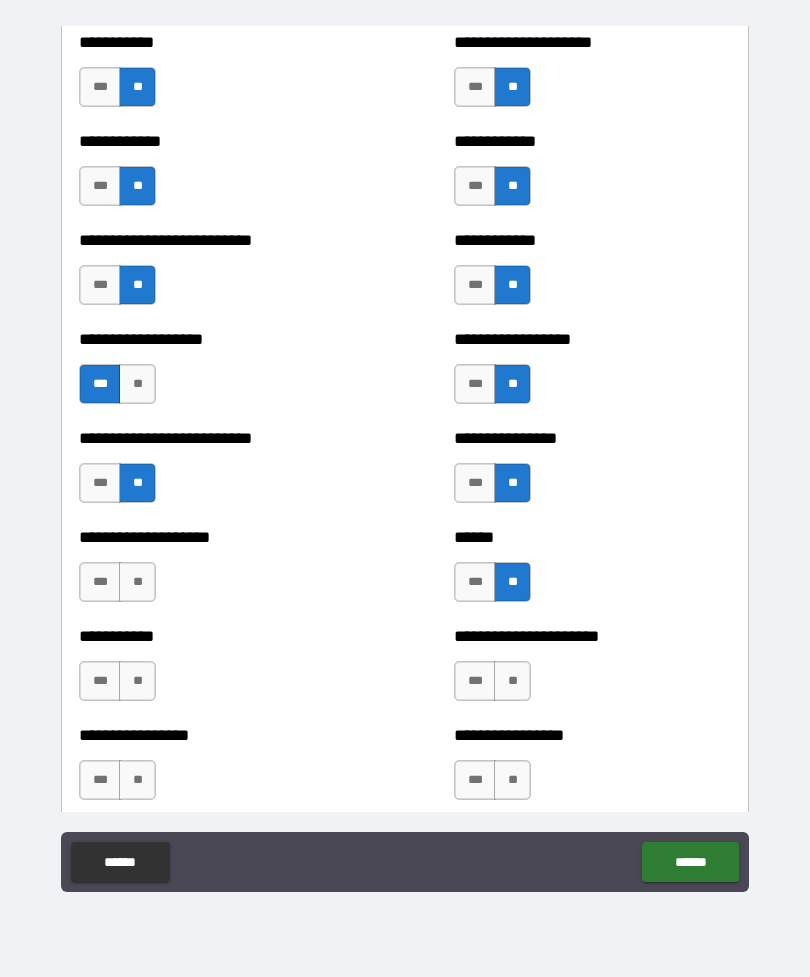 click on "**" at bounding box center (137, 582) 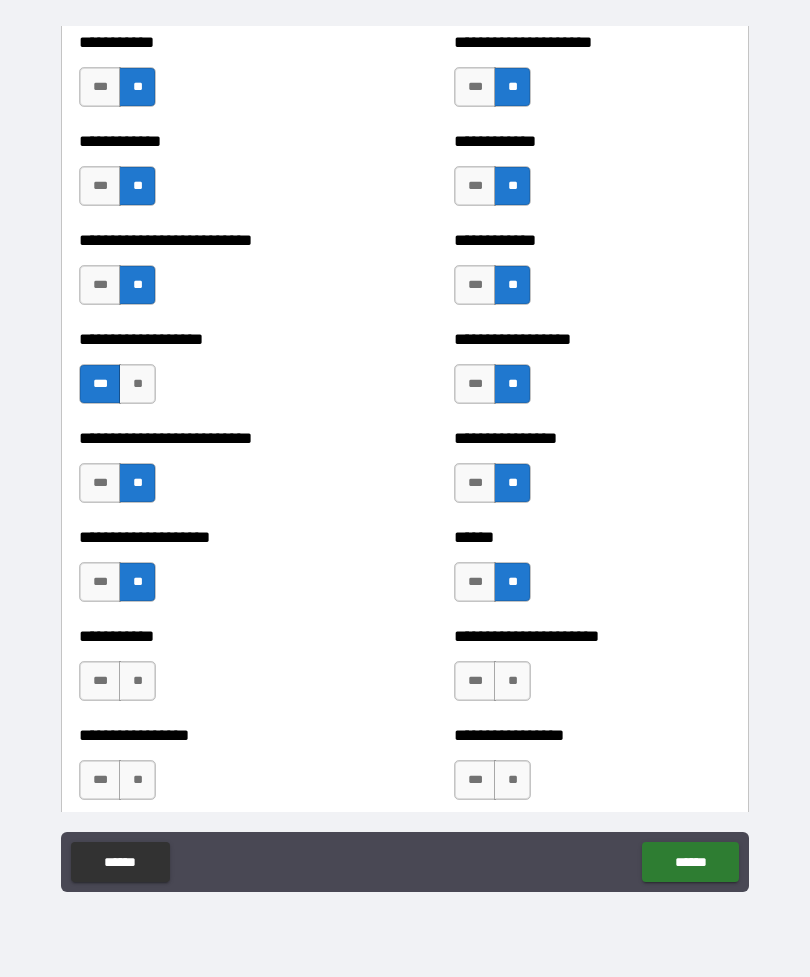 click on "**" at bounding box center (137, 681) 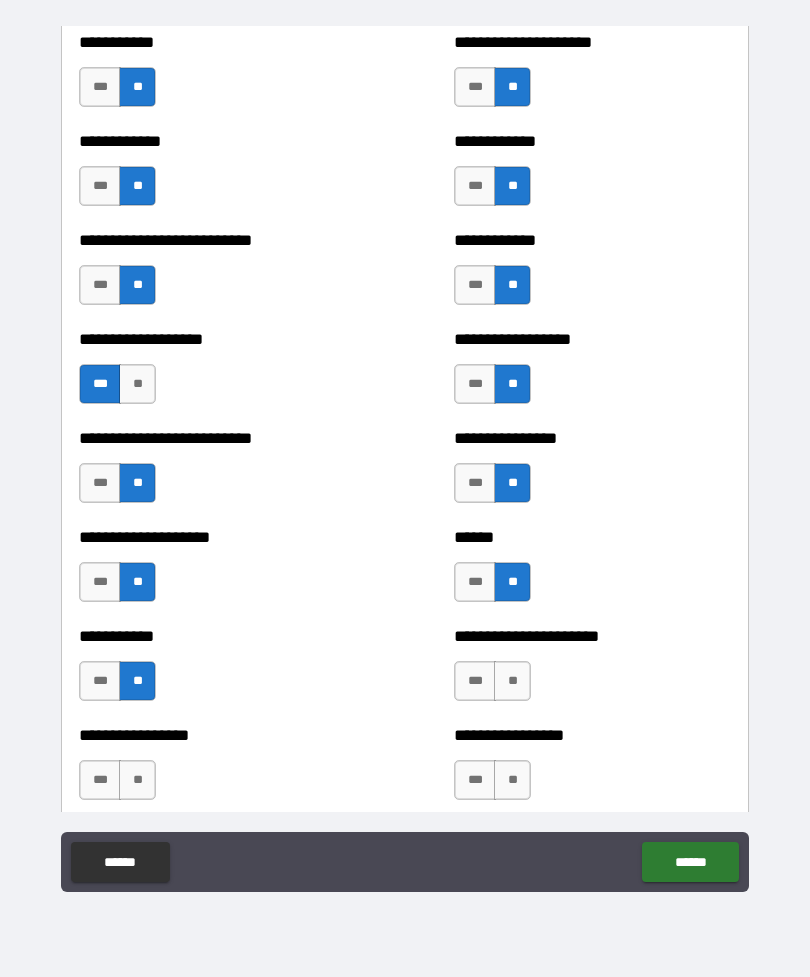 click on "**" at bounding box center [137, 780] 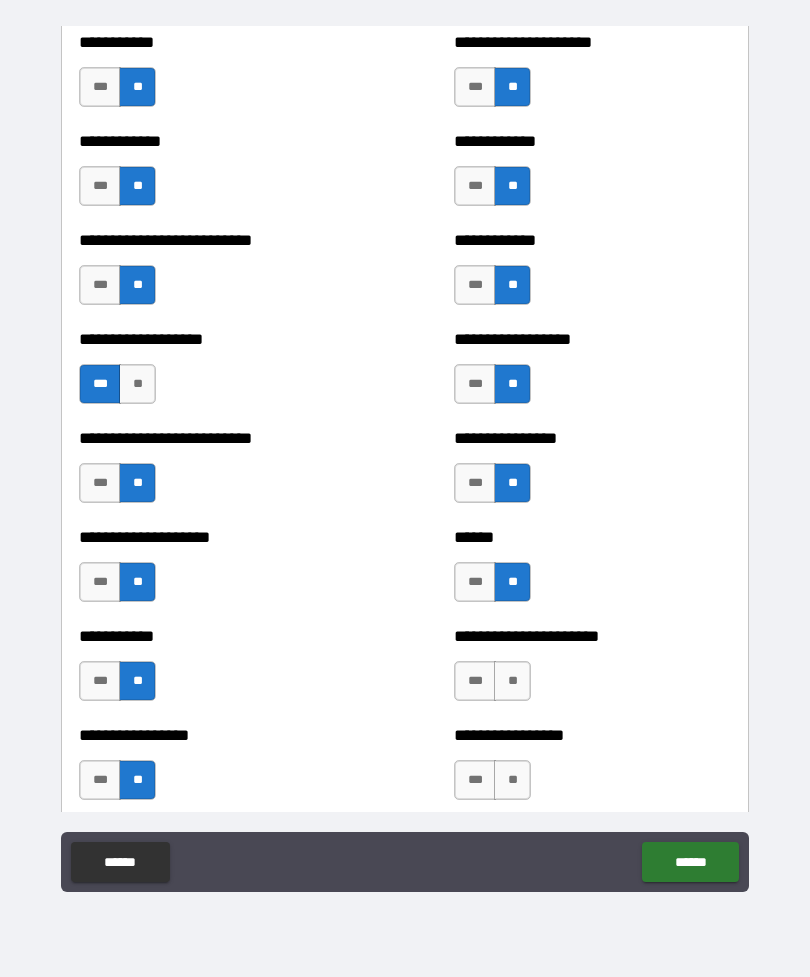 click on "**" at bounding box center [512, 681] 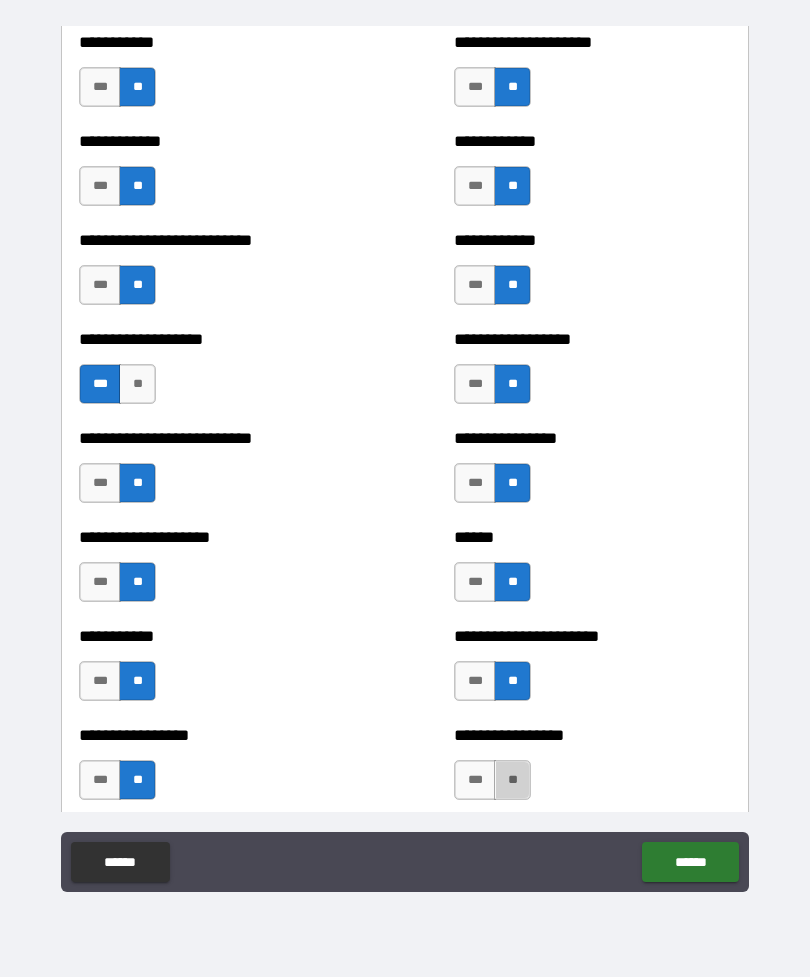 click on "**" at bounding box center (512, 780) 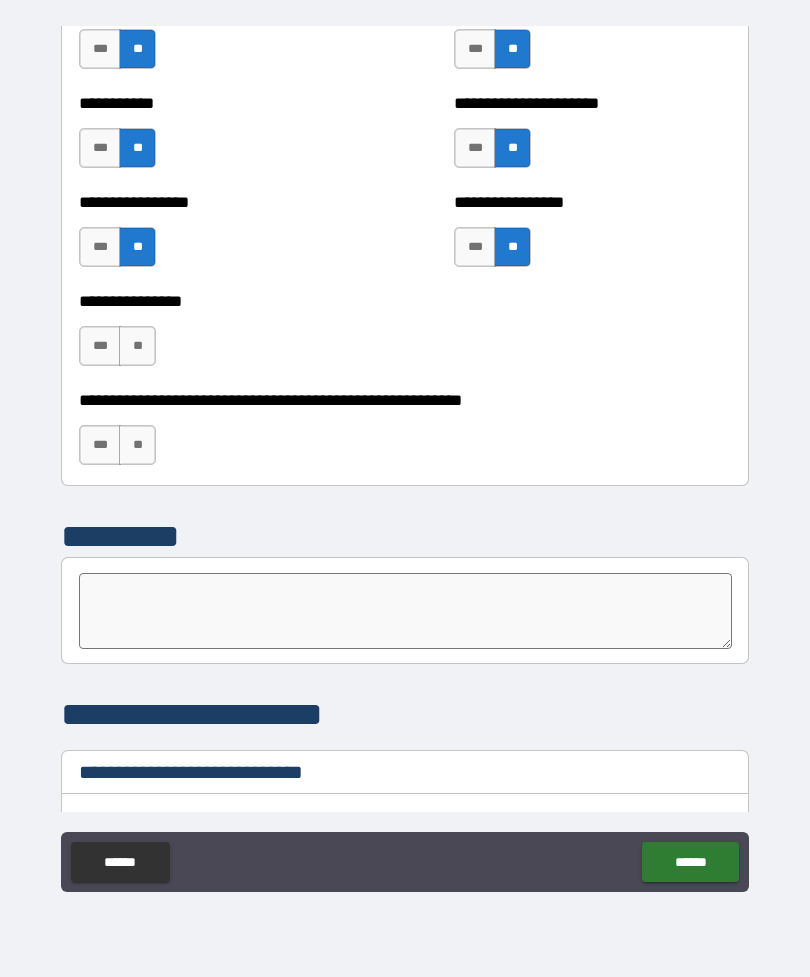 scroll, scrollTop: 6016, scrollLeft: 0, axis: vertical 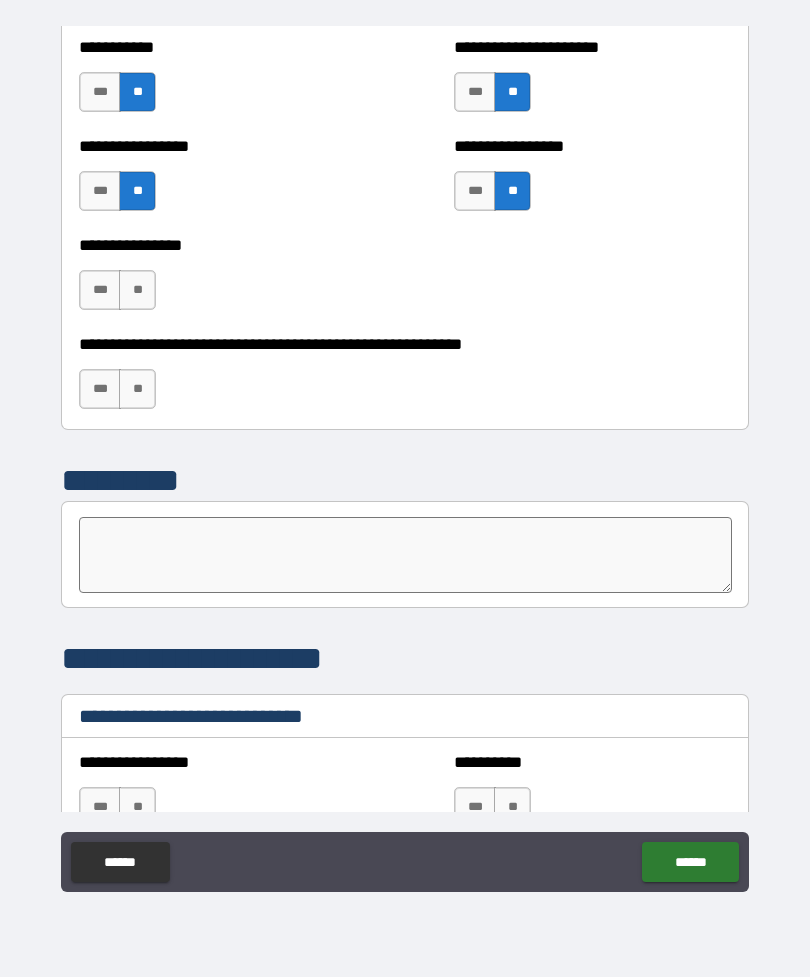 click on "**" at bounding box center (137, 290) 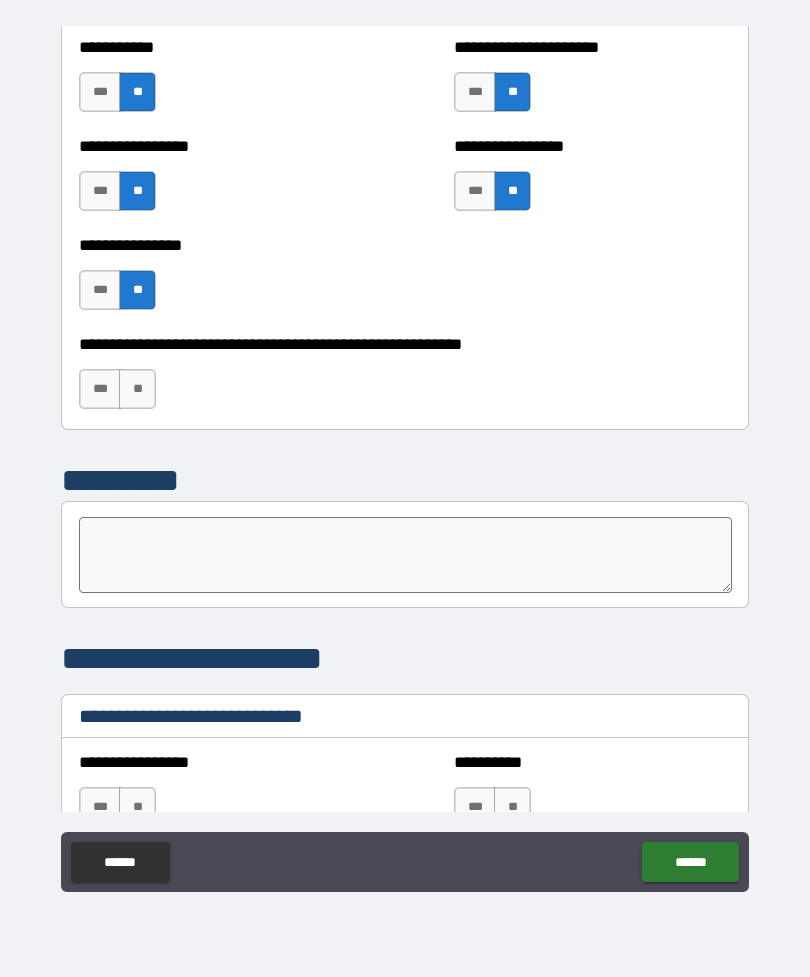 click on "**" at bounding box center (137, 389) 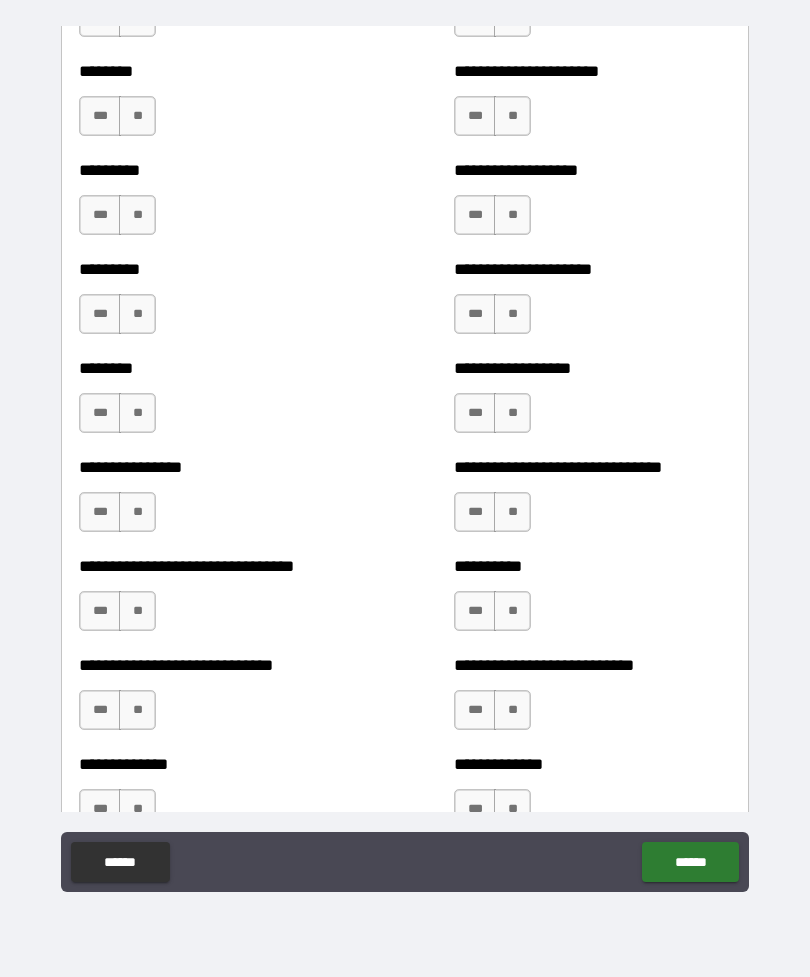scroll, scrollTop: 7105, scrollLeft: 0, axis: vertical 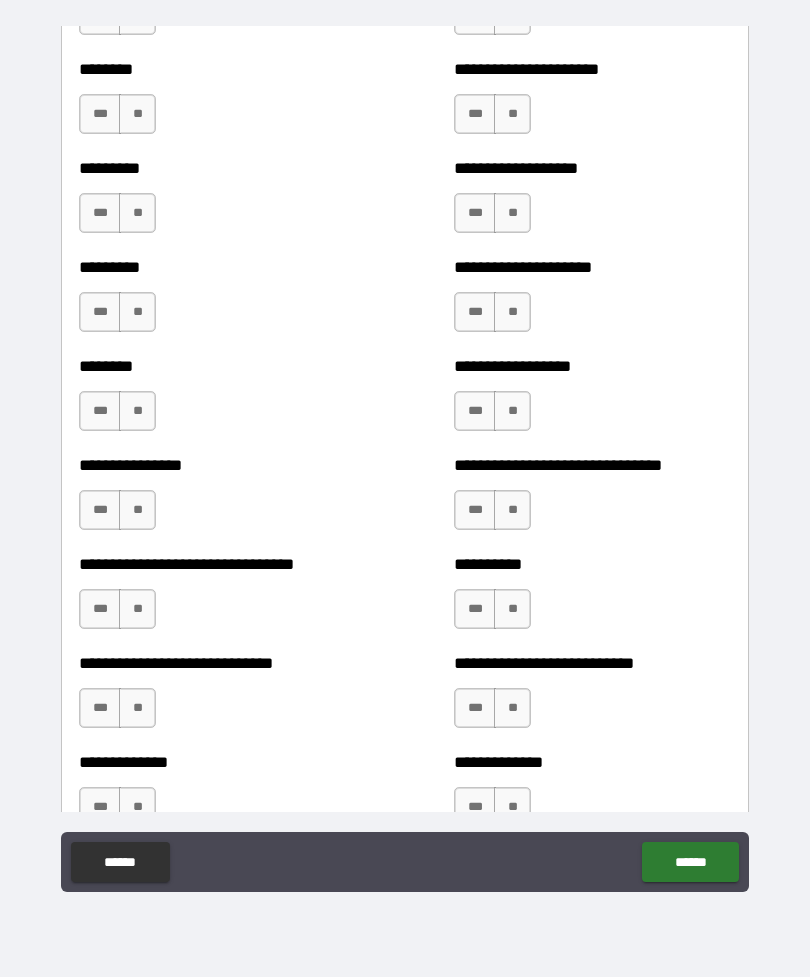 click on "***" at bounding box center (100, 312) 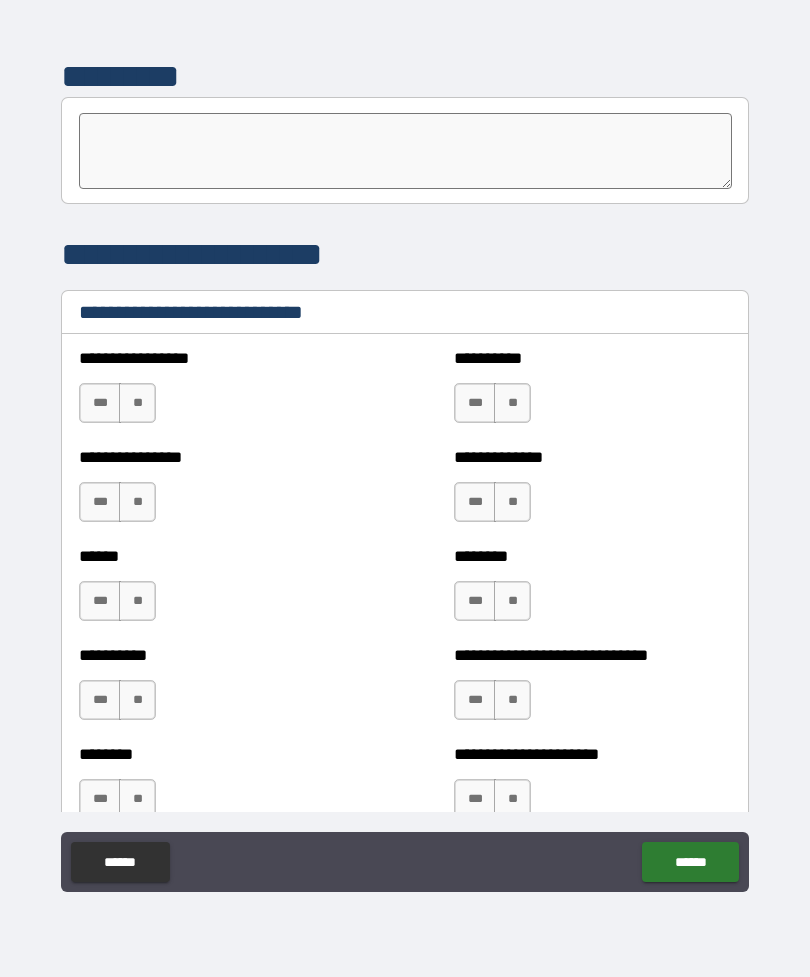 scroll, scrollTop: 6437, scrollLeft: 0, axis: vertical 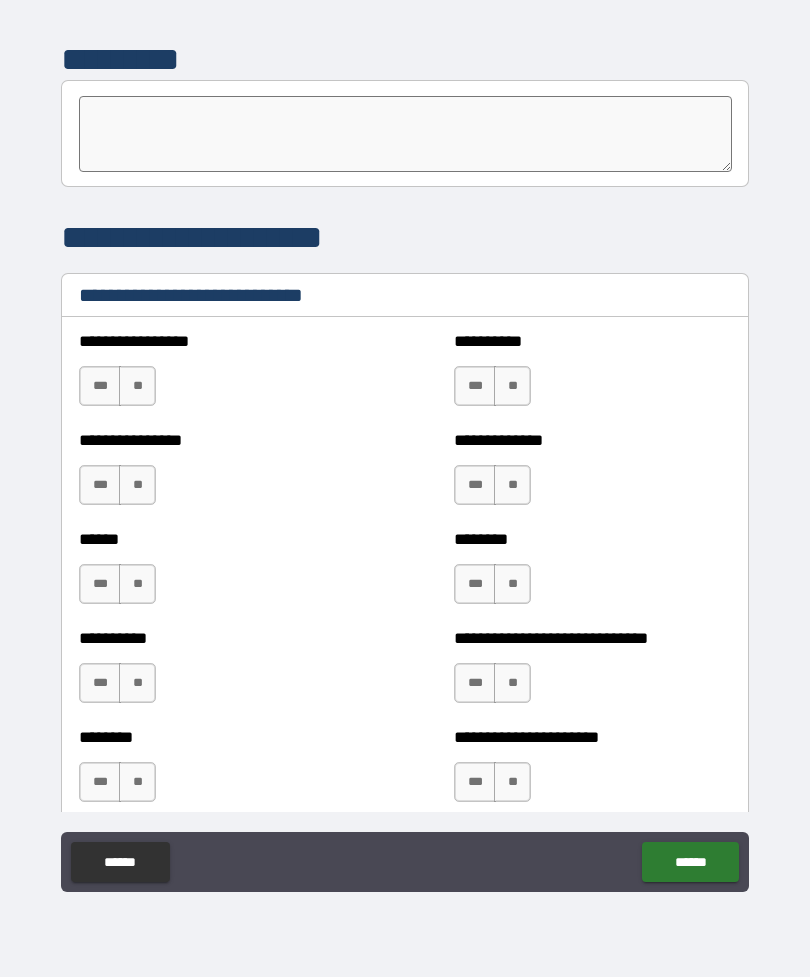 click on "**" at bounding box center (137, 386) 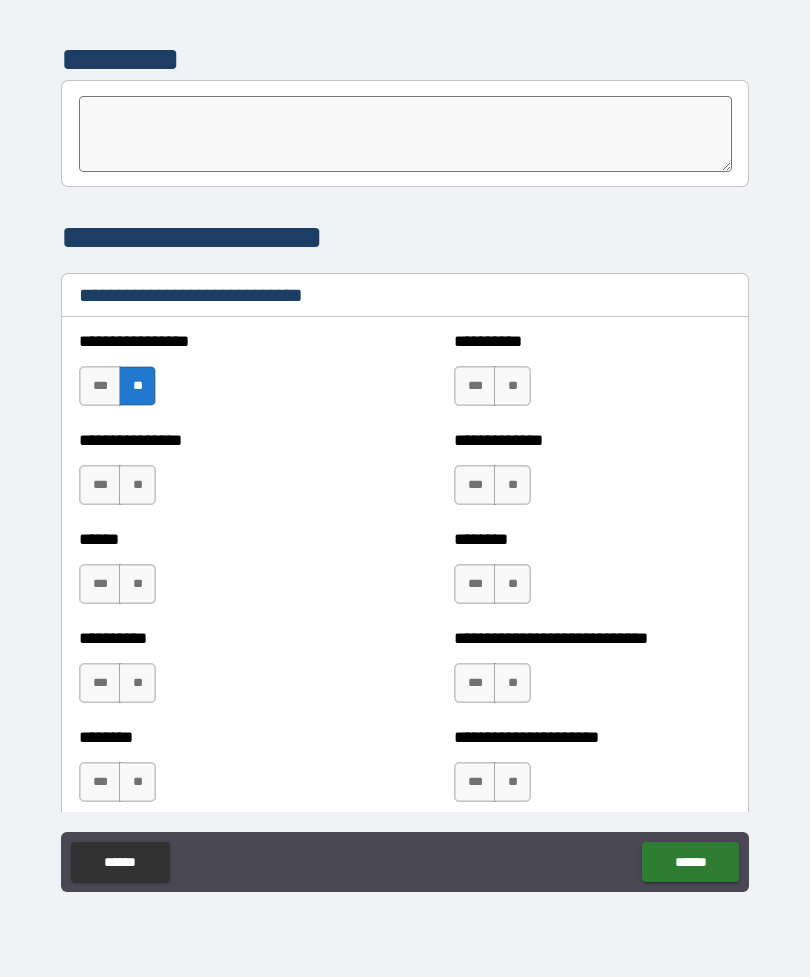 click on "**" at bounding box center [137, 485] 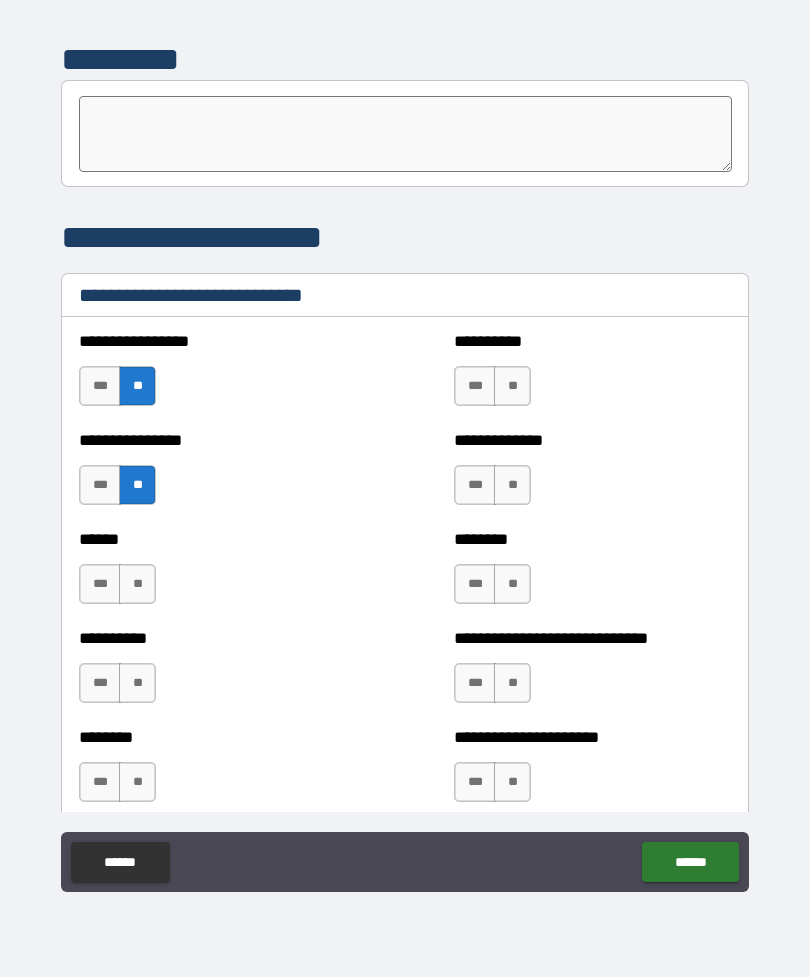click on "**" at bounding box center [137, 584] 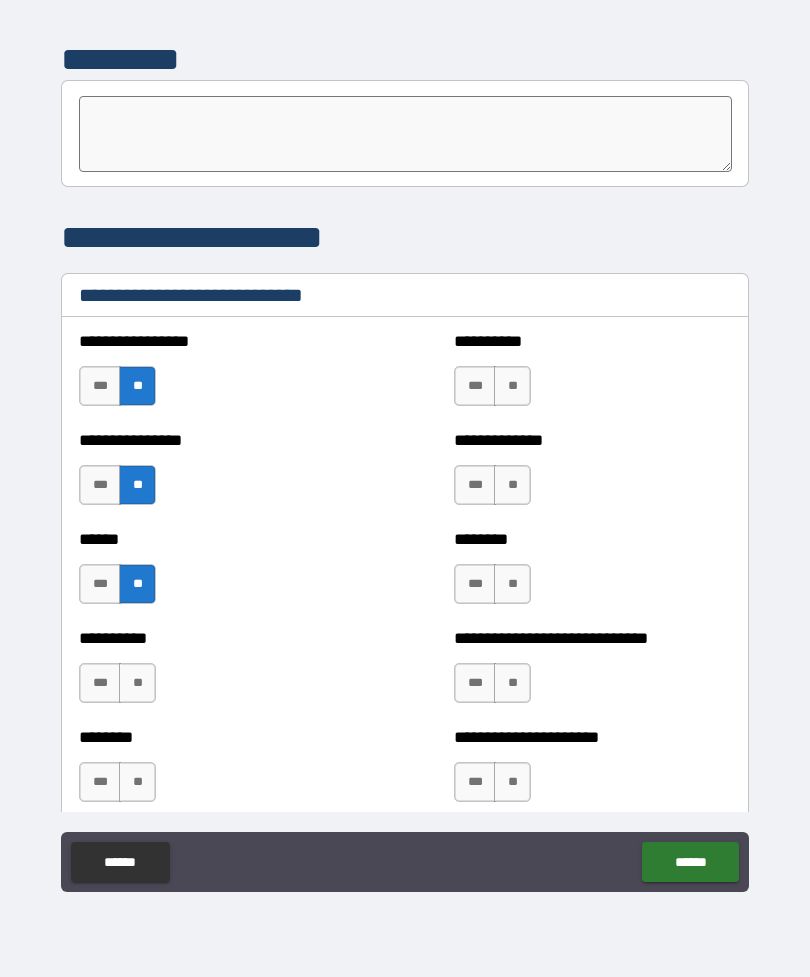 click on "**" at bounding box center (137, 683) 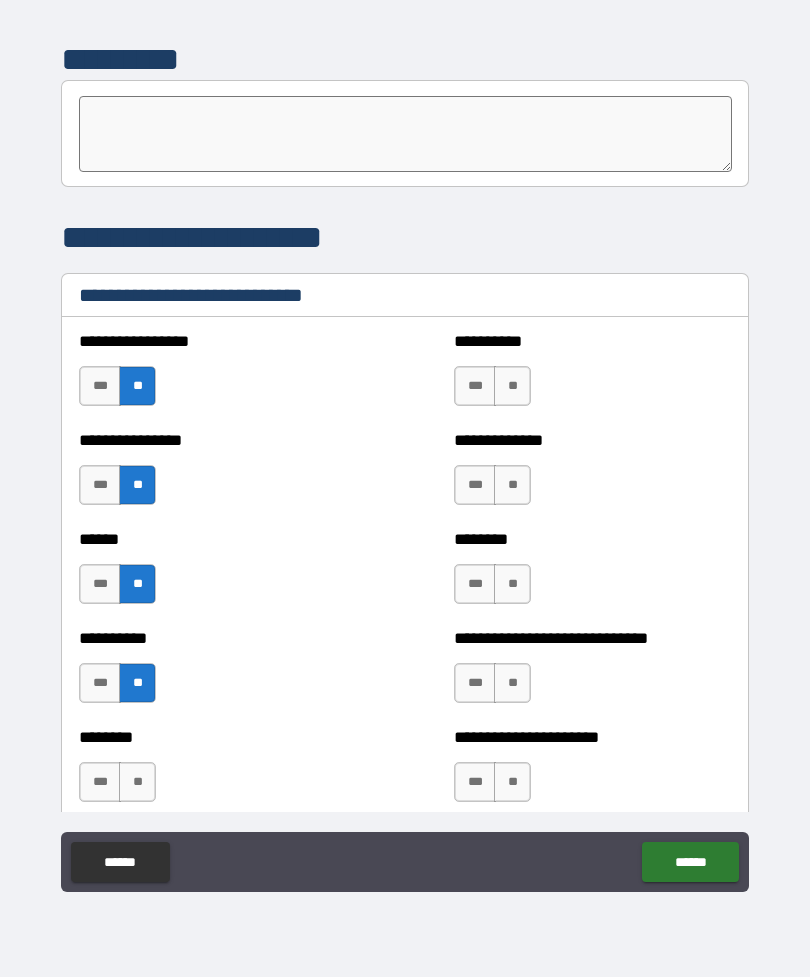 click on "**" at bounding box center [137, 782] 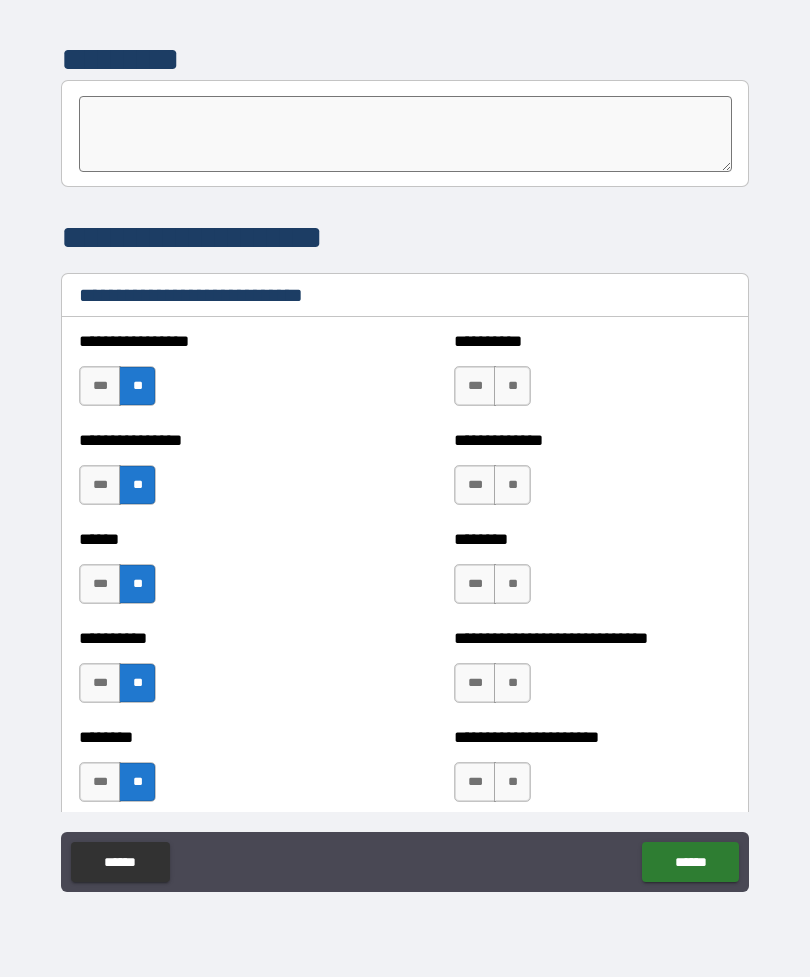 click on "**" at bounding box center [512, 386] 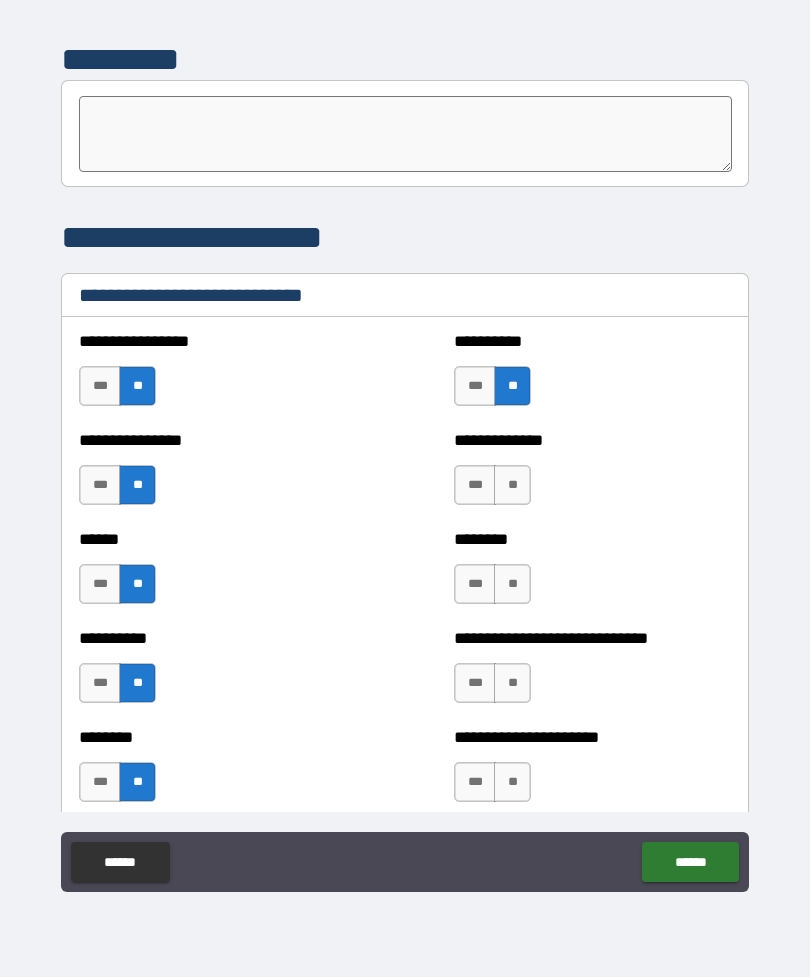 click on "**" at bounding box center [512, 485] 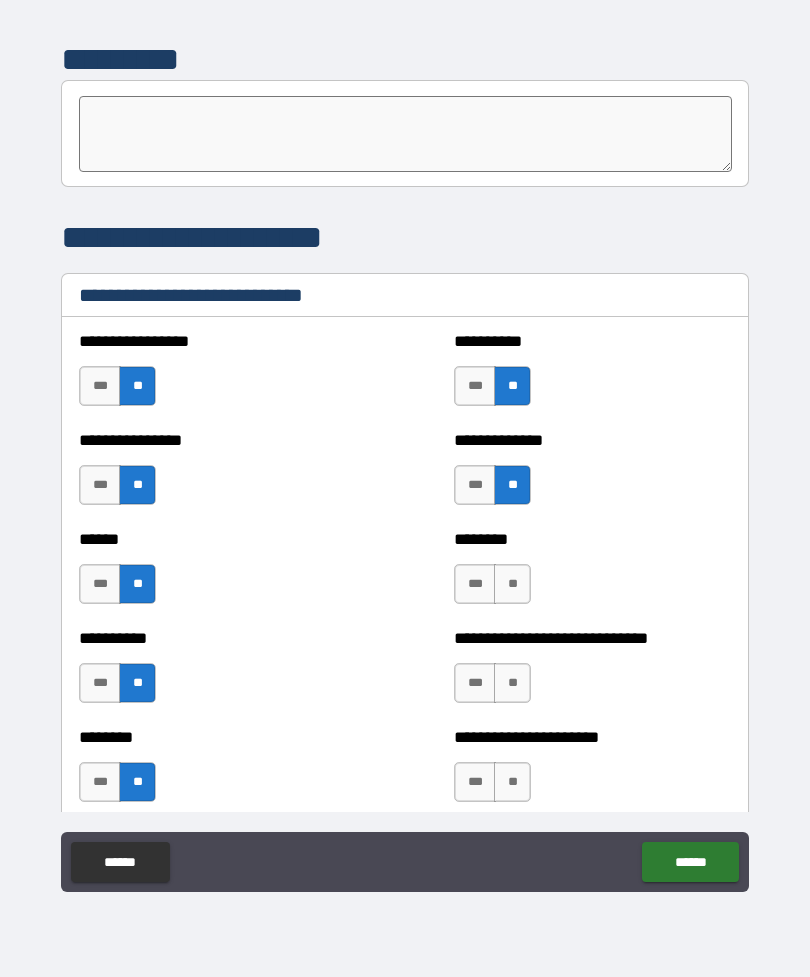 click on "**" at bounding box center (512, 584) 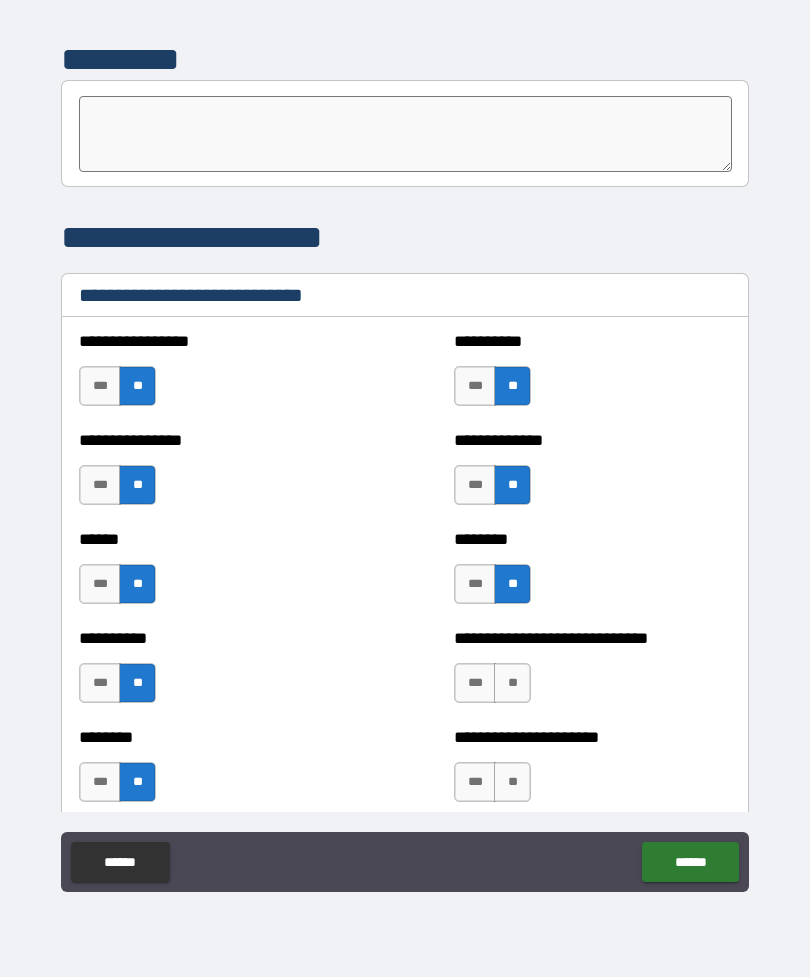click on "***" at bounding box center [475, 683] 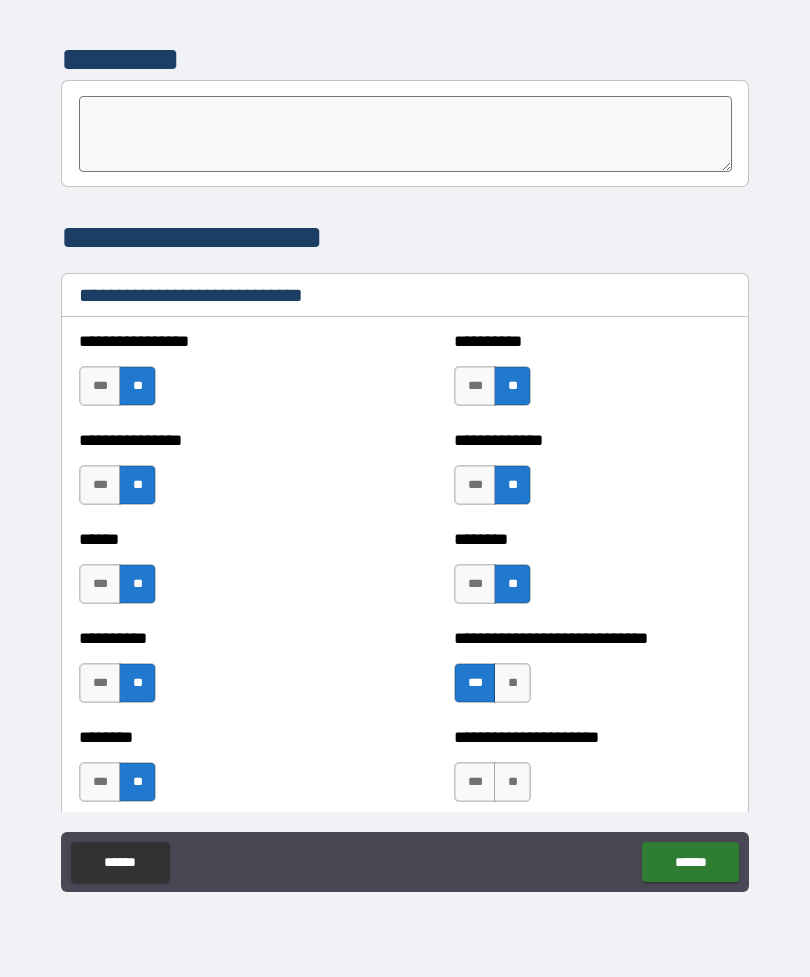 click on "**" at bounding box center [512, 782] 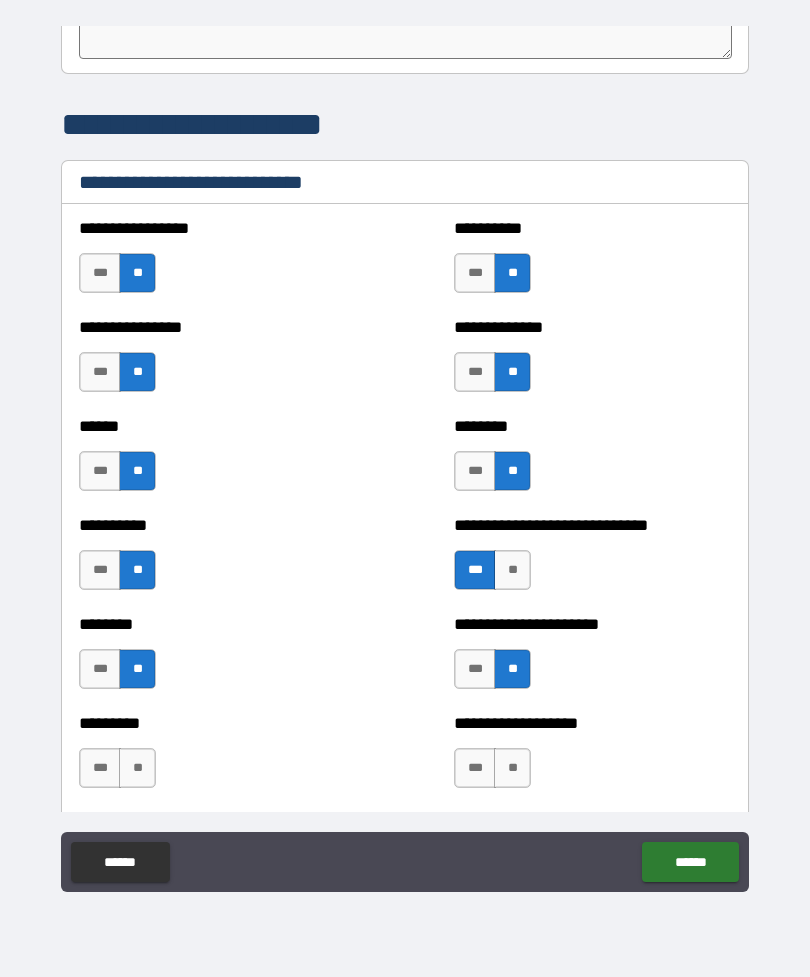 scroll, scrollTop: 6703, scrollLeft: 0, axis: vertical 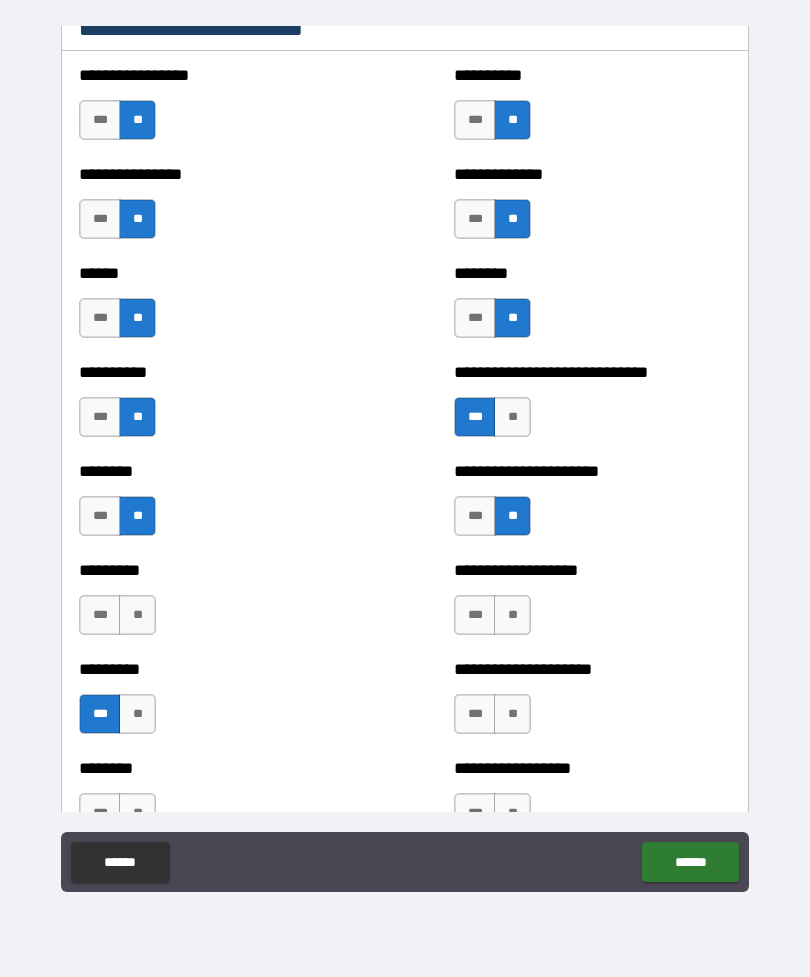 click on "**" at bounding box center [512, 417] 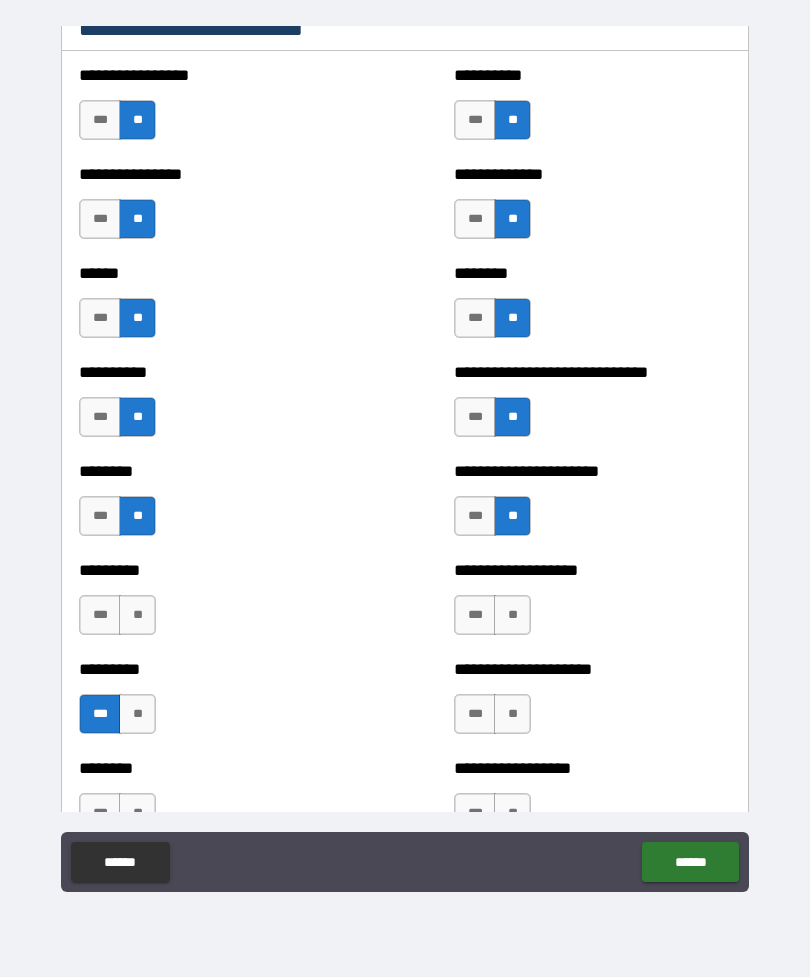 click on "***" at bounding box center (475, 417) 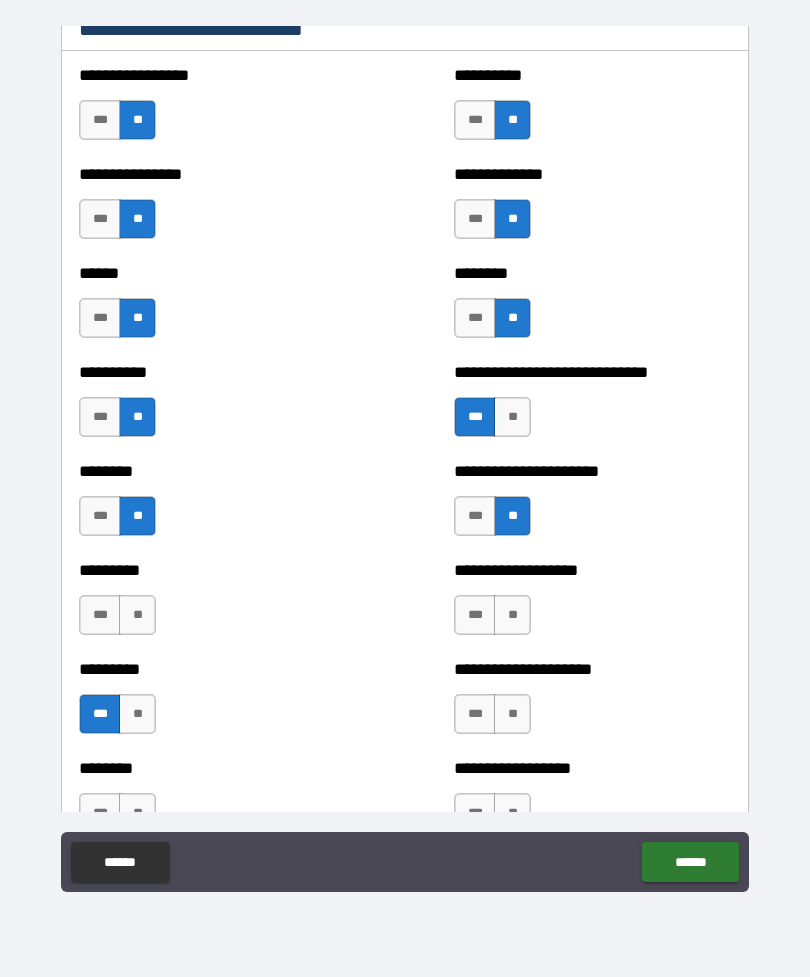 click on "**" at bounding box center [512, 615] 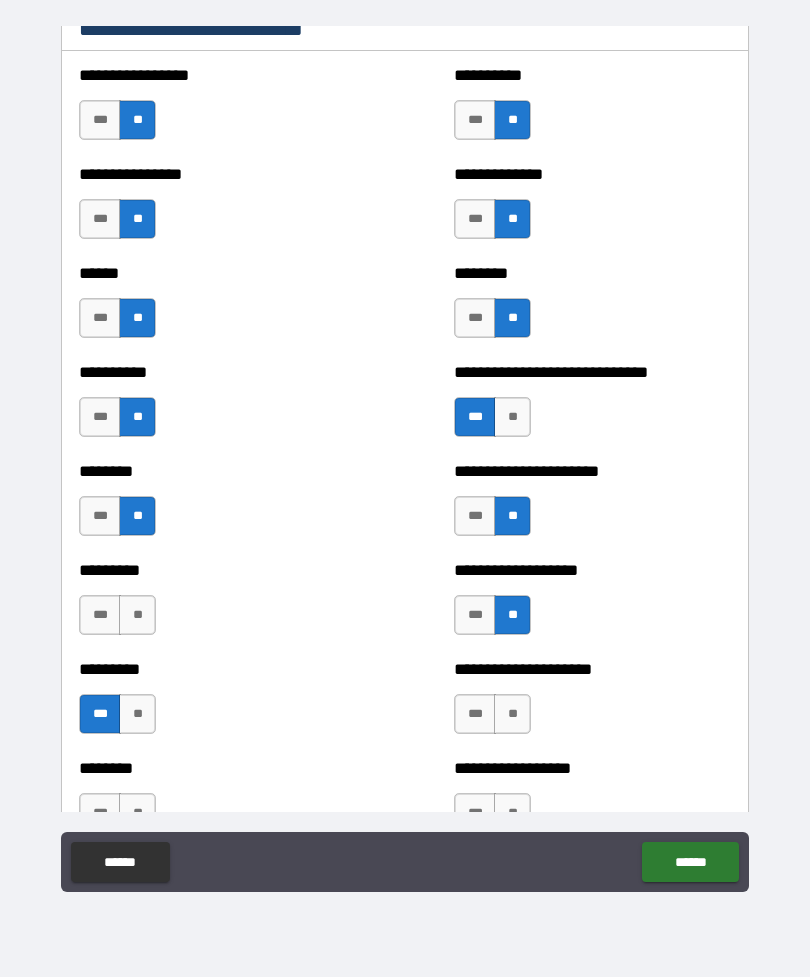 click on "**" at bounding box center (512, 714) 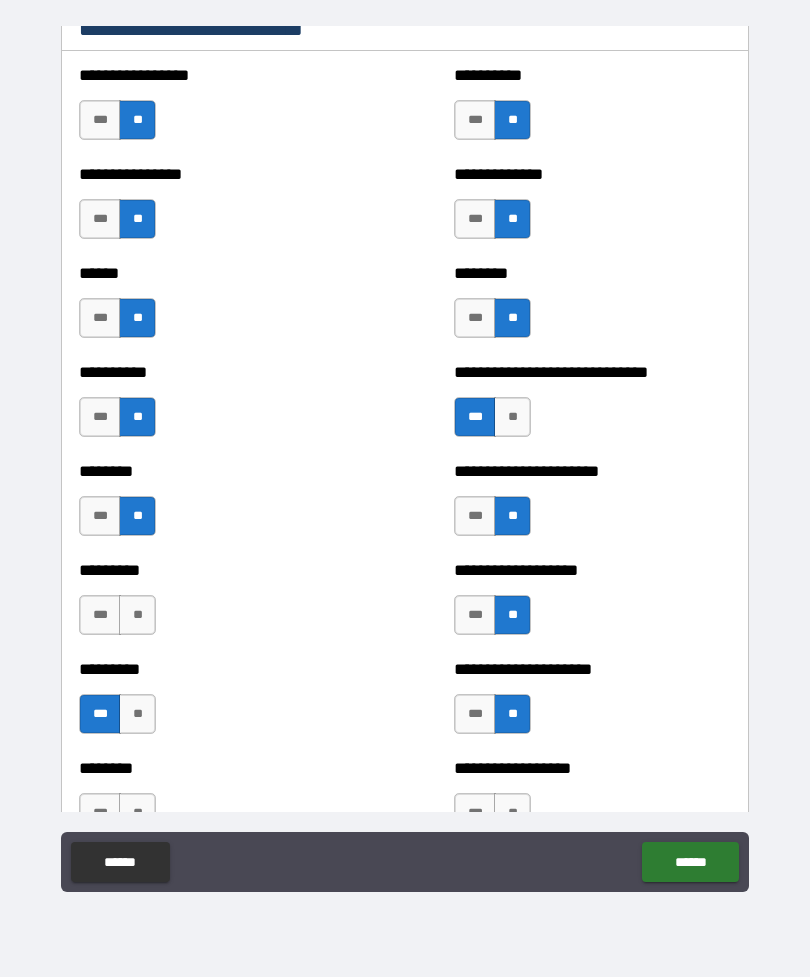 click on "**" at bounding box center (137, 615) 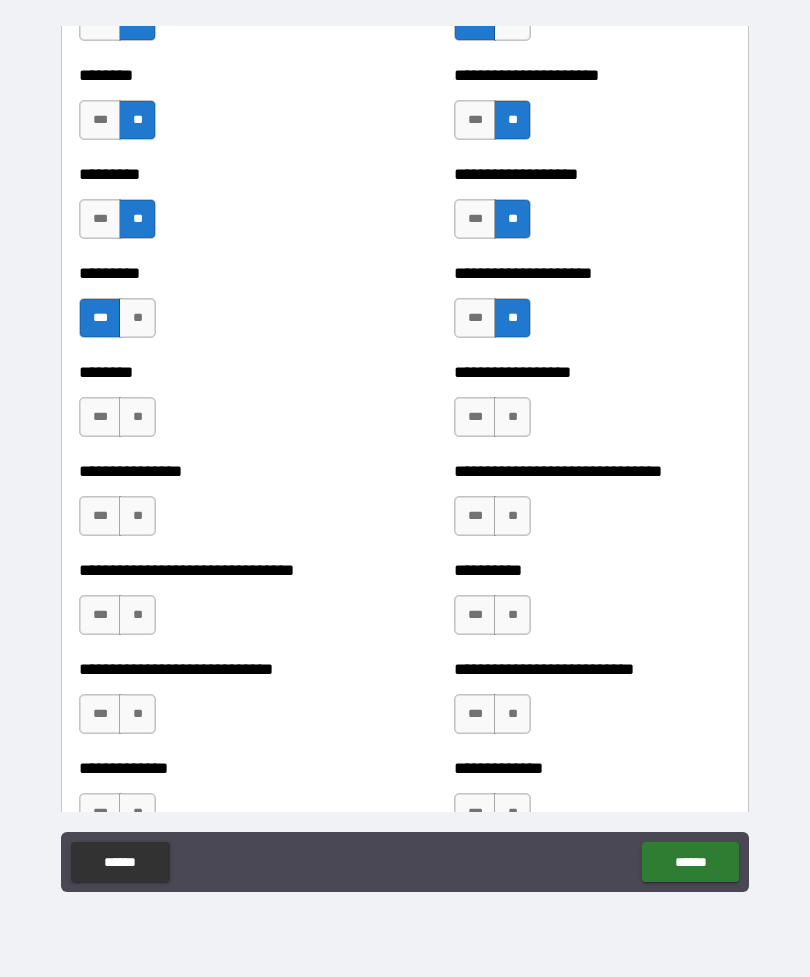 scroll, scrollTop: 7102, scrollLeft: 0, axis: vertical 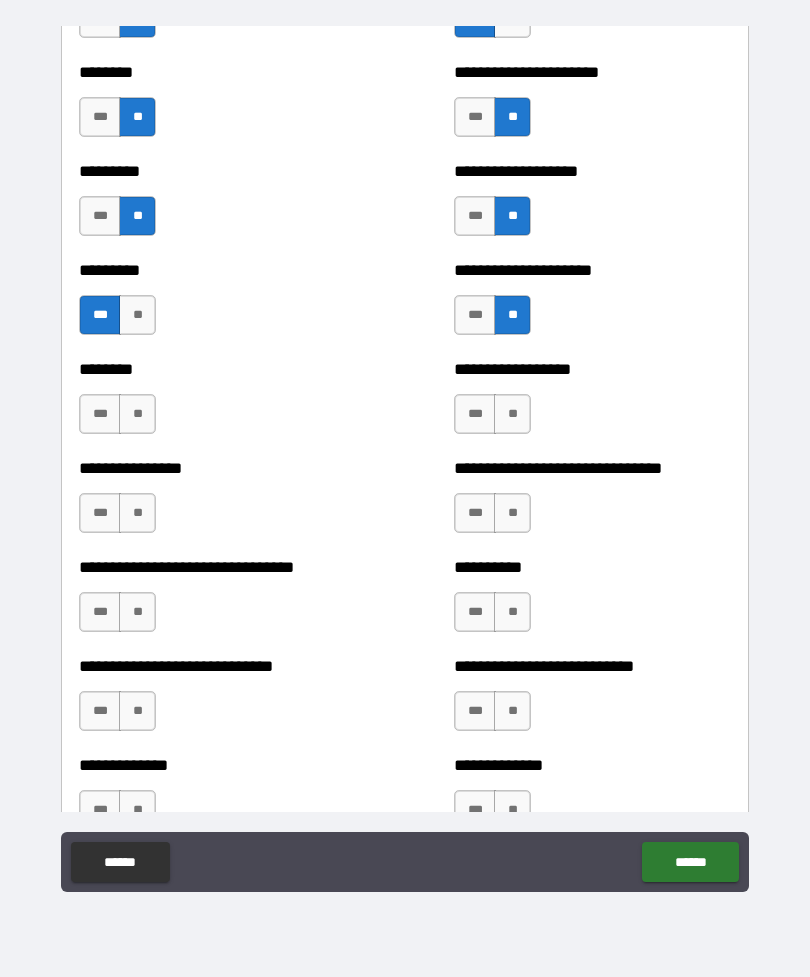 click on "**" at bounding box center [137, 414] 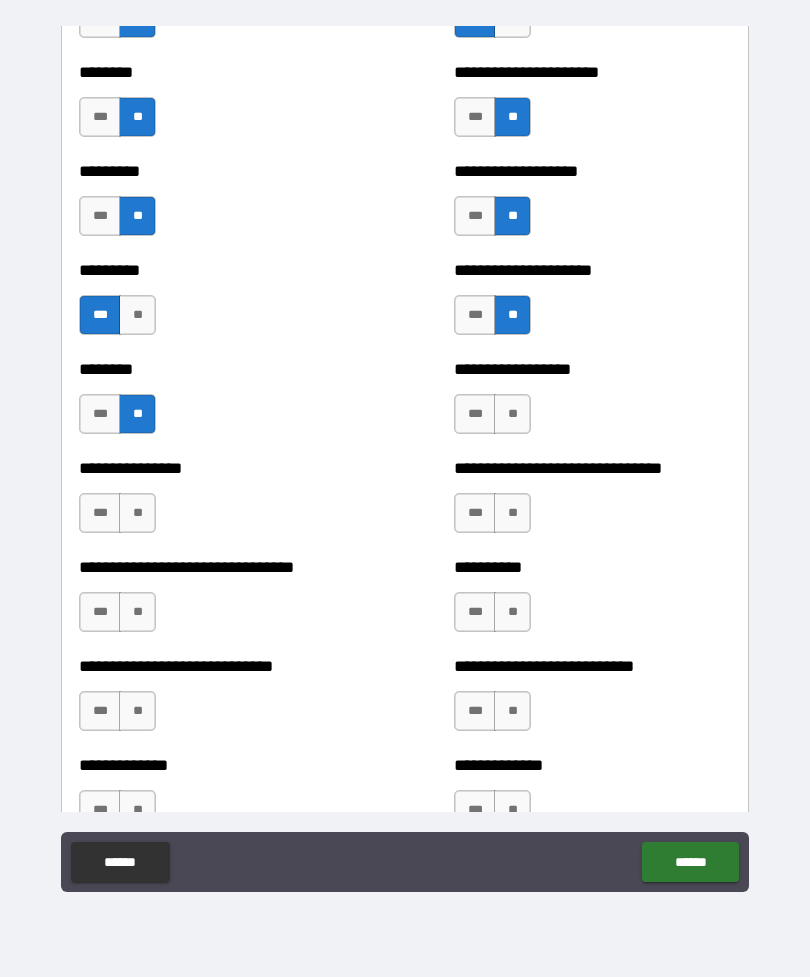 click on "**" at bounding box center (137, 513) 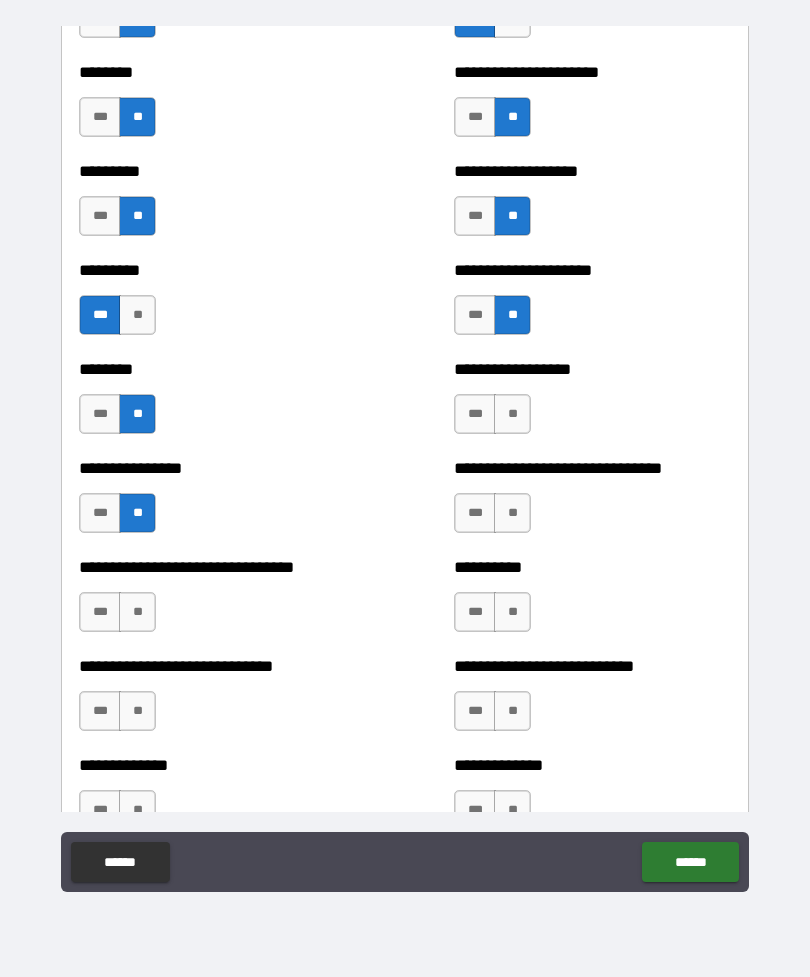 click on "**" at bounding box center [137, 612] 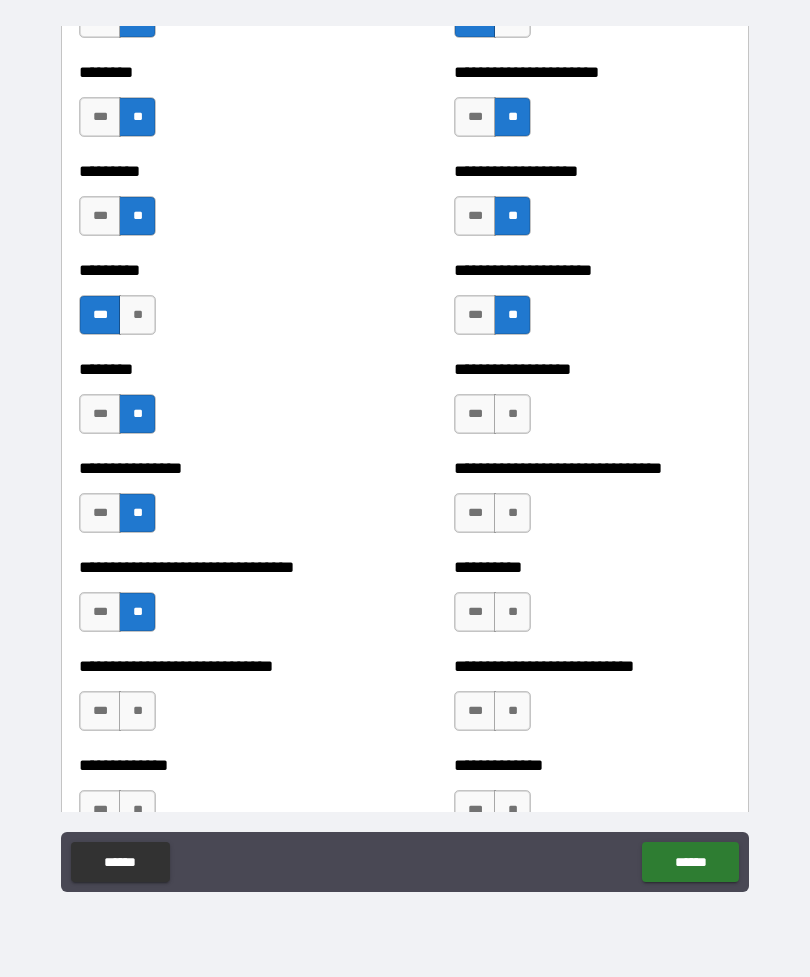 click on "**" at bounding box center [137, 711] 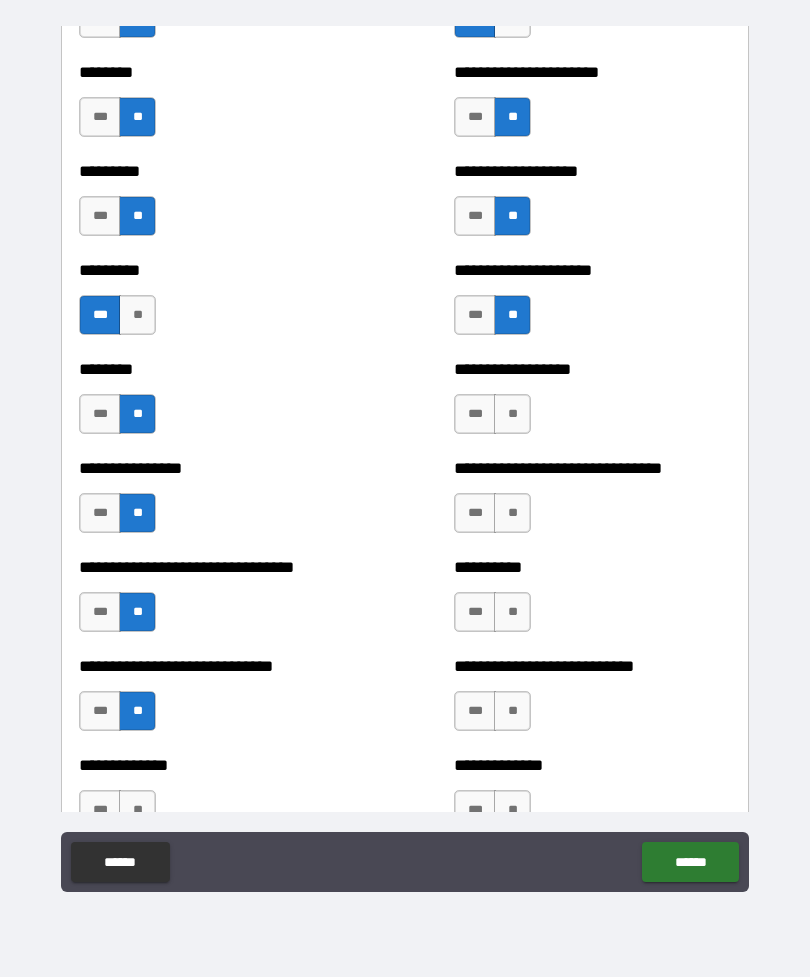 click on "**" at bounding box center (512, 414) 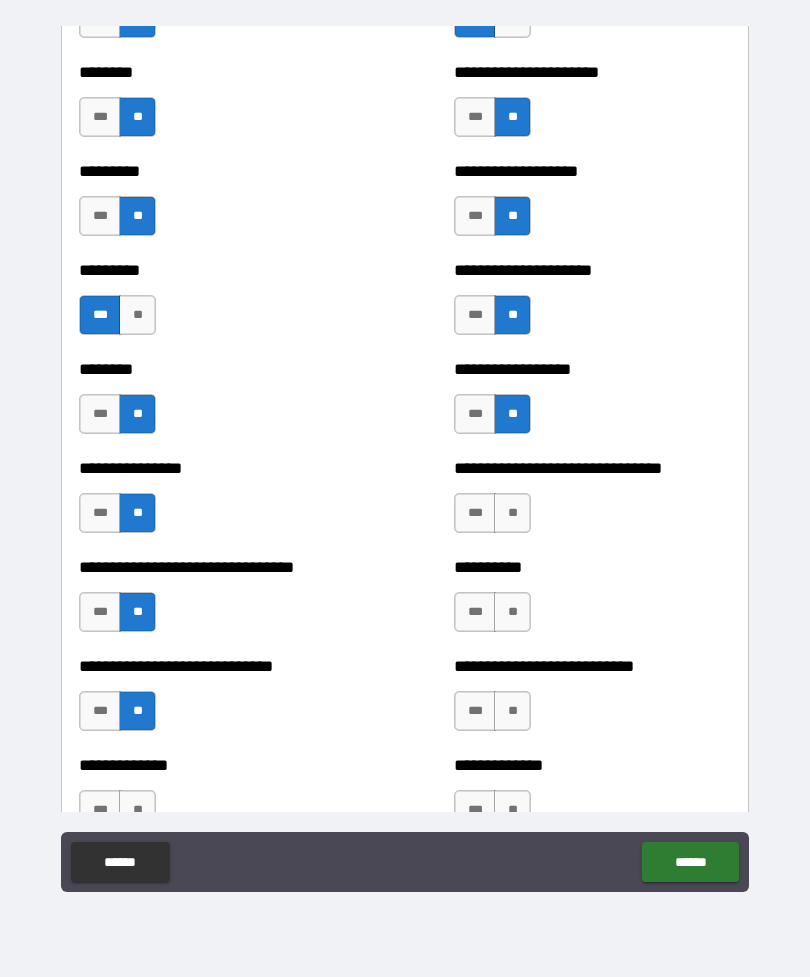 click on "**" at bounding box center (512, 513) 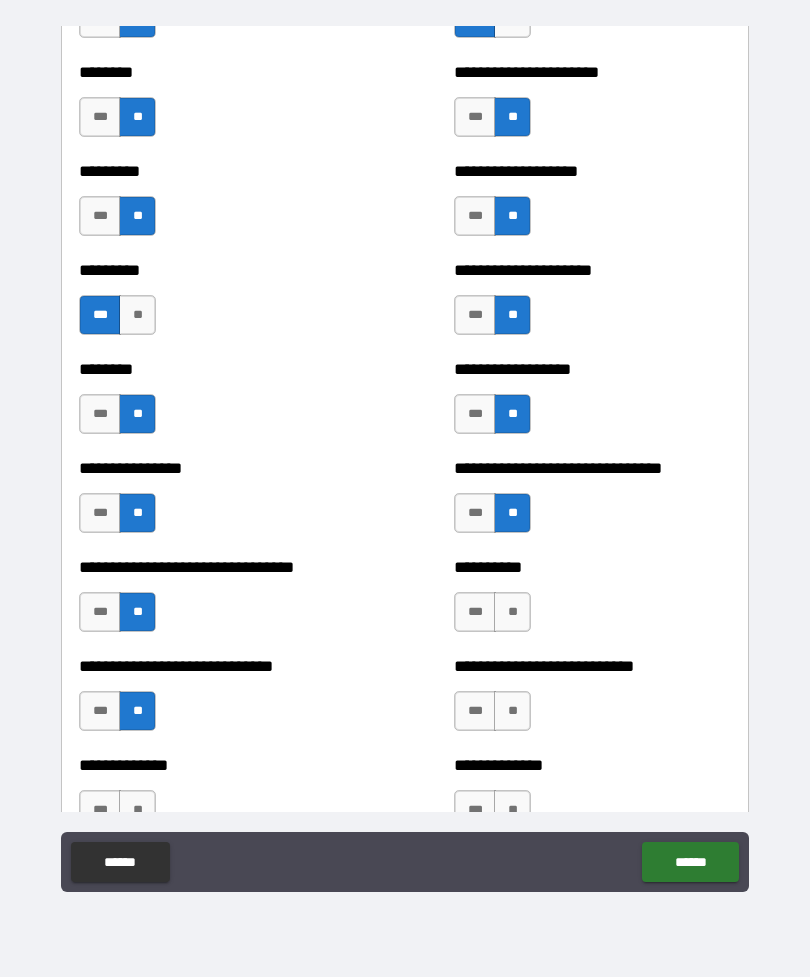 click on "**" at bounding box center [512, 612] 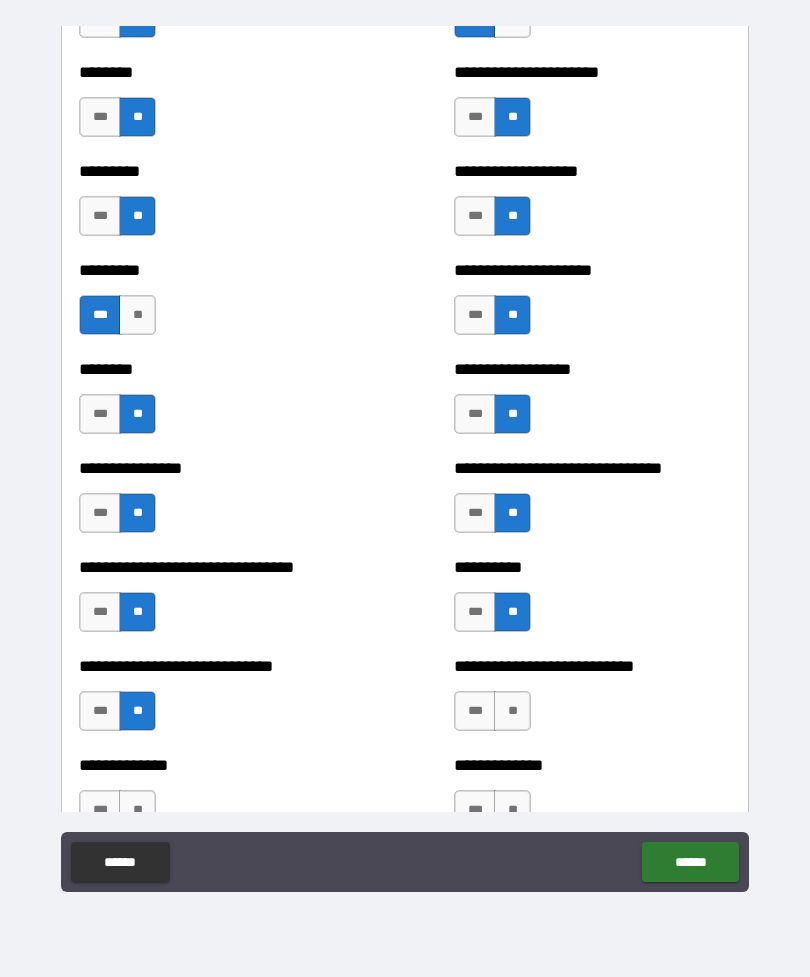 click on "**" at bounding box center (512, 711) 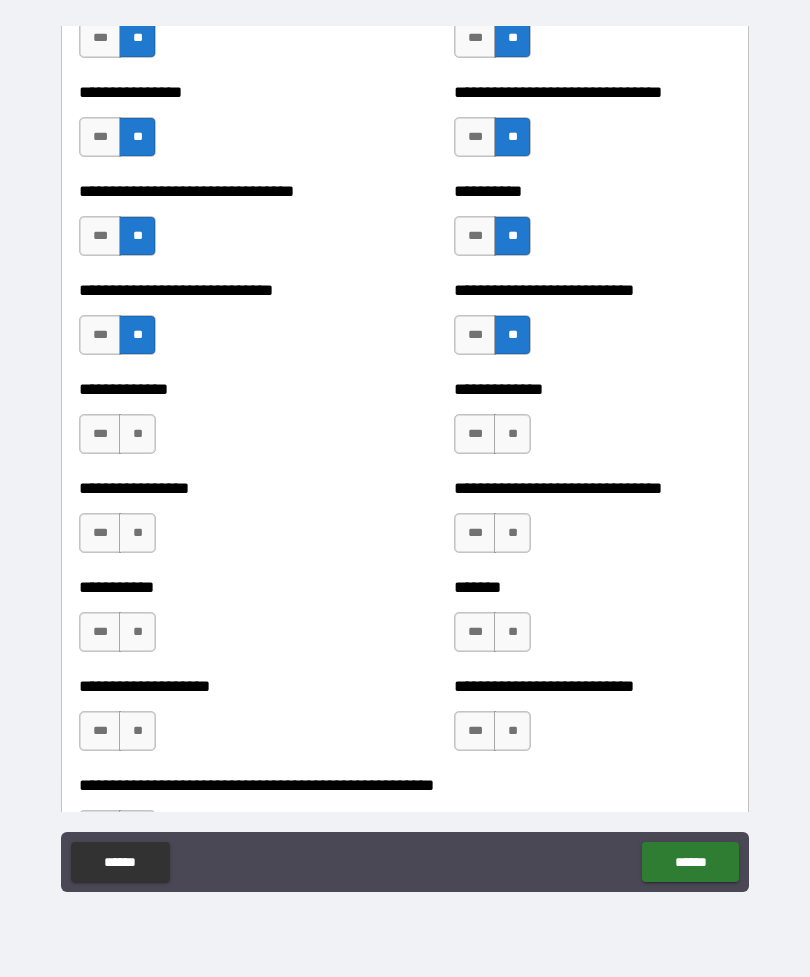 scroll, scrollTop: 7505, scrollLeft: 0, axis: vertical 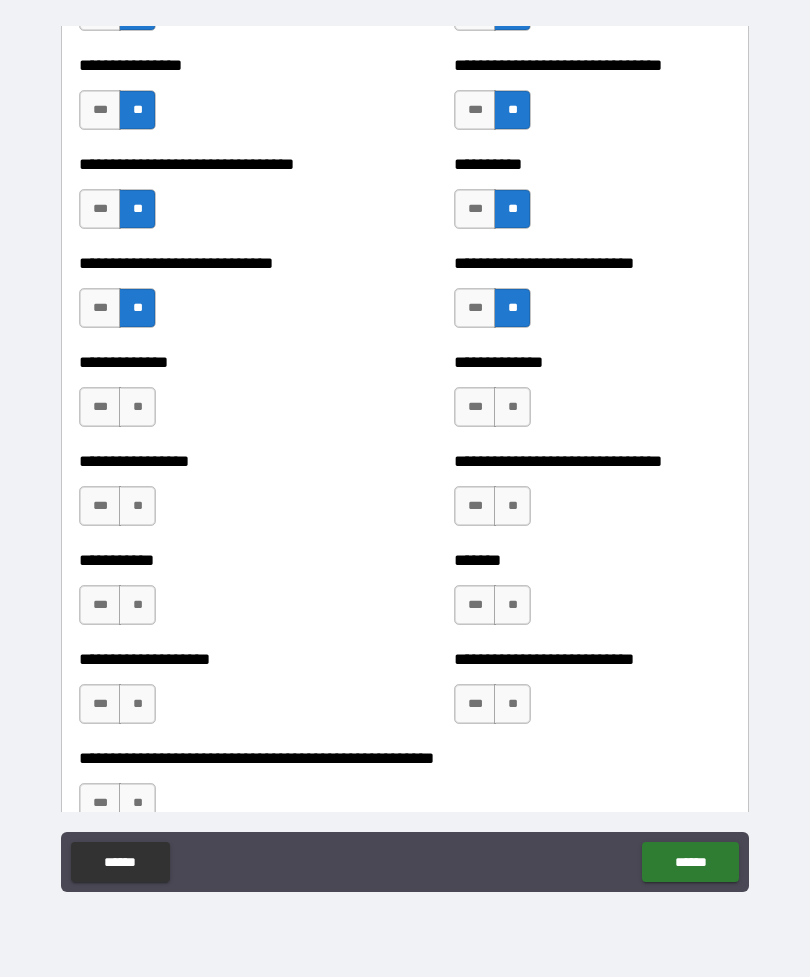 click on "**" at bounding box center [512, 407] 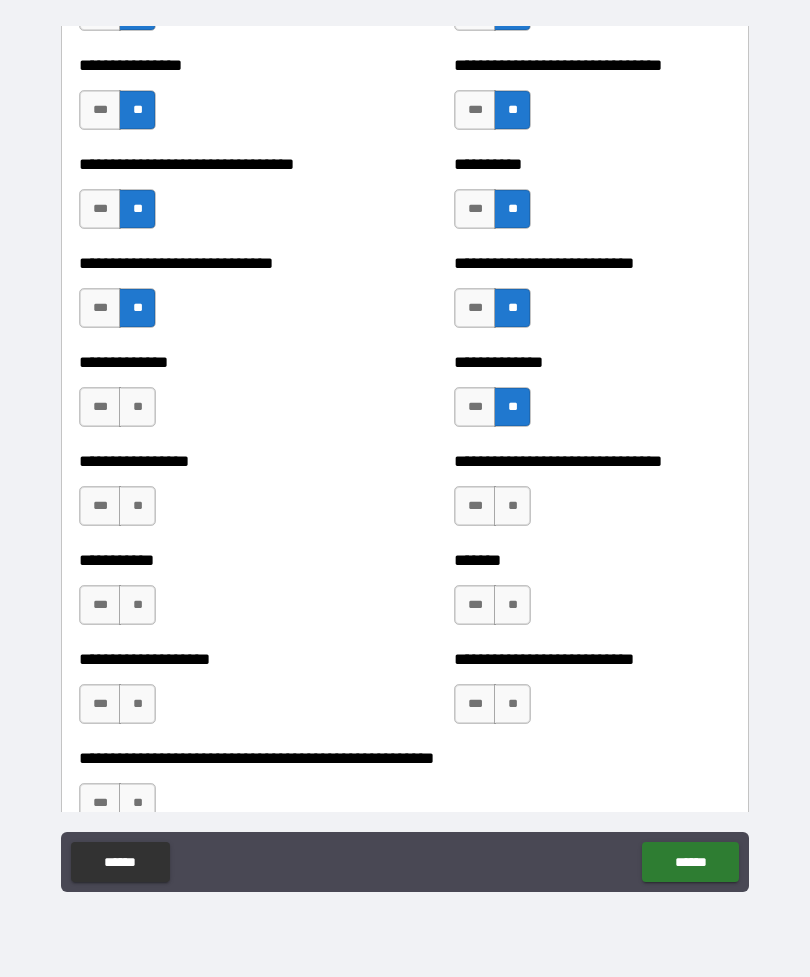 click on "**" at bounding box center [512, 506] 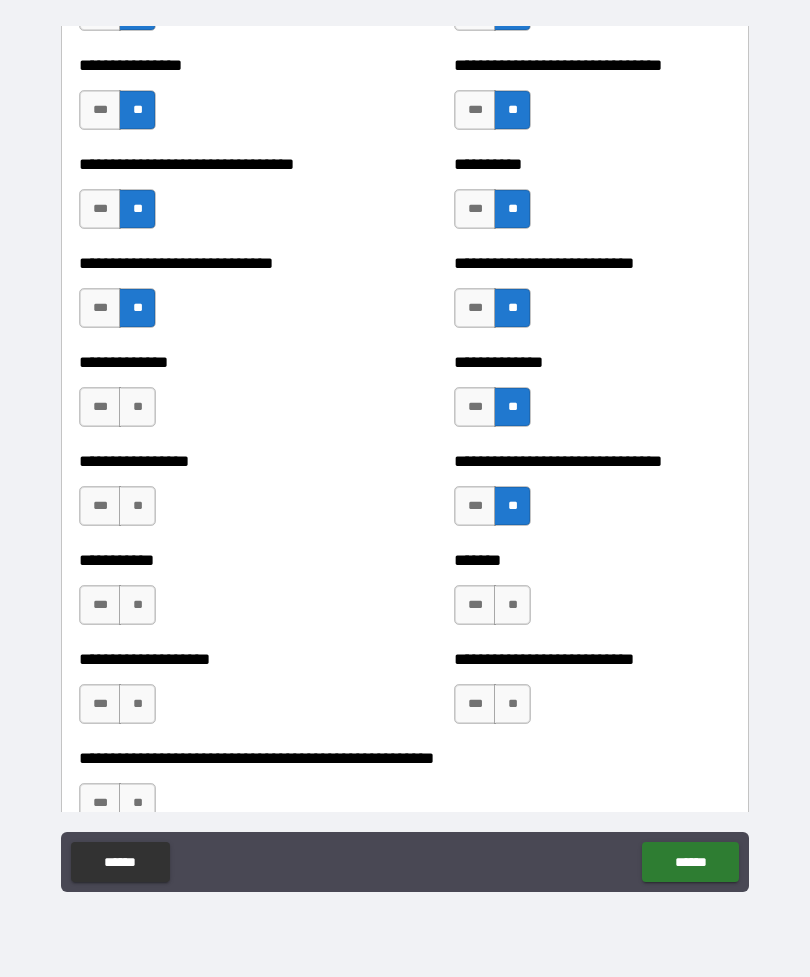 click on "**" at bounding box center (512, 605) 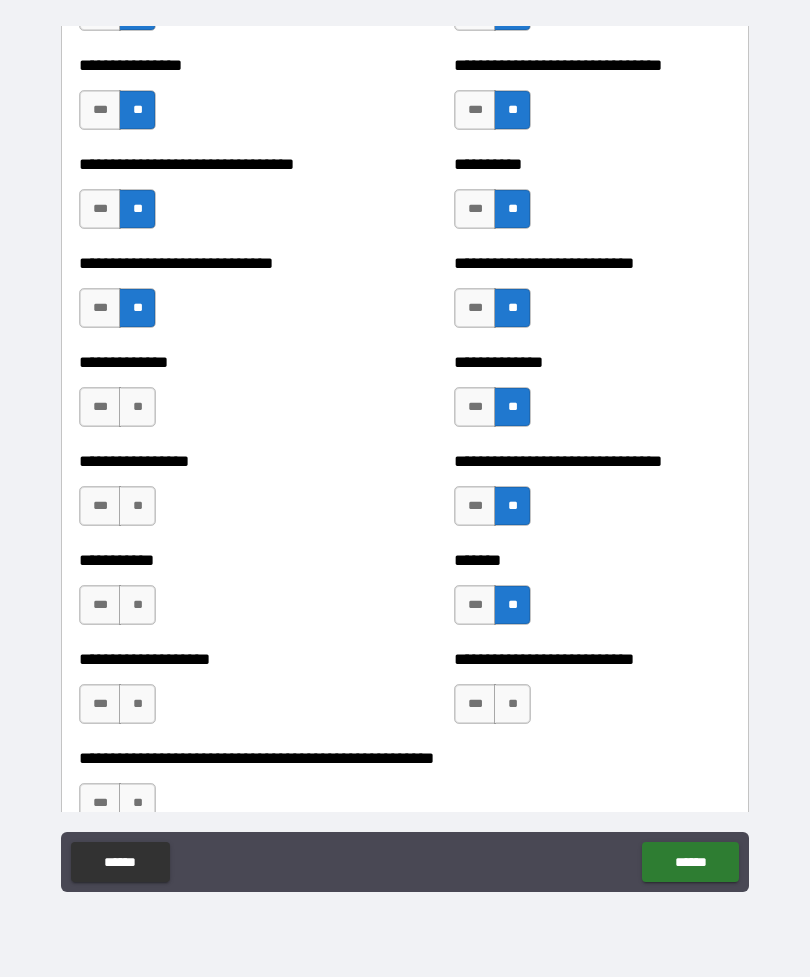 click on "**" at bounding box center [512, 704] 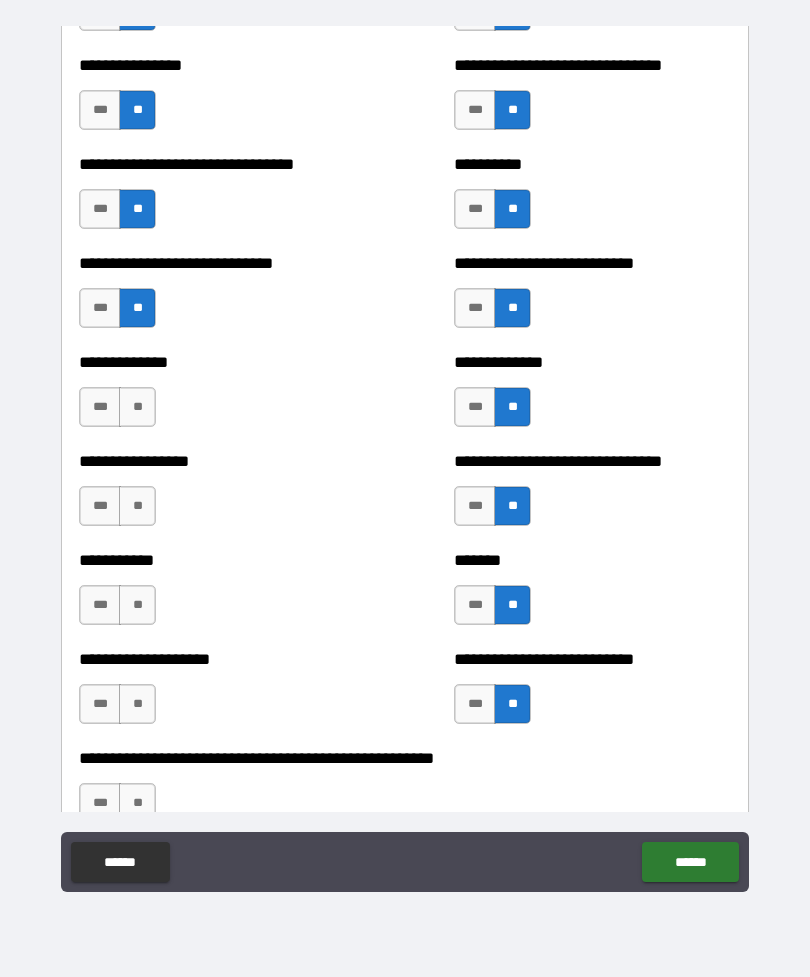 click on "**" at bounding box center (137, 704) 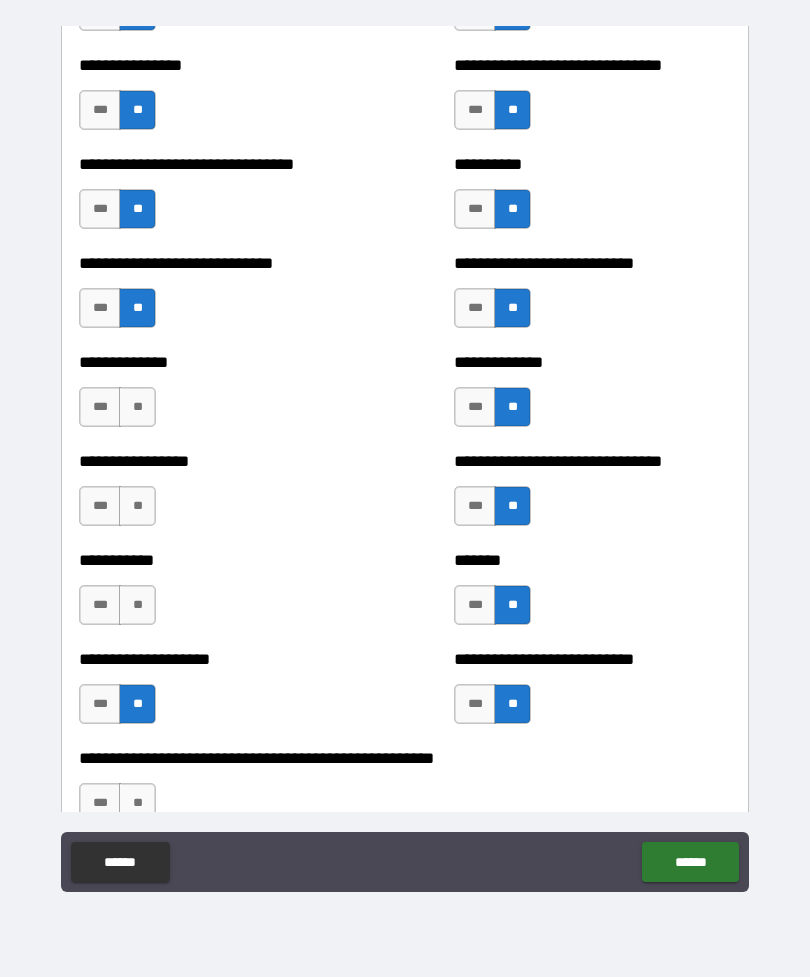 click on "**" at bounding box center (137, 605) 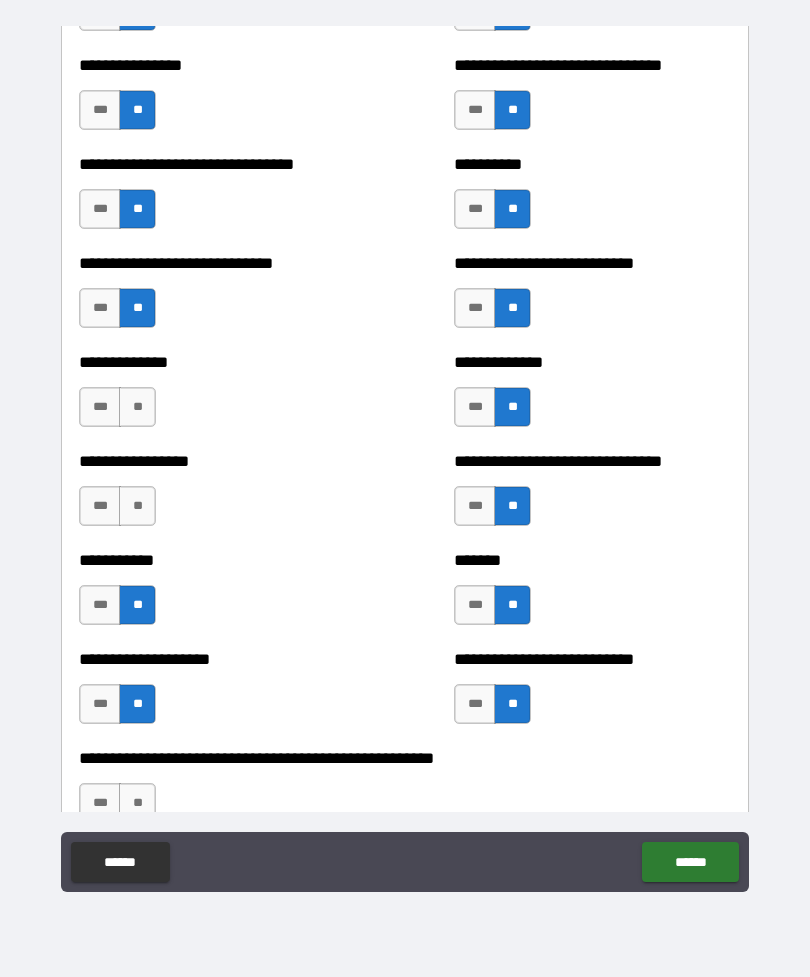 click on "***" at bounding box center (100, 506) 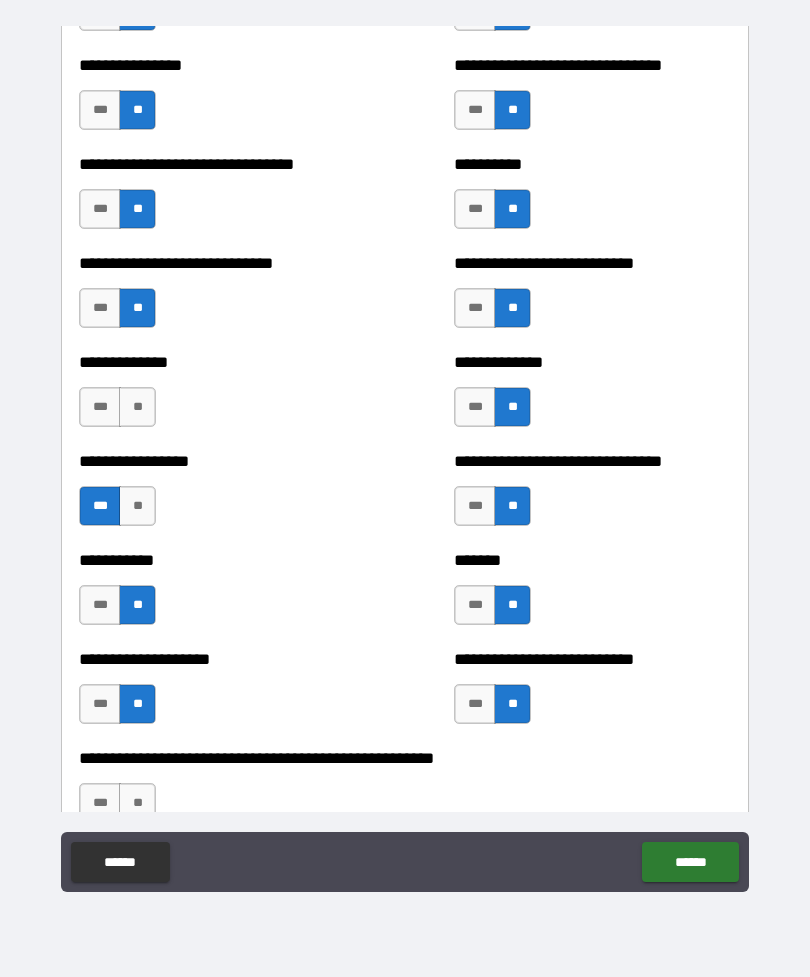 click on "**" at bounding box center (137, 407) 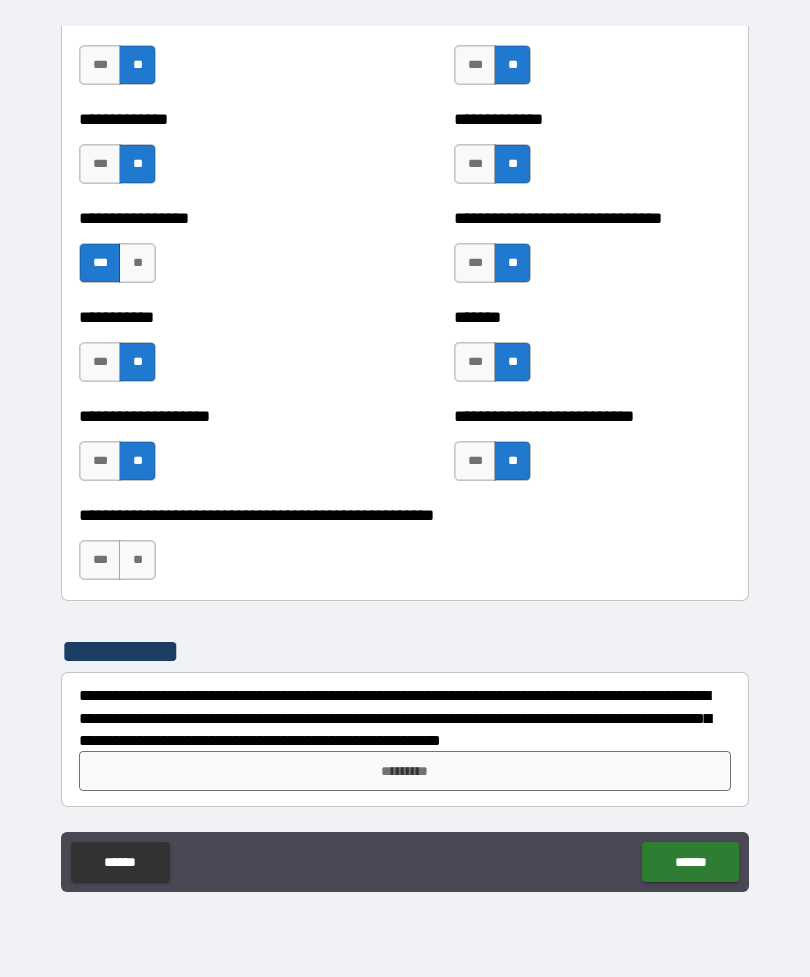 scroll, scrollTop: 7748, scrollLeft: 0, axis: vertical 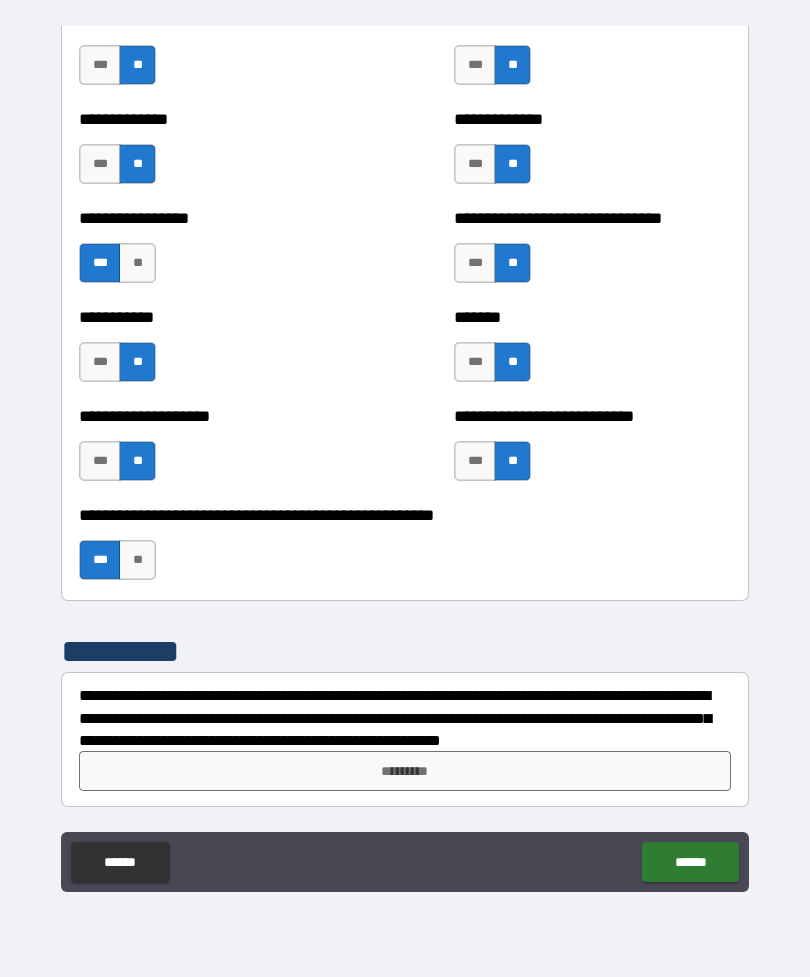 click on "*********" at bounding box center (405, 771) 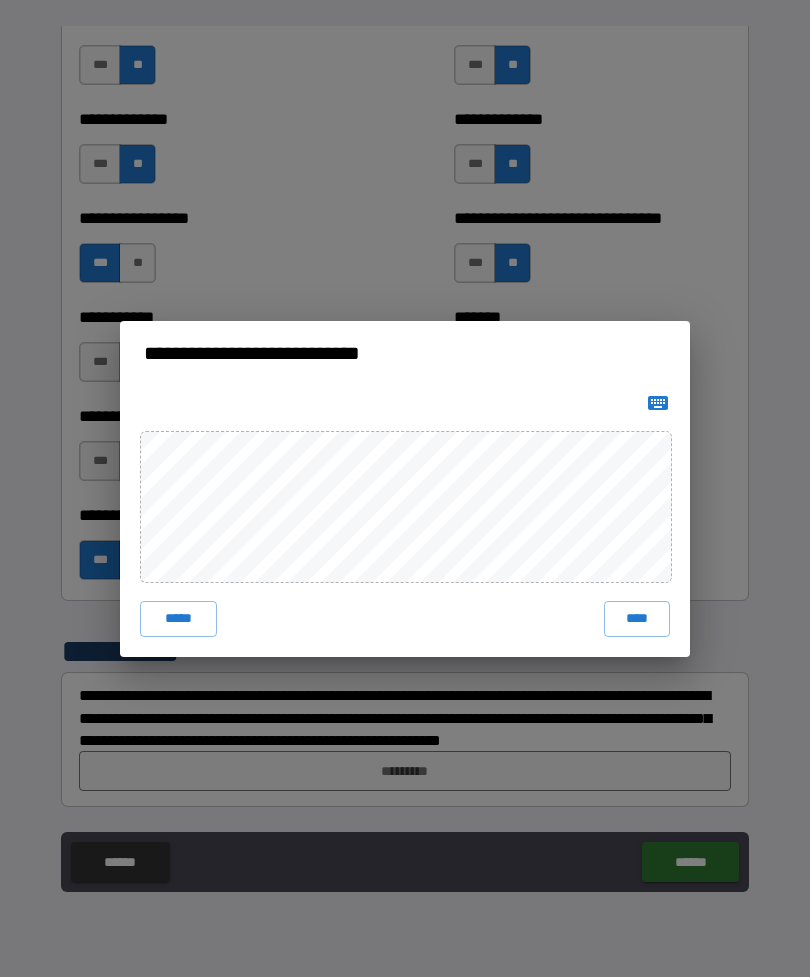 click on "****" at bounding box center (637, 619) 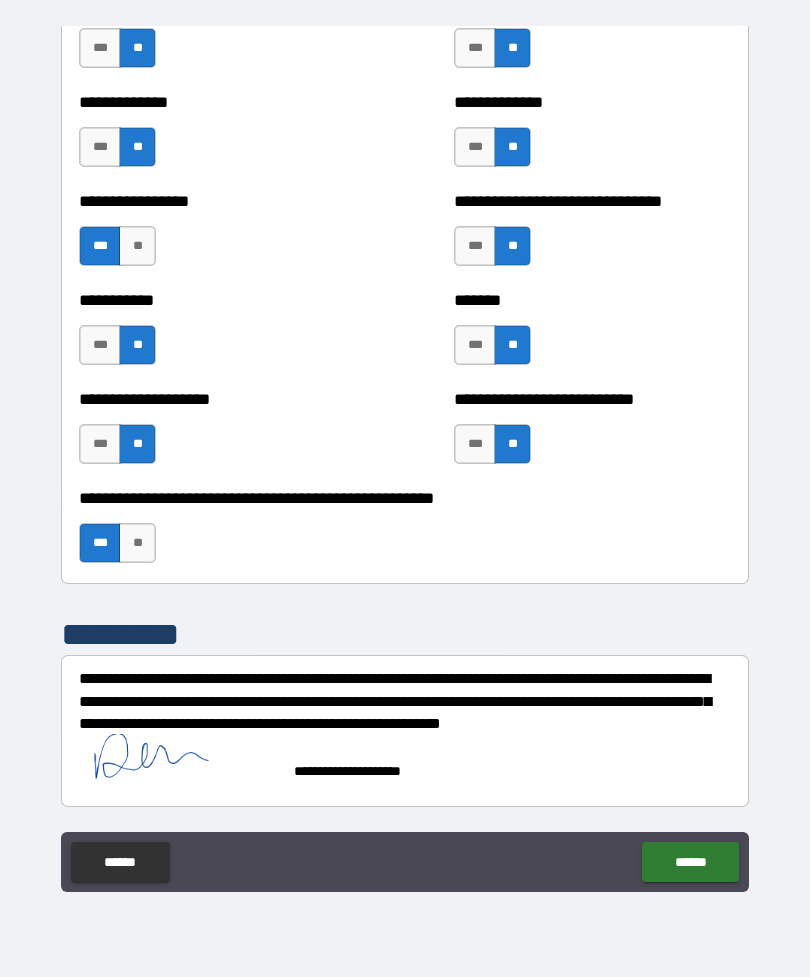scroll, scrollTop: 7766, scrollLeft: 0, axis: vertical 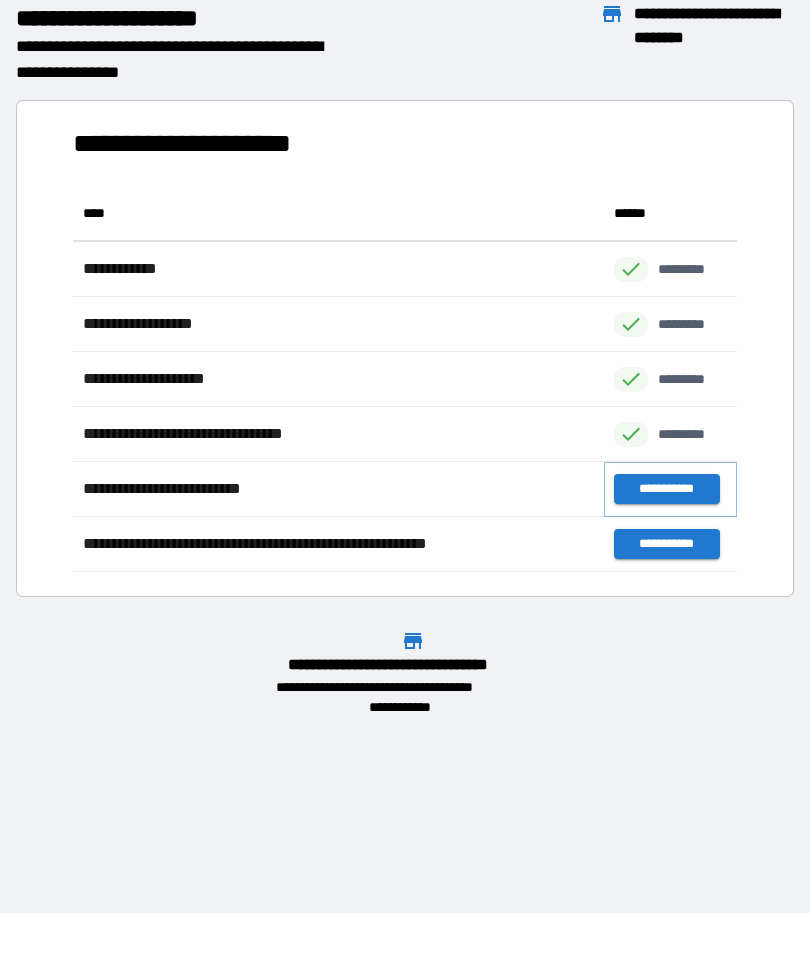 click on "**********" at bounding box center [666, 489] 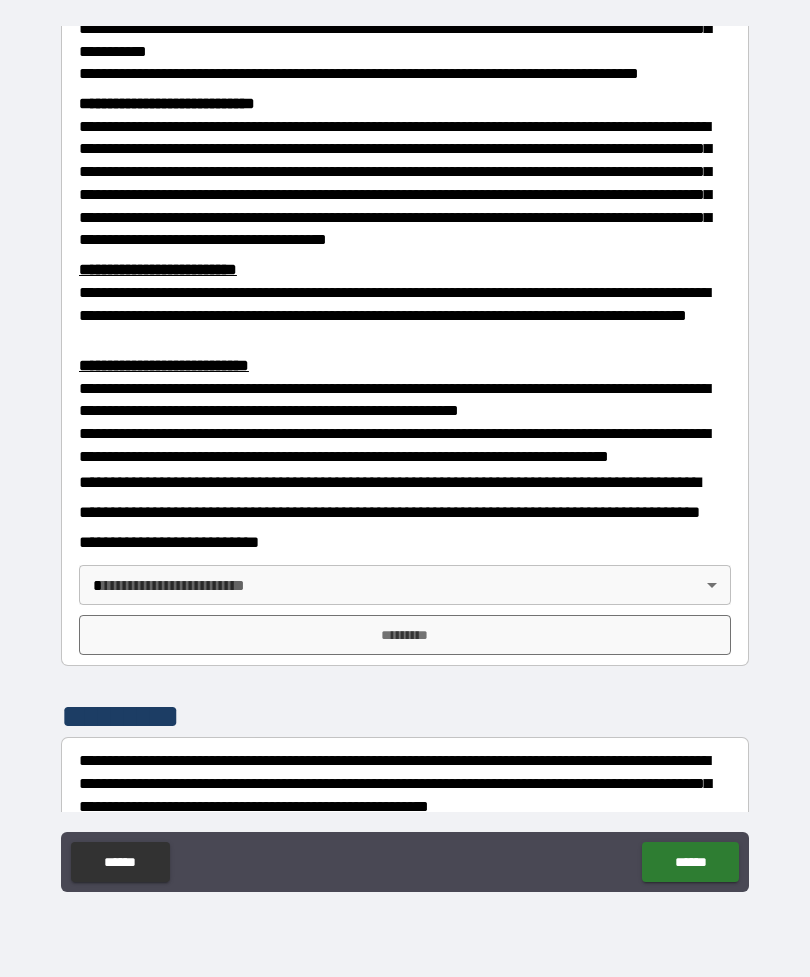 scroll, scrollTop: 421, scrollLeft: 0, axis: vertical 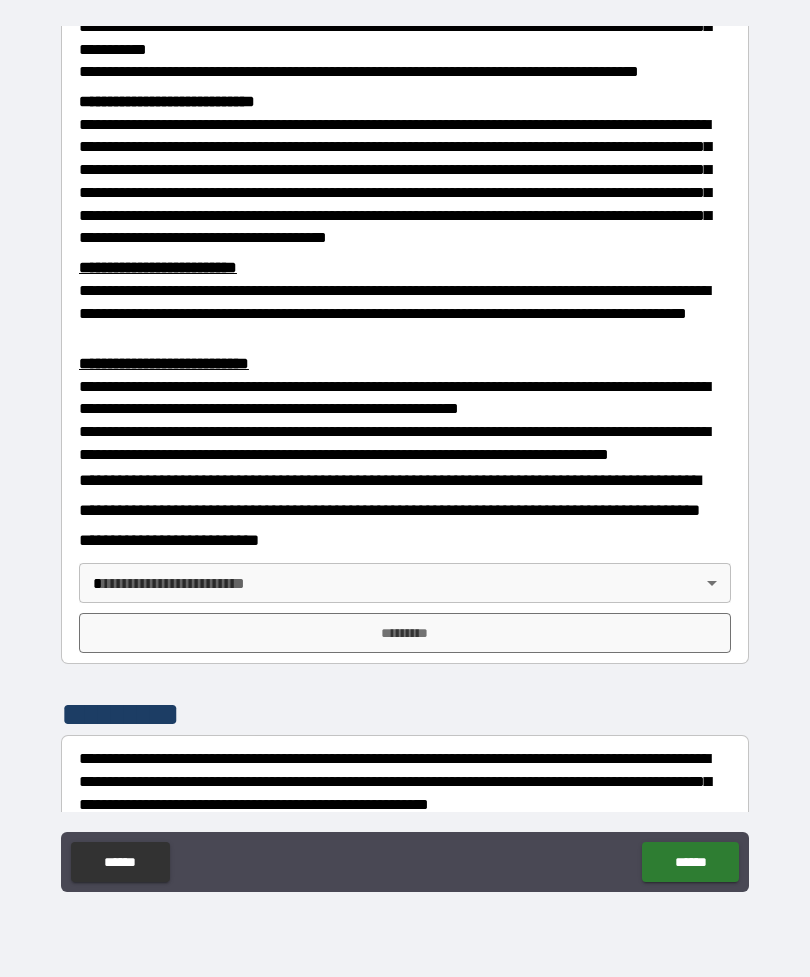 click on "**********" at bounding box center [405, 456] 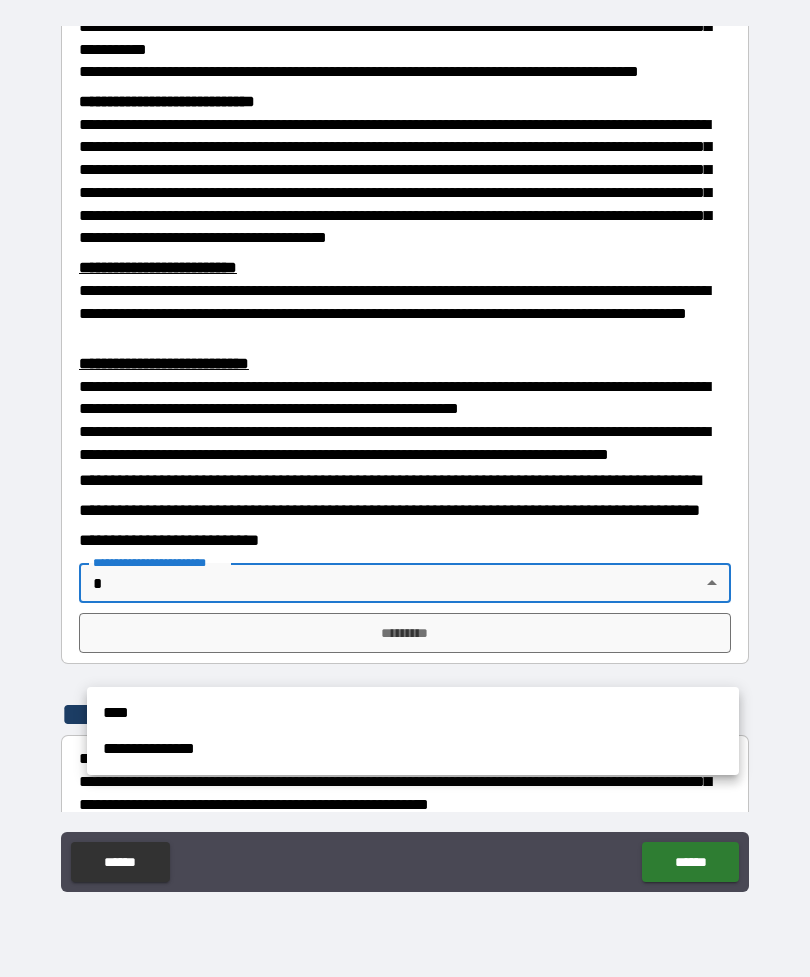 click on "****" at bounding box center (413, 713) 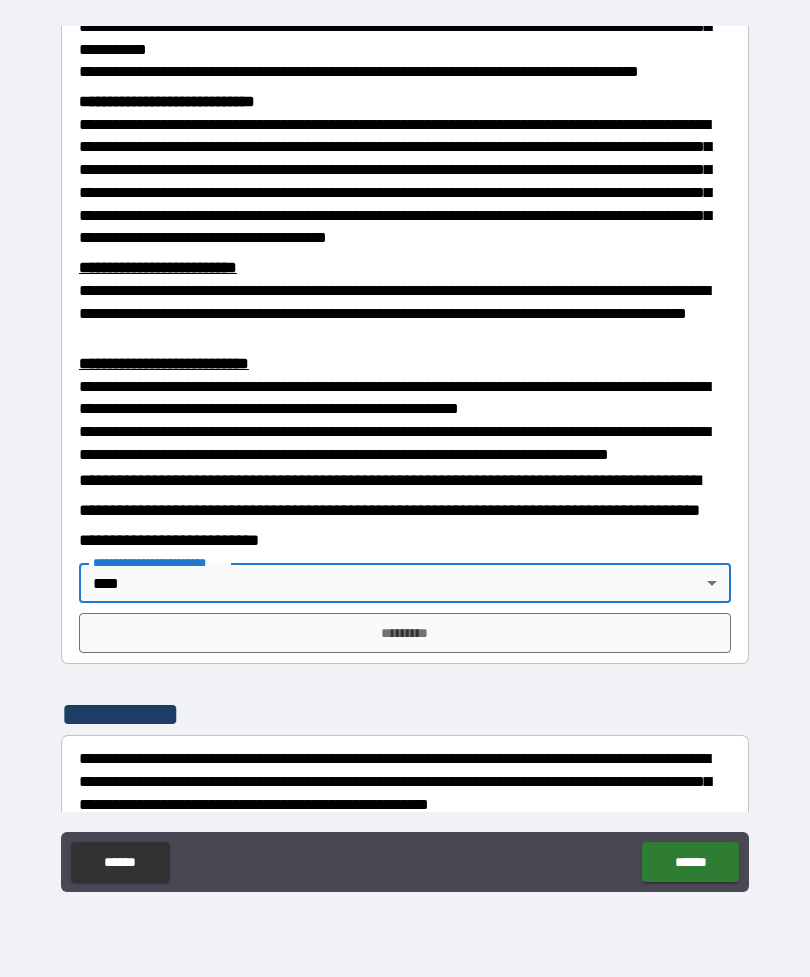 click on "*********" at bounding box center [405, 633] 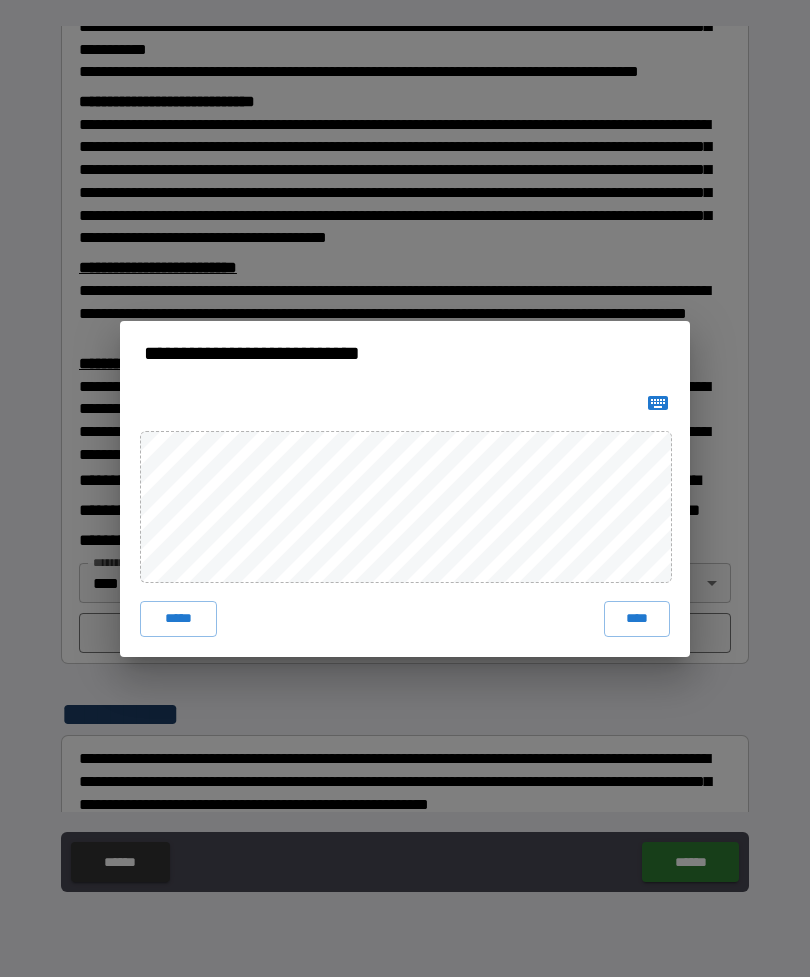 click on "****" at bounding box center [637, 619] 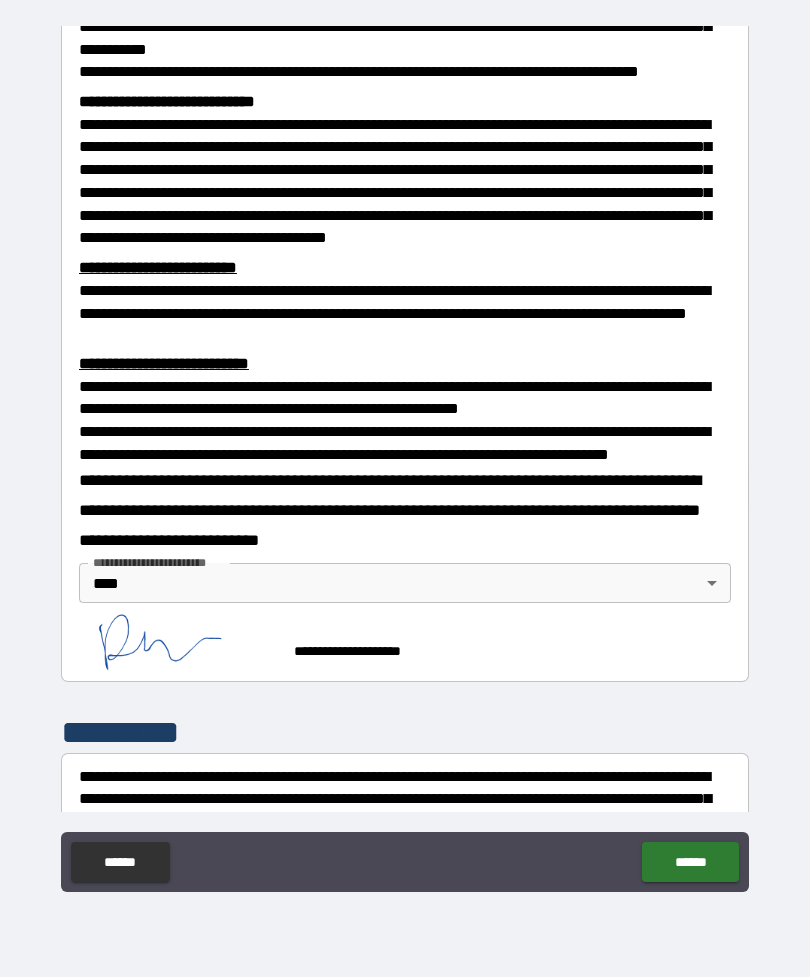 click on "******" at bounding box center (690, 862) 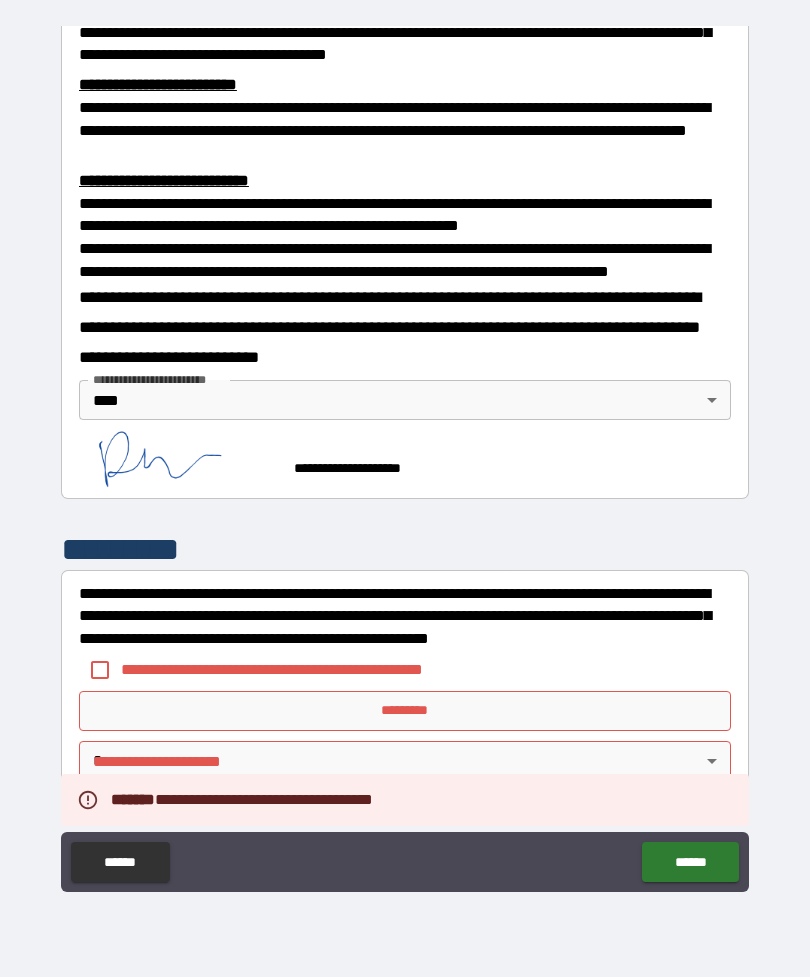 scroll, scrollTop: 677, scrollLeft: 0, axis: vertical 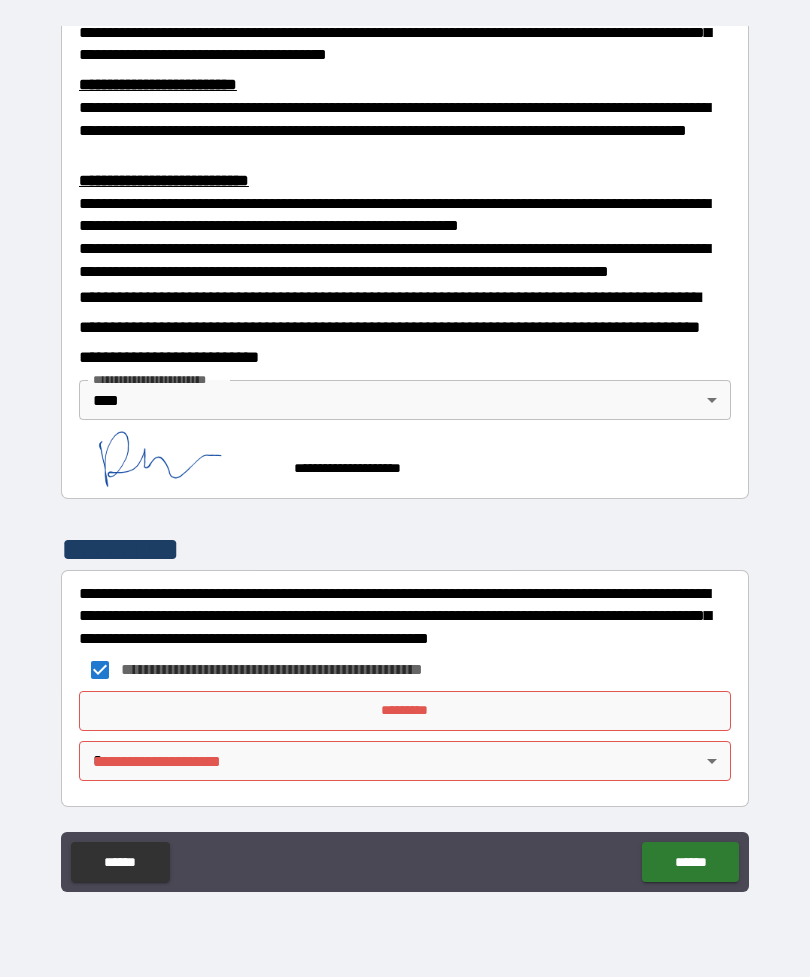 click on "*********" at bounding box center [405, 711] 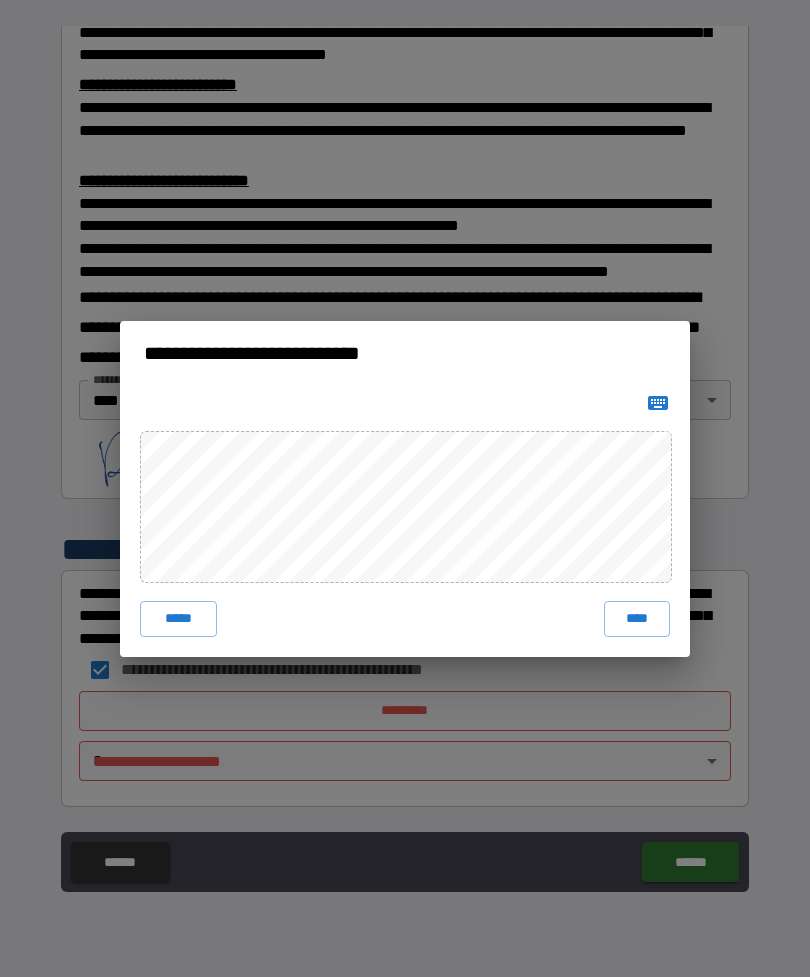 click on "****" at bounding box center (637, 619) 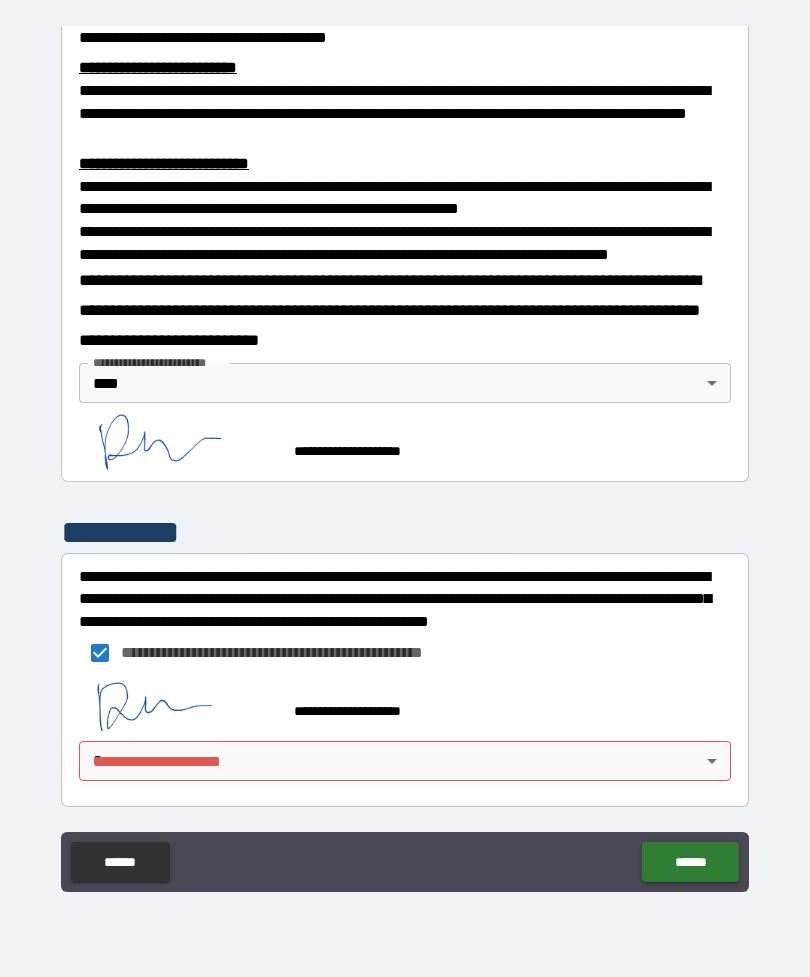 click on "**********" at bounding box center [405, 456] 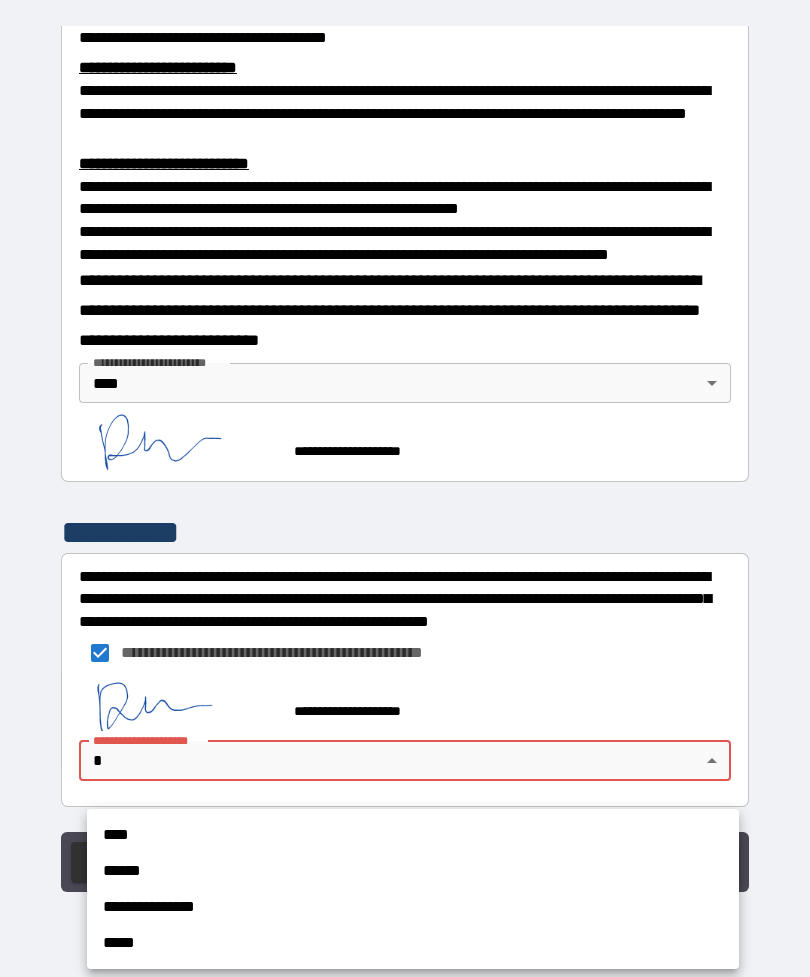click on "****" at bounding box center (413, 835) 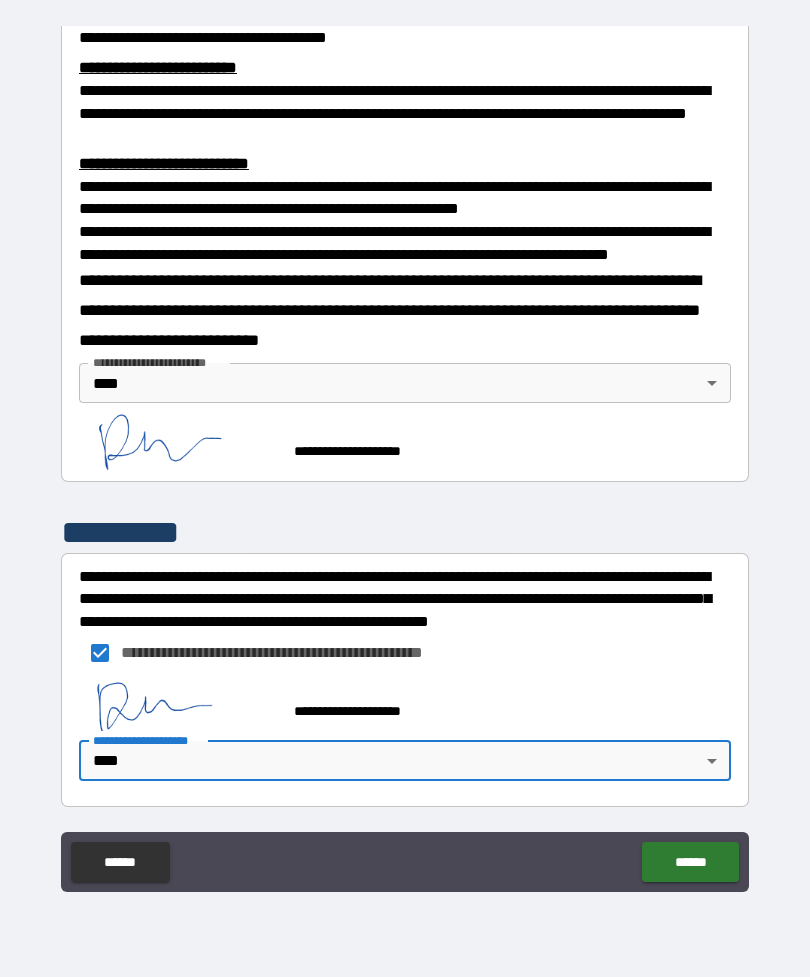 click on "******" at bounding box center (690, 862) 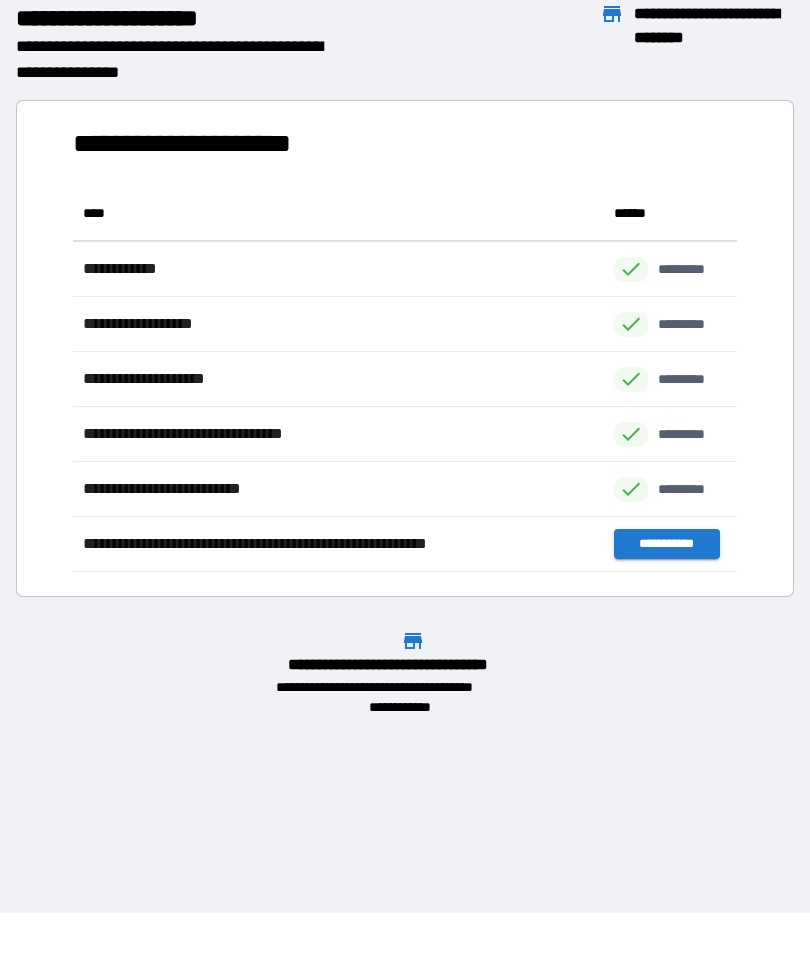 scroll, scrollTop: 1, scrollLeft: 1, axis: both 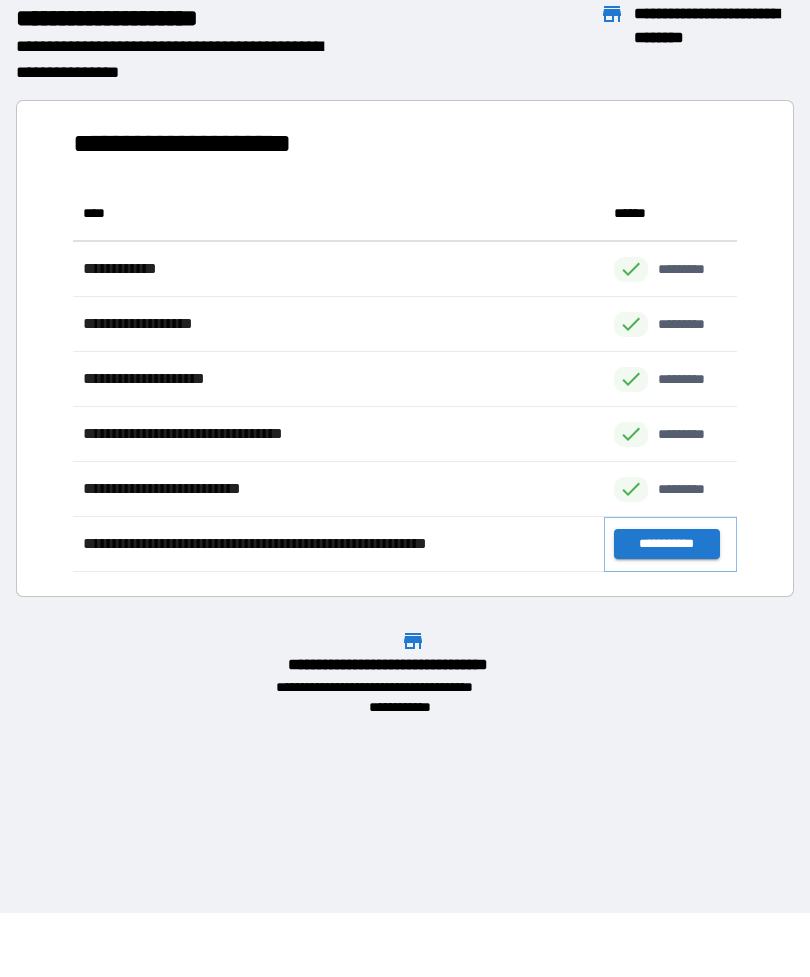 click on "**********" at bounding box center [666, 544] 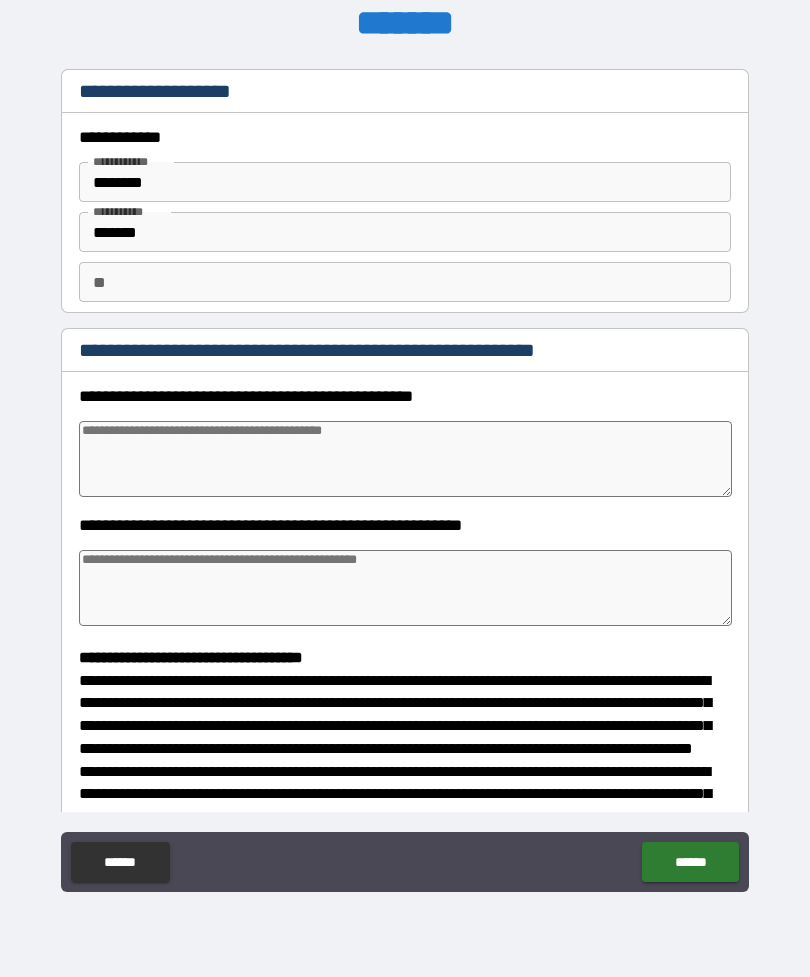 click at bounding box center (405, 459) 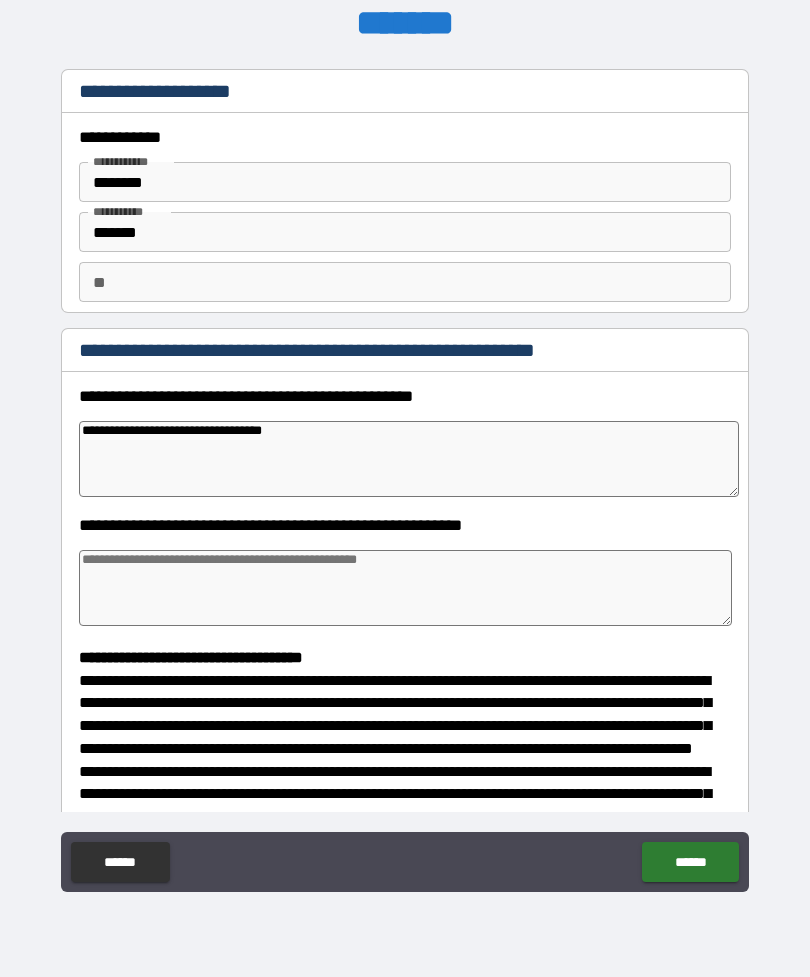 click at bounding box center (405, 588) 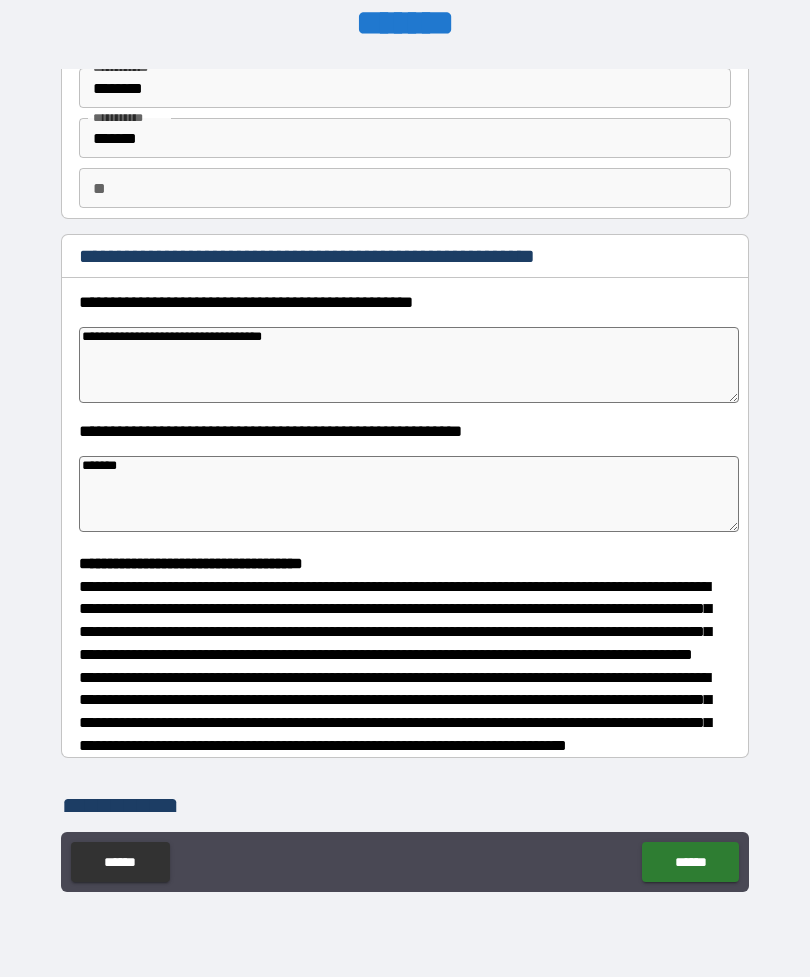 scroll, scrollTop: 95, scrollLeft: 0, axis: vertical 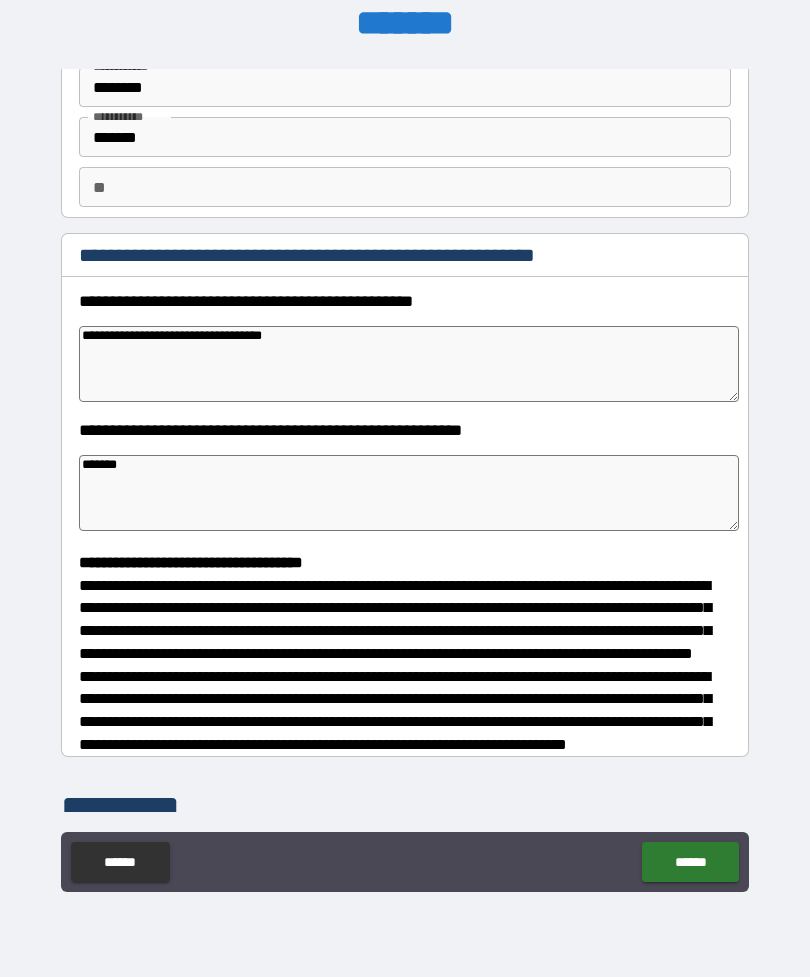 click on "**********" at bounding box center [409, 364] 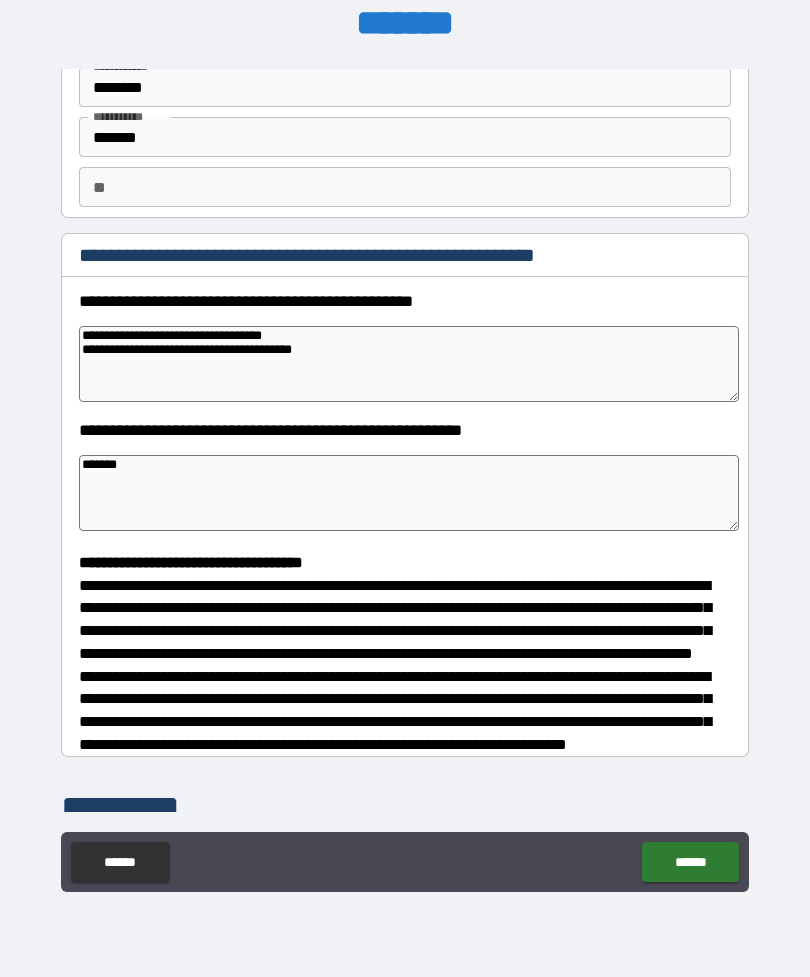 click on "*******" at bounding box center [409, 493] 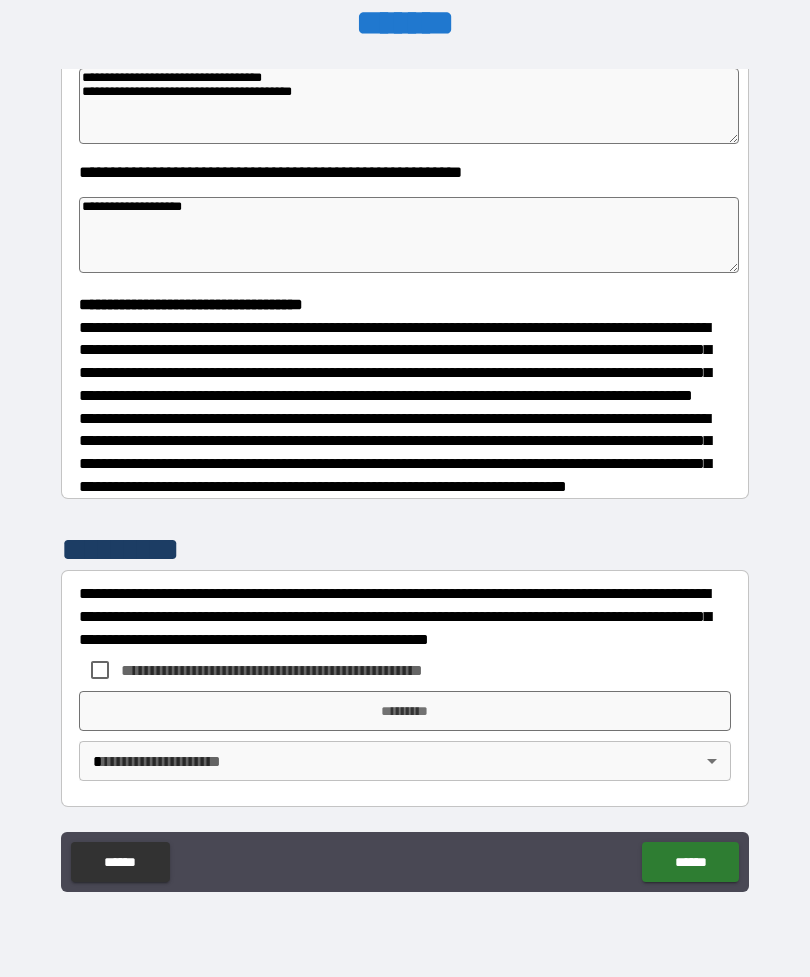 scroll, scrollTop: 391, scrollLeft: 0, axis: vertical 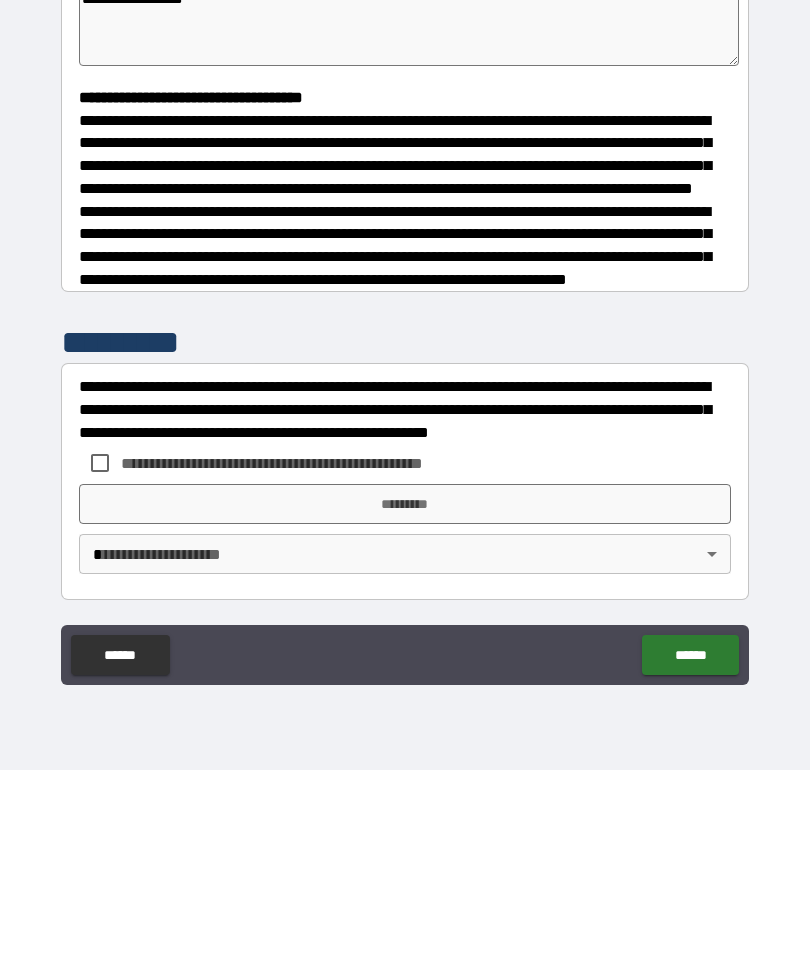 click on "**********" at bounding box center (305, 670) 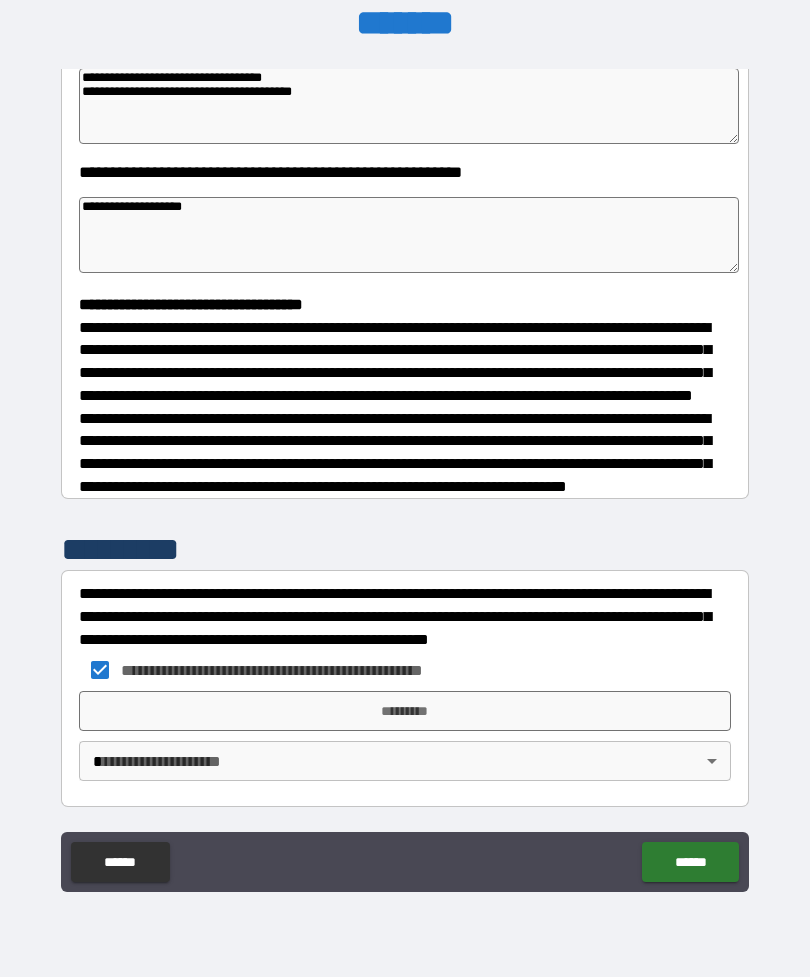 click on "*********" at bounding box center (405, 711) 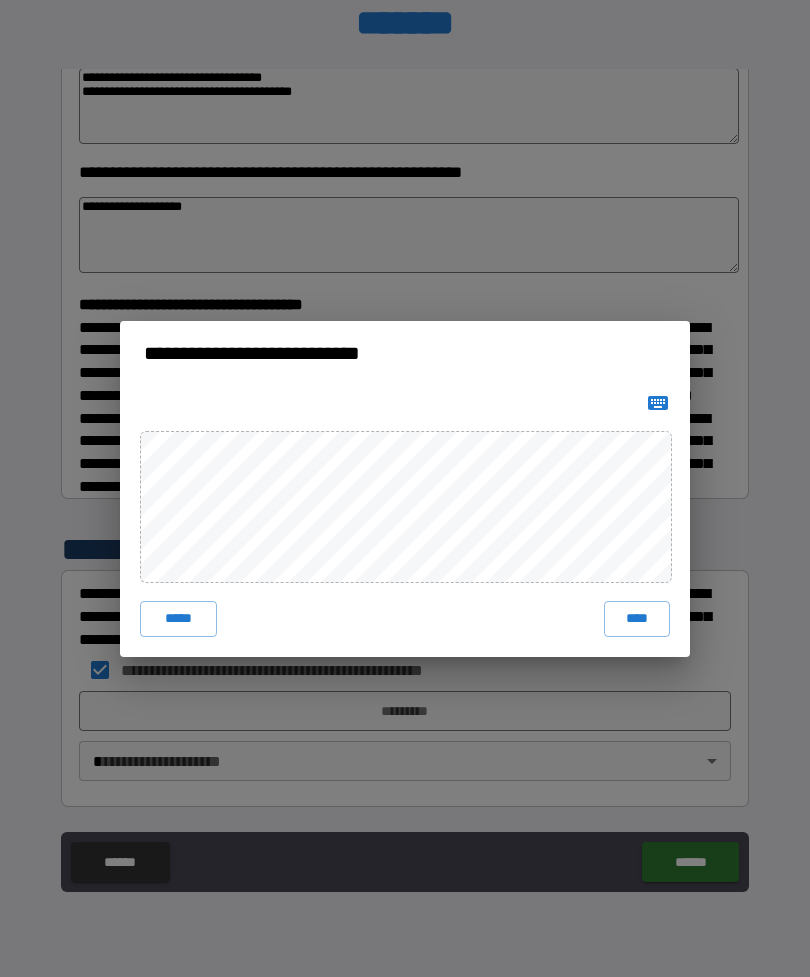 click on "****" at bounding box center (637, 619) 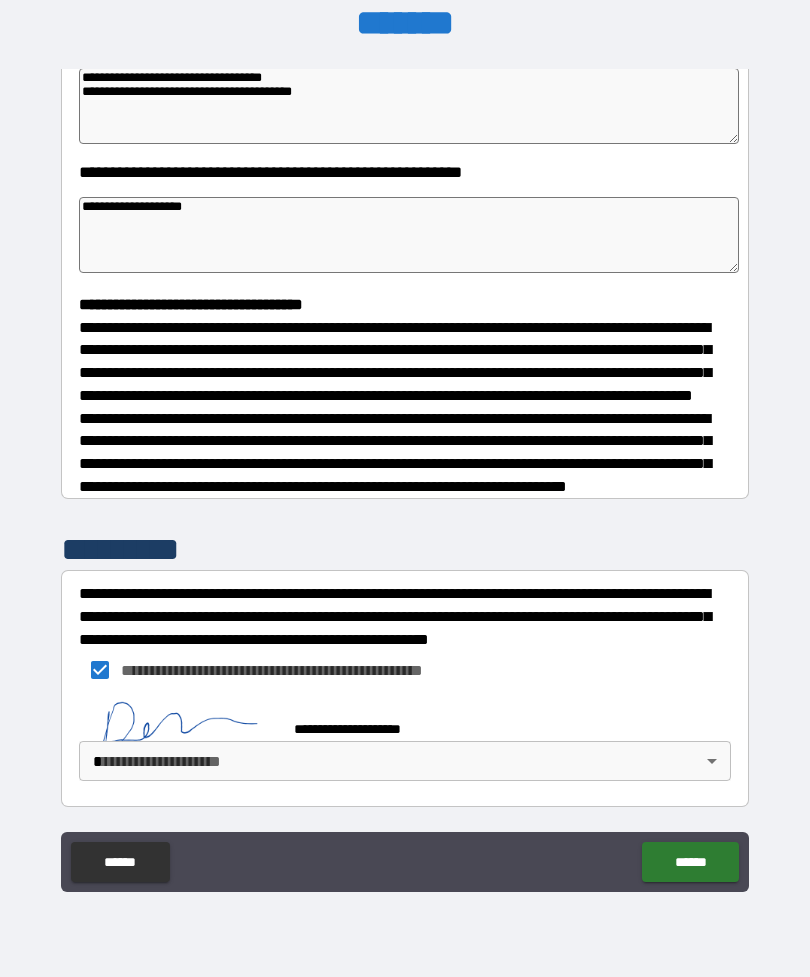 scroll, scrollTop: 381, scrollLeft: 0, axis: vertical 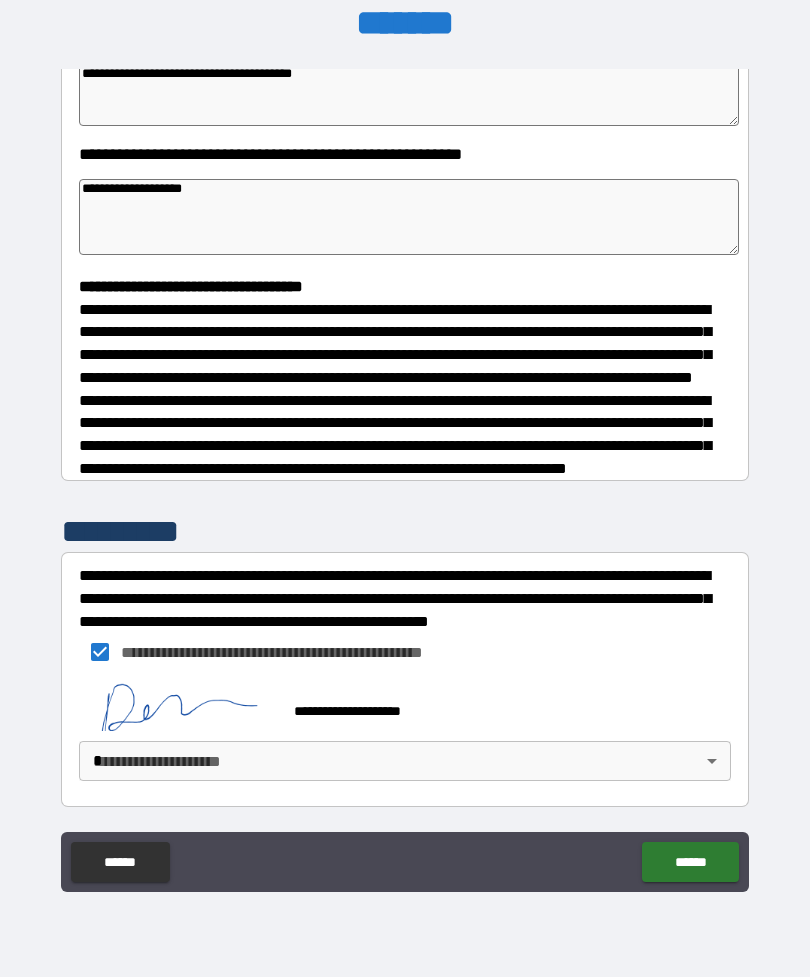 click on "**********" at bounding box center (405, 456) 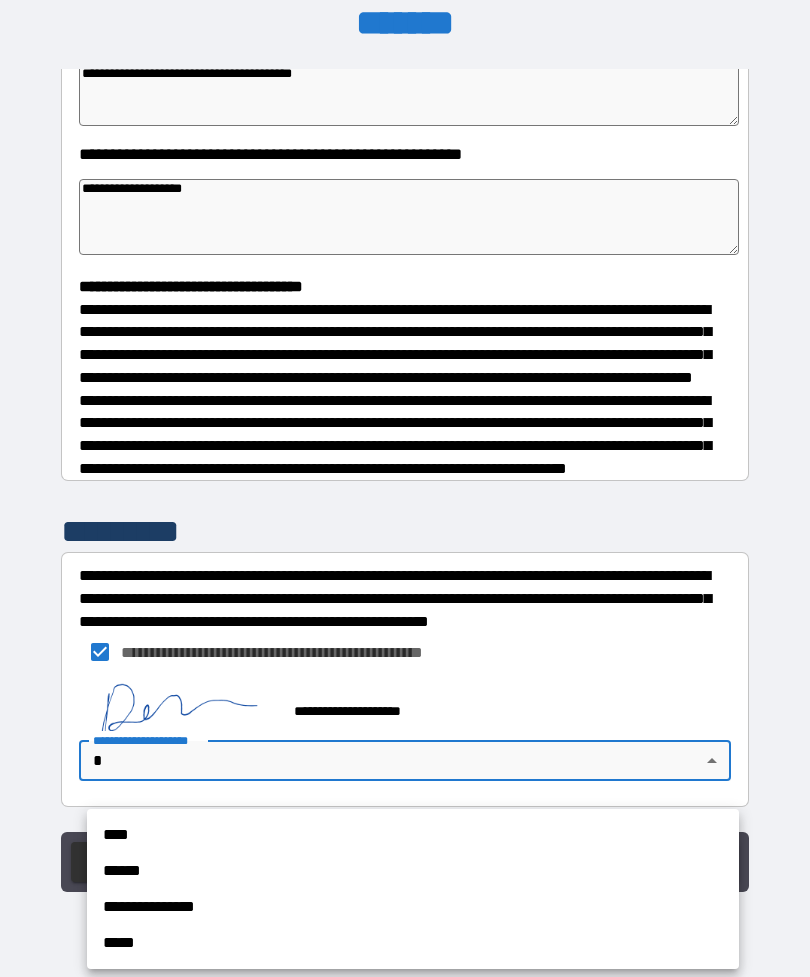 click on "****" at bounding box center (413, 835) 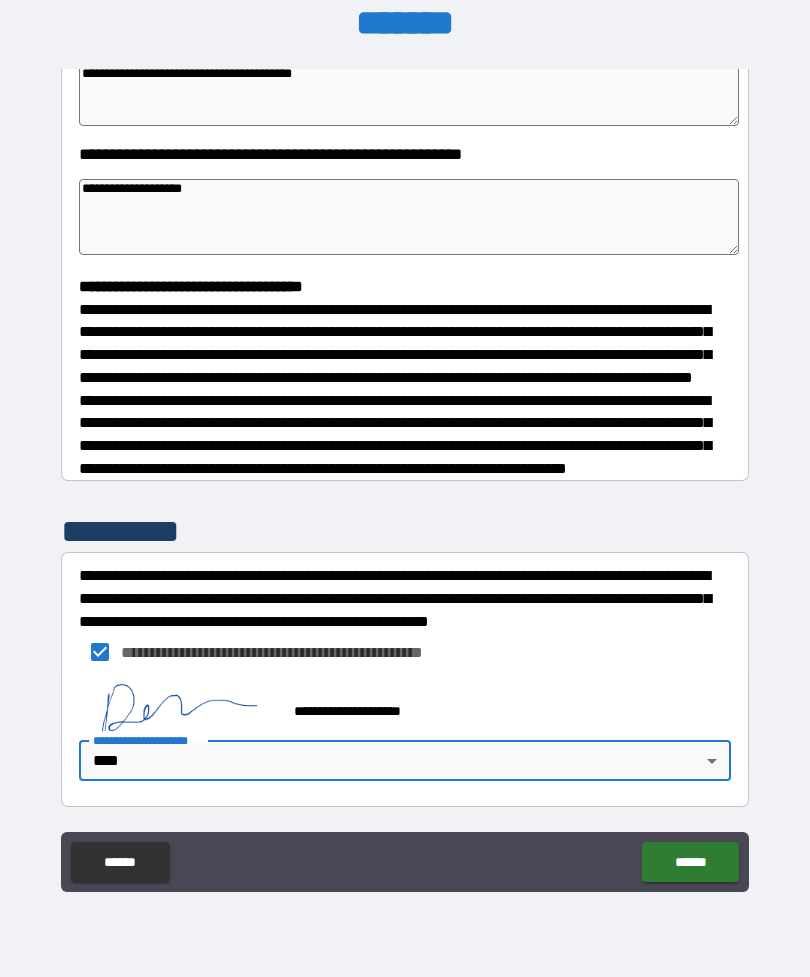 scroll, scrollTop: 408, scrollLeft: 0, axis: vertical 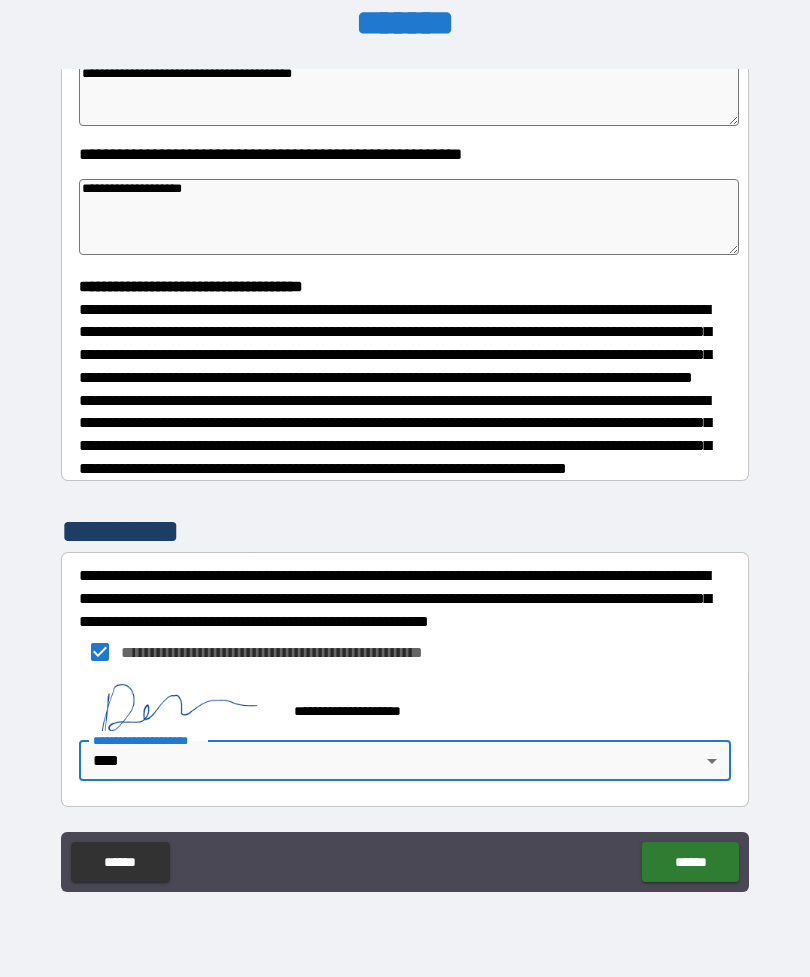 click on "******" at bounding box center (690, 862) 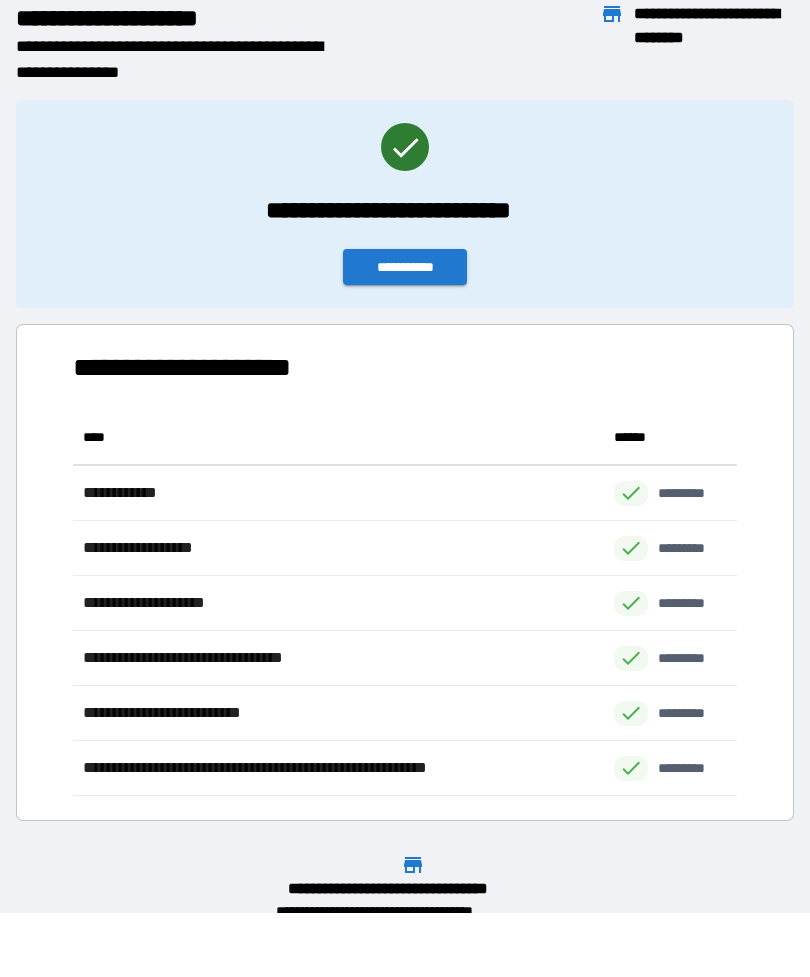 scroll, scrollTop: 1, scrollLeft: 1, axis: both 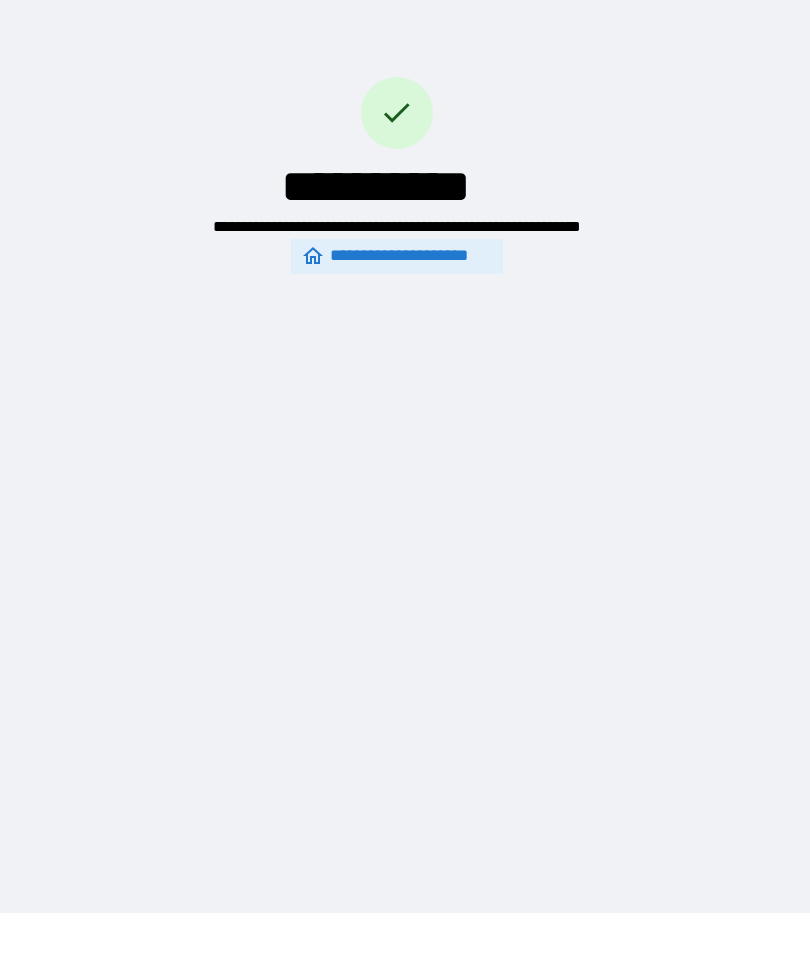 click on "**********" at bounding box center [405, 424] 